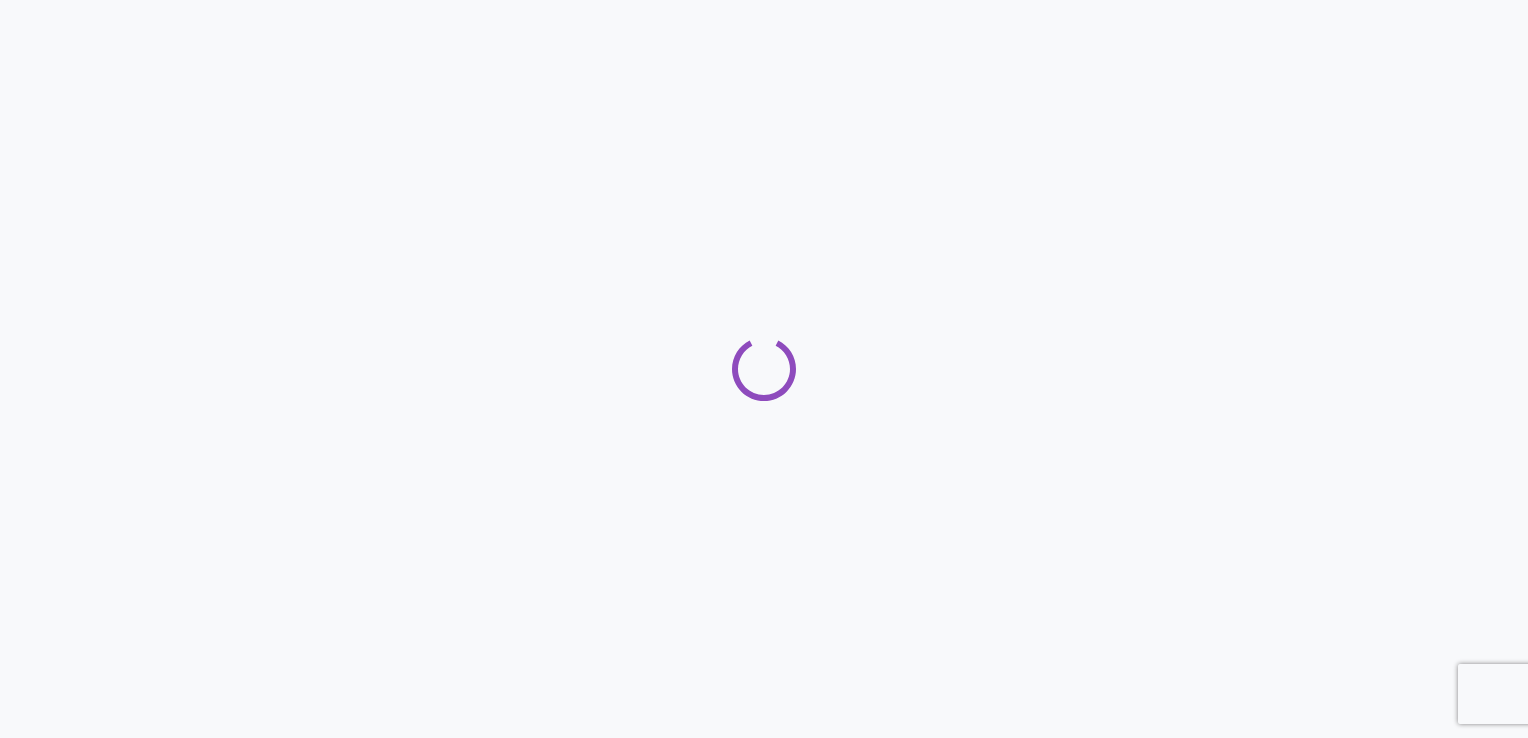 scroll, scrollTop: 0, scrollLeft: 0, axis: both 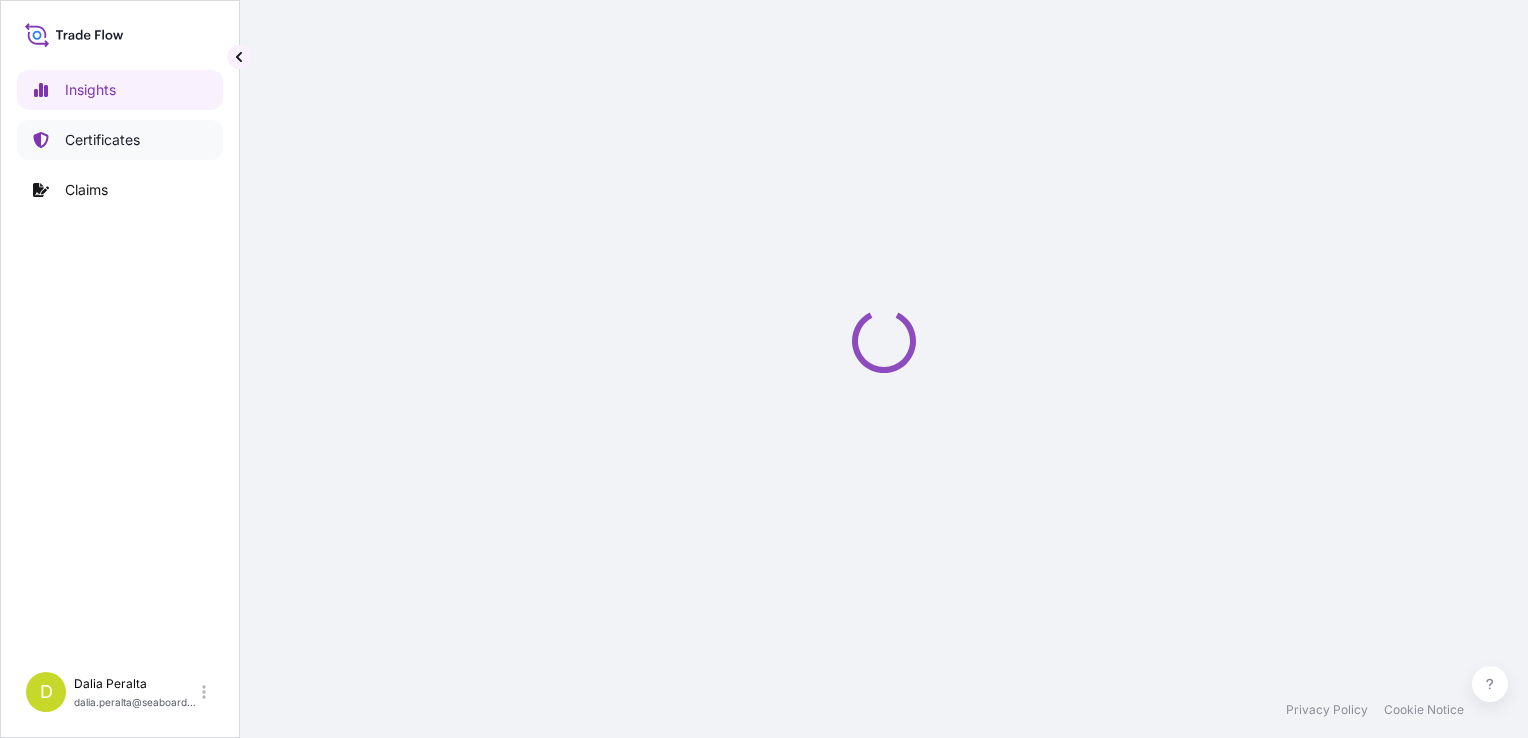 click on "Certificates" at bounding box center (102, 140) 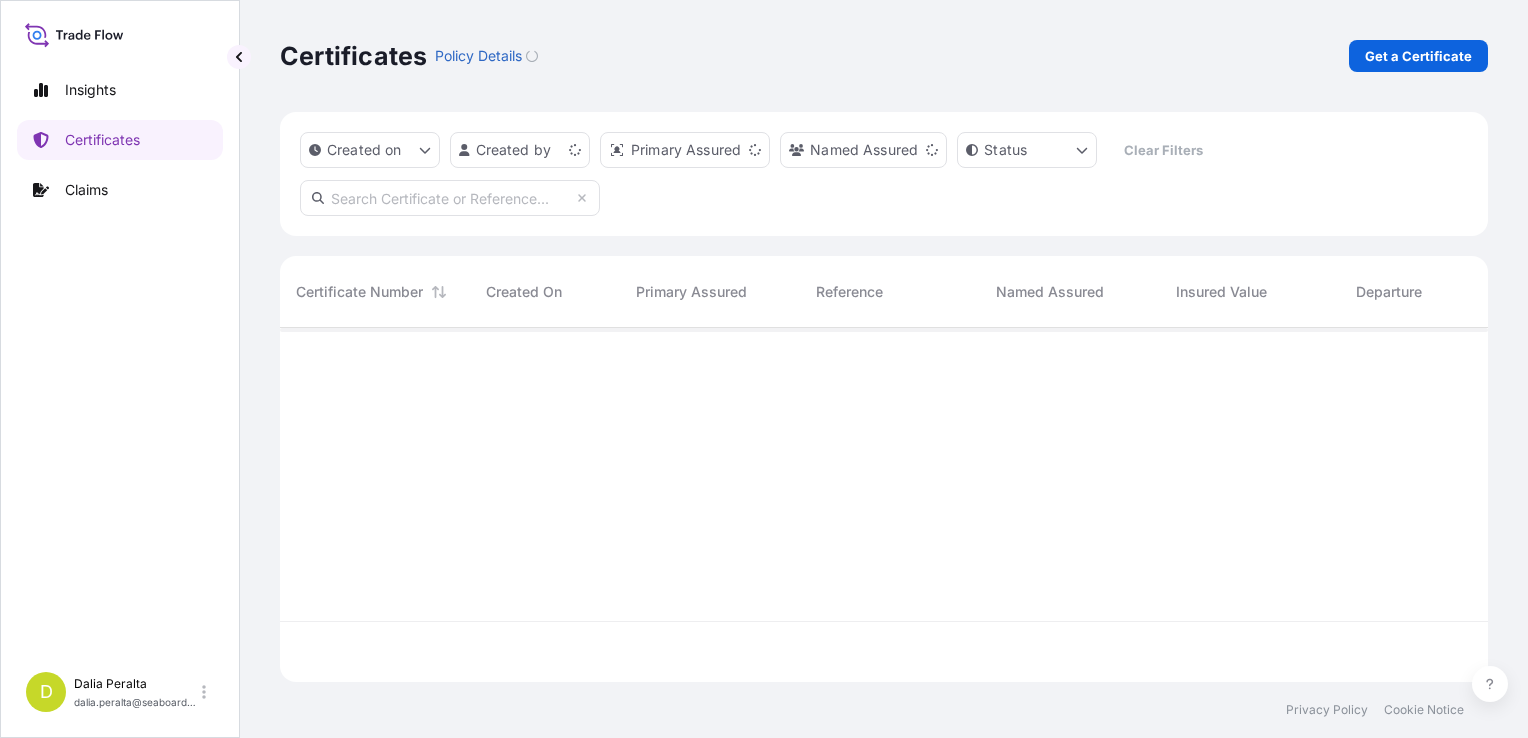scroll, scrollTop: 16, scrollLeft: 16, axis: both 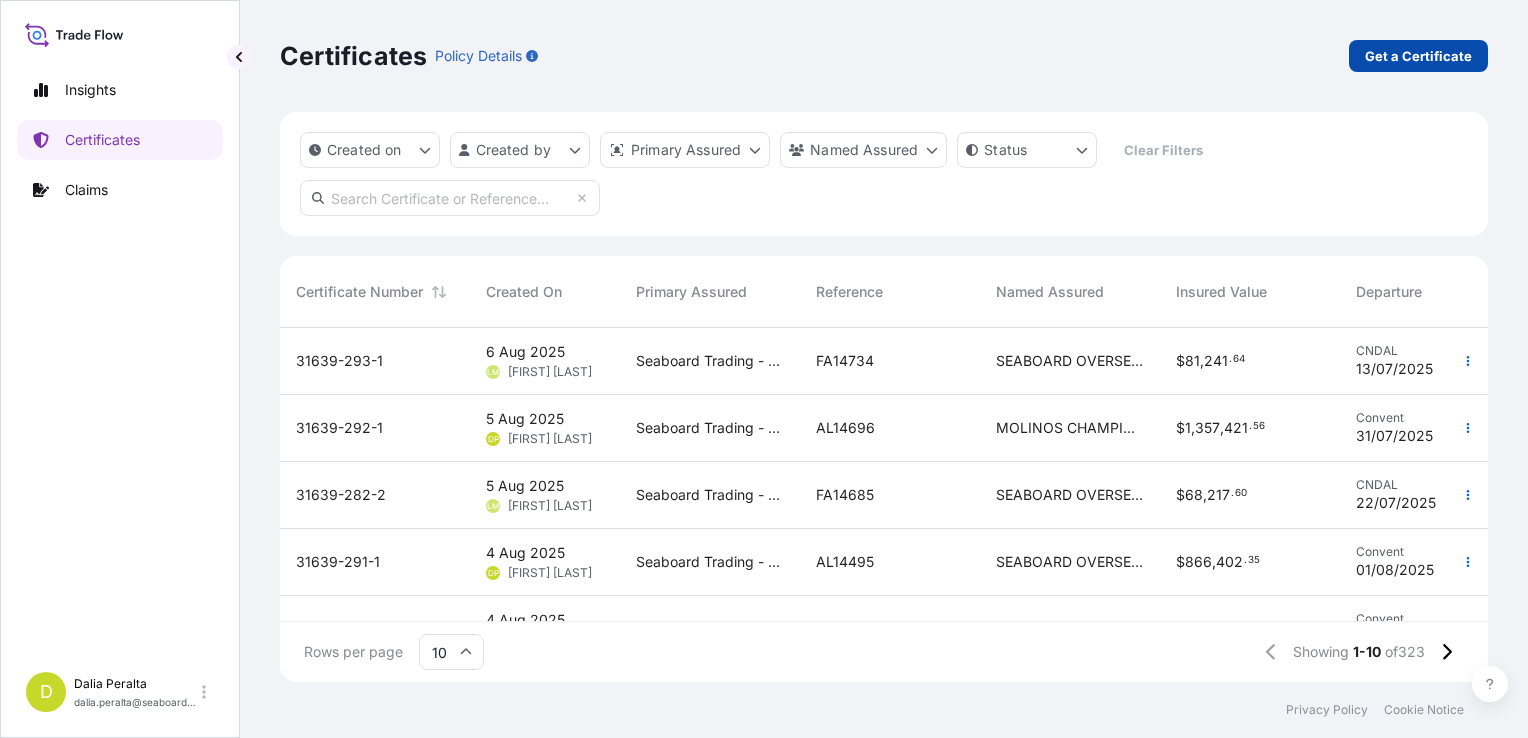 click on "Get a Certificate" at bounding box center (1418, 56) 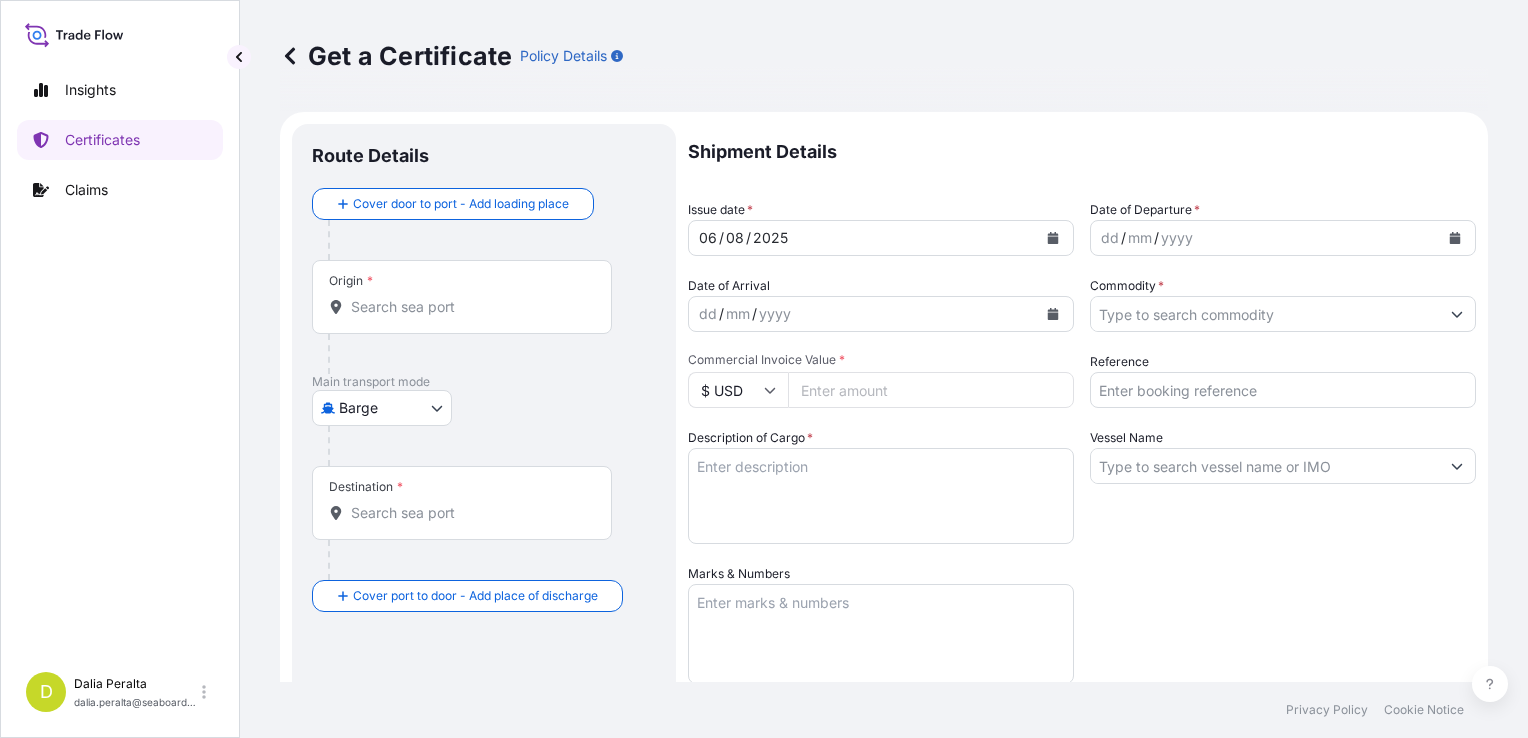 click on "Insights Certificates Claims D [FIRST] [LAST] [EMAIL] Get a Certificate Policy Details Route Details   Cover door to port - Add loading place Place of loading Road / Inland Road / Inland Origin * Main transport mode Barge Air Barge Road Ocean Vessel Destination * Cover port to door - Add place of discharge Road / Inland Road / Inland Place of Discharge Shipment Details Issue date * [DATE] Date of Departure * dd / mm / yyyy Date of Arrival dd / mm / yyyy Commodity * Packing Category Commercial Invoice Value    * $ USD Reference Description of Cargo * Vessel Name Marks & Numbers Letter of Credit This shipment has a letter of credit Letter of credit * Letter of credit may not exceed 12000 characters Assured Details Primary Assured * Select a primary assured Named Assured Named Assured Address Create Certificate Privacy Policy Cookie Notice
Selected Date: [DATE]" at bounding box center (764, 369) 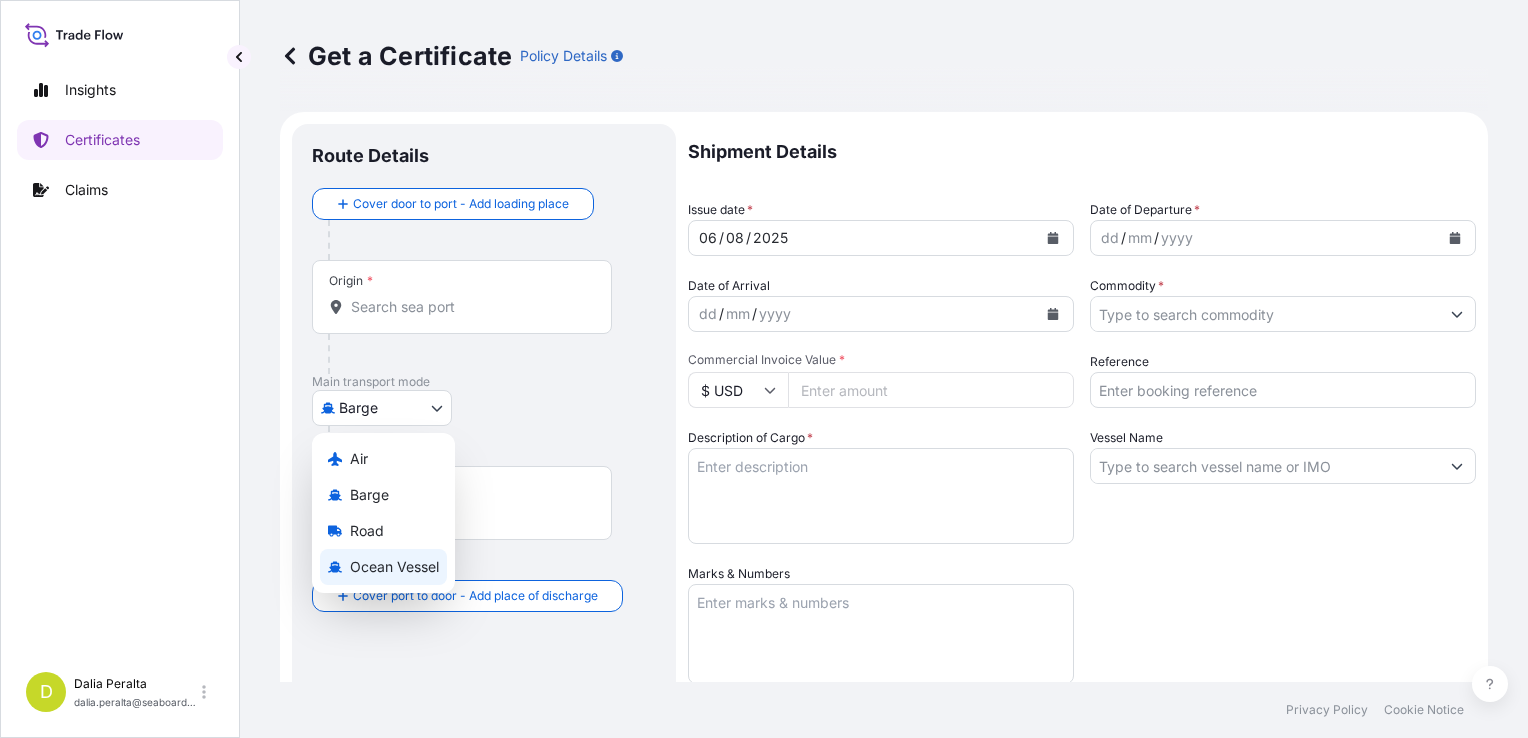 click on "Ocean Vessel" at bounding box center (394, 567) 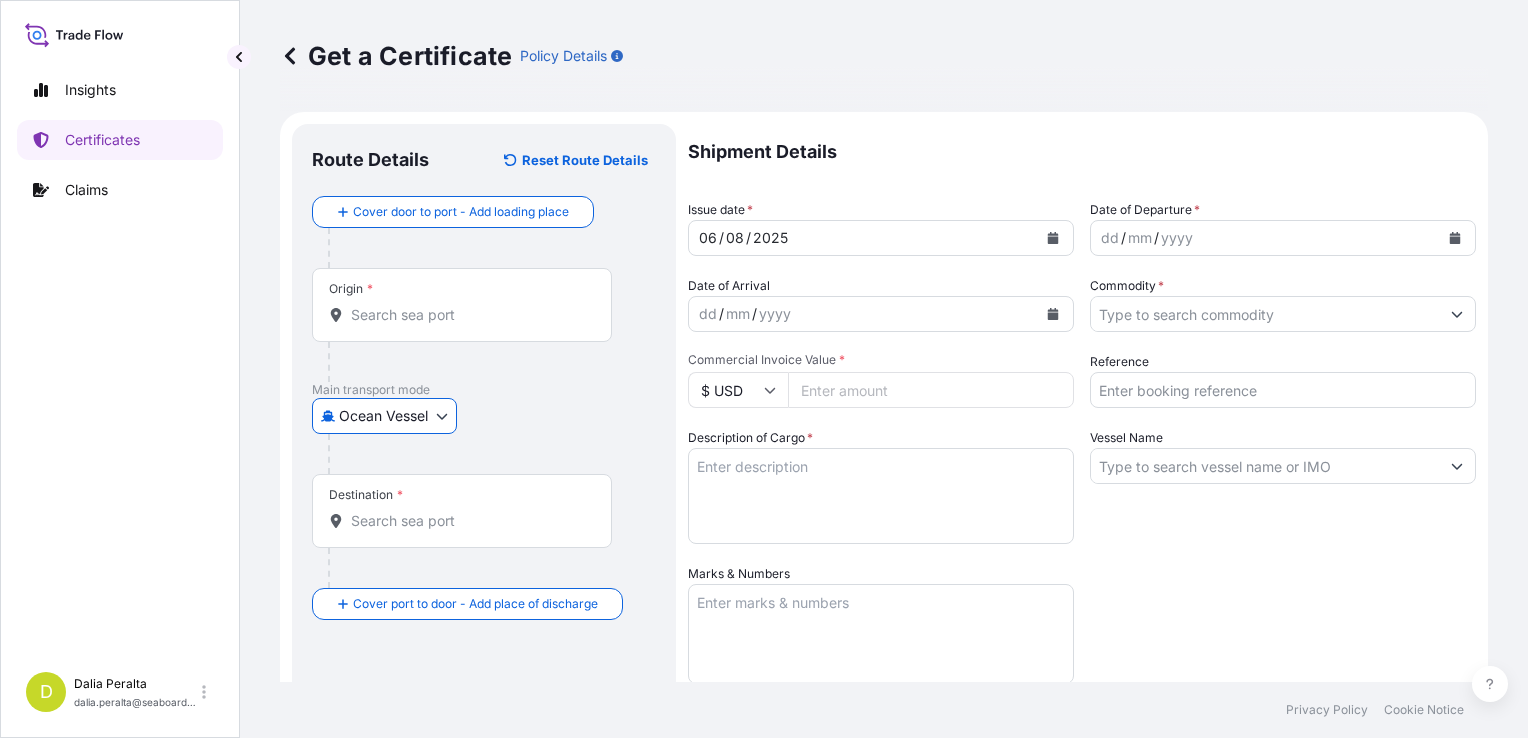 click on "Origin *" at bounding box center [469, 315] 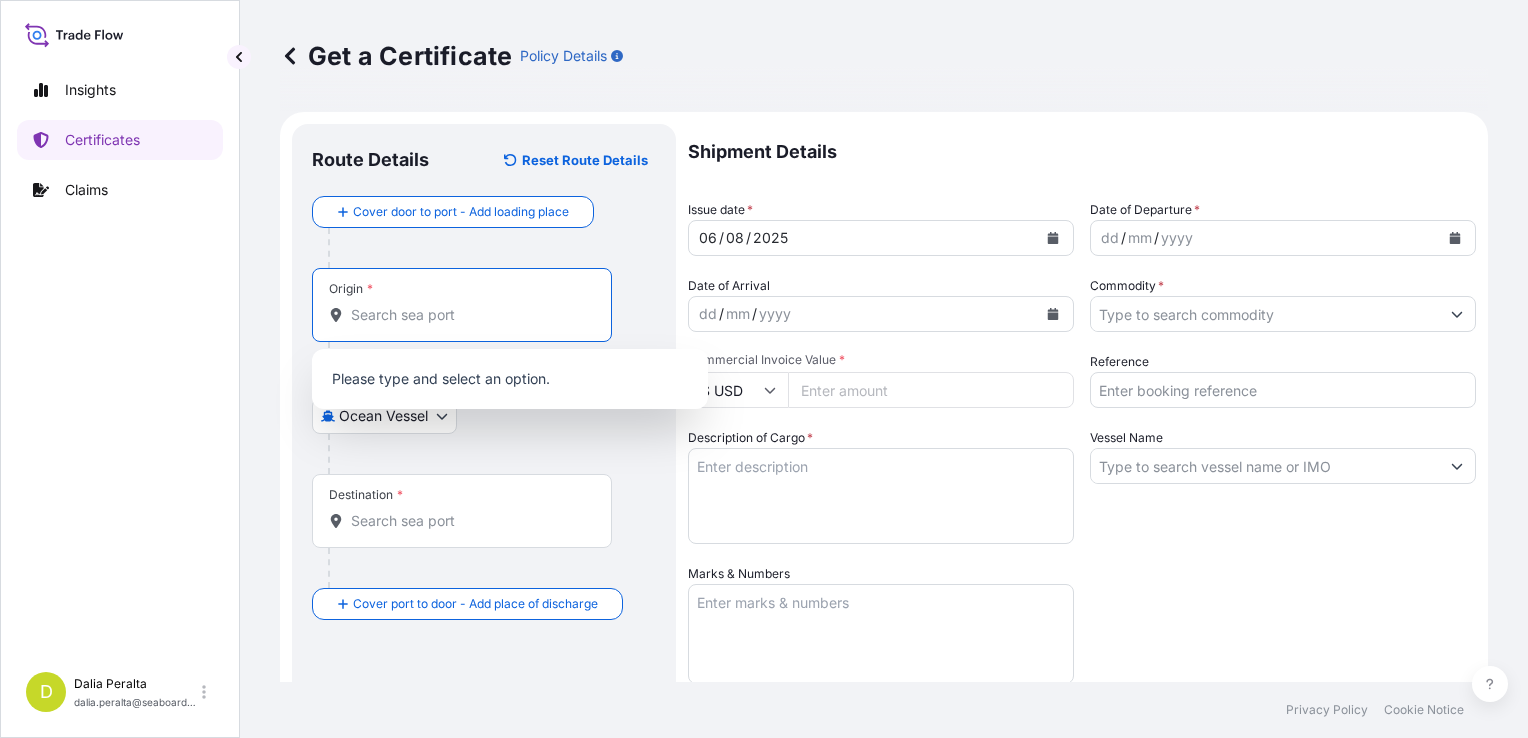paste on "[CITY], [COUNTRY]" 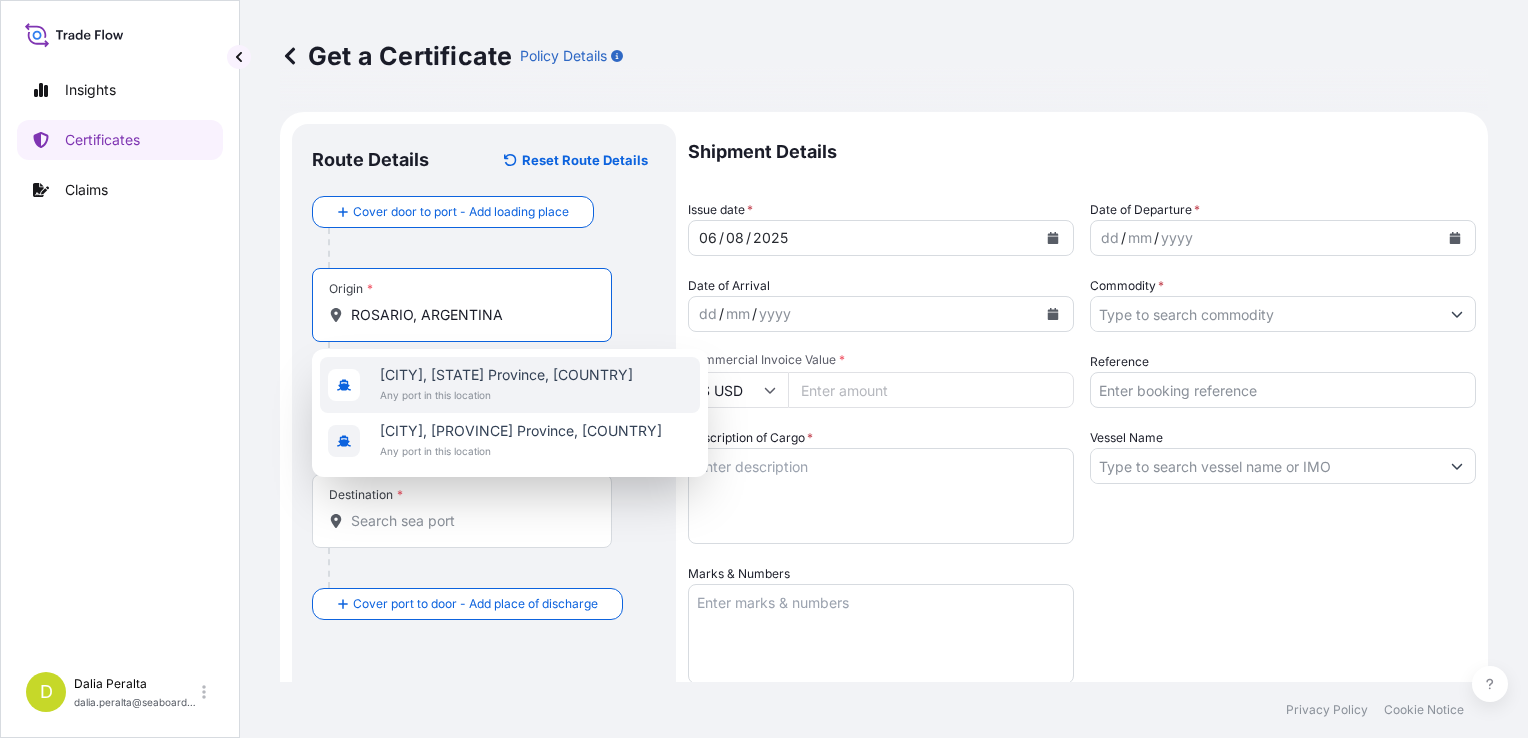 click on "Any port in this location" at bounding box center (506, 395) 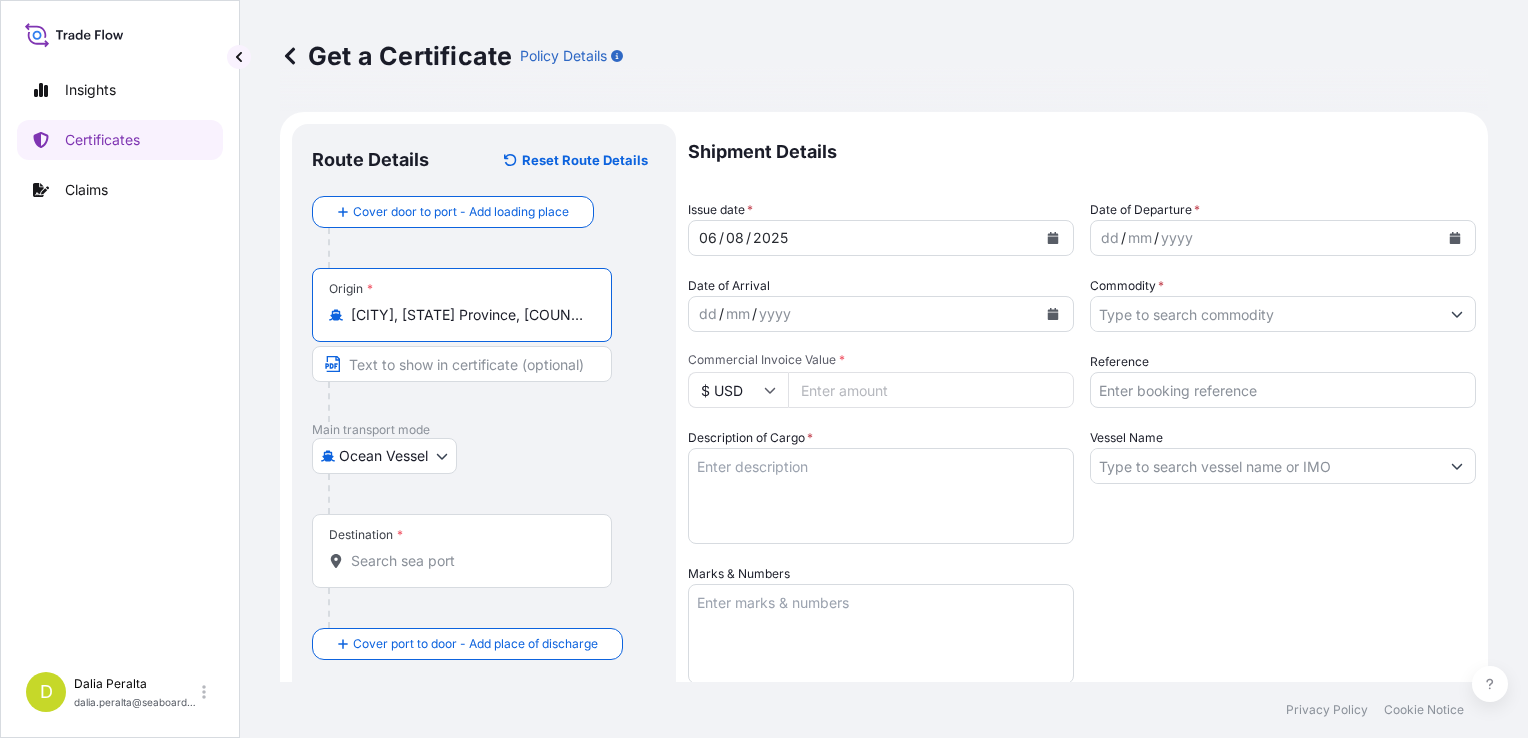 type on "[CITY], [STATE] Province, [COUNTRY]" 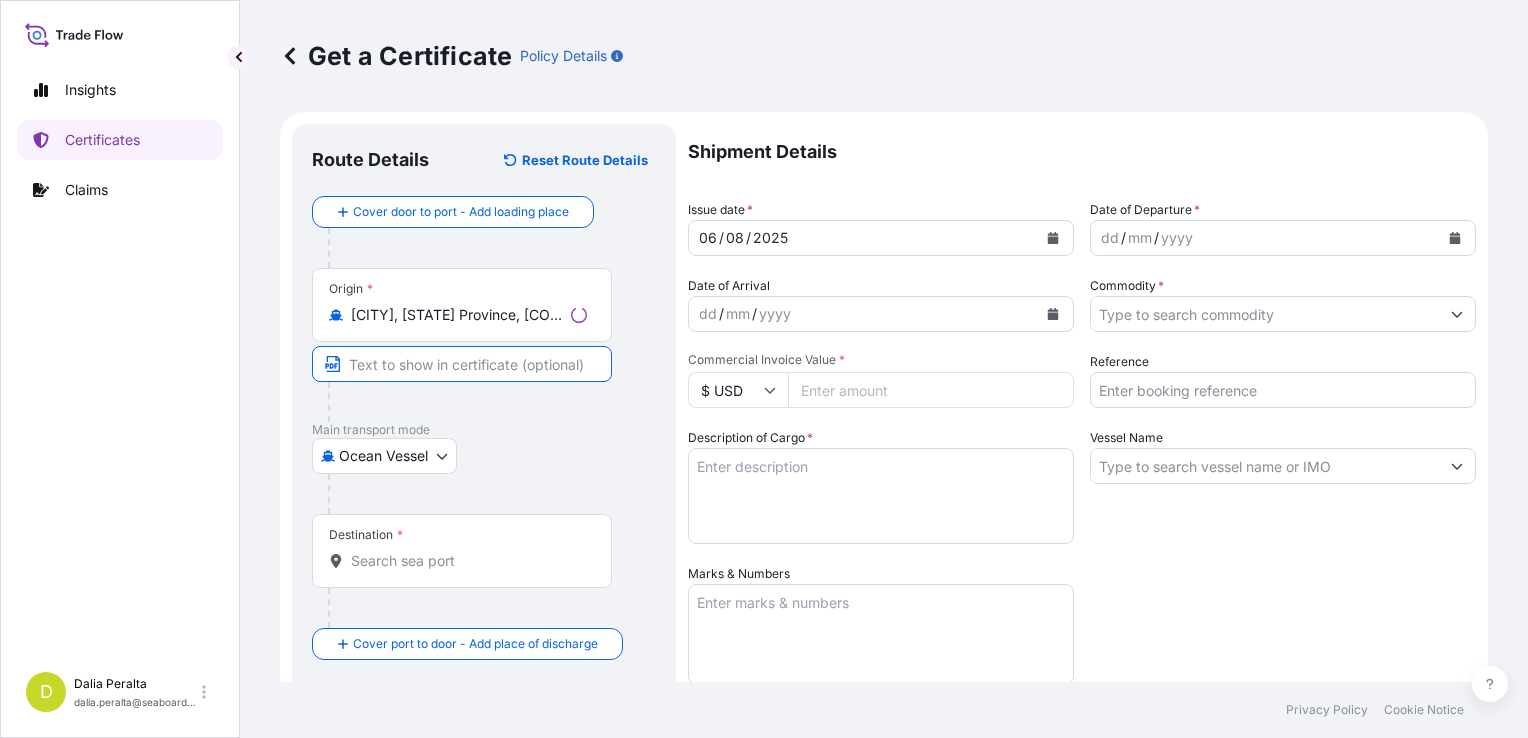 click at bounding box center [462, 364] 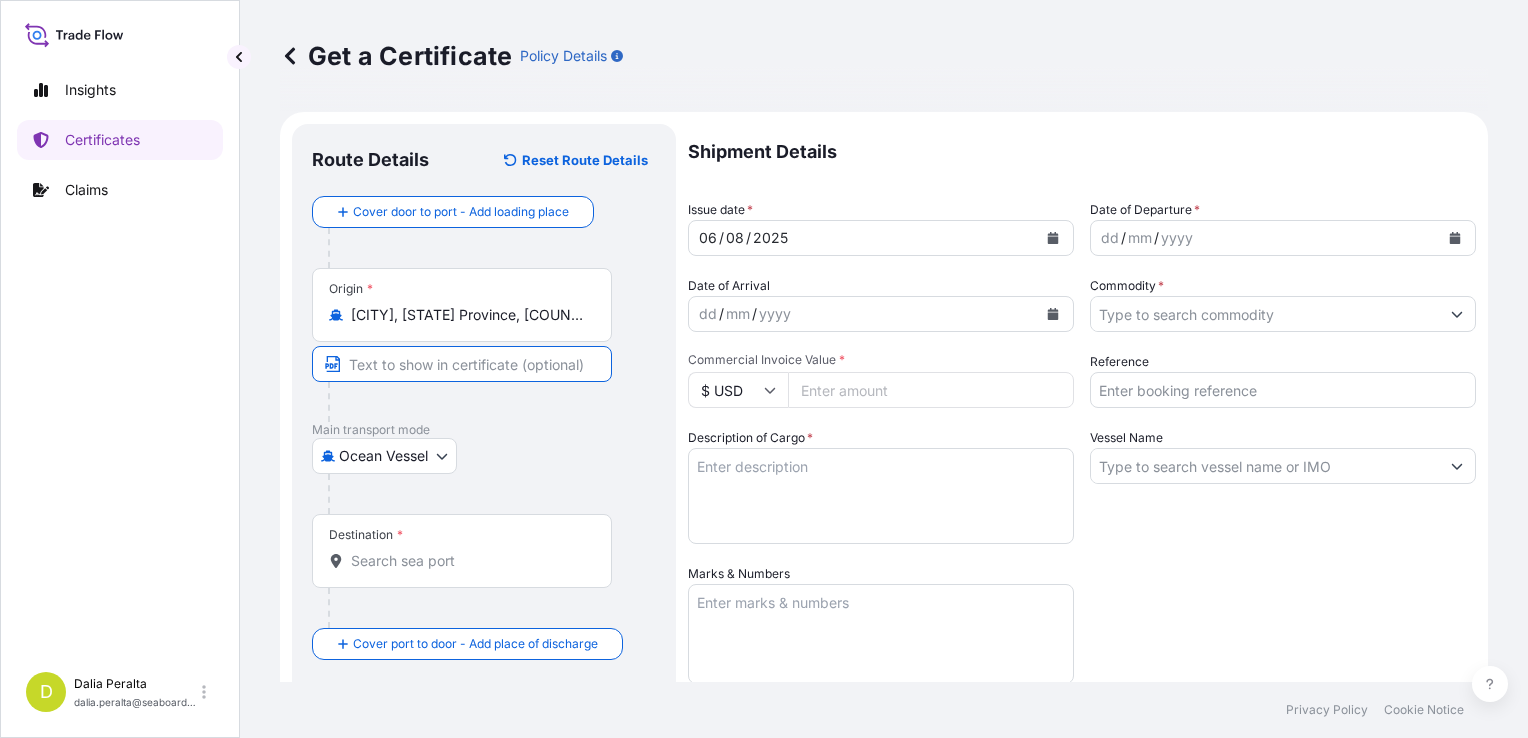 paste on "[CITY], [COUNTRY]" 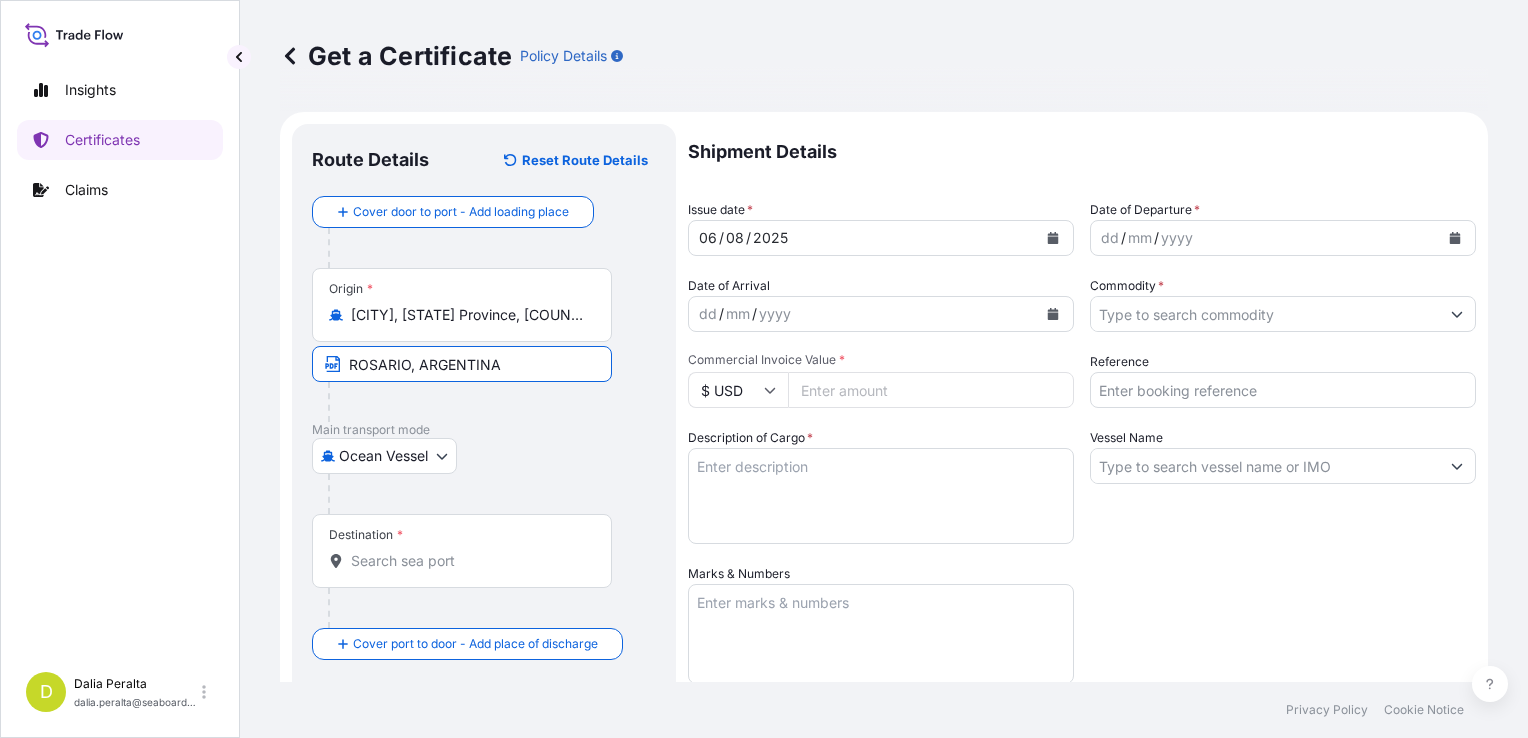 type on "[CITY], [COUNTRY]" 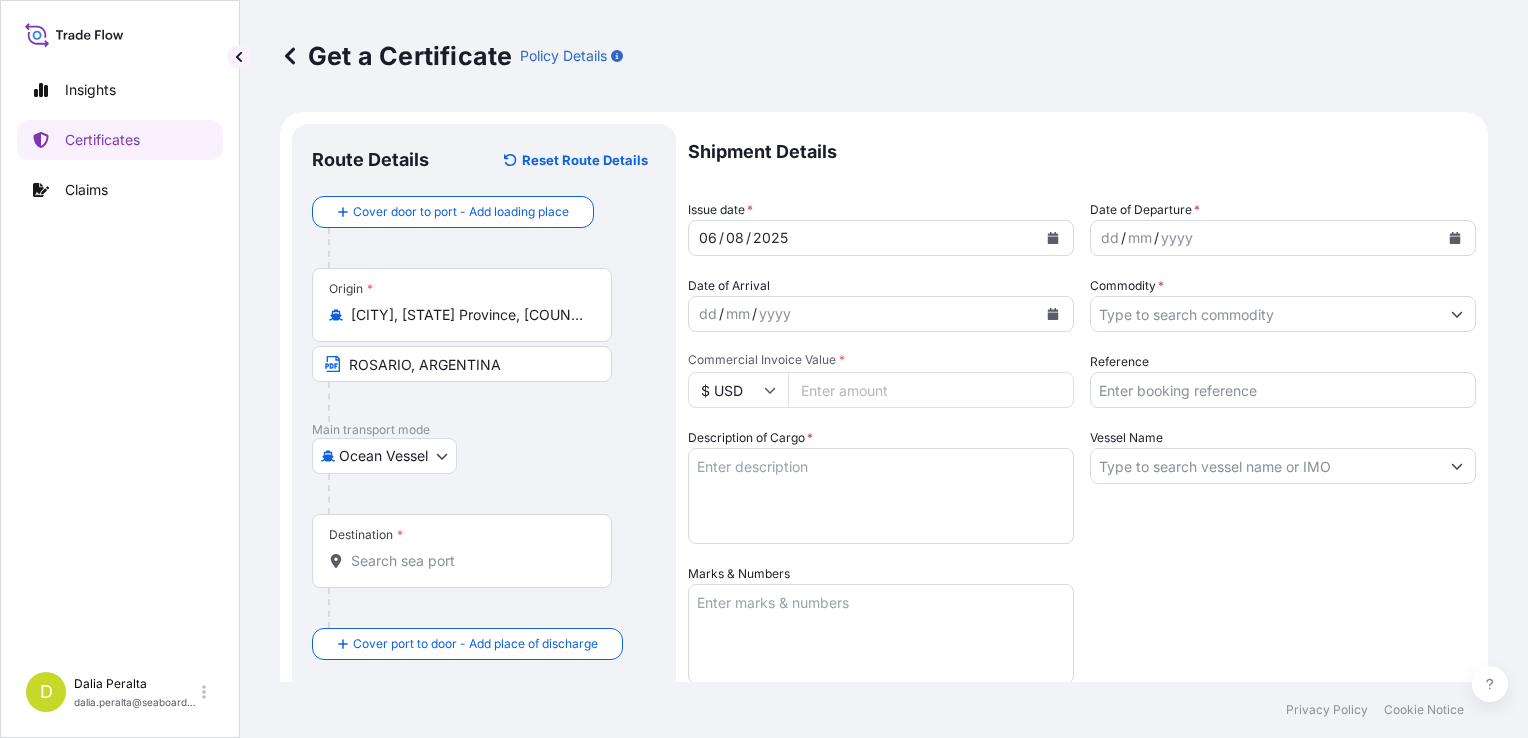 click on "Destination *" at bounding box center (462, 551) 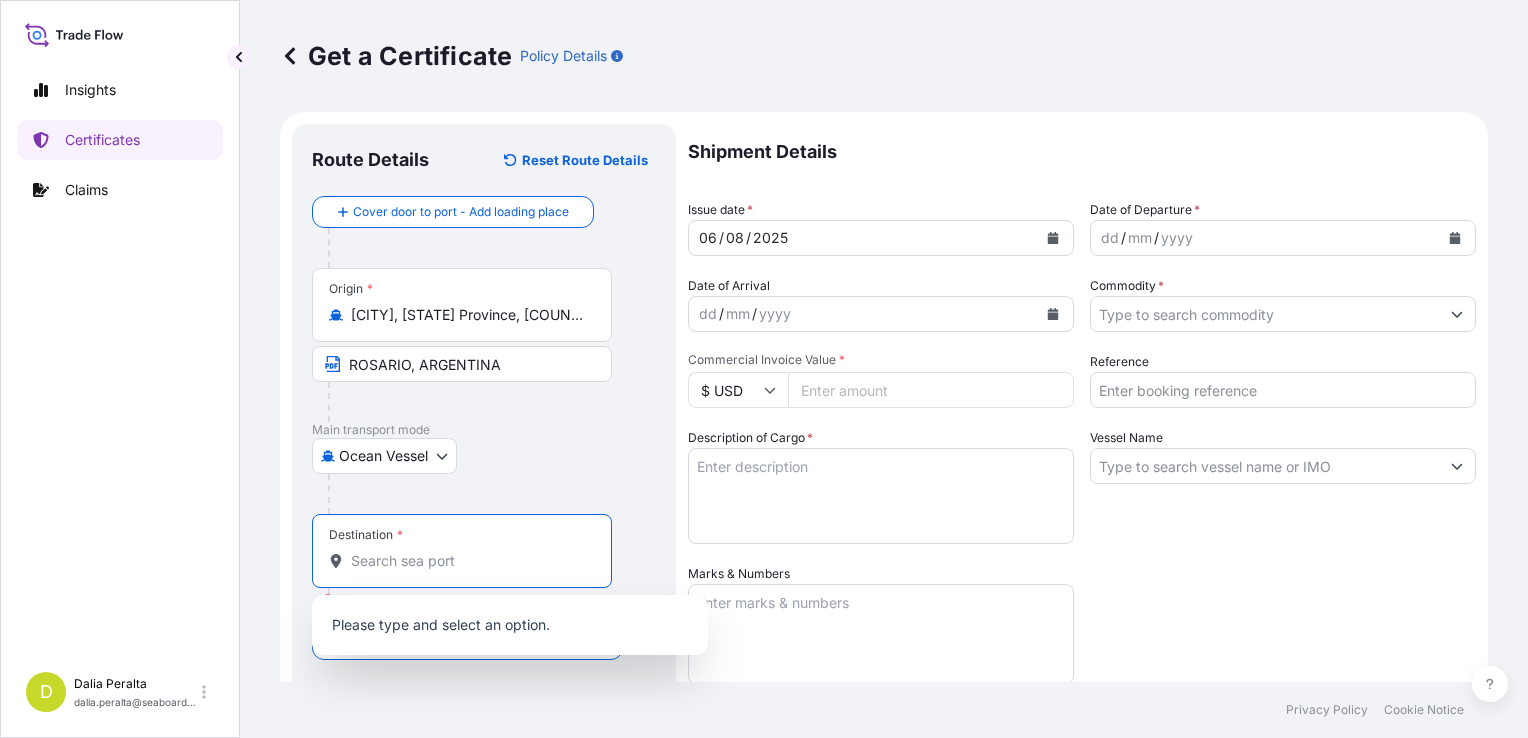 click on "Destination * Please select a destination" at bounding box center (469, 561) 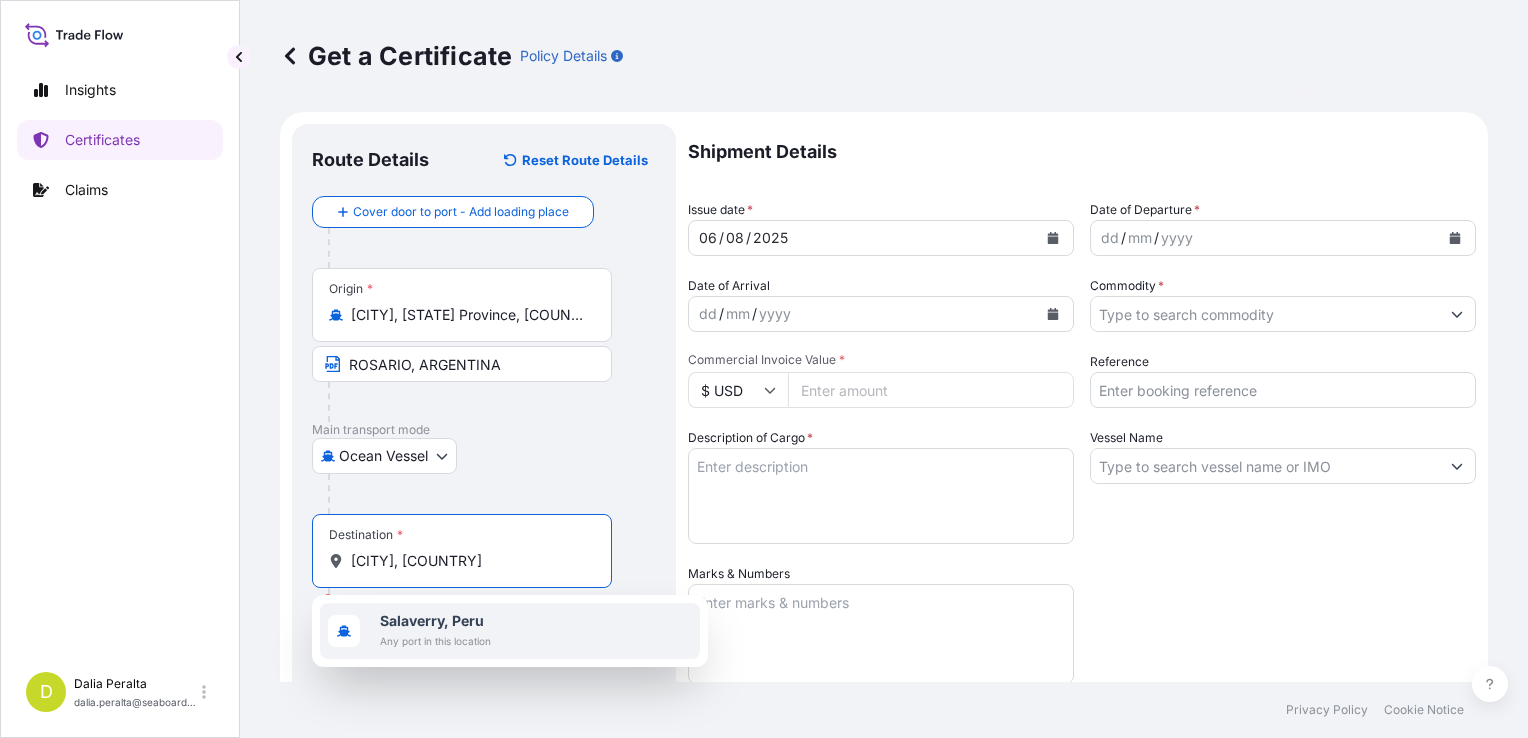 click on "Salaverry, Peru" at bounding box center [432, 620] 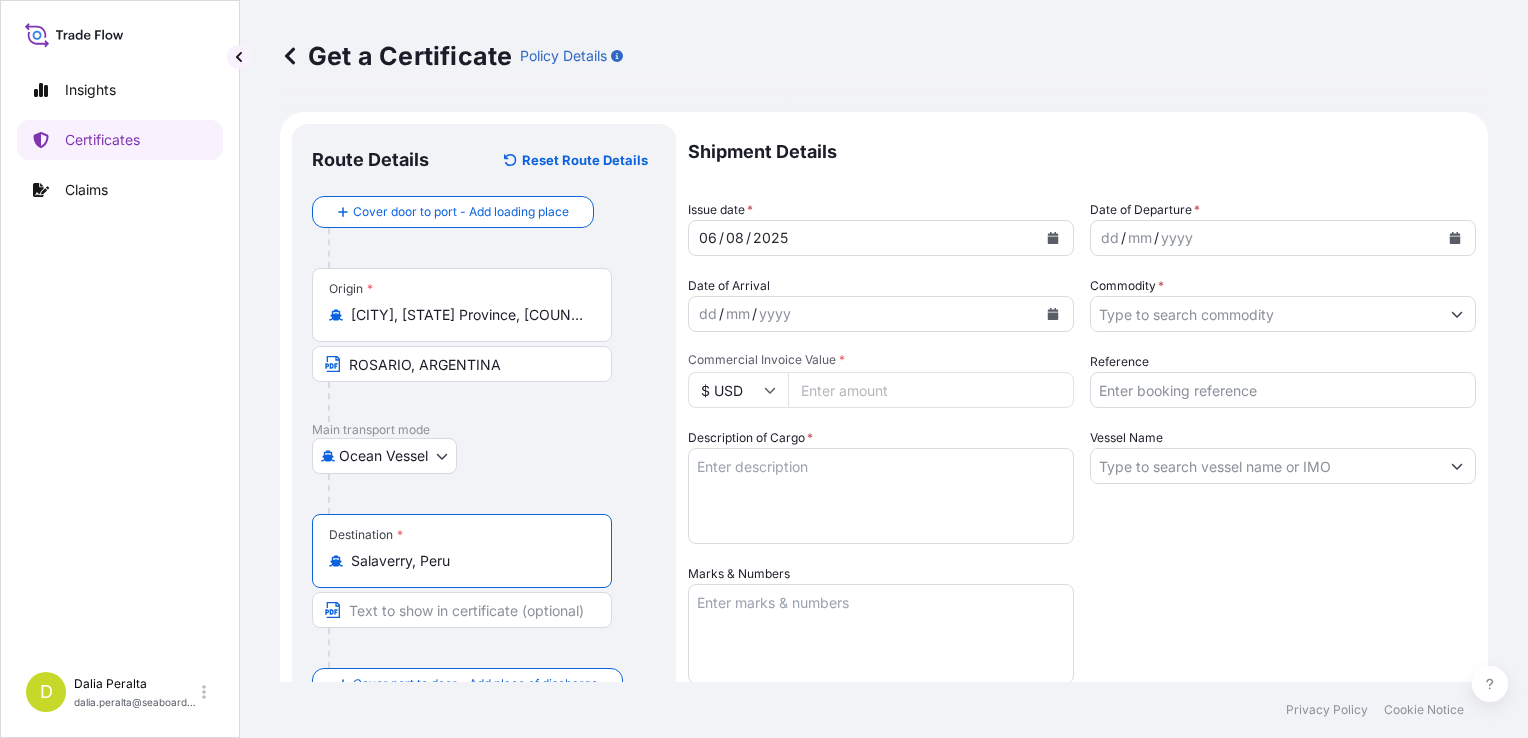 scroll, scrollTop: 200, scrollLeft: 0, axis: vertical 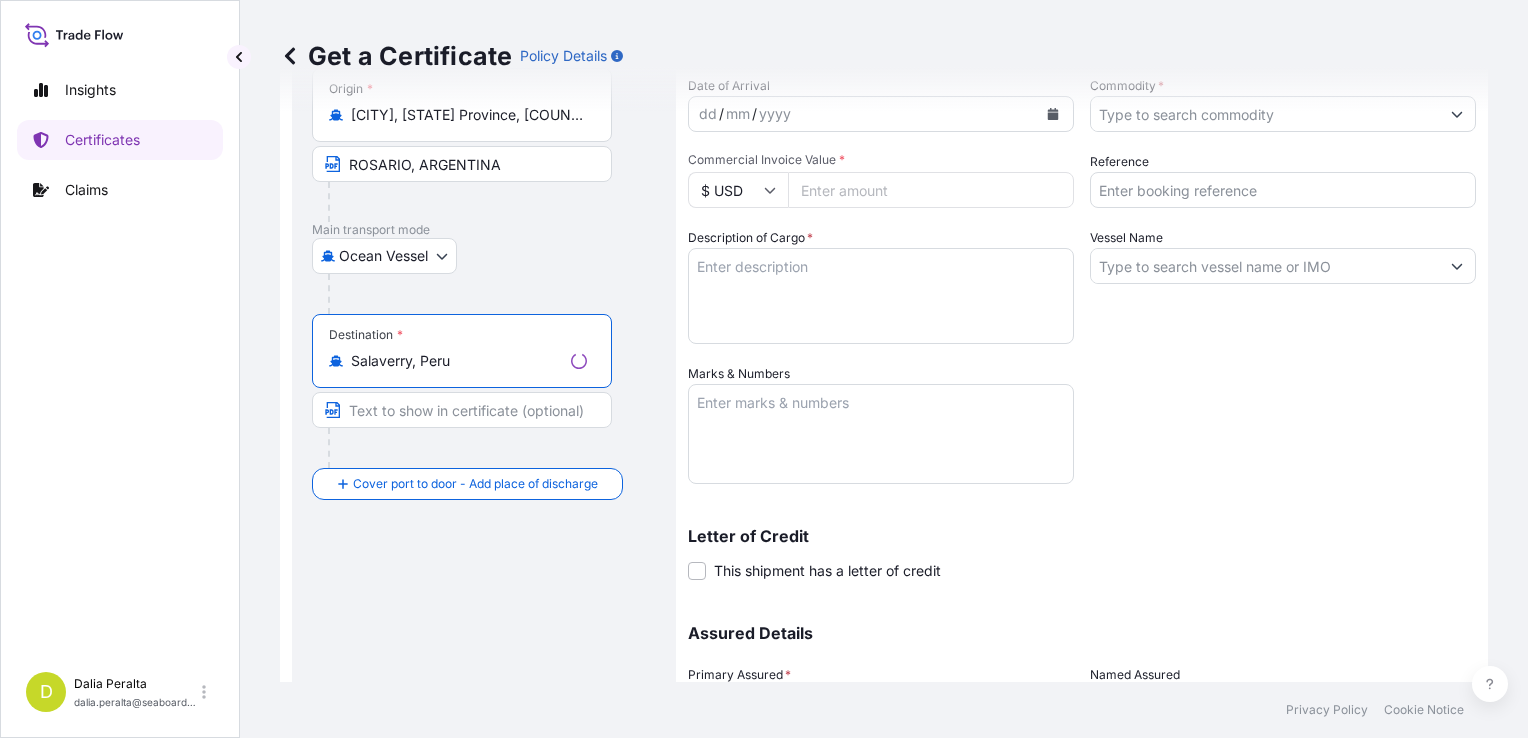 type on "Salaverry, Peru" 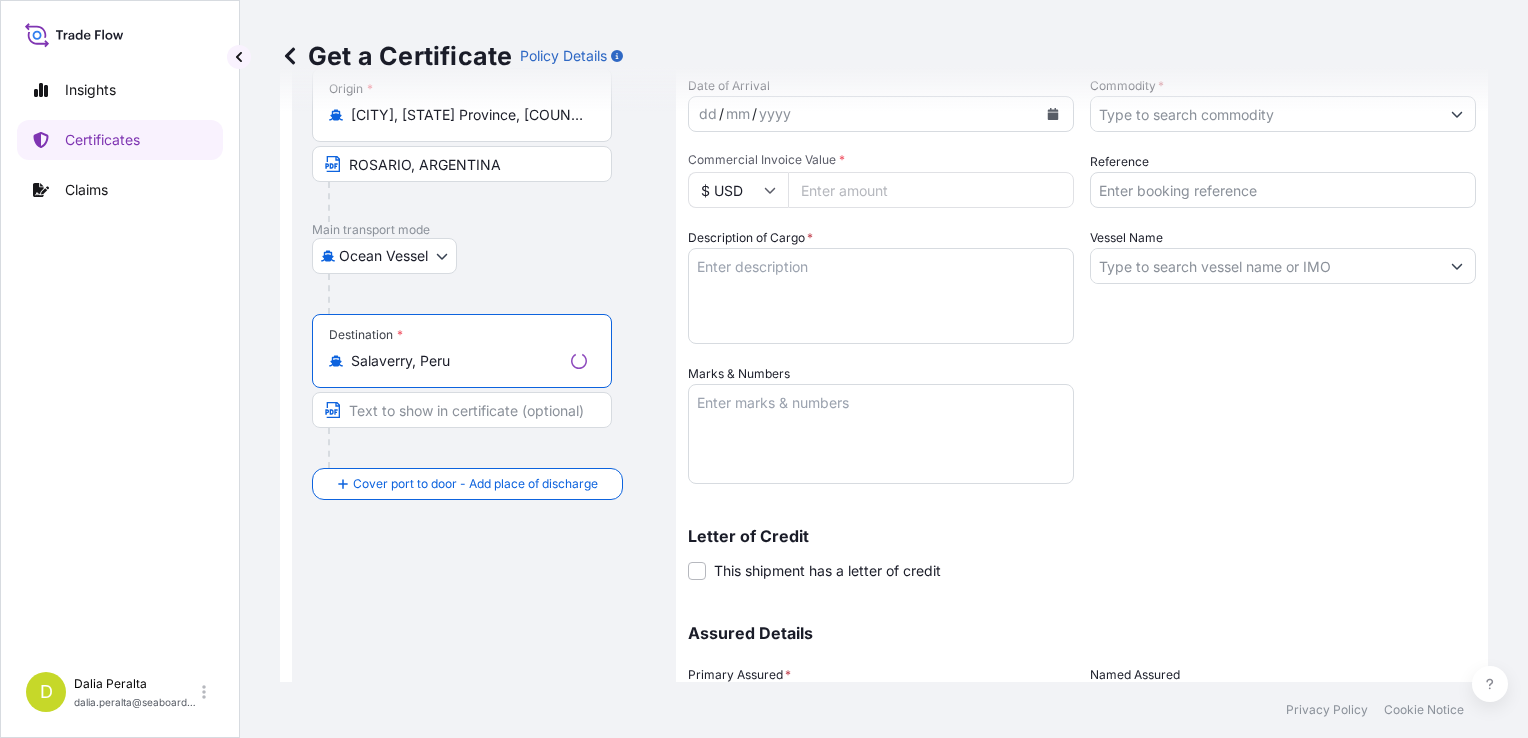 click at bounding box center [462, 410] 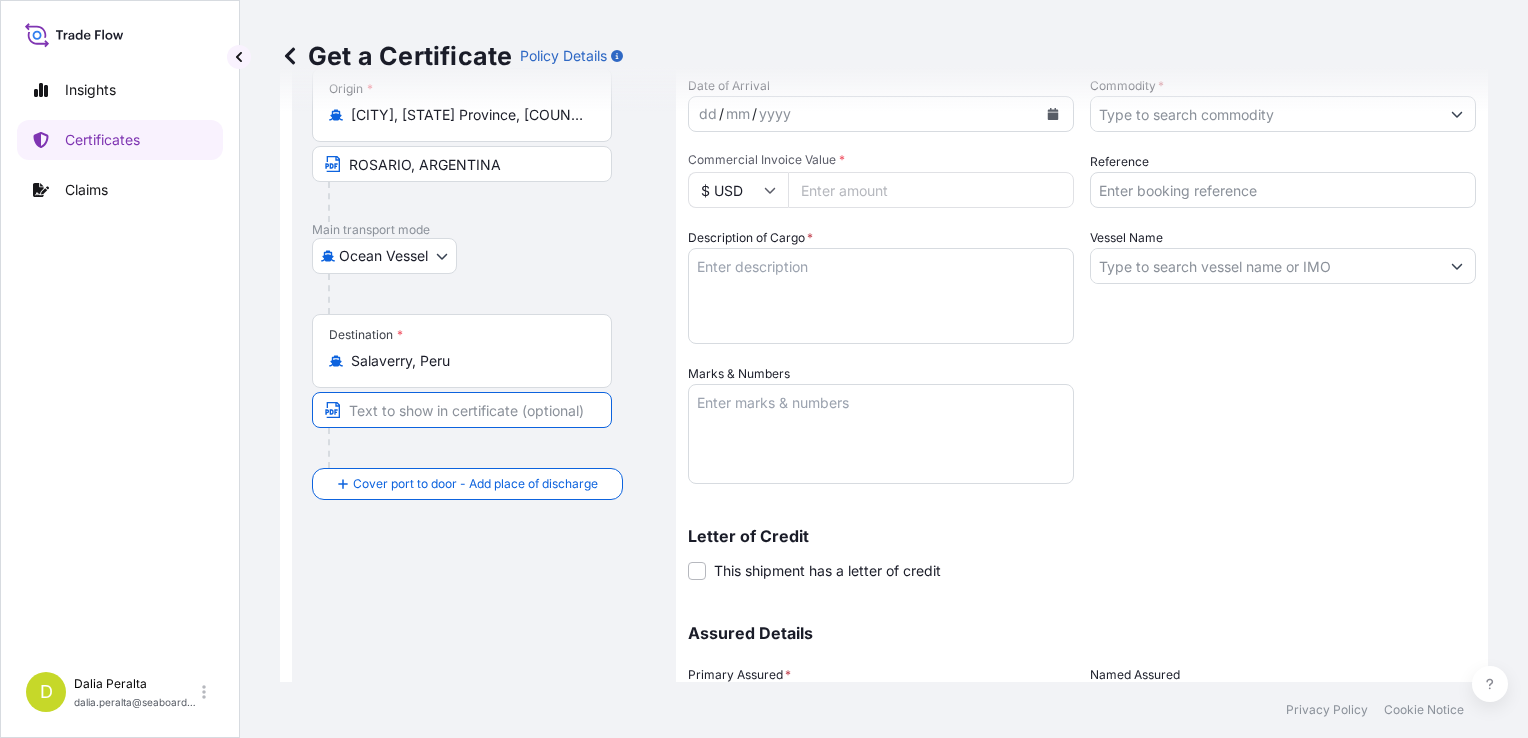 paste on "[CITY], [COUNTRY]" 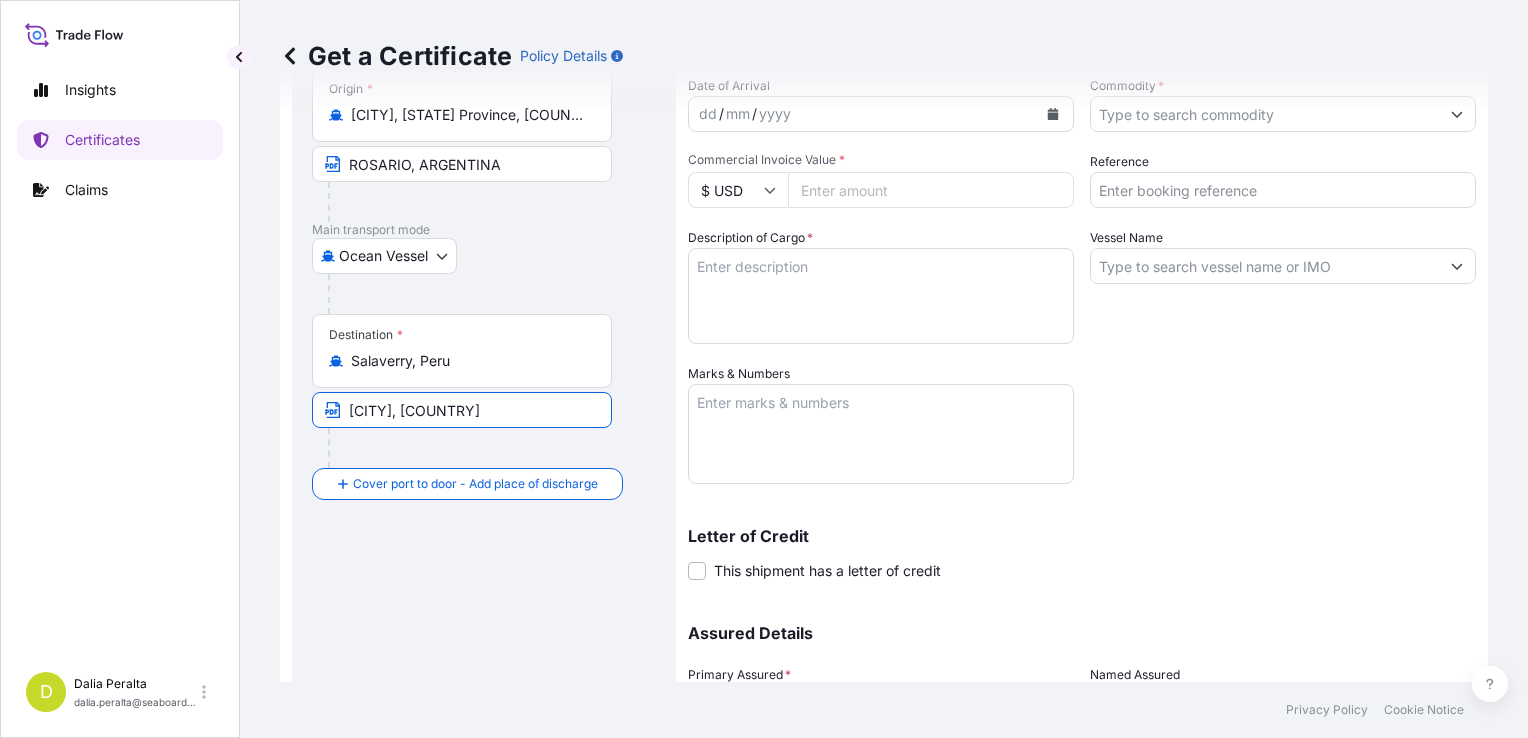 type on "[CITY], [COUNTRY]" 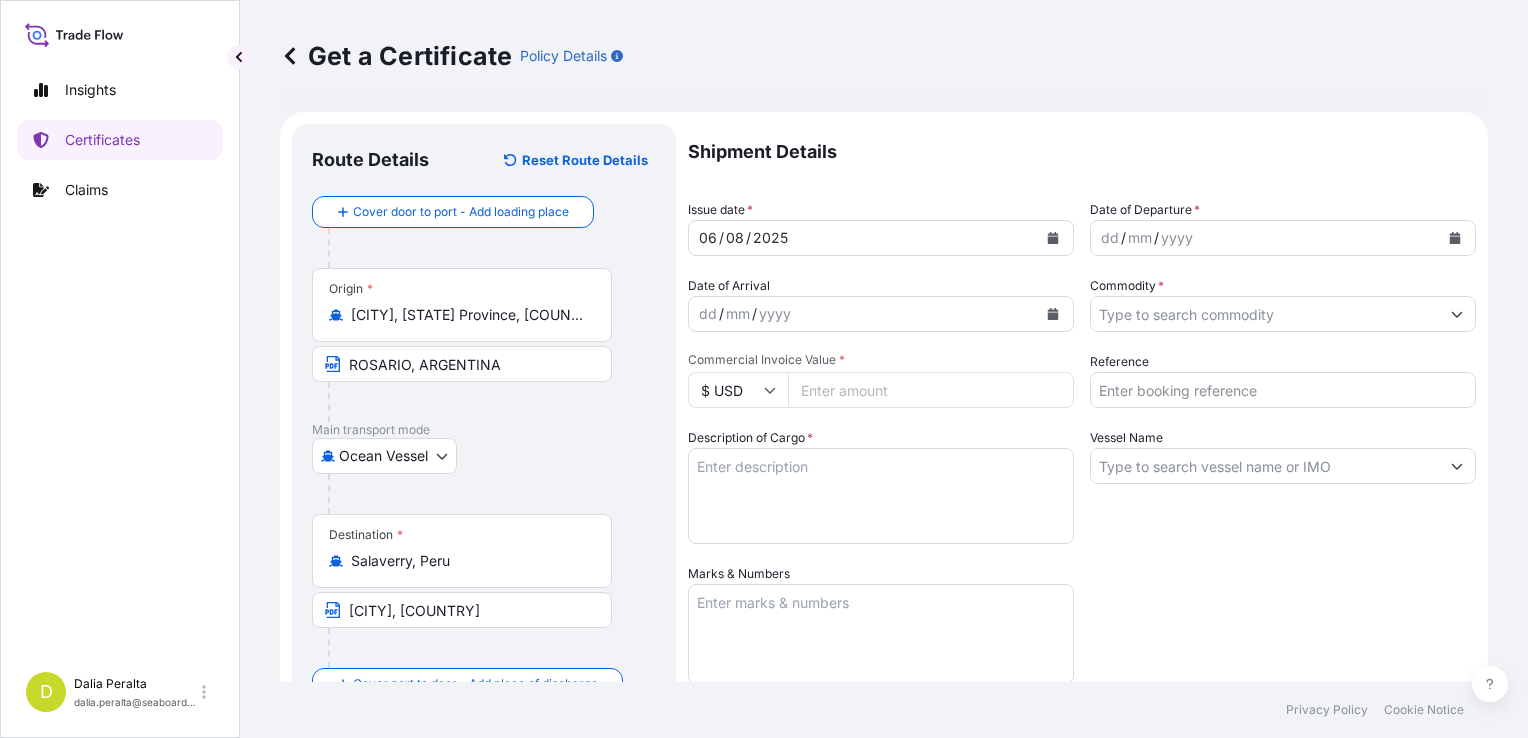 scroll, scrollTop: 0, scrollLeft: 0, axis: both 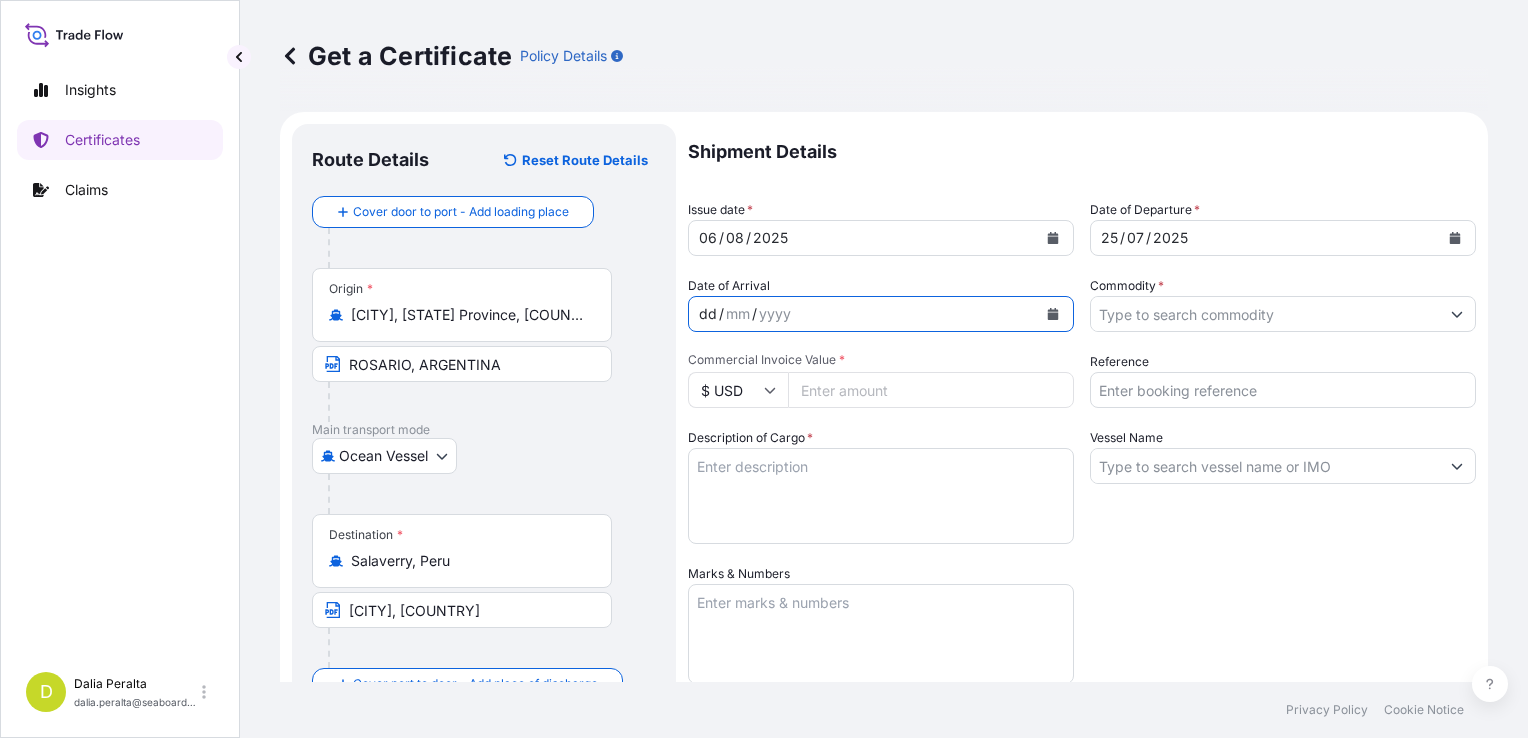 click on "dd" at bounding box center (708, 314) 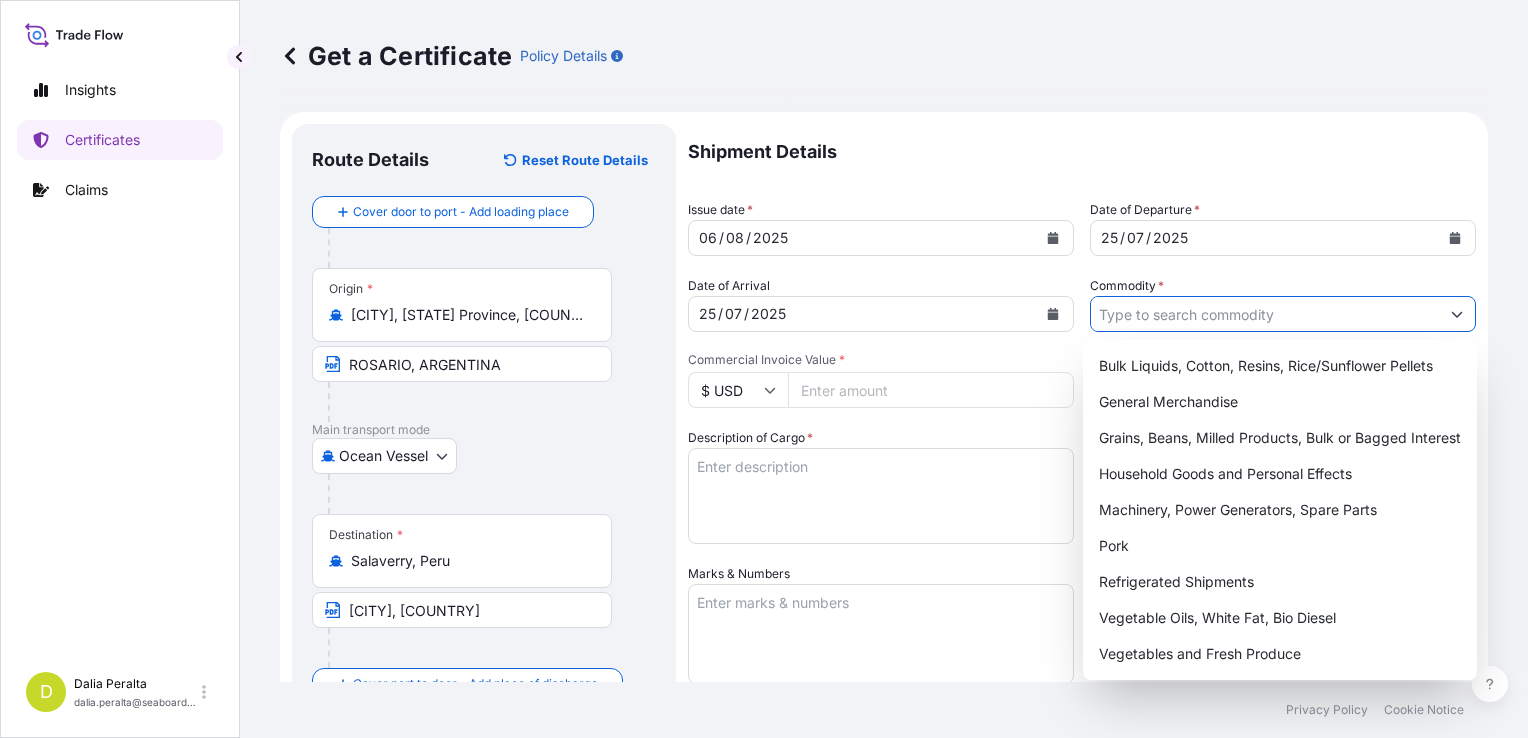 click on "Commodity *" at bounding box center [1265, 314] 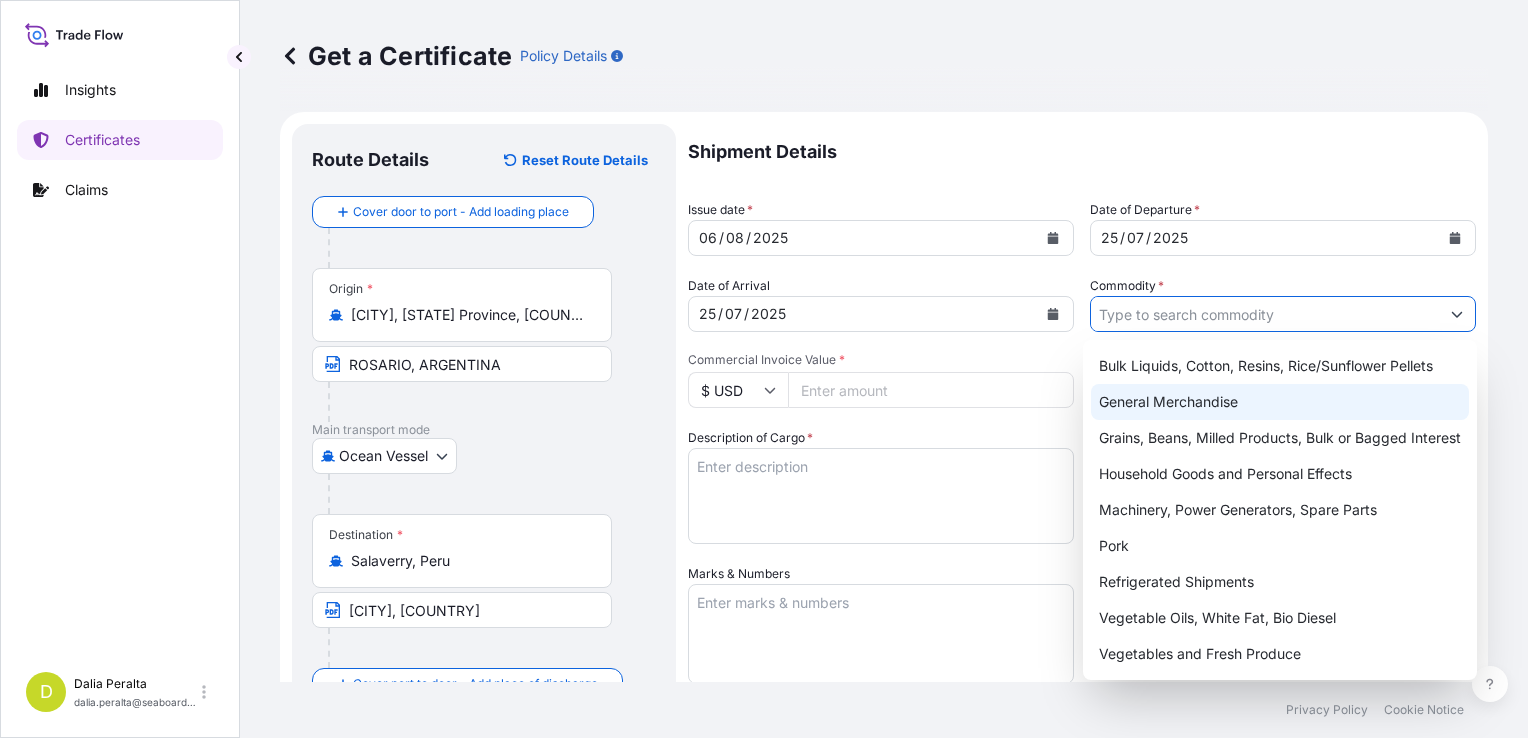 click on "Grains, Beans, Milled Products, Bulk or Bagged Interest" at bounding box center (1280, 438) 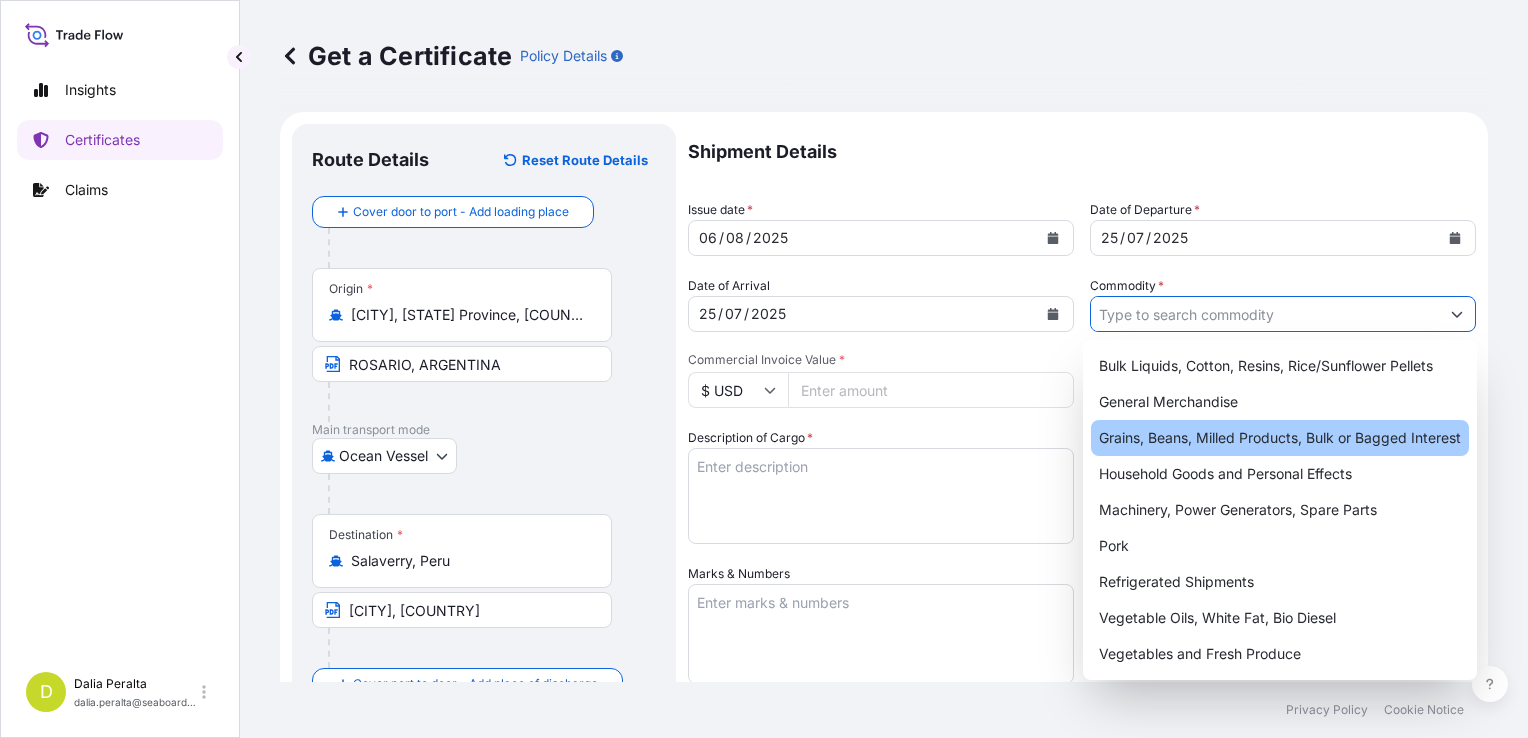 type on "Grains, Beans, Milled Products, Bulk or Bagged Interest" 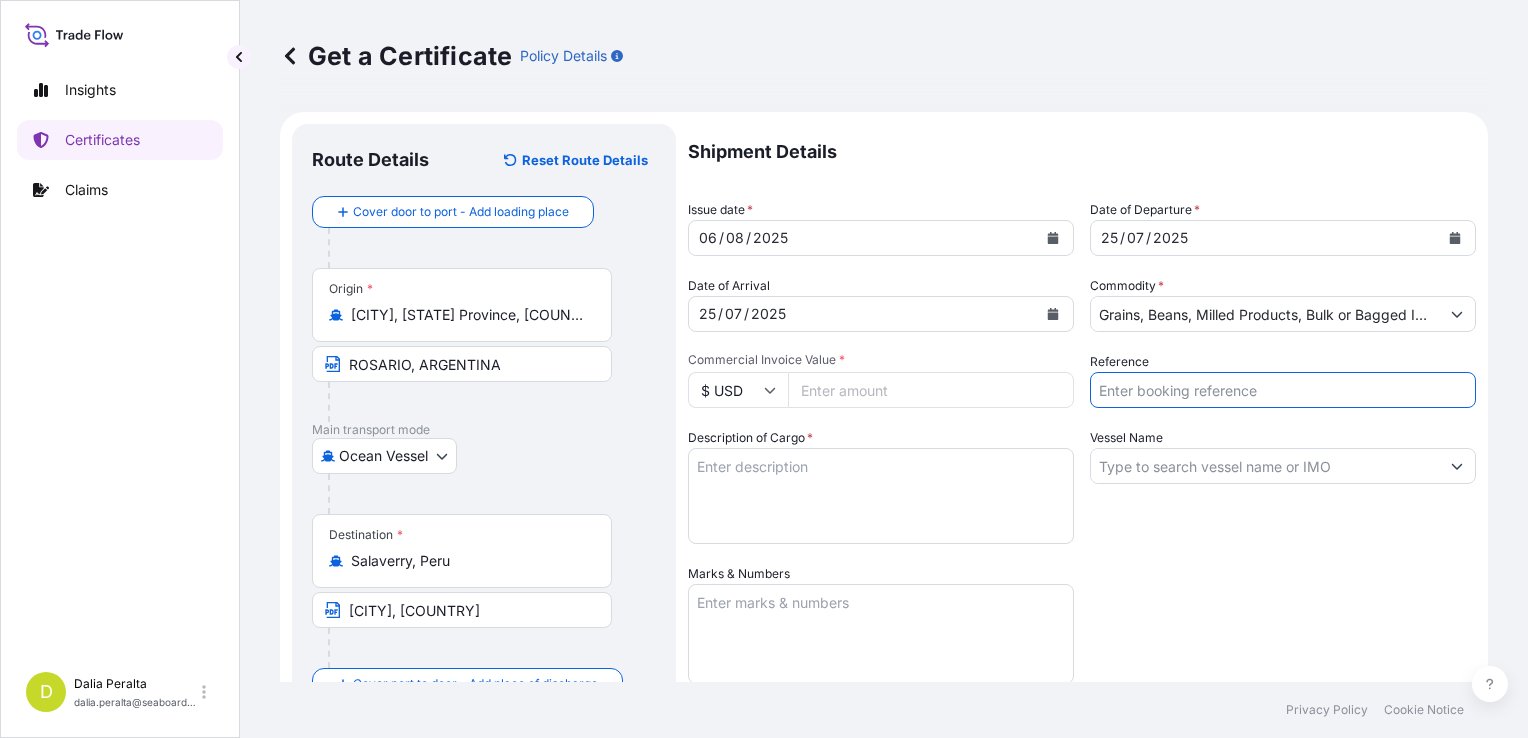 click on "Reference" at bounding box center (1283, 390) 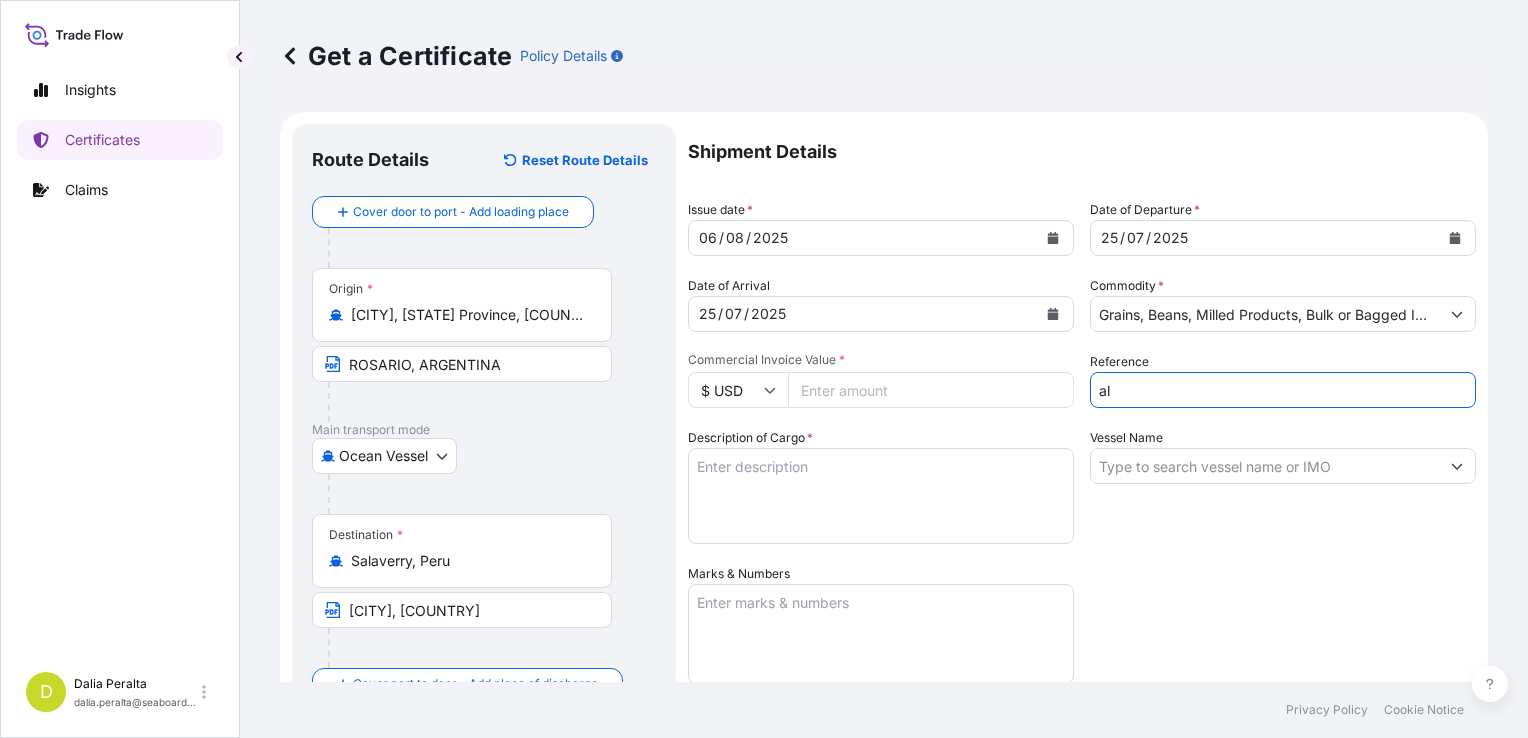 type on "a" 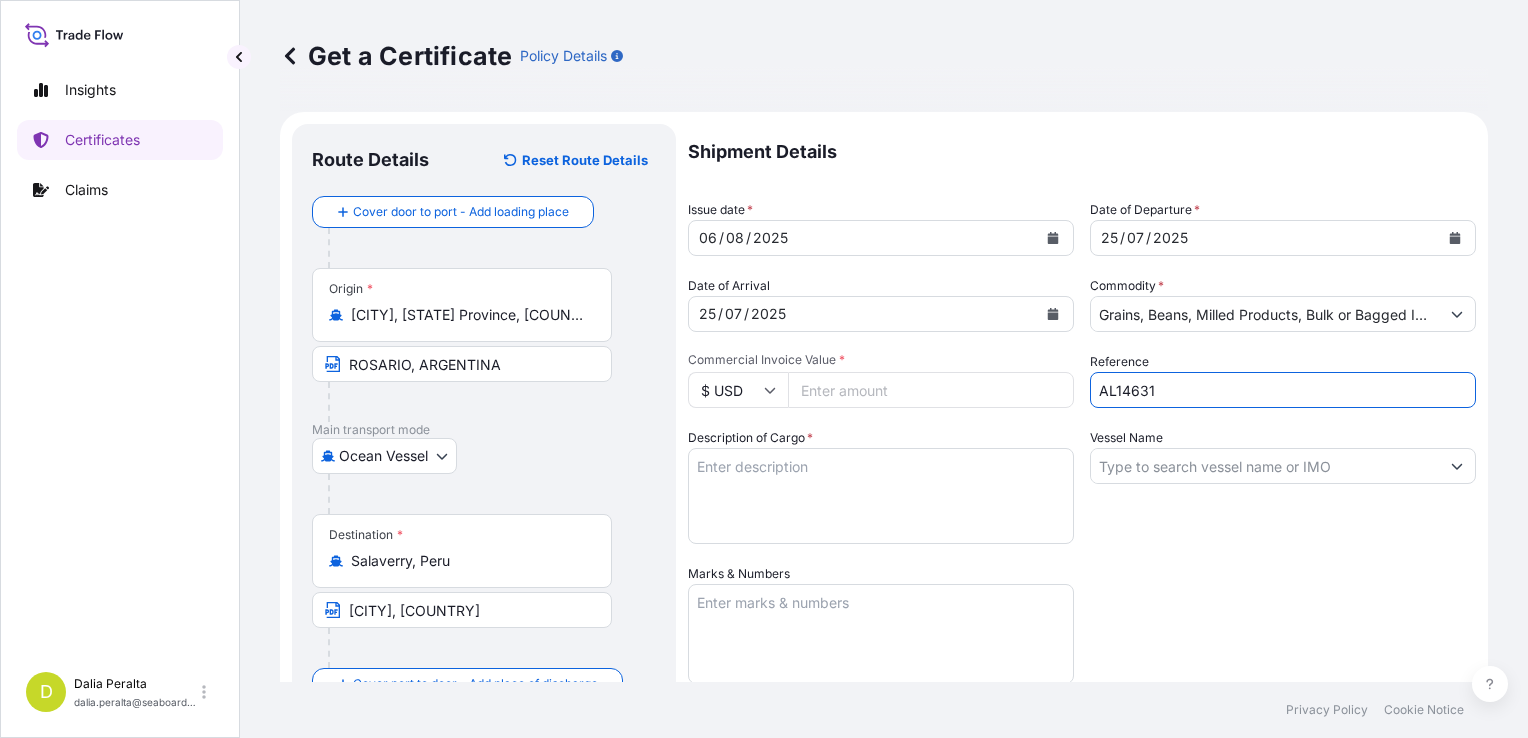 type on "AL14631" 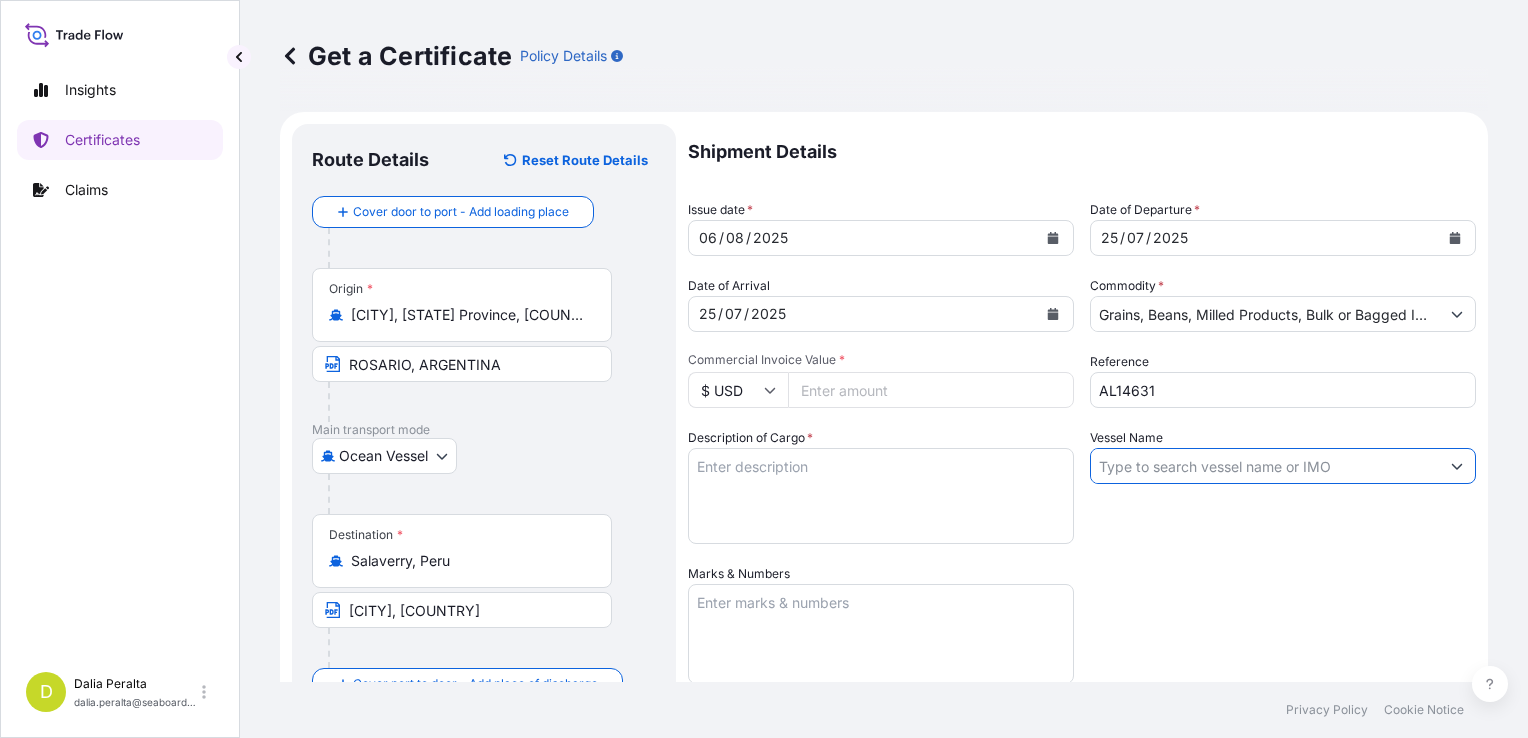 click on "Vessel Name" at bounding box center (1265, 466) 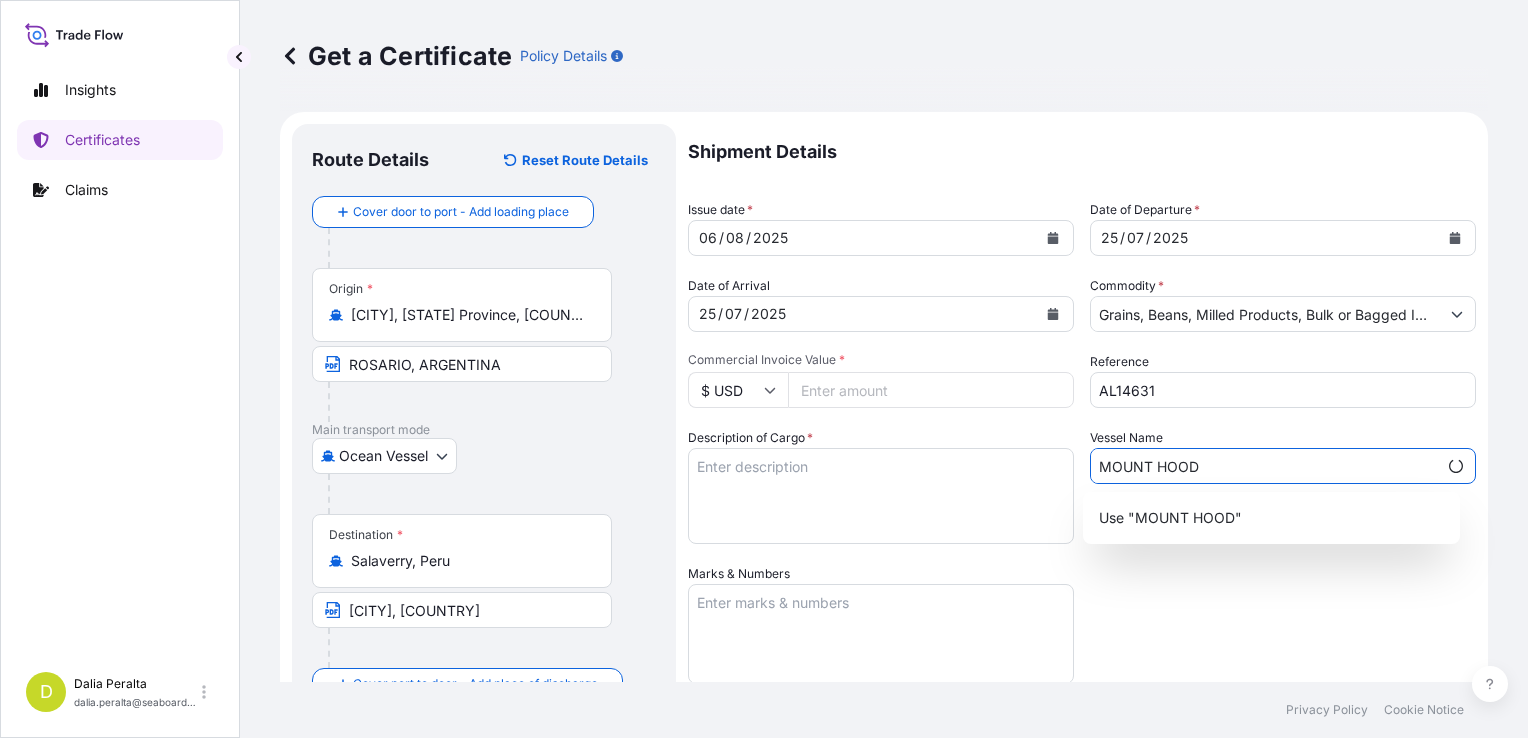 click on "MOUNT HOOD" at bounding box center (1264, 466) 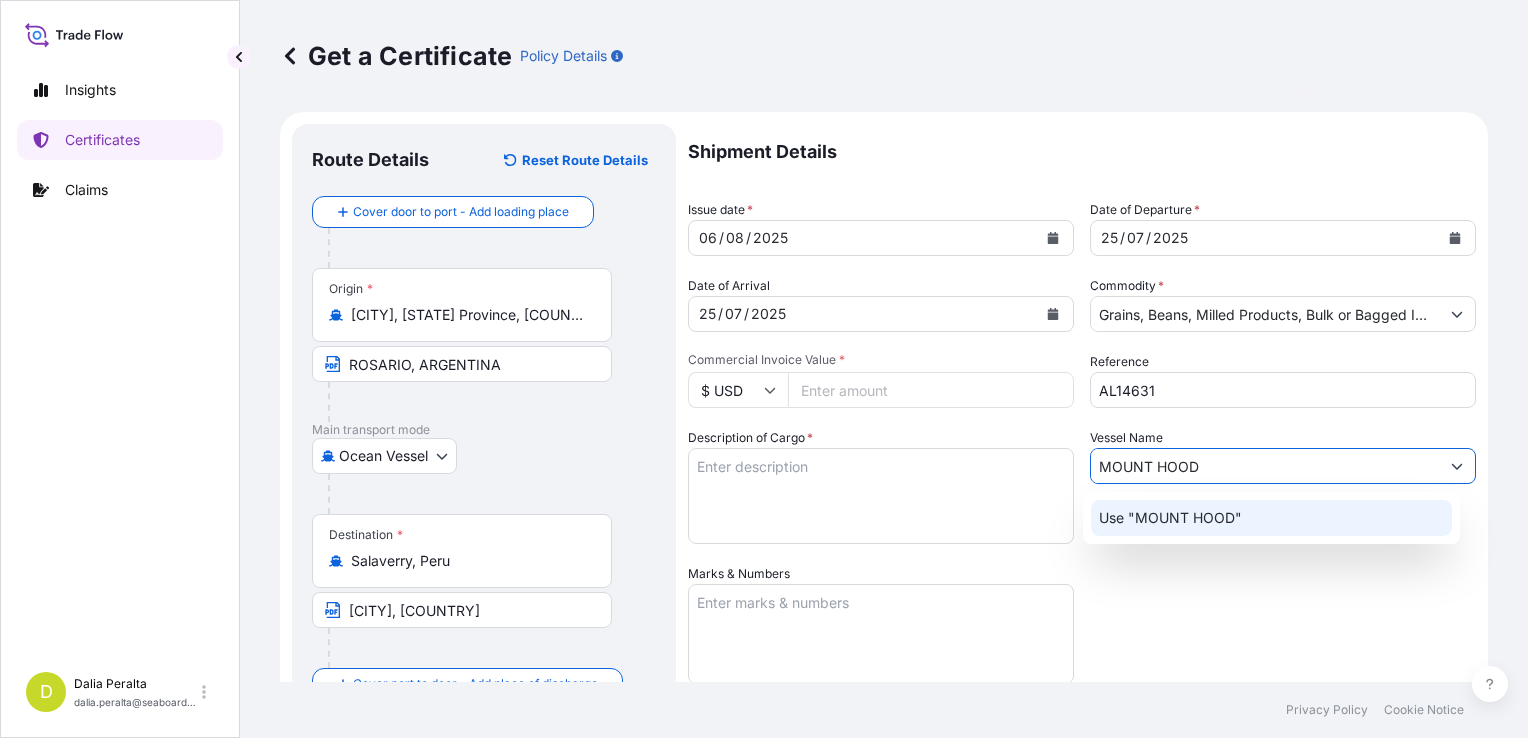 click on "Use "MOUNT HOOD"" 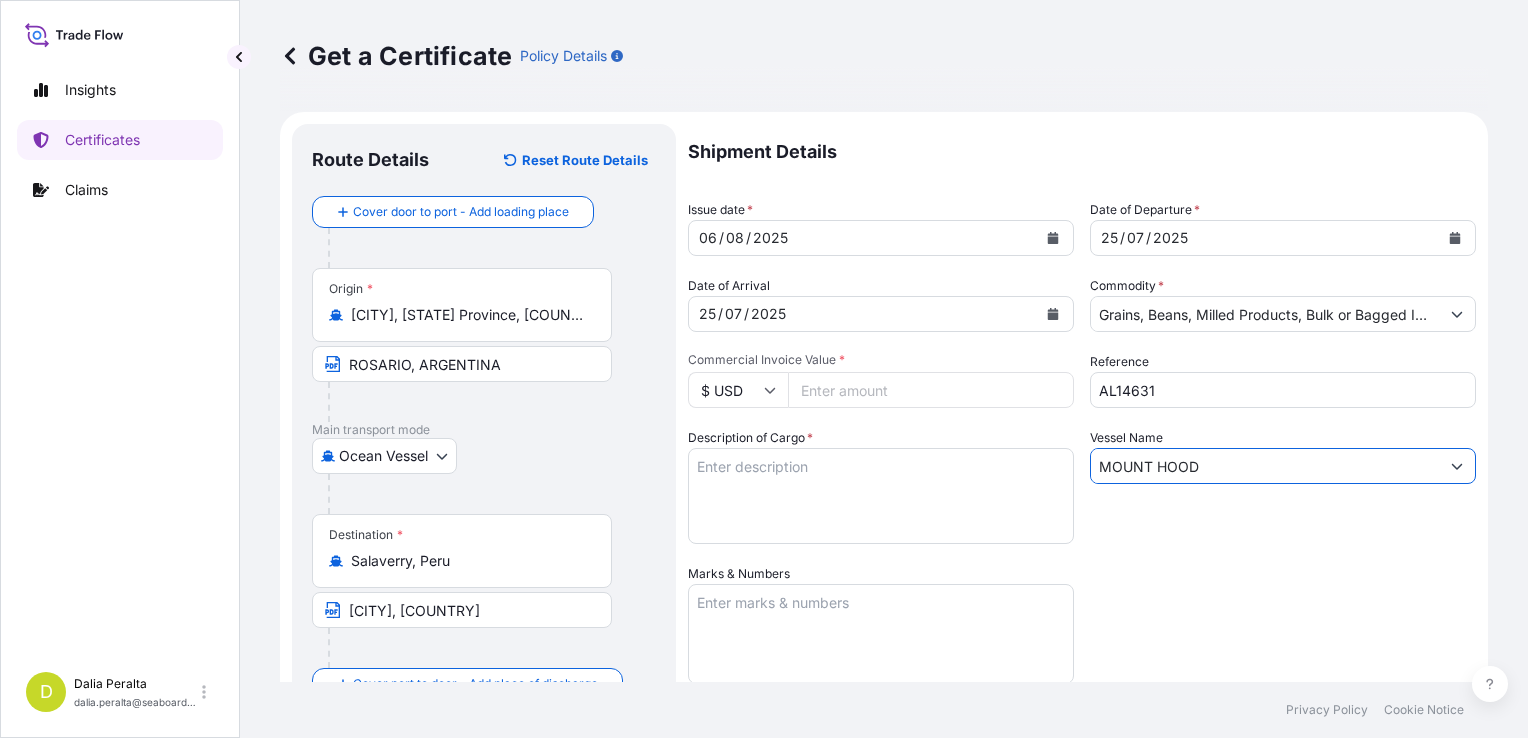type on "MOUNT HOOD" 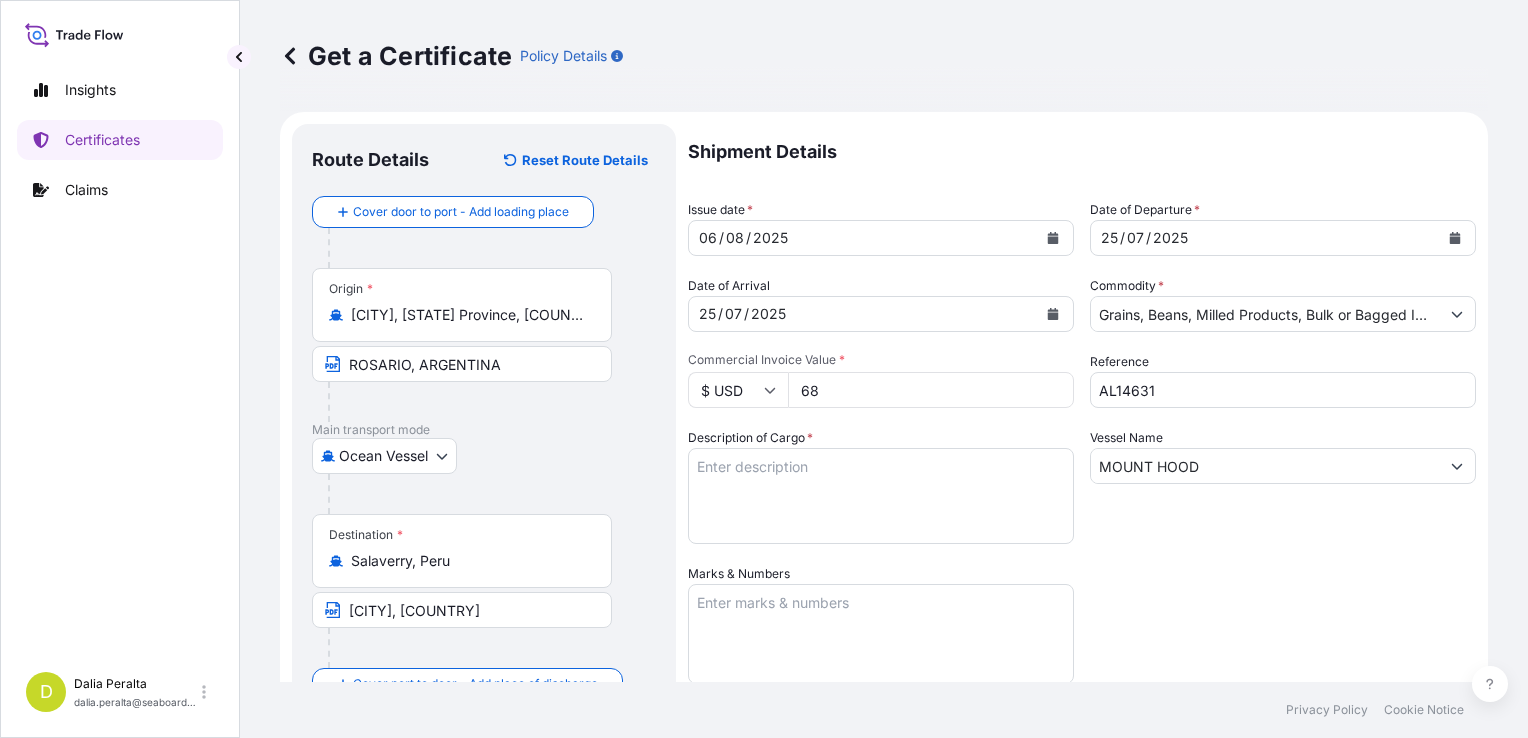 type on "6" 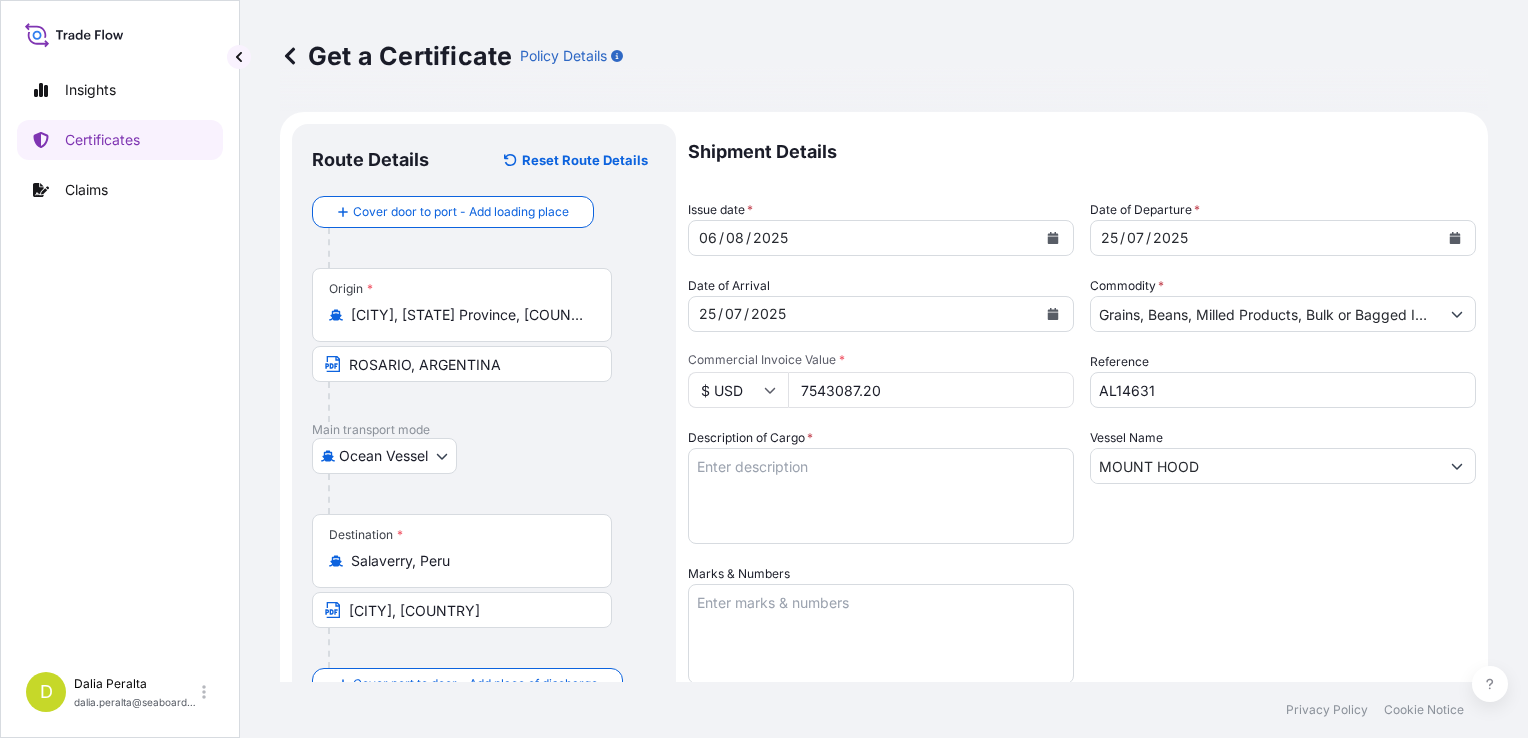 type on "7543087.20" 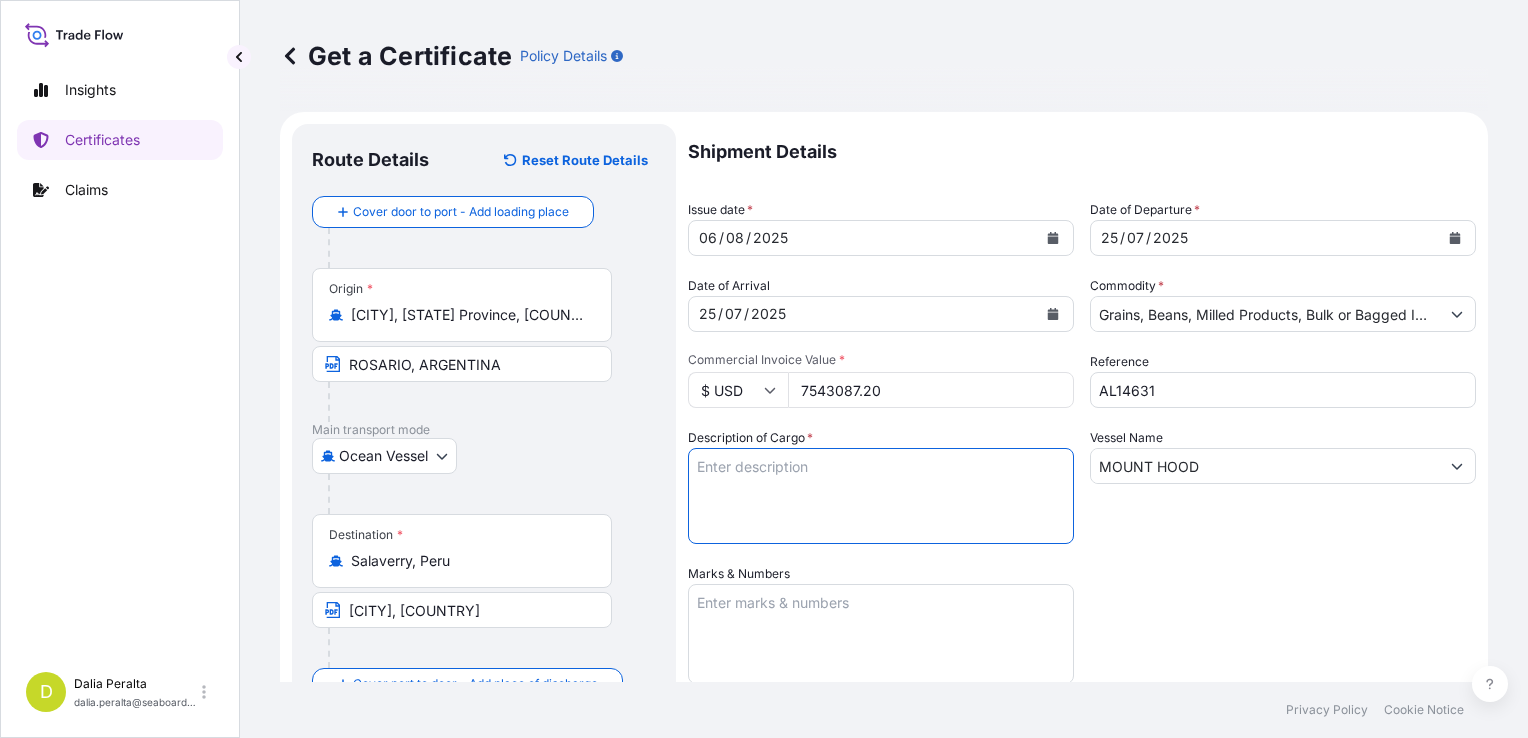 click on "Description of Cargo *" at bounding box center [881, 496] 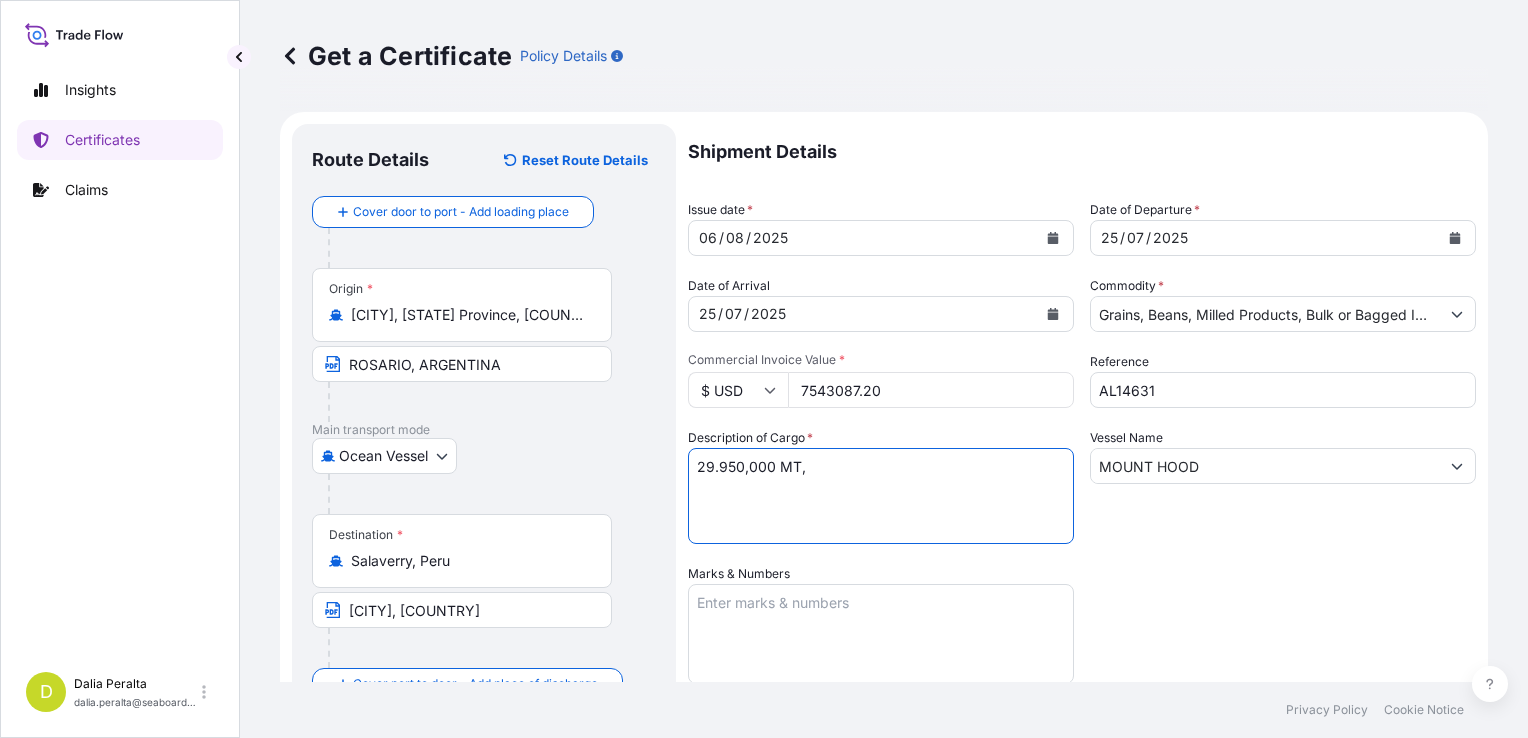 click on "29.950,000 MT," at bounding box center [881, 496] 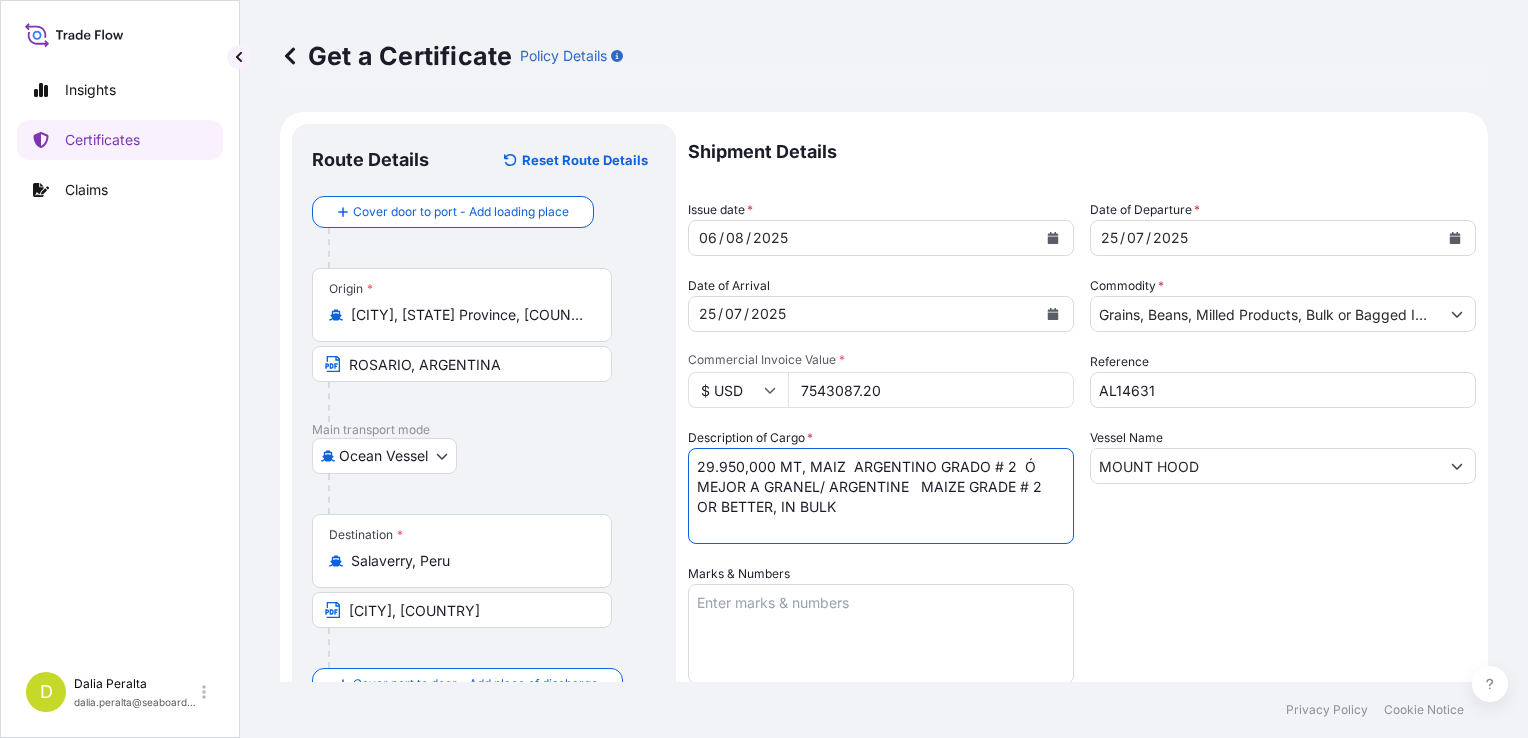 click on "29.950,000 MT, MAIZ  ARGENTINO GRADO # 2  Ó MEJOR A GRANEL/ ARGENTINE   MAIZE GRADE # 2 OR BETTER, IN BULK" at bounding box center [881, 496] 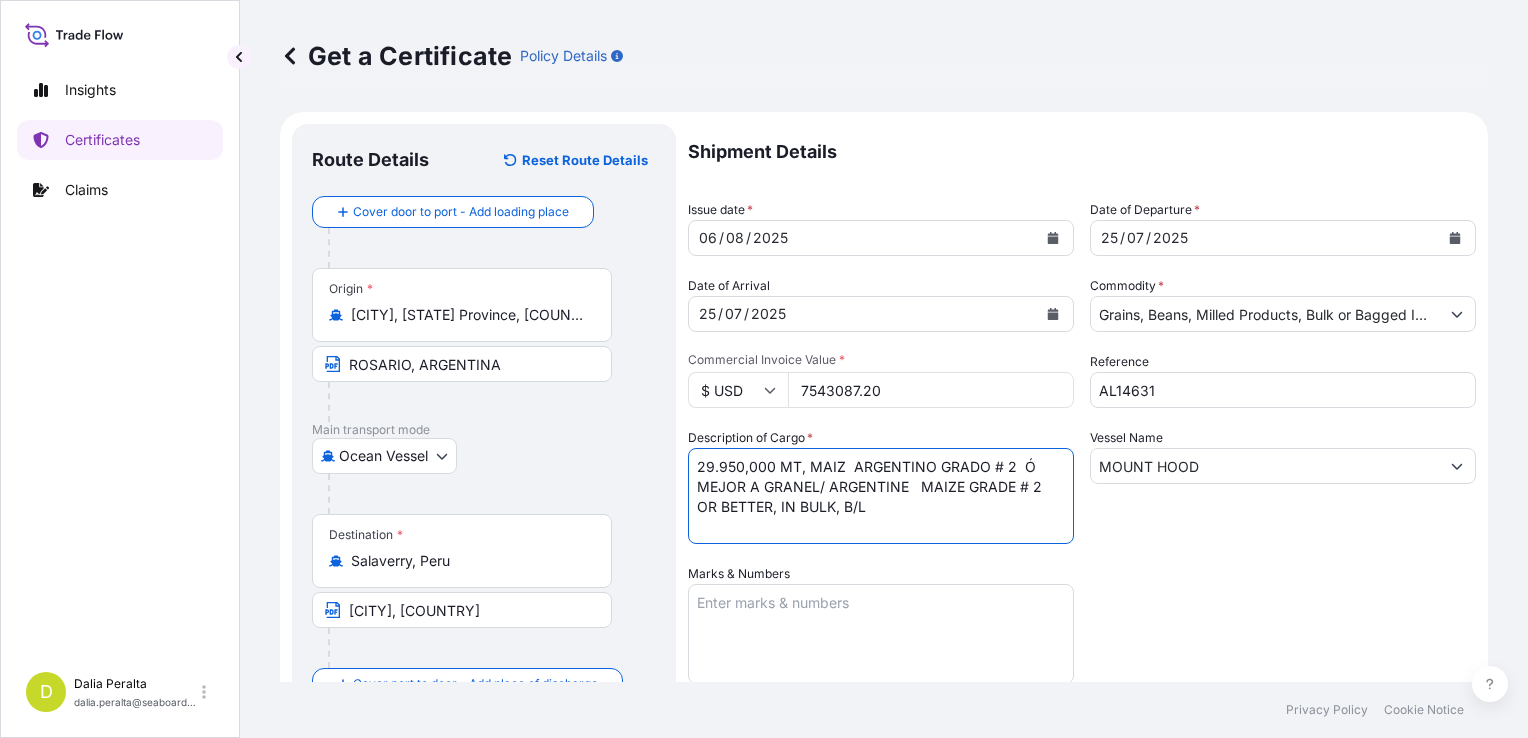 click on "[QUANTITY] MT, MAIZ ARGENTINO GRADO # 2 Ó MEJOR A GRANEL/ ARGENTINE MAIZE GRADE # 2 OR BETTER, IN BULK, B/L" at bounding box center [881, 496] 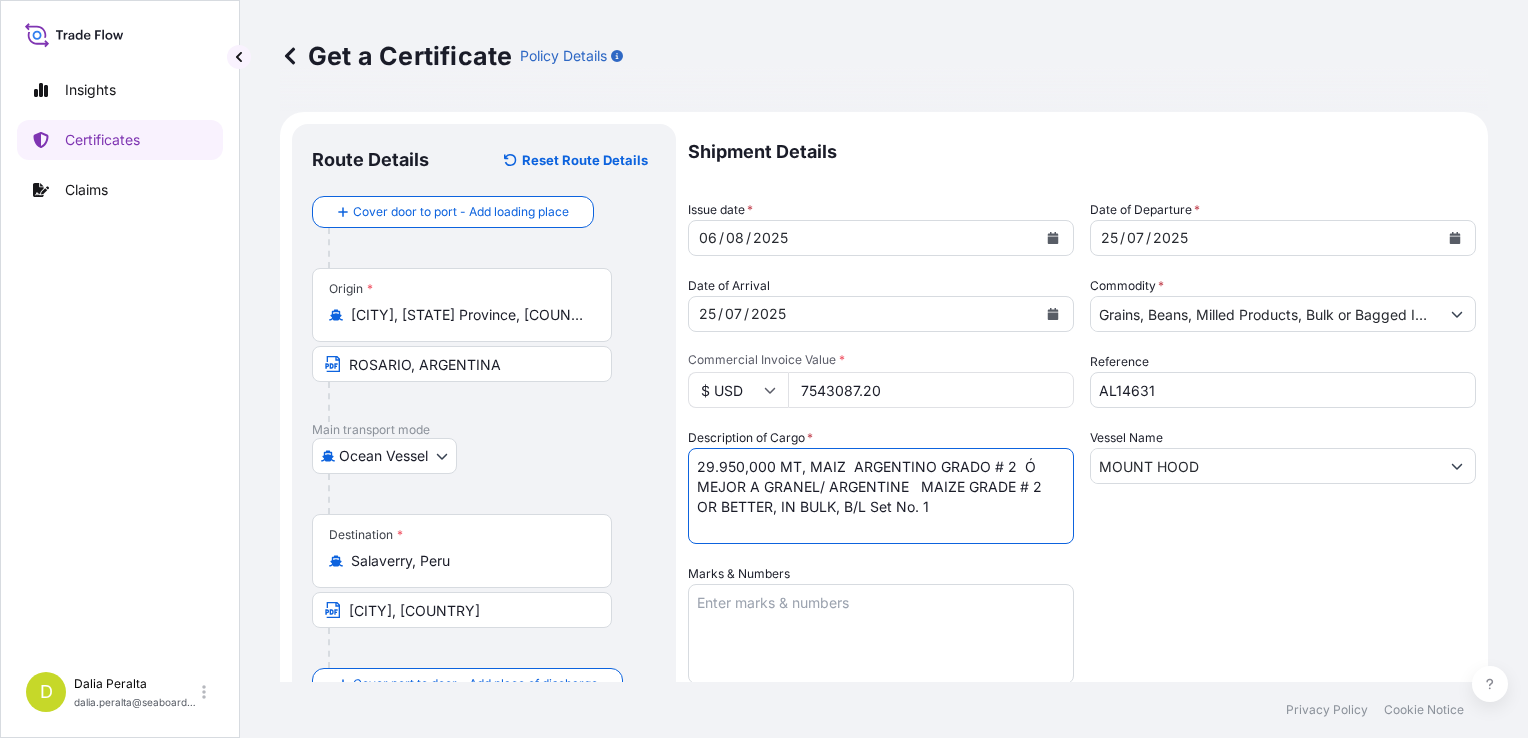 click on "29.950,000 MT, MAIZ  ARGENTINO GRADO # 2  Ó MEJOR A GRANEL/ ARGENTINE   MAIZE GRADE # 2 OR BETTER, IN BULK, B/L Set No. 1" at bounding box center [881, 496] 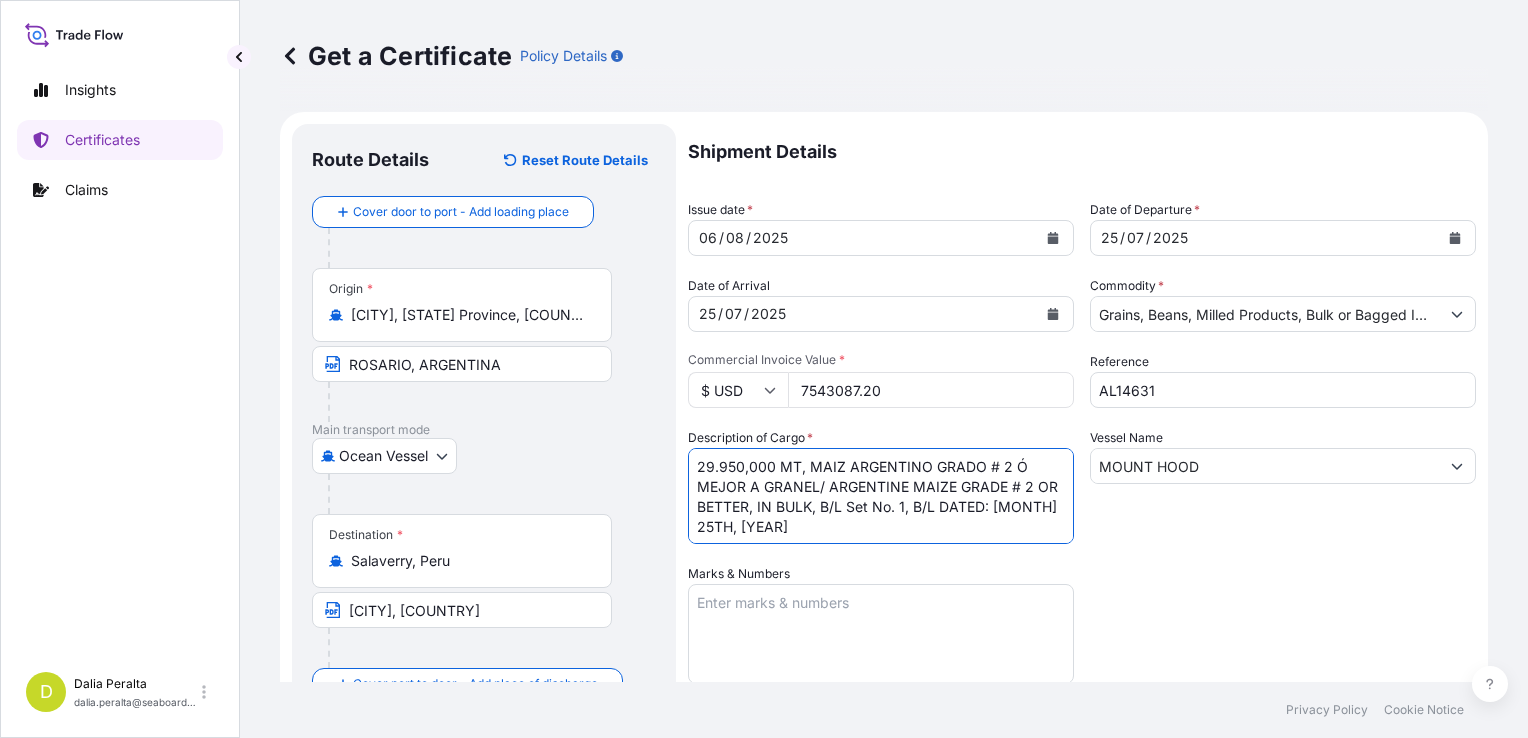 scroll, scrollTop: 21, scrollLeft: 0, axis: vertical 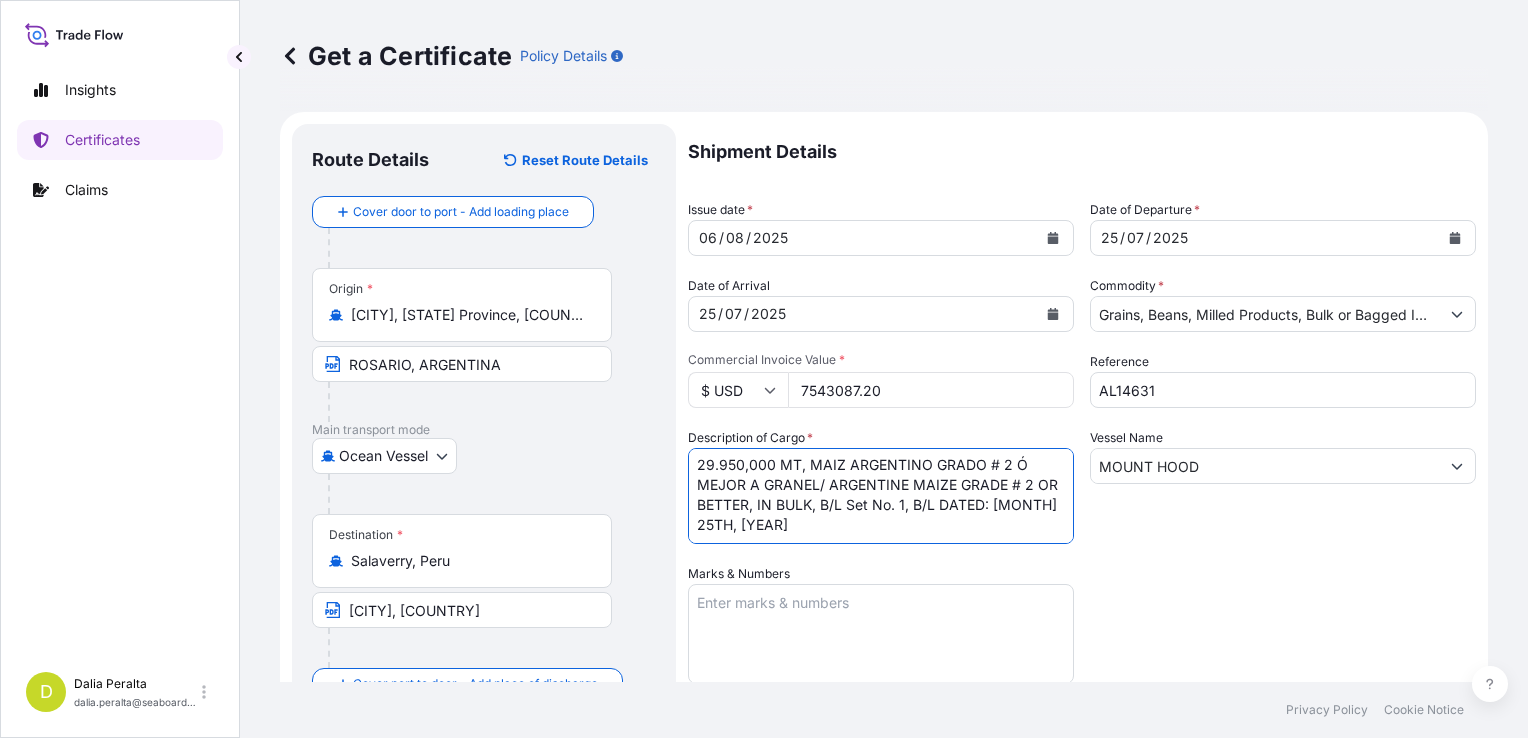 type on "29.950,000 MT, MAIZ  ARGENTINO GRADO # 2  Ó MEJOR A GRANEL/ ARGENTINE   MAIZE GRADE # 2 OR BETTER, IN BULK, B/L Set No. 1, B/L DATED: JULY 25TH, [YEAR]" 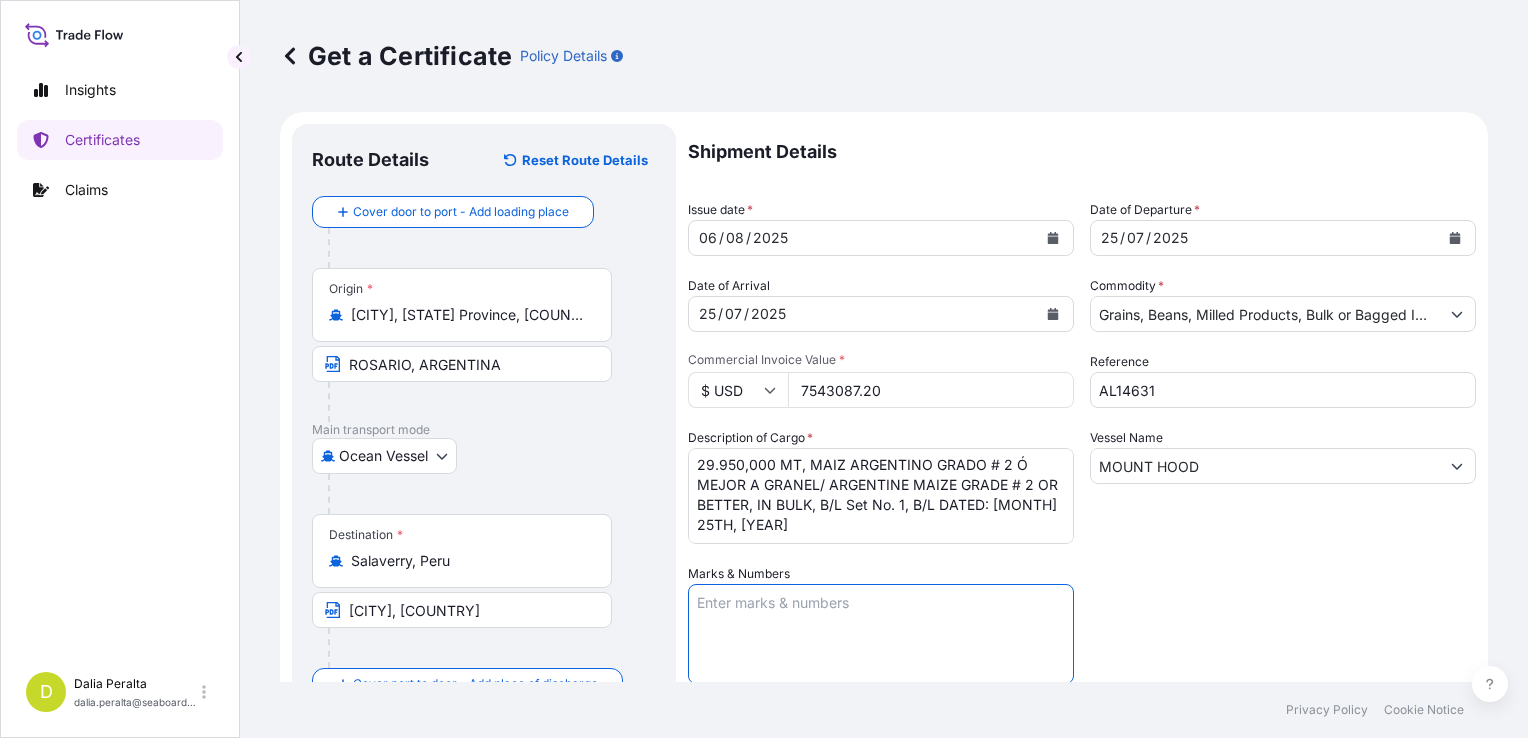click on "Marks & Numbers" at bounding box center [881, 634] 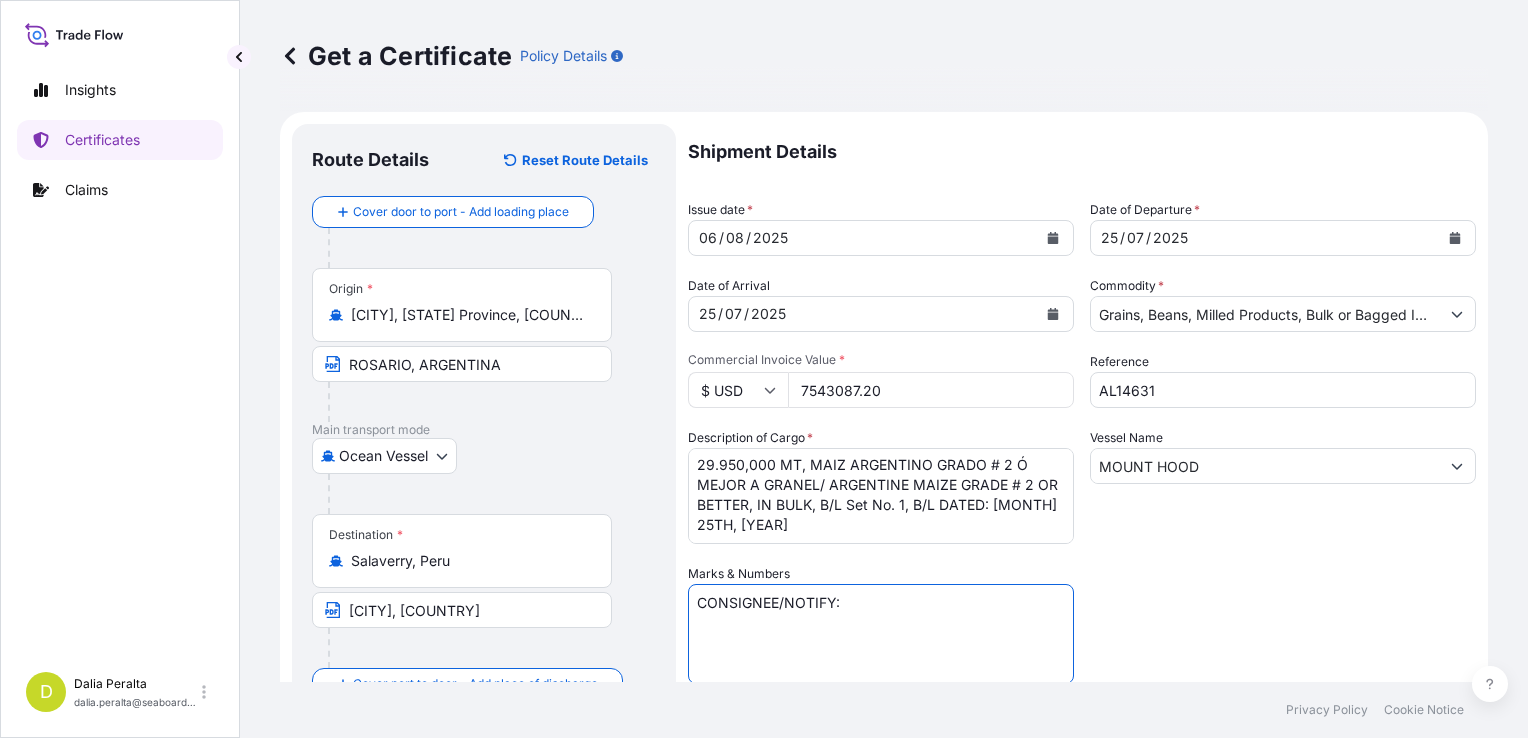 click on "CONSIGNEE/NOTIFY:" at bounding box center (881, 634) 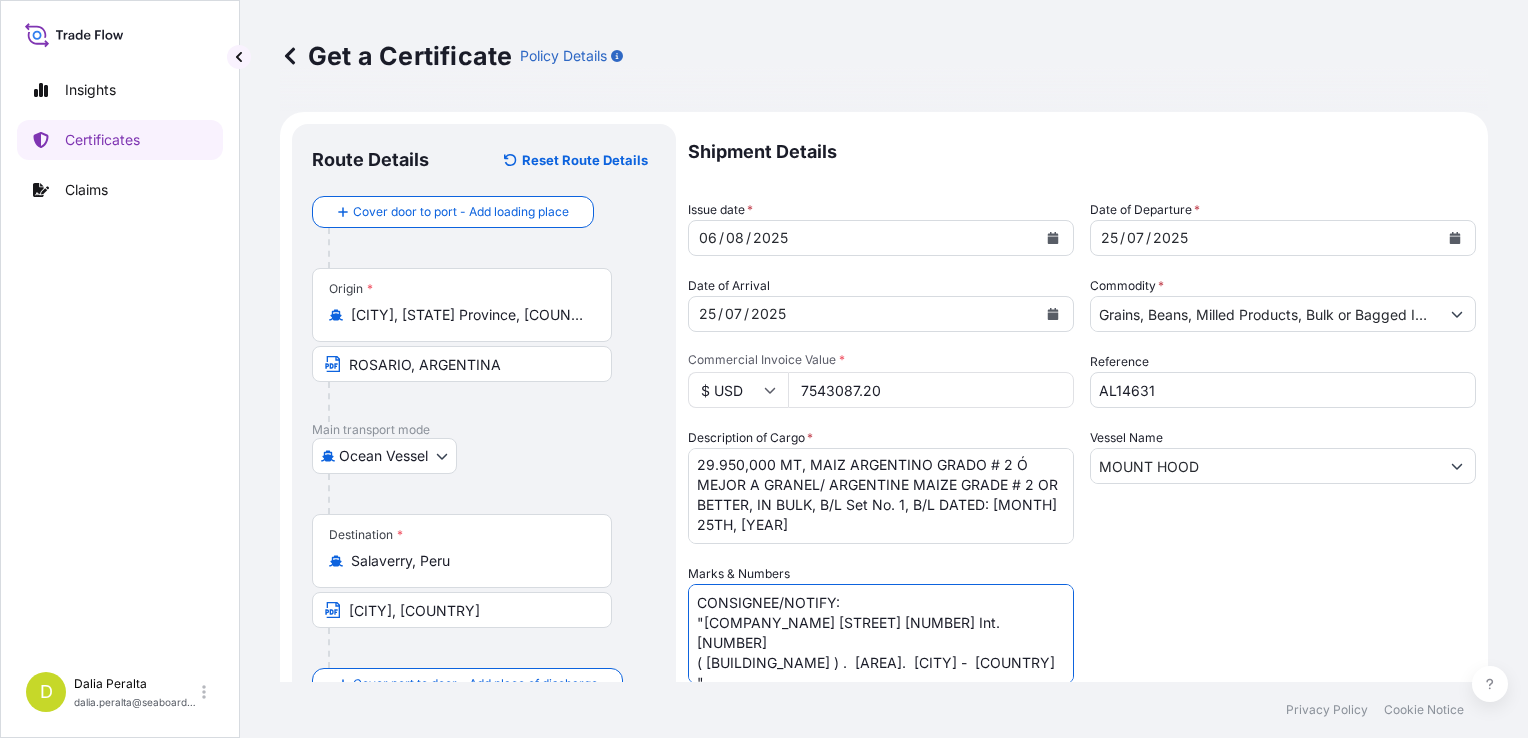 scroll, scrollTop: 8, scrollLeft: 0, axis: vertical 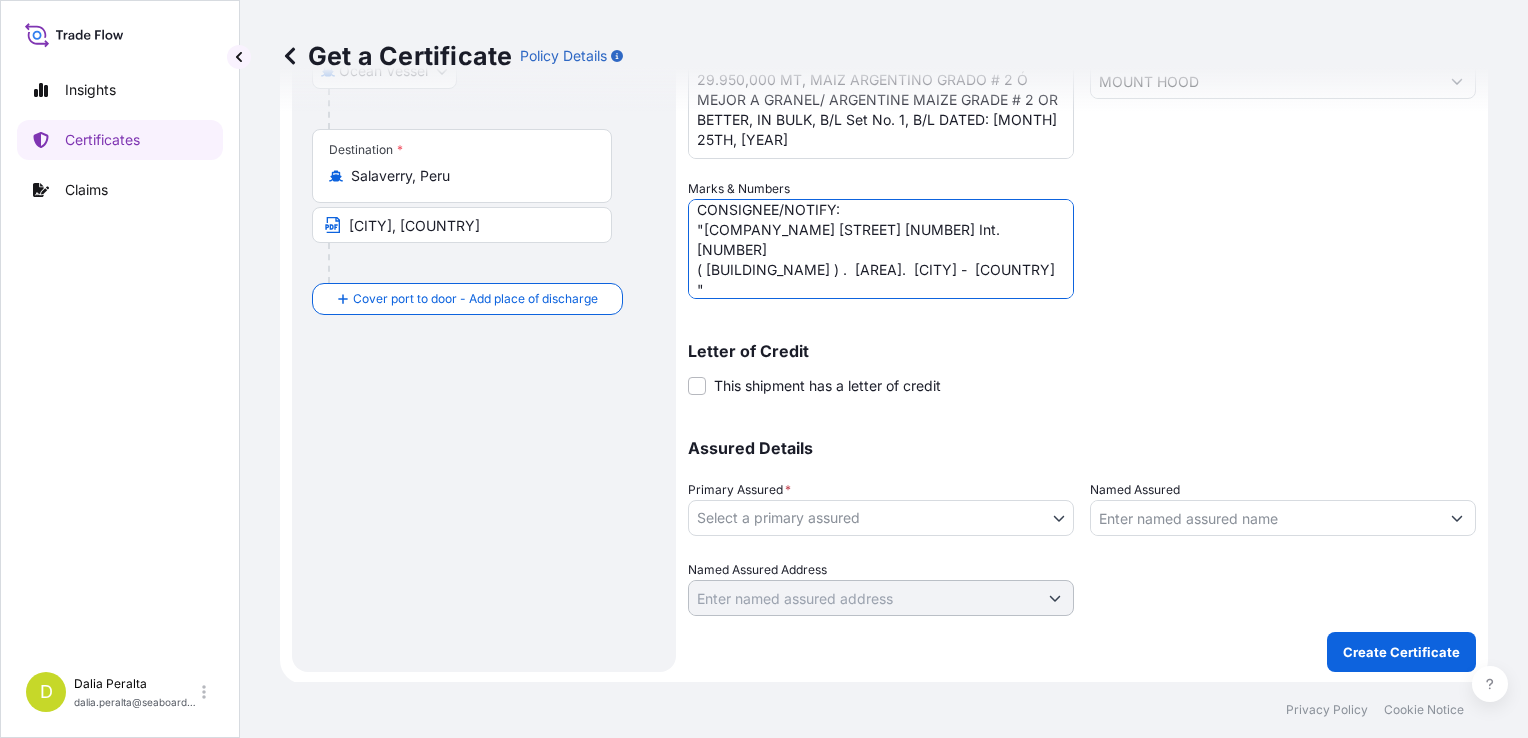click on "CONSIGNEE/NOTIFY:
"SEABOARD OVERSEAS PERU S.A. AV.VICTOR ANDRES BELAUNDE Nro. 332 Int. 302
(TORRE CROMO) . SAN ISIDRO. LIMA - PERU "" at bounding box center [881, 249] 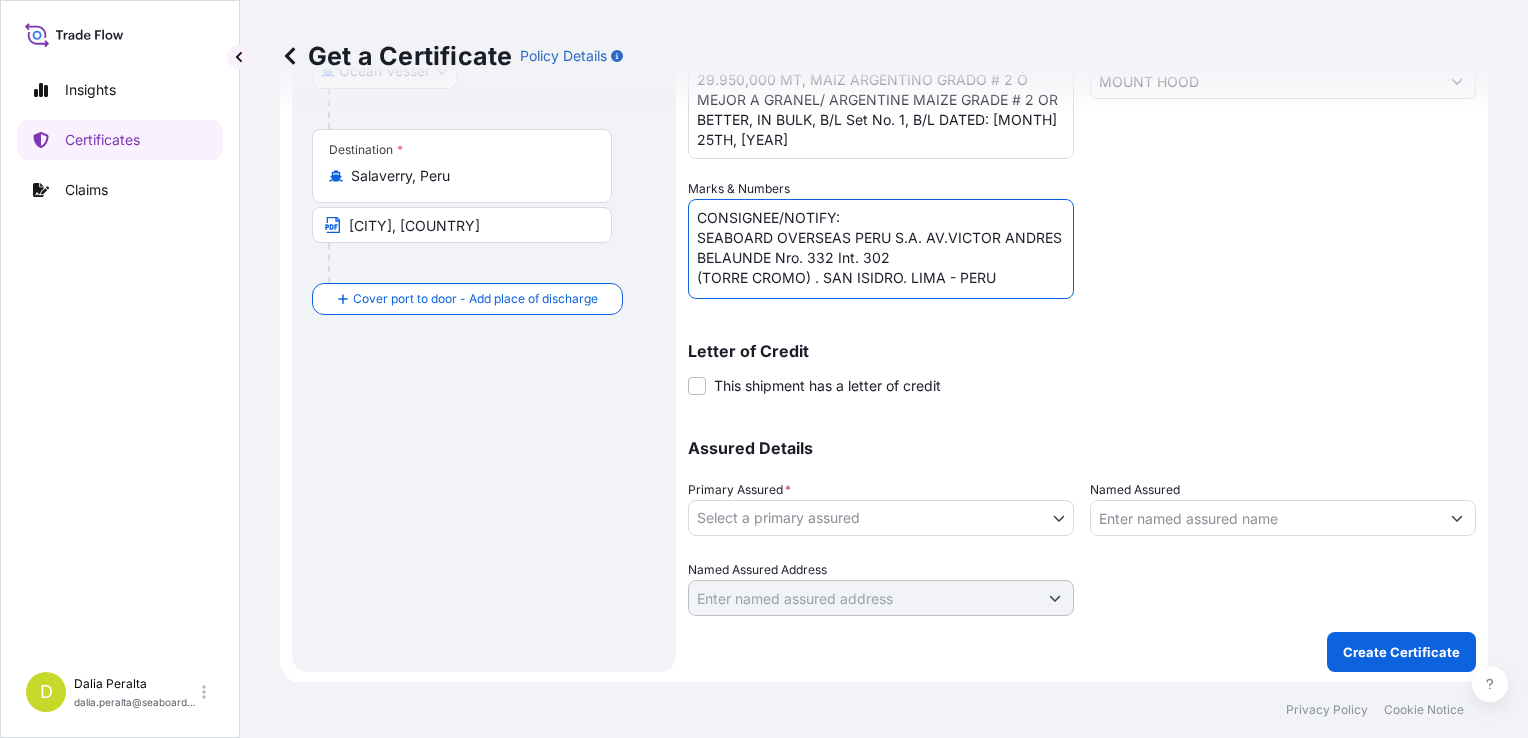 click on "CONSIGNEE/NOTIFY:
[COMPANY_NAME] [COUNTRY] S.A. [STREET] [NUMBER] Int. [NUMBER]
([BUILDING]) .  [DISTRICT].  [CITY] -  [COUNTRY] "" at bounding box center (881, 249) 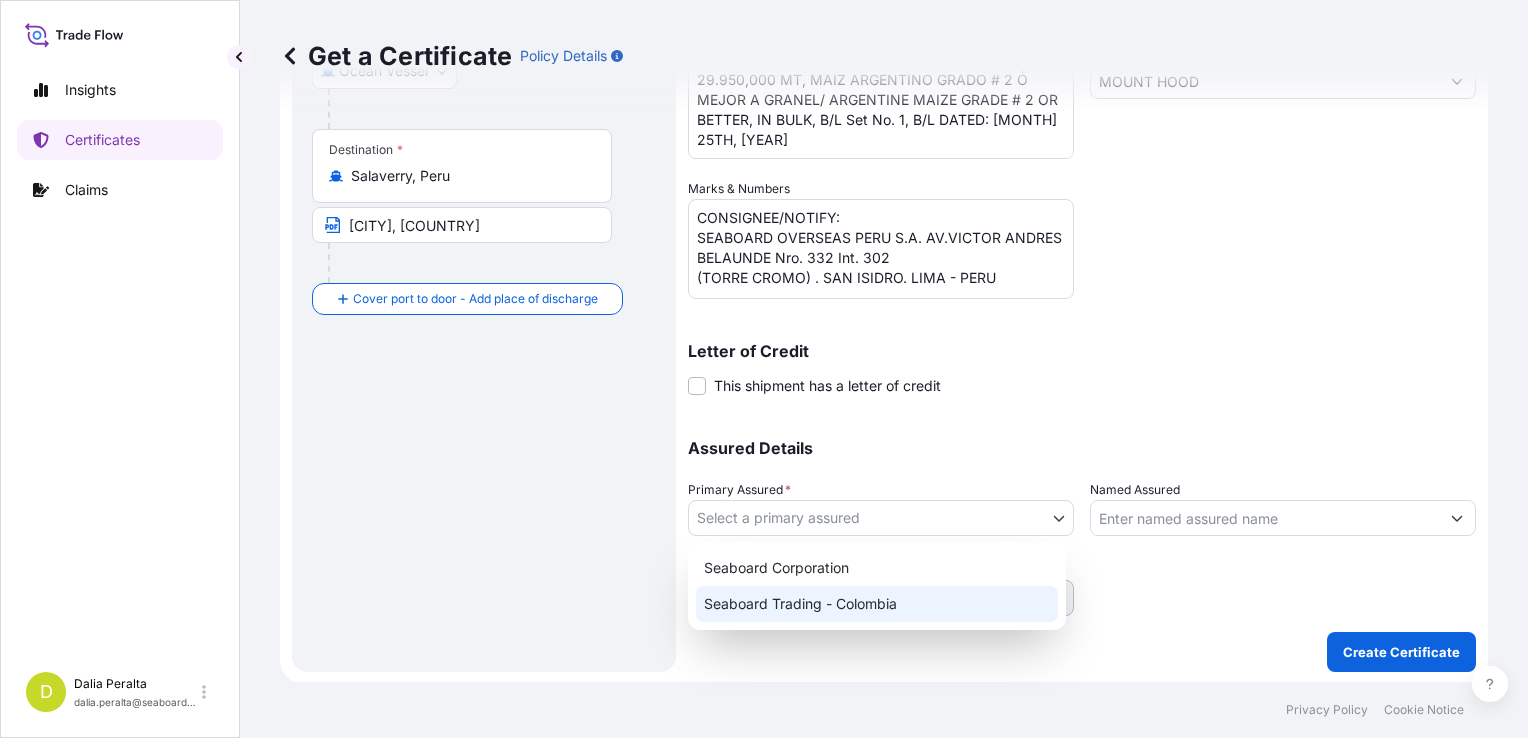 click on "[COMPANY] - [COUNTRY]" at bounding box center (877, 604) 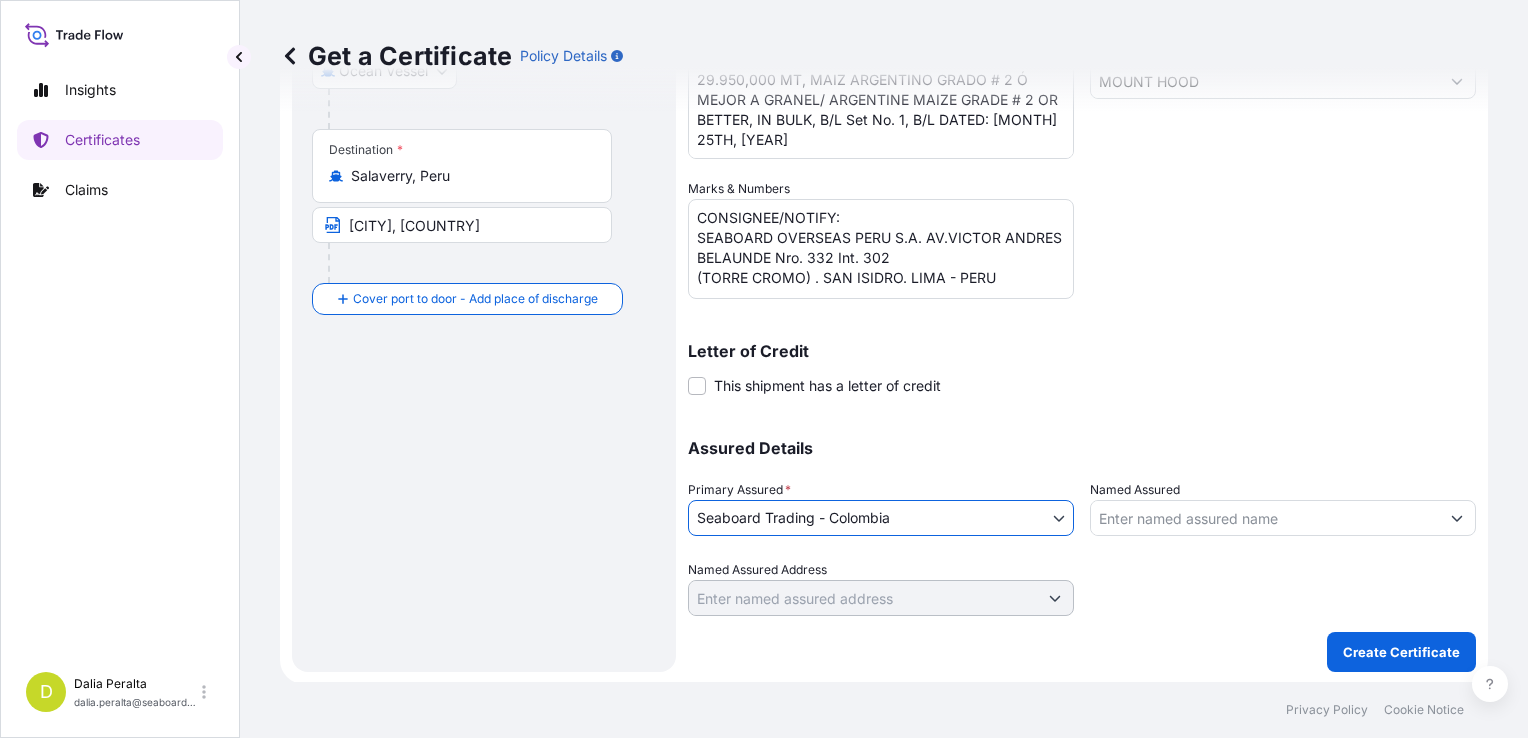 click on "Named Assured" at bounding box center (1265, 518) 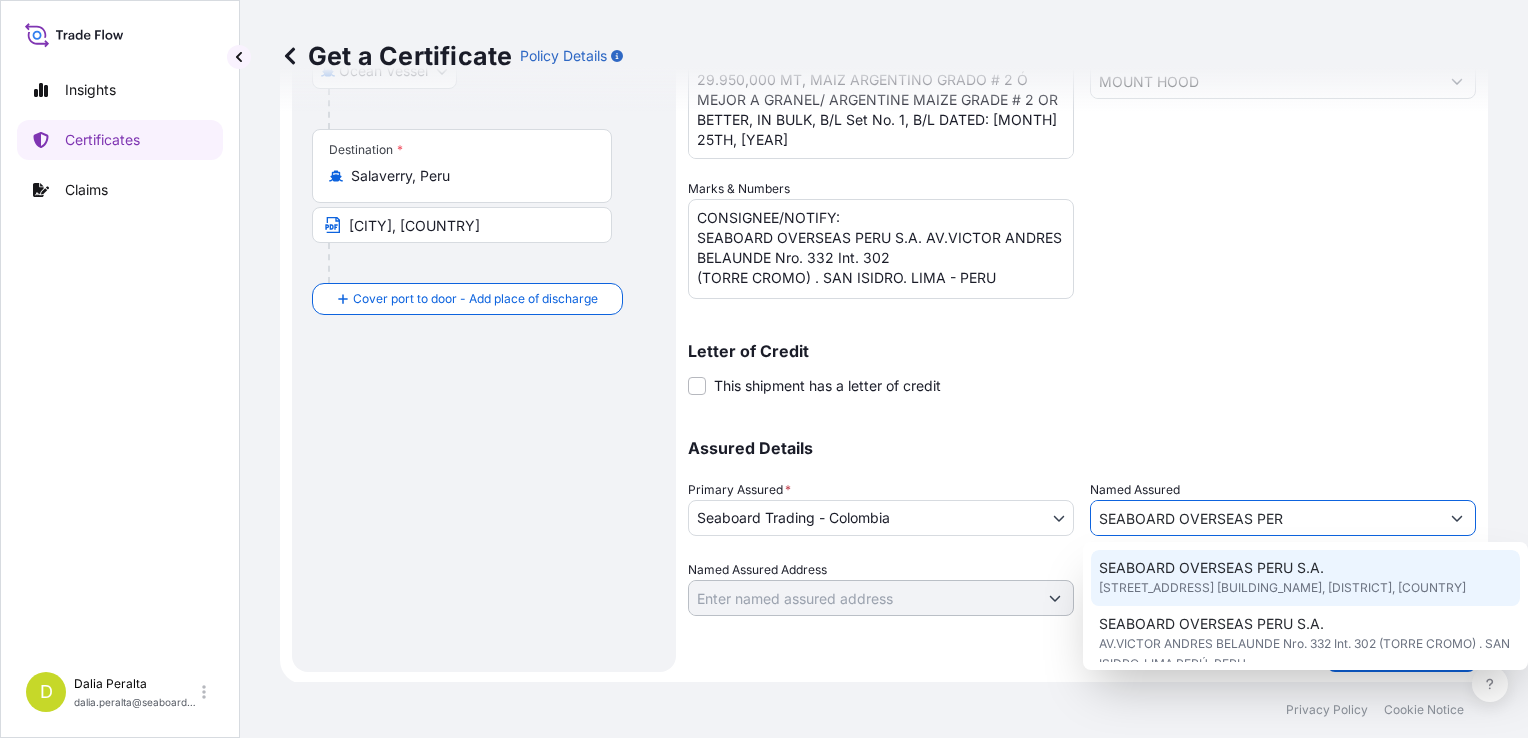 click on "[ADDRESS] [ADDRESS] [CITY], [COUNTRY]" at bounding box center [1222, 588] 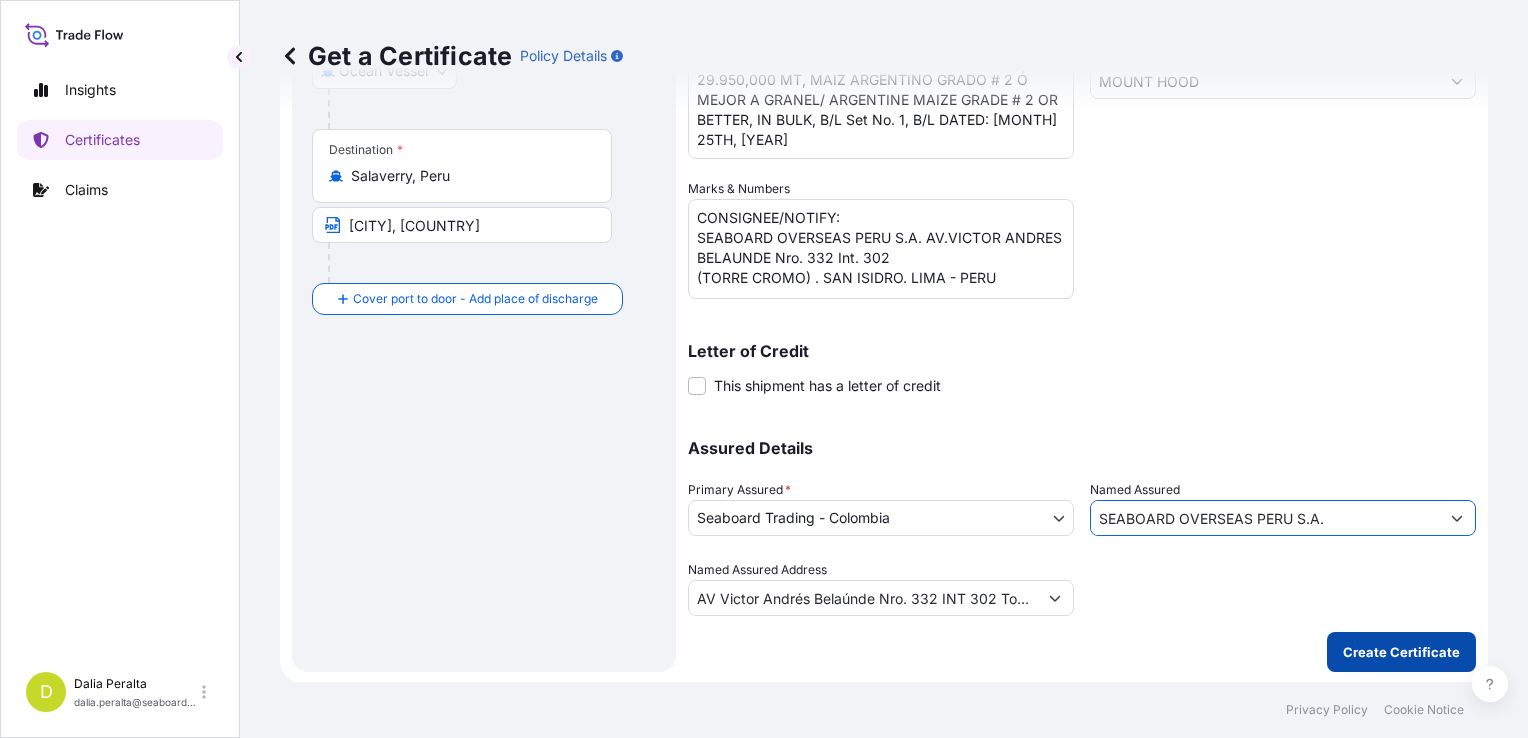 type on "SEABOARD OVERSEAS PERU S.A." 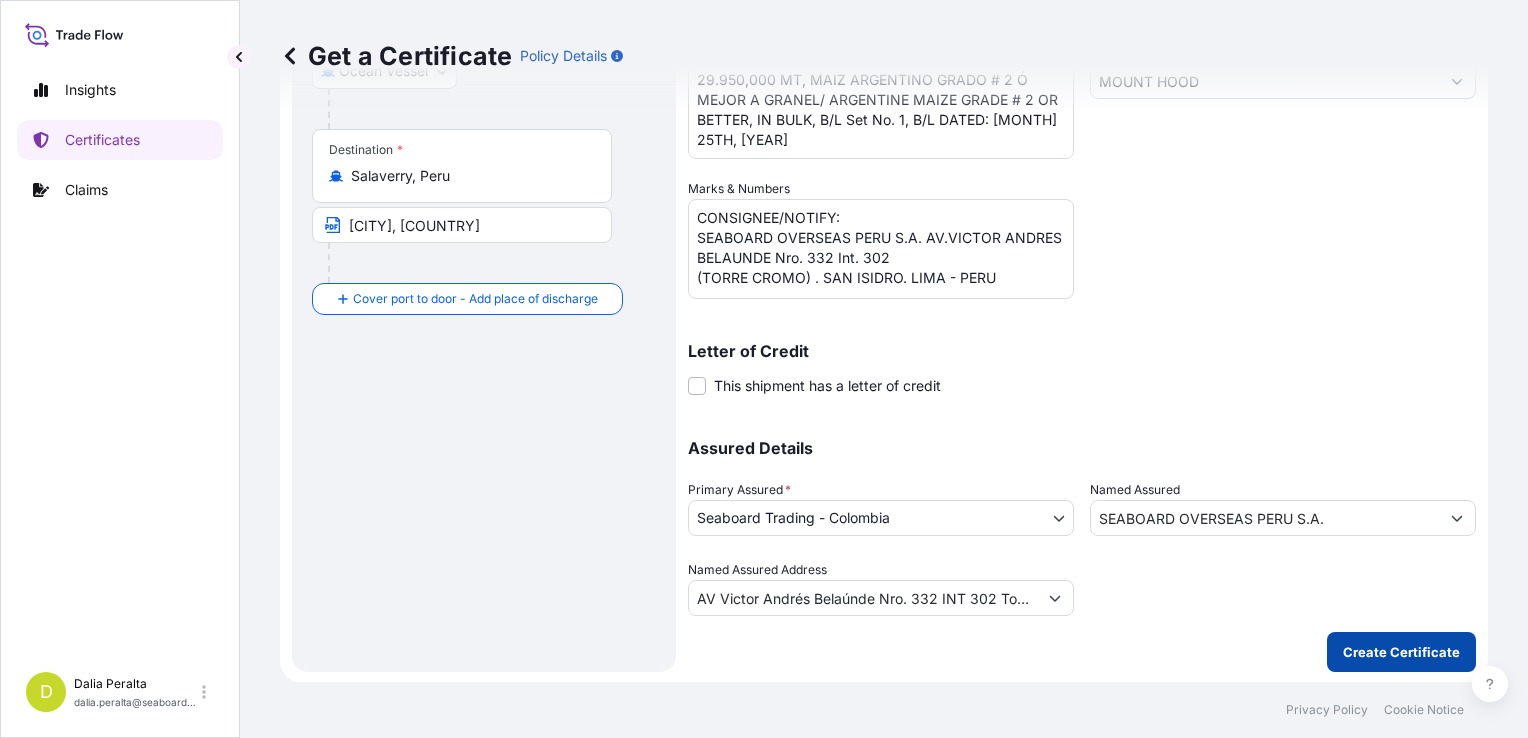 click on "Create Certificate" at bounding box center (1401, 652) 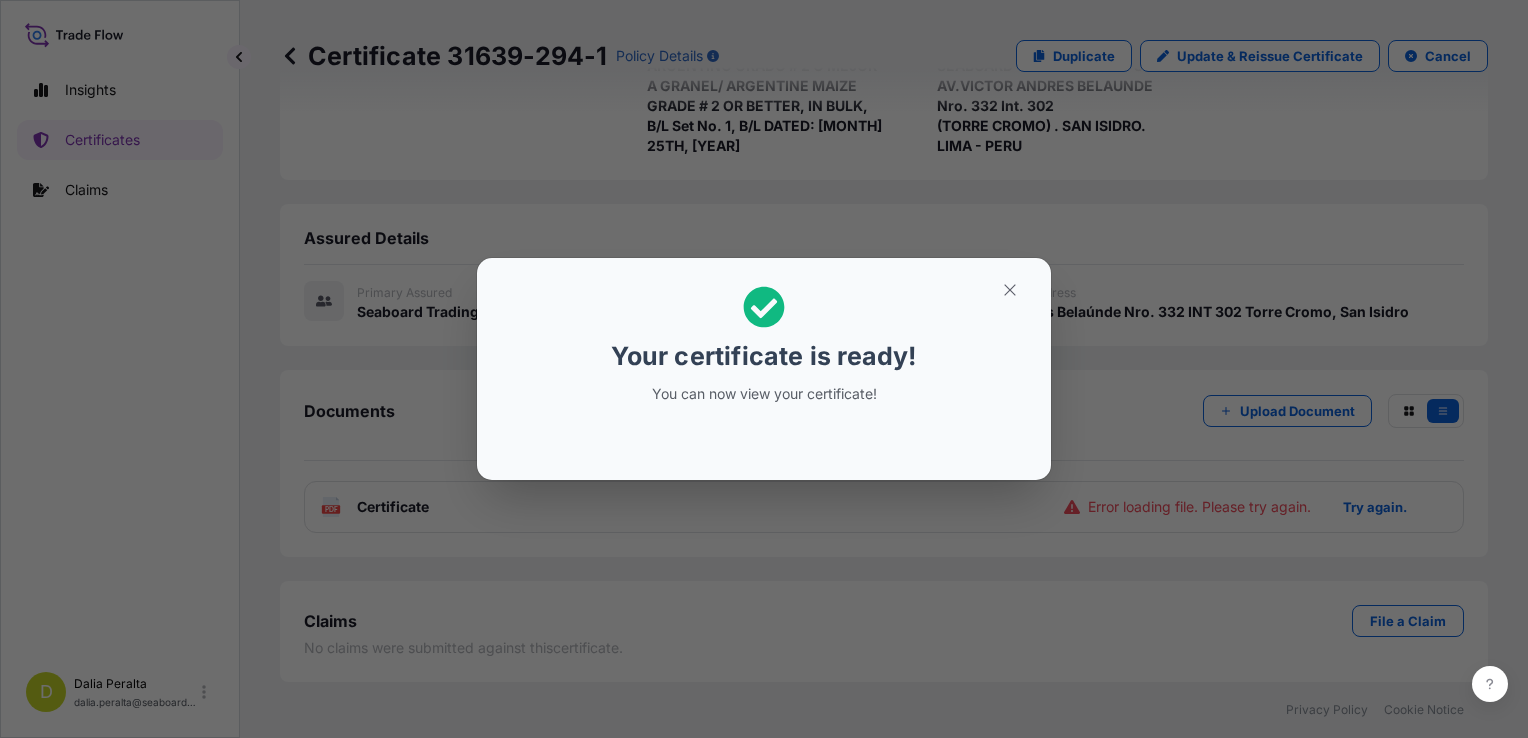 scroll, scrollTop: 0, scrollLeft: 0, axis: both 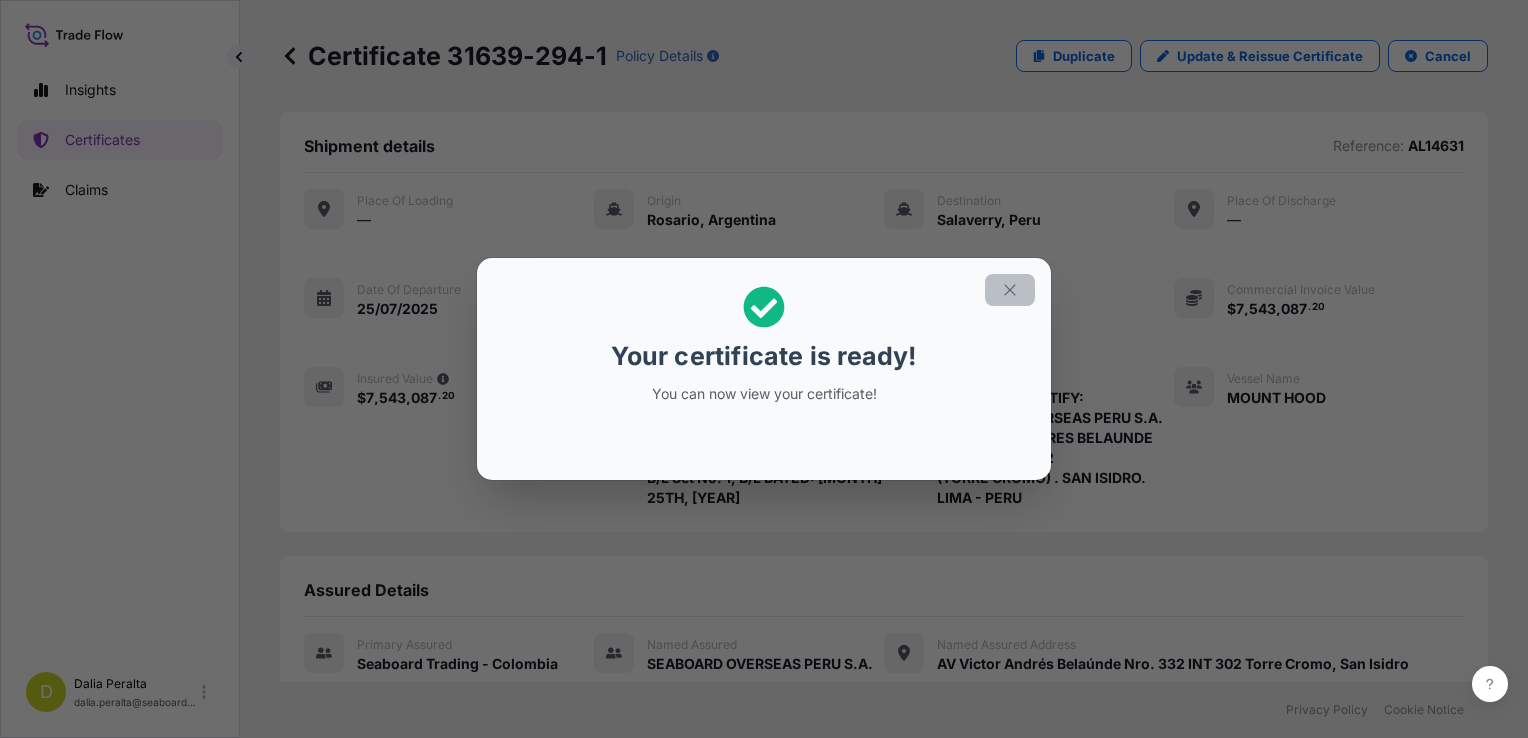 click 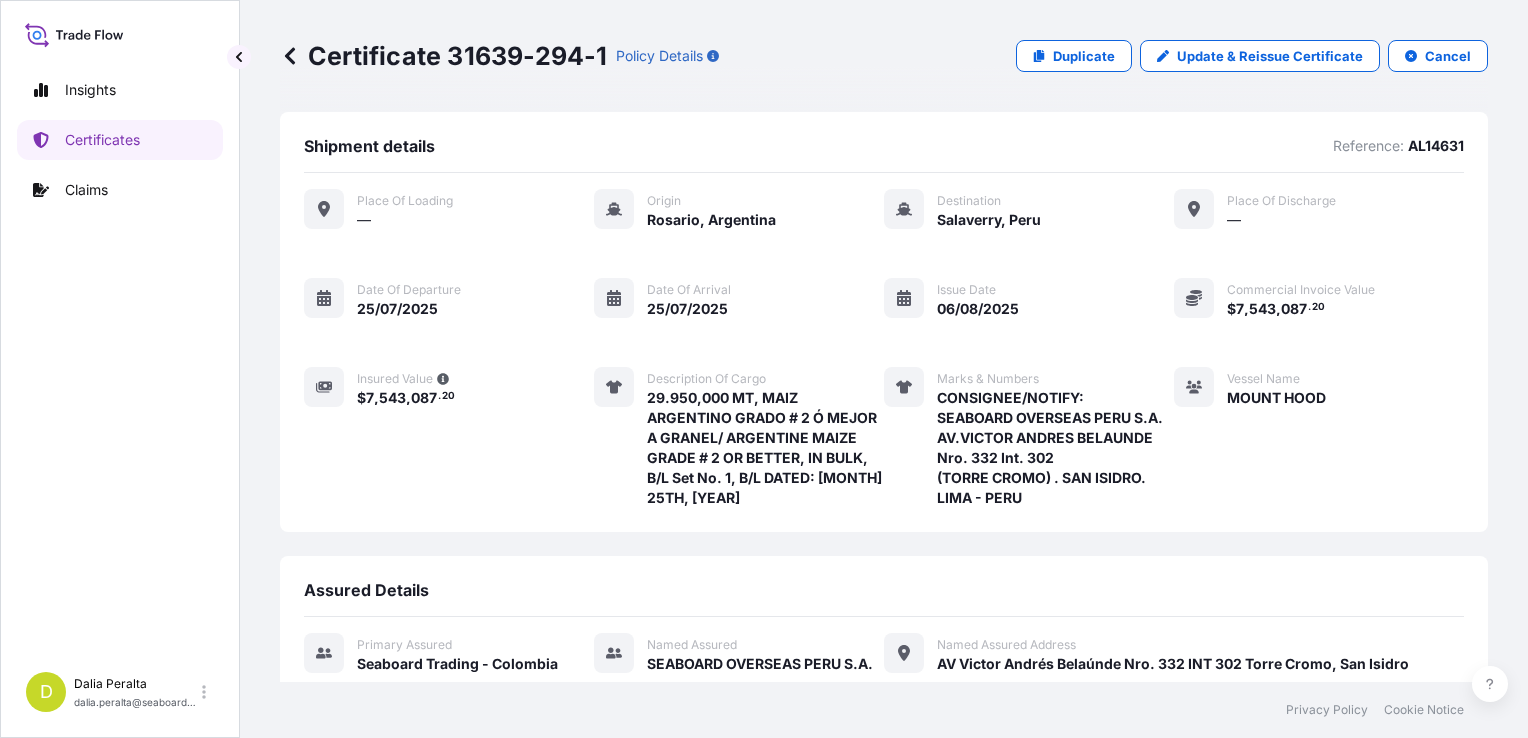 scroll, scrollTop: 345, scrollLeft: 0, axis: vertical 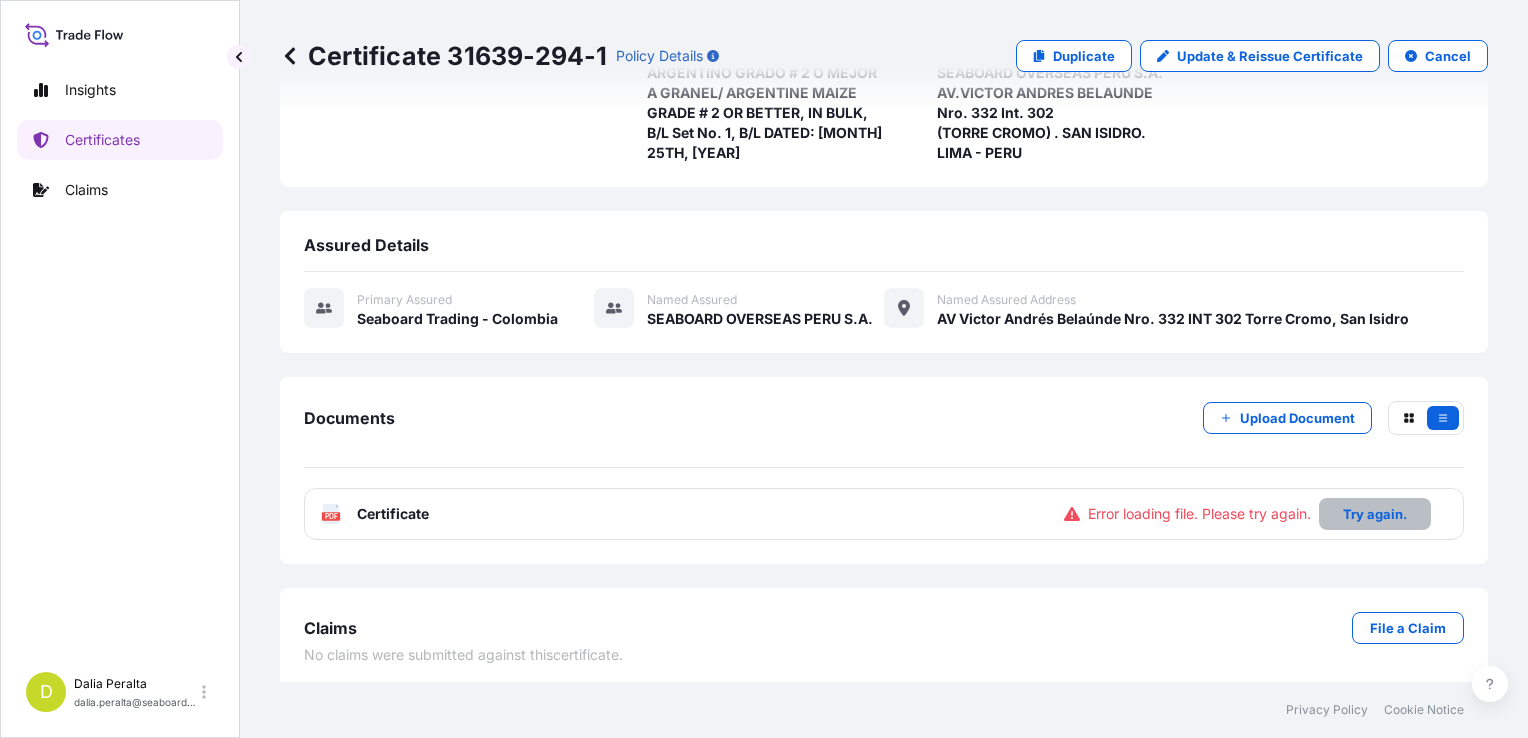 click on "Try again." at bounding box center (1375, 514) 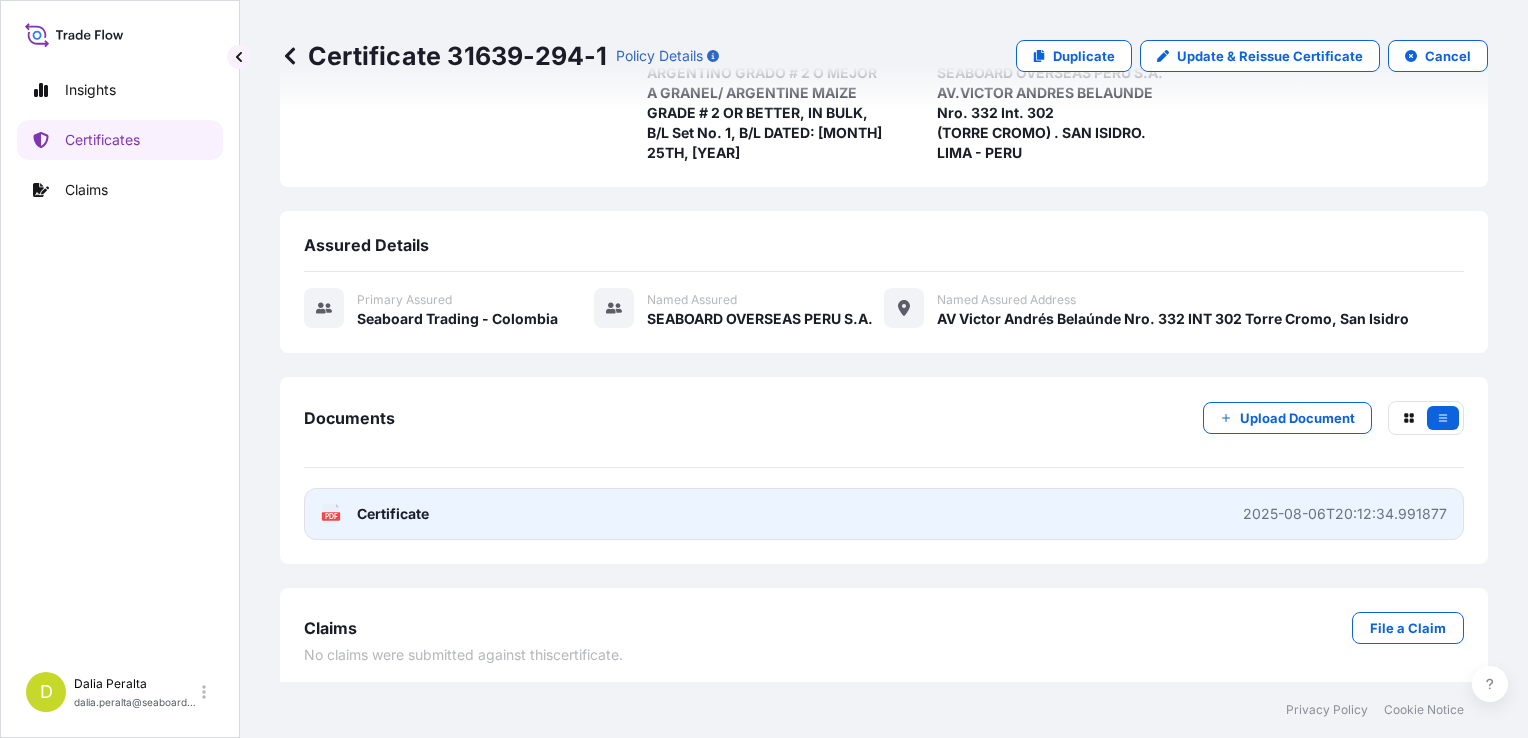 click on "PDF Certificate [DATE]T[TIME]" at bounding box center (884, 514) 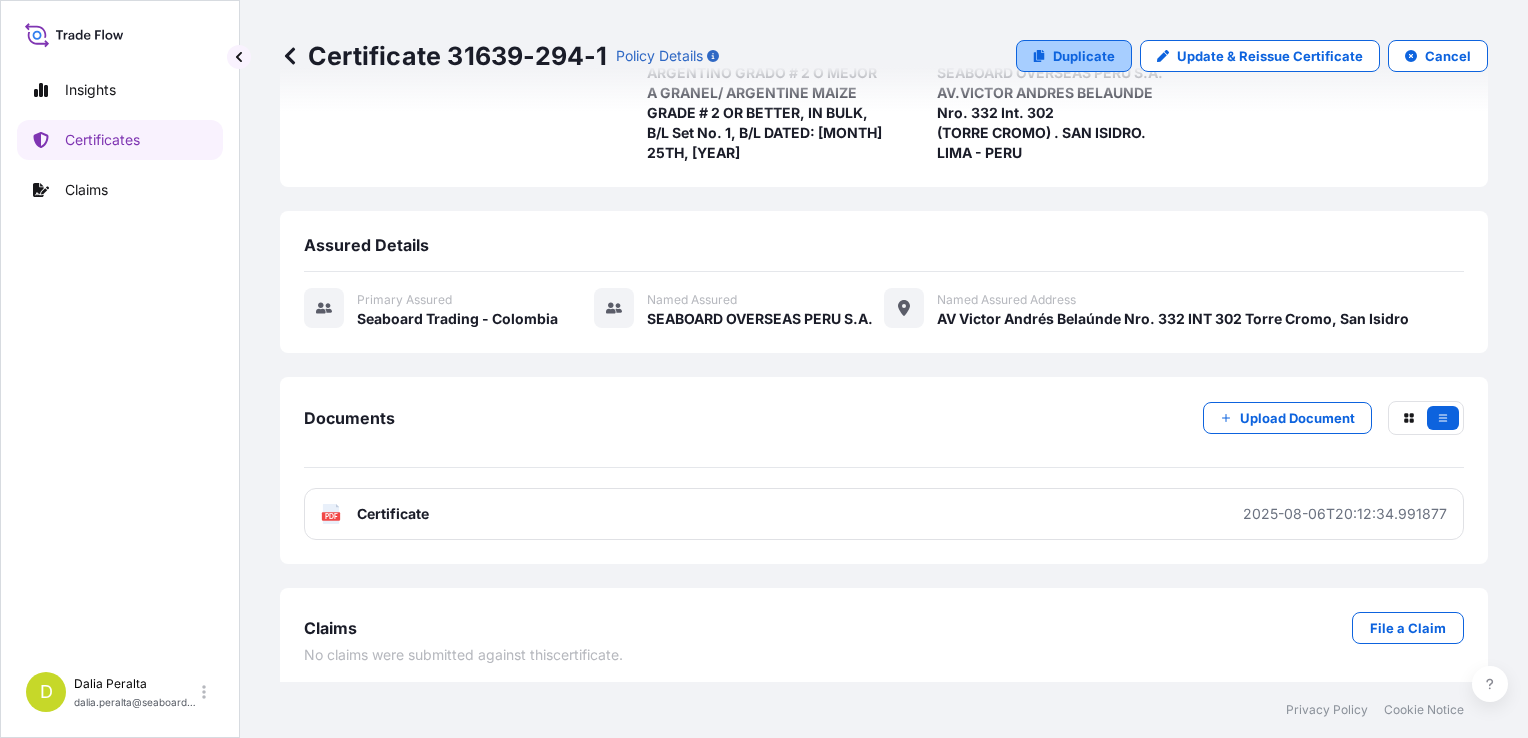 click on "Duplicate" at bounding box center [1084, 56] 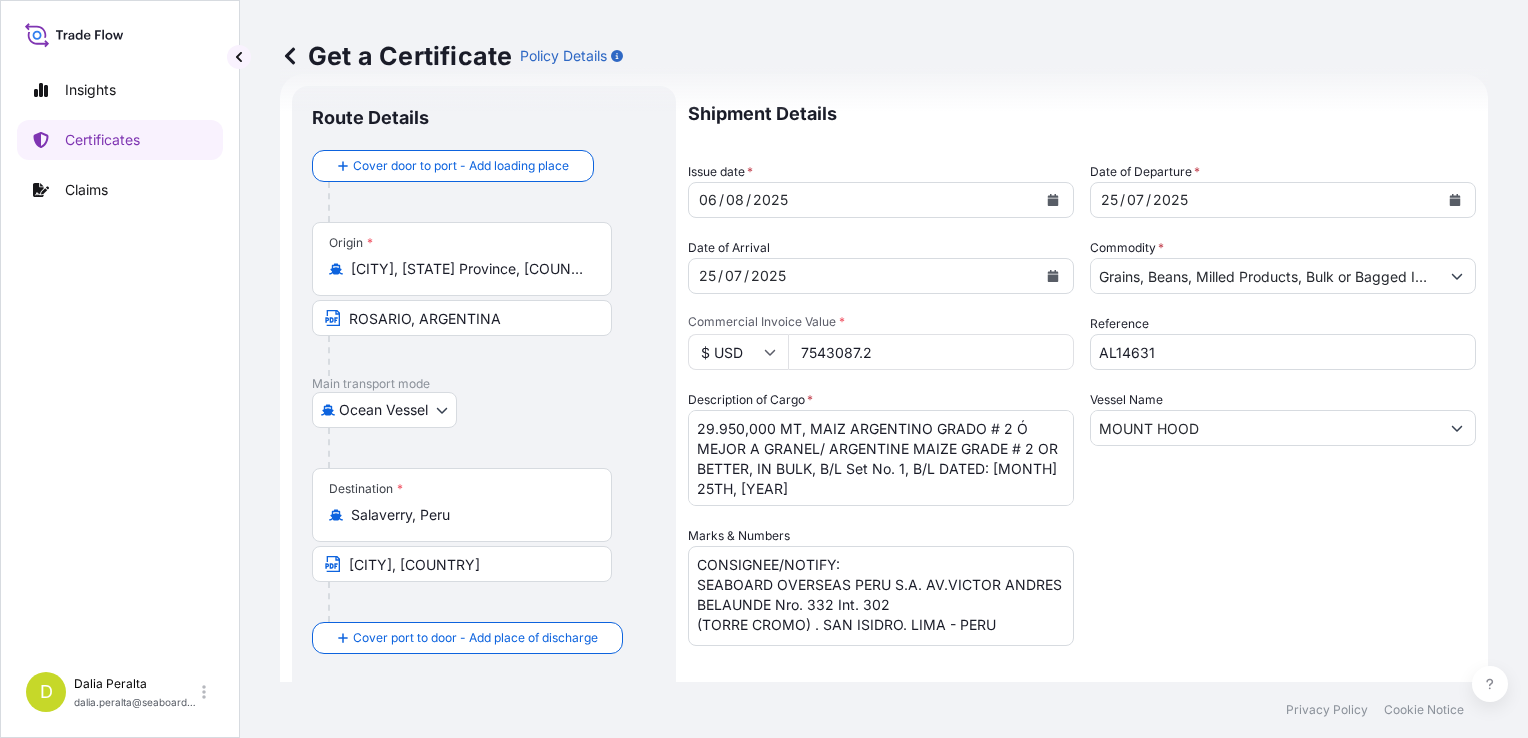 scroll, scrollTop: 0, scrollLeft: 0, axis: both 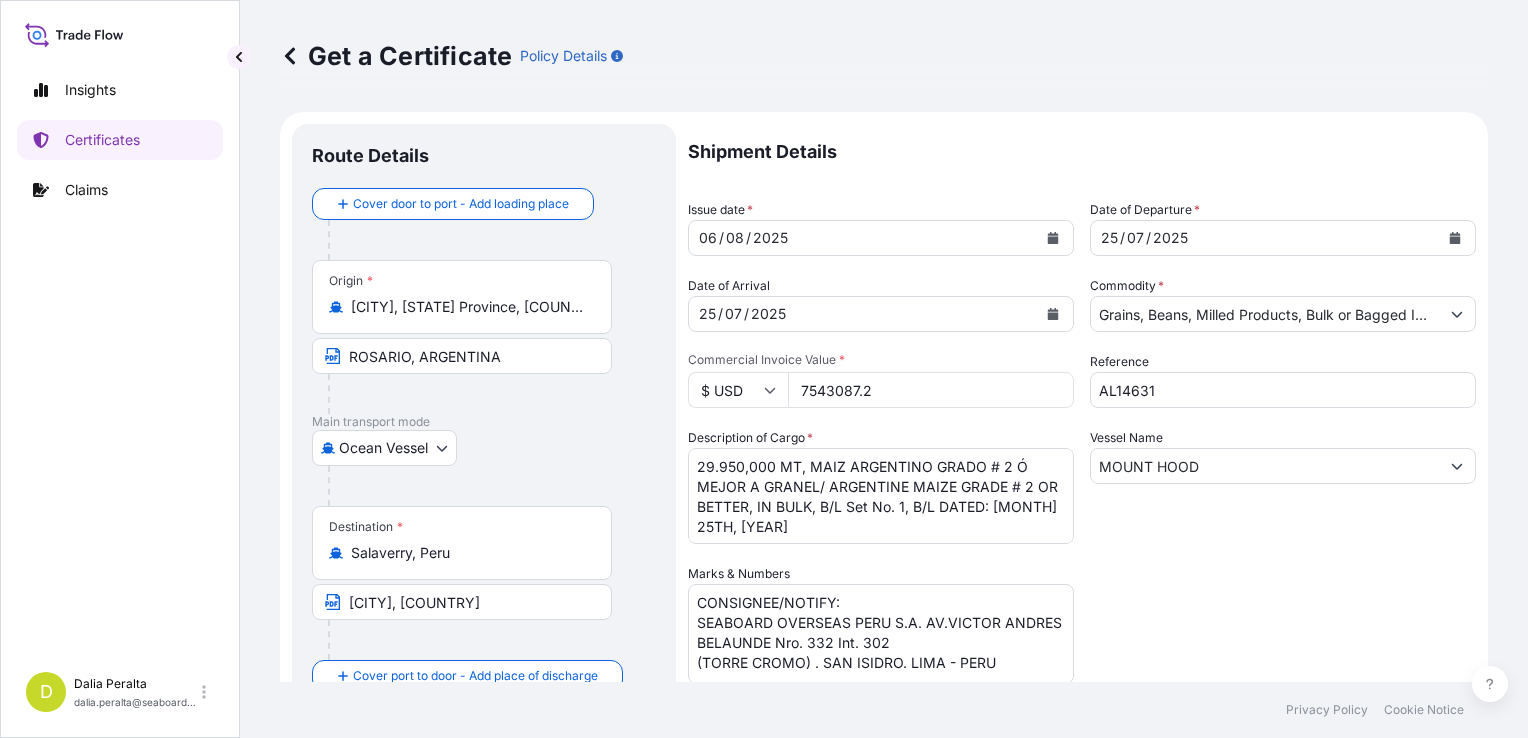 click on "[CITY], [STATE] Province, [COUNTRY]" at bounding box center (469, 307) 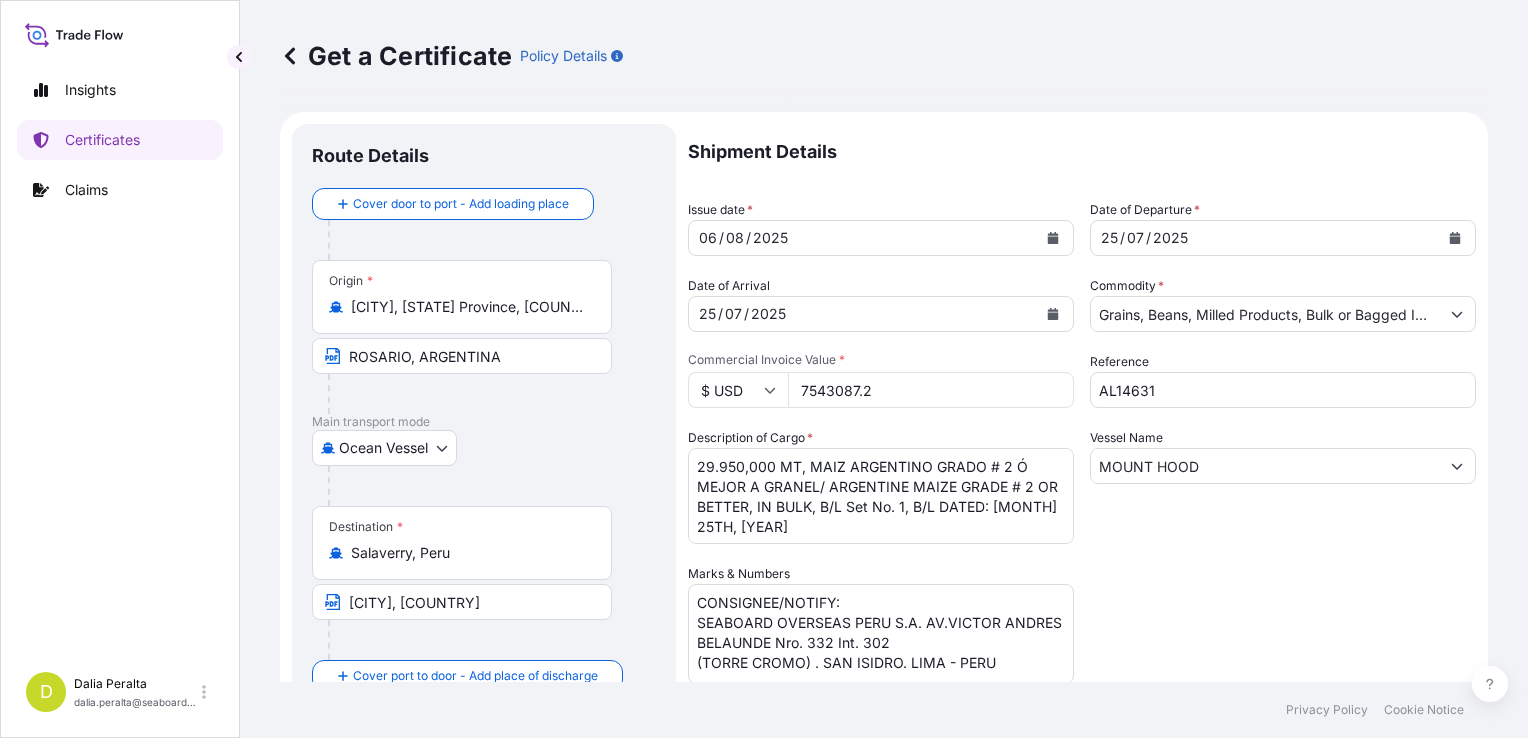 drag, startPoint x: 596, startPoint y: 305, endPoint x: 348, endPoint y: 310, distance: 248.0504 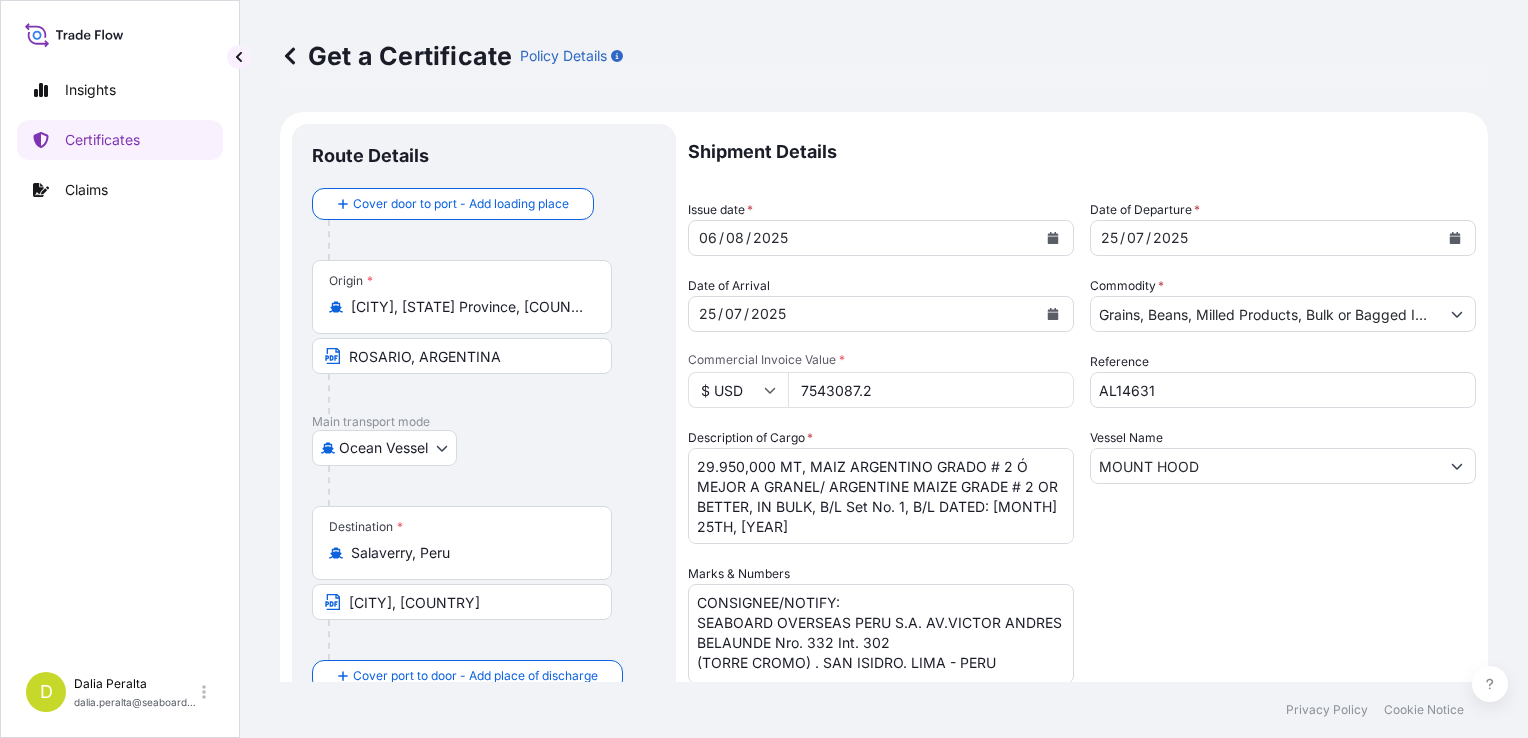 click on "Origin * Rosario, Santa Fe Province, Argentina" at bounding box center (462, 297) 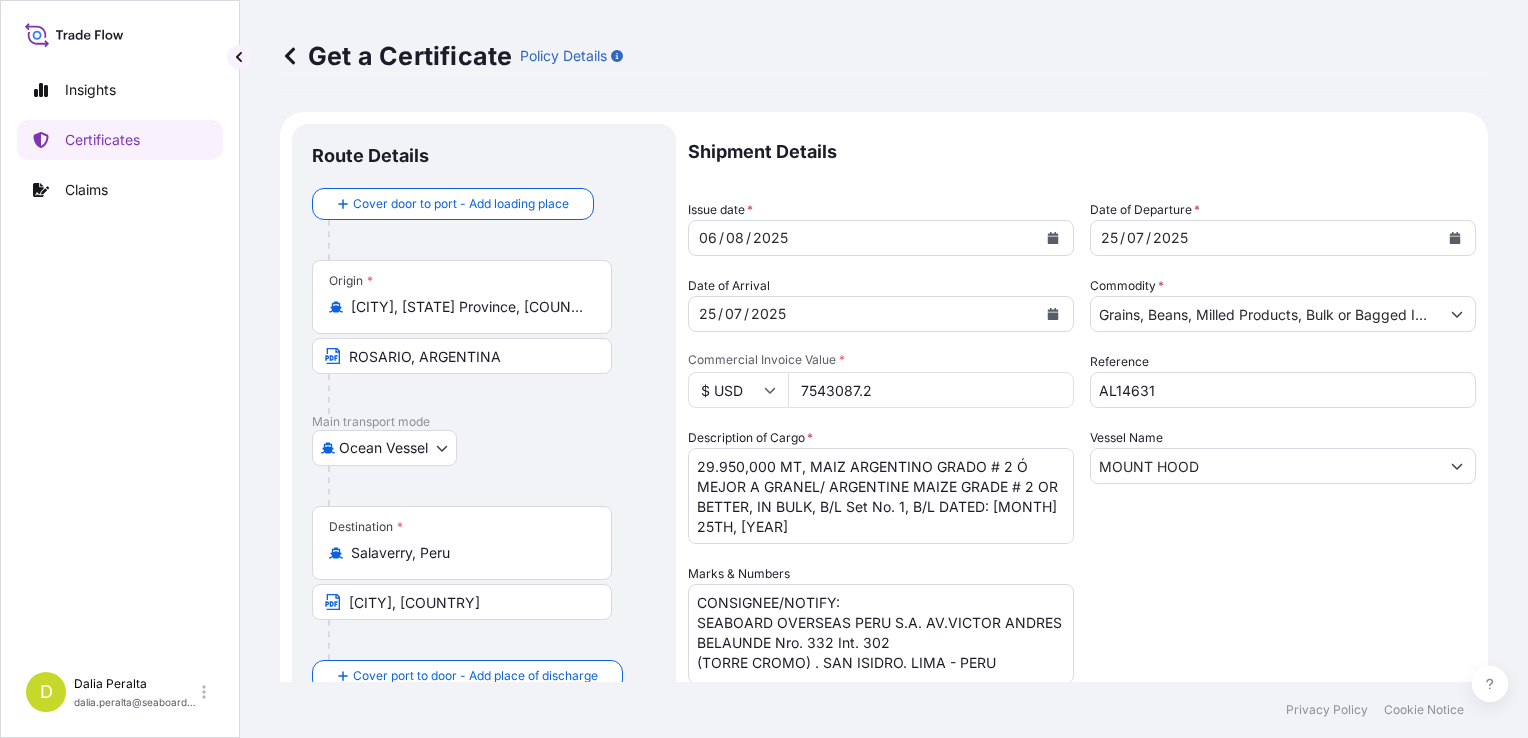 click on "[CITY], [COUNTRY]" at bounding box center [462, 356] 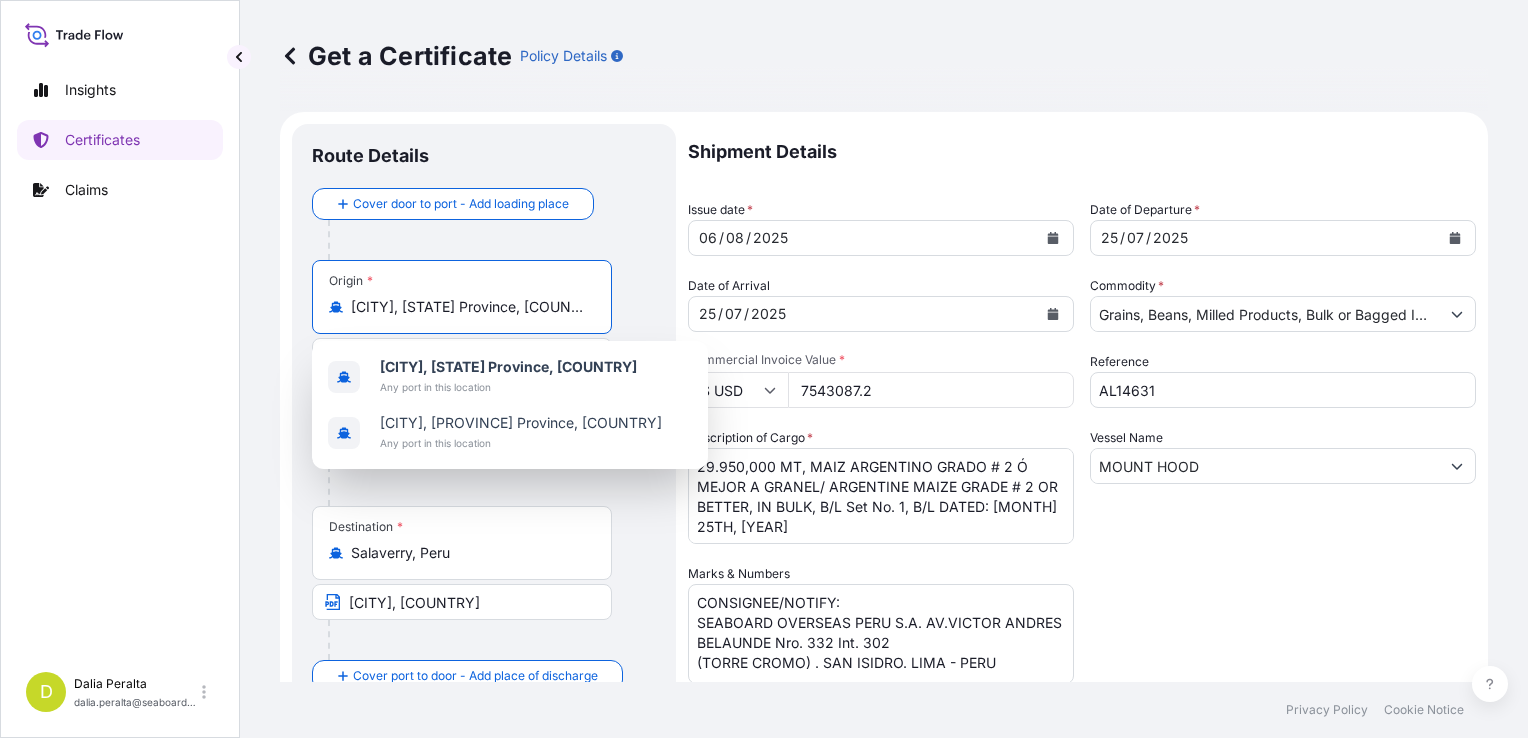 scroll, scrollTop: 0, scrollLeft: 12, axis: horizontal 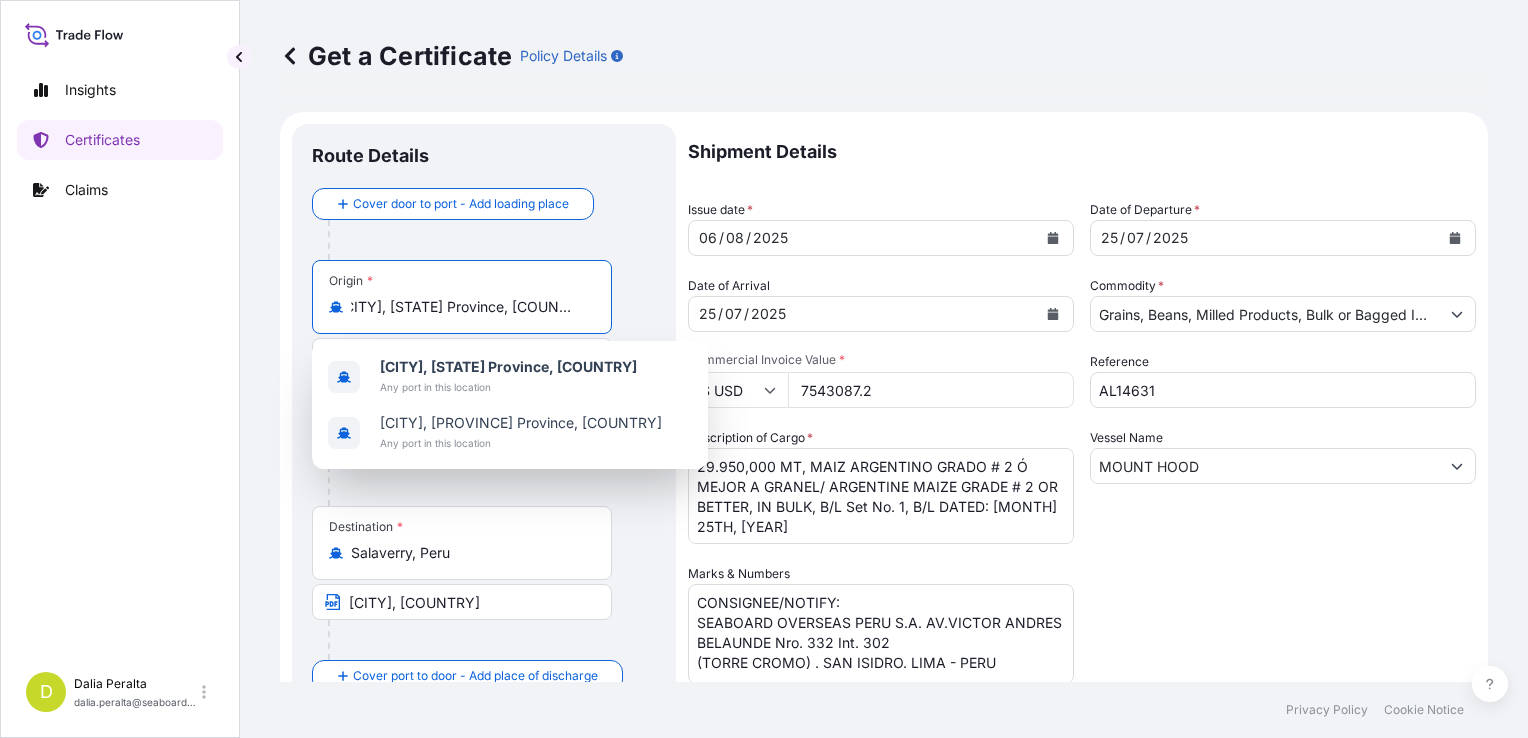 drag, startPoint x: 353, startPoint y: 307, endPoint x: 742, endPoint y: 297, distance: 389.1285 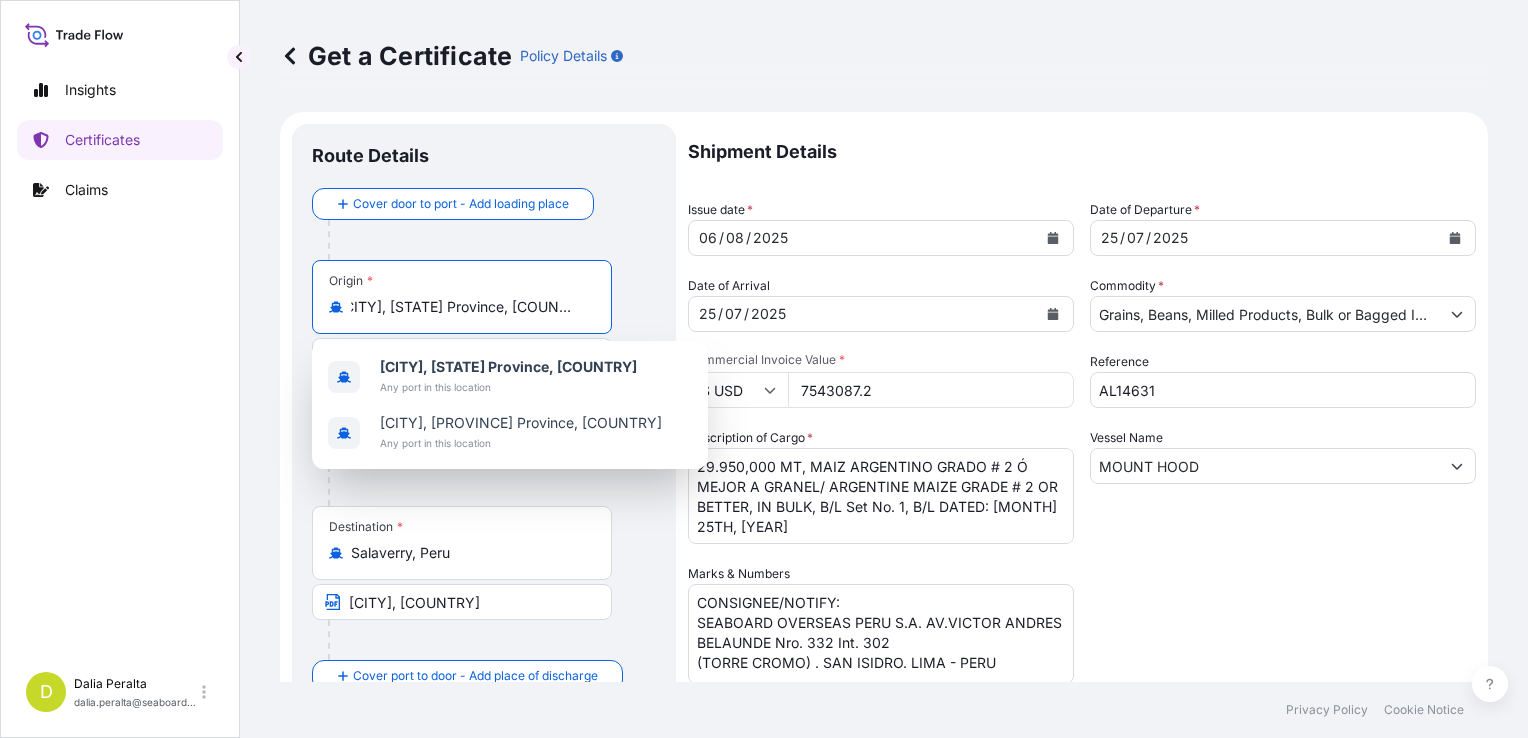 click on "Route Details   Cover door to port - Add loading place Place of loading Road / Inland Road / Inland Origin * Rosario, Santa Fe Province, Argentina ROSARIO, ARGENTINA Main transport mode Ocean Vessel Air Barge Road Ocean Vessel Destination * Salaverry, Peru SALAVERRY, PERU Cover port to door - Add place of discharge Road / Inland Road / Inland Place of Discharge Shipment Details Issue date * 06 / 08 / 2025 Date of Departure * 25 / 07 / 2025 Date of Arrival 25 / 07 / 2025 Commodity * Grains, Beans, Milled Products, Bulk or Bagged Interest Packing Category Commercial Invoice Value    * $ USD 7543087.2 Reference AL14631 Description of Cargo * 29.950,000 MT, MAIZ  ARGENTINO GRADO # 2  Ó MEJOR A GRANEL/ ARGENTINE   MAIZE GRADE # 2 OR BETTER, IN BULK, B/L Set No. 1, B/L DATED: JULY 25TH, 2025 Vessel Name MOUNT HOOD Marks & Numbers CONSIGNEE/NOTIFY:
SEABOARD OVERSEAS PERU S.A. AV.VICTOR ANDRES BELAUNDE Nro. 332 Int. 302
(TORRE CROMO) .  SAN ISIDRO.  LIMA -  PERU Letter of Credit This shipment has a letter of credit" at bounding box center [884, 590] 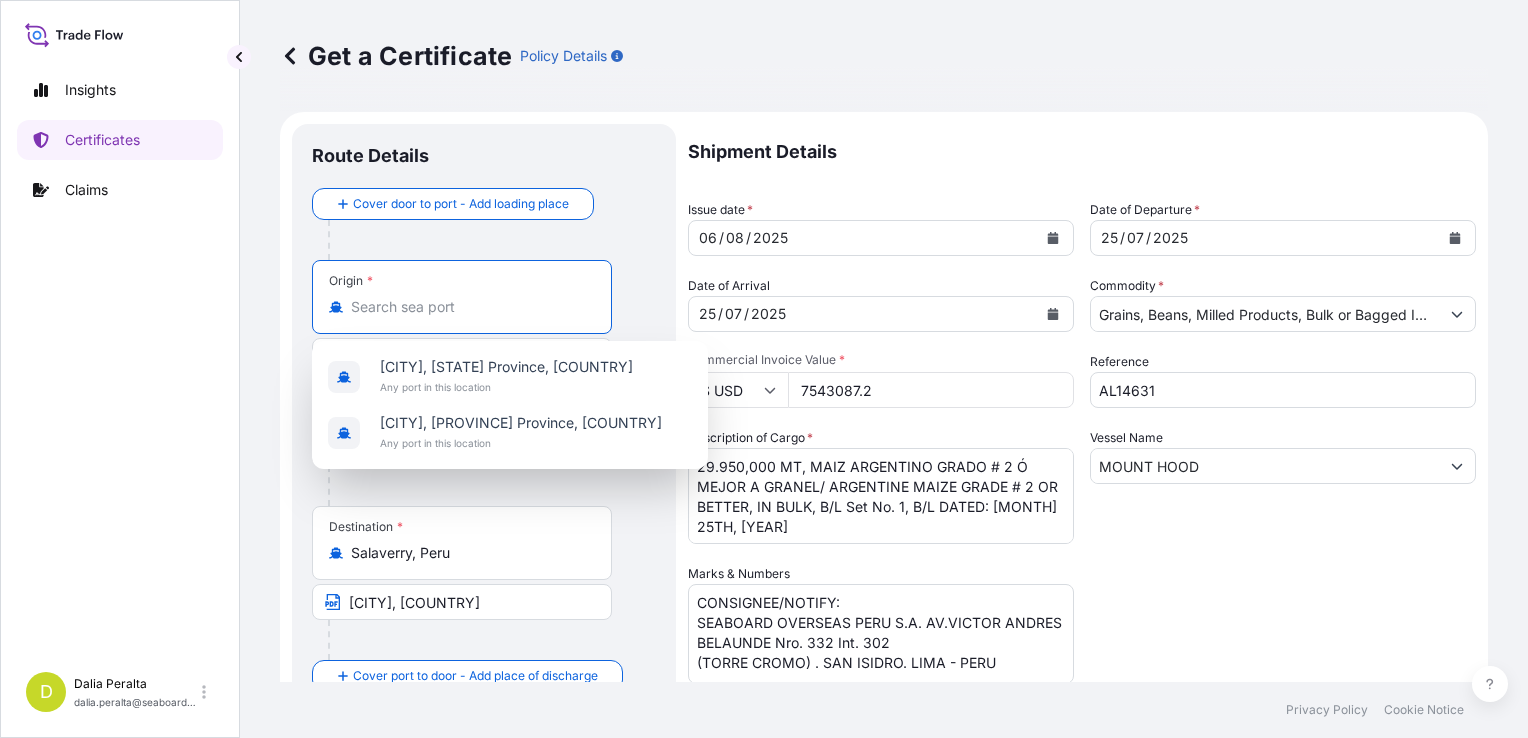 scroll, scrollTop: 0, scrollLeft: 0, axis: both 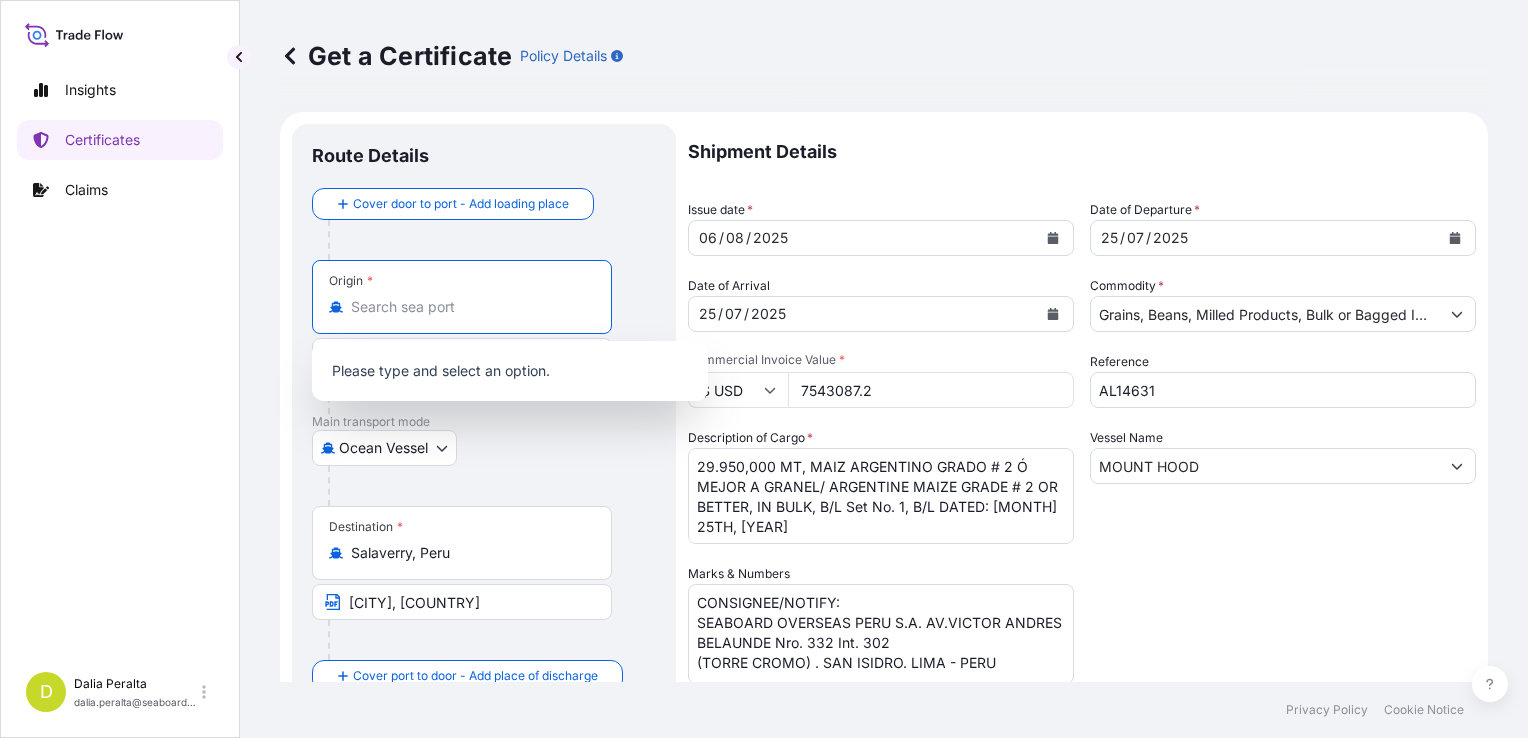 paste on "SAN LORENZO, [STATE], [COUNTRY]" 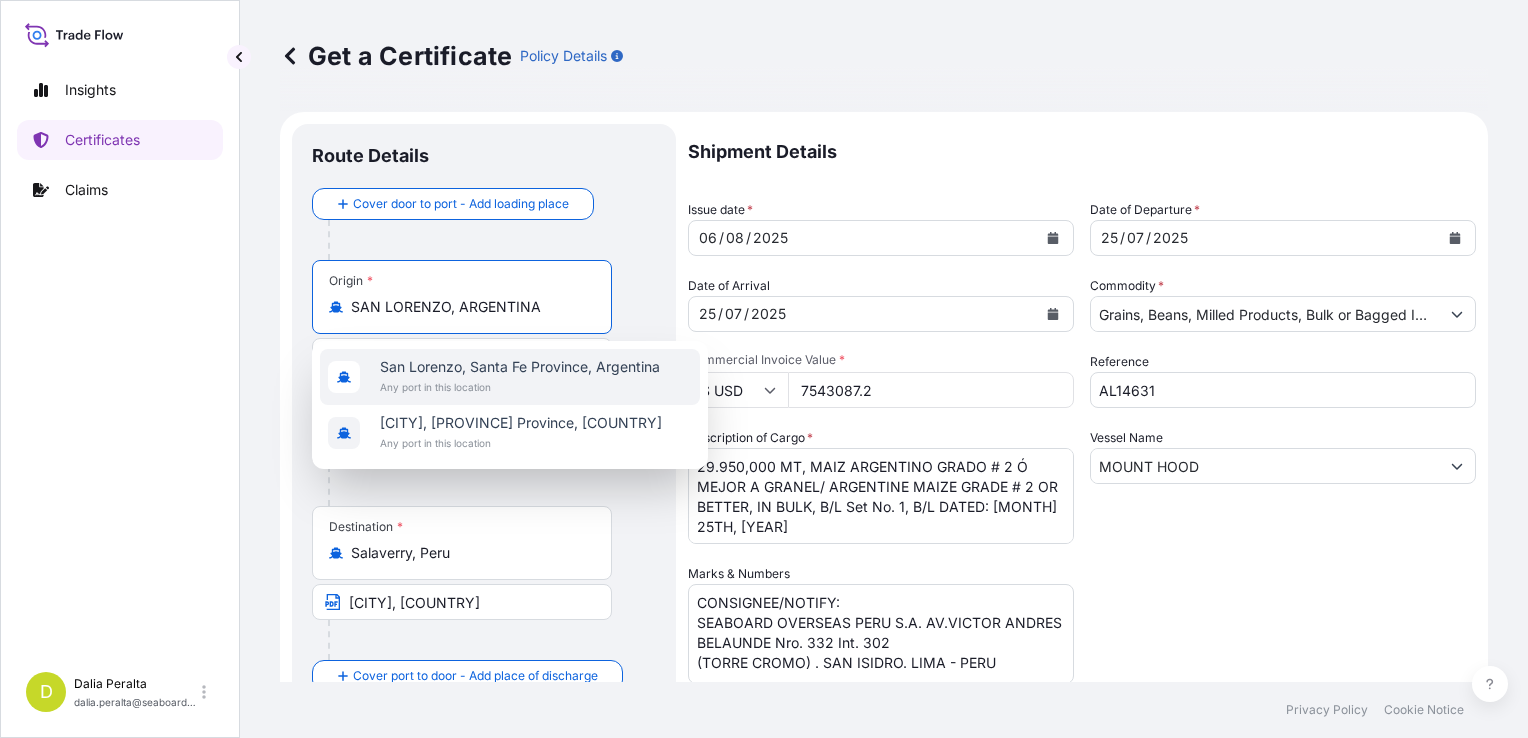 click on "Any port in this location" at bounding box center (520, 387) 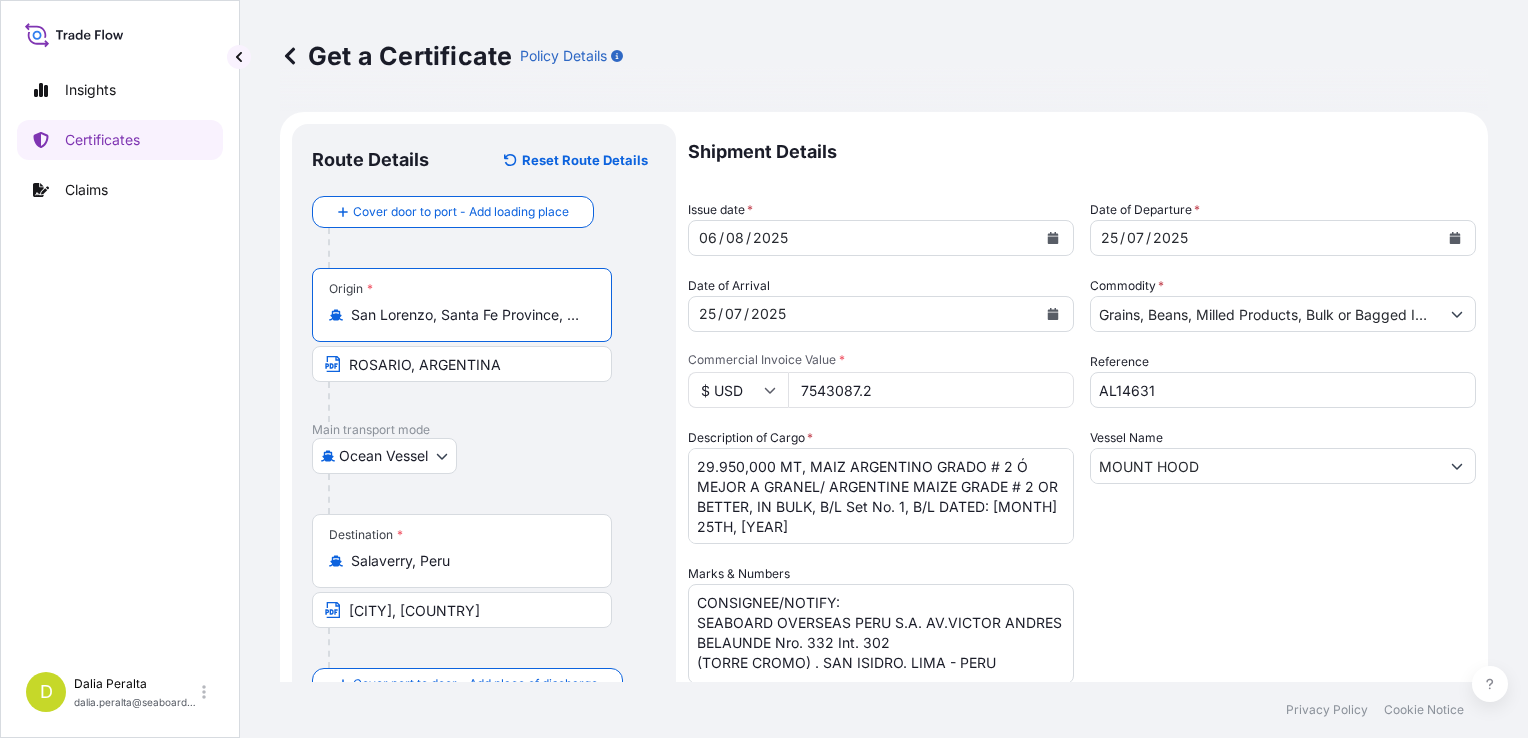 type on "San Lorenzo, Santa Fe Province, Argentina" 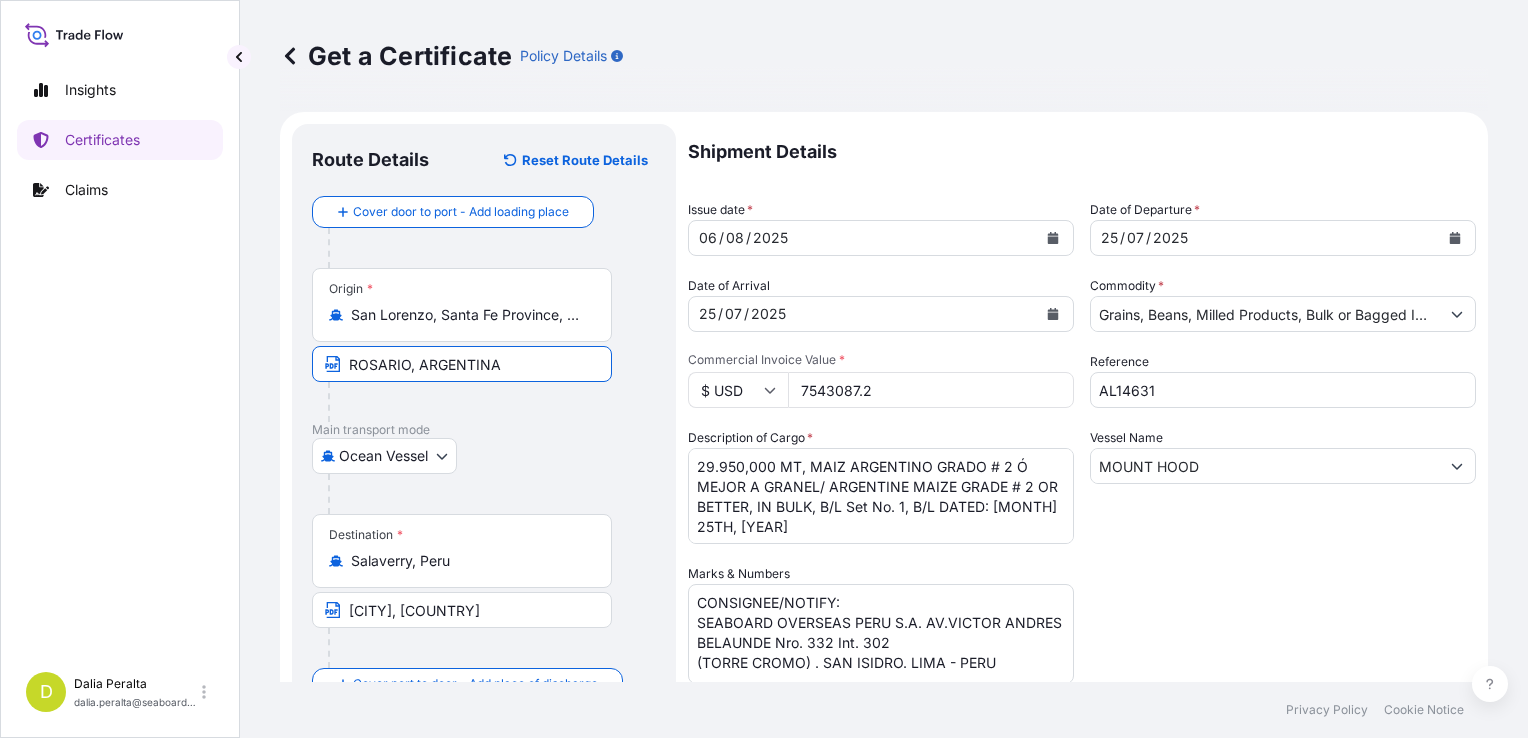 drag, startPoint x: 524, startPoint y: 358, endPoint x: 305, endPoint y: 350, distance: 219.14607 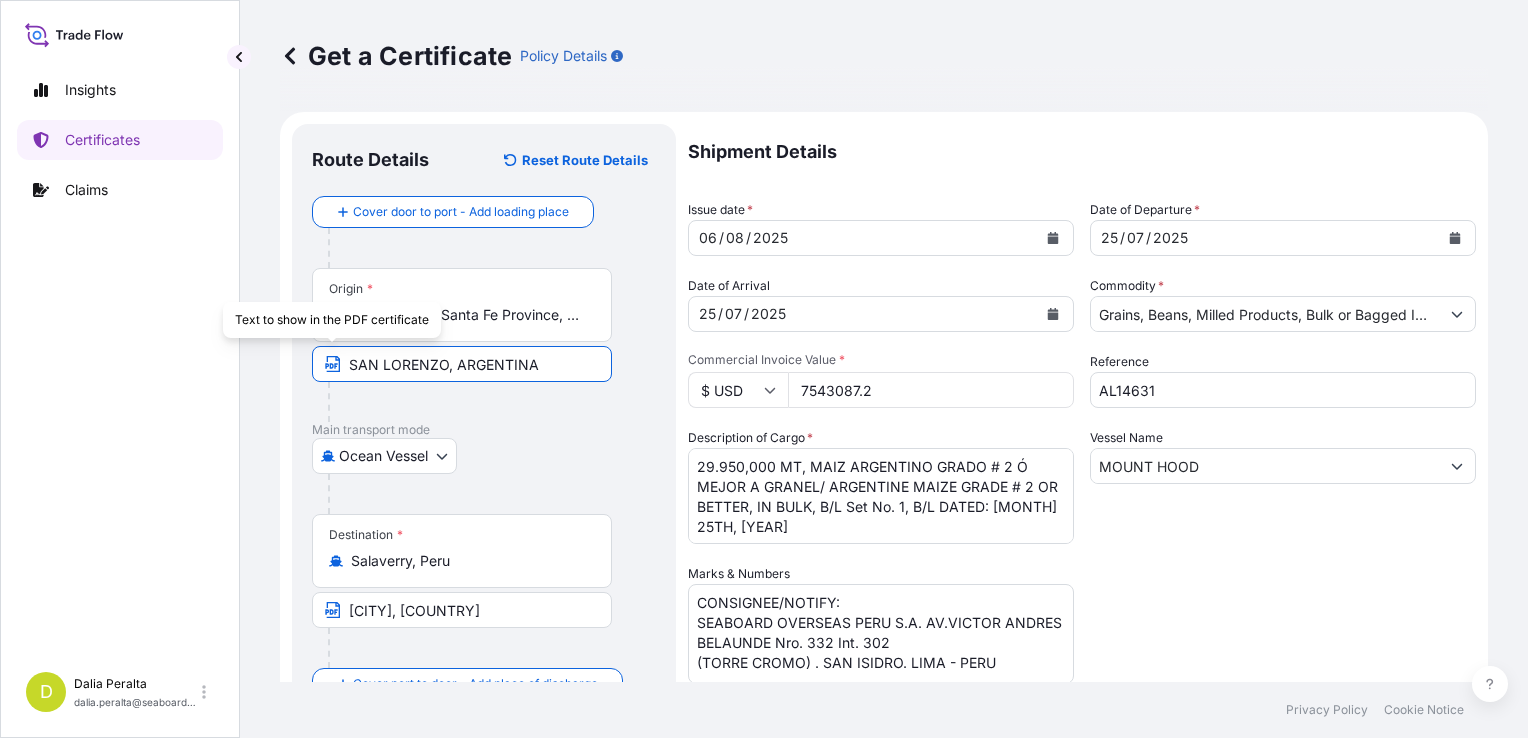 type on "SAN LORENZO, [STATE], [COUNTRY]" 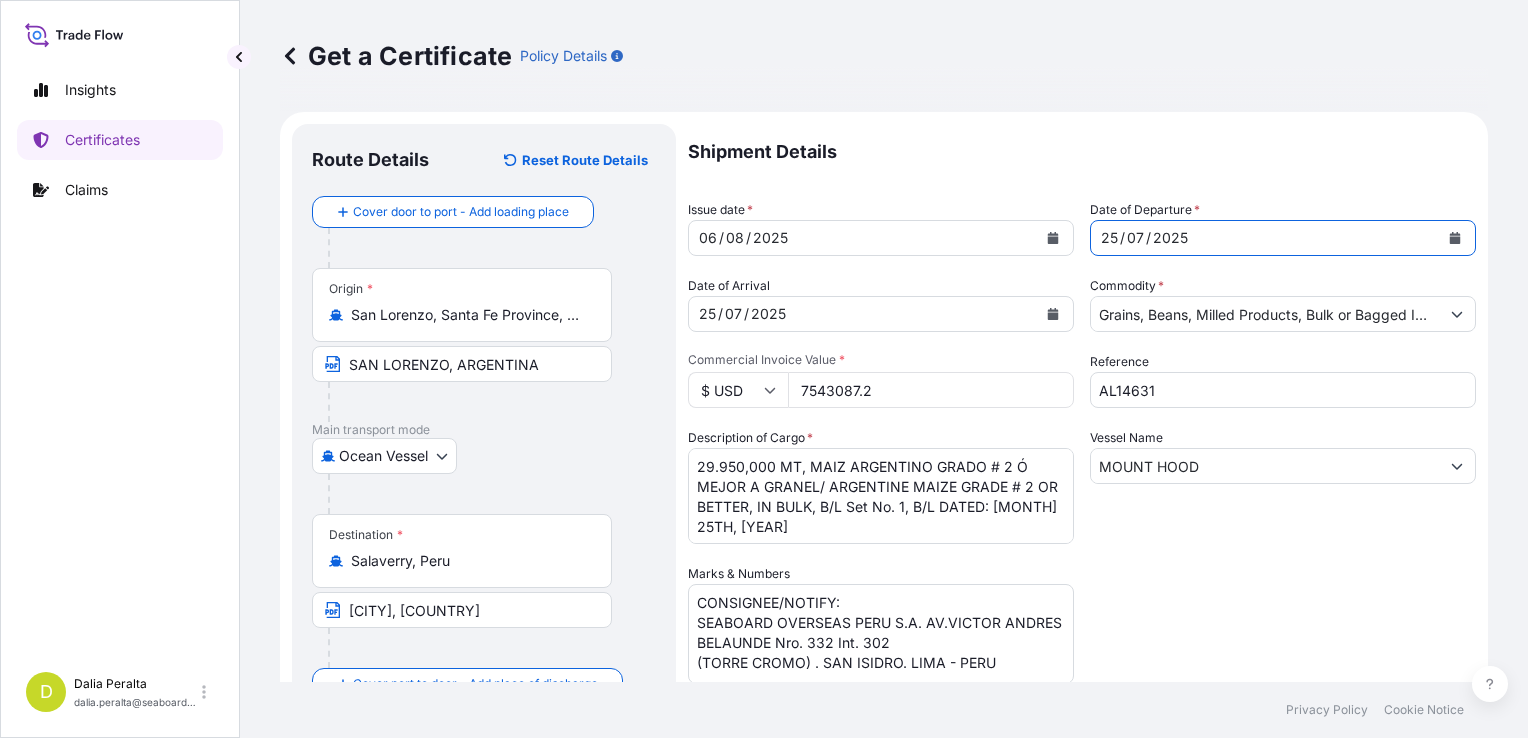 click on "25" at bounding box center (1109, 238) 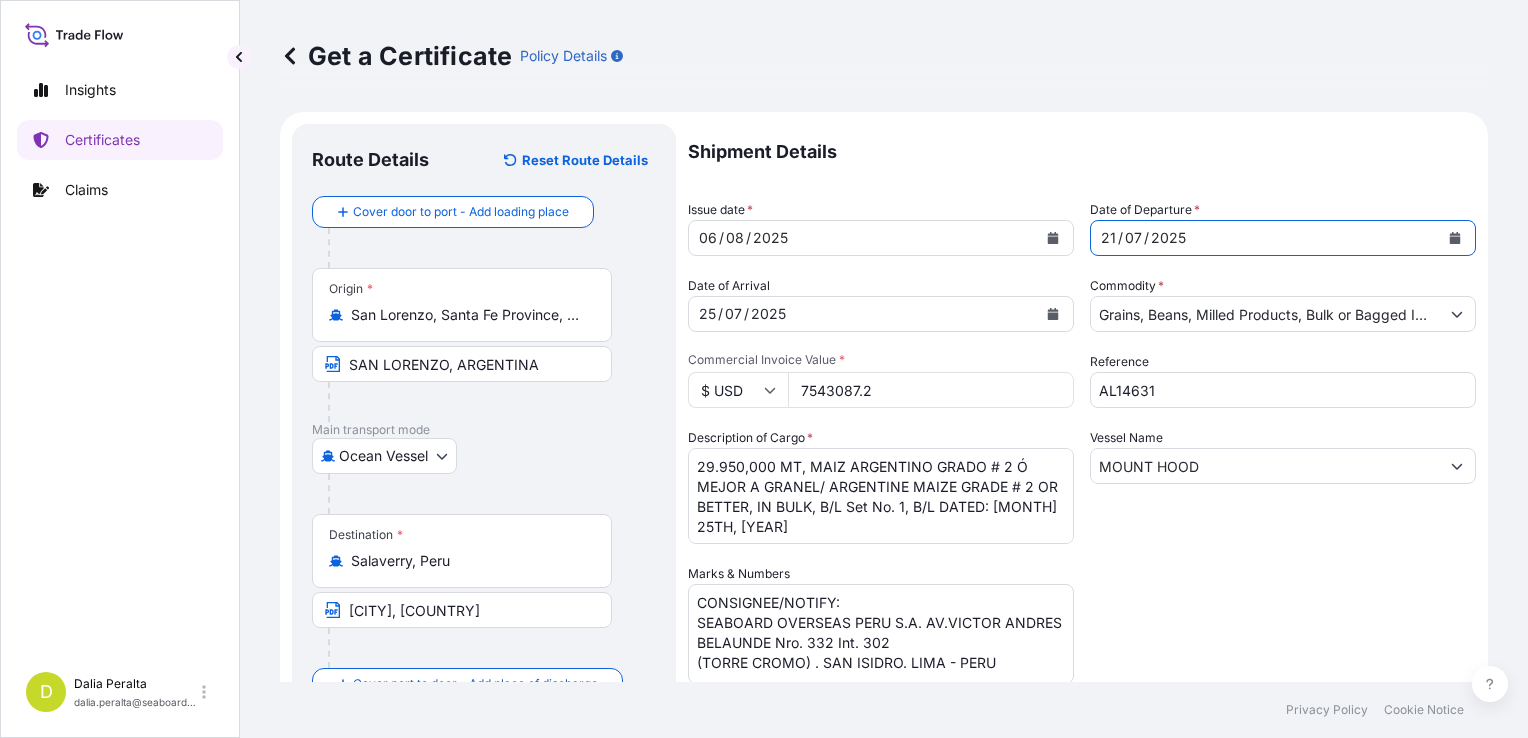 click on "25" at bounding box center (707, 314) 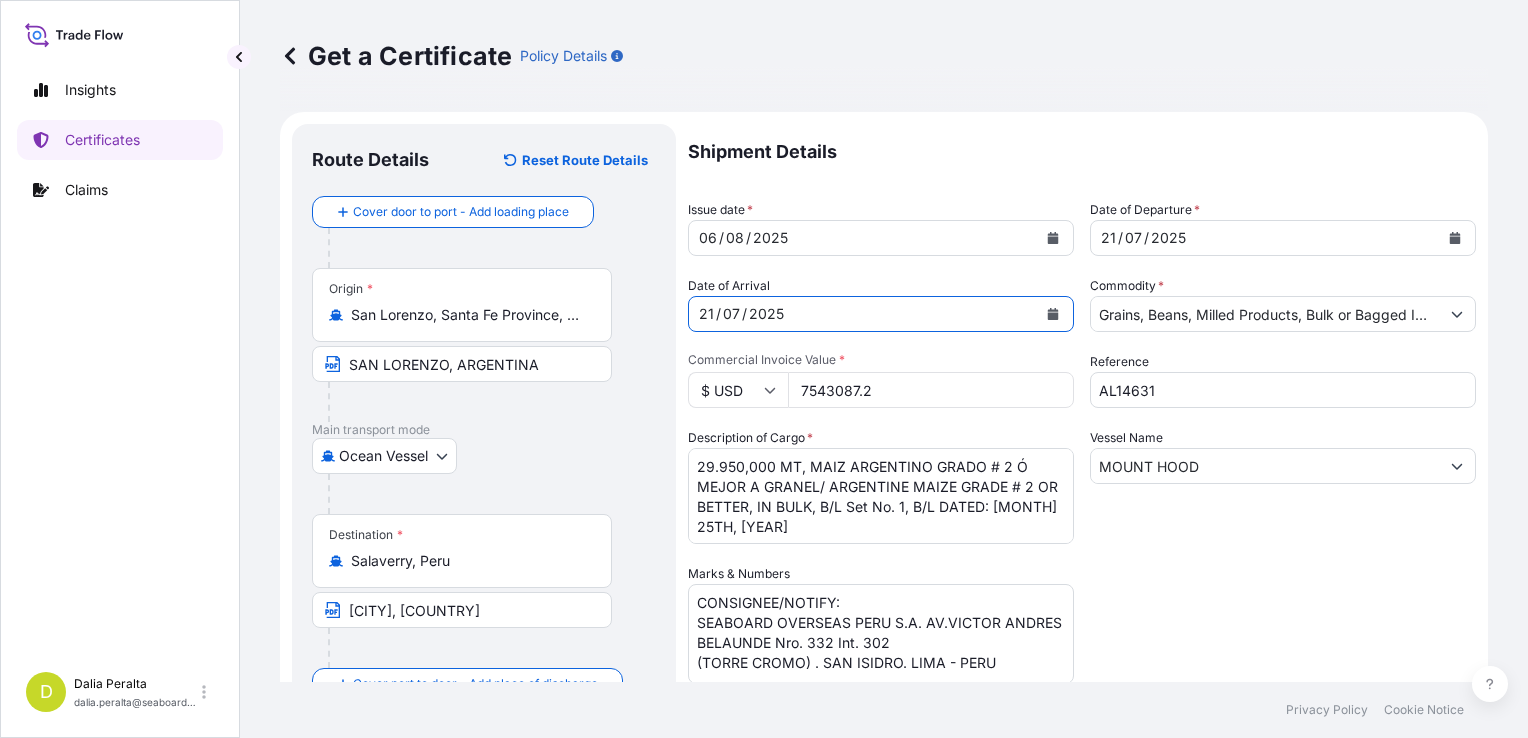 click on "7543087.2" at bounding box center (931, 390) 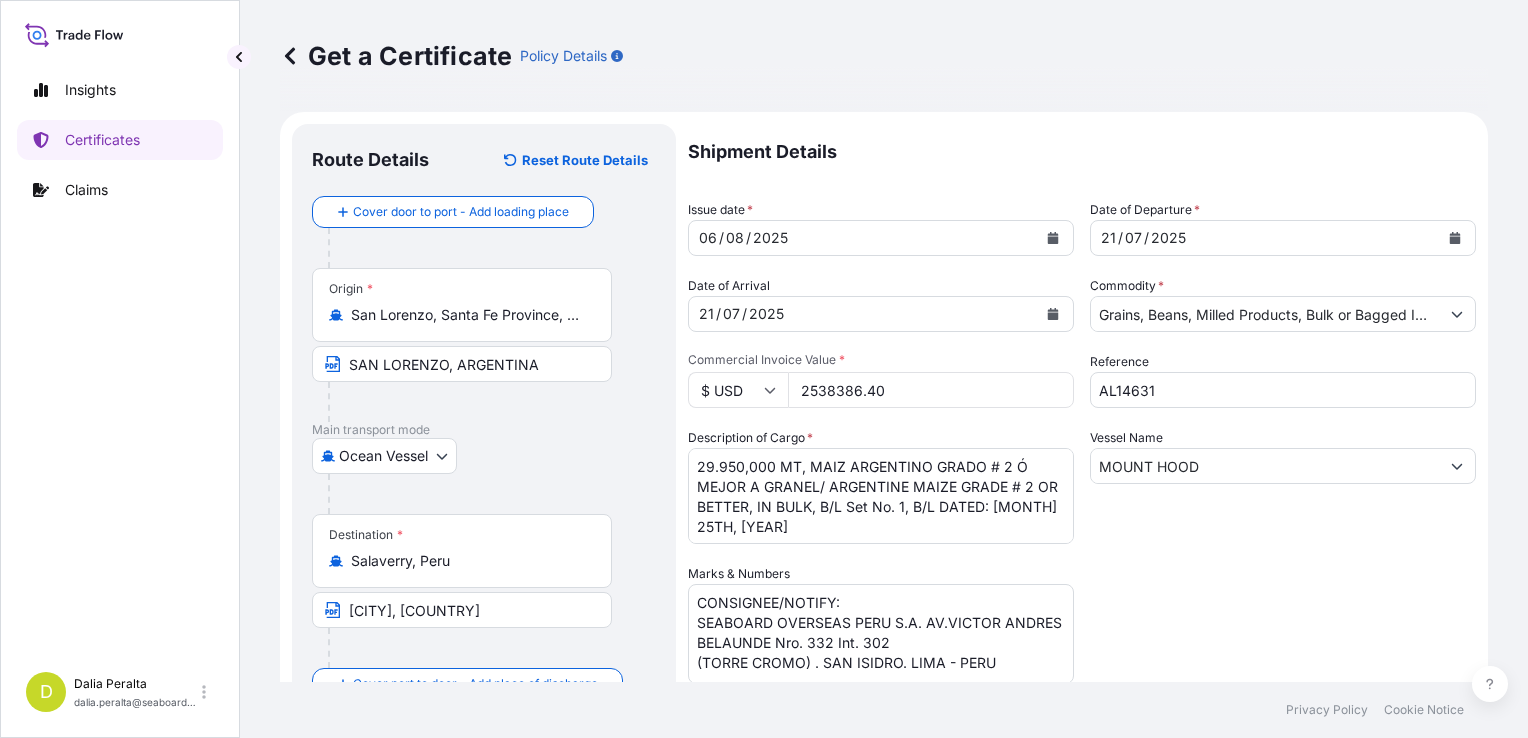 type on "2538386.40" 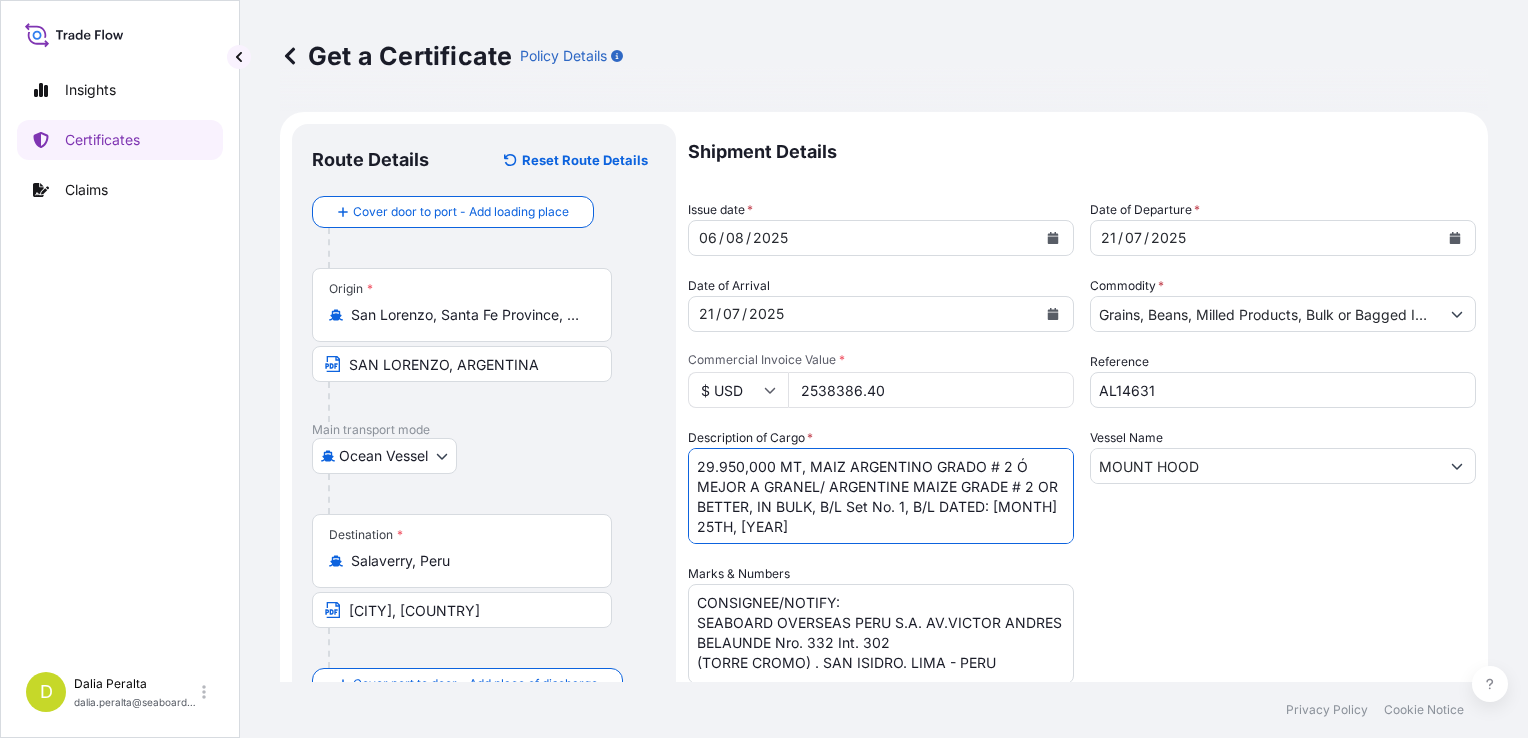 drag, startPoint x: 773, startPoint y: 469, endPoint x: 683, endPoint y: 461, distance: 90.35486 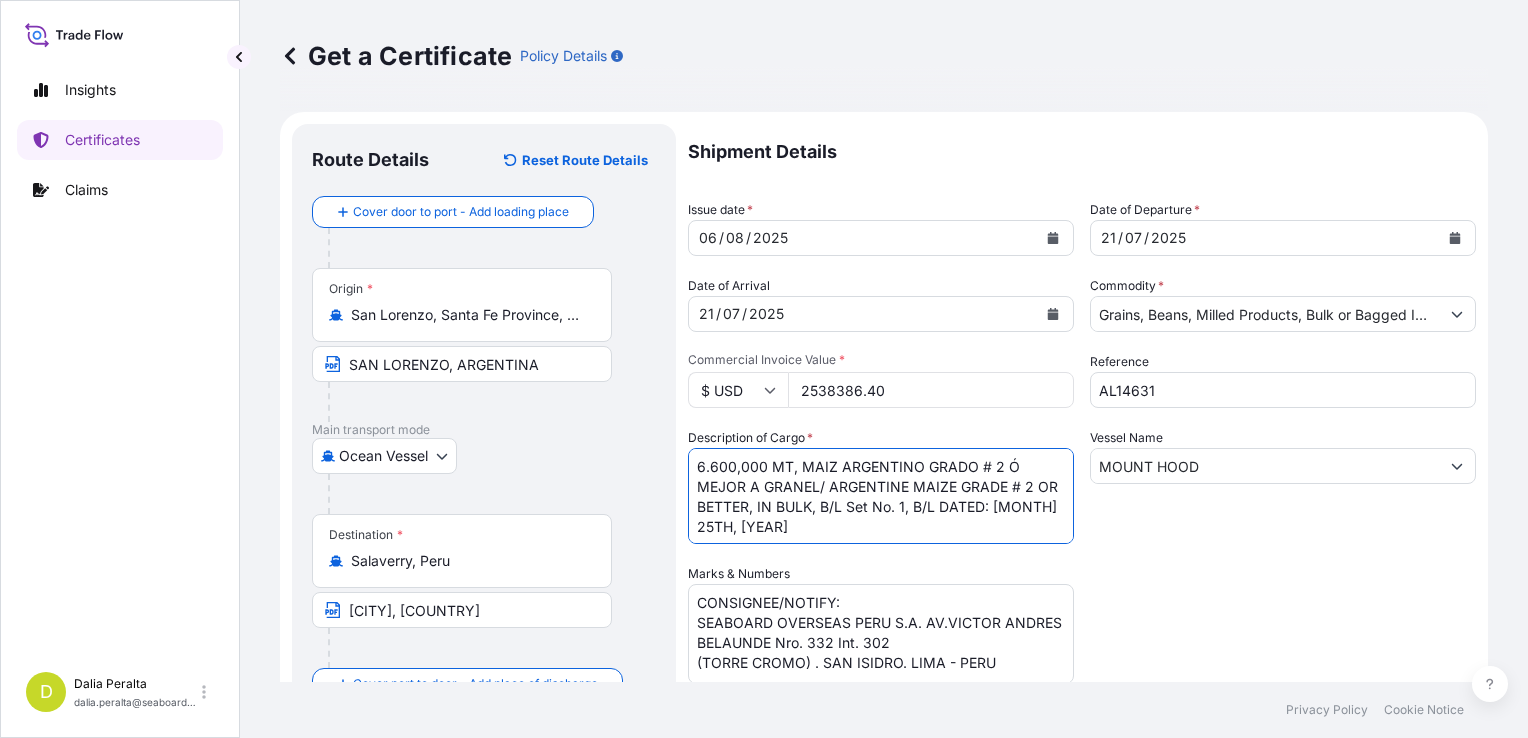 drag, startPoint x: 802, startPoint y: 464, endPoint x: 841, endPoint y: 506, distance: 57.31492 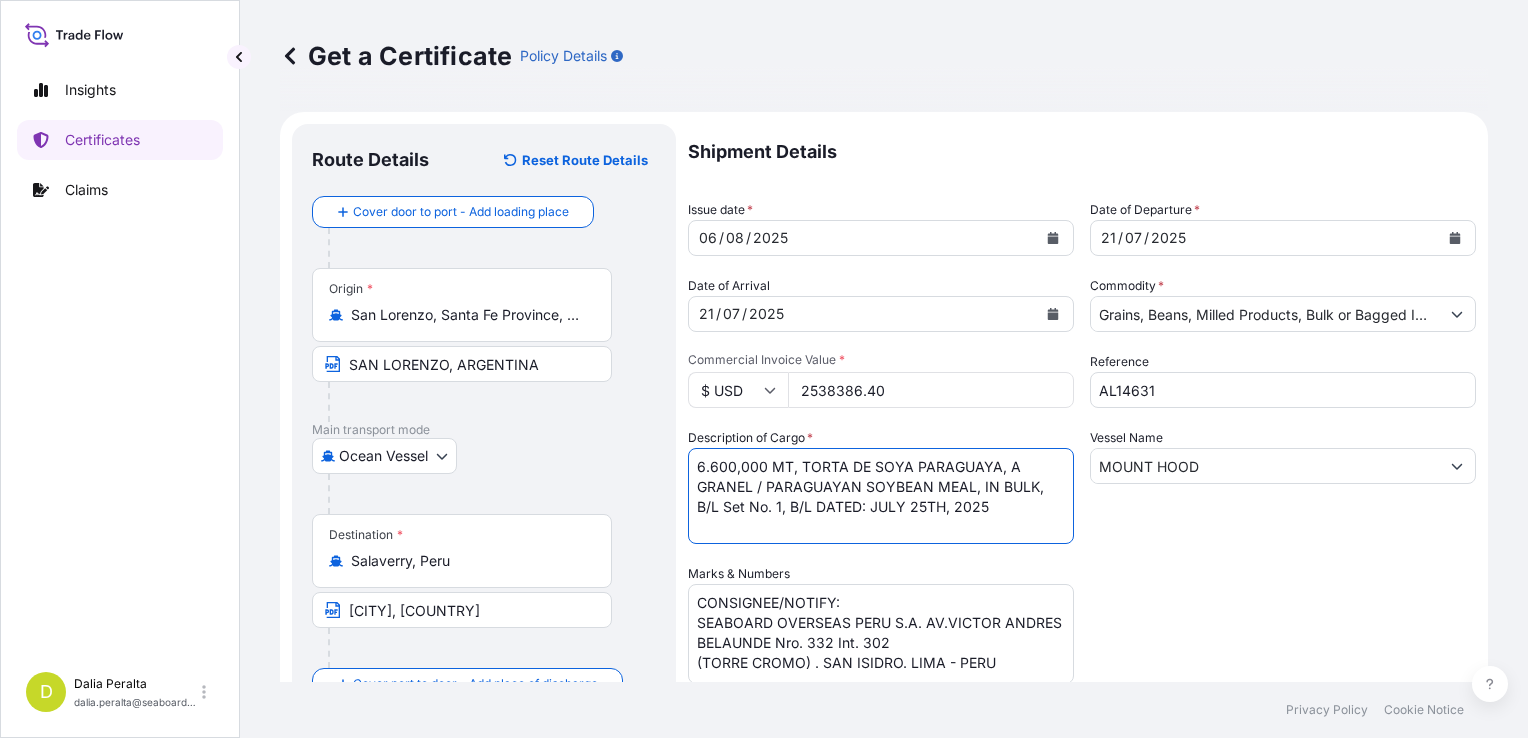 click on "29.950,000 MT, MAIZ  ARGENTINO GRADO # 2  Ó MEJOR A GRANEL/ ARGENTINE   MAIZE GRADE # 2 OR BETTER, IN BULK, B/L Set No. 1, B/L DATED: JULY 25TH, [YEAR]" at bounding box center [881, 496] 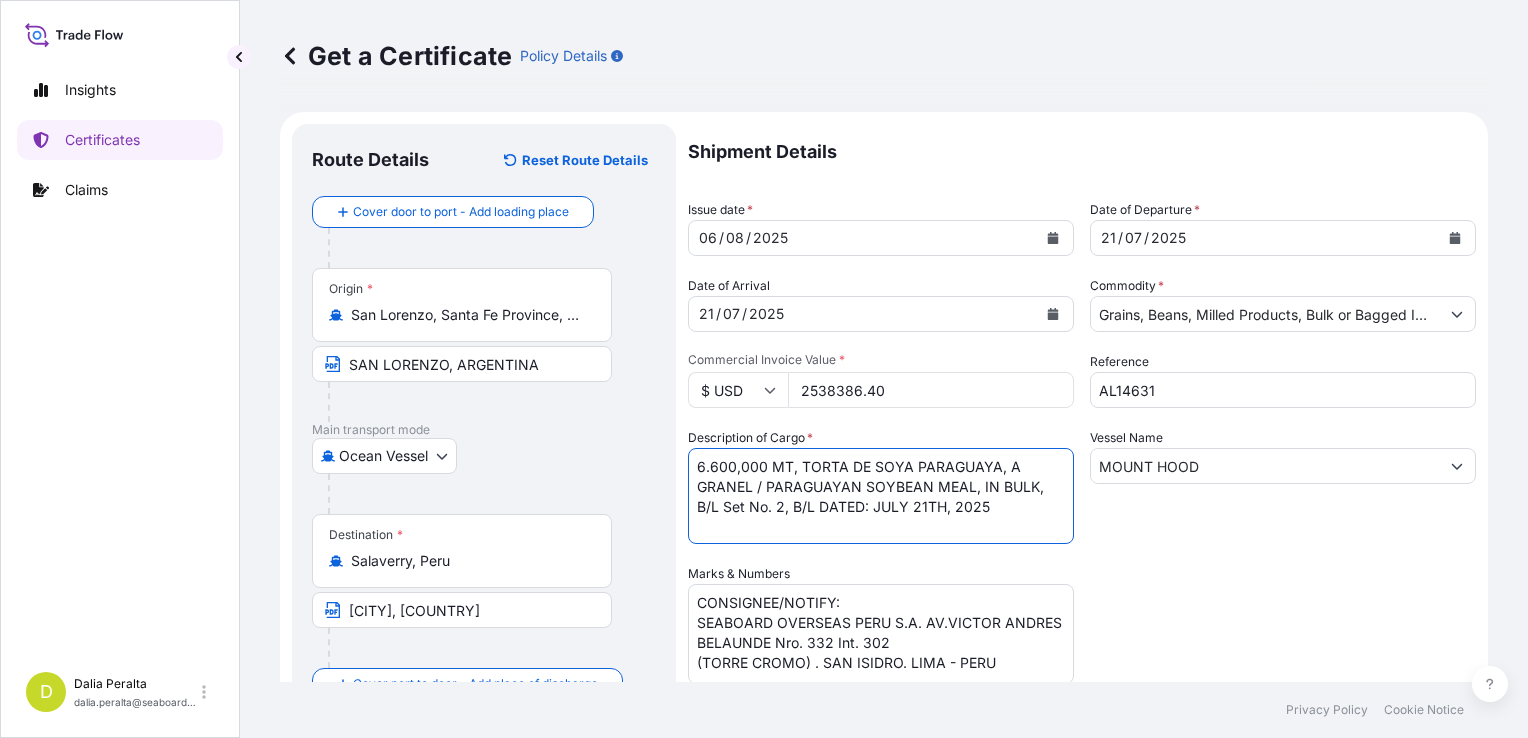 type on "6.600,000 MT, TORTA DE SOYA PARAGUAYA, A GRANEL / PARAGUAYAN SOYBEAN MEAL, IN BULK, B/L Set No. 2, B/L DATED: JULY 21TH, 2025" 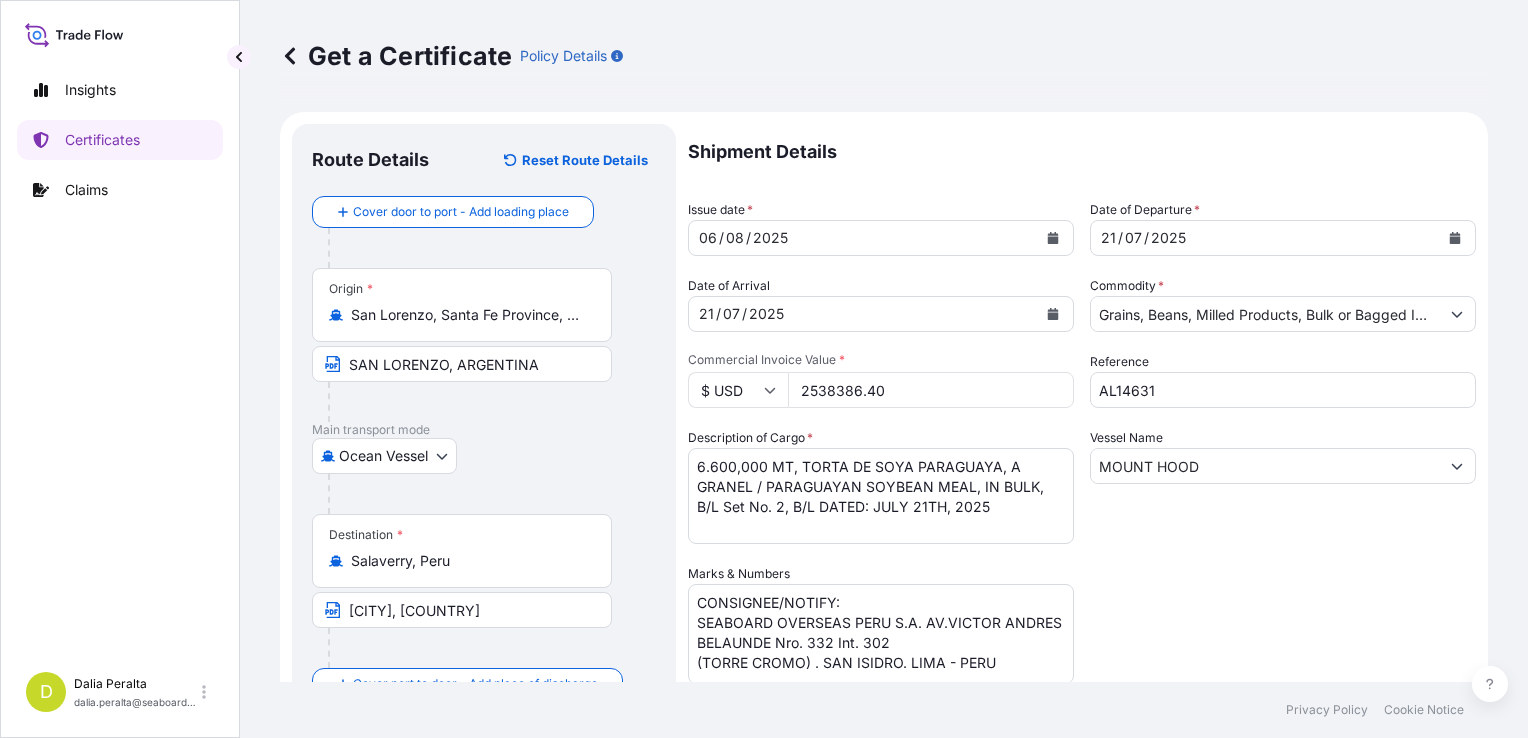 click on "Shipment Details Issue date * [DATE] Date of Departure * [DATE] Date of Arrival [DATE] Commodity * Grains, Beans, Milled Products, Bulk or Bagged Interest Packing Category Commercial Invoice Value    * $ USD [NUMBER] Reference [AL_NUMBER] Description of Cargo * [QUANTITY] MT, [PRODUCT] [GRADE] [CONDITION] / [PRODUCT] [GRADE] [CONDITION], IN BULK, B/L Set No. [NUMBER], B/L DATED: [DATE] Vessel Name [VESSEL_NAME] Marks & Numbers CONSIGNEE/NOTIFY:
[COMPANY_NAME] [COUNTRY] S.A. [STREET] [NUMBER] Int. [NUMBER]
([BUILDING]) .  [DISTRICT].  [CITY] -  [COUNTRY] Letter of Credit This shipment has a letter of credit Letter of credit * Letter of credit may not exceed 12000 characters Assured Details Primary Assured * Seaboard Trading - Colombia Seaboard Corporation Seaboard Trading - Colombia Named Assured [COMPANY_NAME] Named Assured Address [STREET] [NUMBER] [BUILDING], [DISTRICT]" at bounding box center [1082, 562] 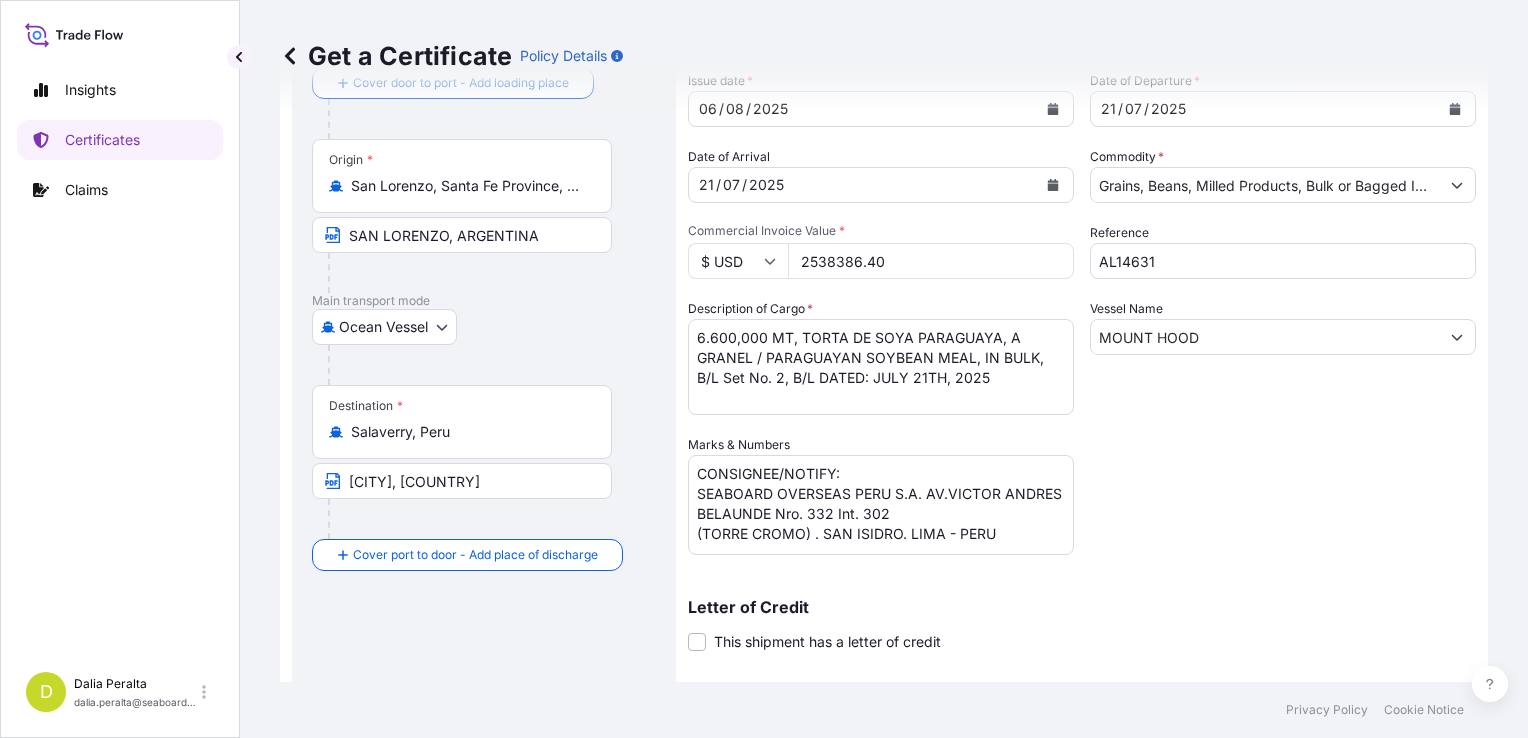 scroll, scrollTop: 385, scrollLeft: 0, axis: vertical 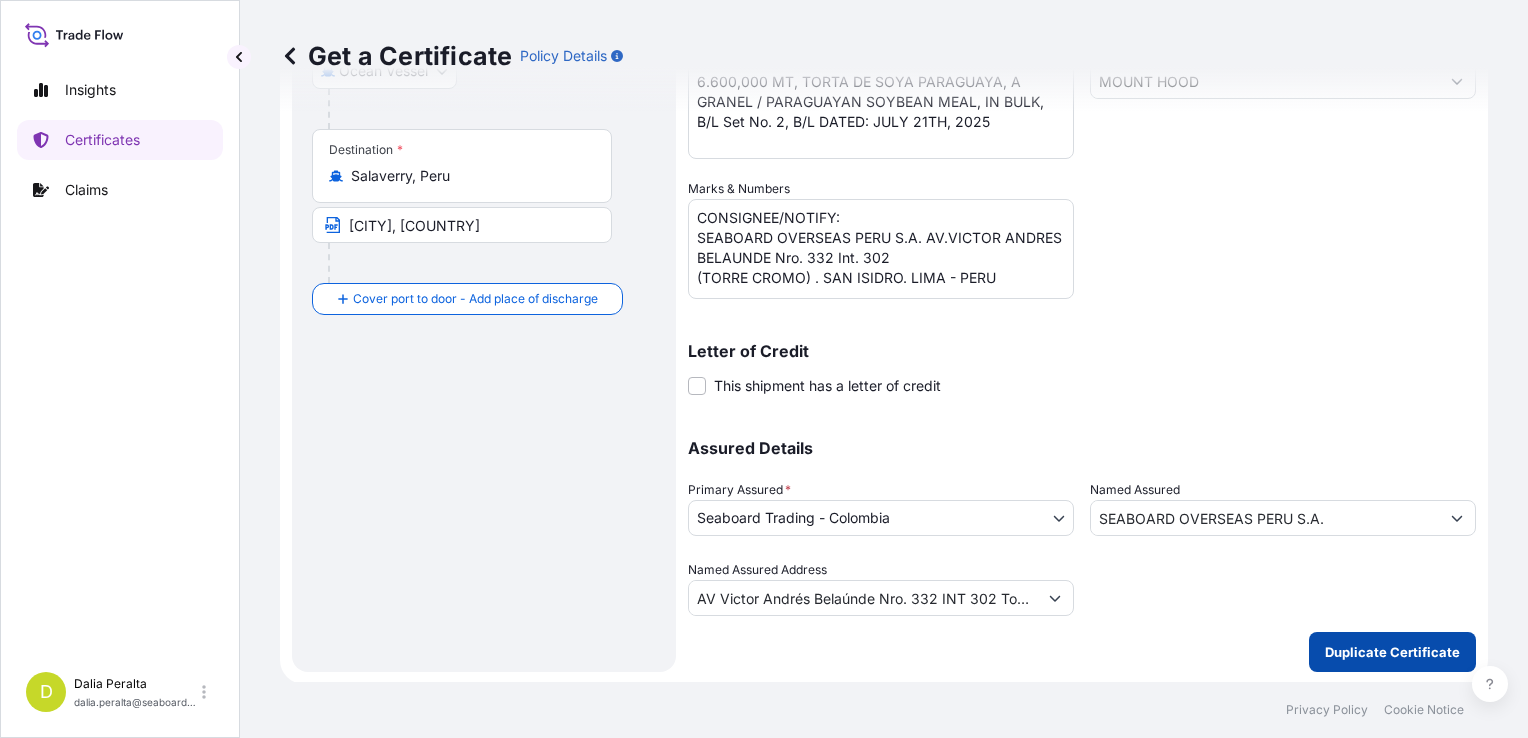click on "Duplicate Certificate" at bounding box center [1392, 652] 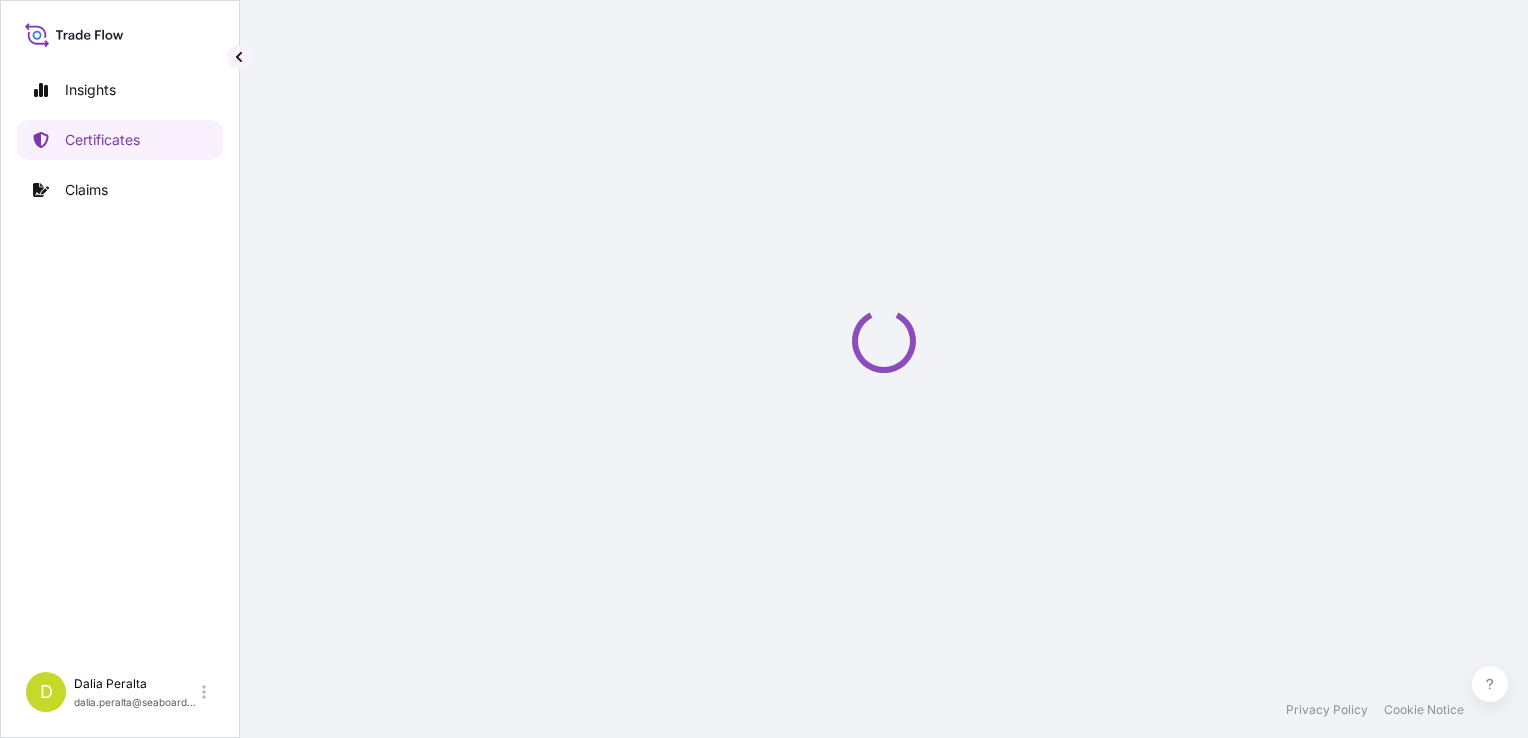 scroll, scrollTop: 0, scrollLeft: 0, axis: both 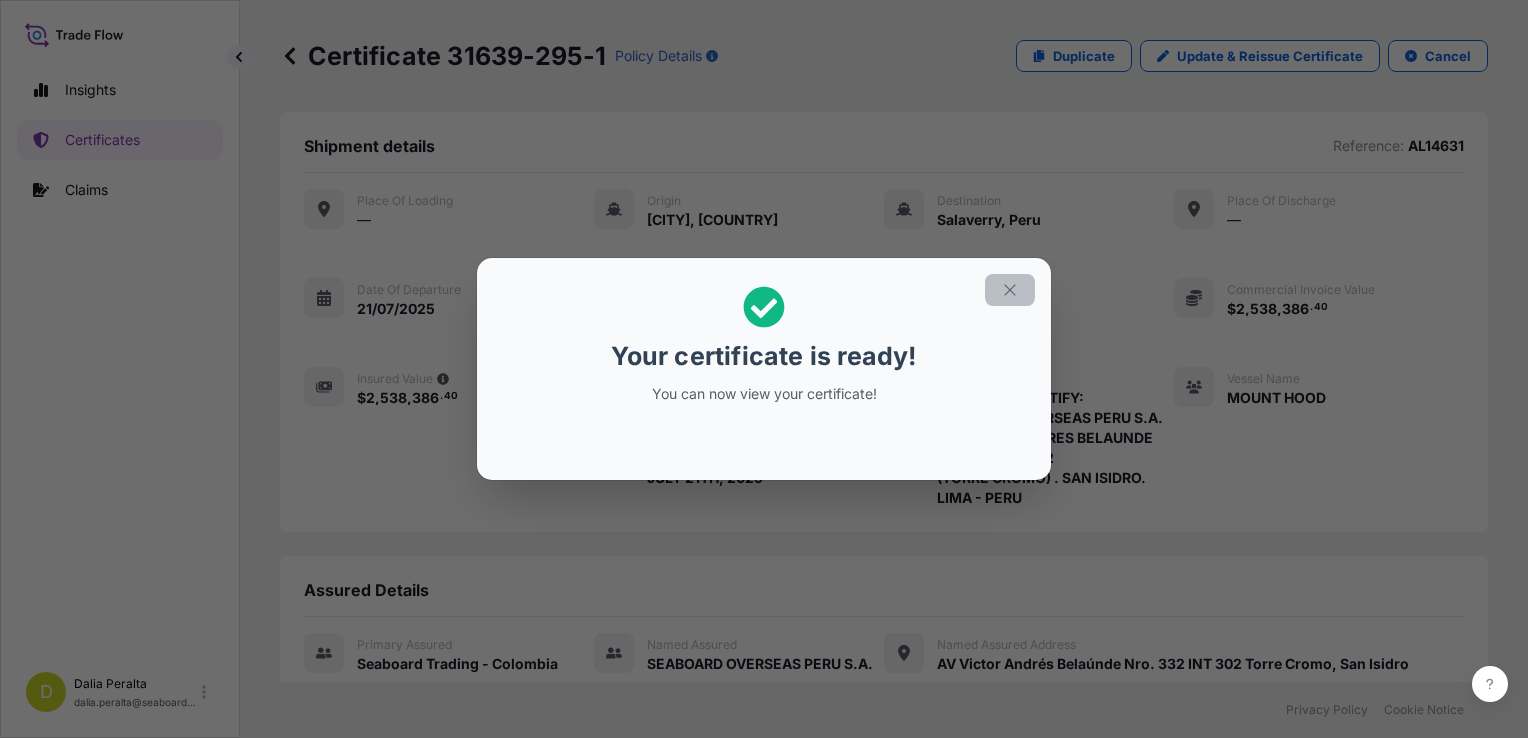 click 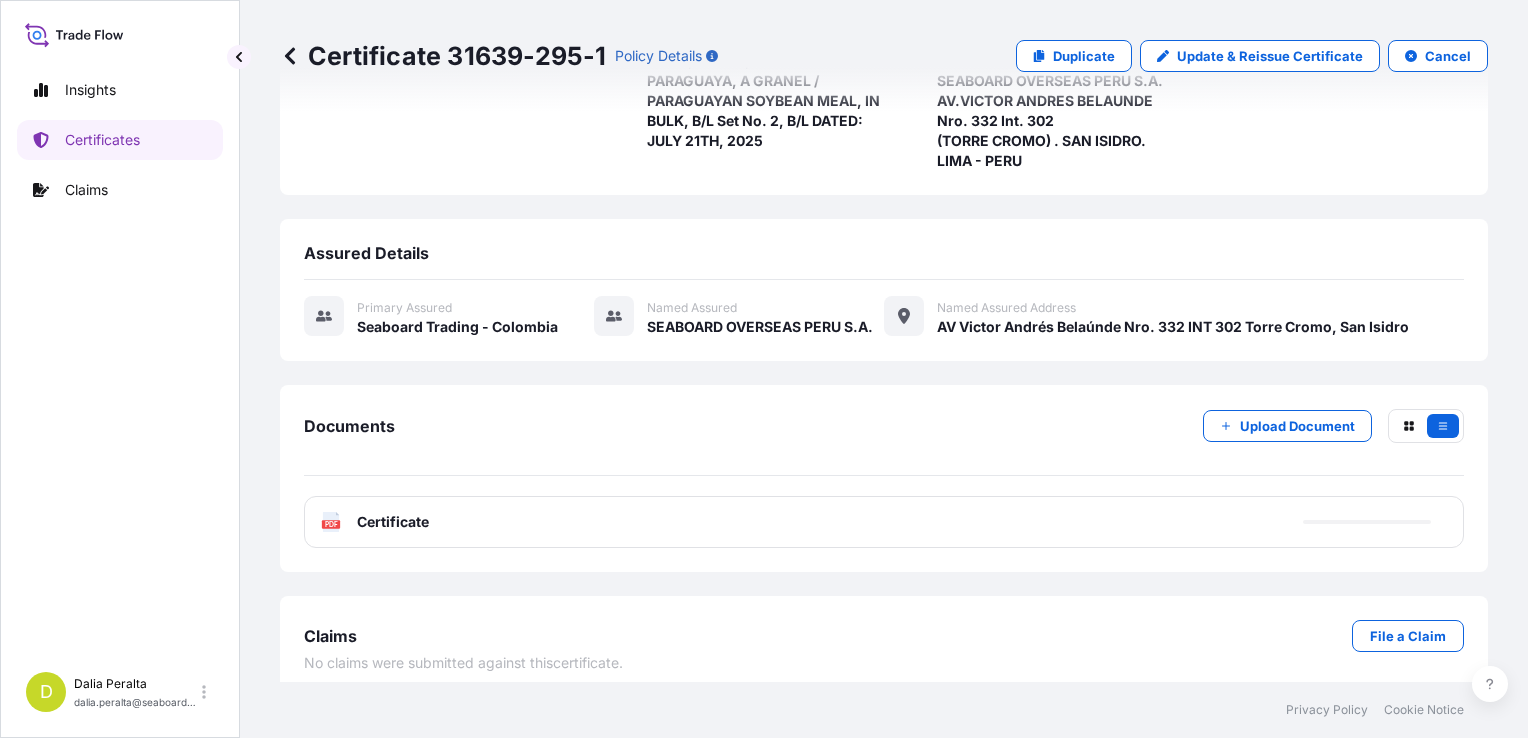 scroll, scrollTop: 345, scrollLeft: 0, axis: vertical 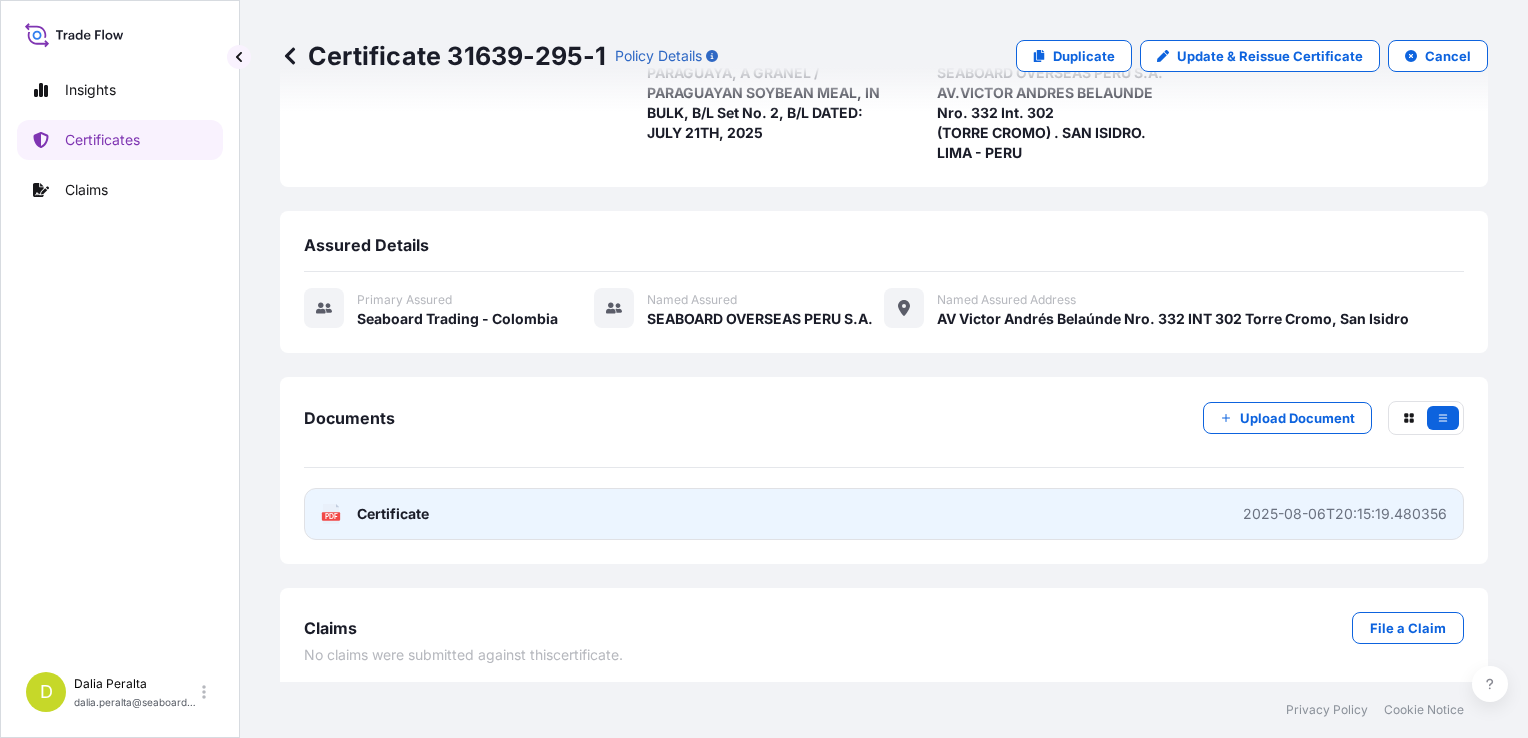 click on "PDF Certificate 2025-08-06T20:15:19.480356" at bounding box center [884, 507] 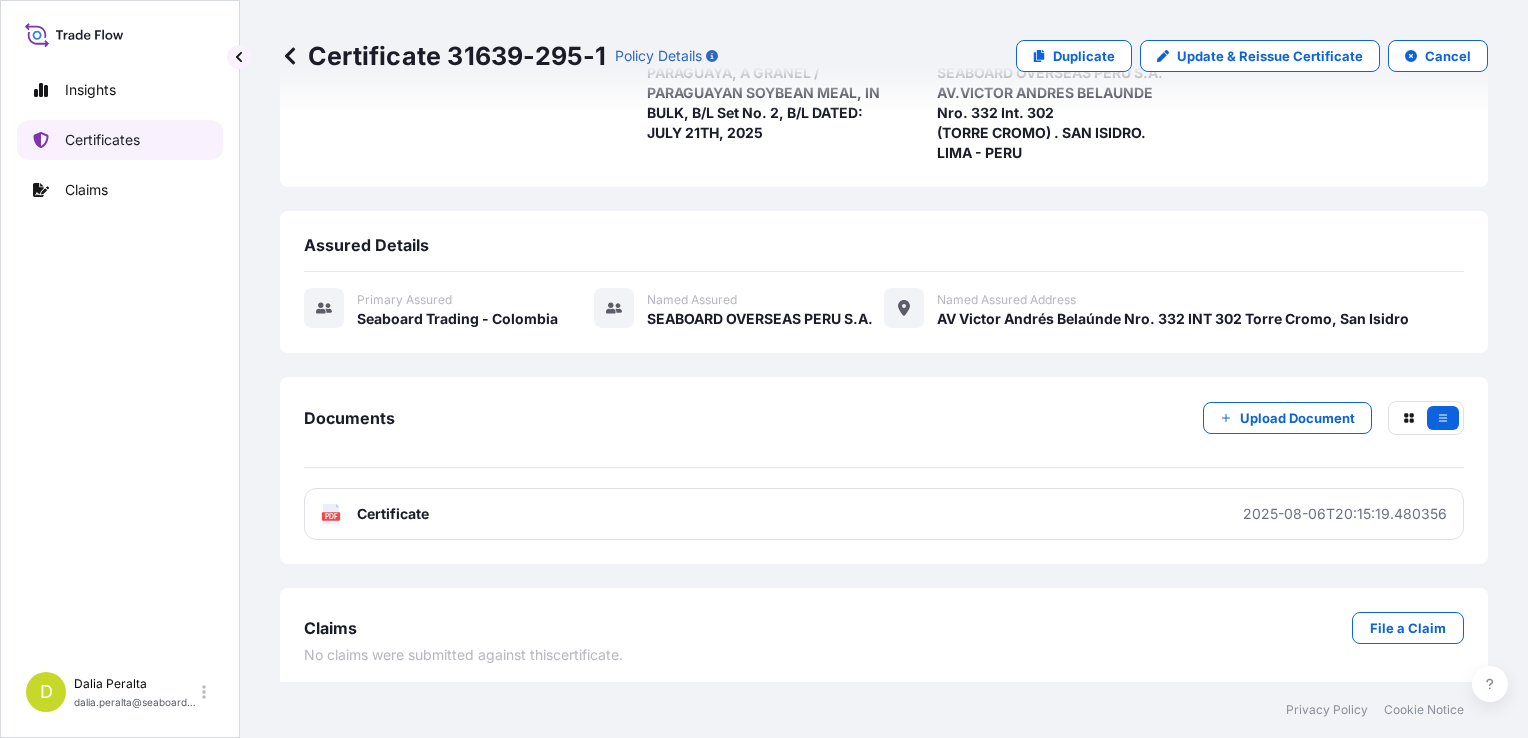 click on "Certificates" at bounding box center [102, 140] 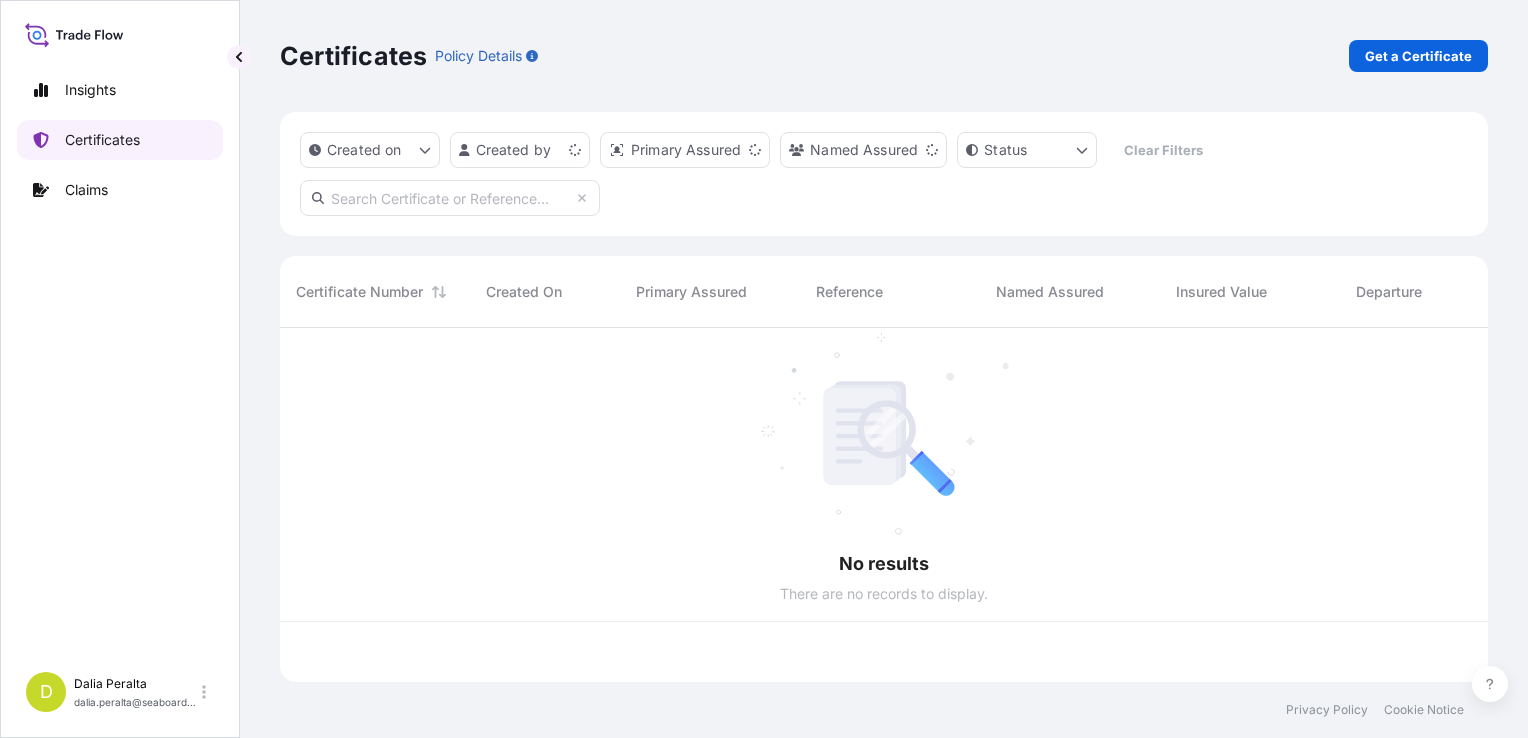 scroll, scrollTop: 0, scrollLeft: 0, axis: both 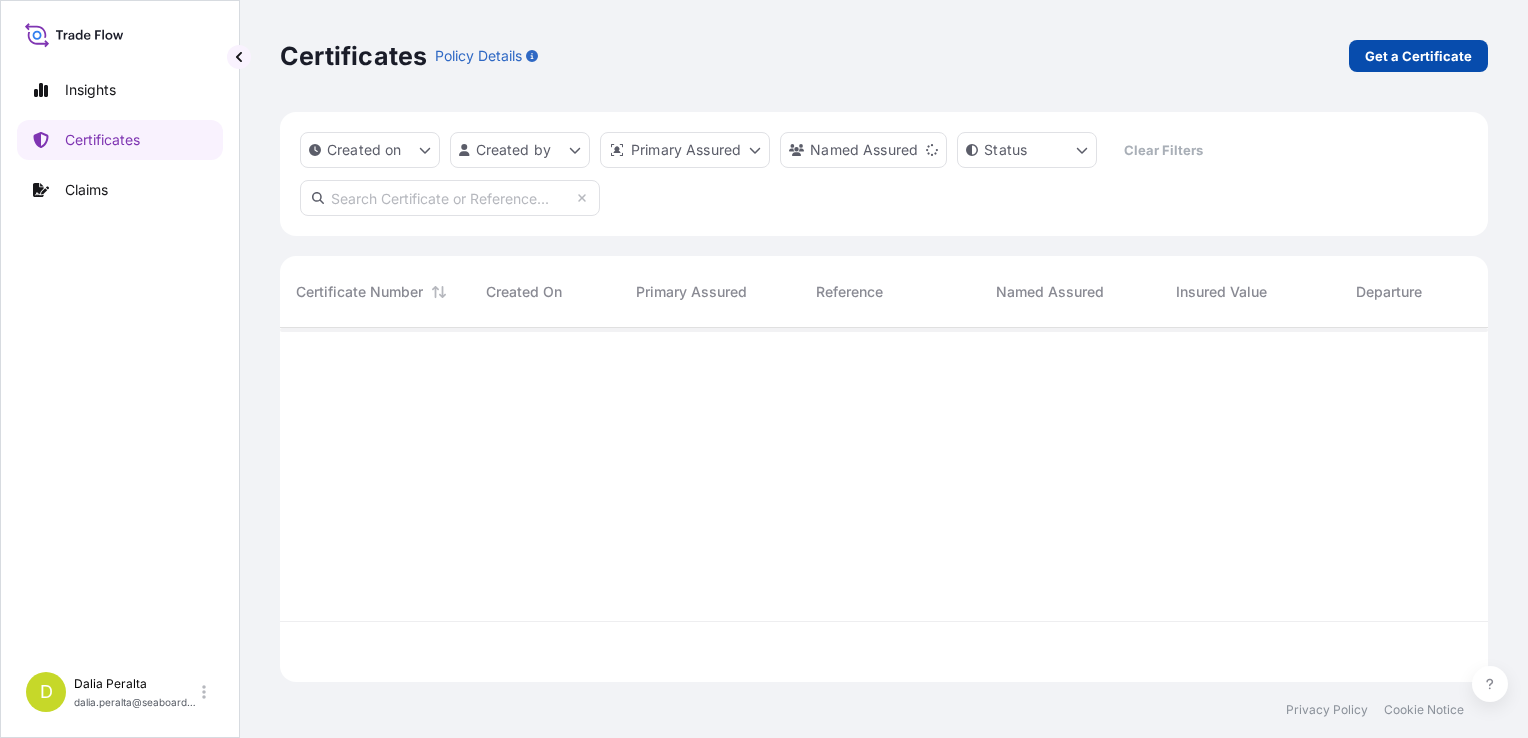 click on "Get a Certificate" at bounding box center [1418, 56] 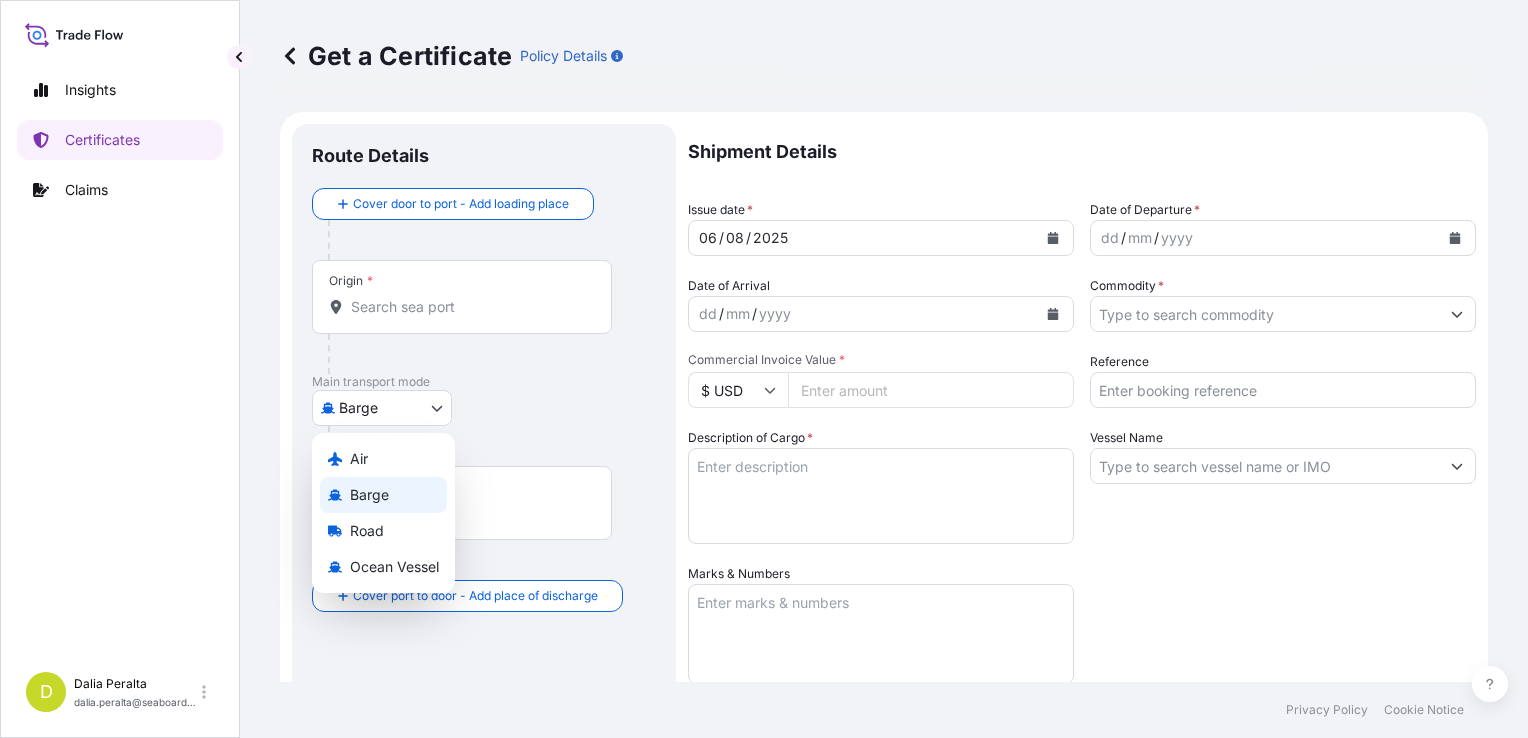 click on "Insights Certificates Claims D [FIRST] [LAST] [EMAIL] Get a Certificate Policy Details Route Details   Cover door to port - Add loading place Place of loading Road / Inland Road / Inland Origin * Main transport mode Barge Air Barge Road Ocean Vessel Destination * Cover port to door - Add place of discharge Road / Inland Road / Inland Place of Discharge Shipment Details Issue date * [DATE] Date of Departure * dd / mm / yyyy Date of Arrival dd / mm / yyyy Commodity * Packing Category Commercial Invoice Value    * $ USD Reference Description of Cargo * Vessel Name Marks & Numbers Letter of Credit This shipment has a letter of credit Letter of credit * Letter of credit may not exceed 12000 characters Assured Details Primary Assured * Select a primary assured Seaboard Corporation Seaboard Trading - Colombia Named Assured Named Assured Address Create Certificate Privacy Policy Cookie Notice
Selected Date: [DATE] Air Barge Road Ocean Vessel" at bounding box center [764, 369] 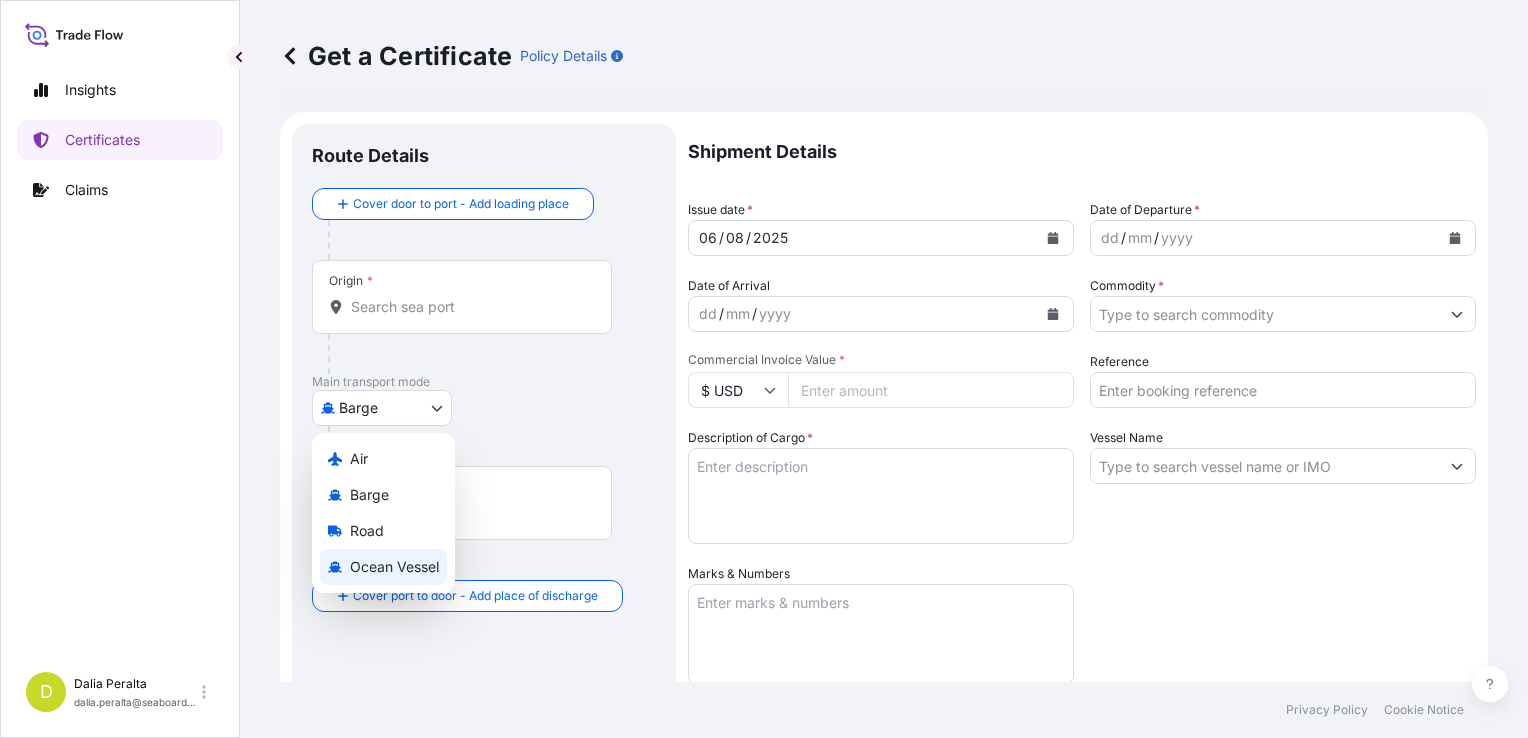 click on "Ocean Vessel" at bounding box center (394, 567) 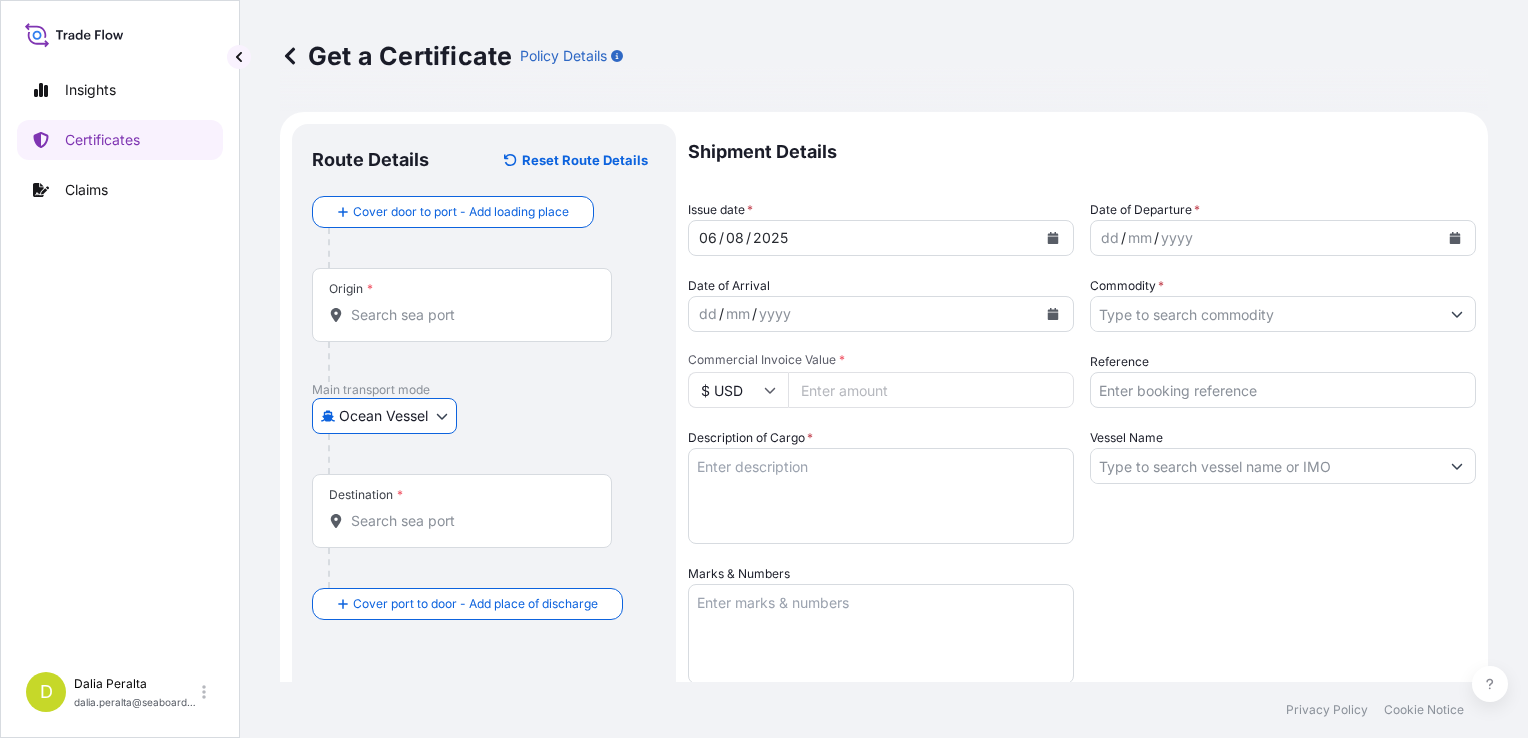 click on "Origin *" at bounding box center (462, 305) 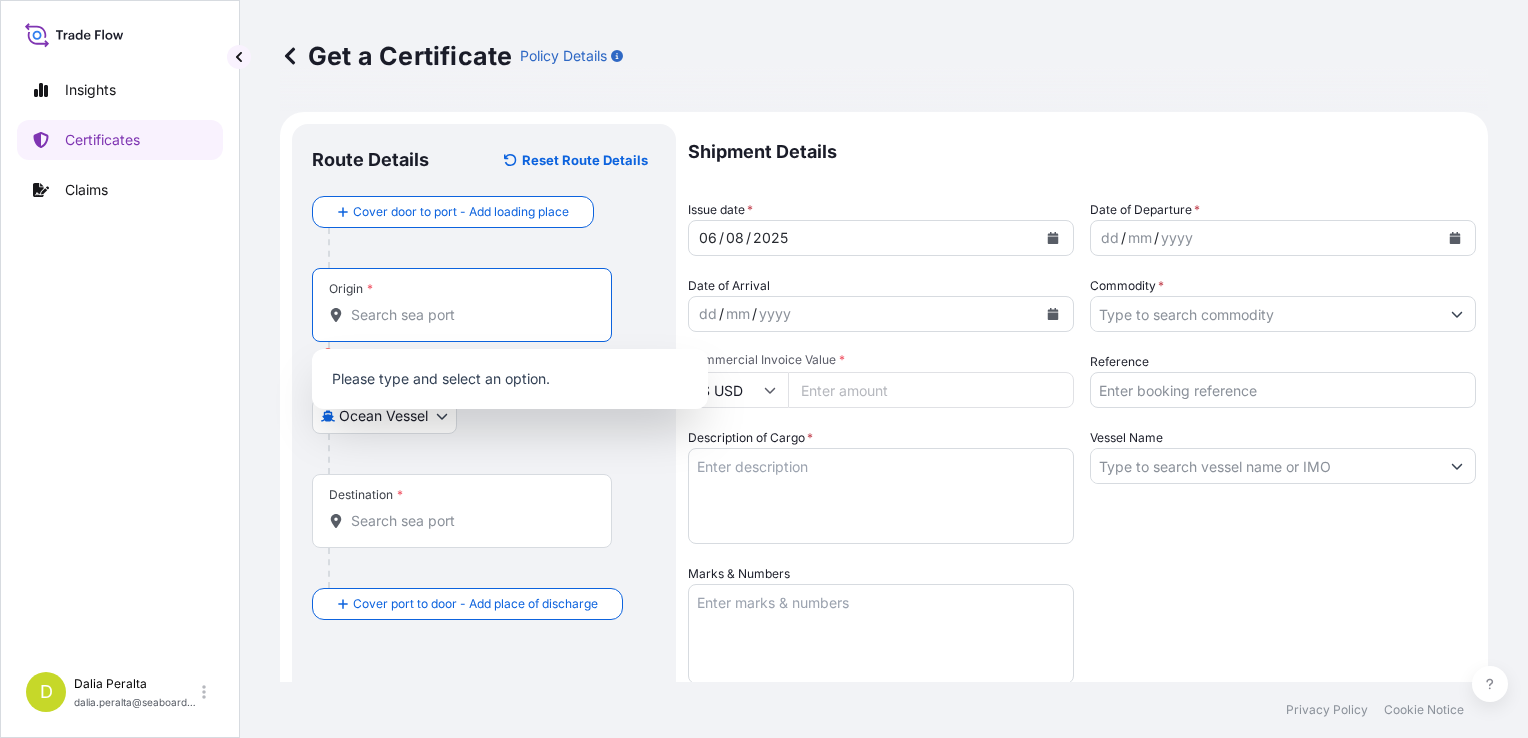 click on "Origin * Please select an origin" at bounding box center [469, 315] 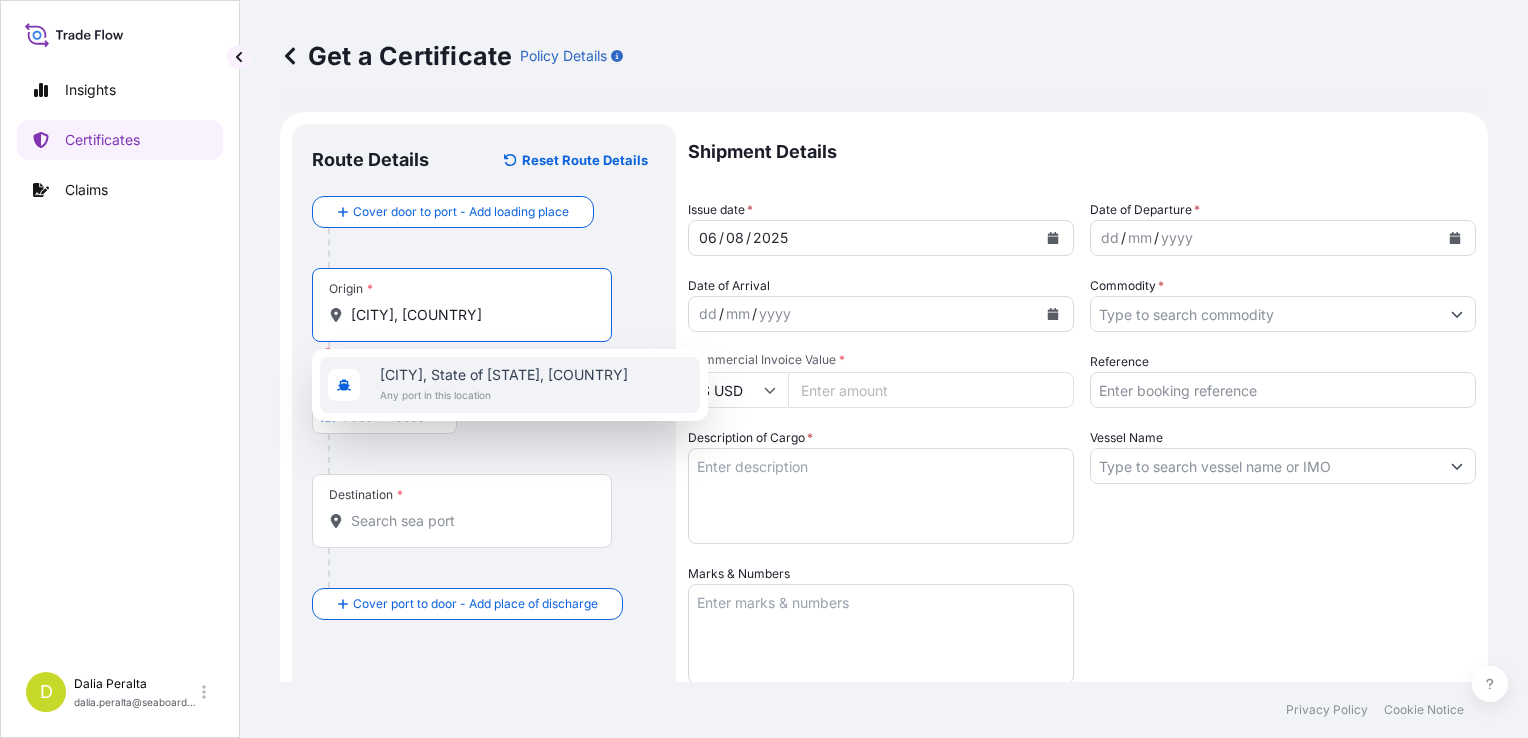 click on "Any port in this location" at bounding box center (470, 395) 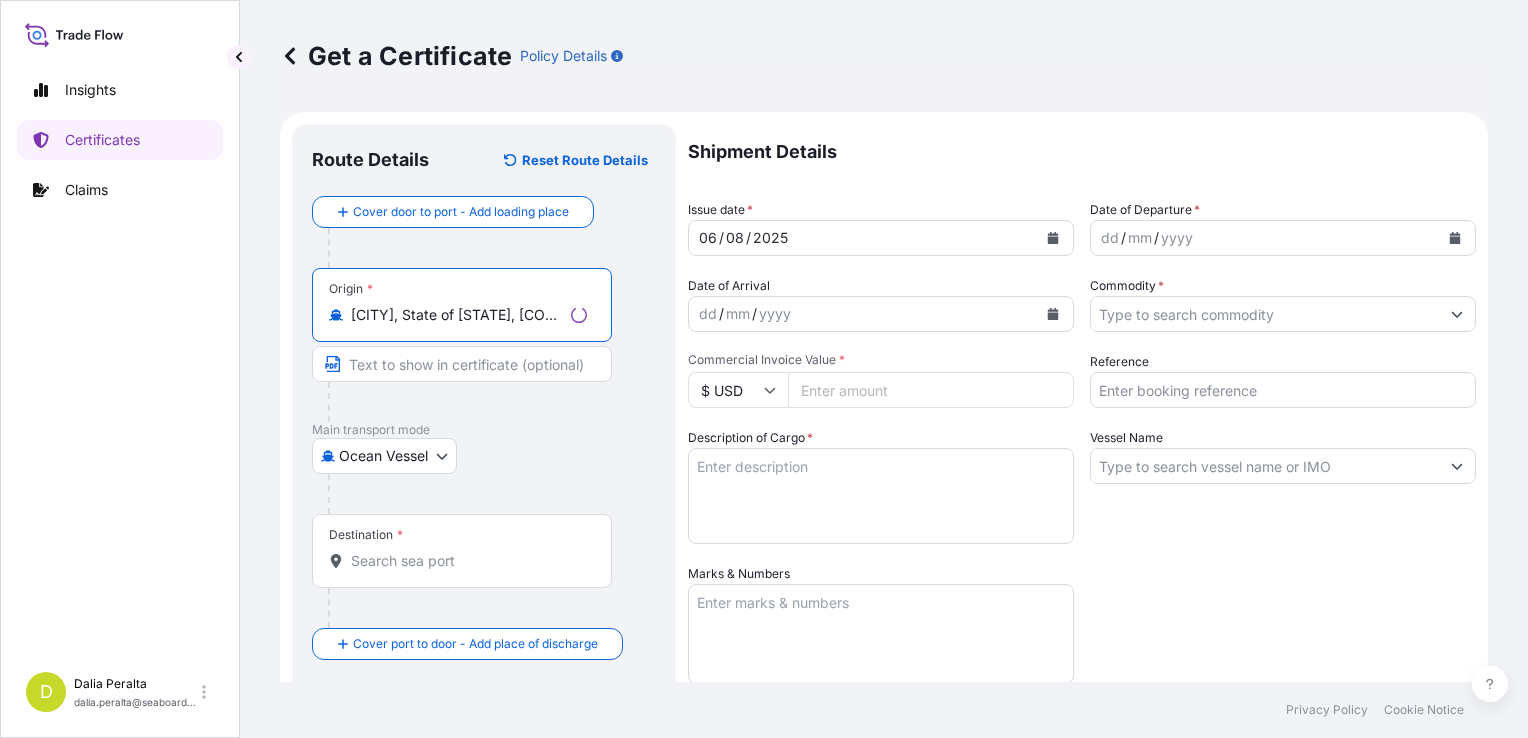 type on "[CITY], State of Pará, Brazil" 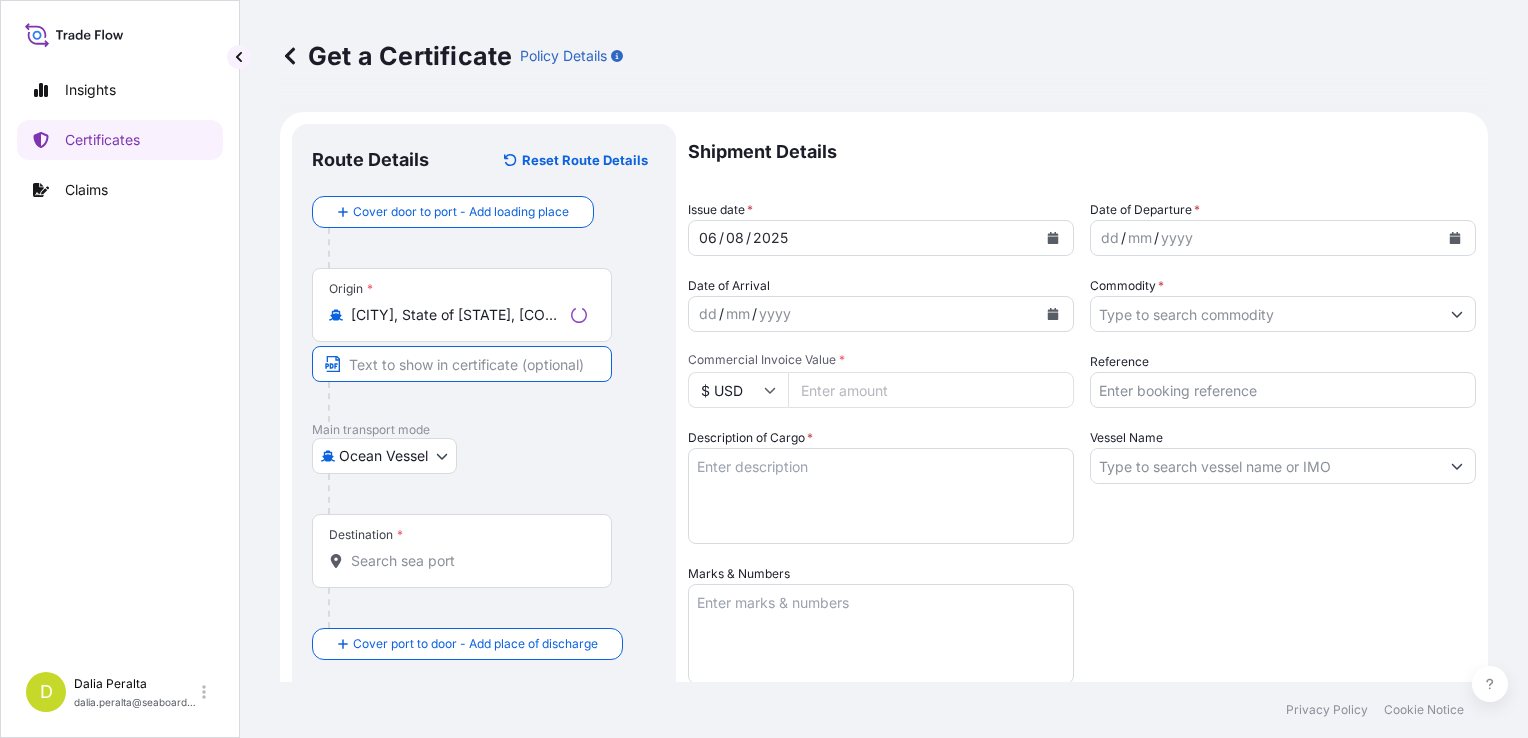 click at bounding box center [462, 364] 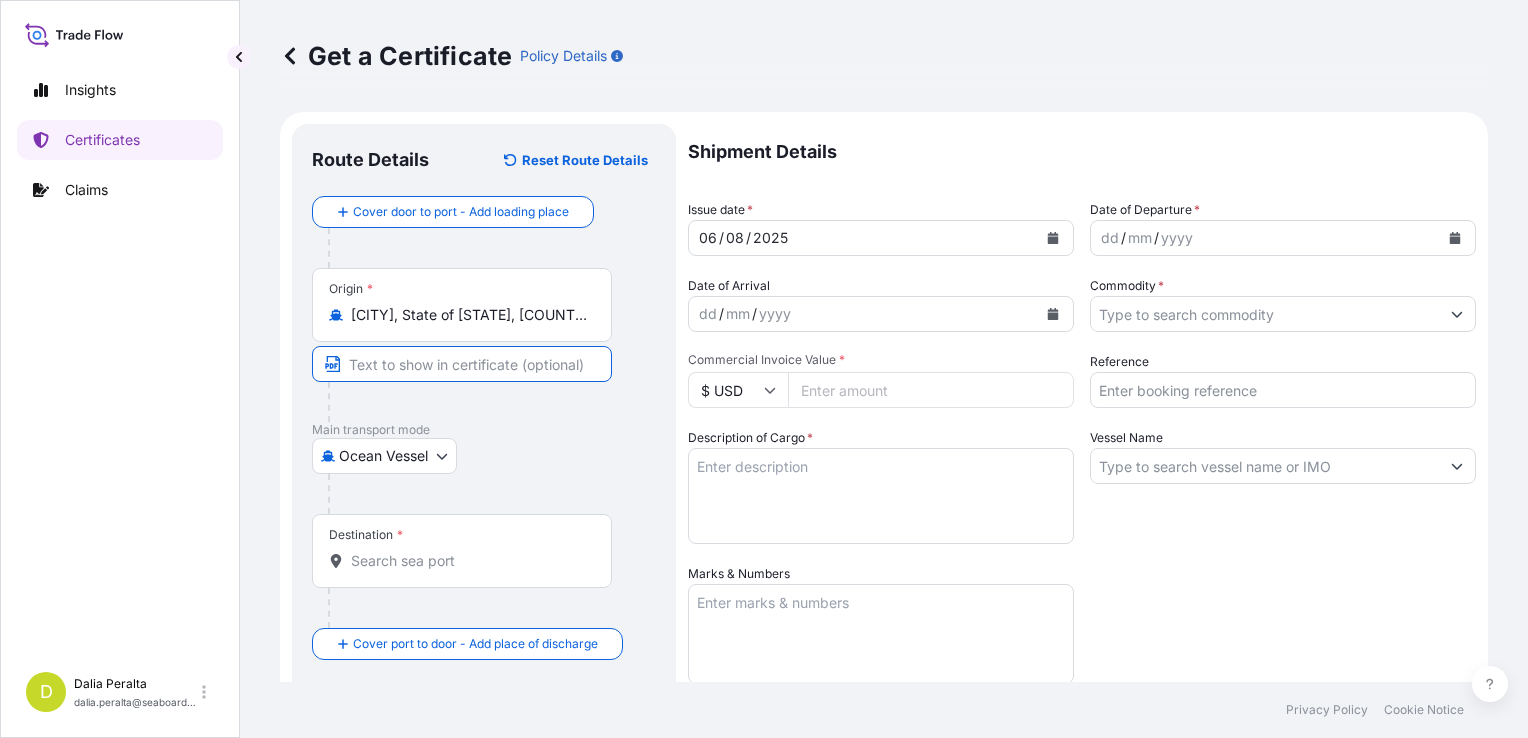 paste on "BARCARENA, [COUNTRY]" 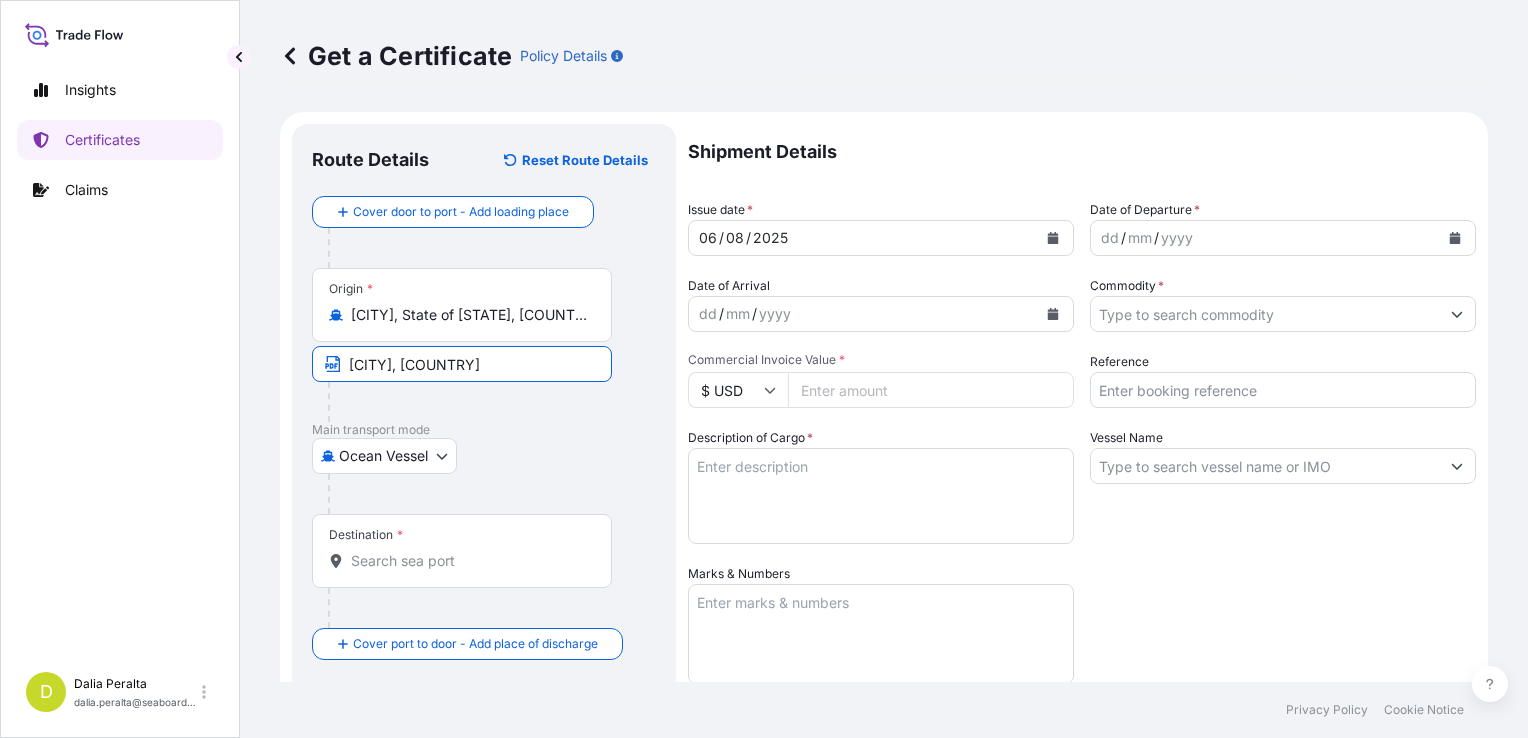 type on "BARCARENA, [COUNTRY]" 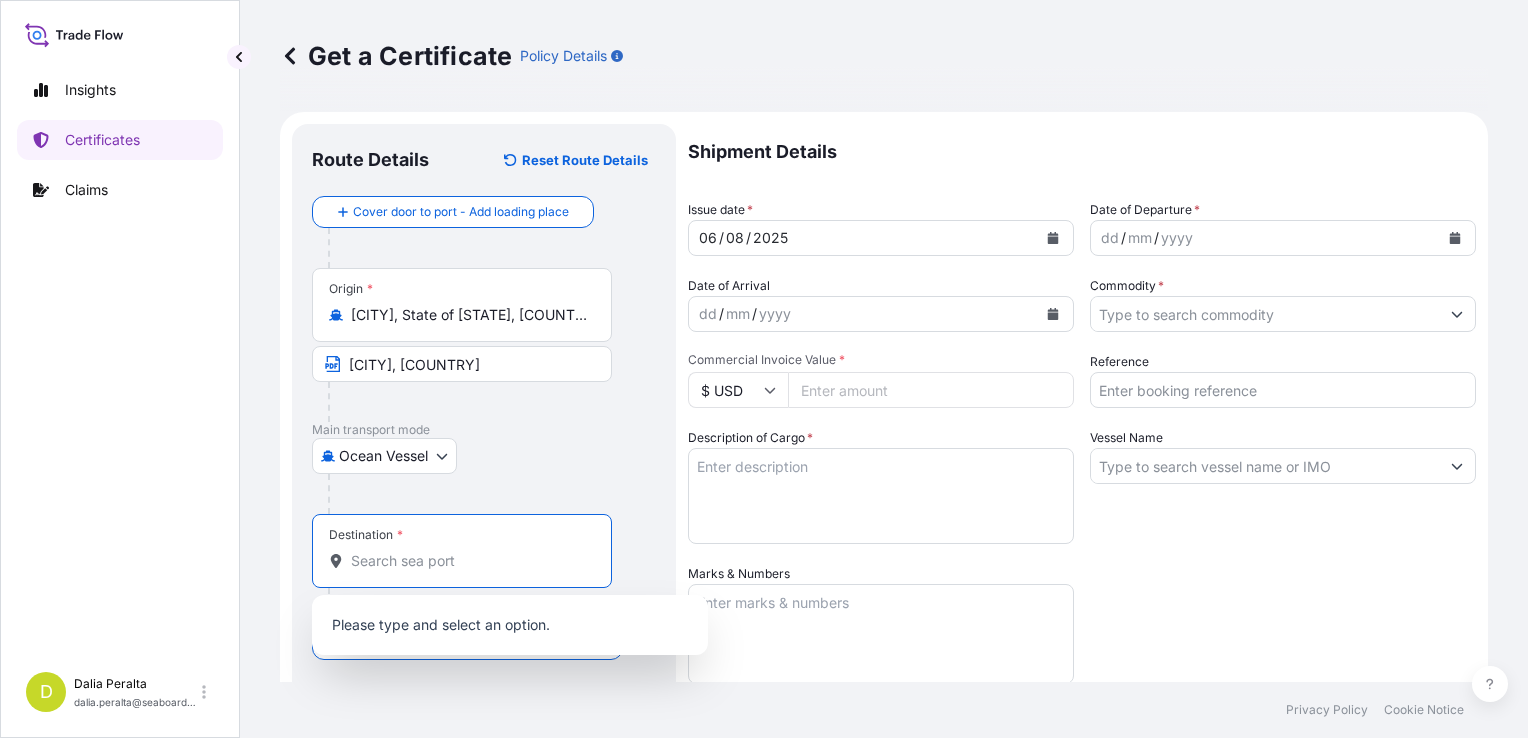 paste on "[CITY], REPUBLICA DOMINICANA" 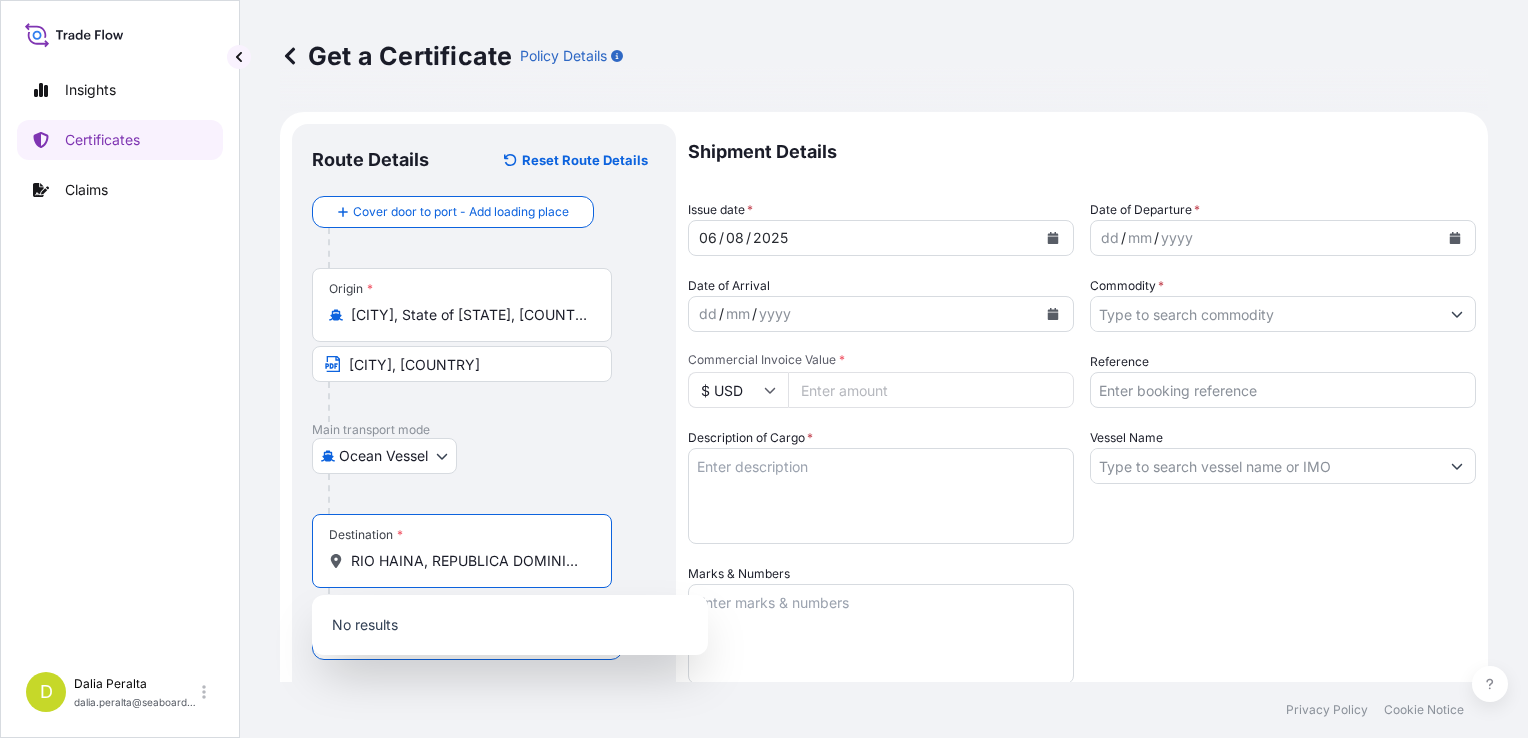 scroll, scrollTop: 0, scrollLeft: 15, axis: horizontal 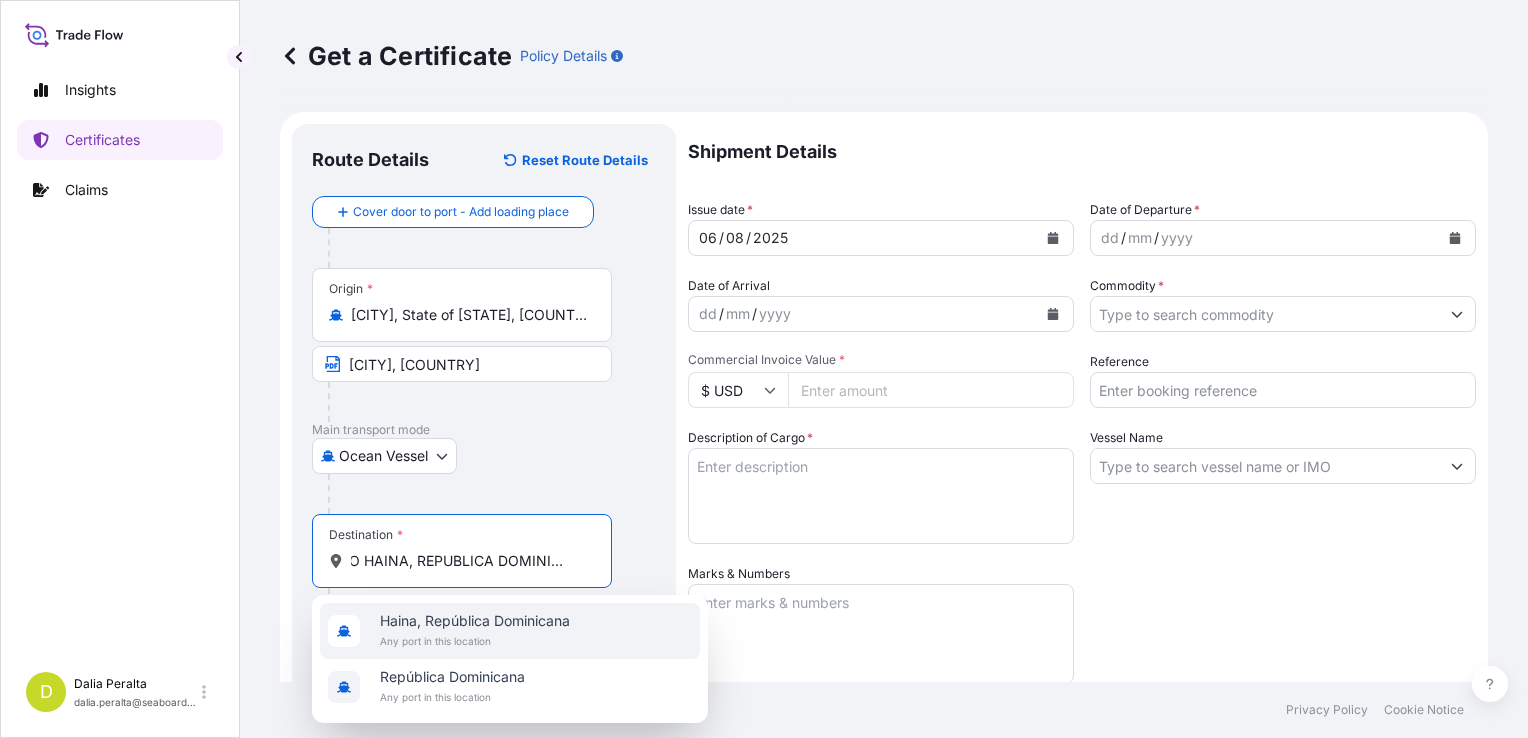 click on "Haina, República Dominicana" at bounding box center [475, 621] 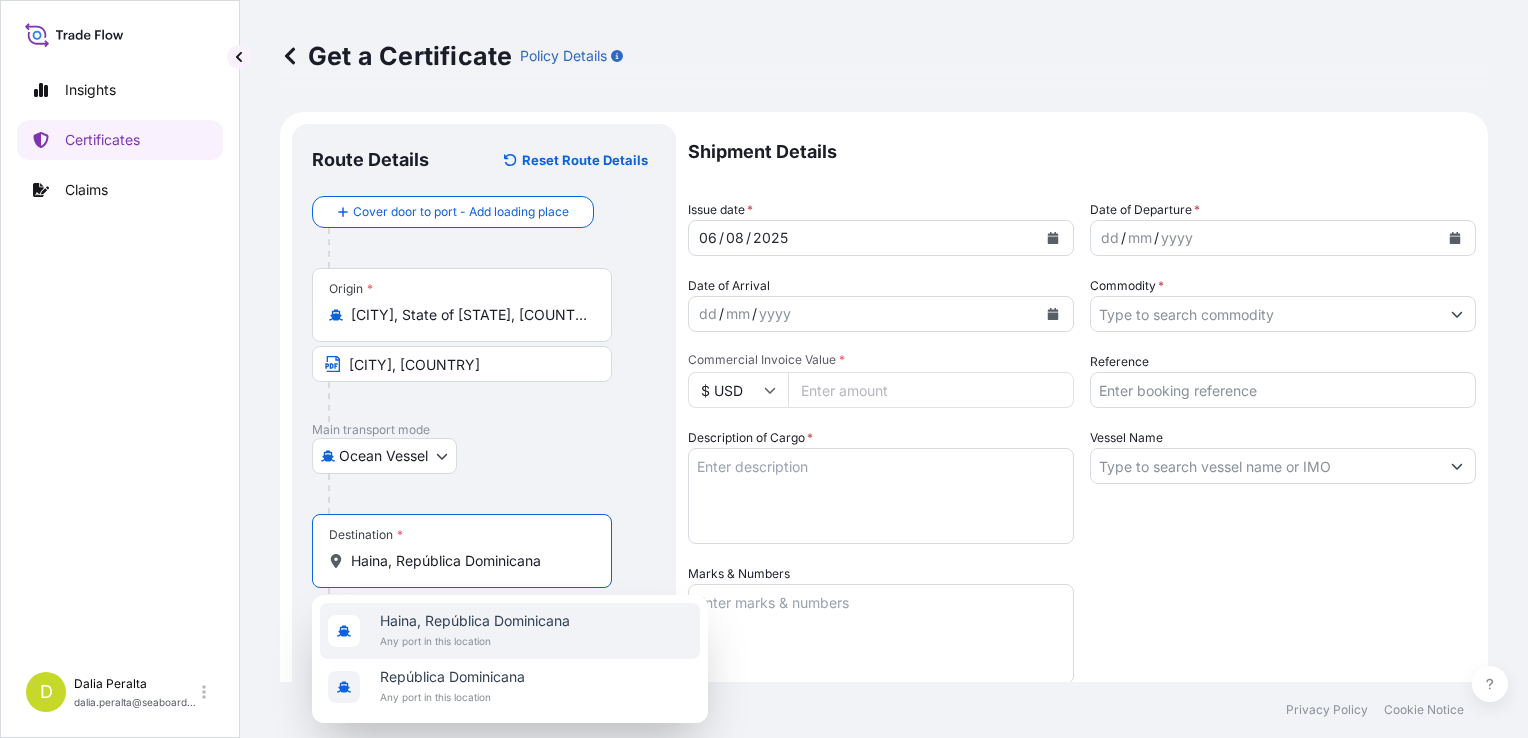 scroll, scrollTop: 0, scrollLeft: 0, axis: both 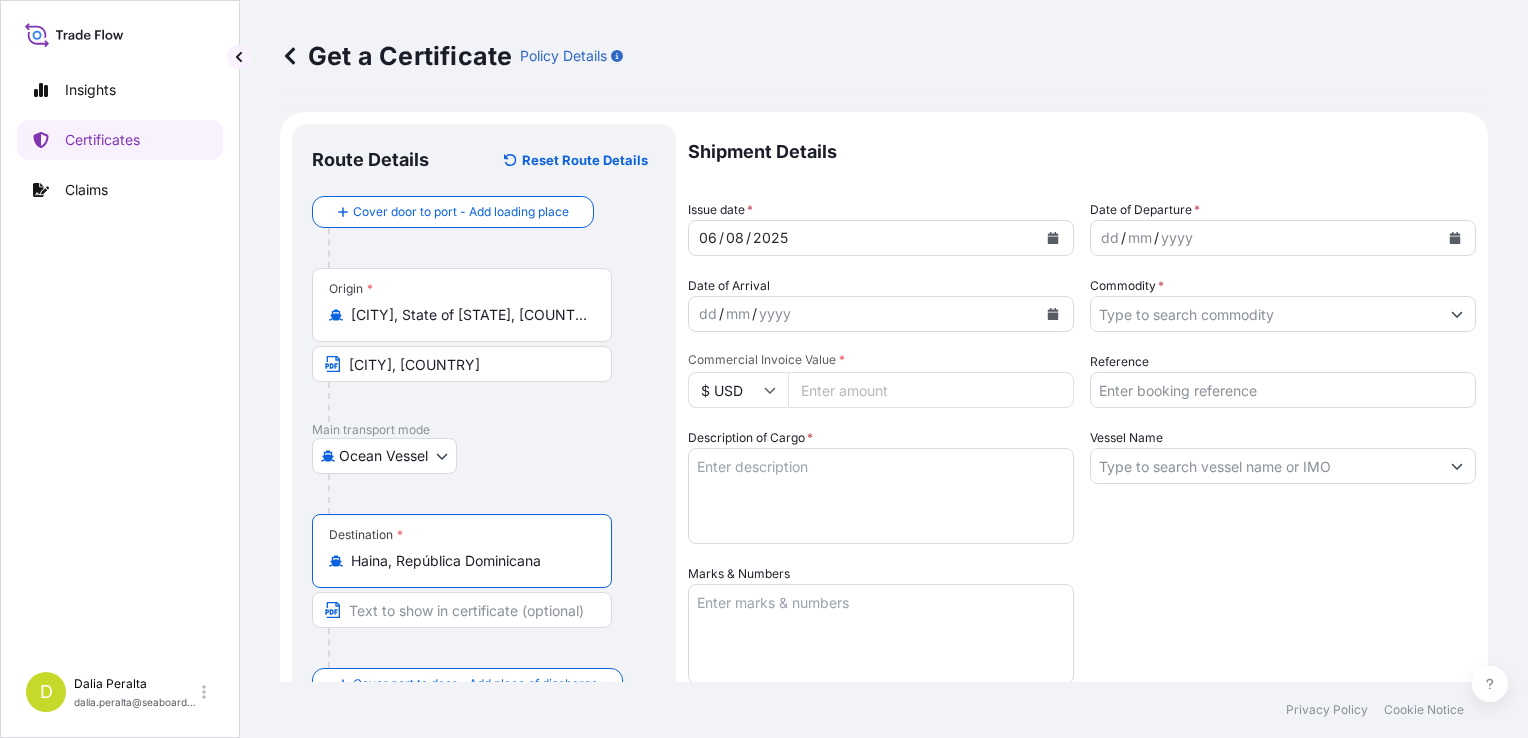 type on "Haina, República Dominicana" 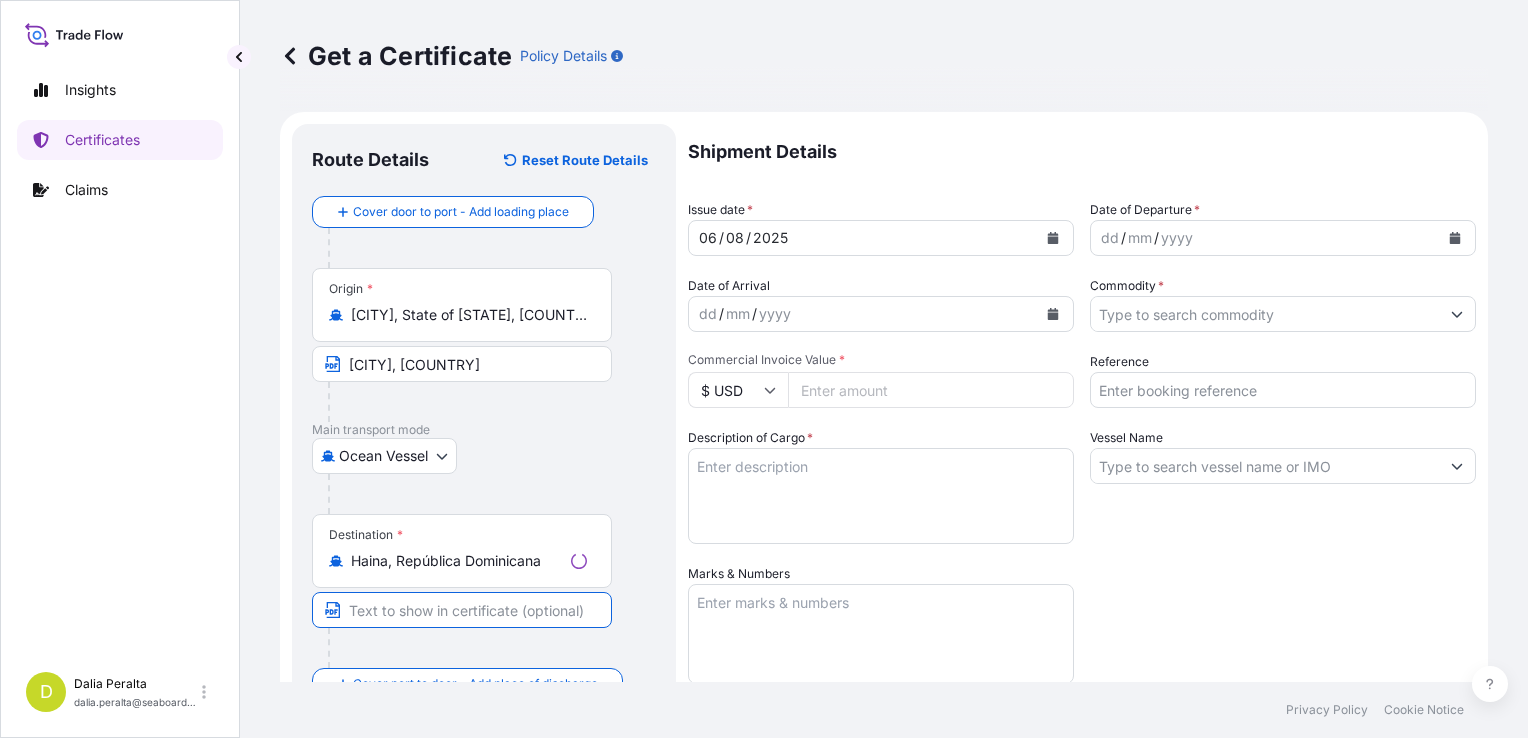 click at bounding box center [462, 610] 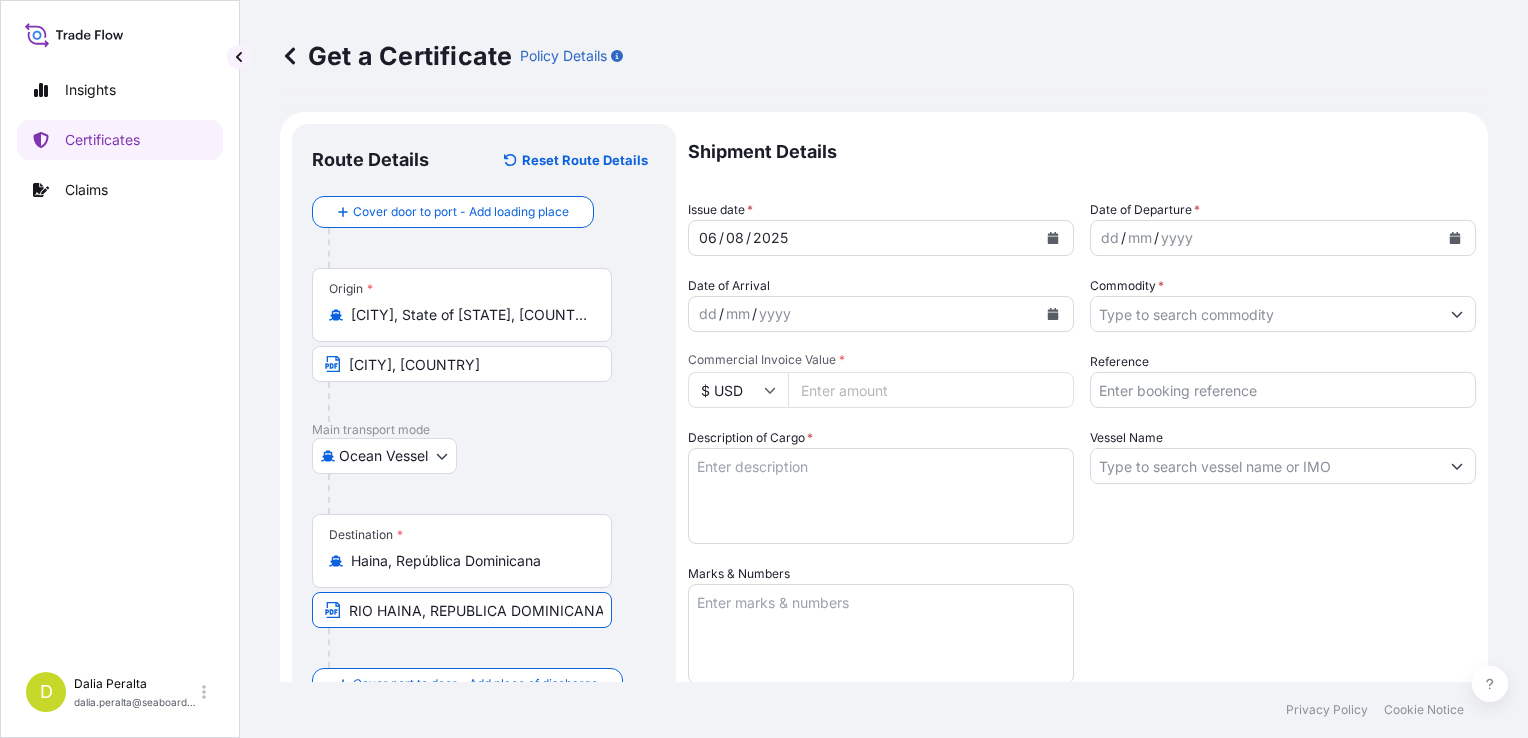 type on "[CITY], REPUBLICA DOMINICANA" 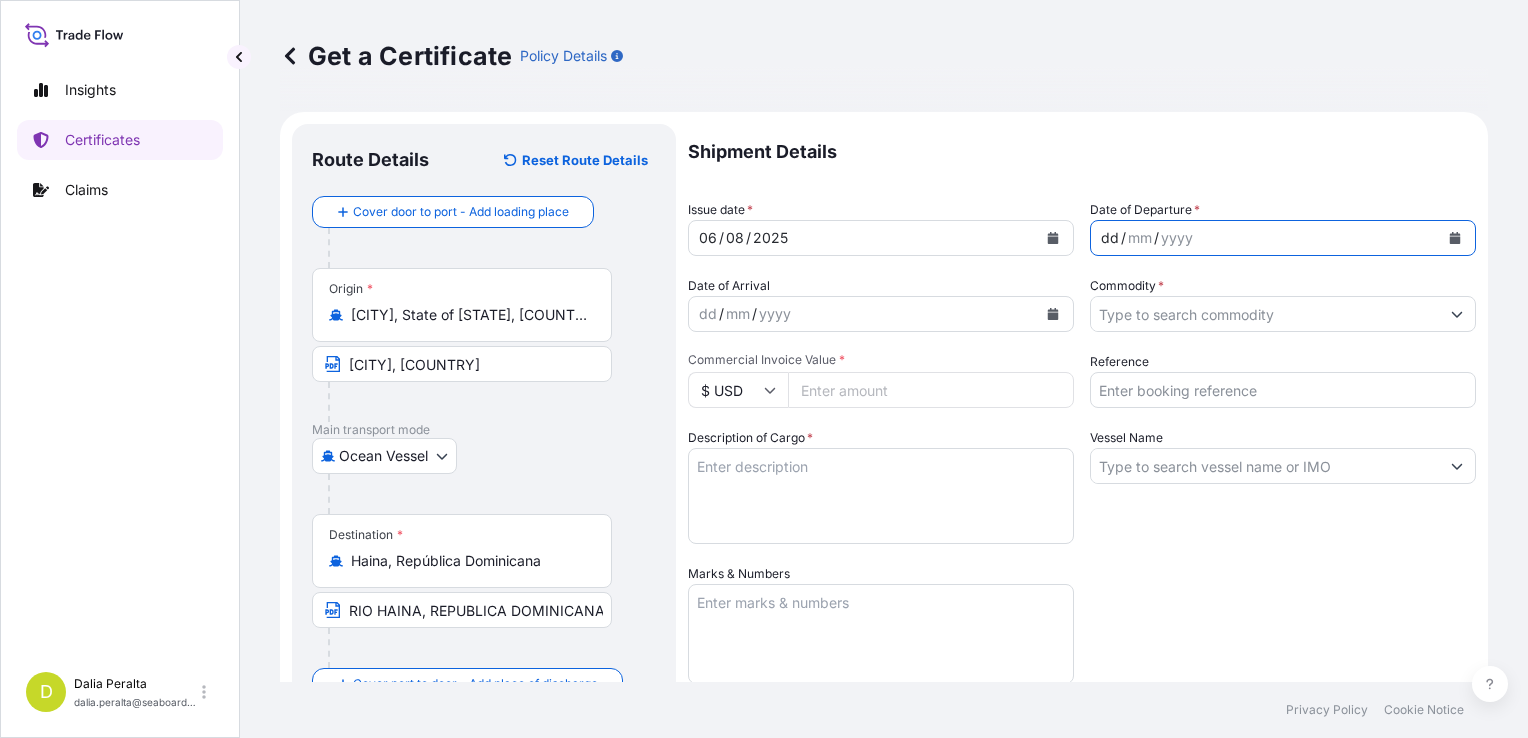 click on "dd" at bounding box center [1110, 238] 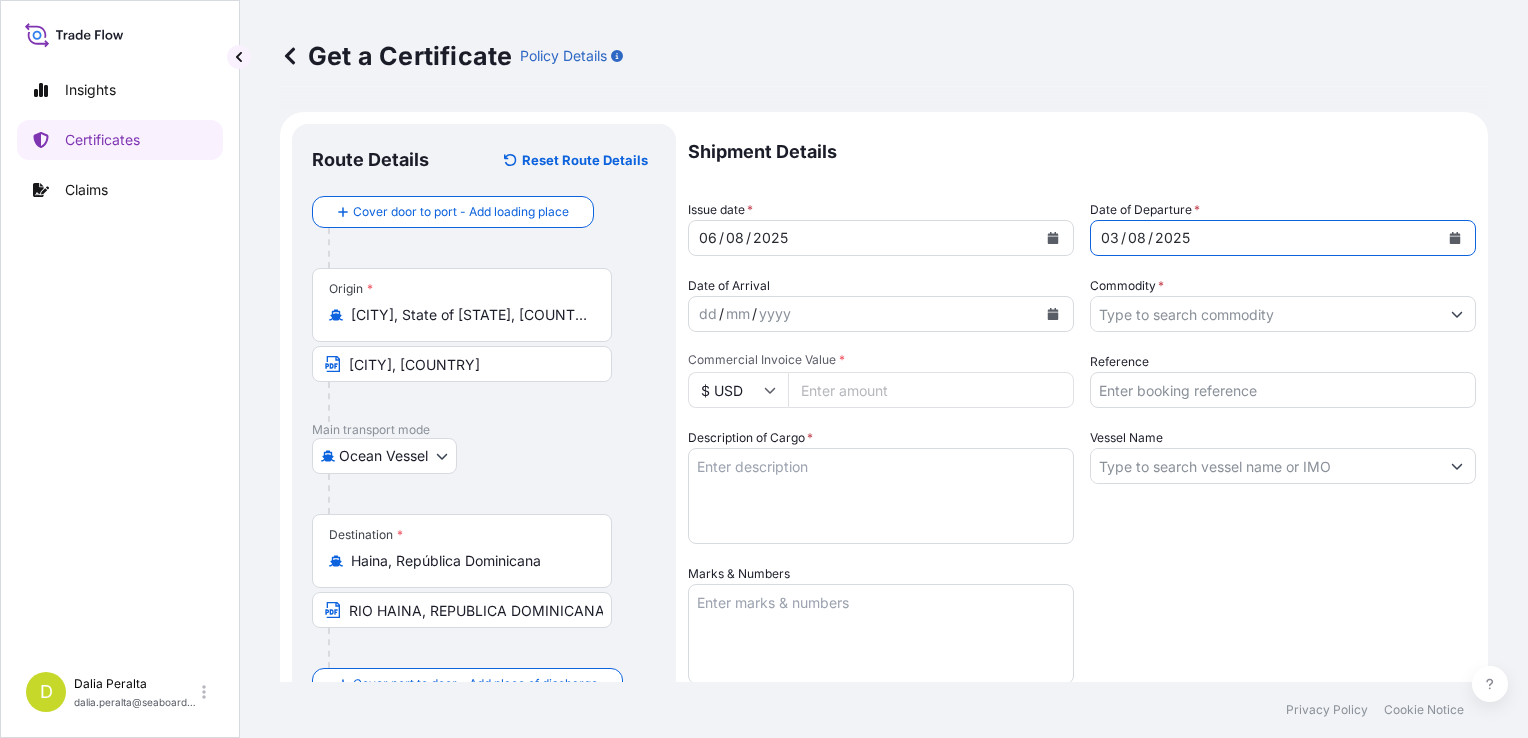 click on "dd" at bounding box center [708, 314] 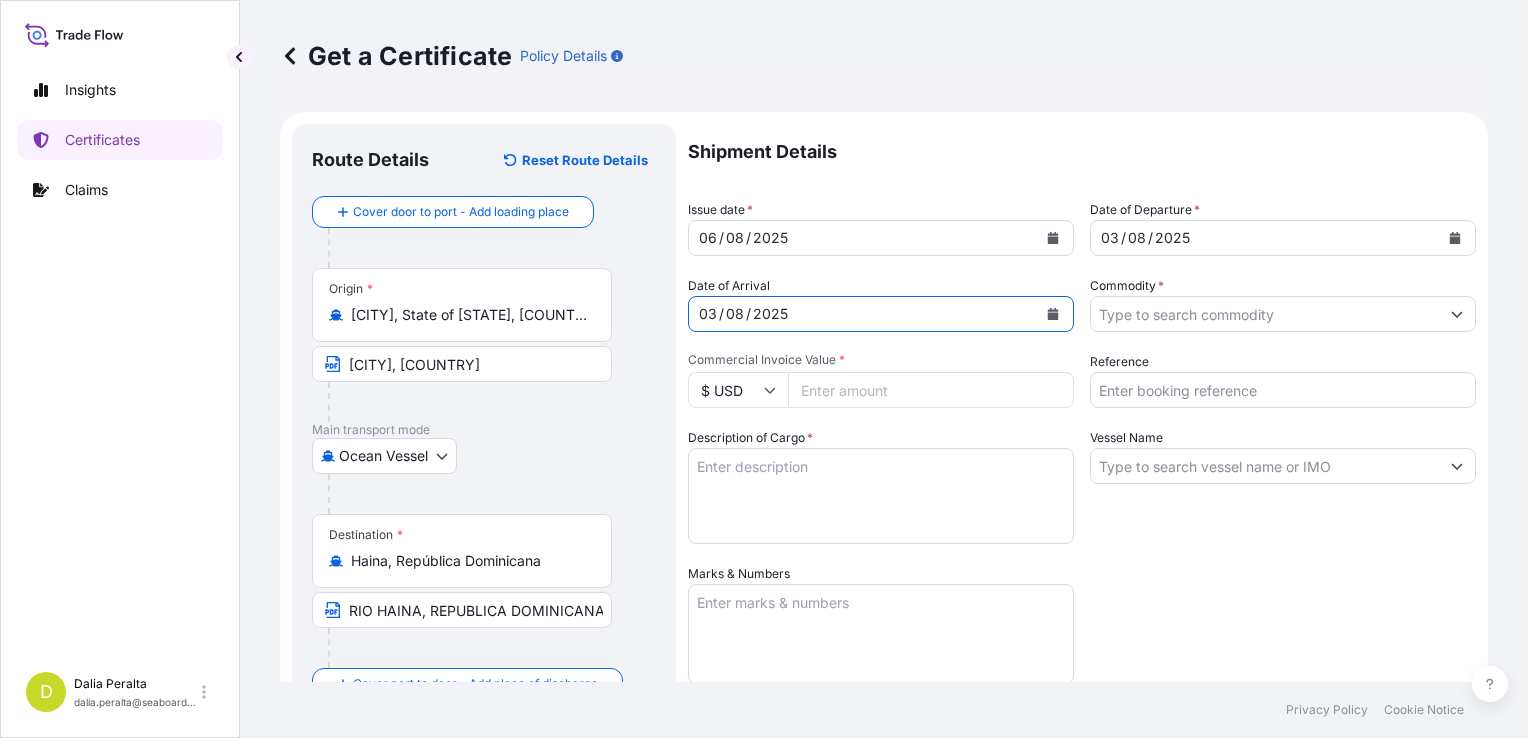 click on "Commodity *" at bounding box center (1265, 314) 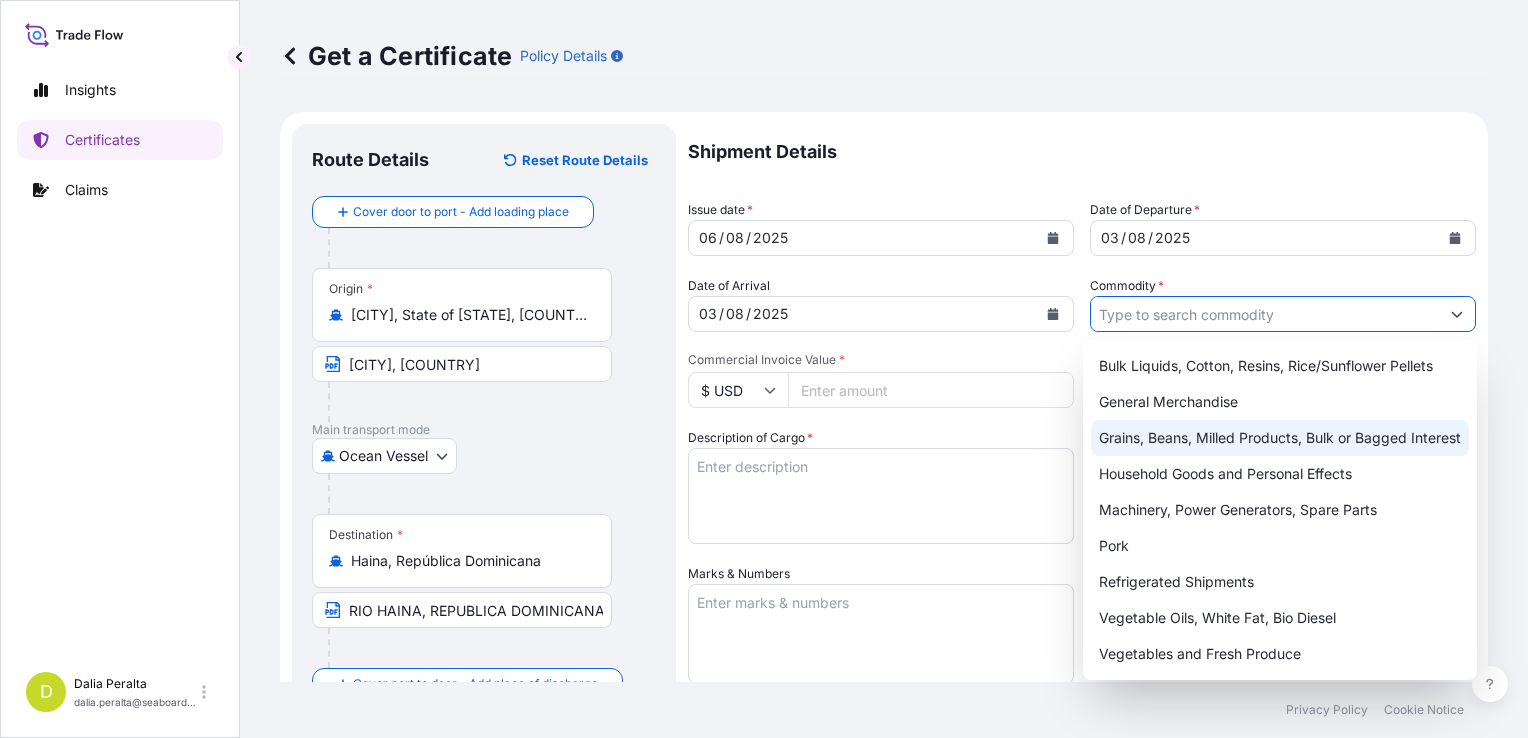 click on "Grains, Beans, Milled Products, Bulk or Bagged Interest" at bounding box center (1280, 438) 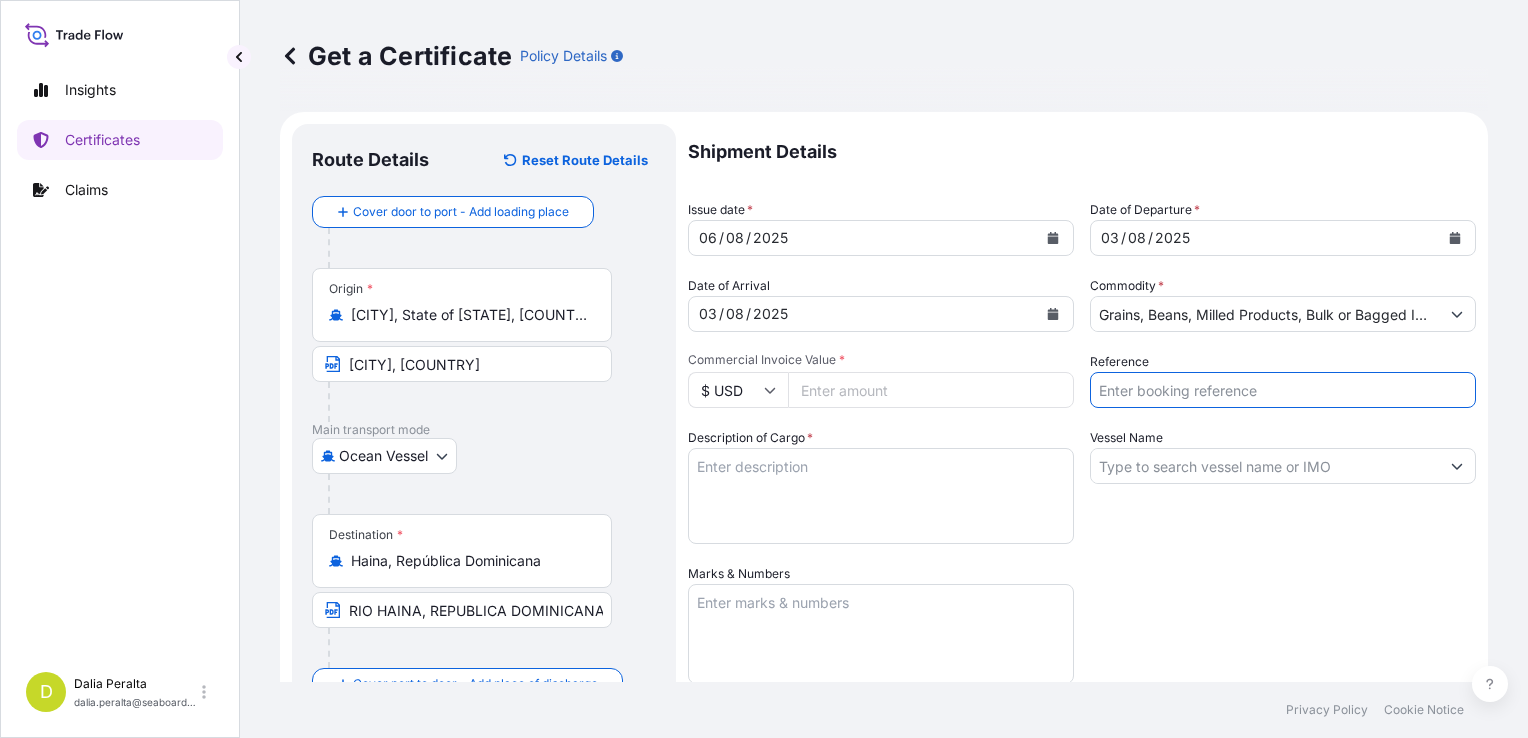 click on "Reference" at bounding box center (1283, 390) 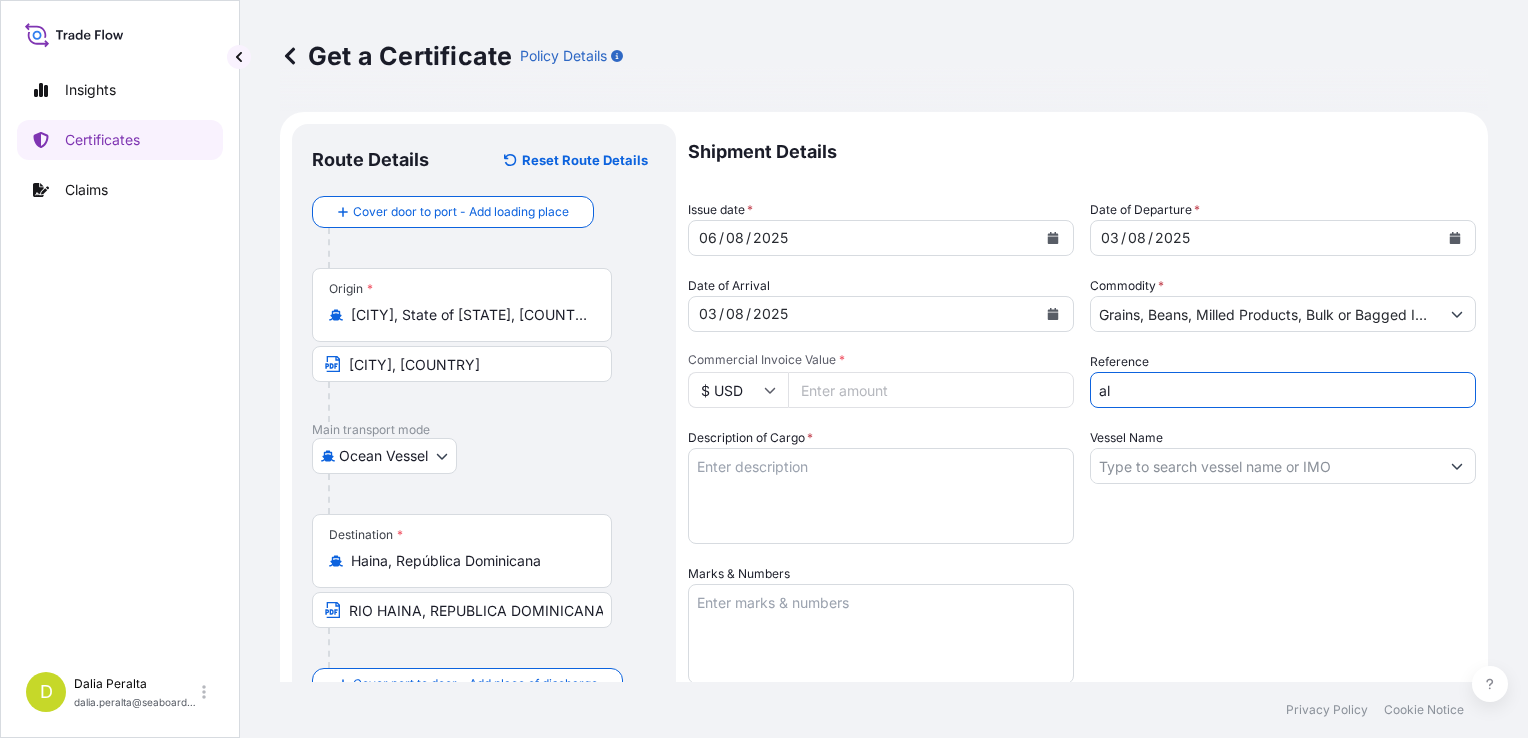 type on "a" 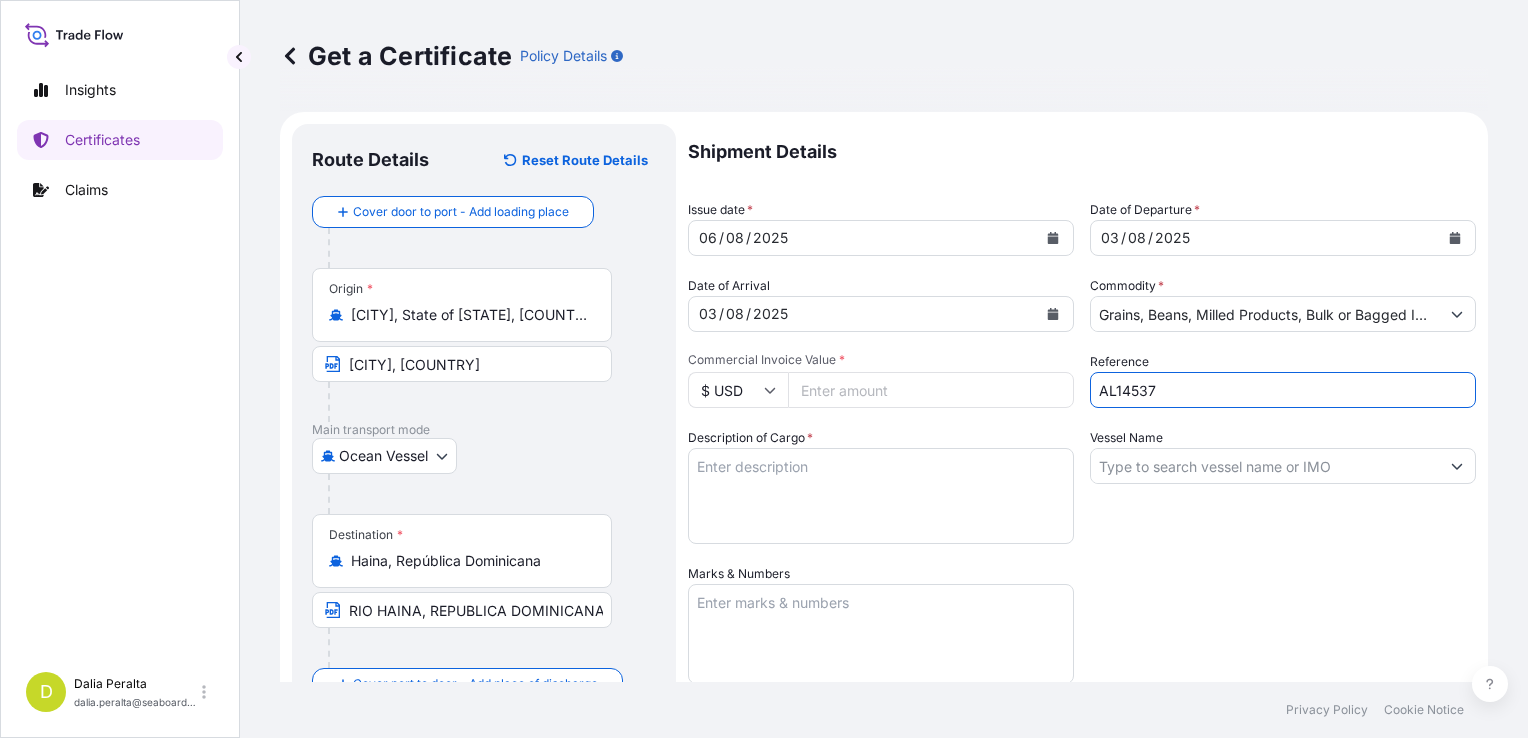 type on "AL14537" 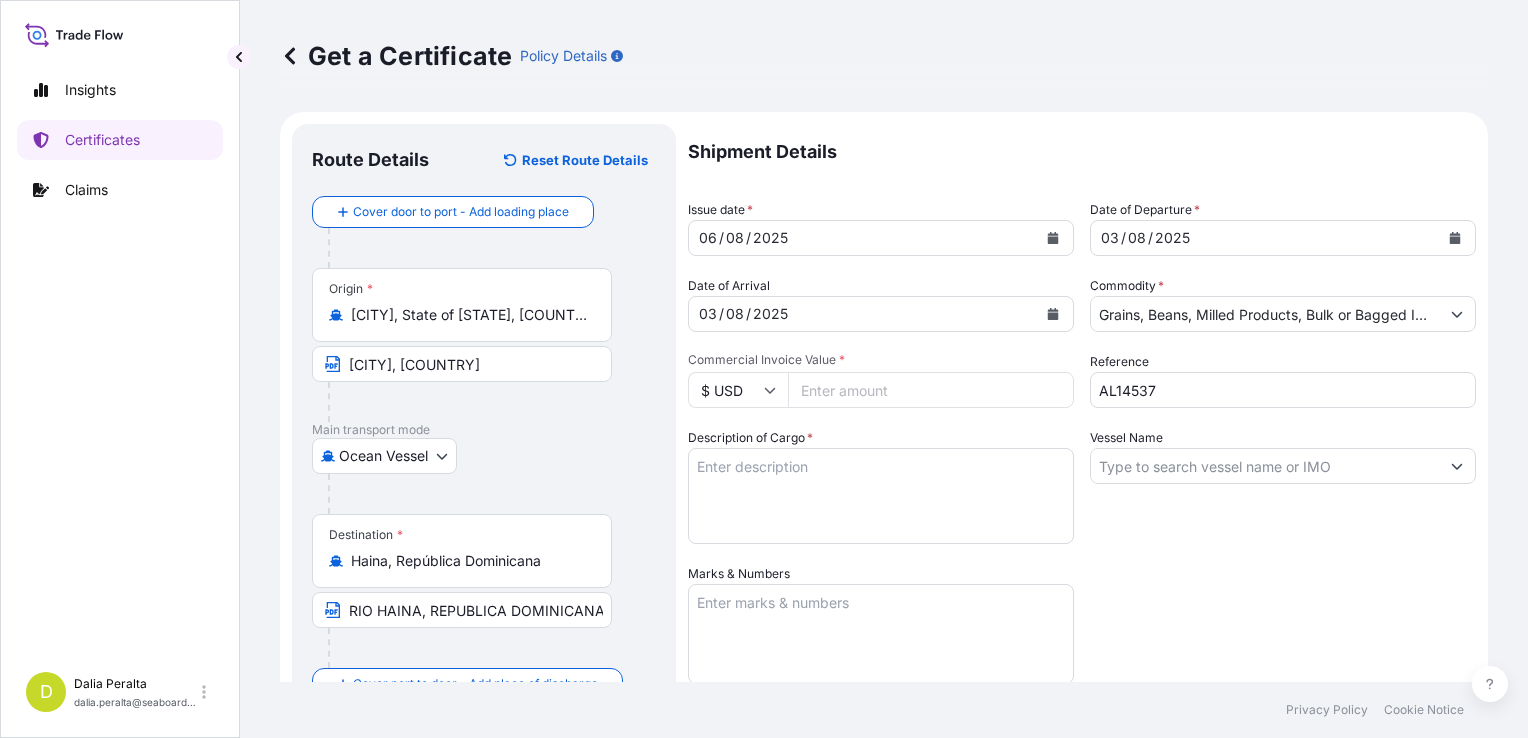 click on "Description of Cargo *" at bounding box center (881, 496) 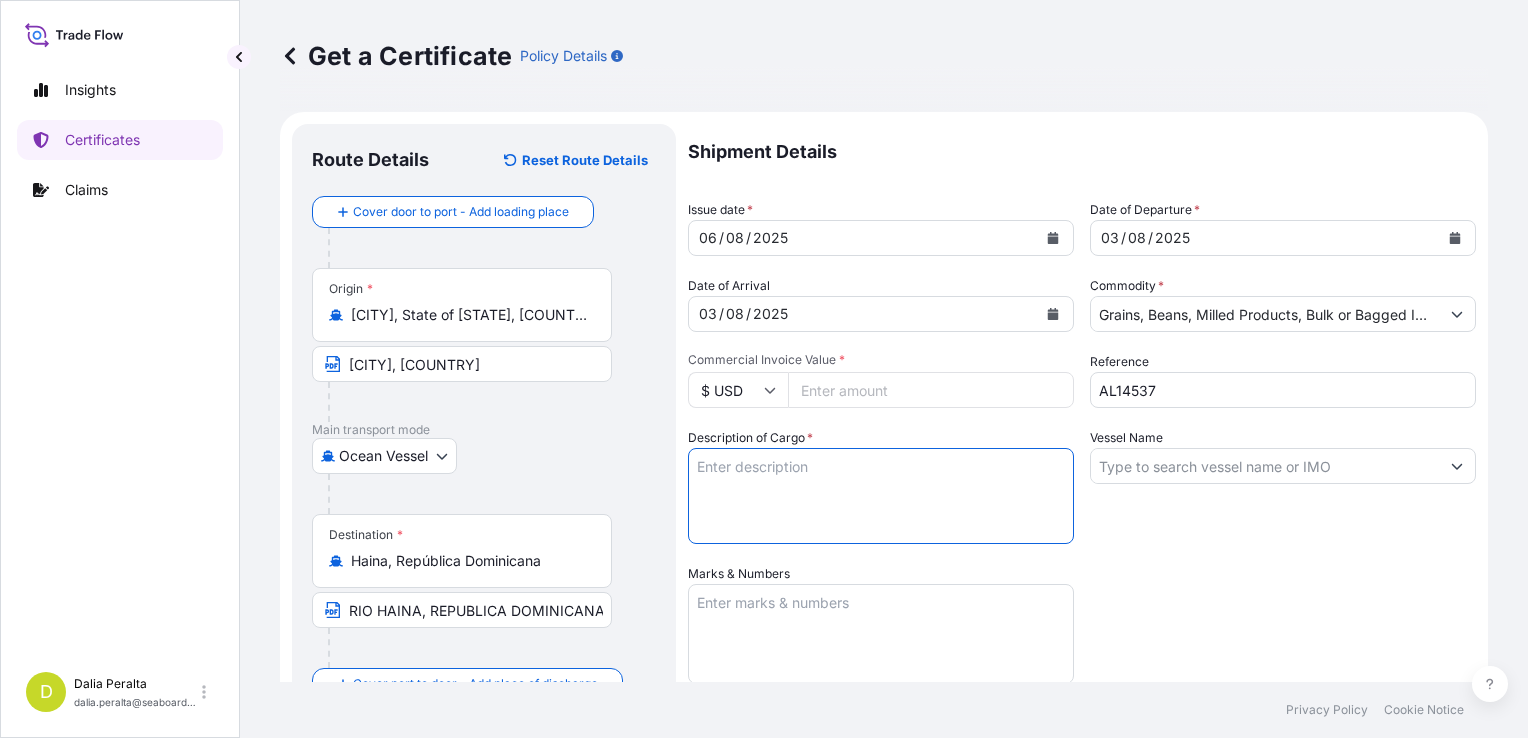 paste on "[QUANTITY]" 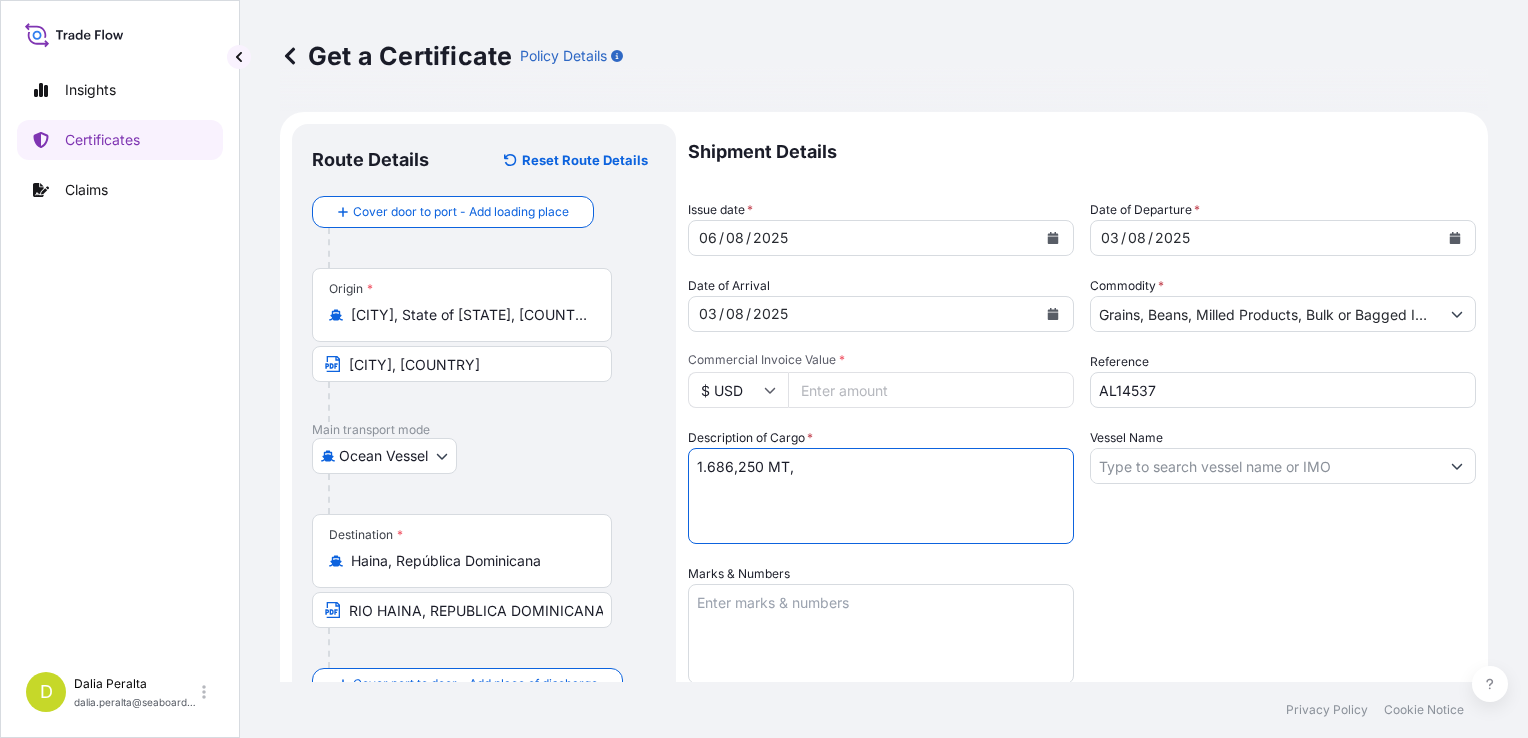 paste on "BRAZILIAN YELLOW CORN, IN BULK" 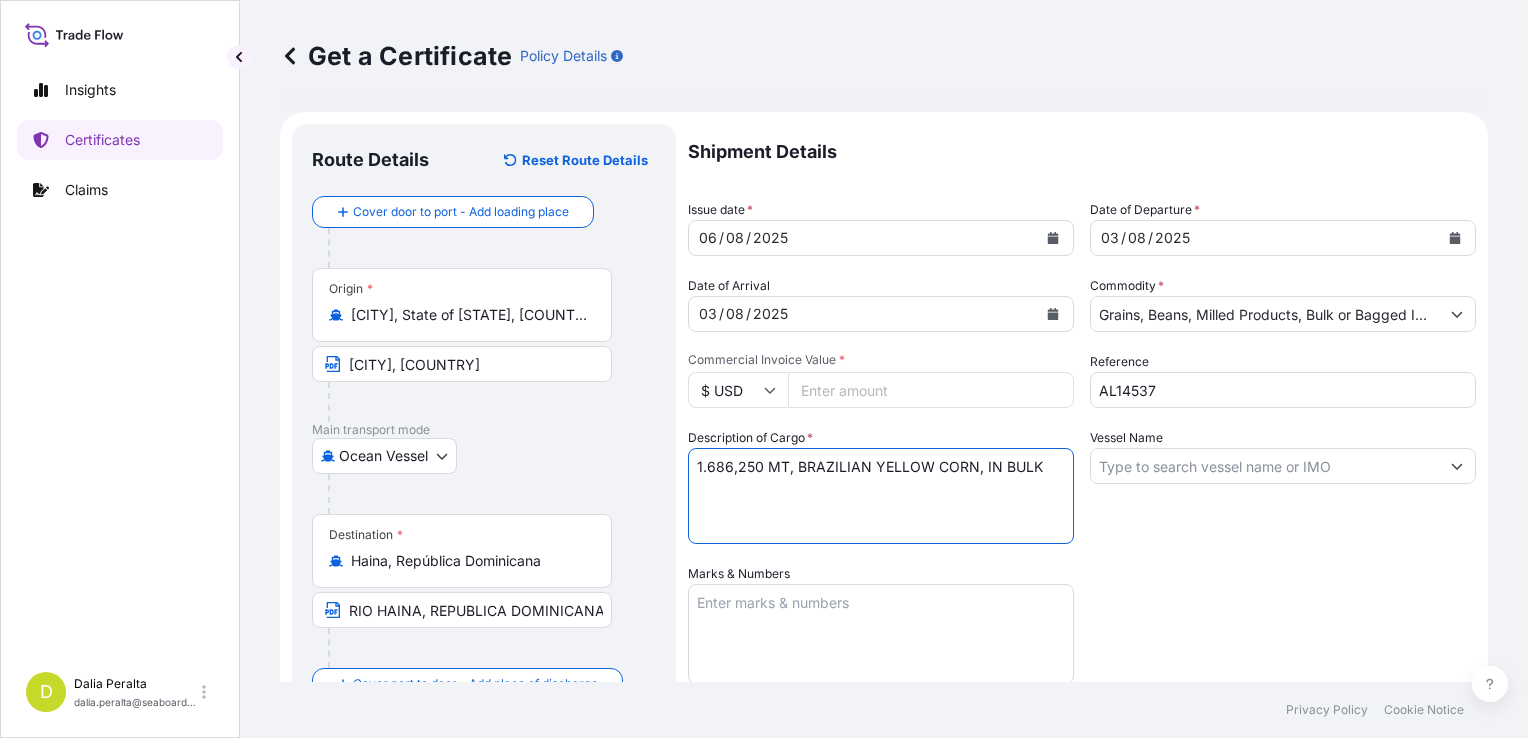 click on "[QUANTITY] MT, [PRODUCT], IN BULK" at bounding box center [881, 496] 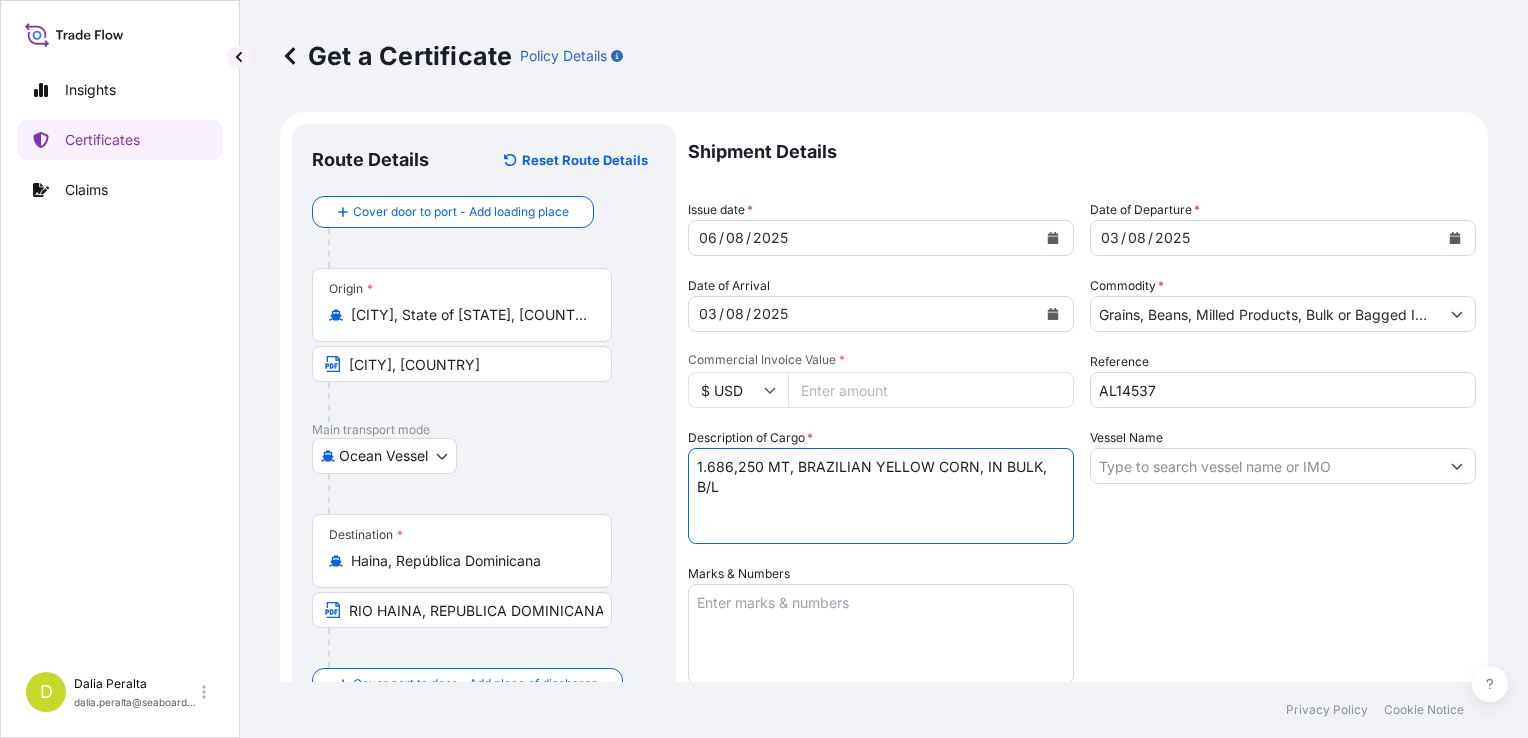 drag, startPoint x: 758, startPoint y: 484, endPoint x: 692, endPoint y: 487, distance: 66.068146 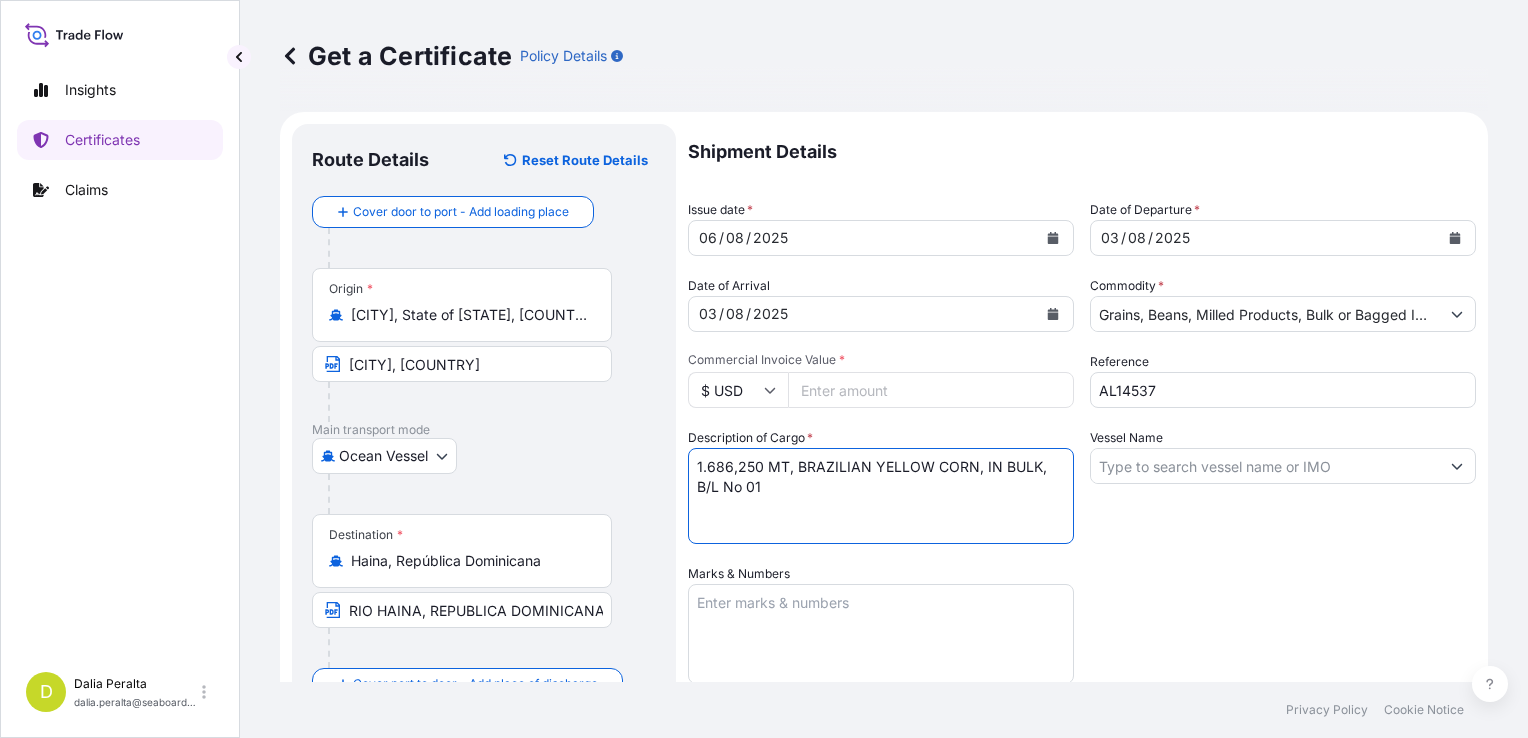 click on "1.686,250 MT, BRAZILIAN YELLOW CORN, IN BULK, B/L No 01" at bounding box center [881, 496] 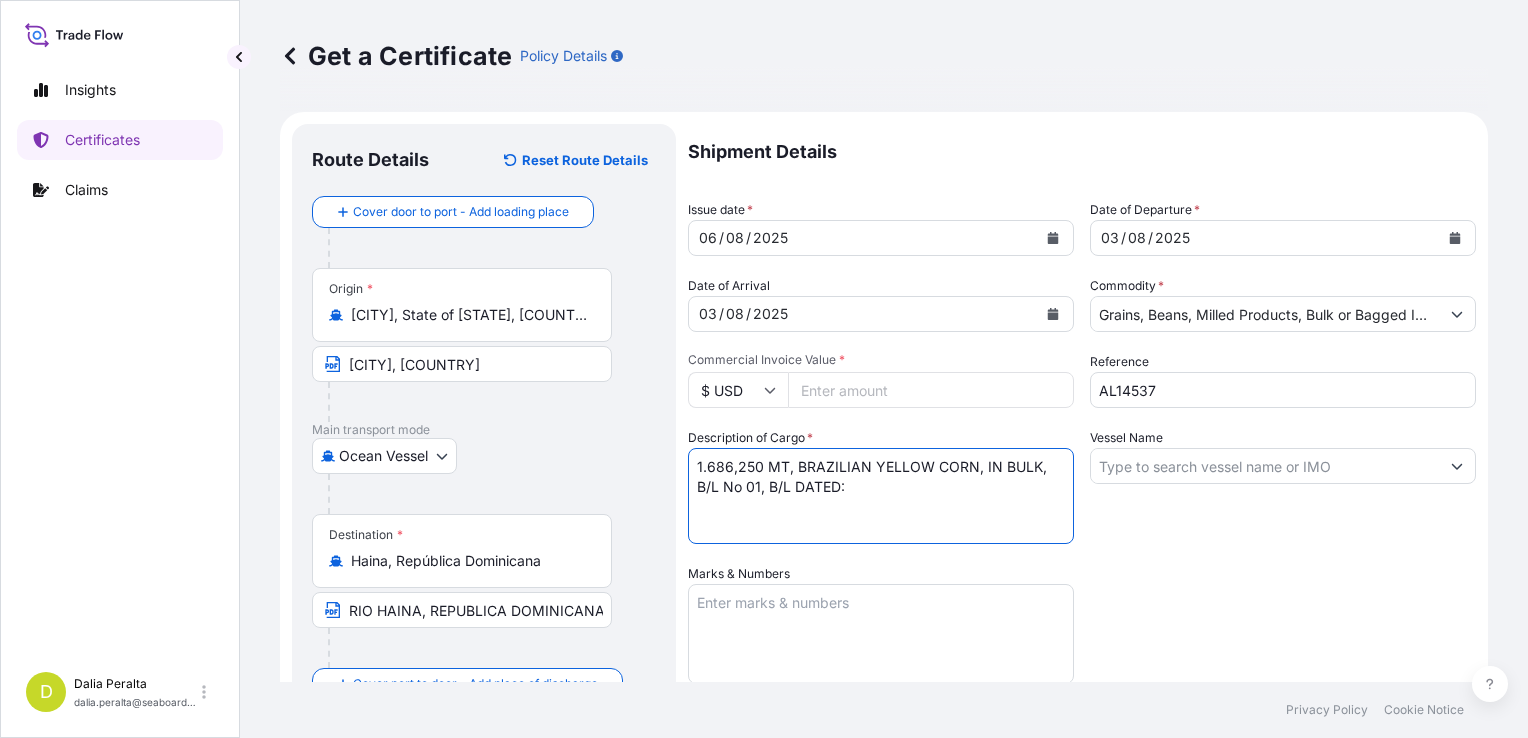 click on "[QUANTITY] MT, [PRODUCT], IN BULK, B/L No [NUMBER], B/L DATED:" at bounding box center [881, 496] 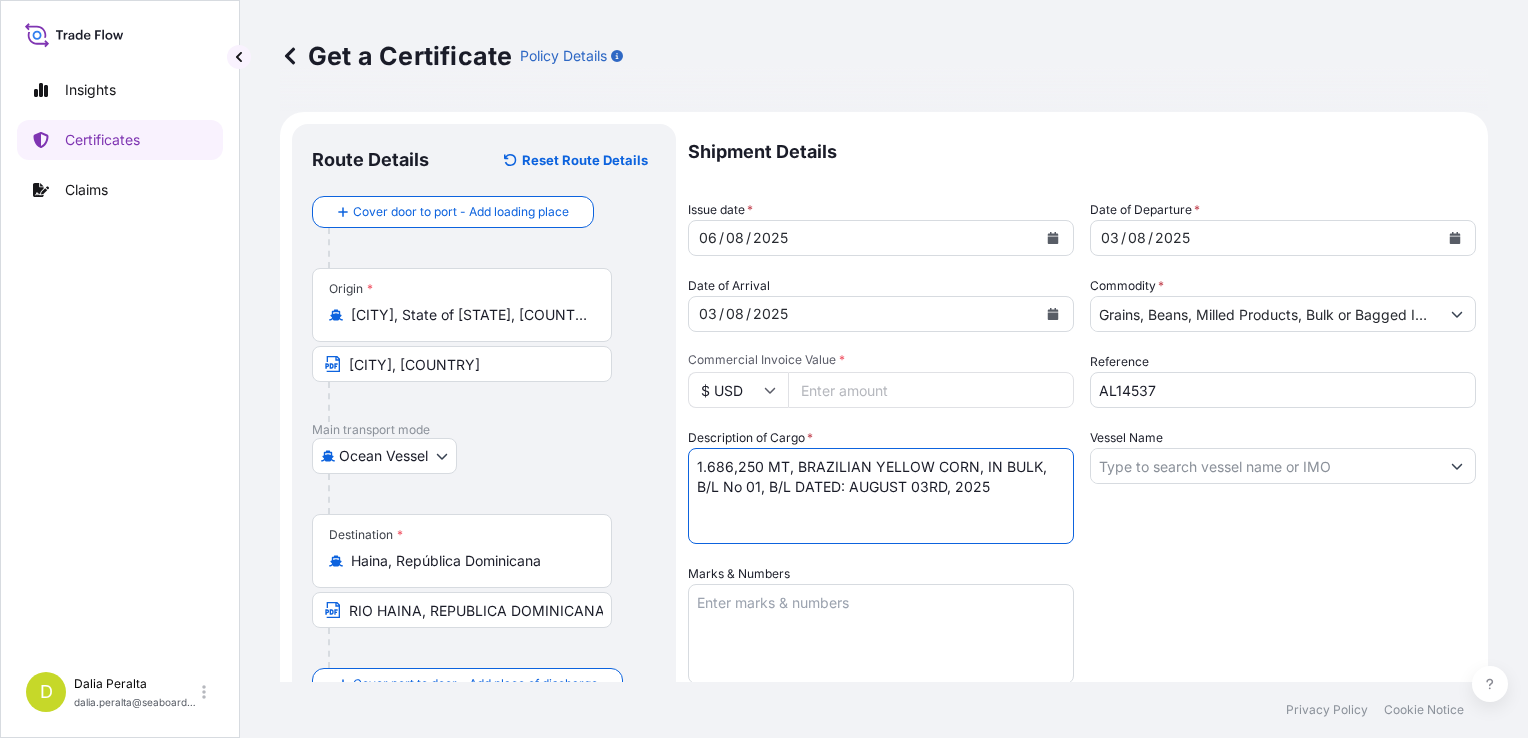scroll, scrollTop: 1, scrollLeft: 0, axis: vertical 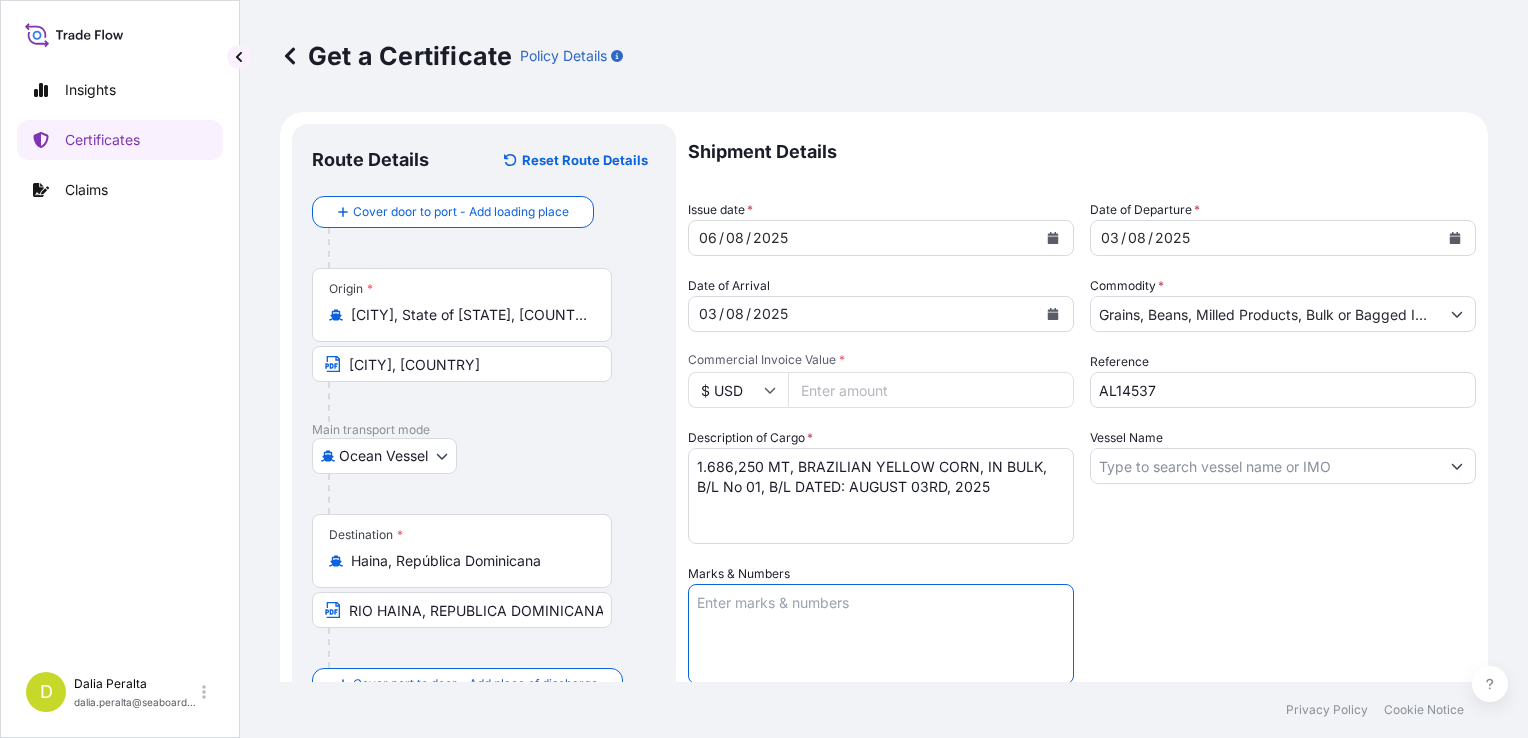 click on "Marks & Numbers" at bounding box center (881, 634) 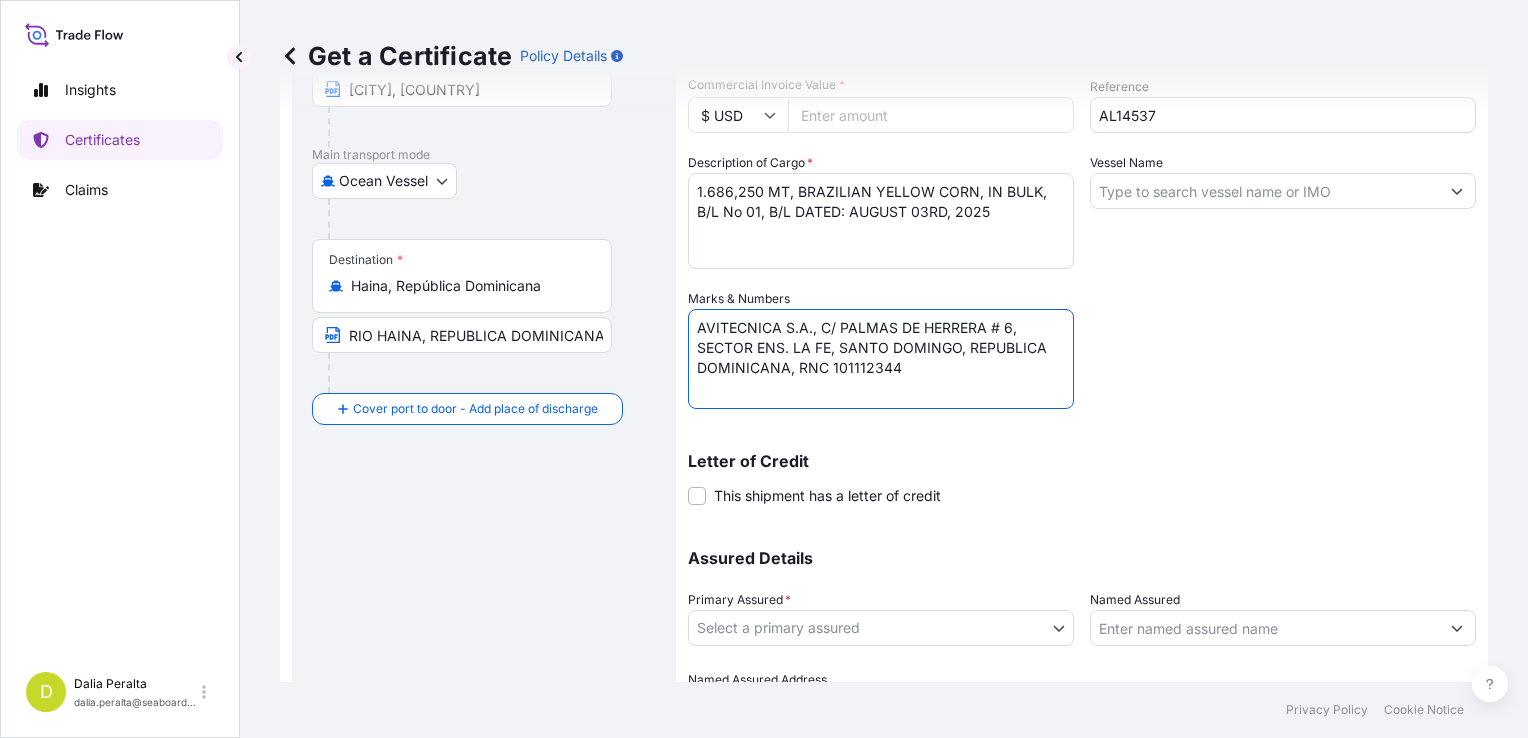 scroll, scrollTop: 385, scrollLeft: 0, axis: vertical 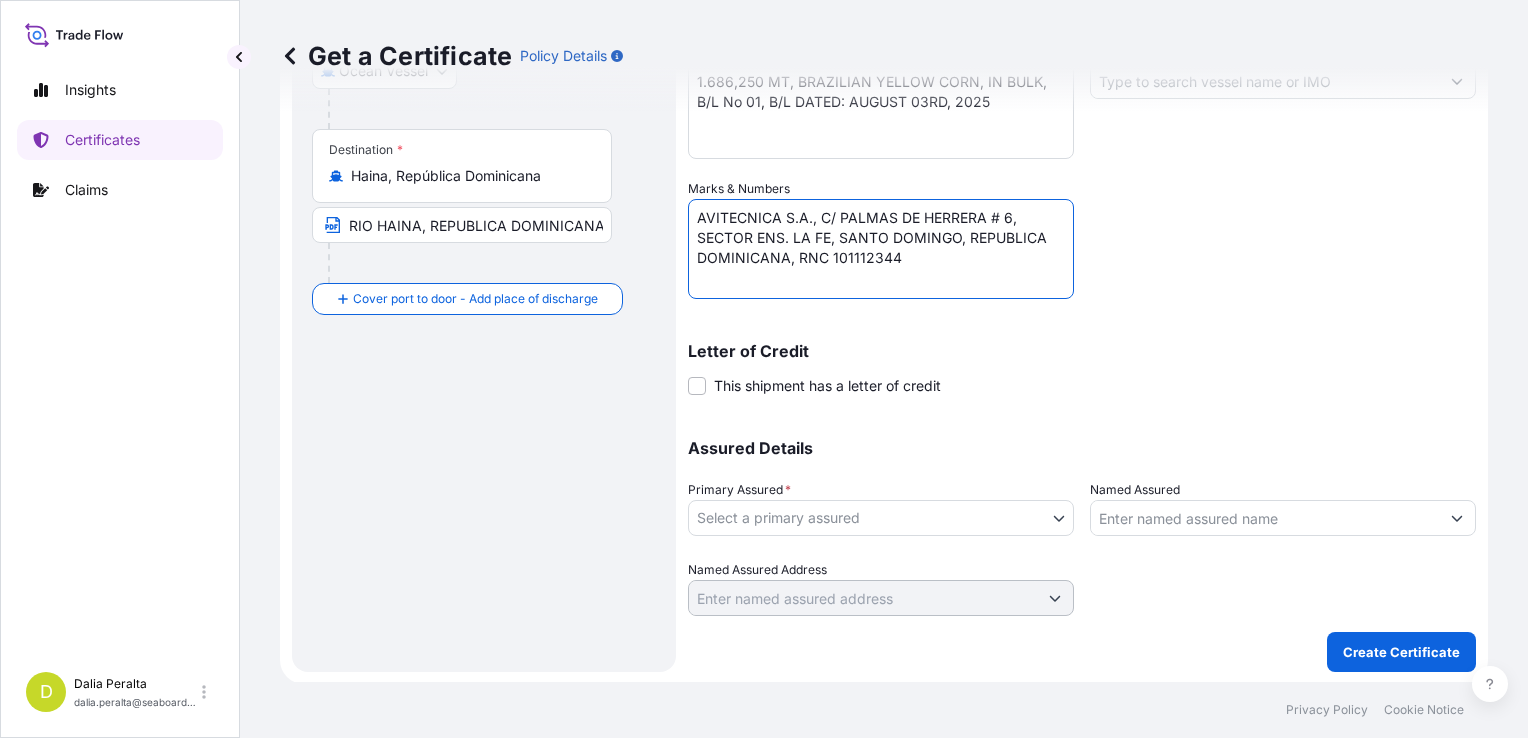 type on "AVITECNICA S.A., C/ PALMAS DE HERRERA # 6, SECTOR ENS. LA FE, SANTO DOMINGO, REPUBLICA DOMINICANA, RNC 101112344" 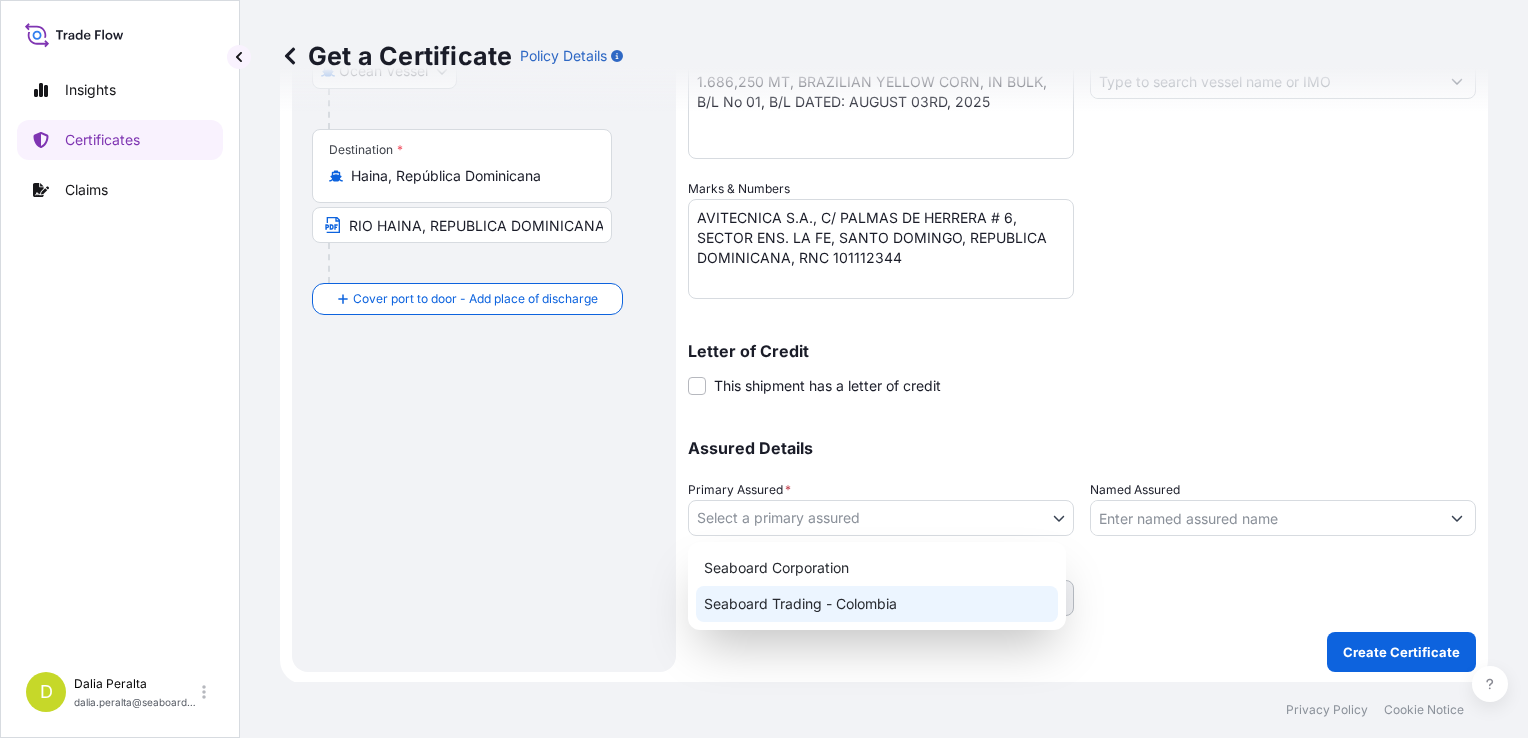 click on "[COMPANY] - [COUNTRY]" at bounding box center [877, 604] 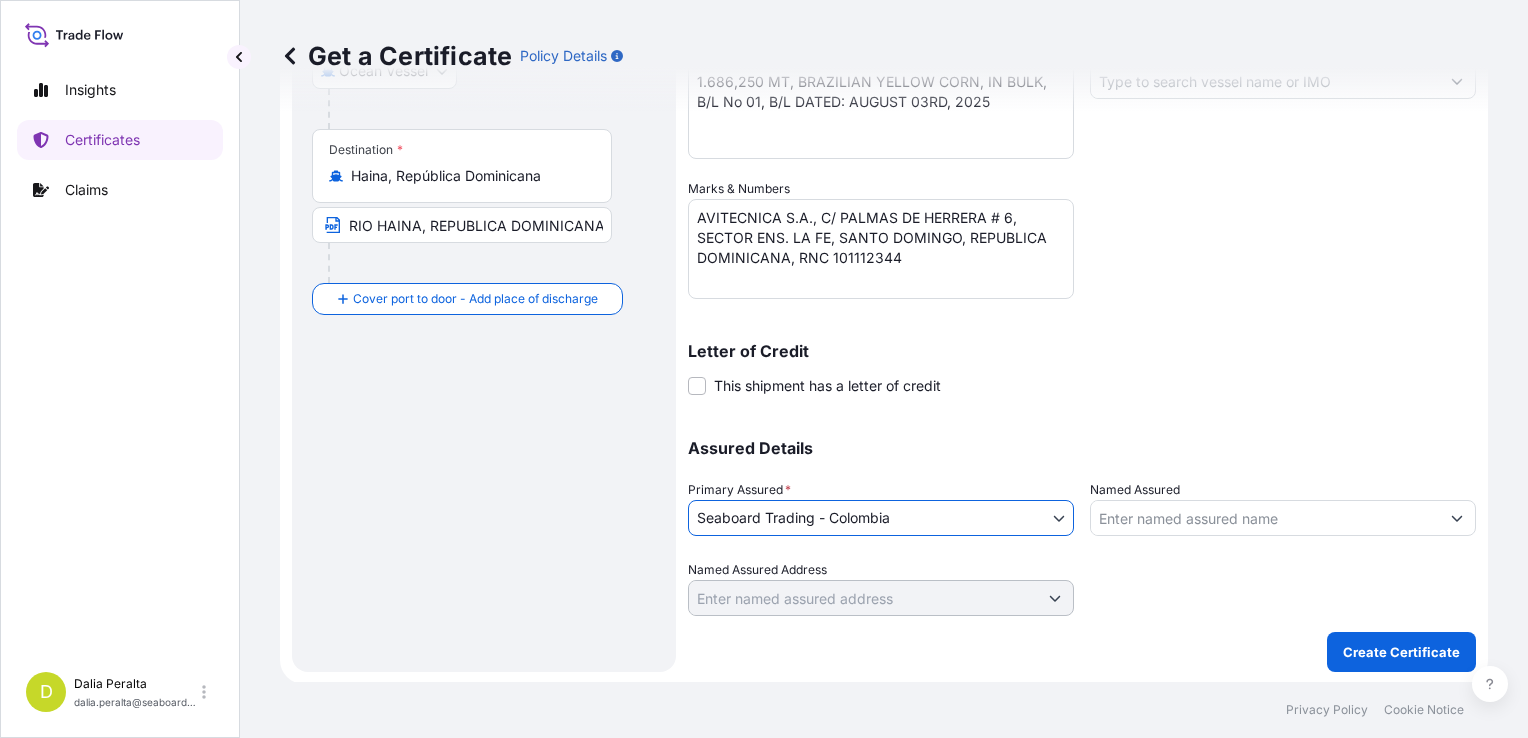 click on "Named Assured" at bounding box center [1265, 518] 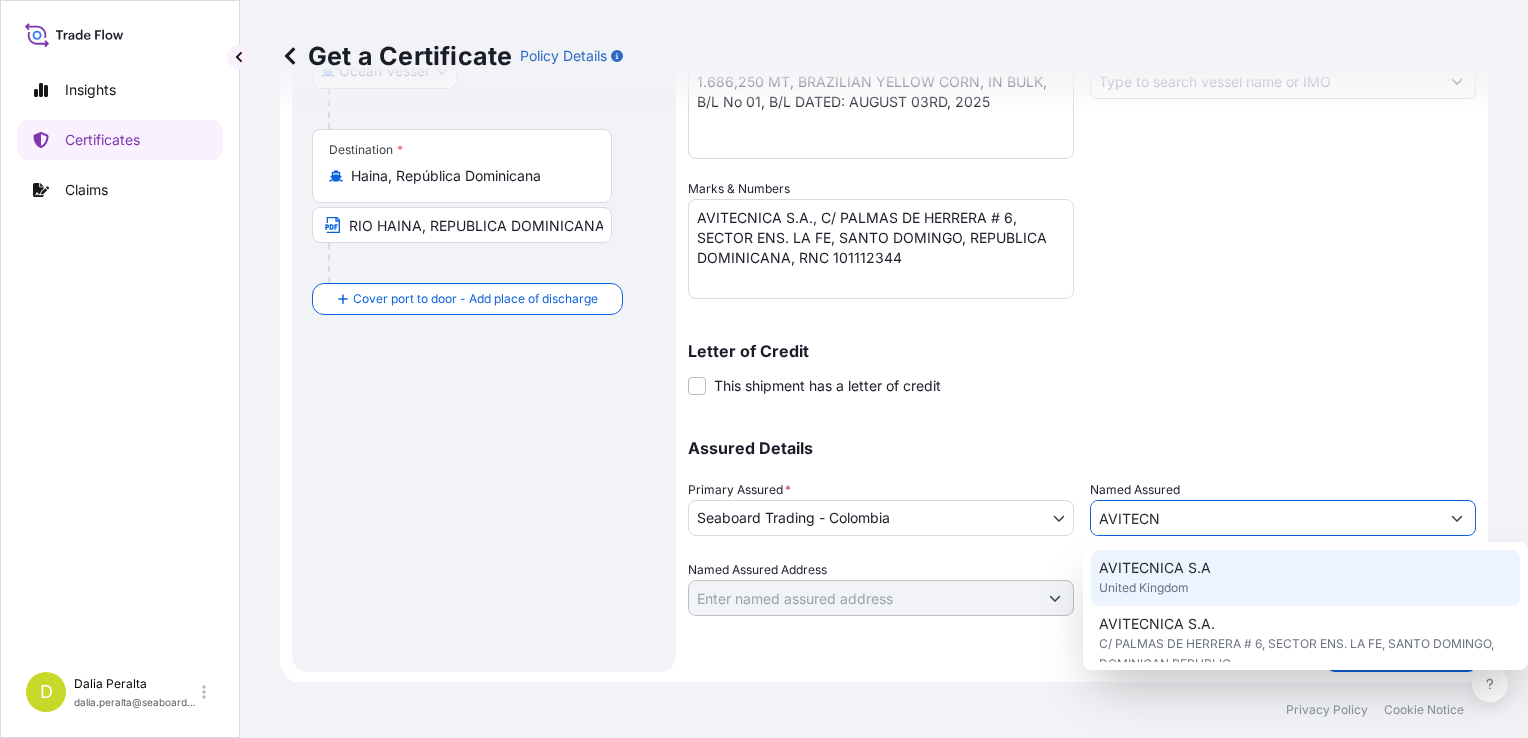 click on "AVITECNICA S.A" at bounding box center (1155, 568) 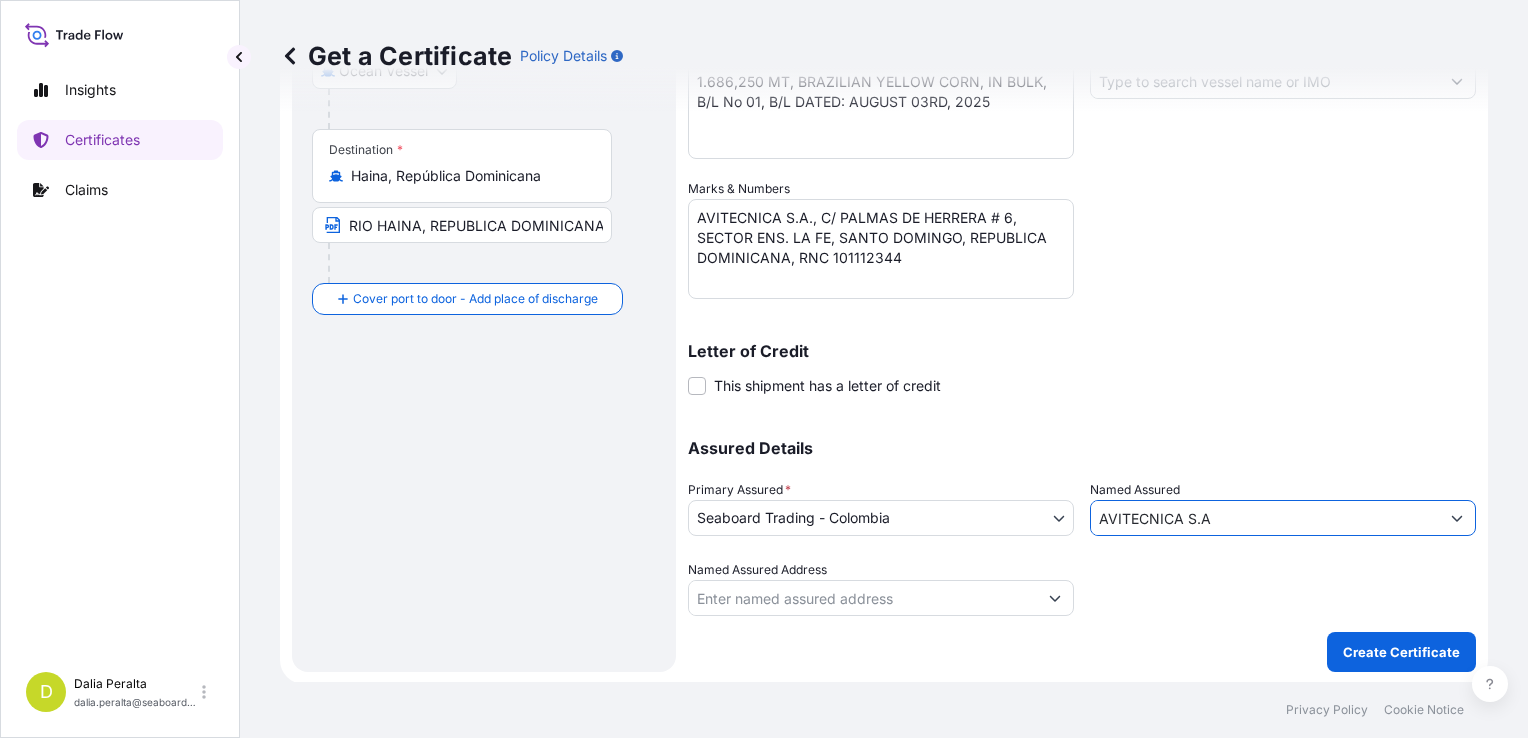 drag, startPoint x: 1267, startPoint y: 506, endPoint x: 1045, endPoint y: 514, distance: 222.1441 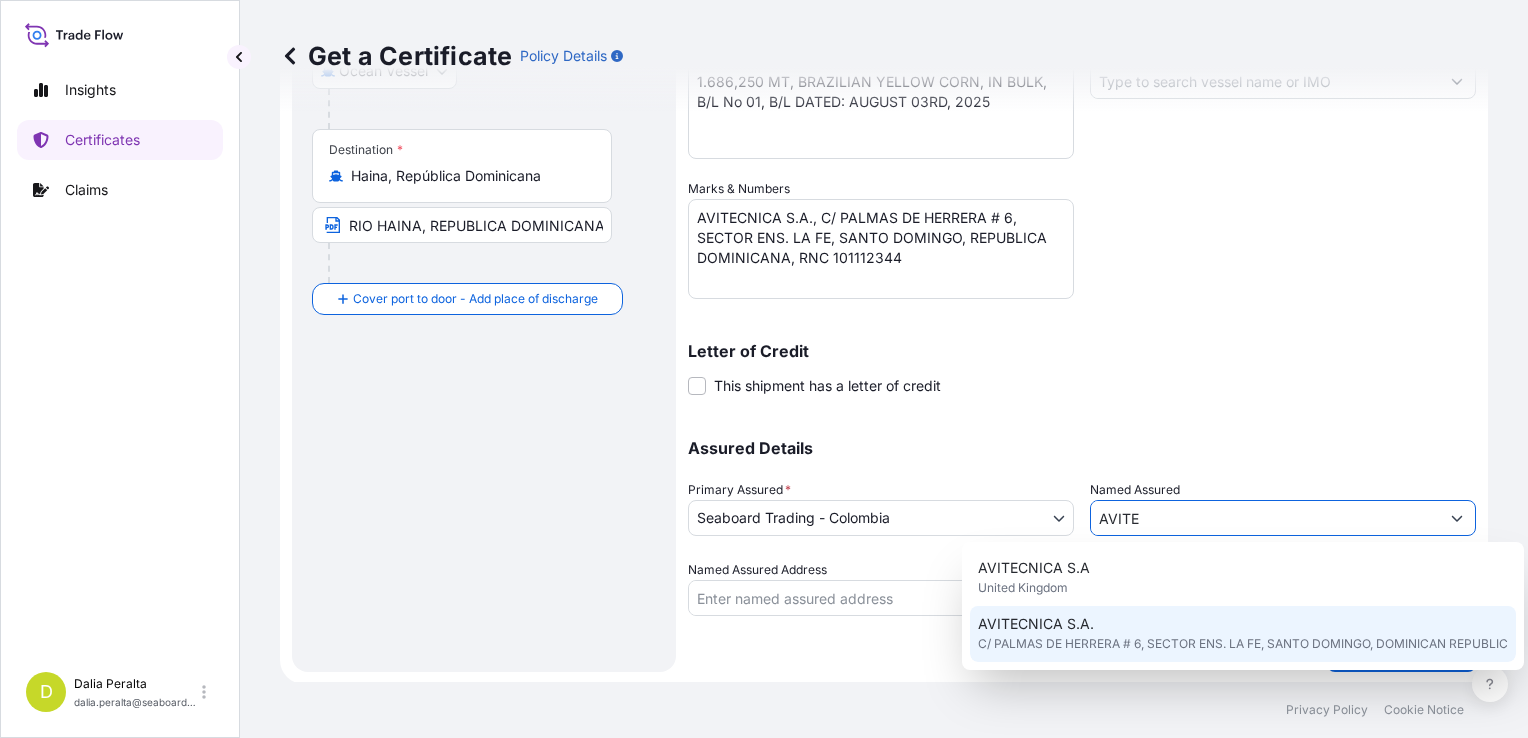 click on "C/ PALMAS DE HERRERA # 6, SECTOR ENS. LA FE, SANTO DOMINGO, [COUNTRY]" at bounding box center [1211, 644] 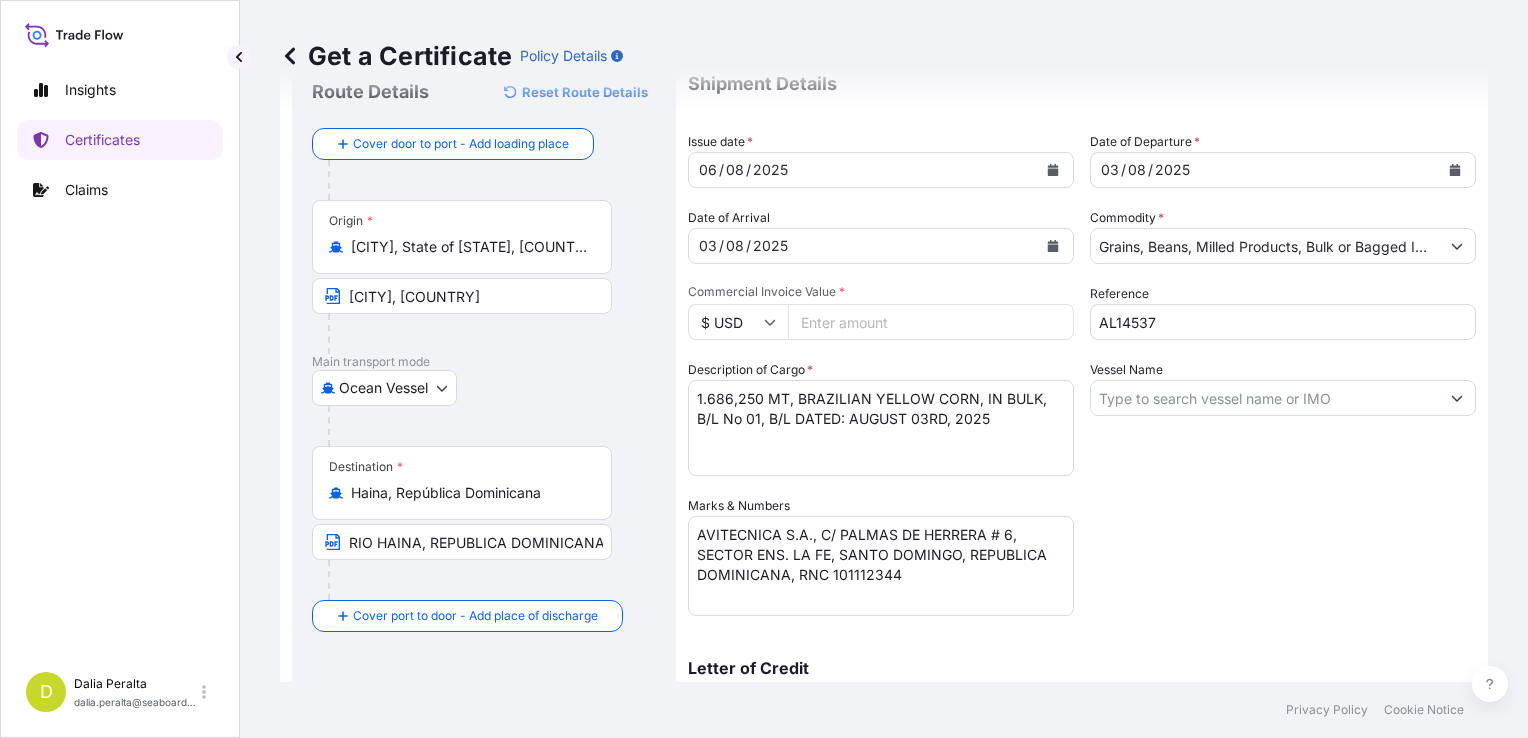 scroll, scrollTop: 0, scrollLeft: 0, axis: both 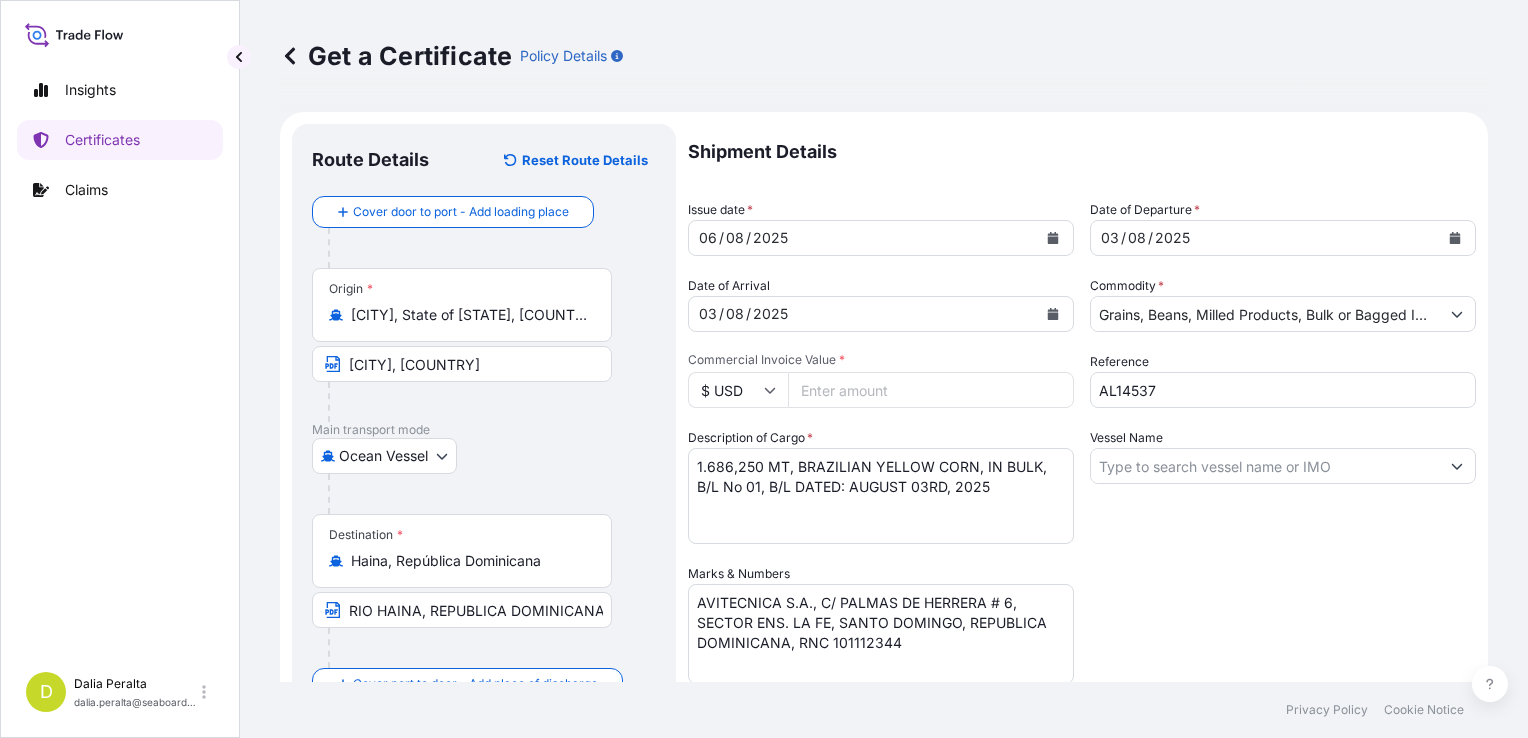 type on "AVITECNICA S.A." 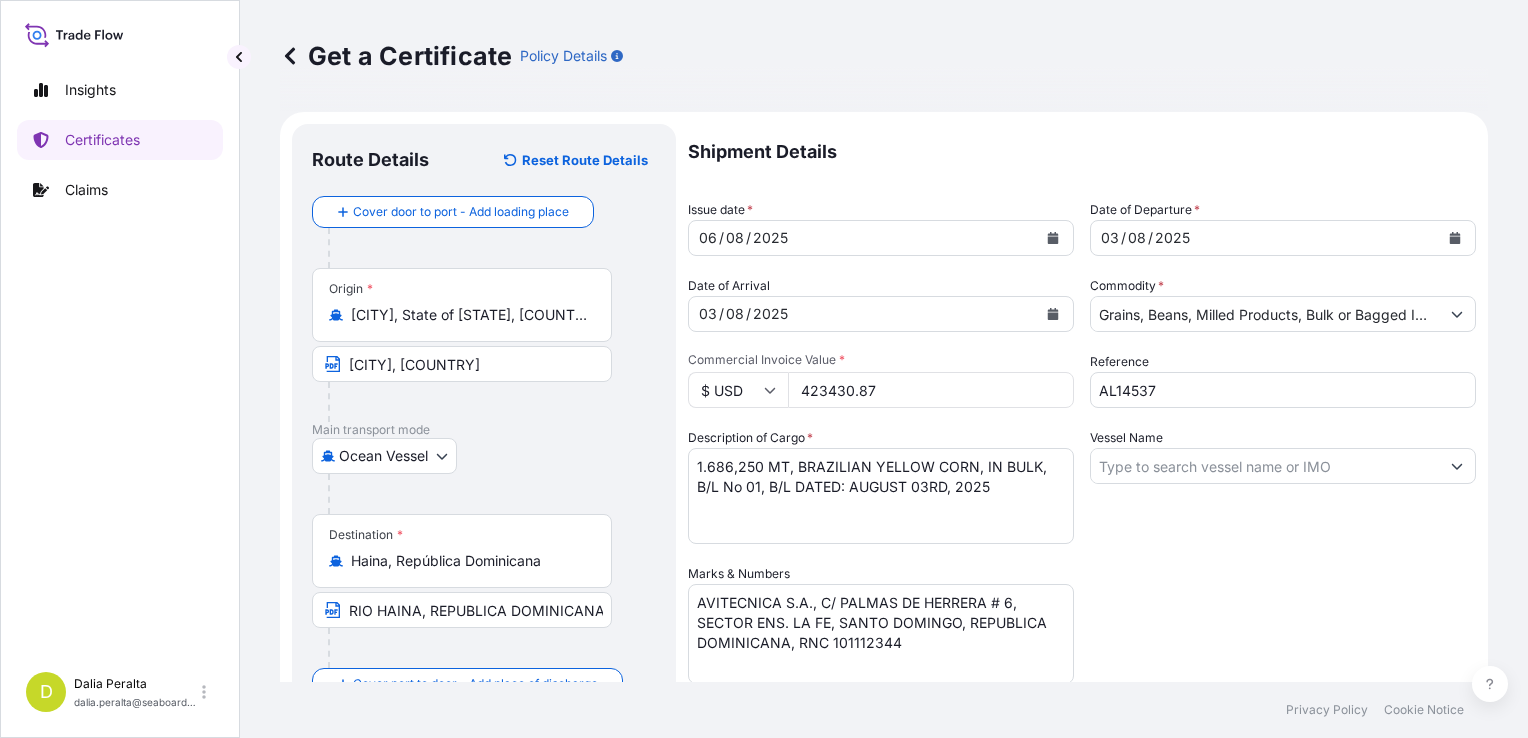 type on "423430.87" 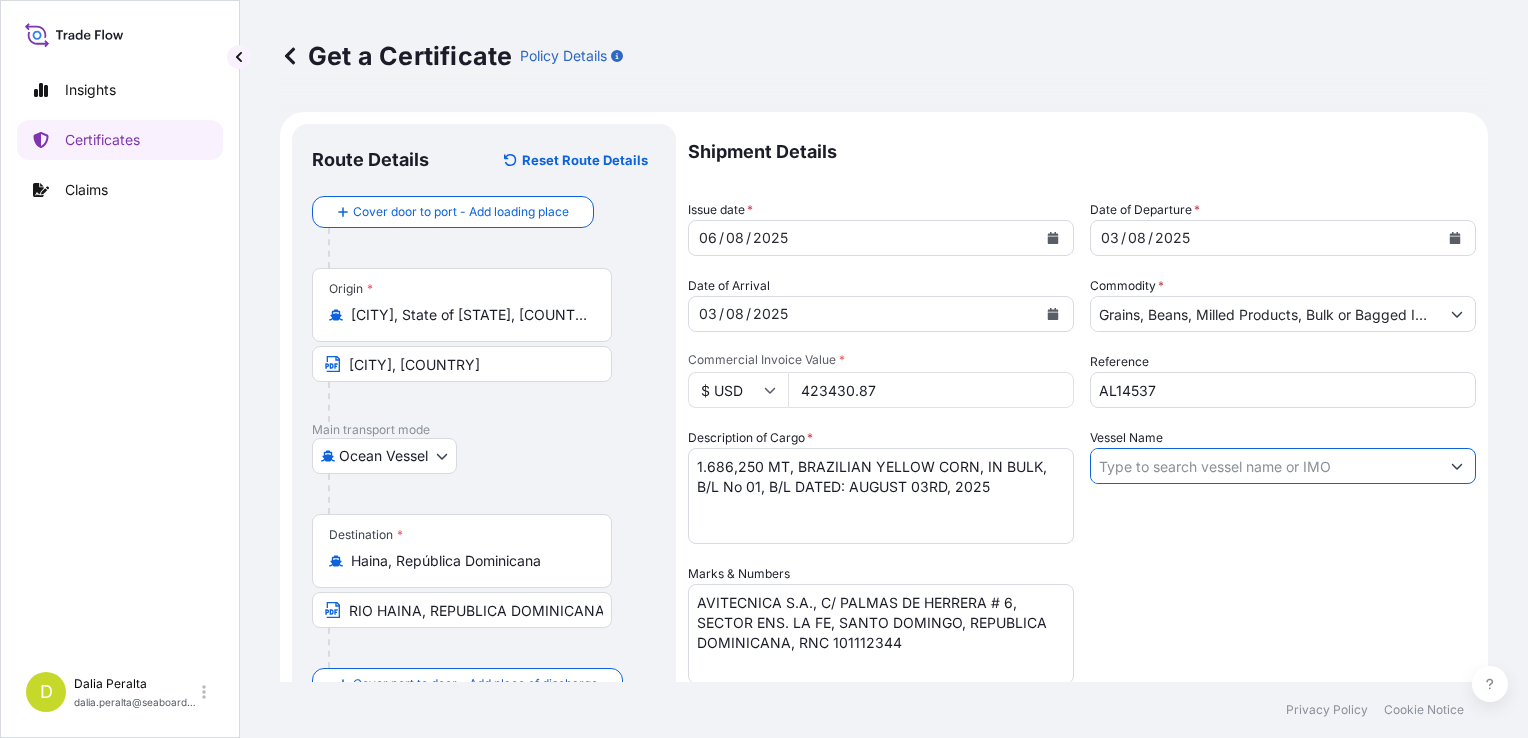 click on "Vessel Name" at bounding box center (1265, 466) 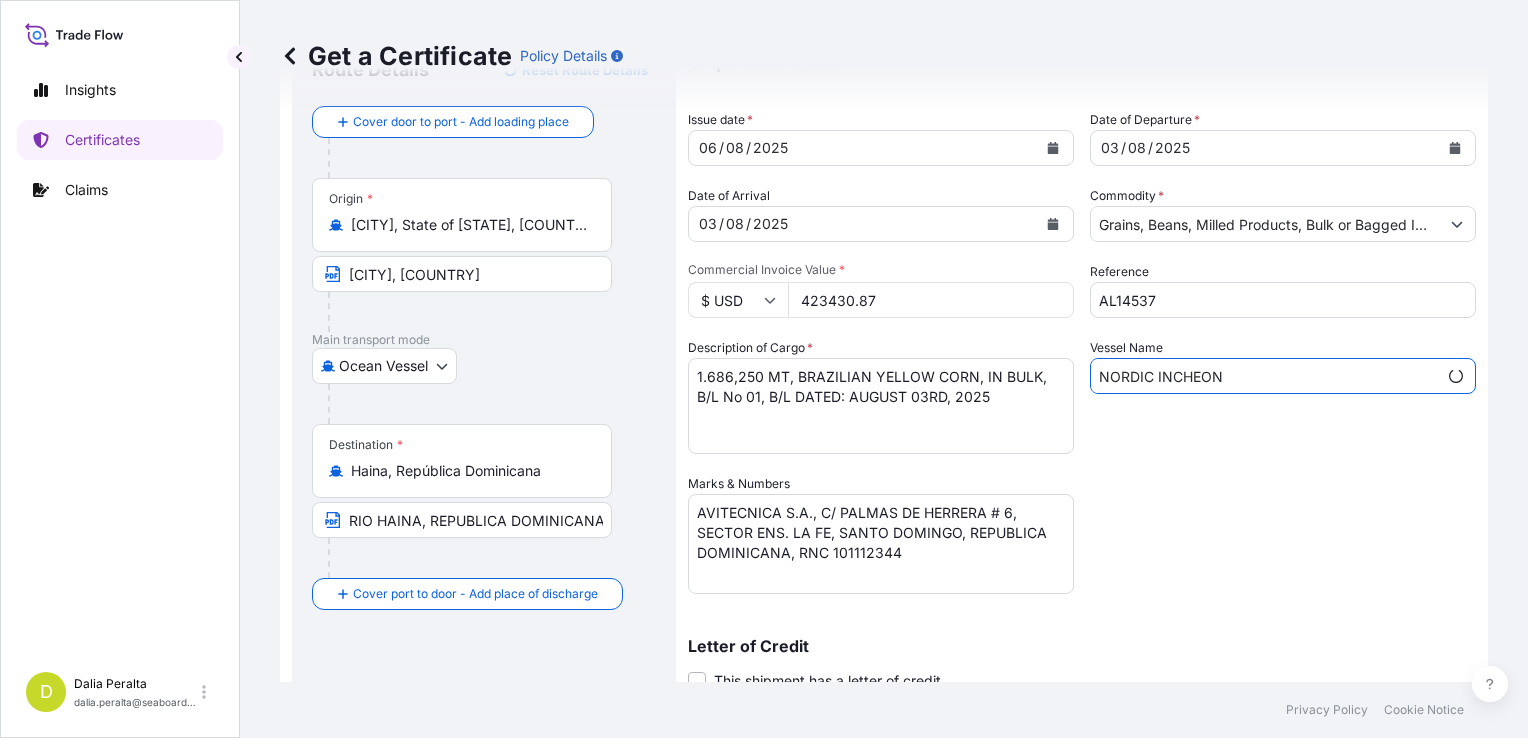 scroll, scrollTop: 300, scrollLeft: 0, axis: vertical 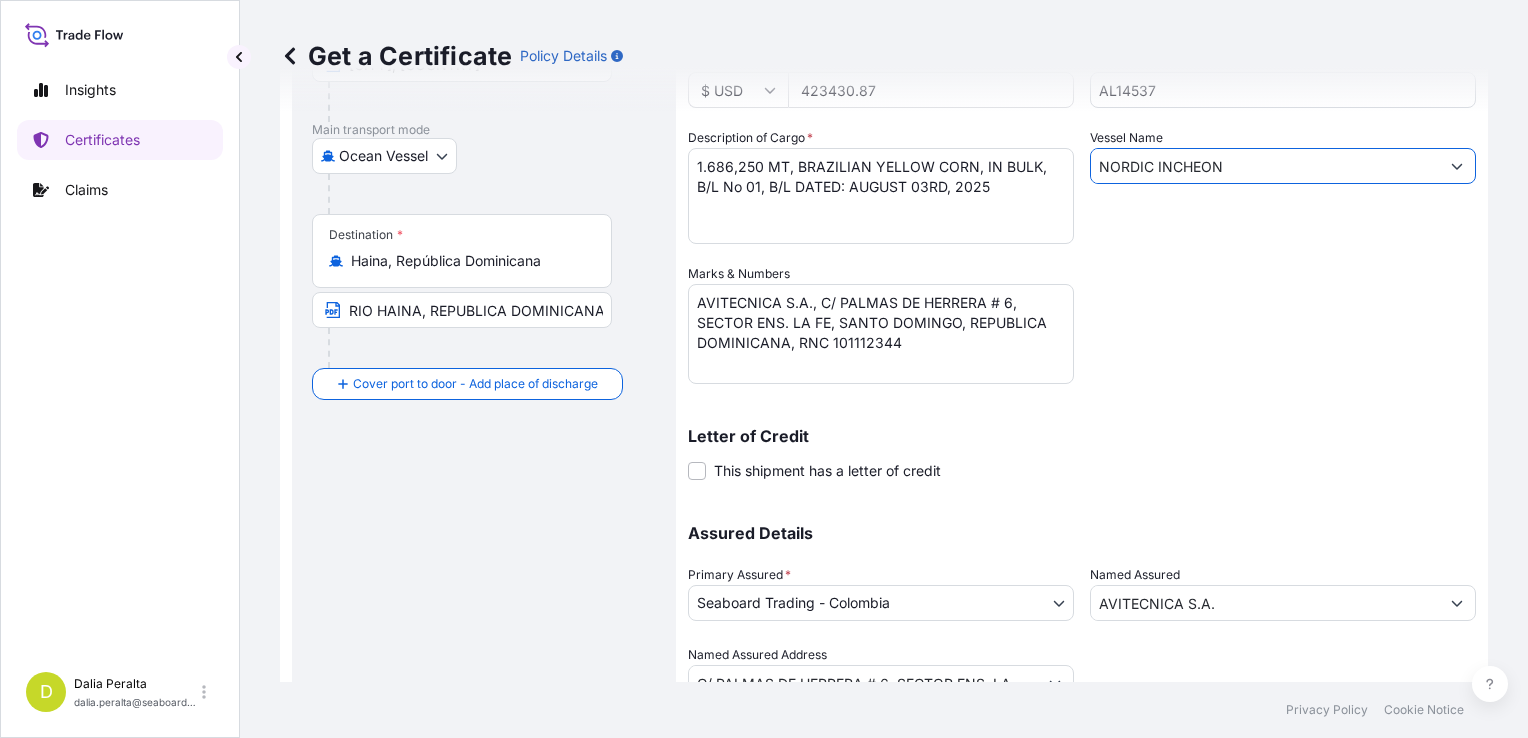 type on "NORDIC INCHEON" 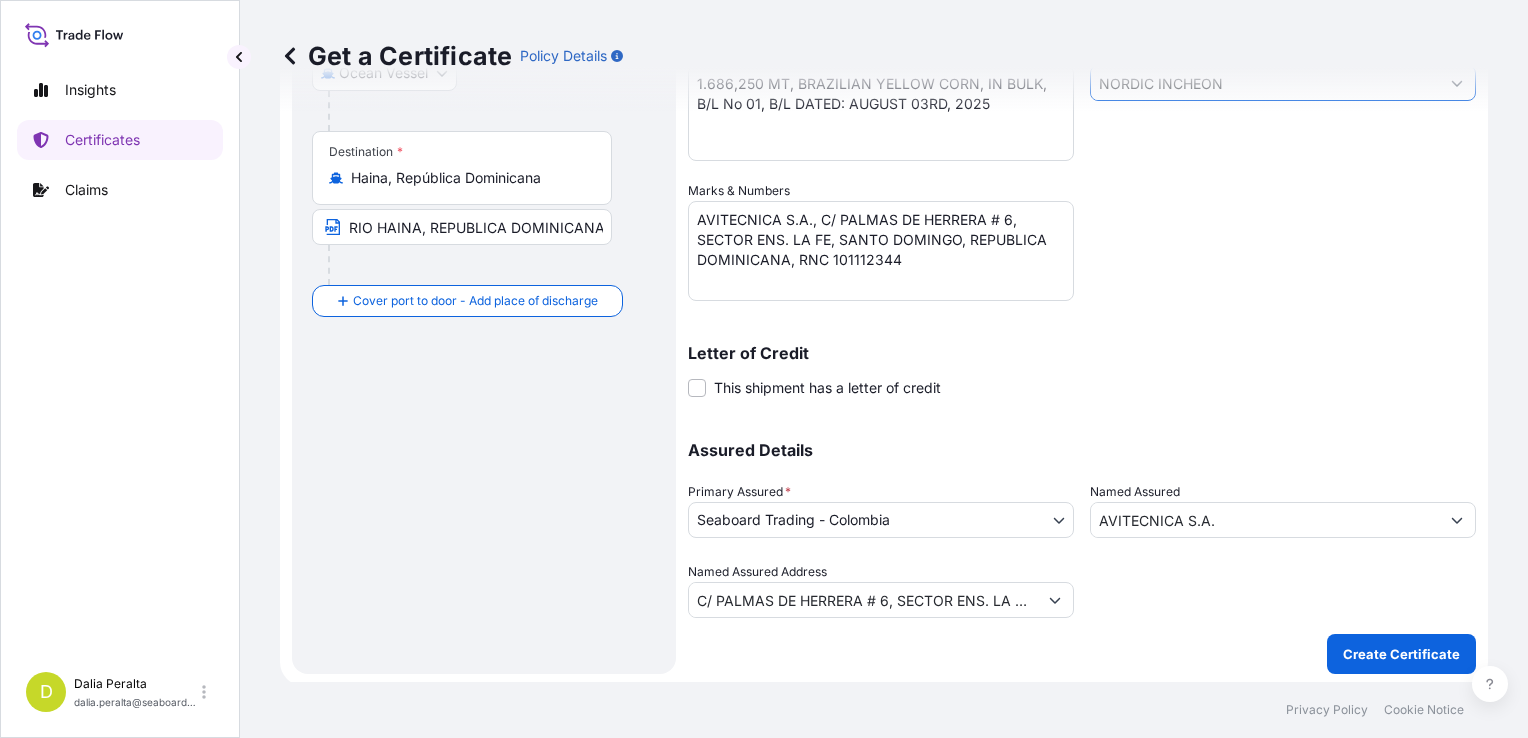 scroll, scrollTop: 385, scrollLeft: 0, axis: vertical 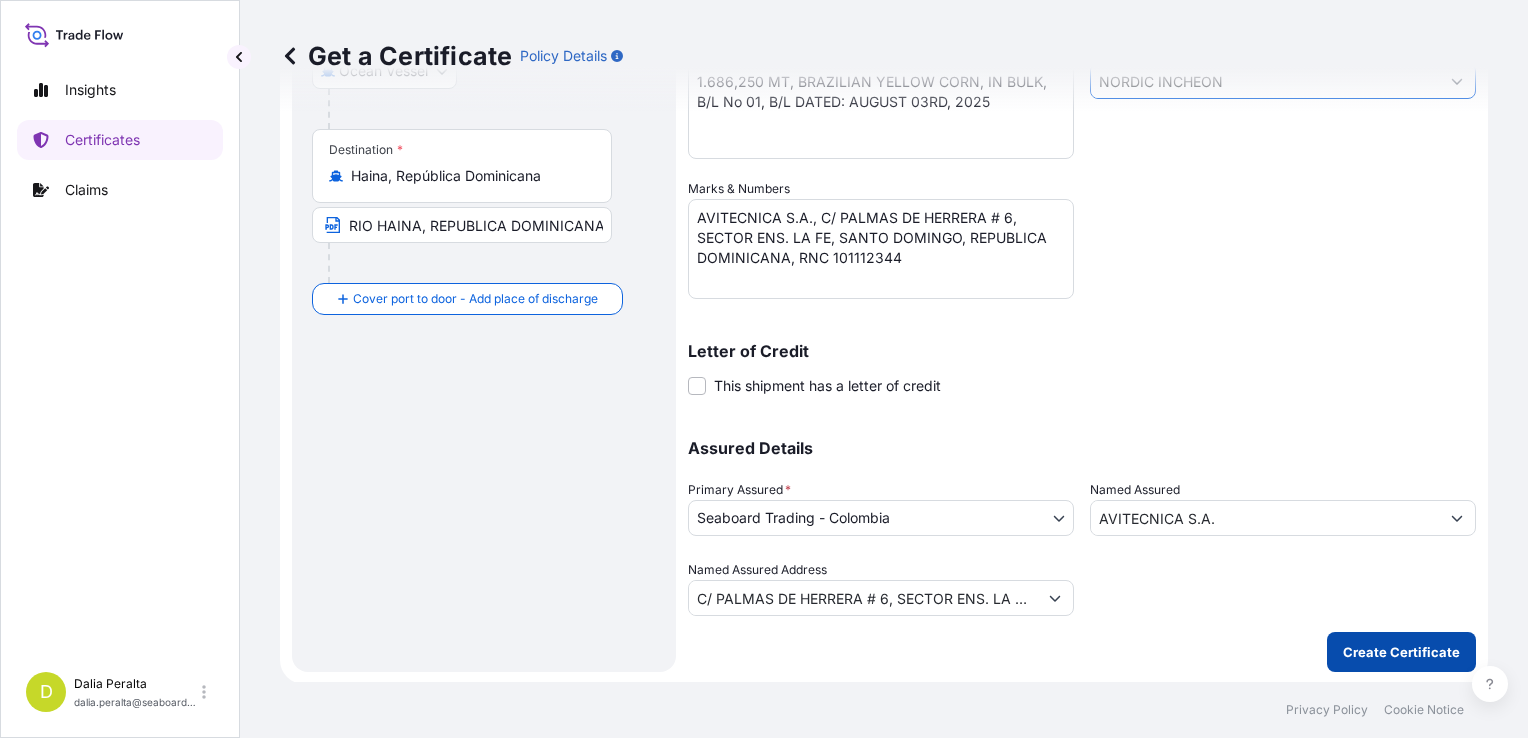 click on "Create Certificate" at bounding box center [1401, 652] 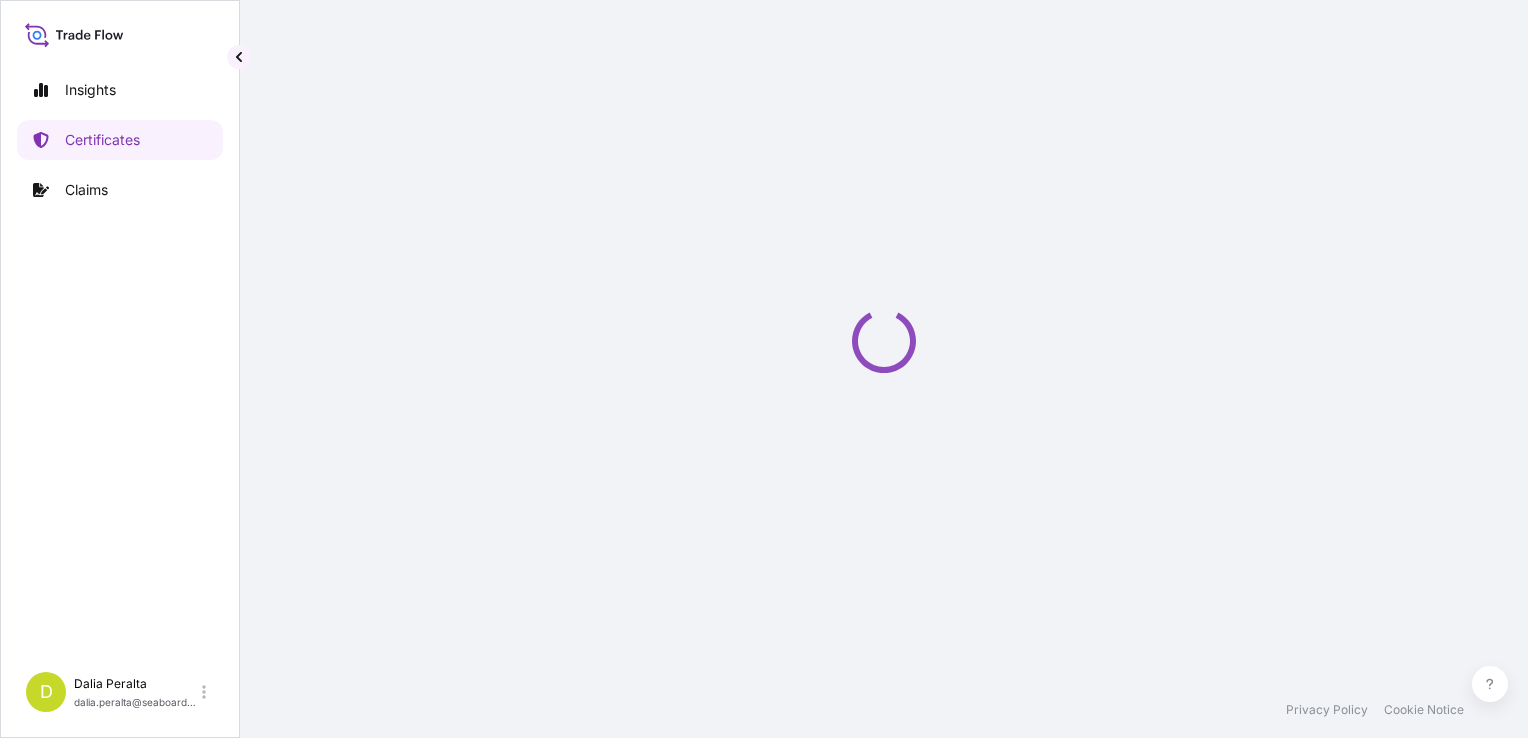 scroll, scrollTop: 0, scrollLeft: 0, axis: both 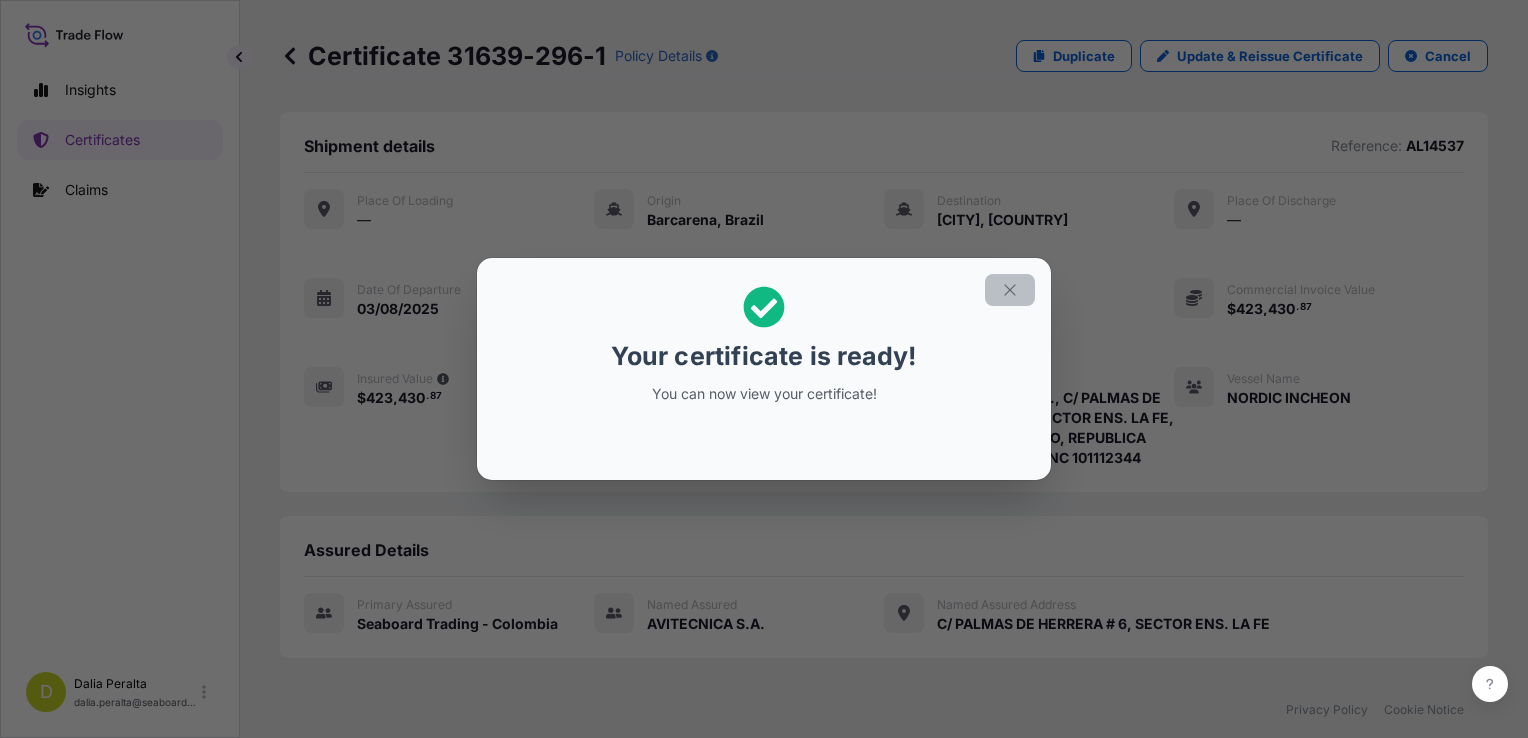 click 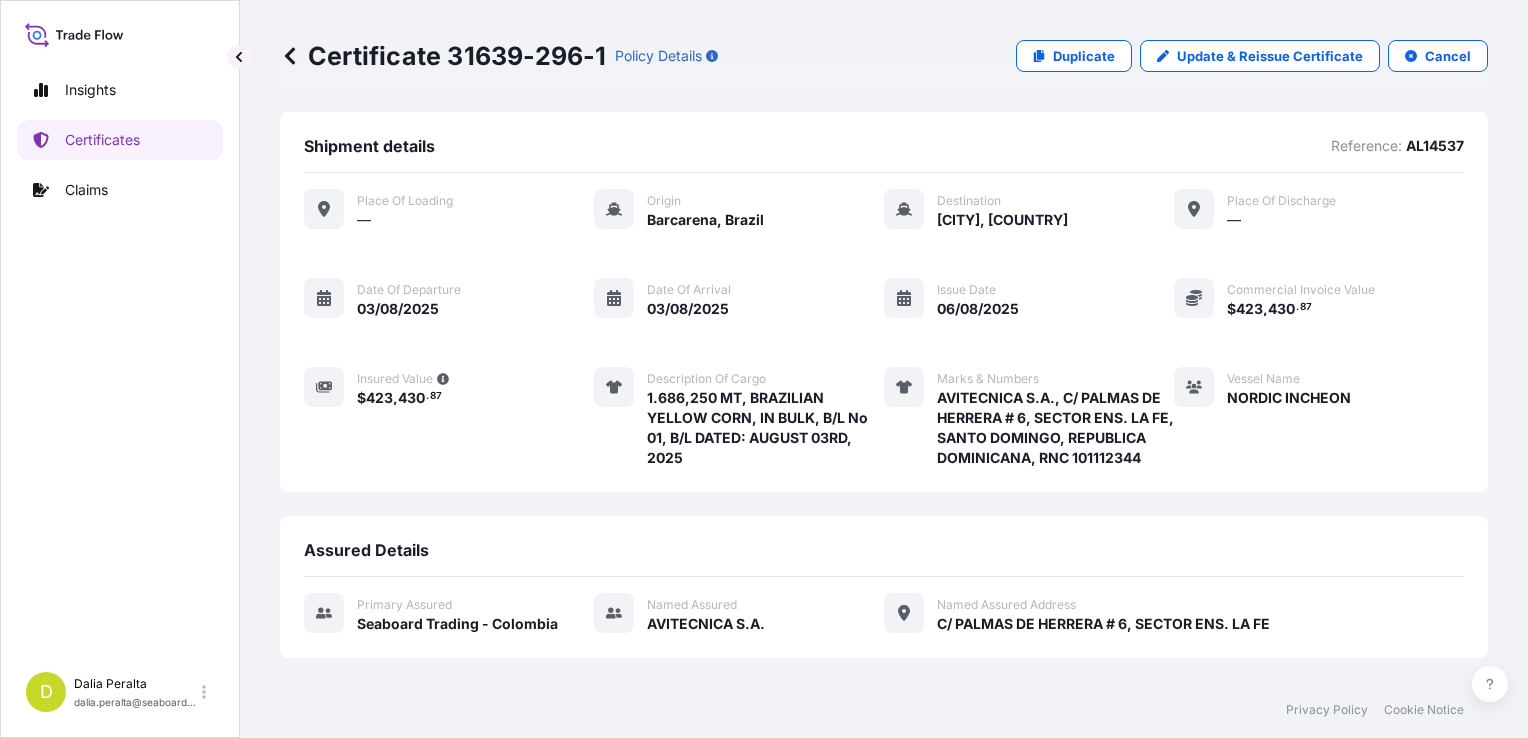 scroll, scrollTop: 300, scrollLeft: 0, axis: vertical 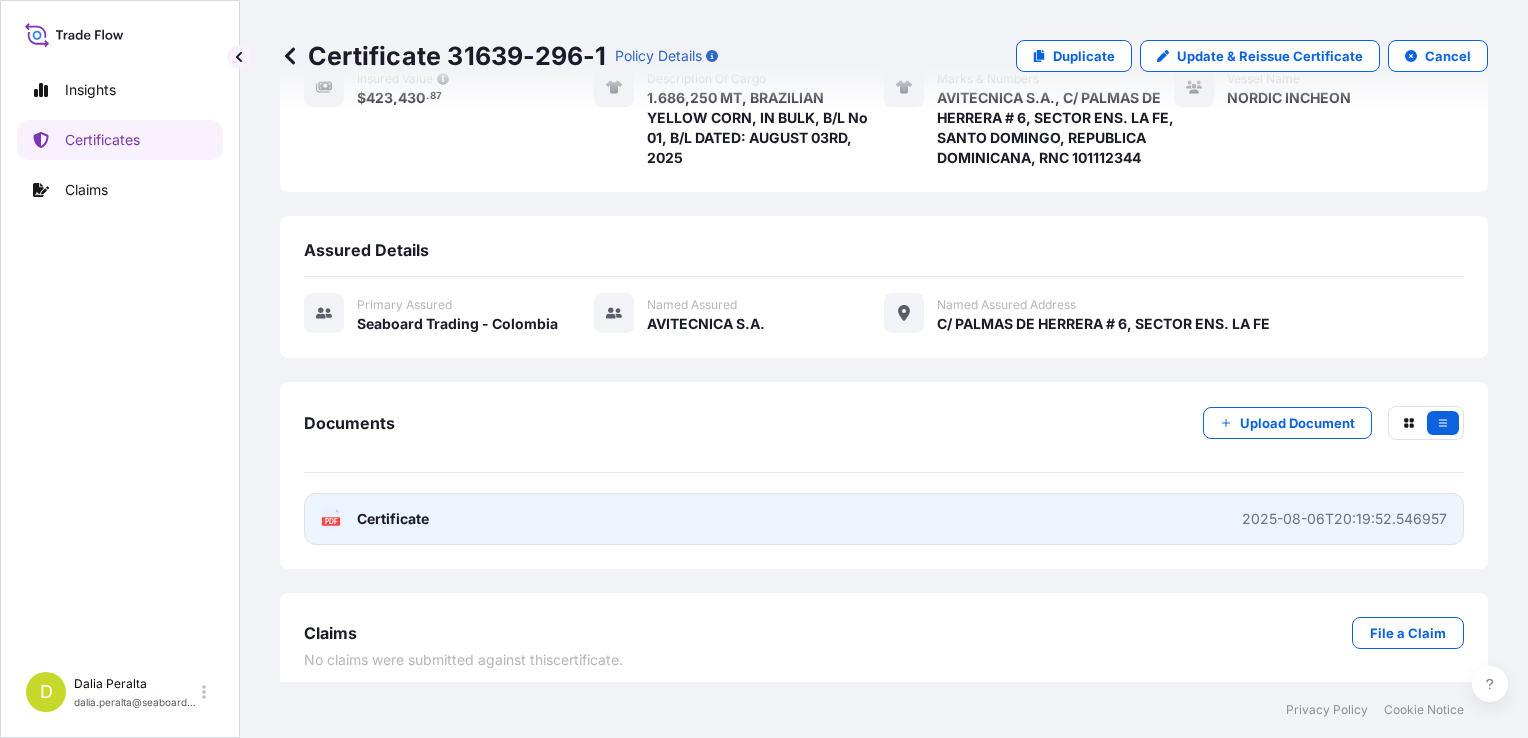 click on "PDF Certificate [DATE]T[TIME]" at bounding box center [884, 519] 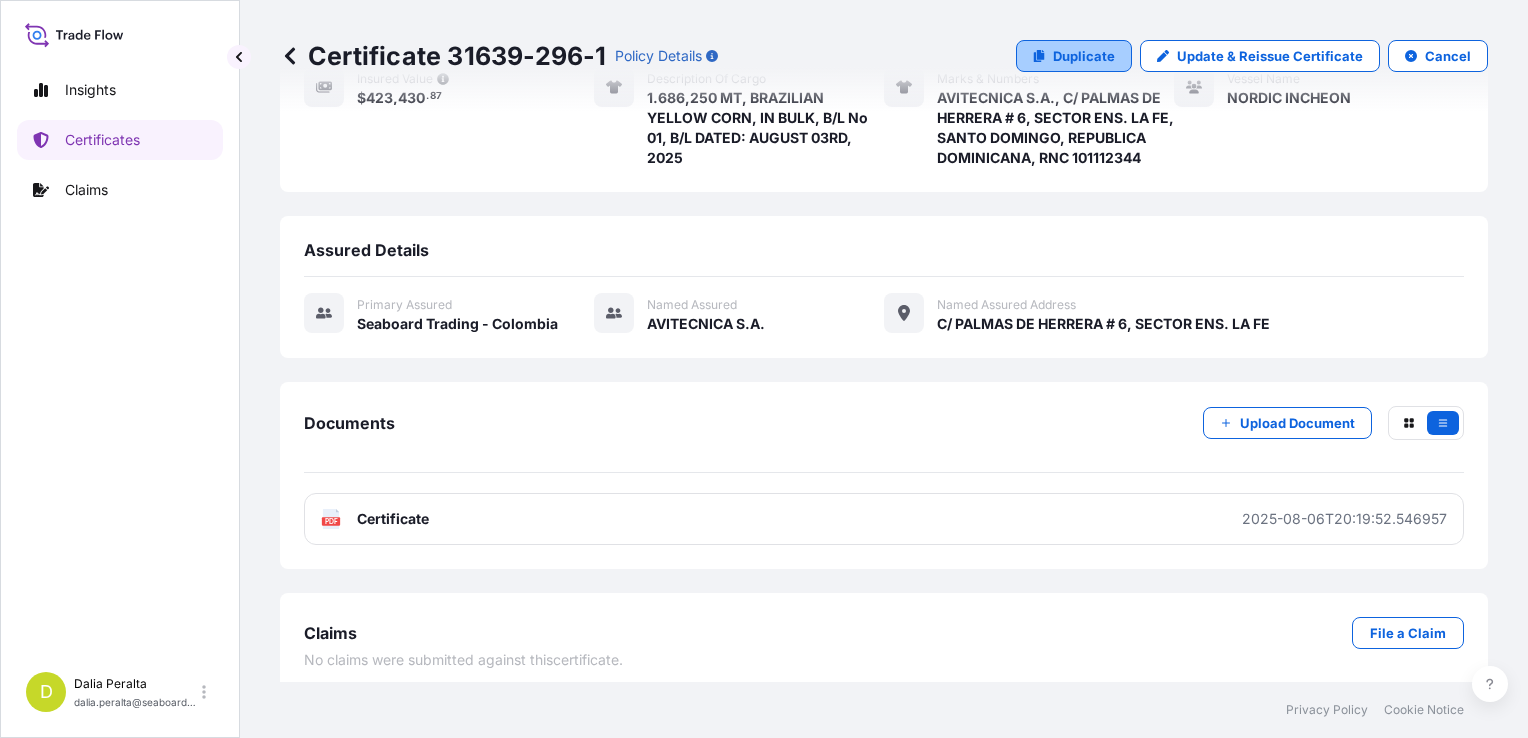 click on "Duplicate" at bounding box center [1084, 56] 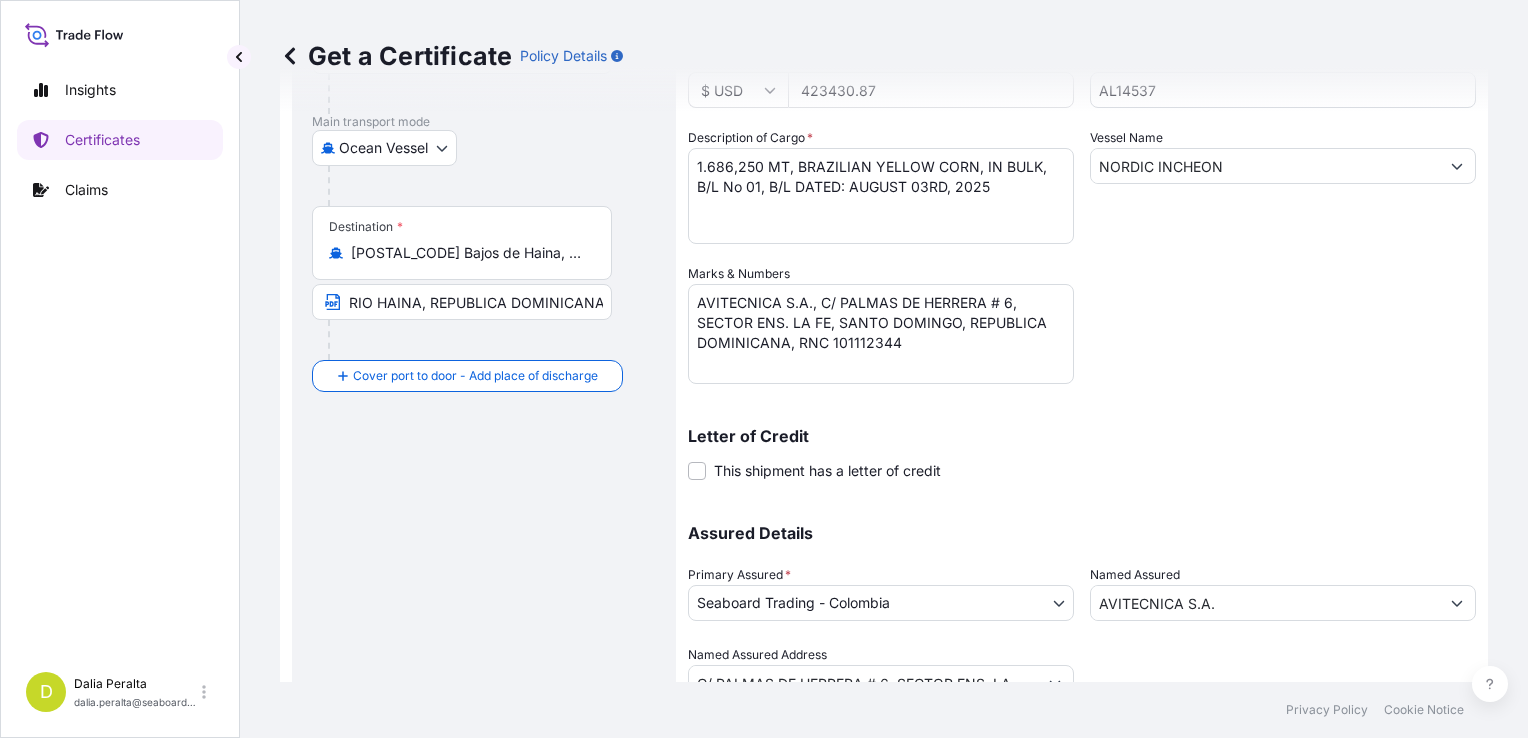 scroll, scrollTop: 100, scrollLeft: 0, axis: vertical 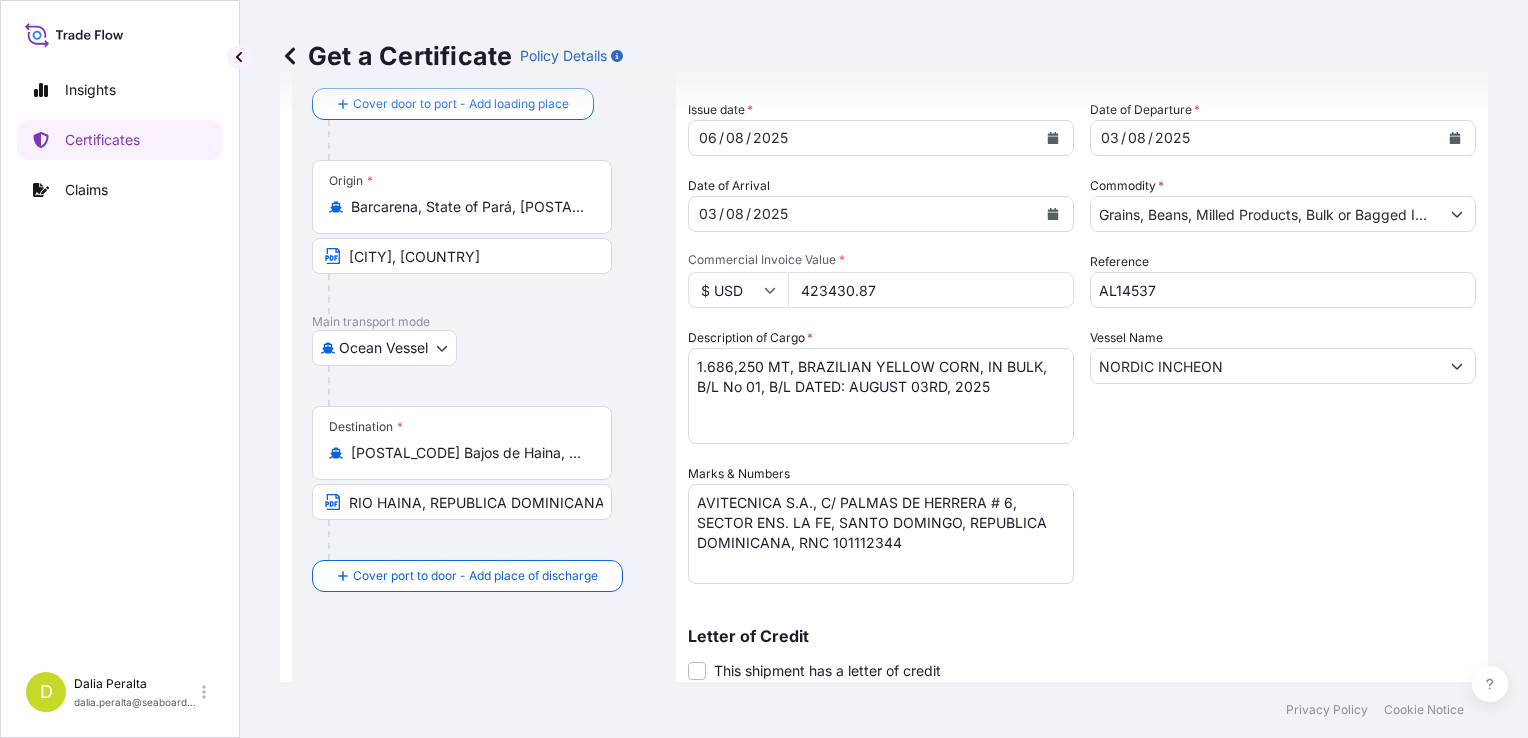 click on "423430.87" at bounding box center (931, 290) 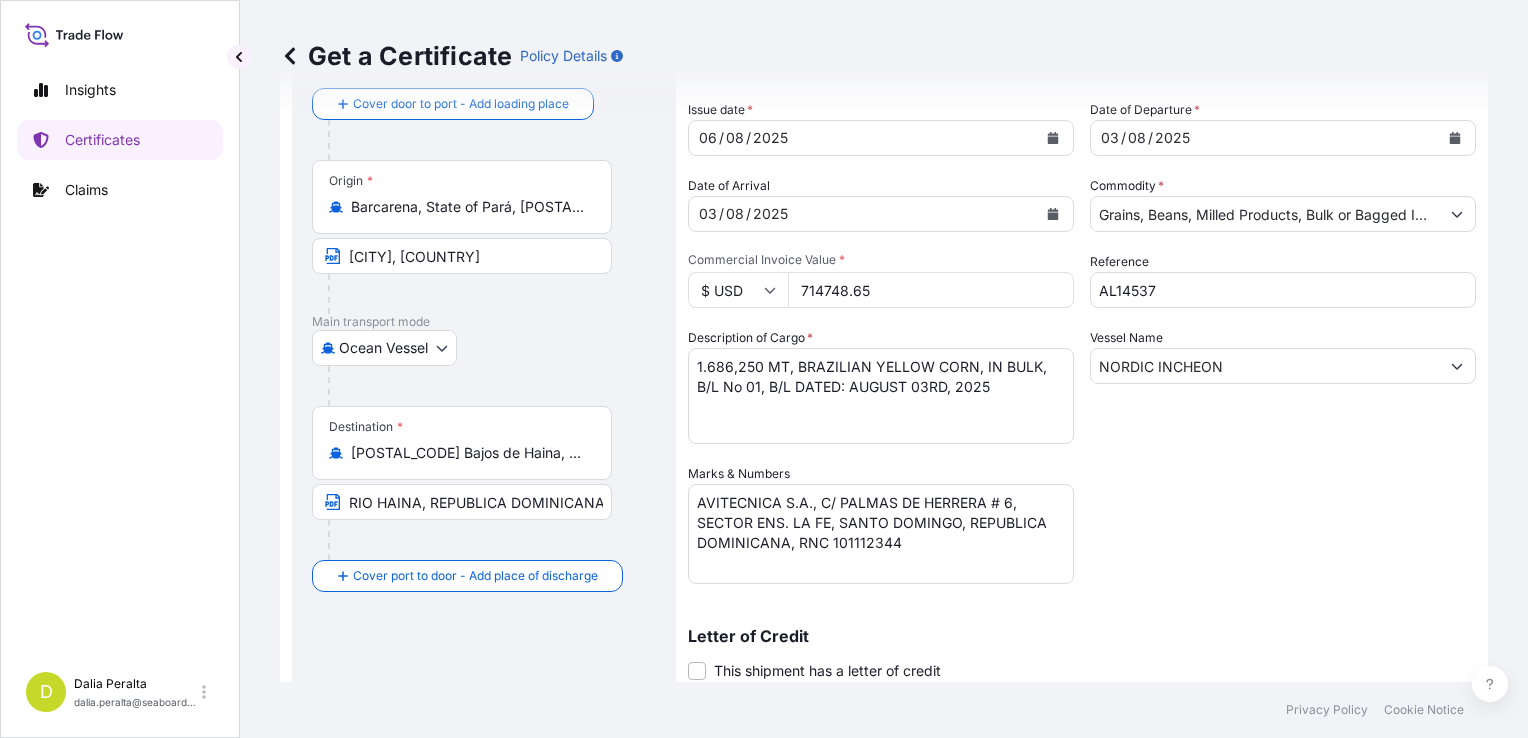 type on "714748.65" 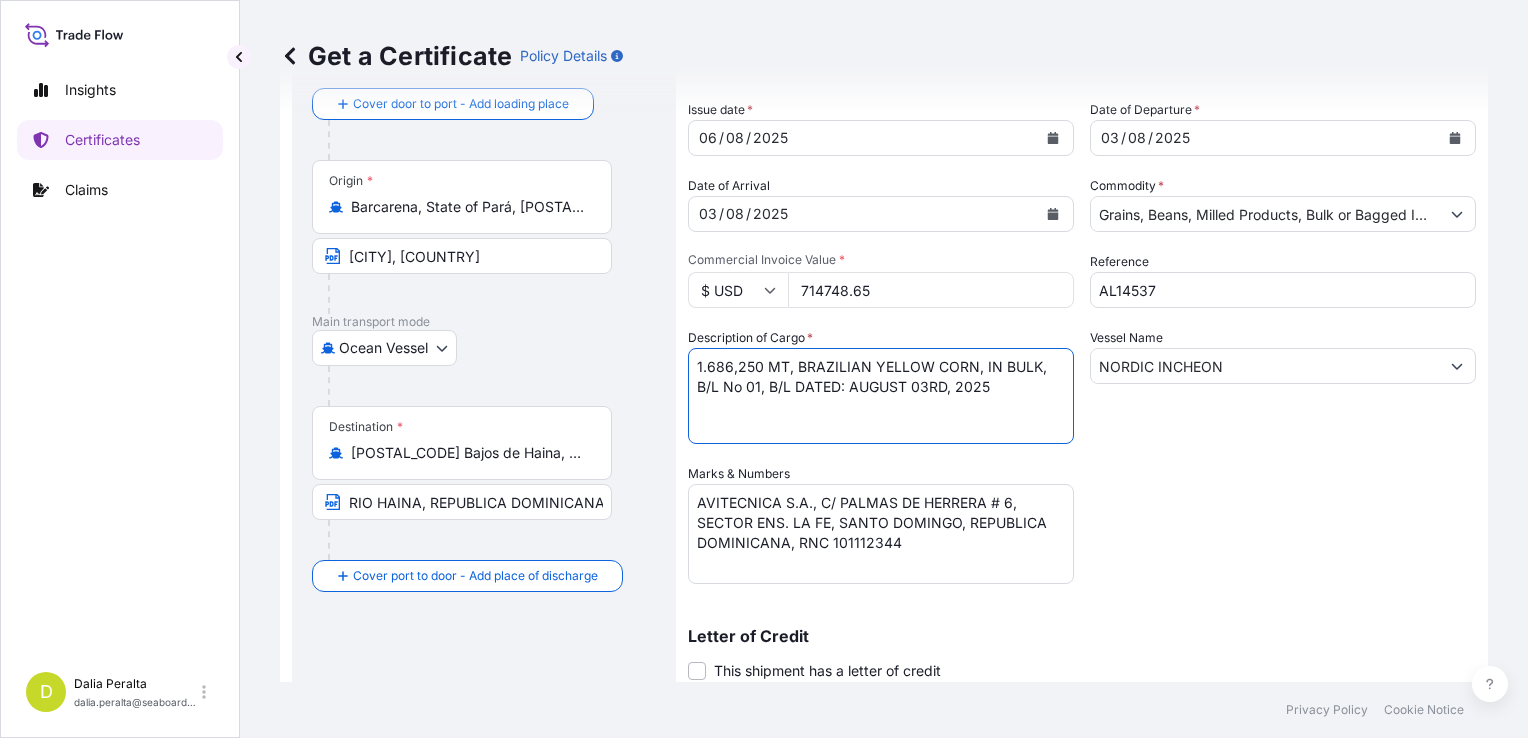 drag, startPoint x: 763, startPoint y: 368, endPoint x: 632, endPoint y: 350, distance: 132.23087 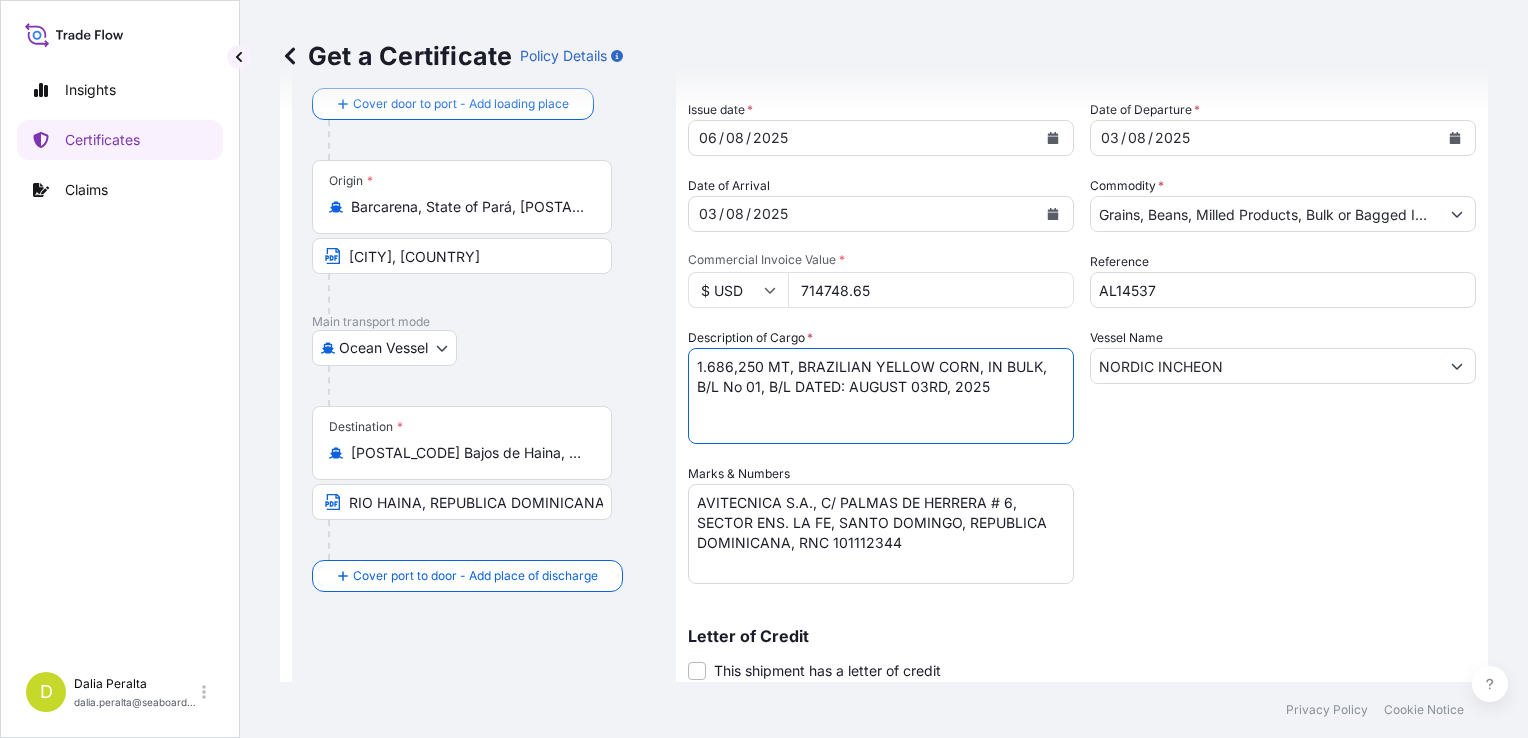 click on "Route Details   Cover door to port - Add loading place Place of loading Road / Inland Road / Inland Origin * Barcarena, State of Pará, 68445-000, Brazil BARCARENA, BRAZIL Main transport mode Ocean Vessel Air Barge Road Ocean Vessel Destination * 91000 Bajos de Haina, Dominican Republic RIO HAINA, REPUBLICA DOMINICANA Cover port to door - Add place of discharge Road / Inland Road / Inland Place of Discharge Shipment Details Issue date * 06 / 08 / 2025 Date of Departure * 03 / 08 / 2025 Date of Arrival 03 / 08 / 2025 Commodity * Grains, Beans, Milled Products, Bulk or Bagged Interest Packing Category Commercial Invoice Value    * $ USD 714748.65 Reference AL14537 Description of Cargo * 1.686,250 MT, BRAZILIAN YELLOW CORN, IN BULK, B/L No 01, B/L DATED: AUGUST 03RD, 2025 Vessel Name NORDIC INCHEON Marks & Numbers AVITECNICA S.A., C/ PALMAS DE HERRERA # 6, SECTOR ENS. LA FE, SANTO DOMINGO, REPUBLICA DOMINICANA, RNC 101112344 Letter of Credit This shipment has a letter of credit Letter of credit * Assured Details" at bounding box center [884, 490] 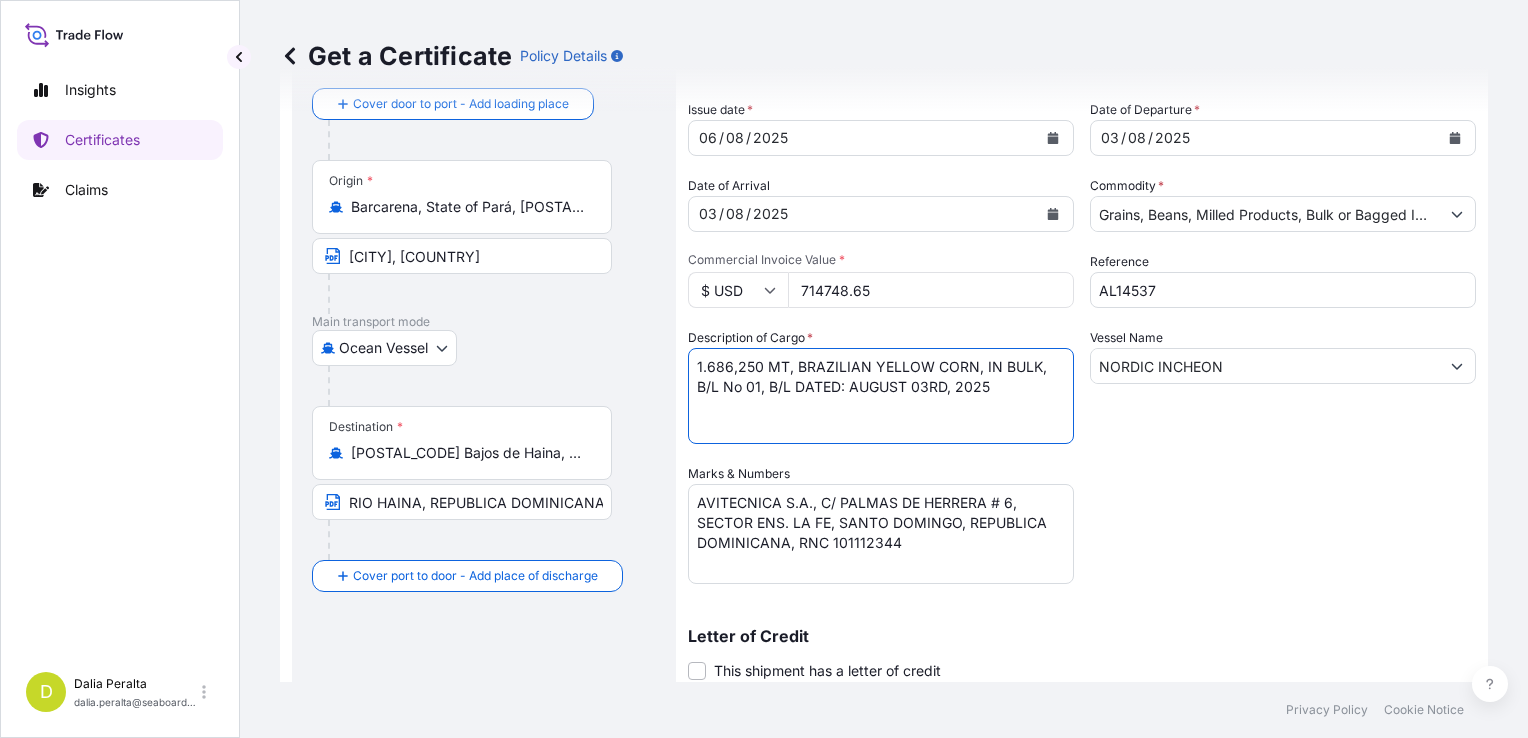 paste on "2.850,000" 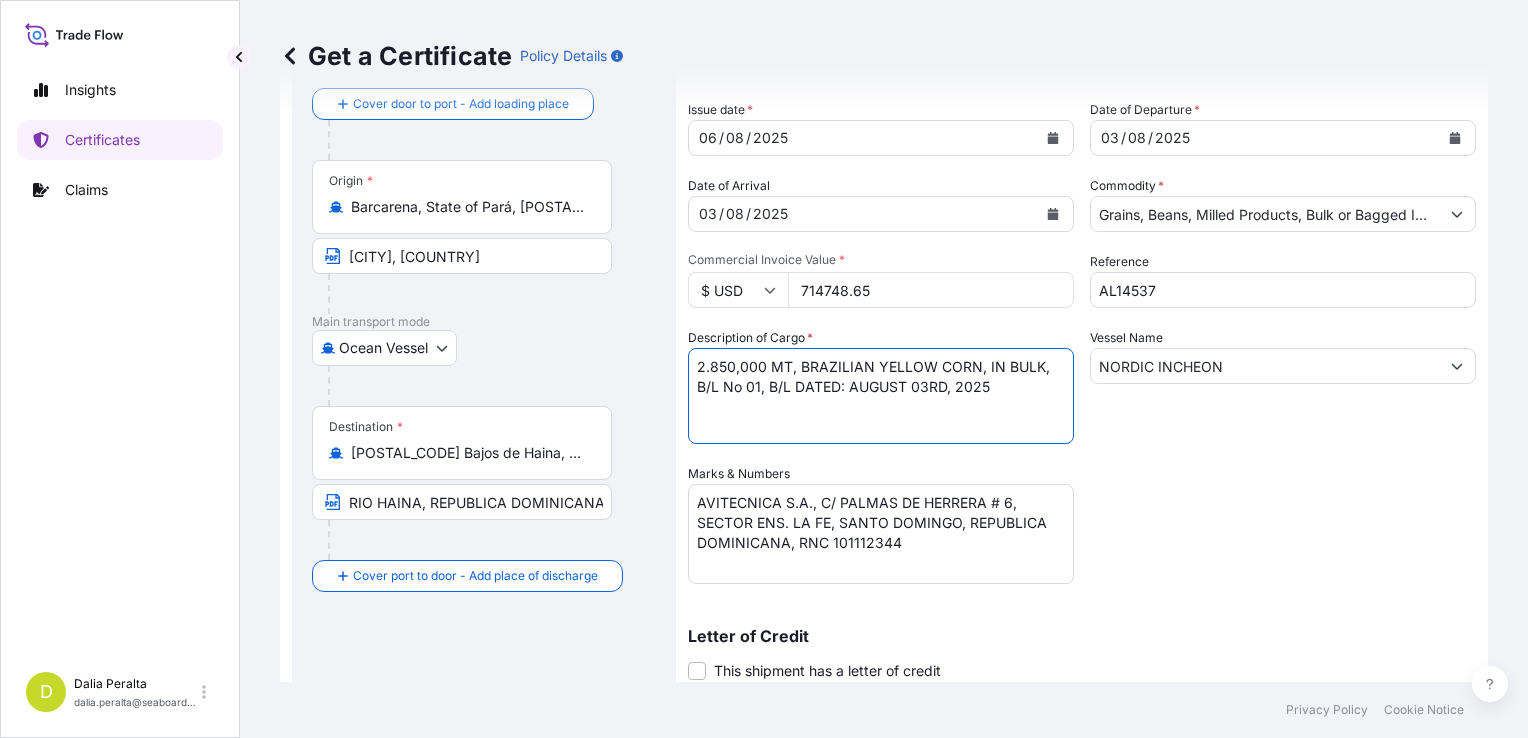 type on "2.850,000 MT, BRAZILIAN YELLOW CORN, IN BULK, B/L No 01, B/L DATED: AUGUST 03RD, 2025" 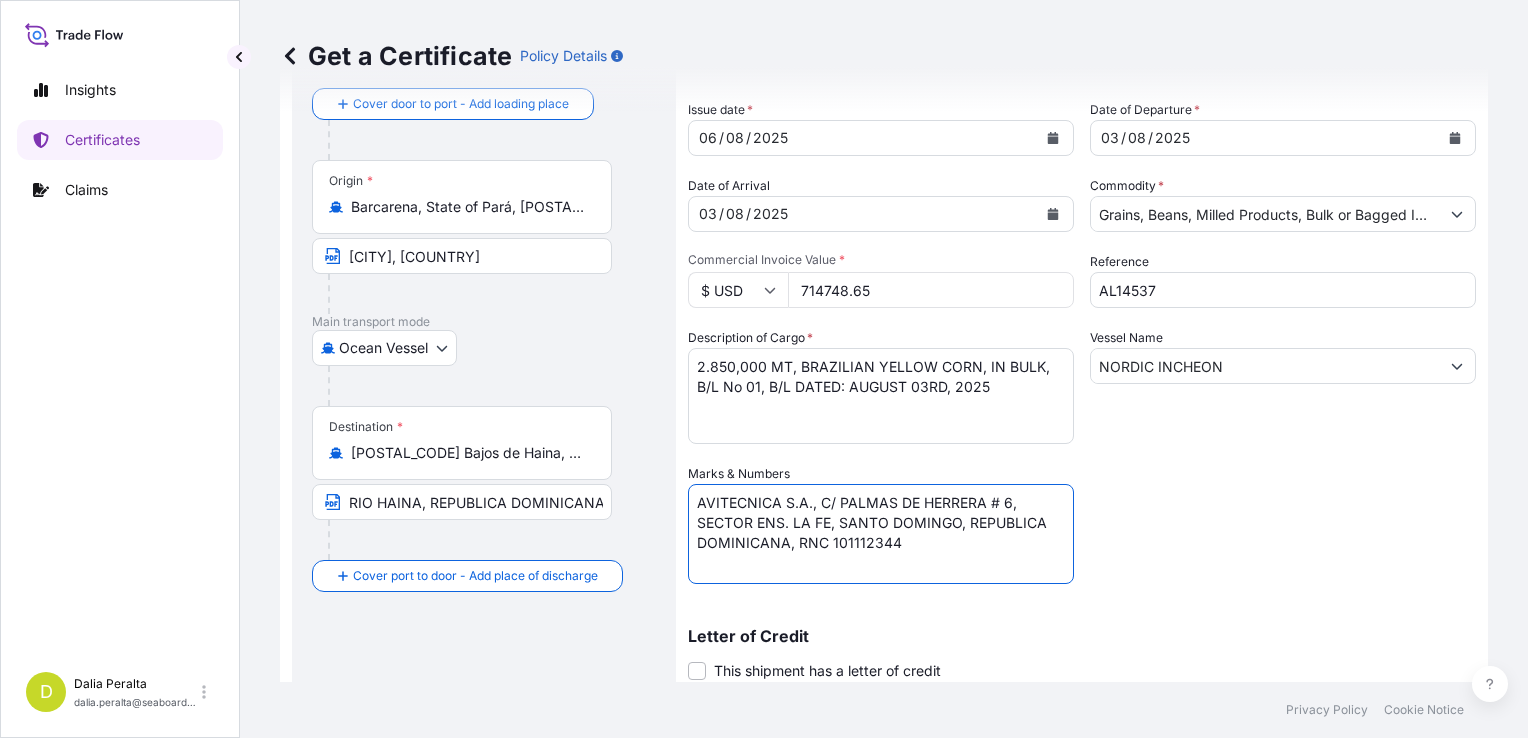 drag, startPoint x: 920, startPoint y: 552, endPoint x: 688, endPoint y: 496, distance: 238.66295 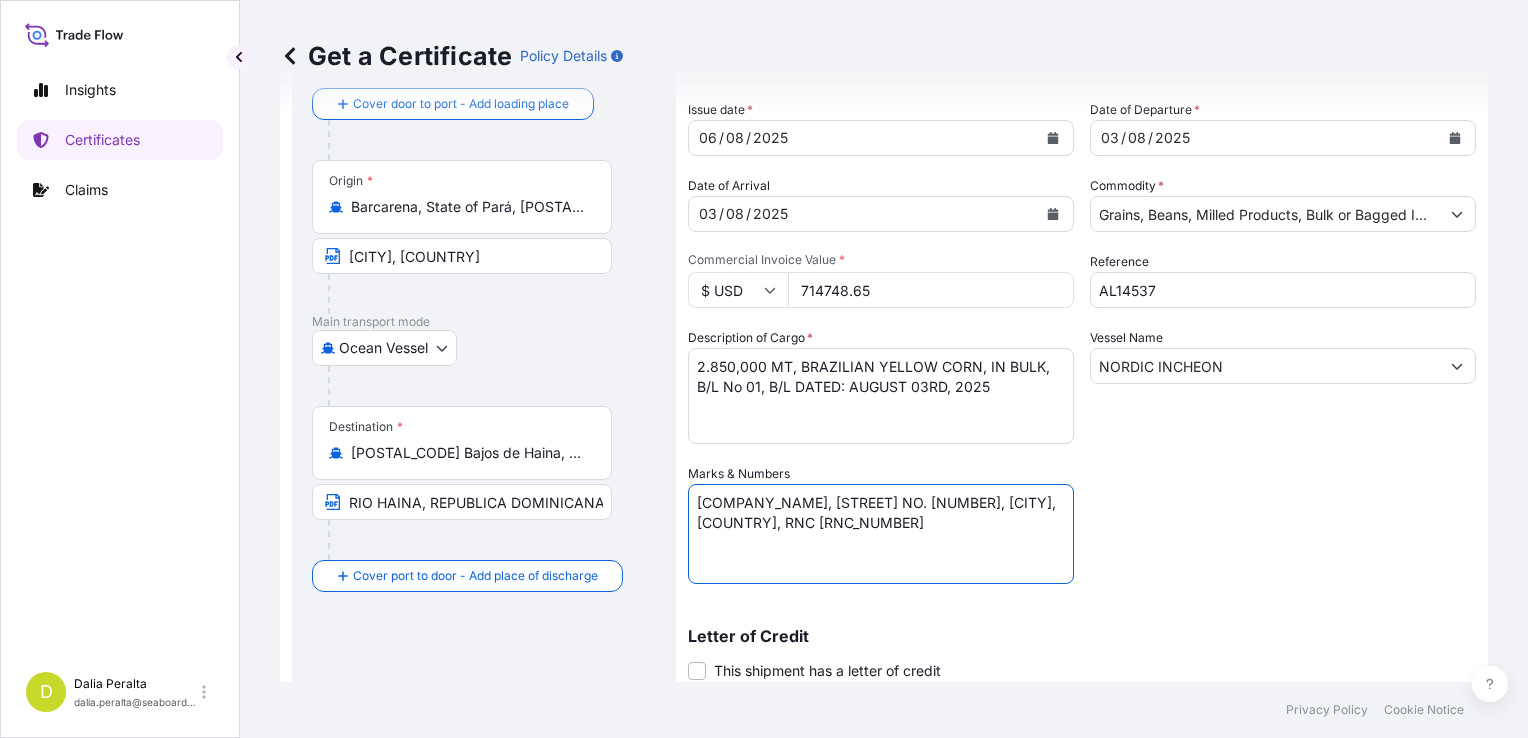 click on "AVITECNICA S.A., C/ PALMAS DE HERRERA # 6, SECTOR ENS. LA FE, SANTO DOMINGO, REPUBLICA DOMINICANA, RNC 101112344" at bounding box center (881, 534) 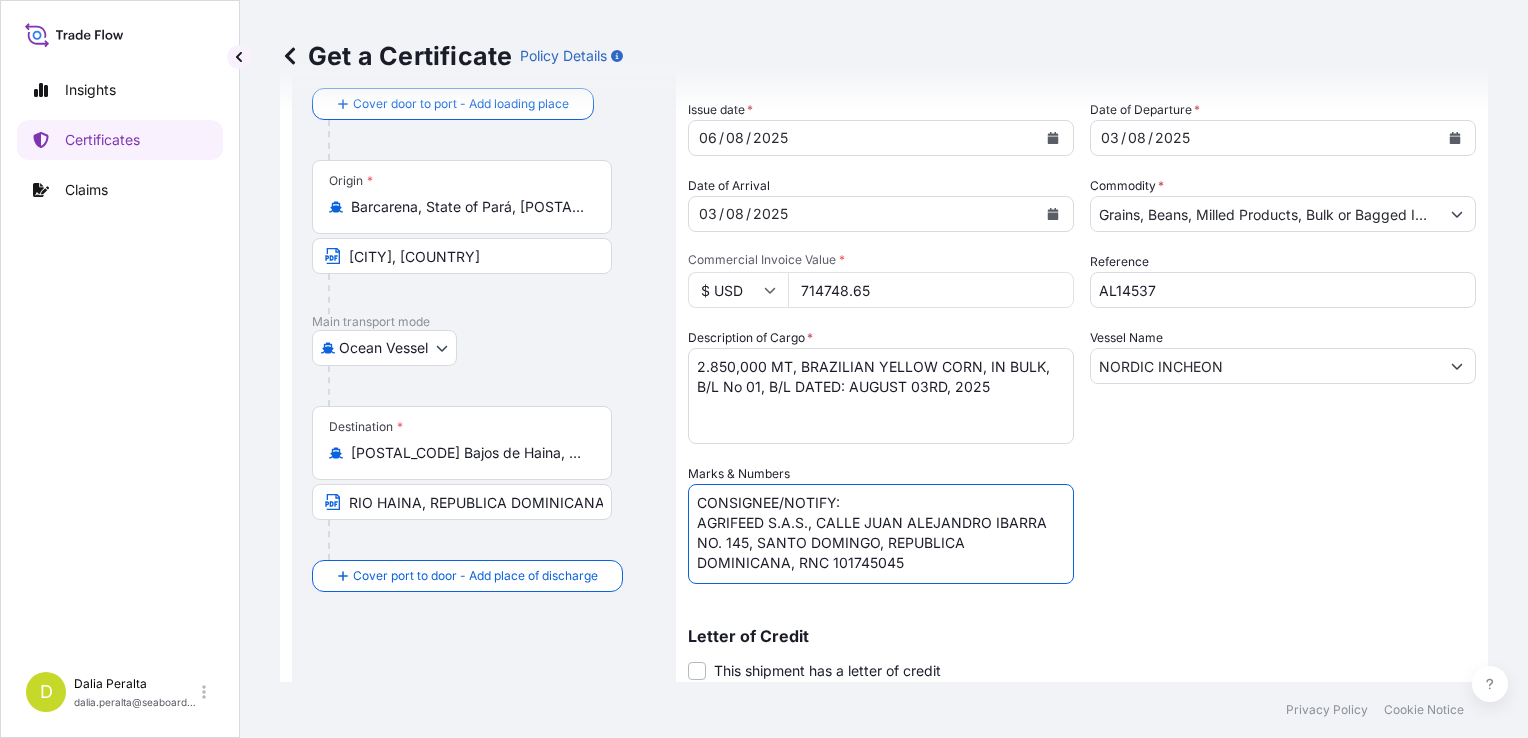 type on "CONSIGNEE/NOTIFY:
AGRIFEED S.A.S., CALLE JUAN ALEJANDRO IBARRA NO. 145, SANTO DOMINGO, REPUBLICA DOMINICANA, RNC 101745045" 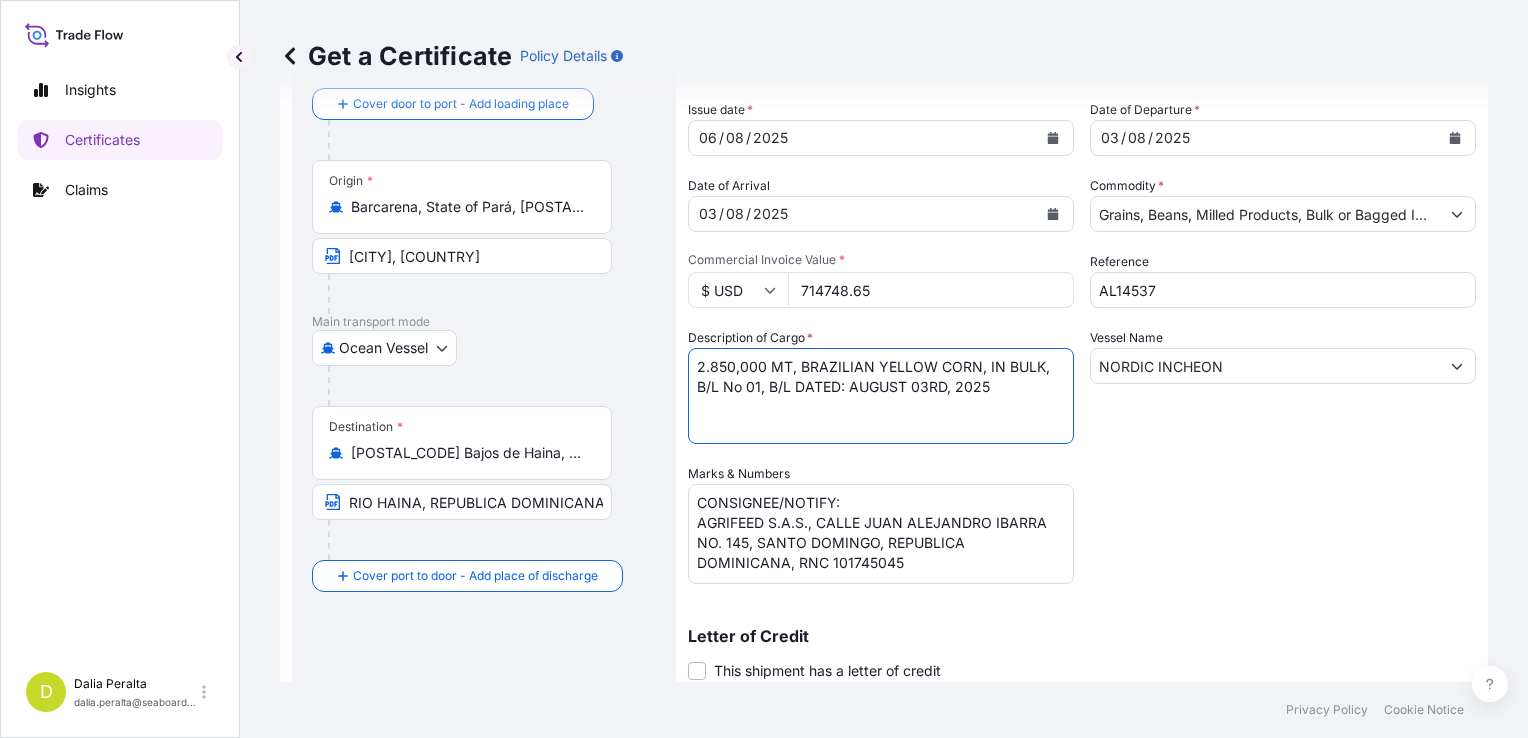 click on "1.686,250 MT, BRAZILIAN YELLOW CORN, IN BULK, B/L No 01, B/L DATED: AUGUST 03RD, 2025" at bounding box center (881, 396) 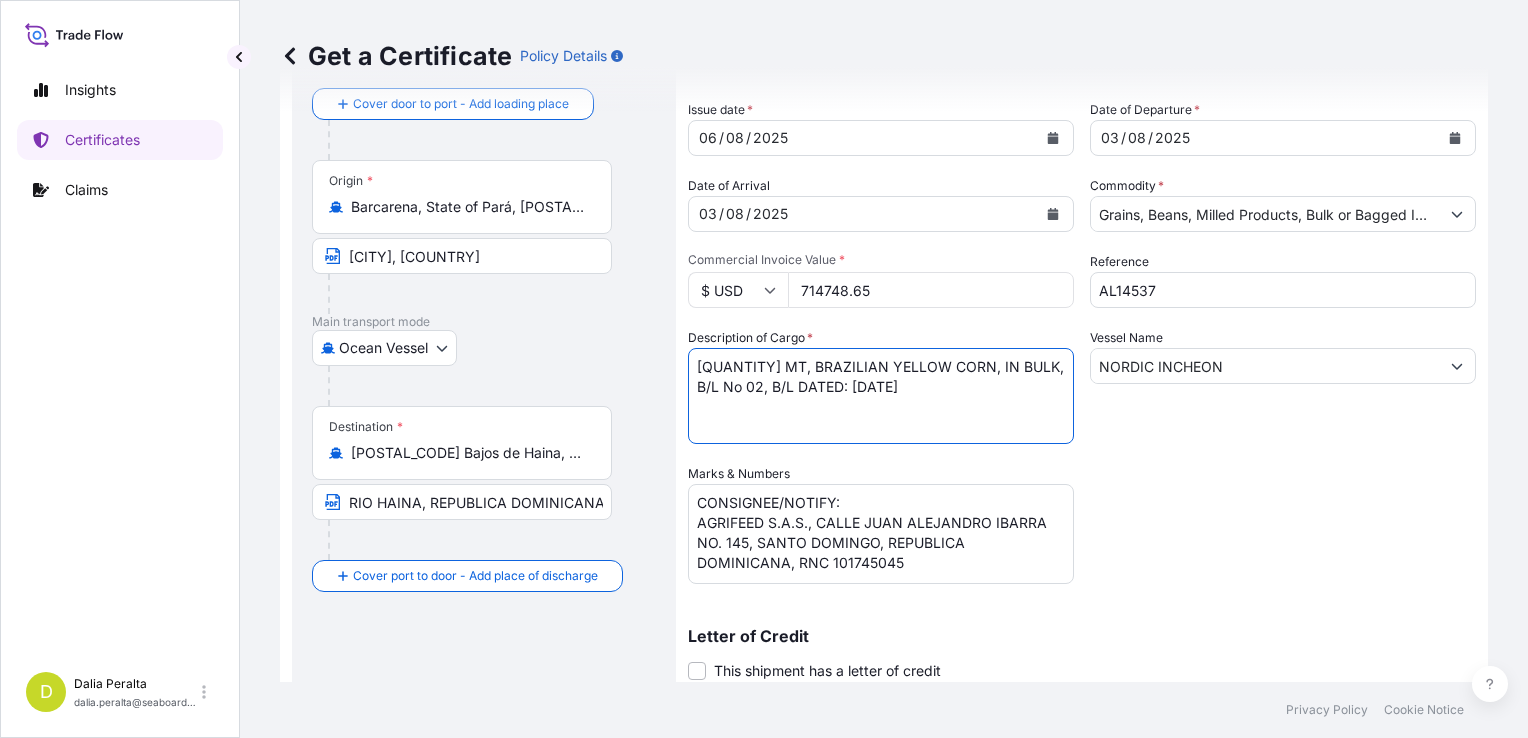 type on "[QUANTITY] MT, [PRODUCT], IN BULK, B/L No [NUMBER], B/L DATED: [DATE]" 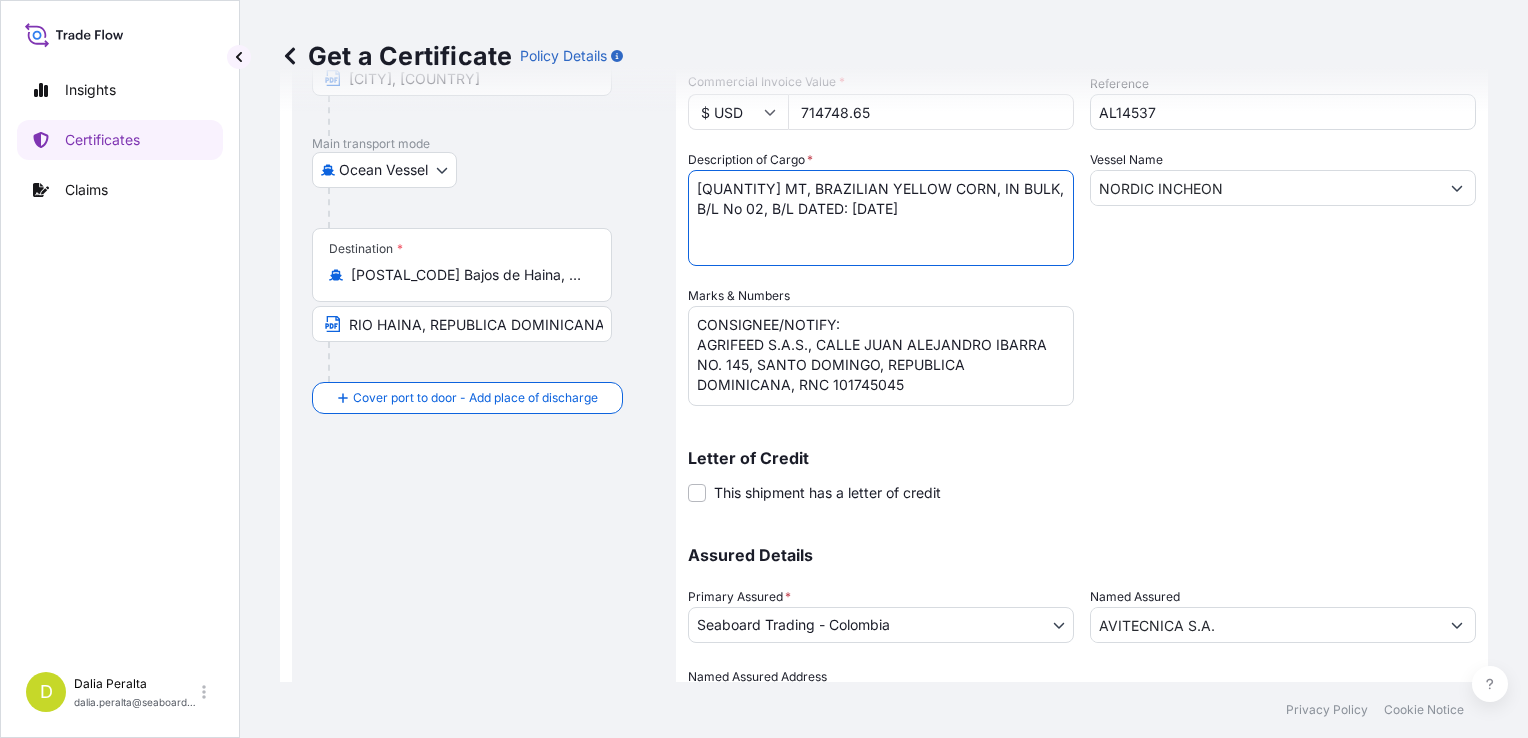 scroll, scrollTop: 385, scrollLeft: 0, axis: vertical 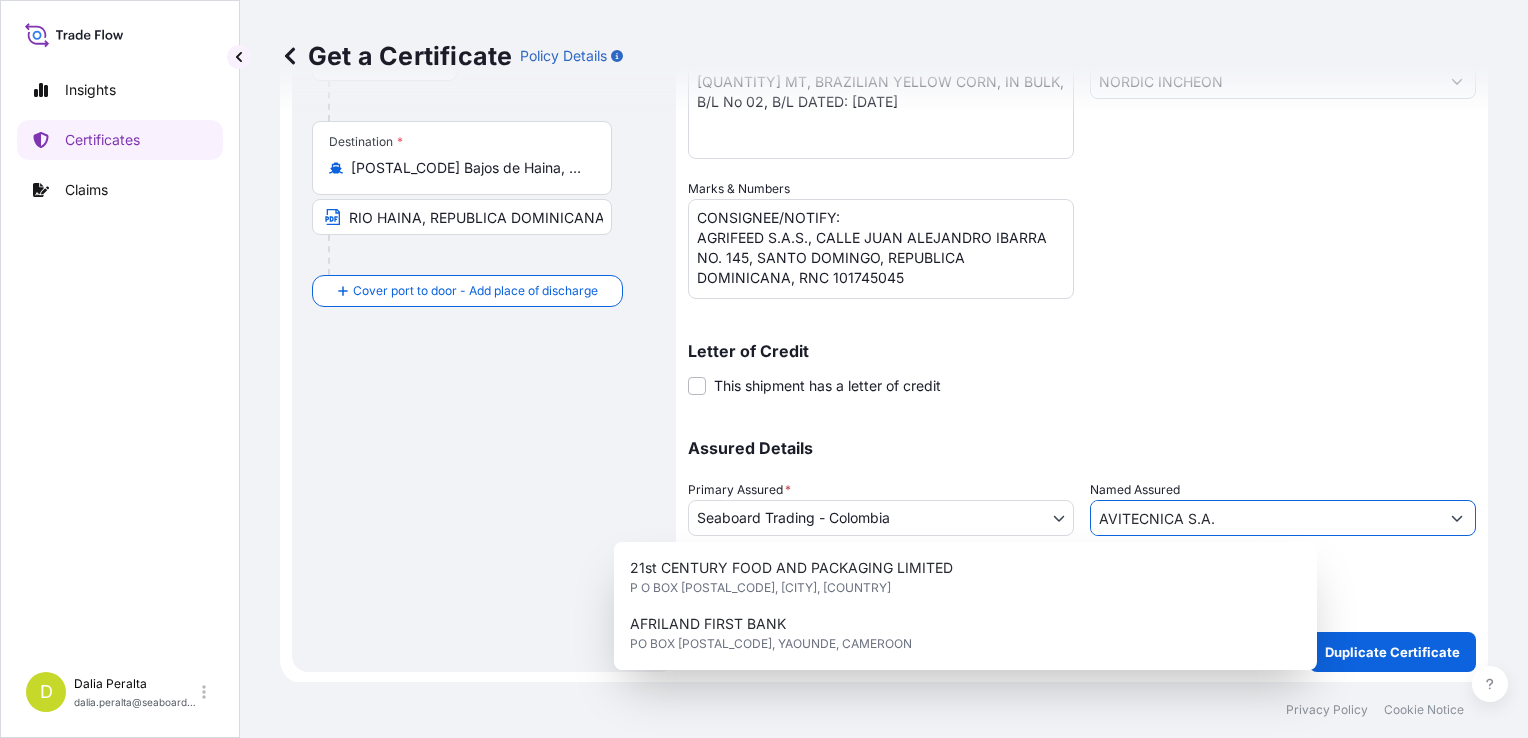 drag, startPoint x: 1275, startPoint y: 506, endPoint x: 1045, endPoint y: 514, distance: 230.13908 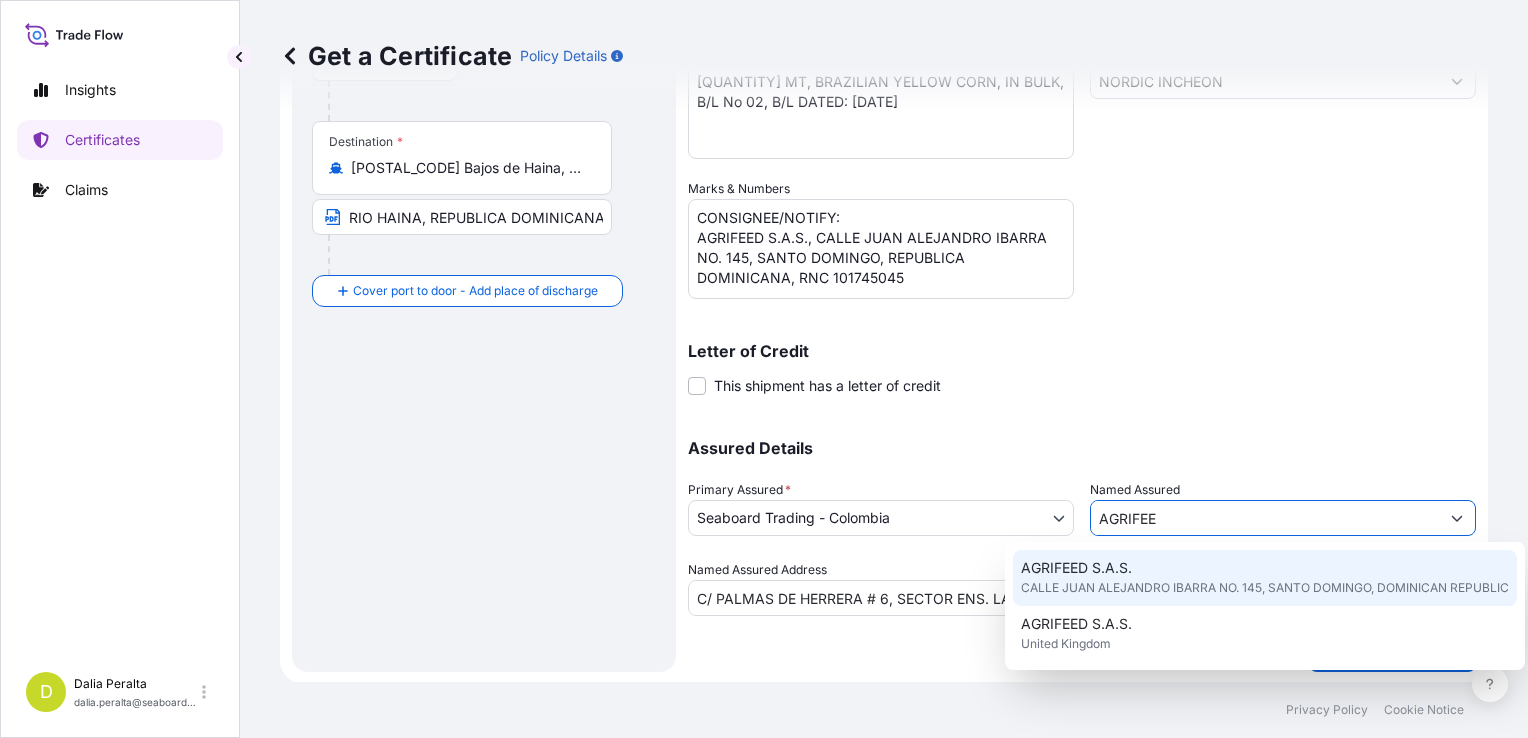click on "AGRIFEED S.A.S." at bounding box center [1076, 568] 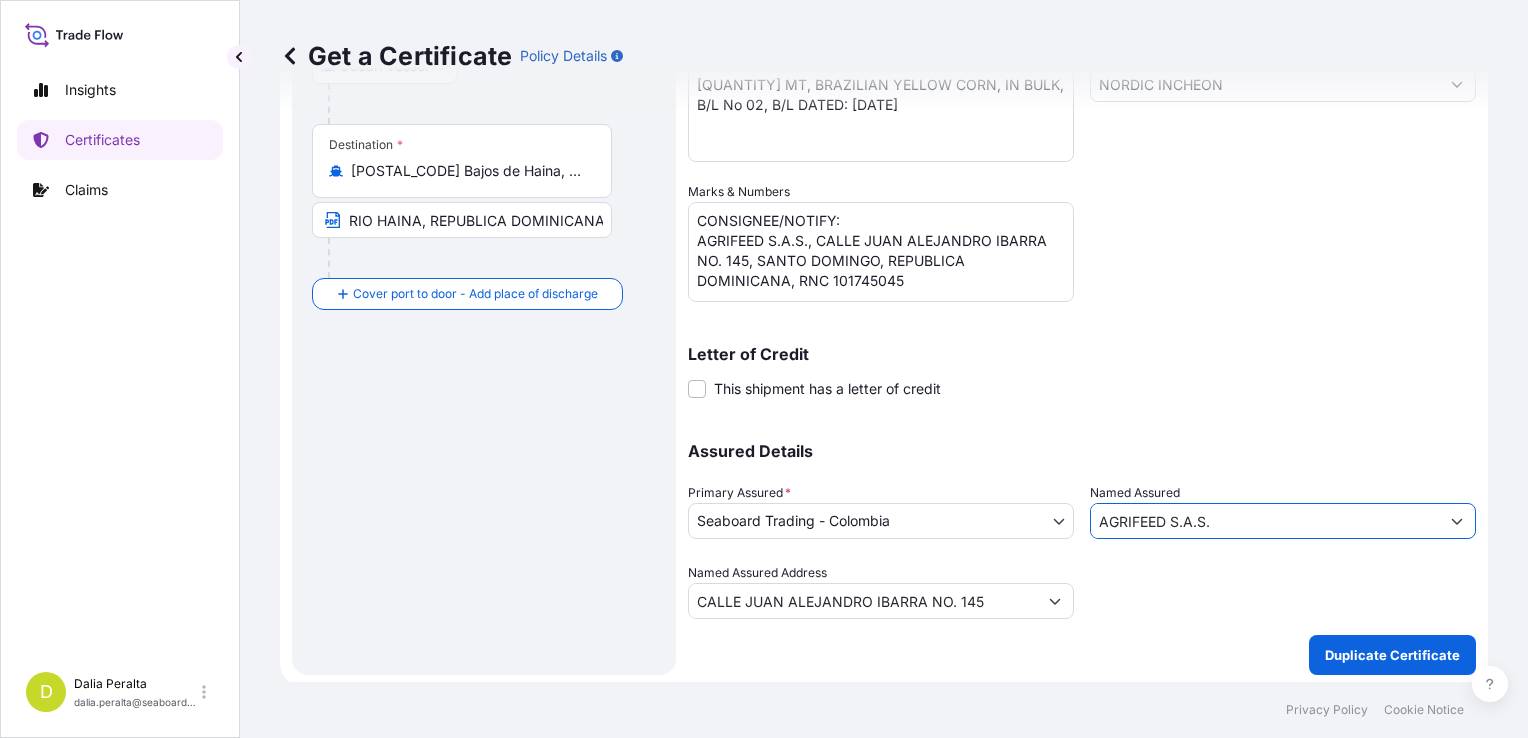 scroll, scrollTop: 385, scrollLeft: 0, axis: vertical 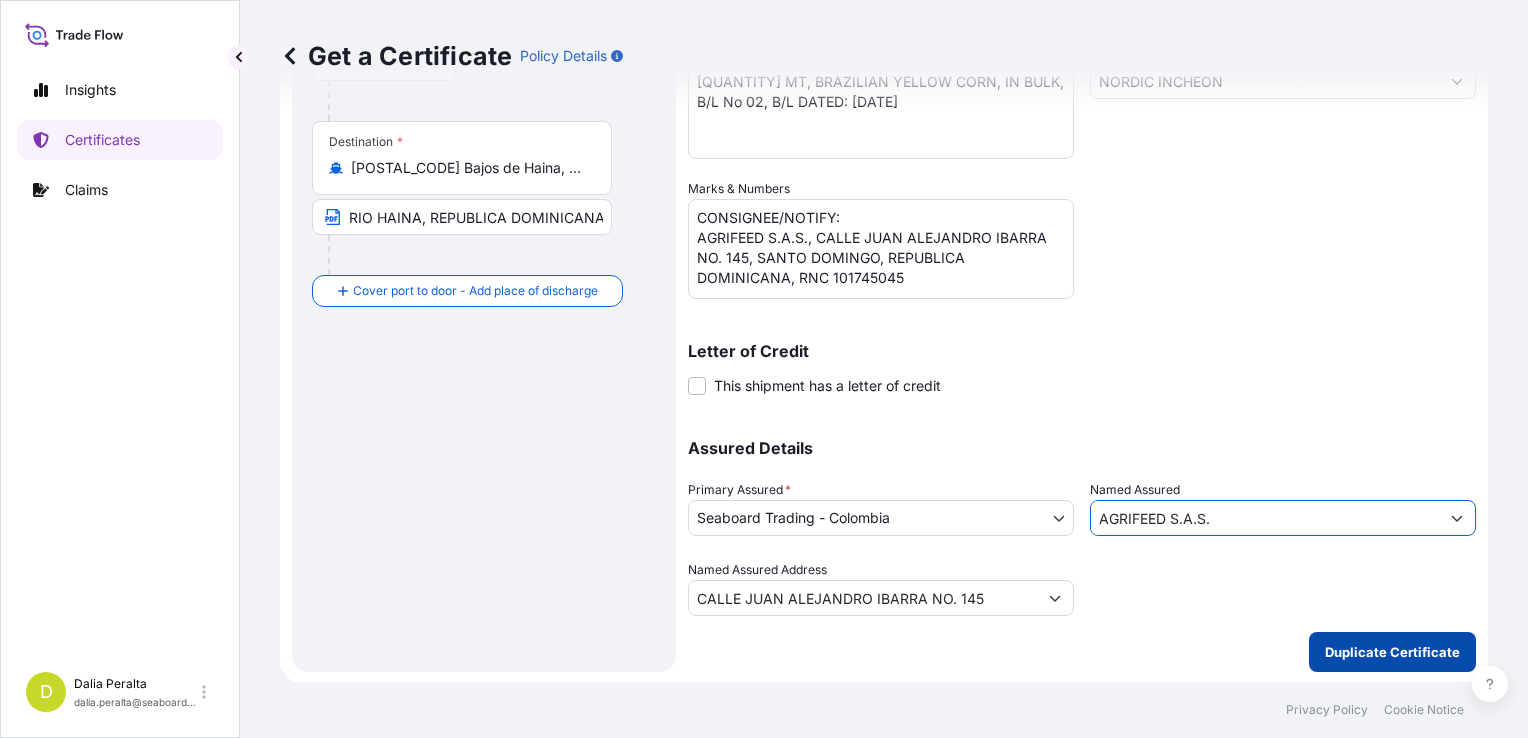 type on "AGRIFEED S.A.S." 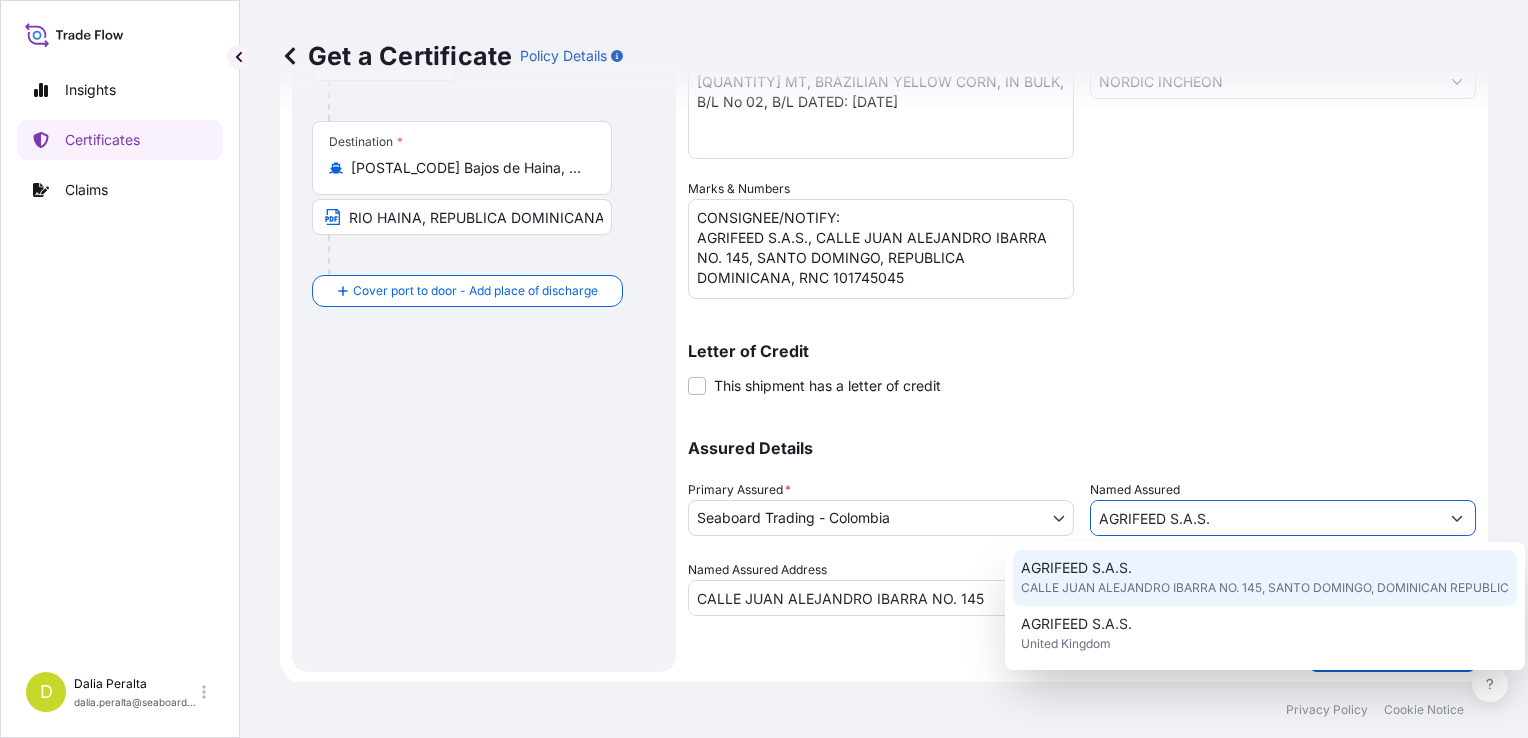 click on "AGRIFEED S.A.S. CALLE JUAN ALEJANDRO IBARRA NO. 145, SANTO DOMINGO, [COUNTRY]" at bounding box center (1193, 578) 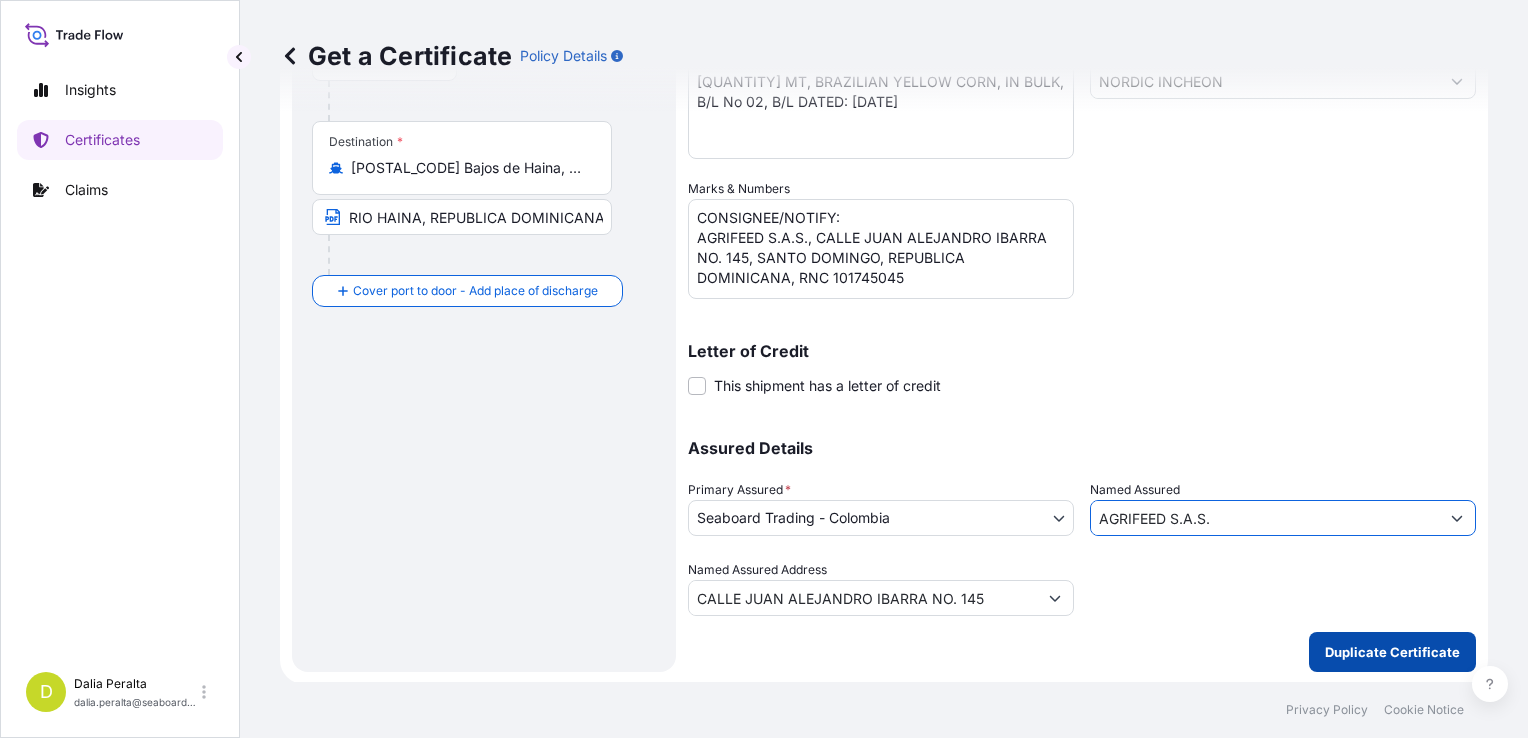 click on "Duplicate Certificate" at bounding box center [1392, 652] 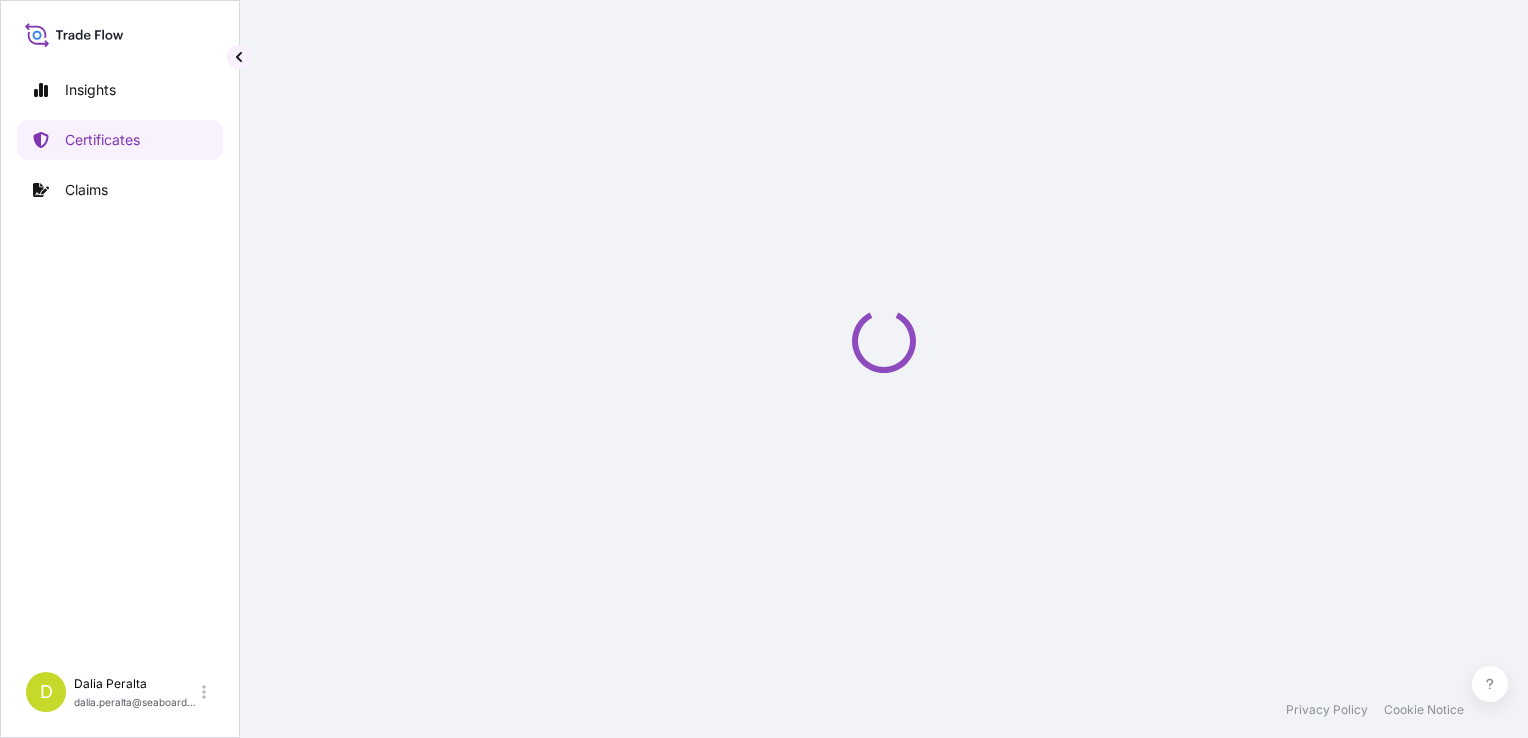 scroll, scrollTop: 0, scrollLeft: 0, axis: both 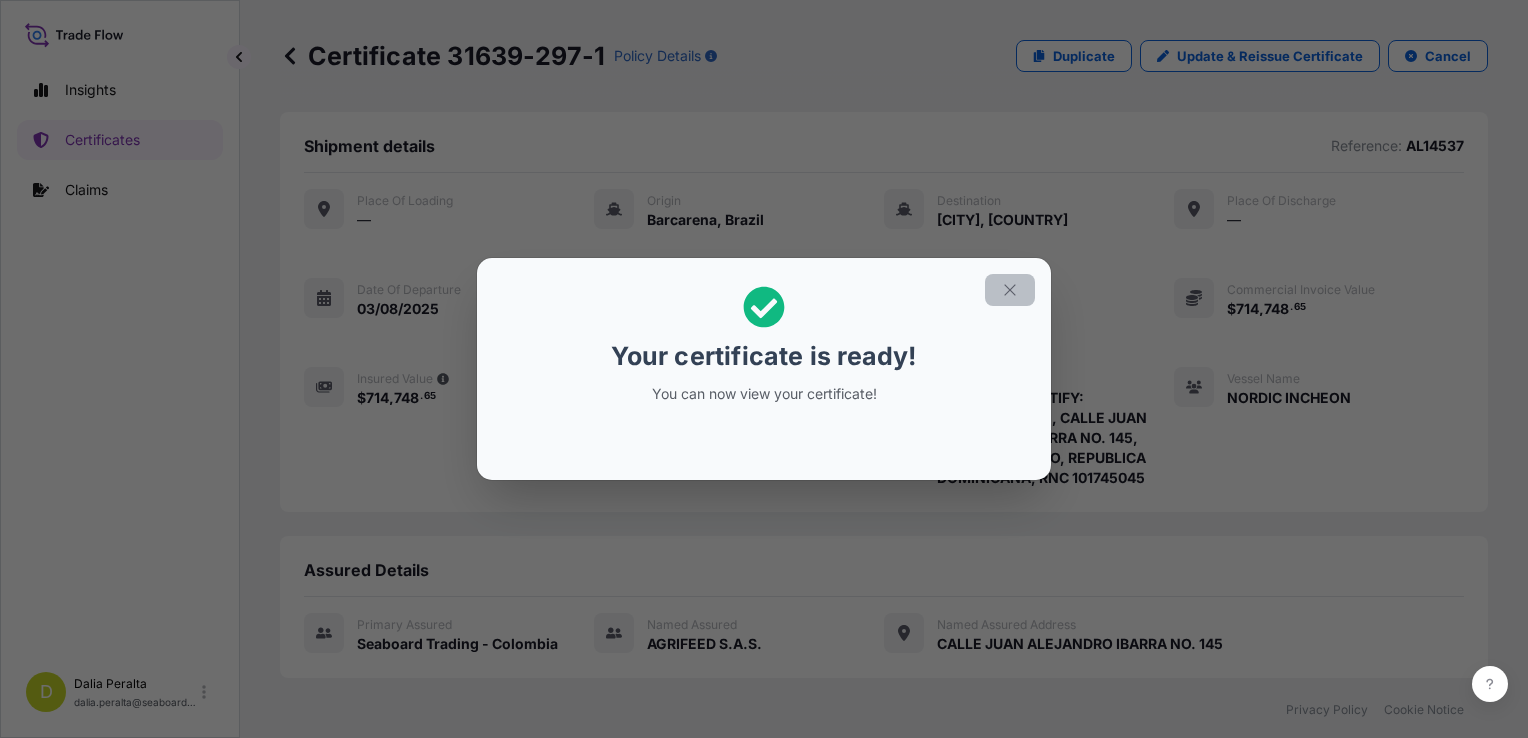 click at bounding box center [1010, 290] 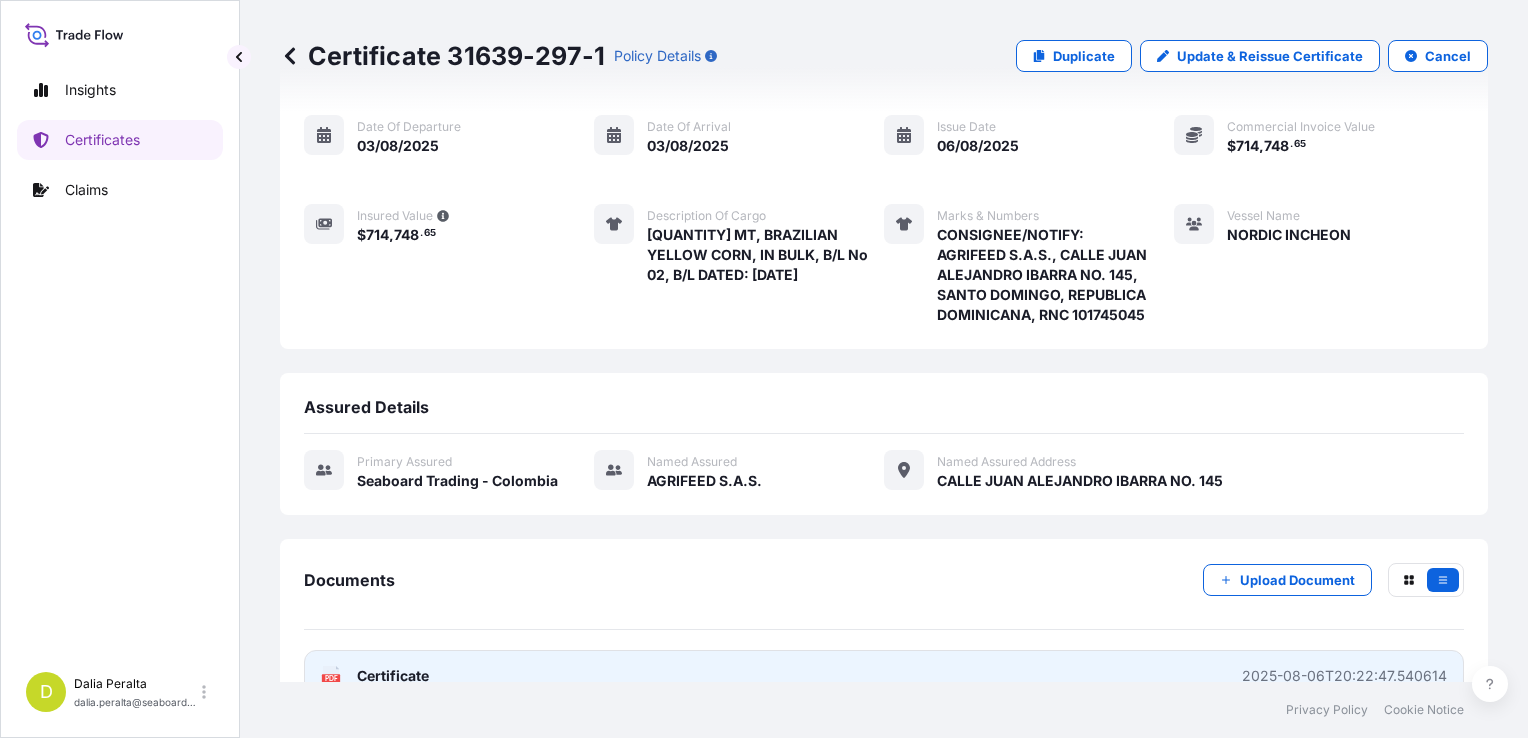 scroll, scrollTop: 300, scrollLeft: 0, axis: vertical 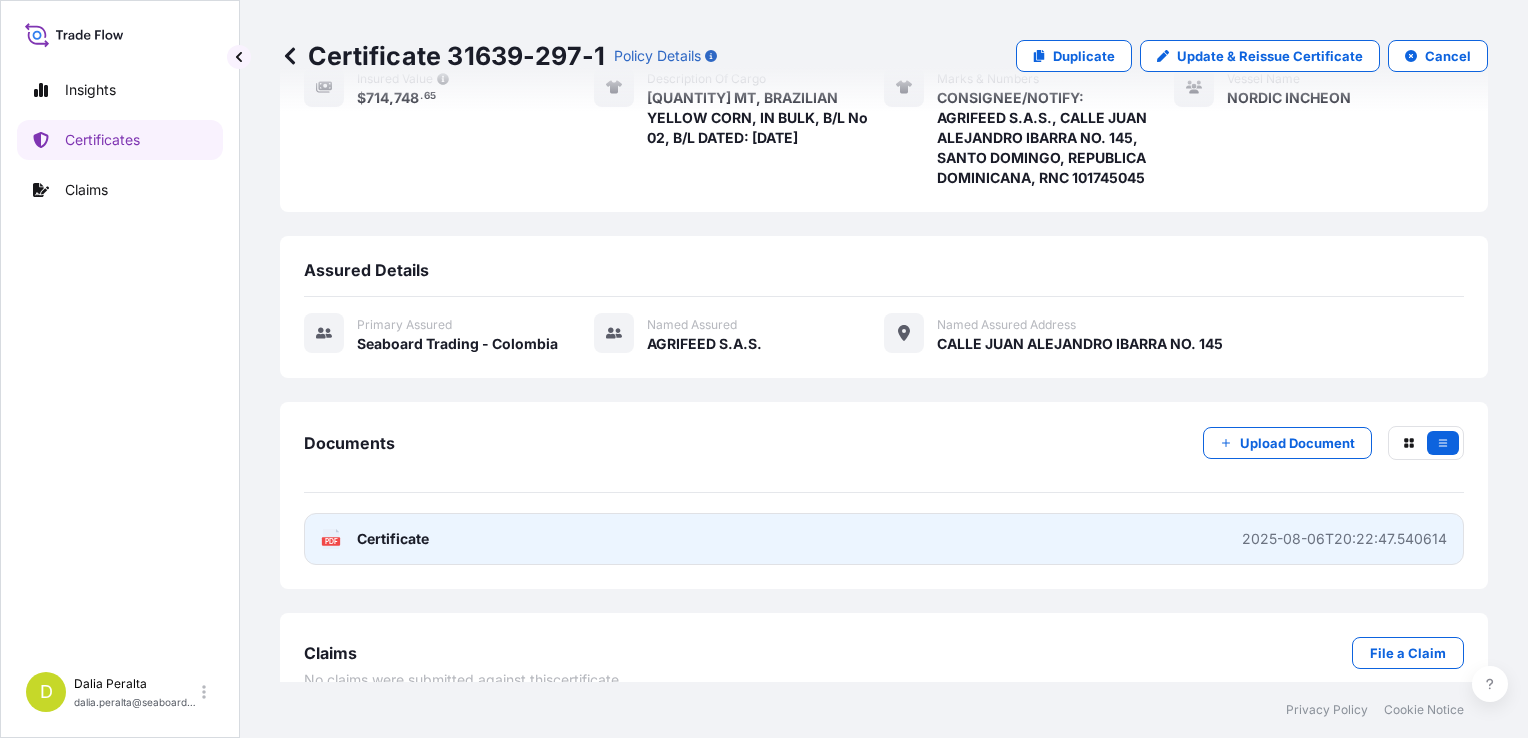 click on "PDF Certificate 2025-08-06T20:22:47.540614" at bounding box center (884, 539) 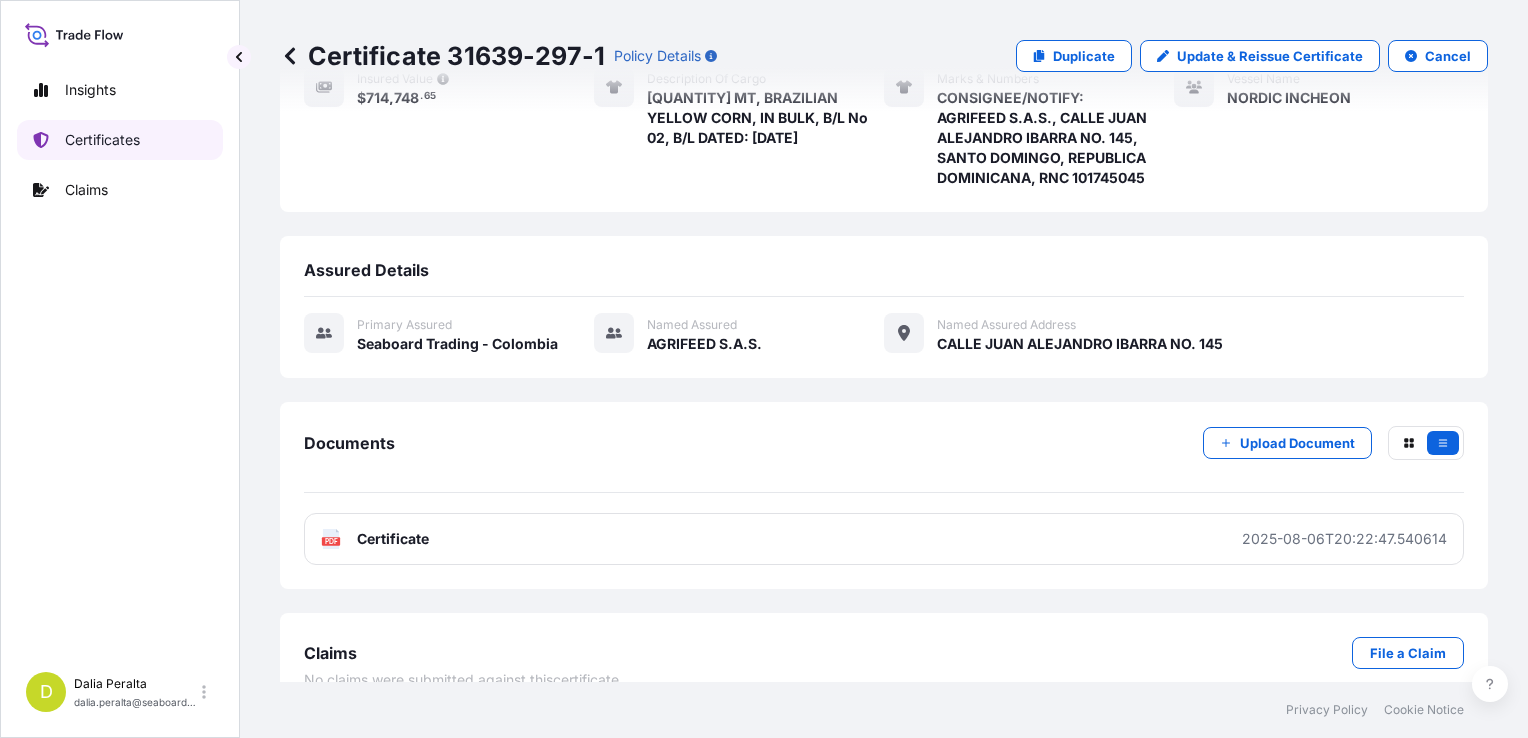 click on "Certificates" at bounding box center (102, 140) 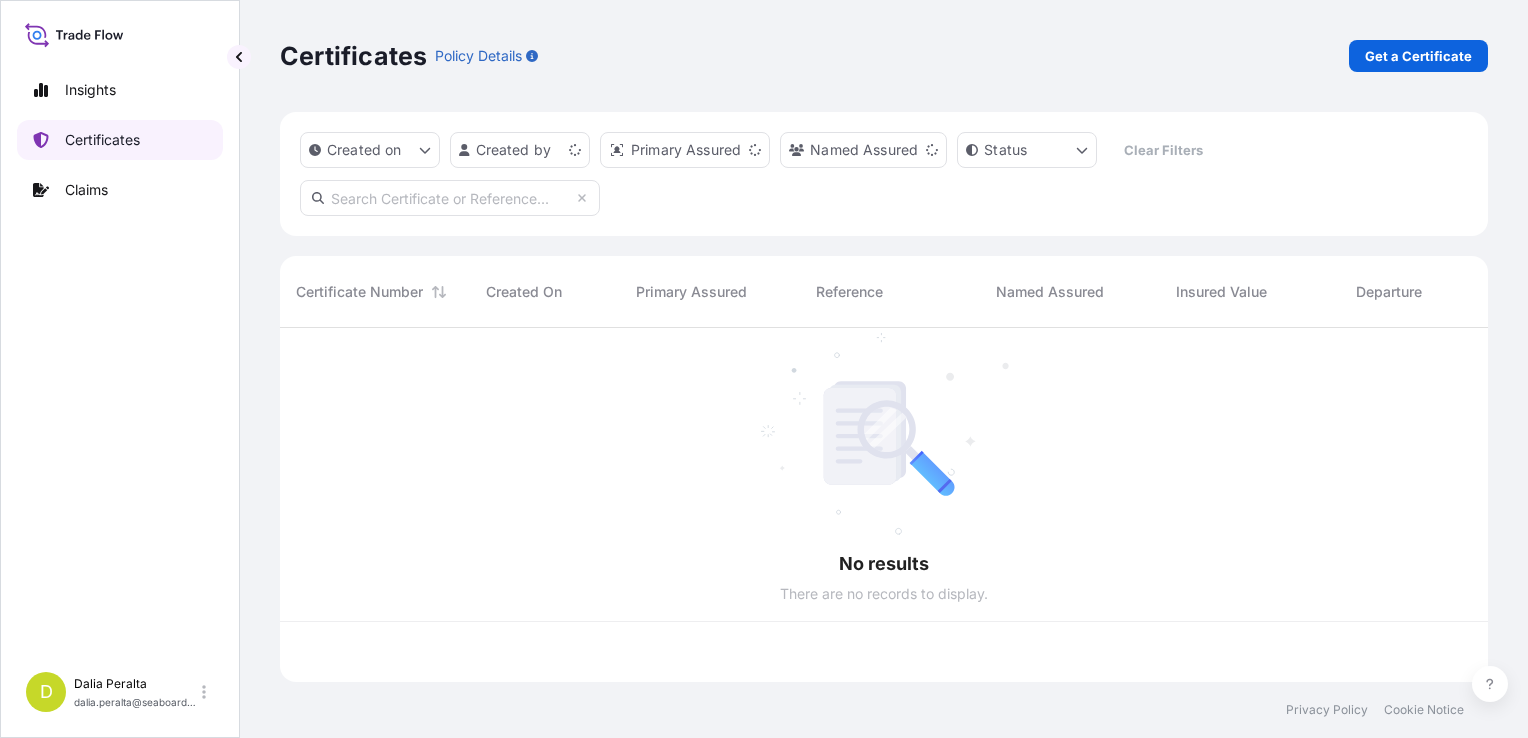 scroll, scrollTop: 0, scrollLeft: 0, axis: both 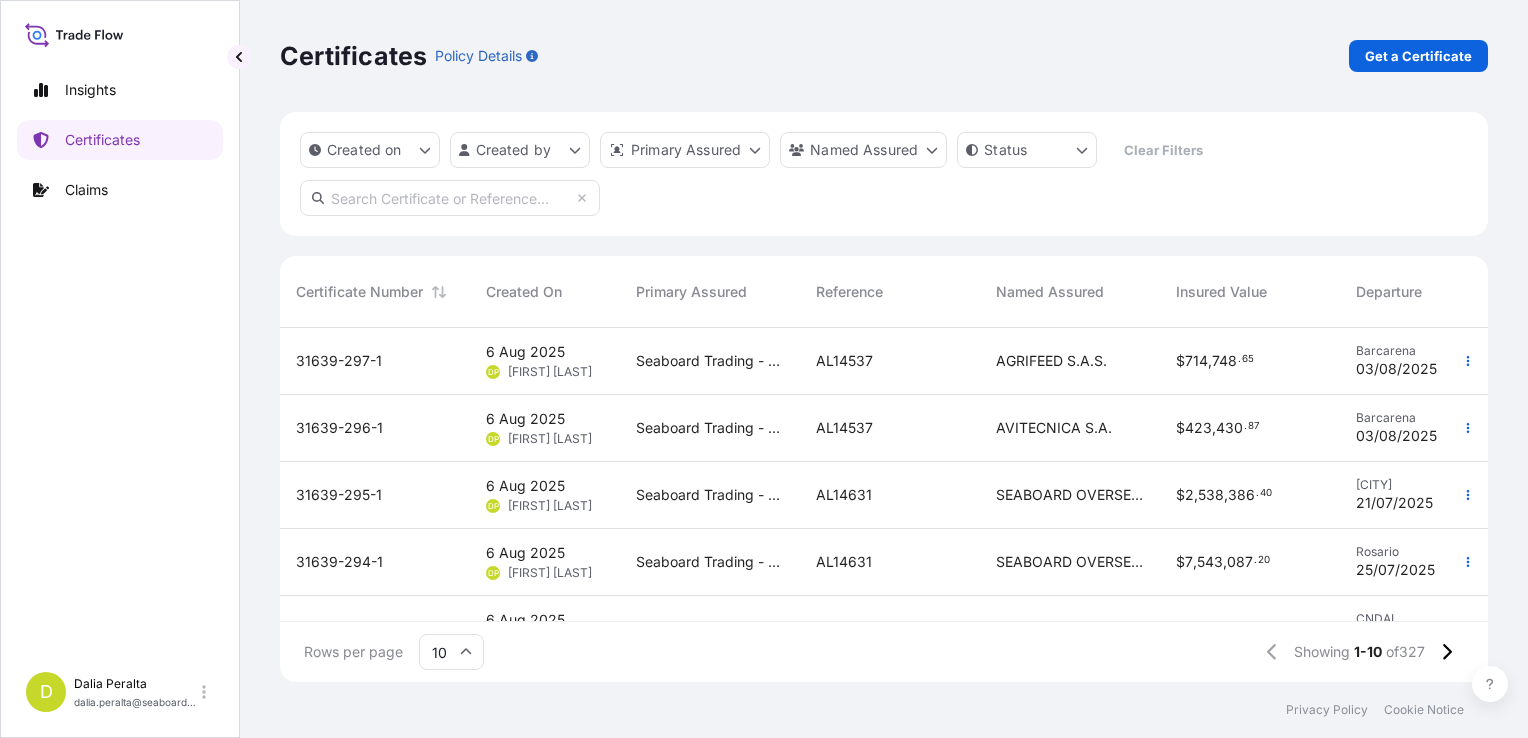 click on "Barcarena 03/08/[YEAR]" at bounding box center (1415, 428) 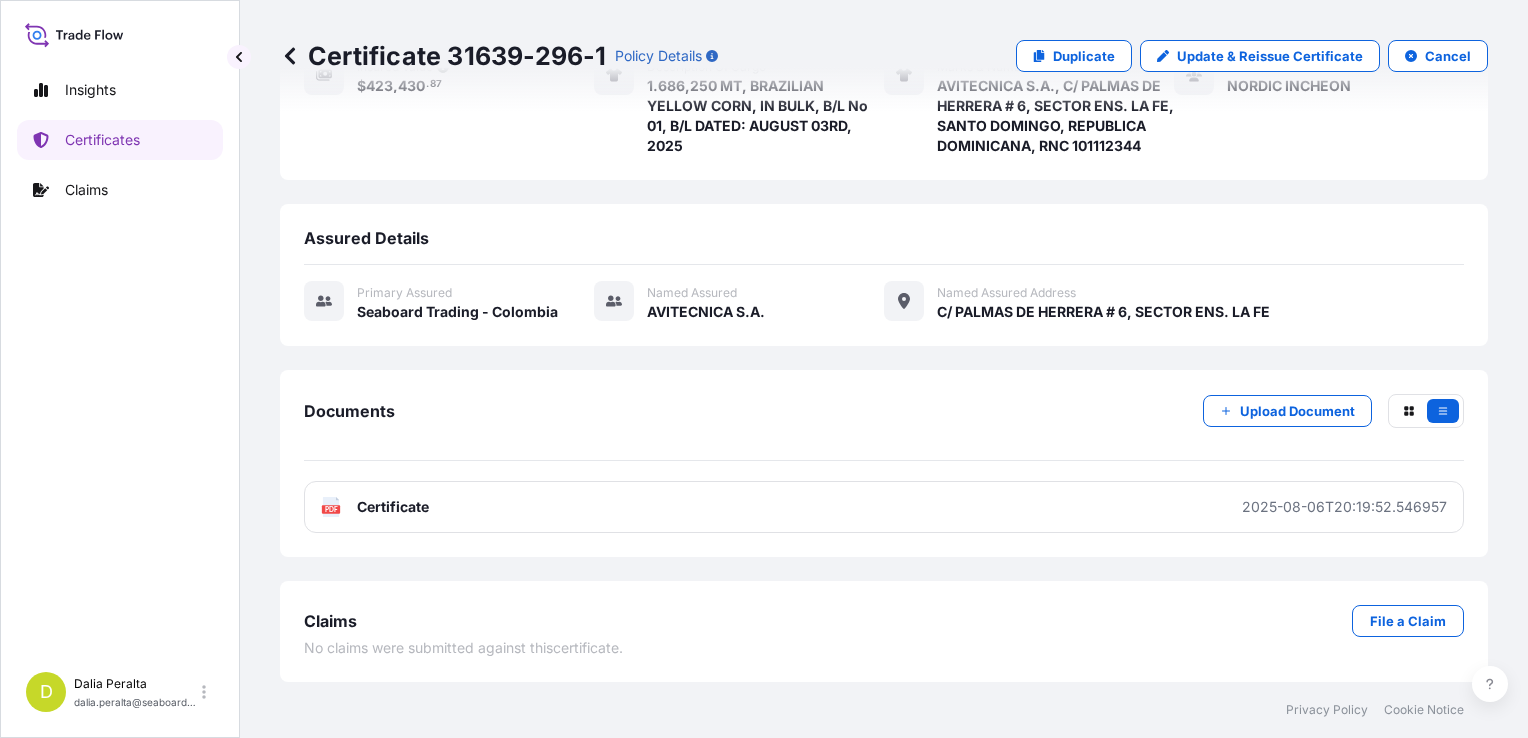 scroll, scrollTop: 325, scrollLeft: 0, axis: vertical 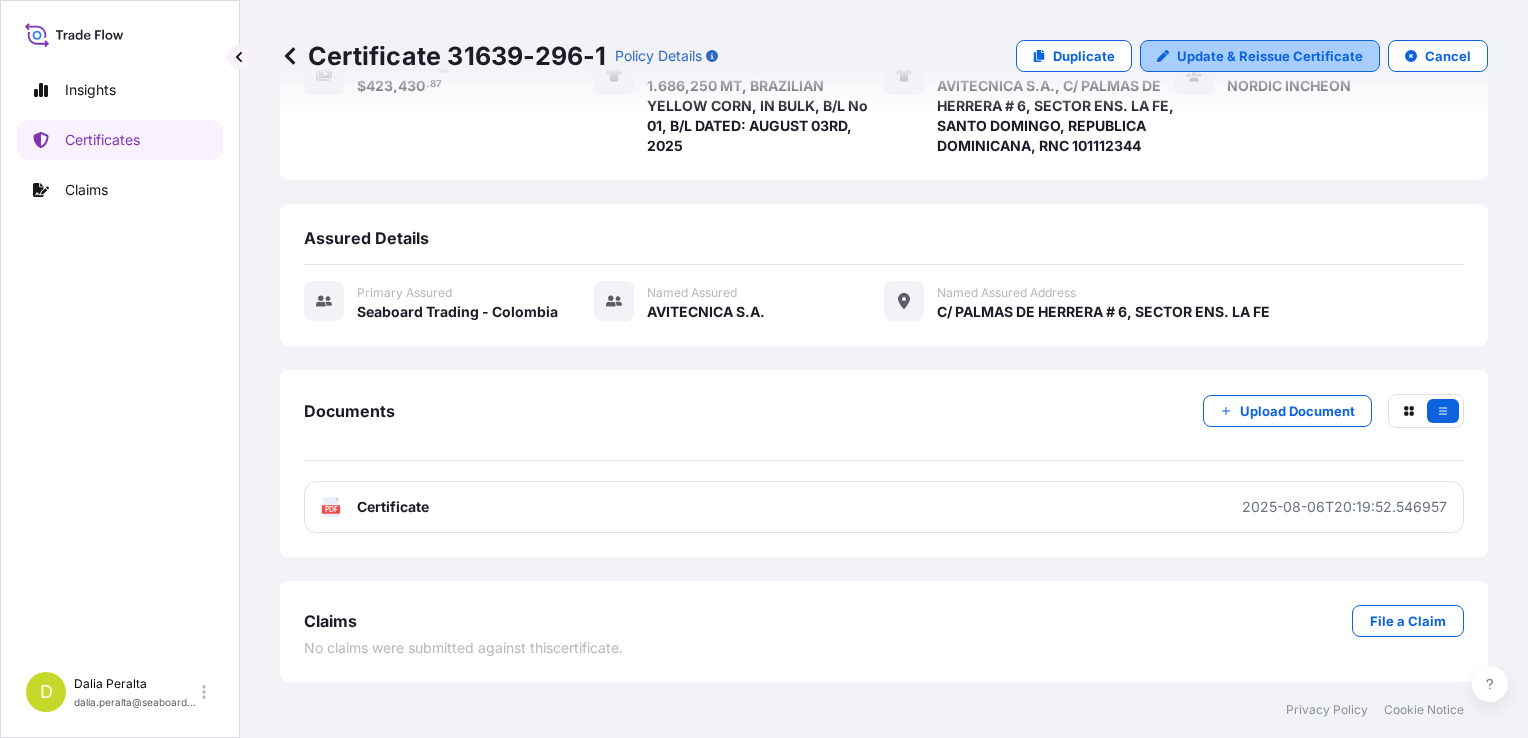 click on "Update & Reissue Certificate" at bounding box center (1270, 56) 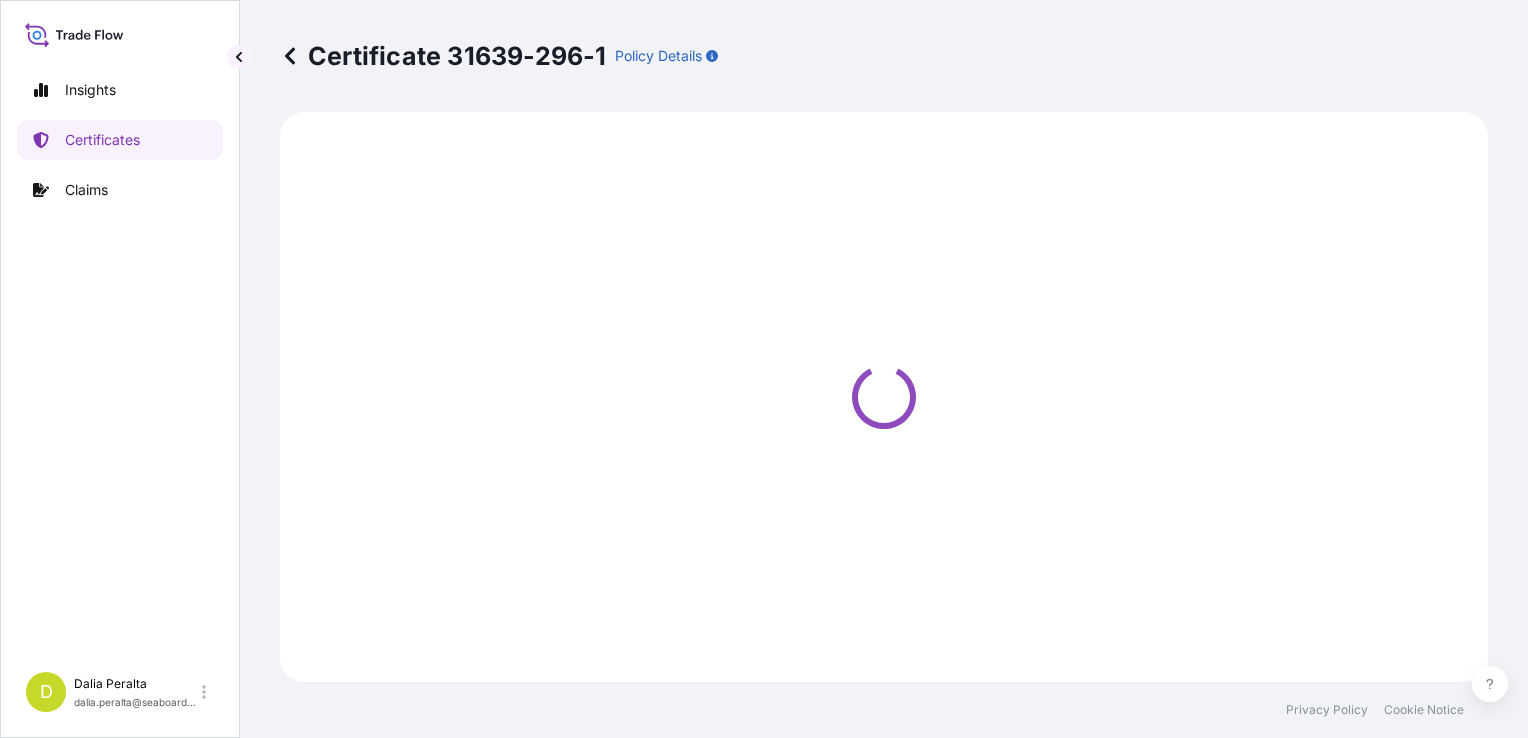 scroll, scrollTop: 0, scrollLeft: 0, axis: both 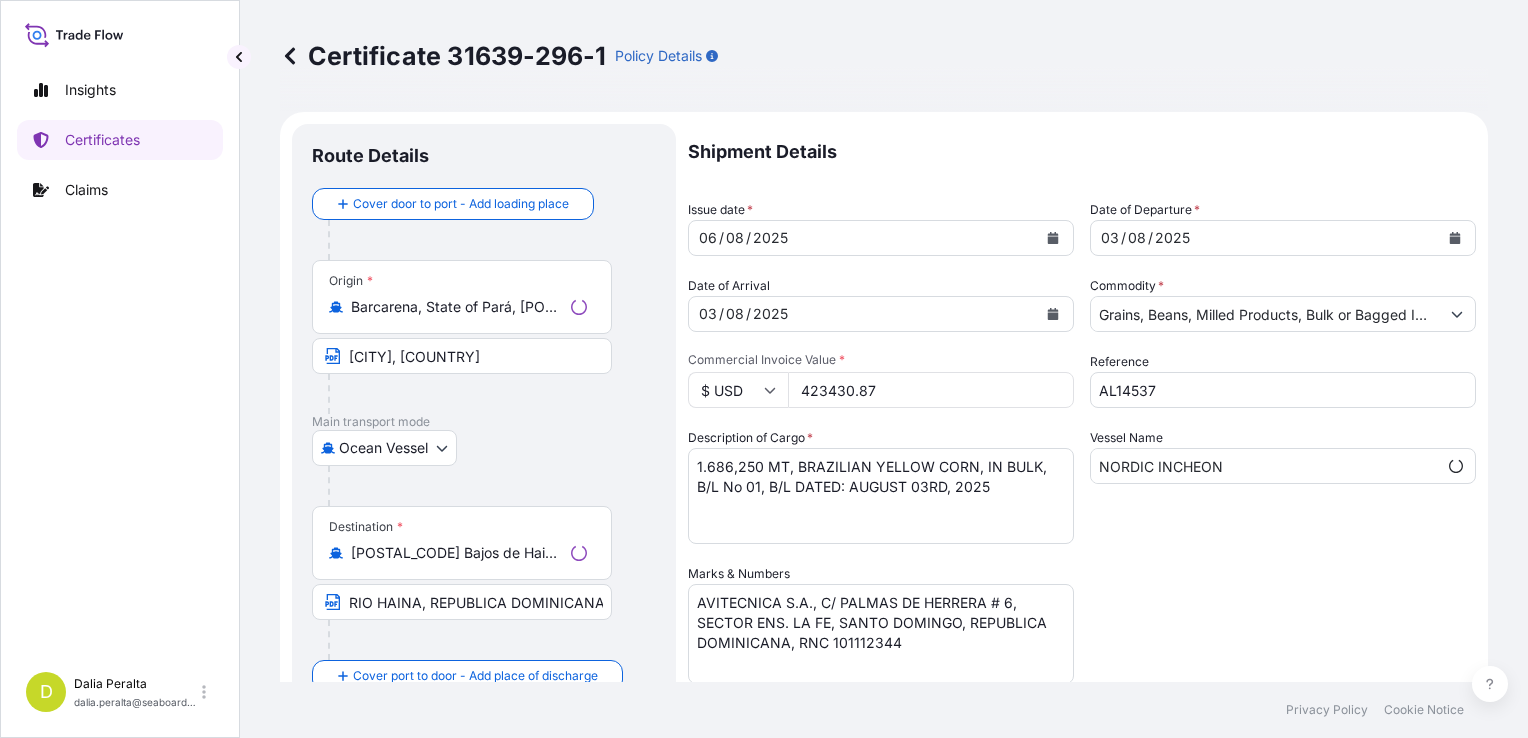 select on "31639" 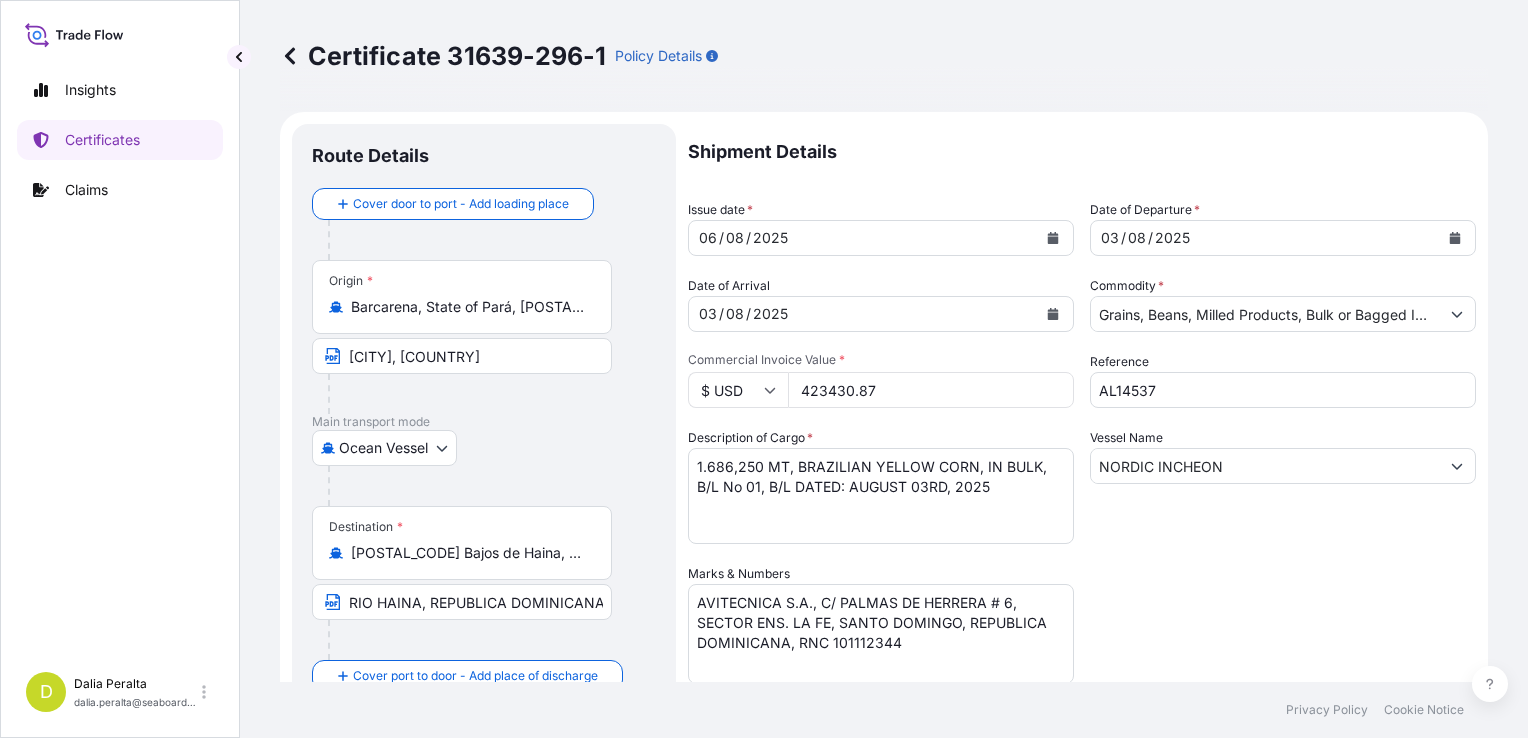 click on "AVITECNICA S.A., C/ PALMAS DE HERRERA # 6, SECTOR ENS. LA FE, SANTO DOMINGO, REPUBLICA DOMINICANA, RNC 101112344" at bounding box center [881, 634] 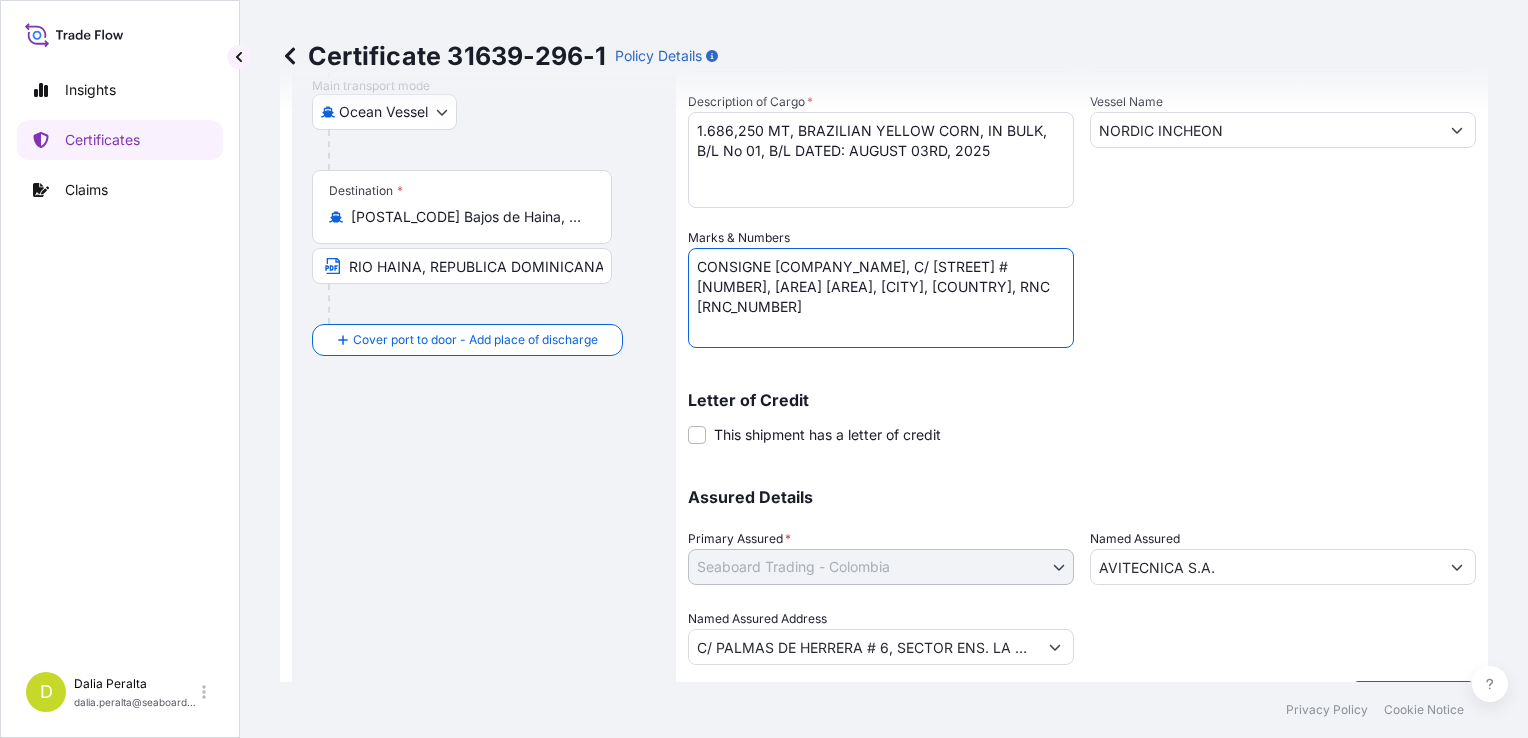 scroll, scrollTop: 385, scrollLeft: 0, axis: vertical 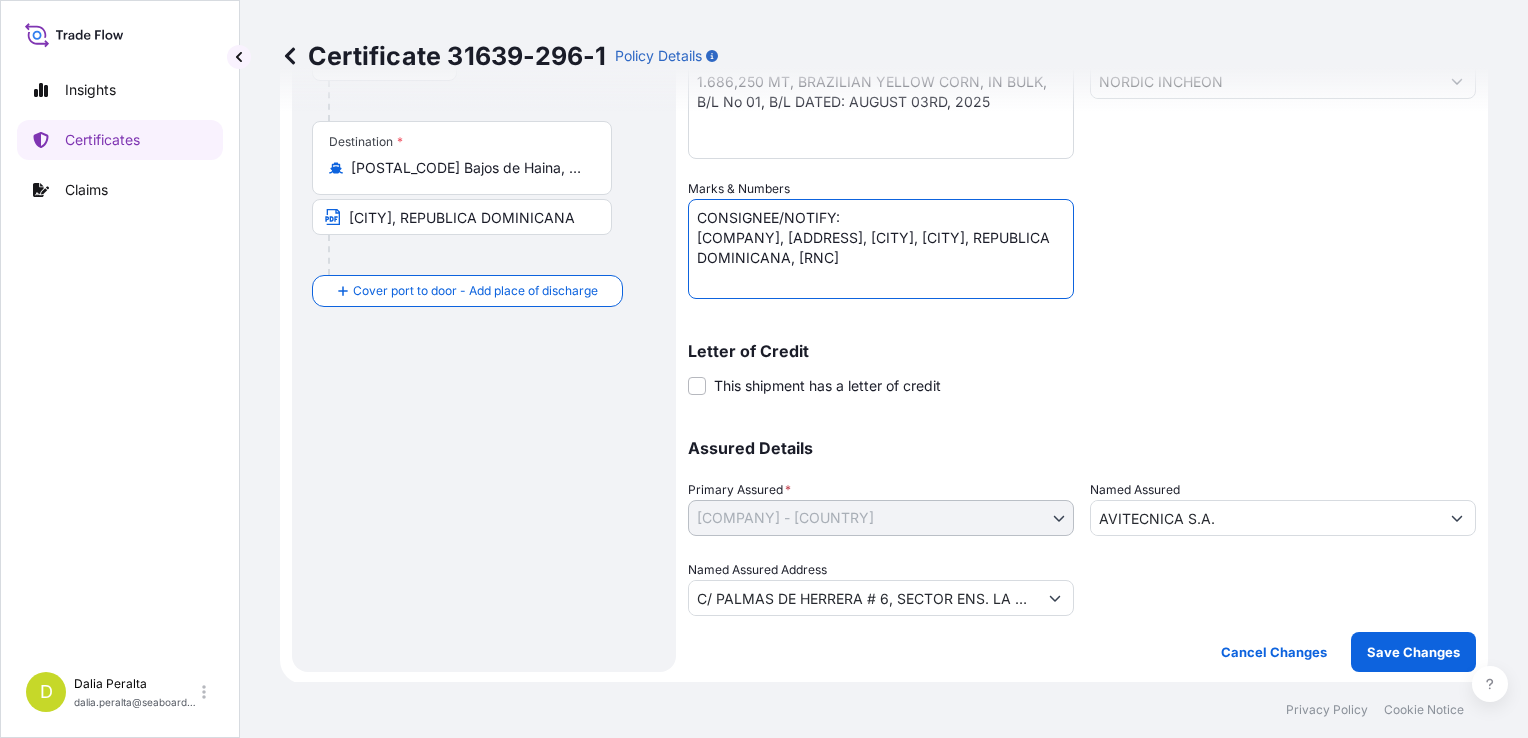 type on "CONSIGNEE/NOTIFY:
[COMPANY], [ADDRESS], [CITY], [CITY], REPUBLICA DOMINICANA, [RNC]" 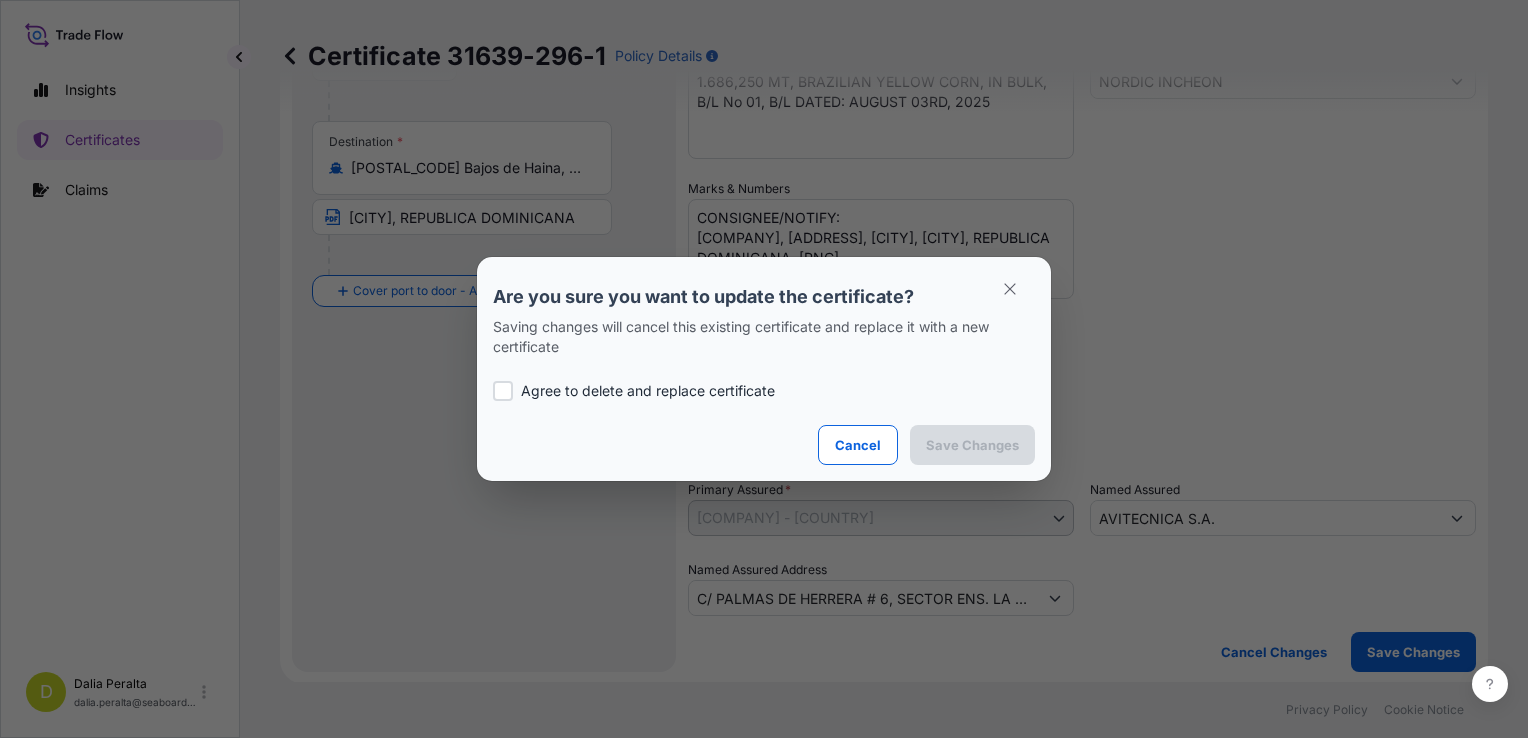click on "Agree to delete and replace certificate" at bounding box center [648, 391] 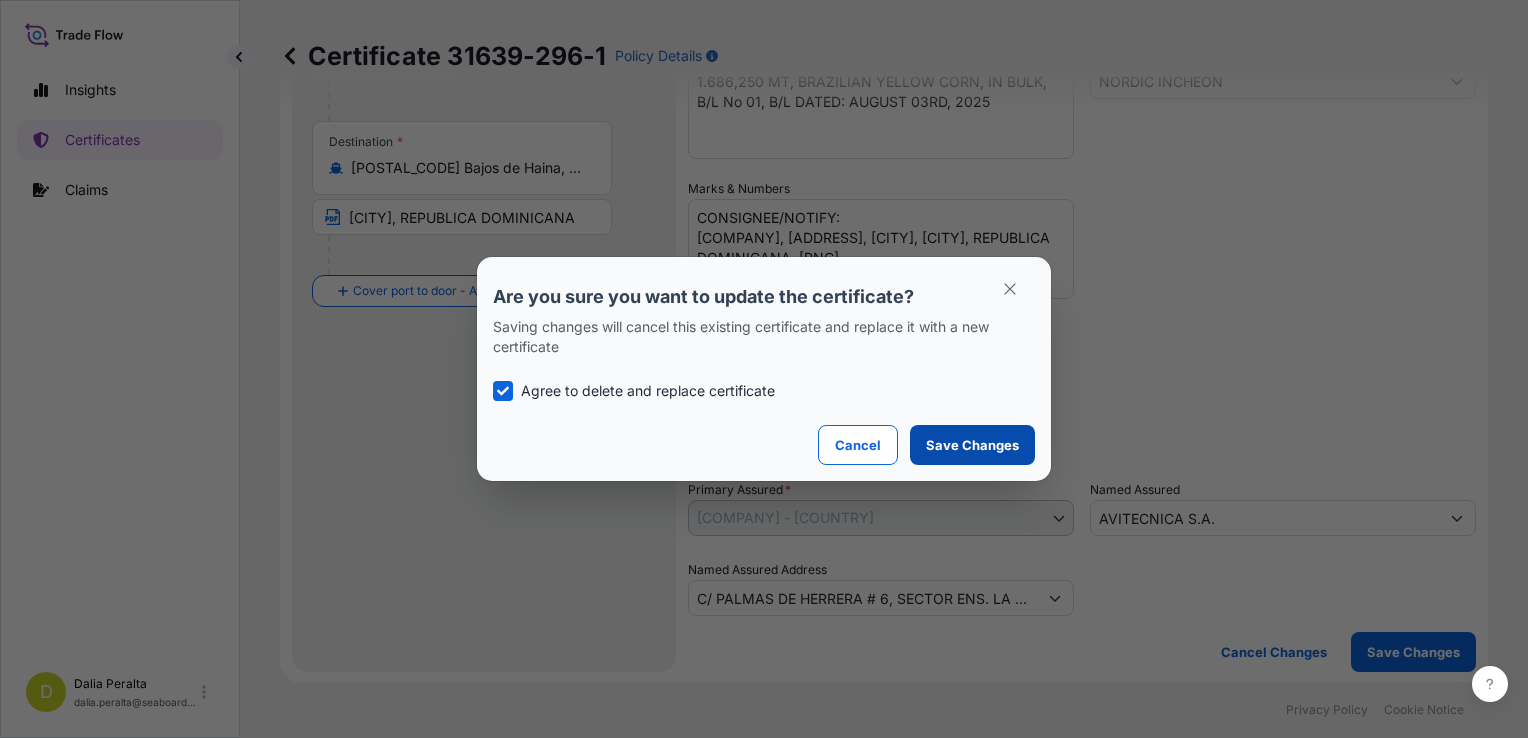 click on "Save Changes" at bounding box center (972, 445) 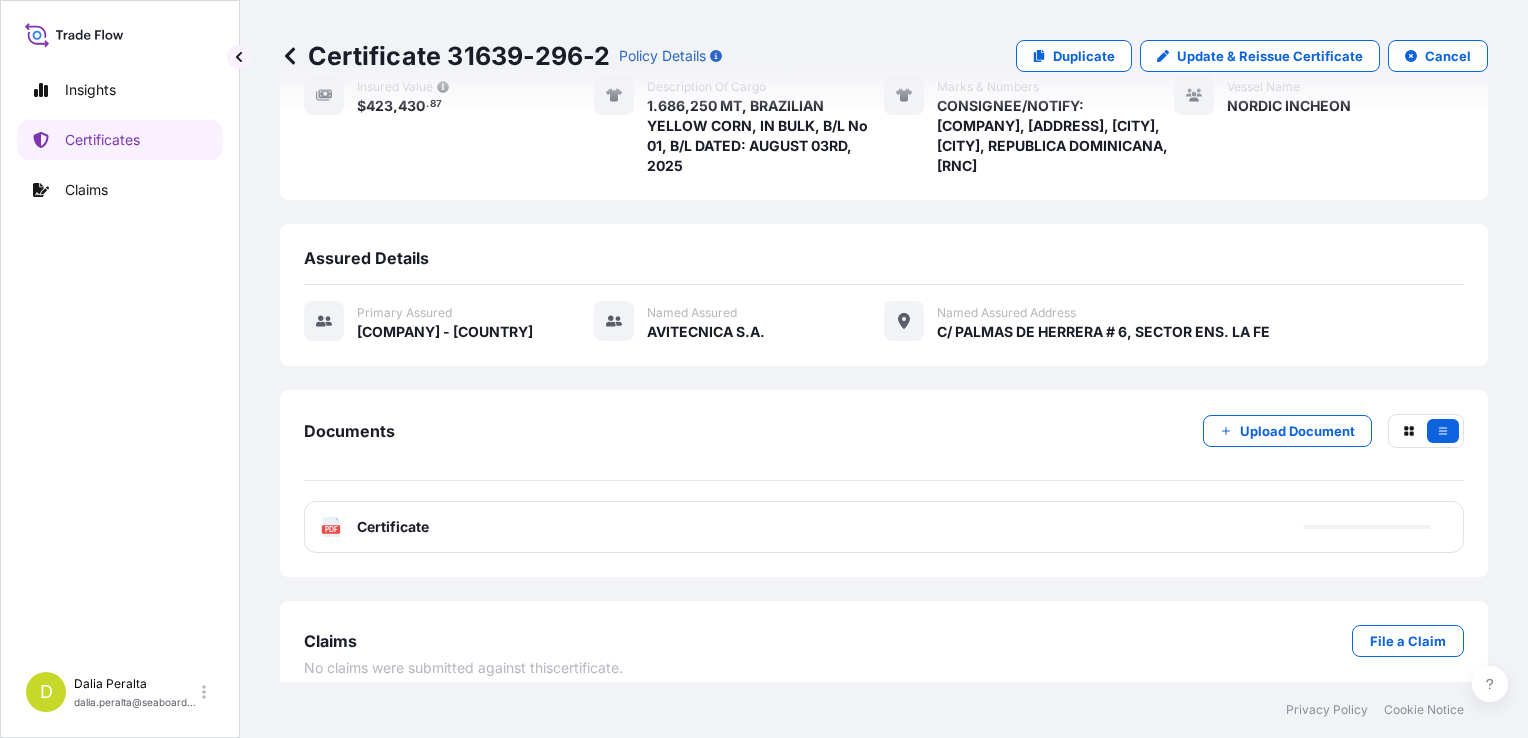 scroll, scrollTop: 345, scrollLeft: 0, axis: vertical 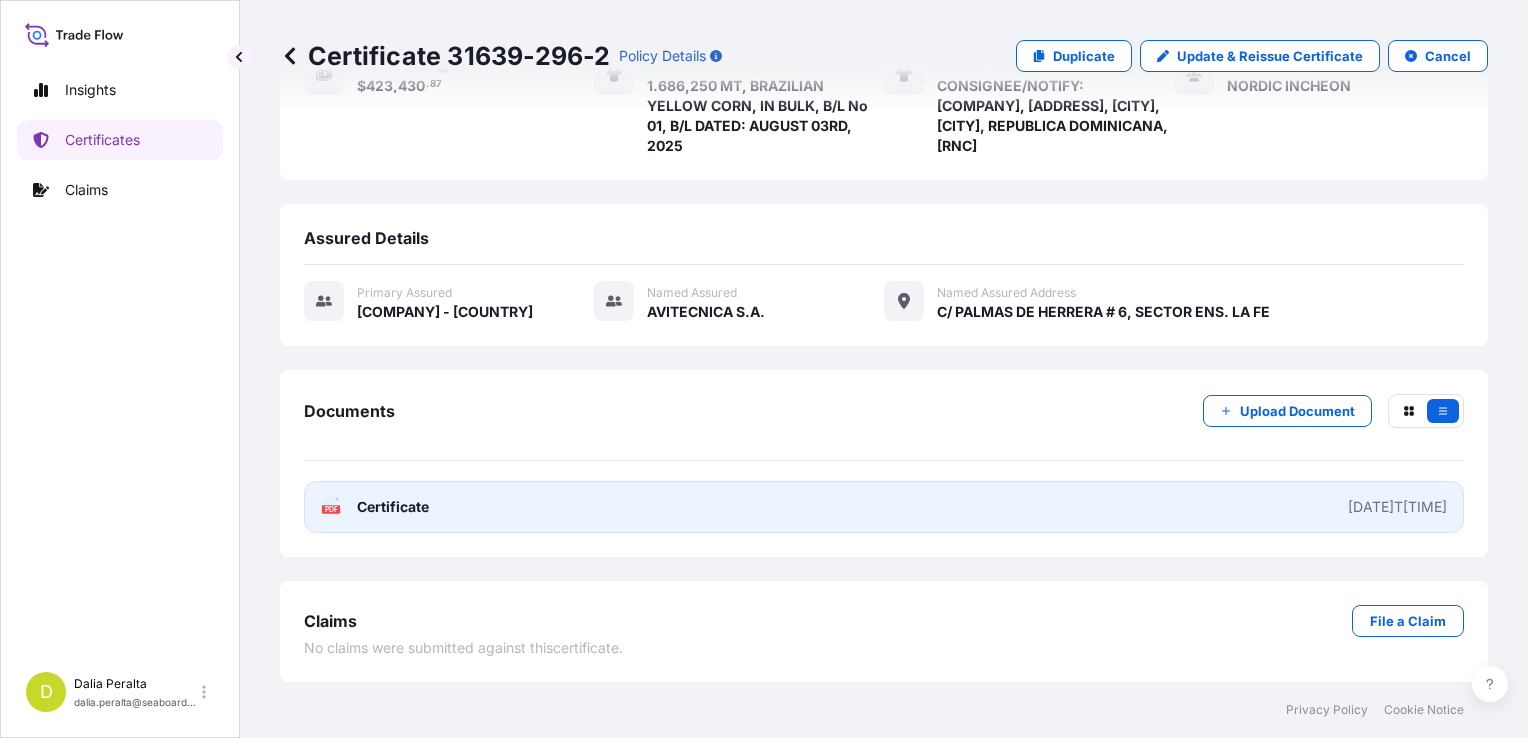 click on "PDF Certificate 2025-08-06T20:23:56.130822" at bounding box center [884, 507] 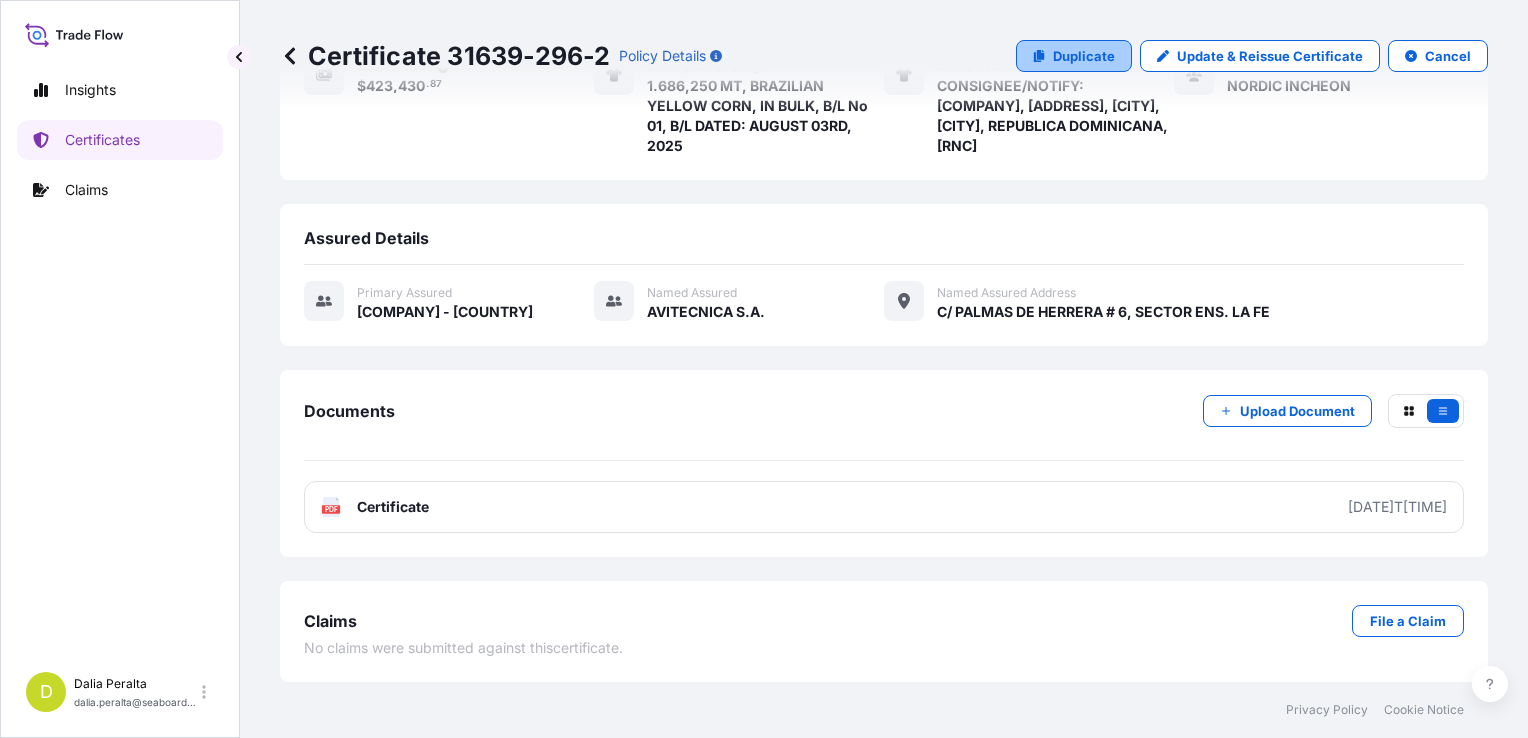 click on "Duplicate" at bounding box center [1084, 56] 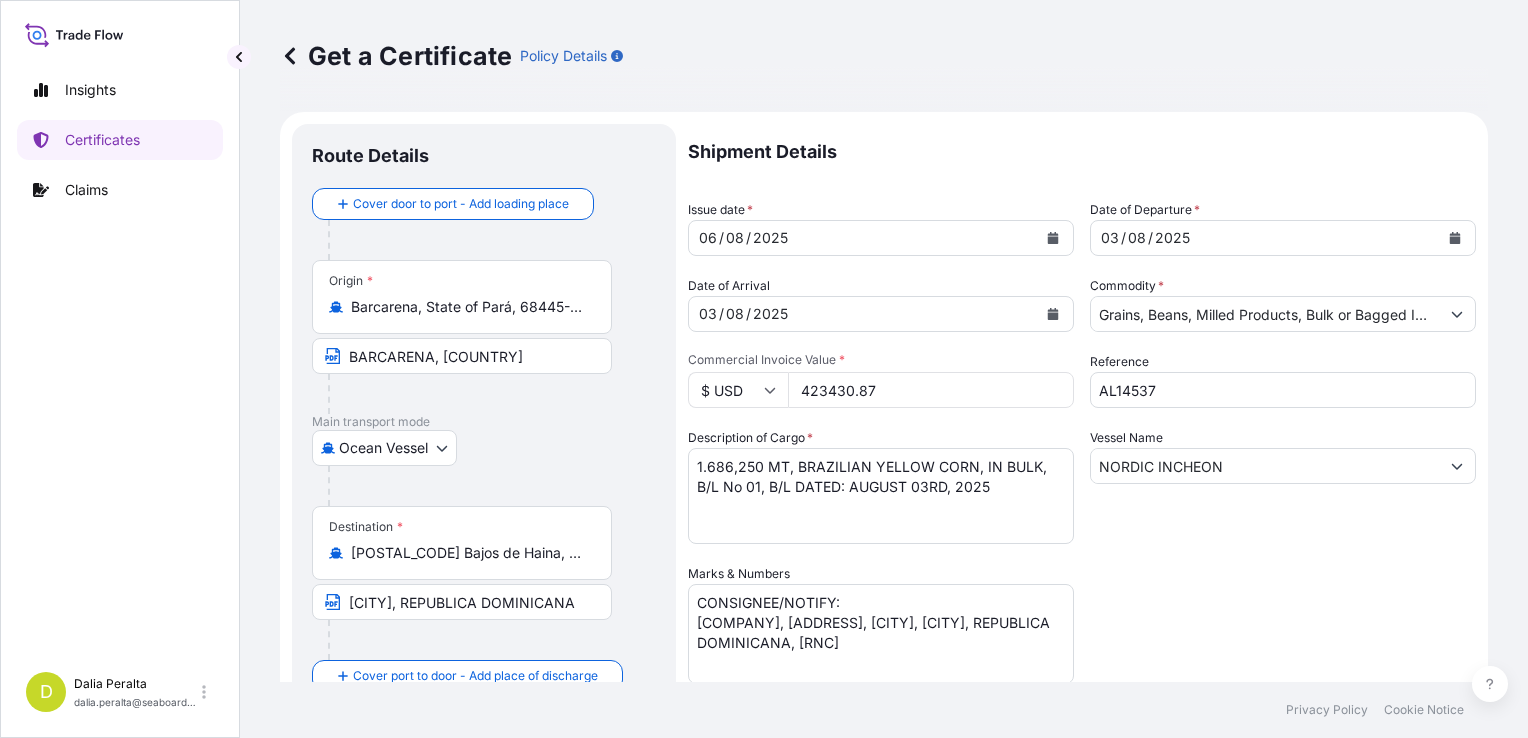 scroll, scrollTop: 100, scrollLeft: 0, axis: vertical 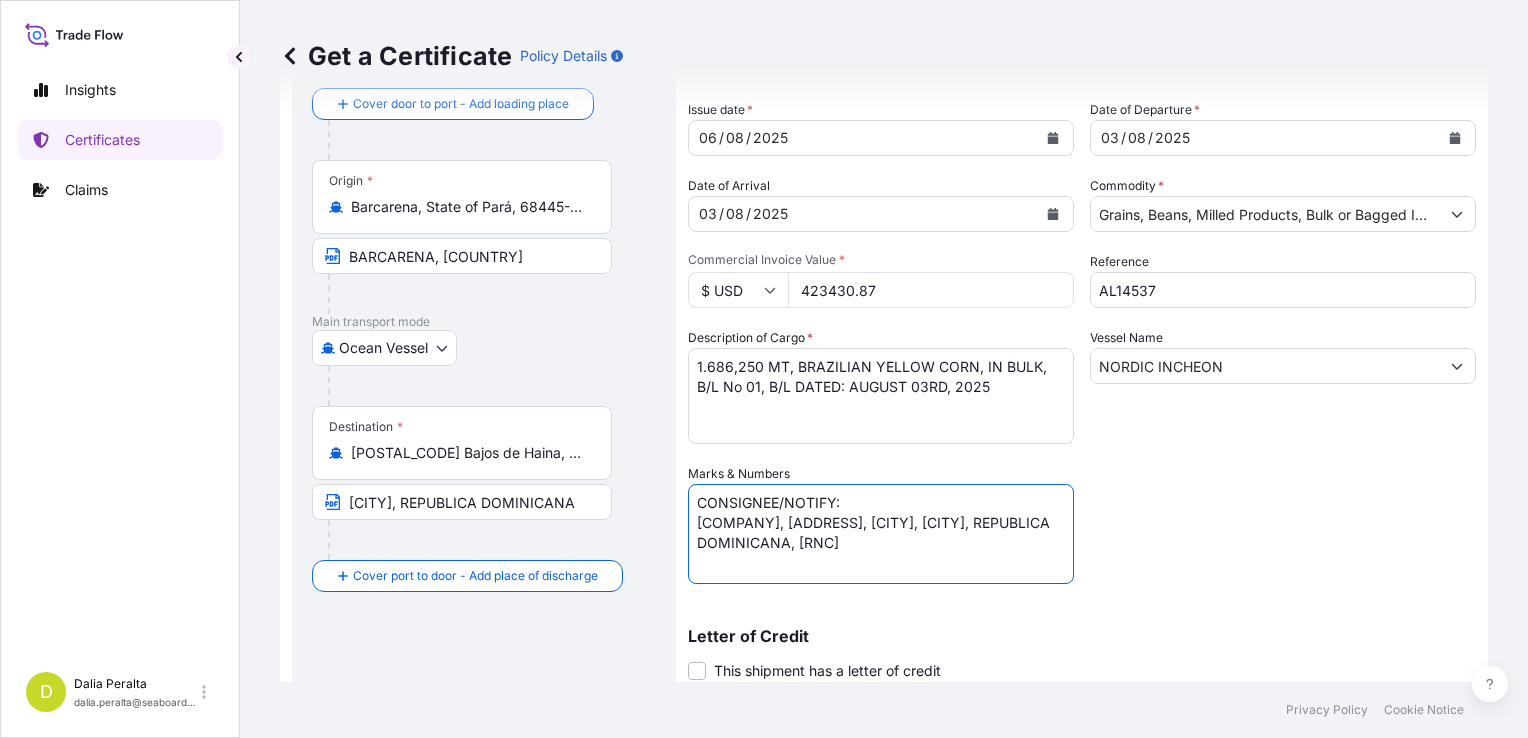 drag, startPoint x: 920, startPoint y: 572, endPoint x: 686, endPoint y: 521, distance: 239.49321 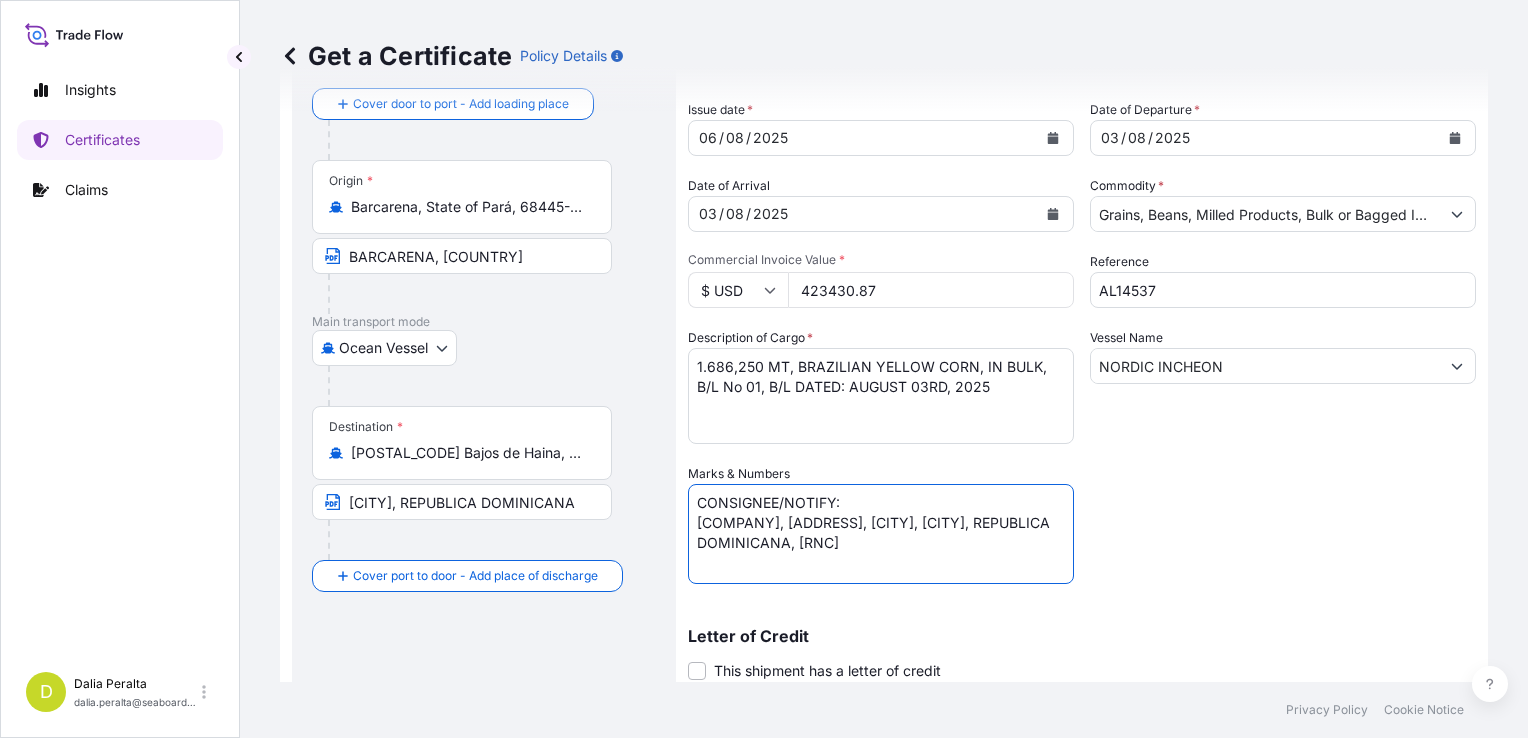 click on "Route Details   Cover door to port - Add loading place Place of loading Road / Inland Road / Inland Origin * Barcarena, State of Pará, 68445-000, Brazil BARCARENA, BRAZIL Main transport mode Ocean Vessel Air Barge Road Ocean Vessel Destination * 91000 Bajos de Haina, [COUNTRY] RIO HAINA, [COUNTRY] Cover port to door - Add place of discharge Road / Inland Road / Inland Place of Discharge Shipment Details Issue date * 06 / 08 / 2025 Date of Departure * 03 / 08 / 2025 Date of Arrival 03 / 08 / 2025 Commodity * Grains, Beans, Milled Products, Bulk or Bagged Interest Packing Category Commercial Invoice Value    * $ USD 423430.87 Reference AL14537 Description of Cargo * 1.686,250 MT, BRAZILIAN YELLOW CORN, IN BULK, B/L No 01, B/L DATED: AUGUST 03RD, 2025 Vessel Name NORDIC INCHEON Marks & Numbers CONSIGNEE/NOTIFY:
AVITECNICA S.A., C/ PALMAS DE HERRERA # 6, SECTOR ENS. LA FE, SANTO DOMINGO, [COUNTRY], RNC 101112344 Letter of Credit This shipment has a letter of credit Letter of credit" at bounding box center (884, 490) 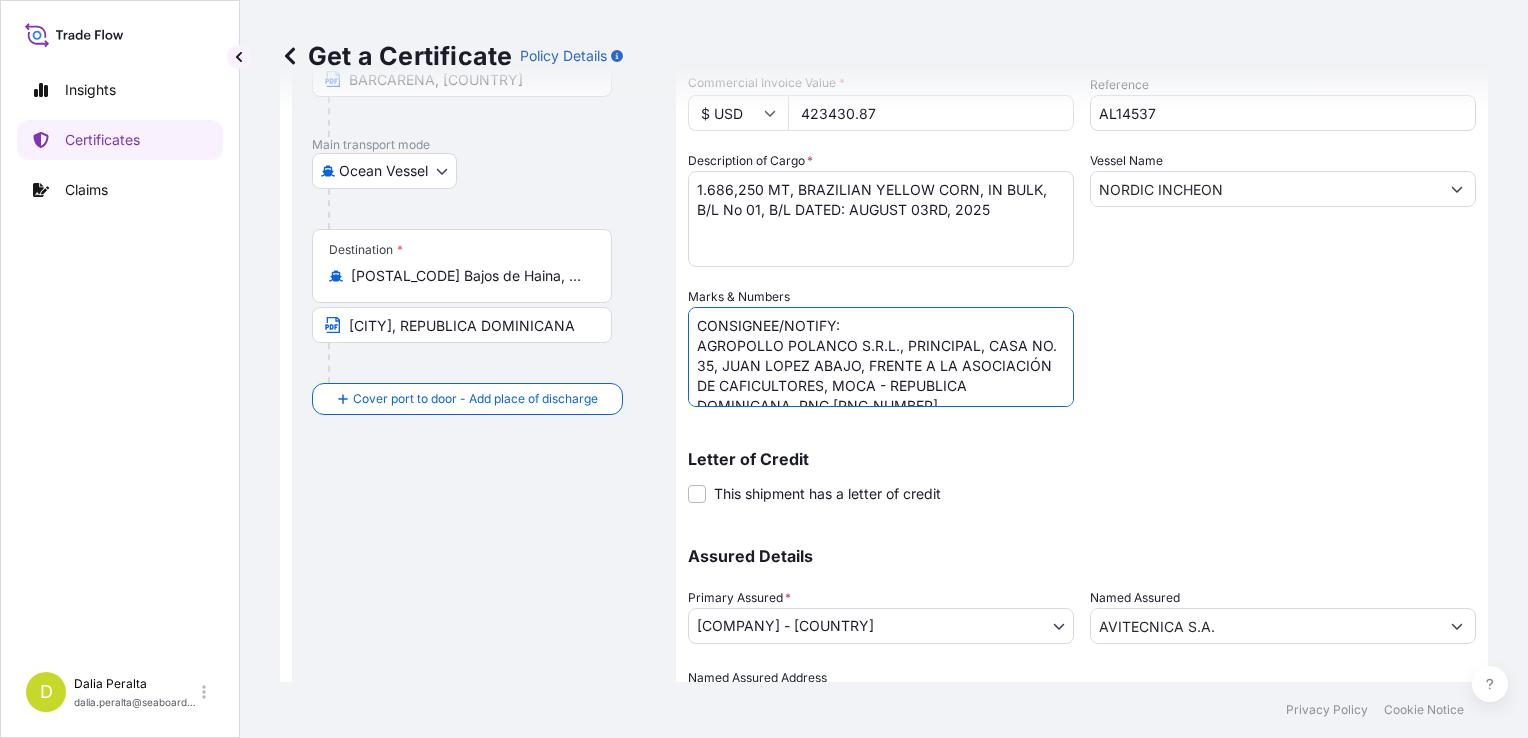 scroll, scrollTop: 300, scrollLeft: 0, axis: vertical 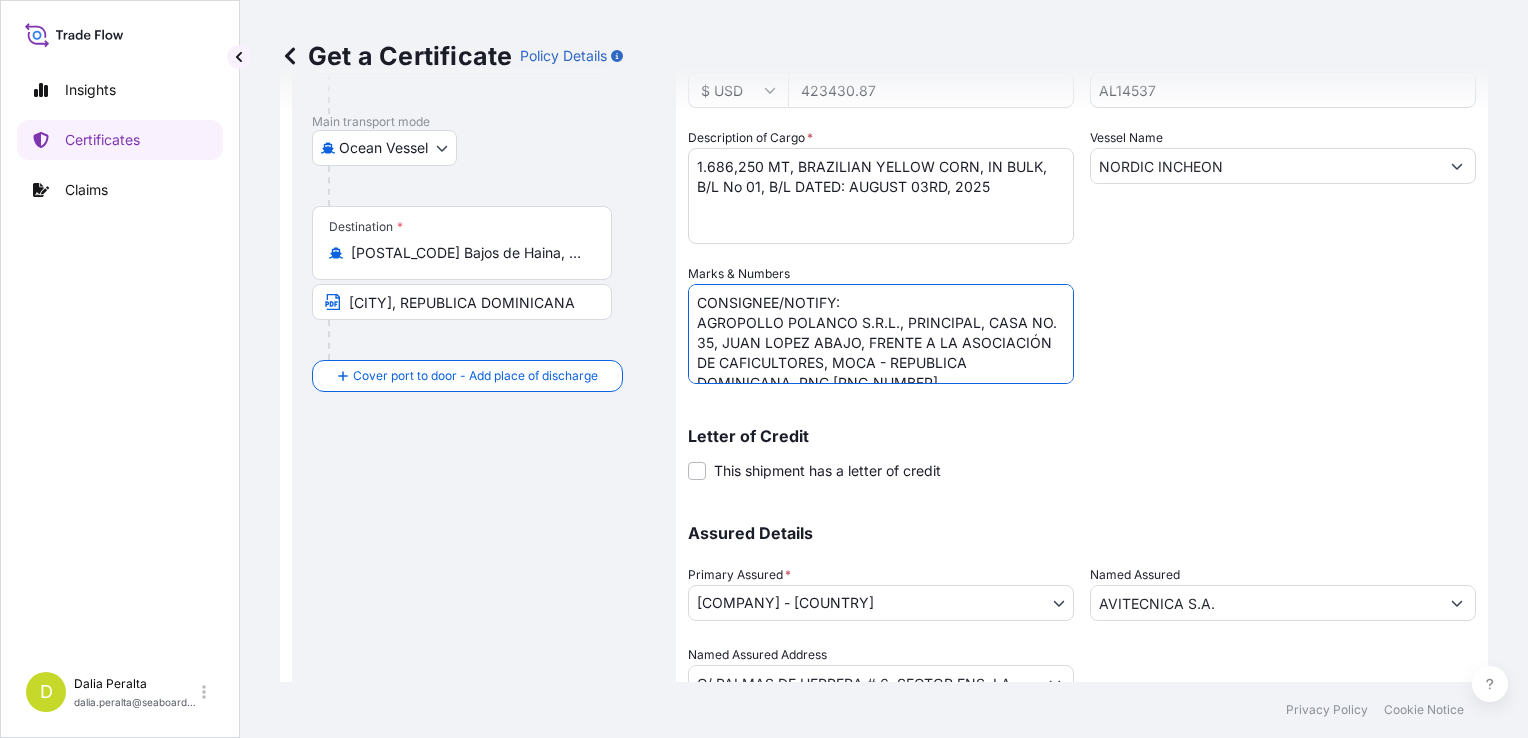 type on "CONSIGNEE/NOTIFY:
AGROPOLLO POLANCO S.R.L., PRINCIPAL, CASA NO. 35, JUAN LOPEZ ABAJO, FRENTE A LA ASOCIACIÓN DE CAFICULTORES, MOCA - REPUBLICA DOMINICANA, RNC [RNC_NUMBER]" 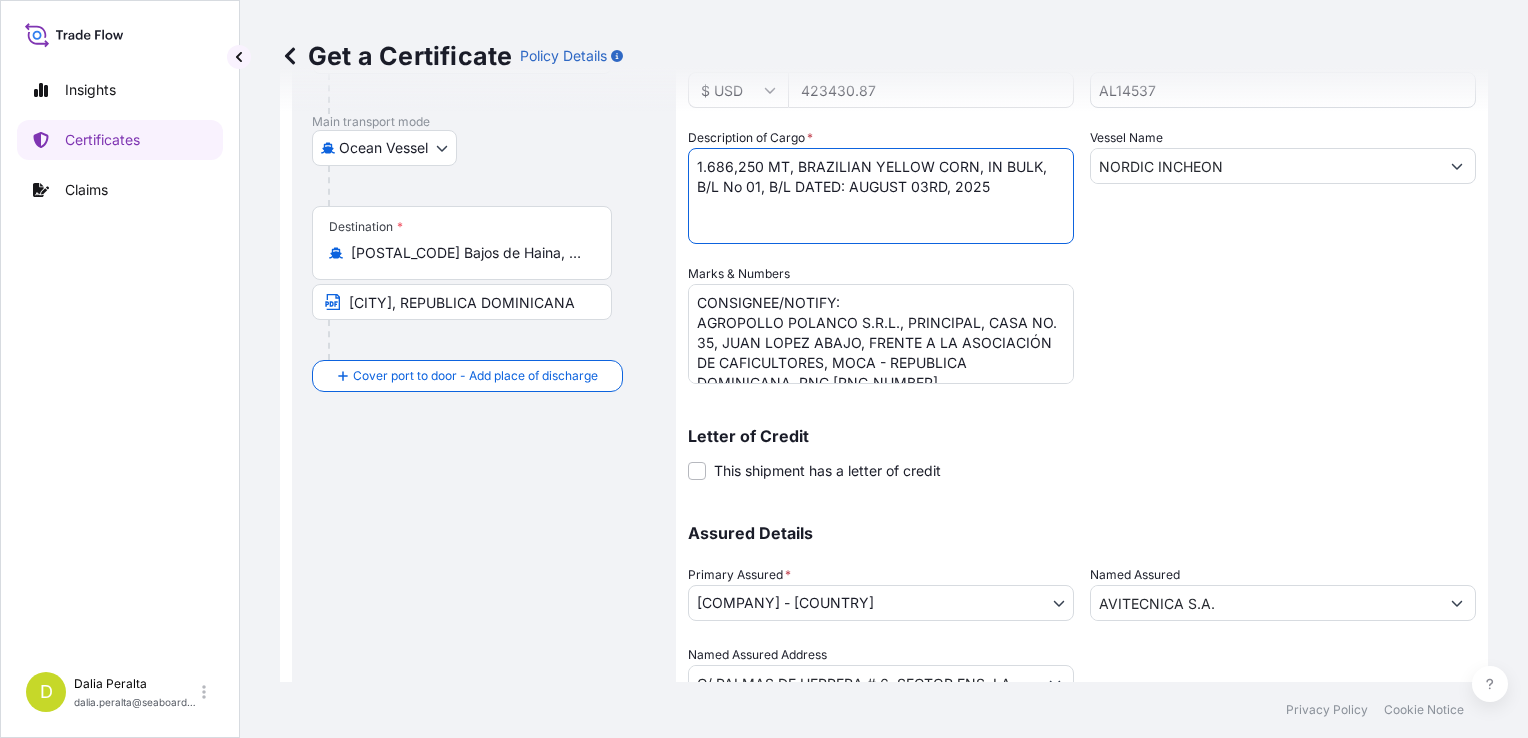 drag, startPoint x: 742, startPoint y: 169, endPoint x: 688, endPoint y: 168, distance: 54.00926 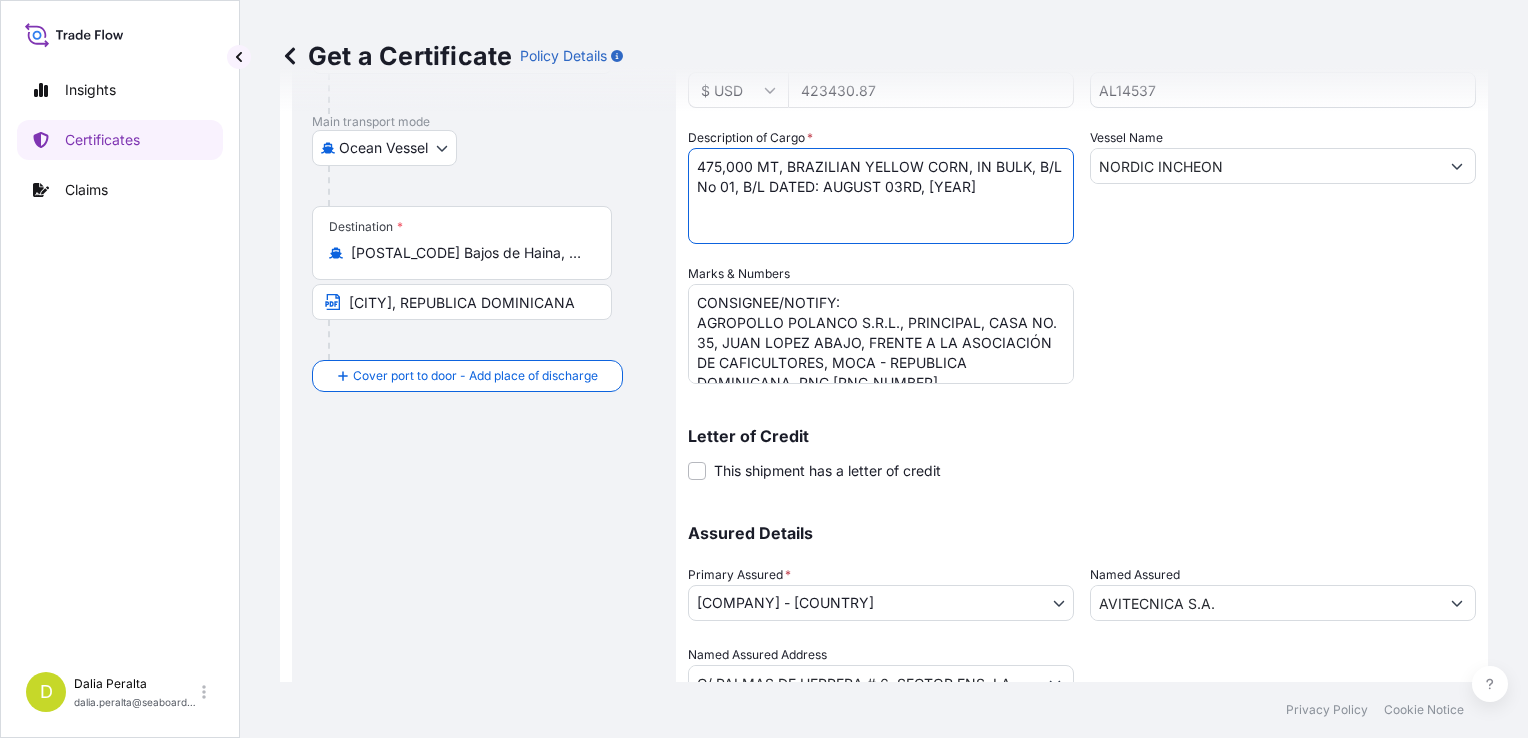click on "1.686,250 MT, BRAZILIAN YELLOW CORN, IN BULK, B/L No 01, B/L DATED: AUGUST 03RD, 2025" at bounding box center [881, 196] 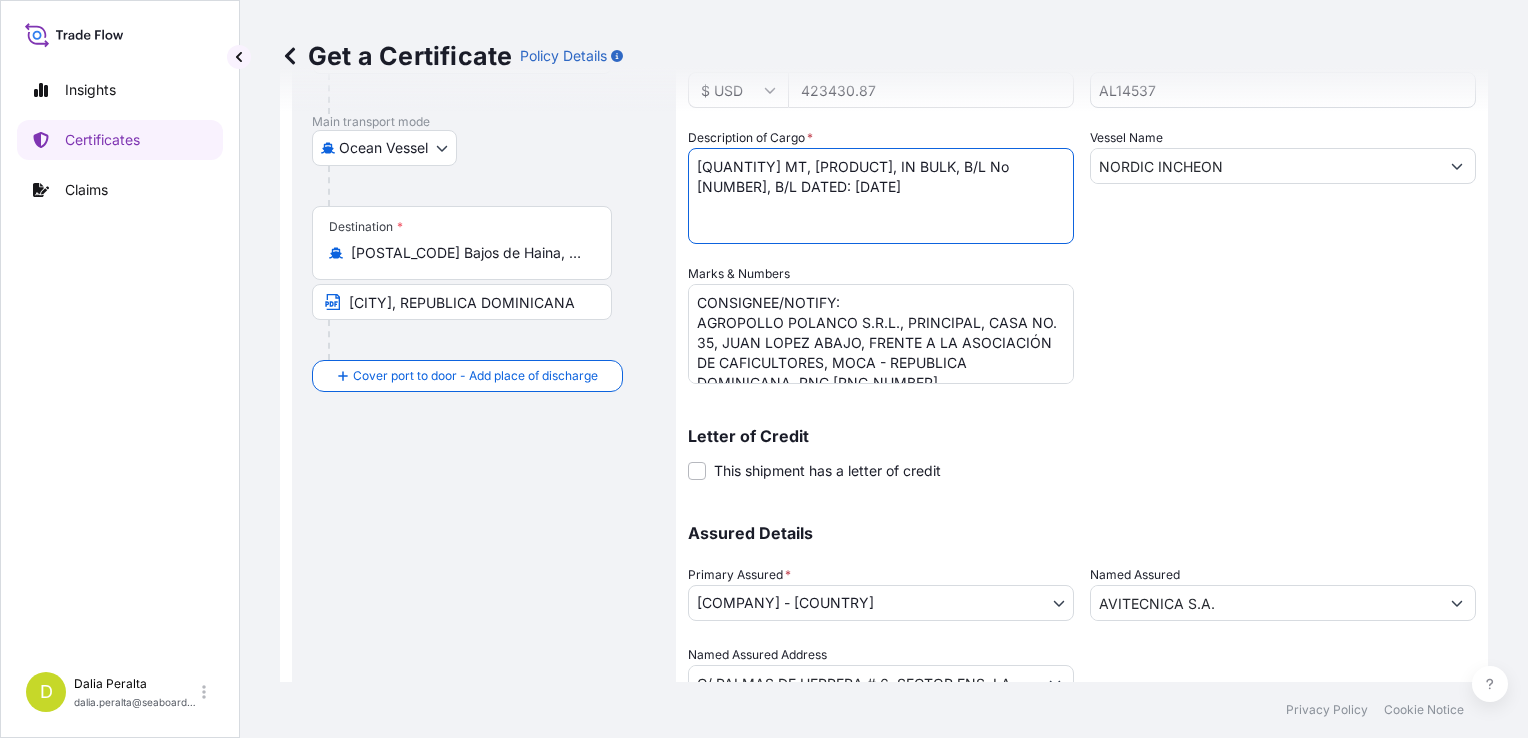 type on "[QUANTITY] MT, [PRODUCT], IN BULK, B/L No [NUMBER], B/L DATED: [DATE]" 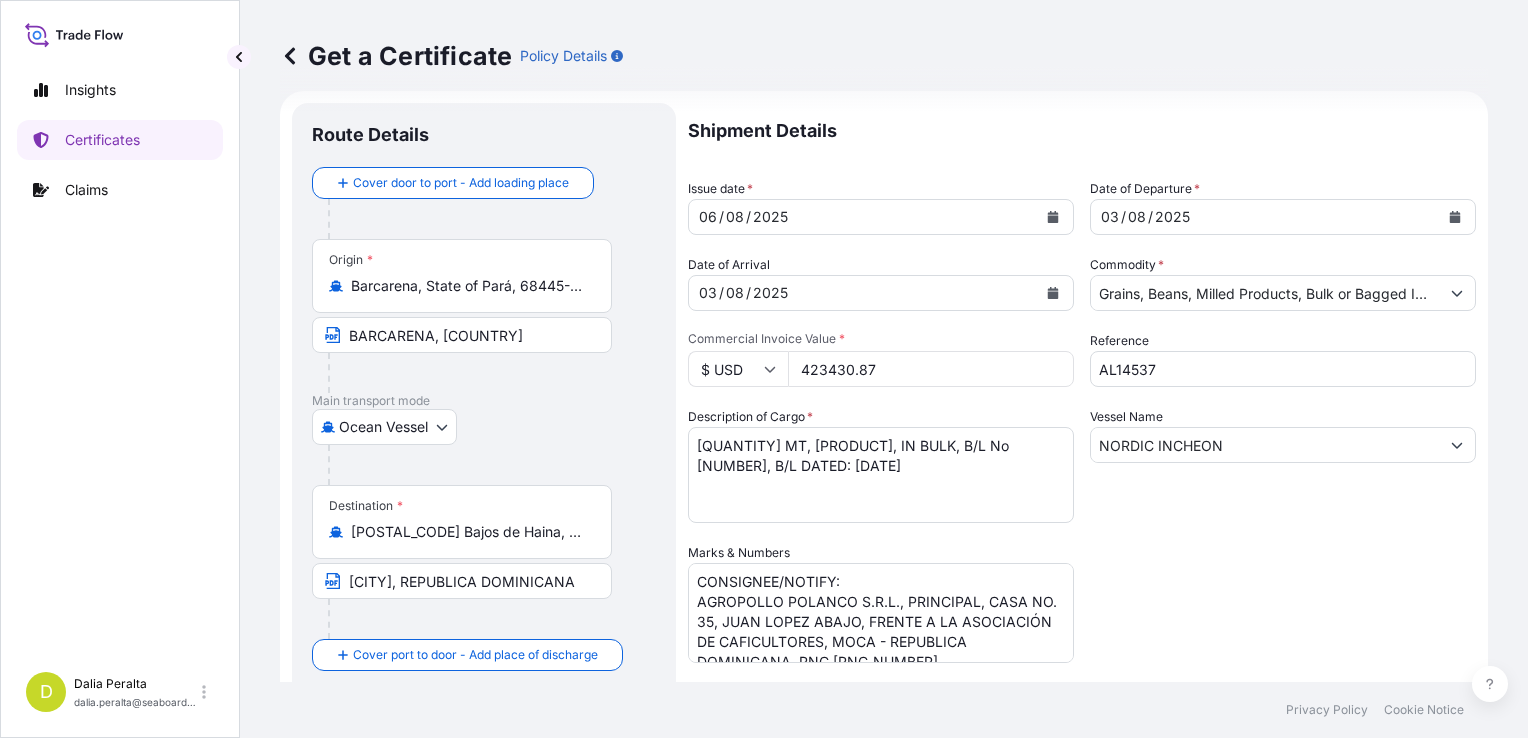 scroll, scrollTop: 0, scrollLeft: 0, axis: both 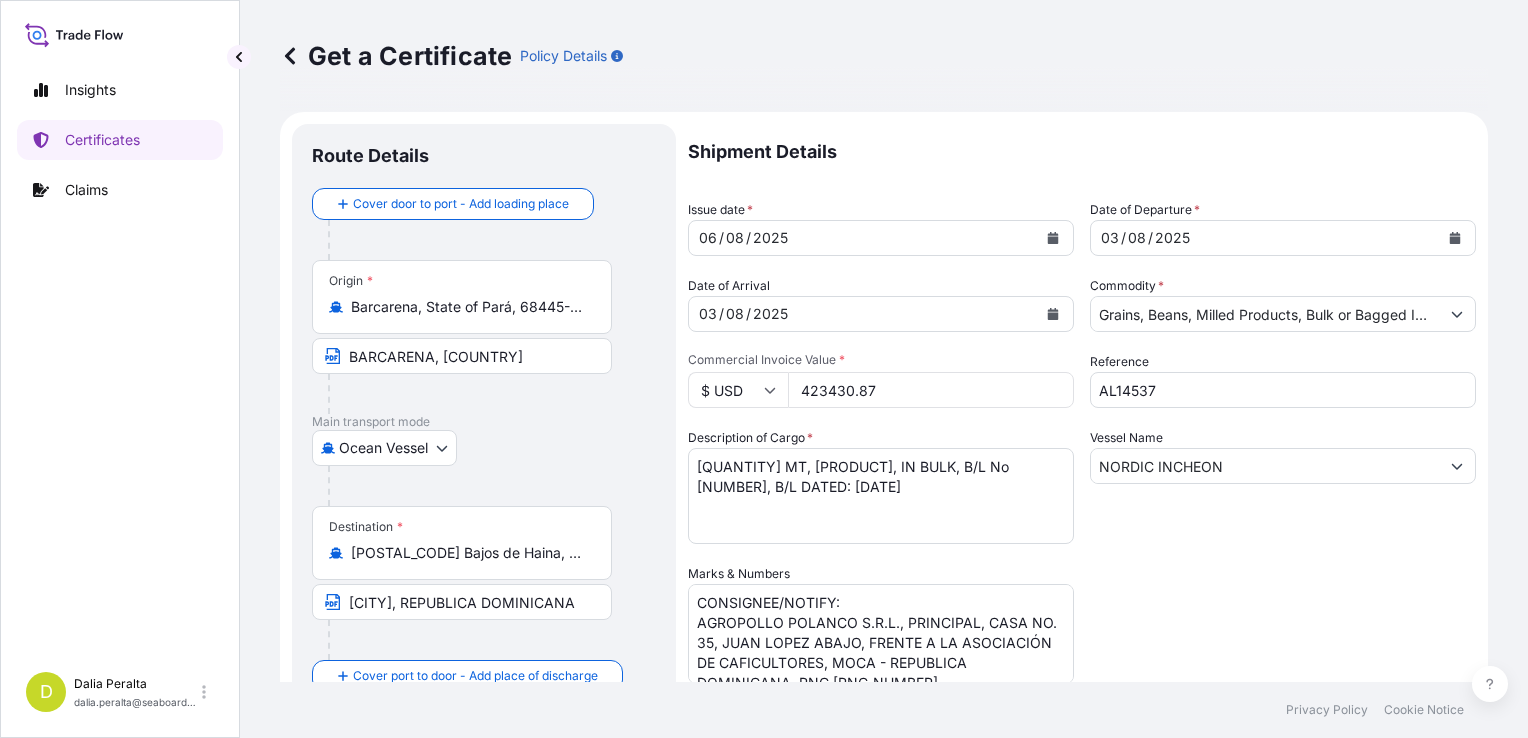 click on "423430.87" at bounding box center (931, 390) 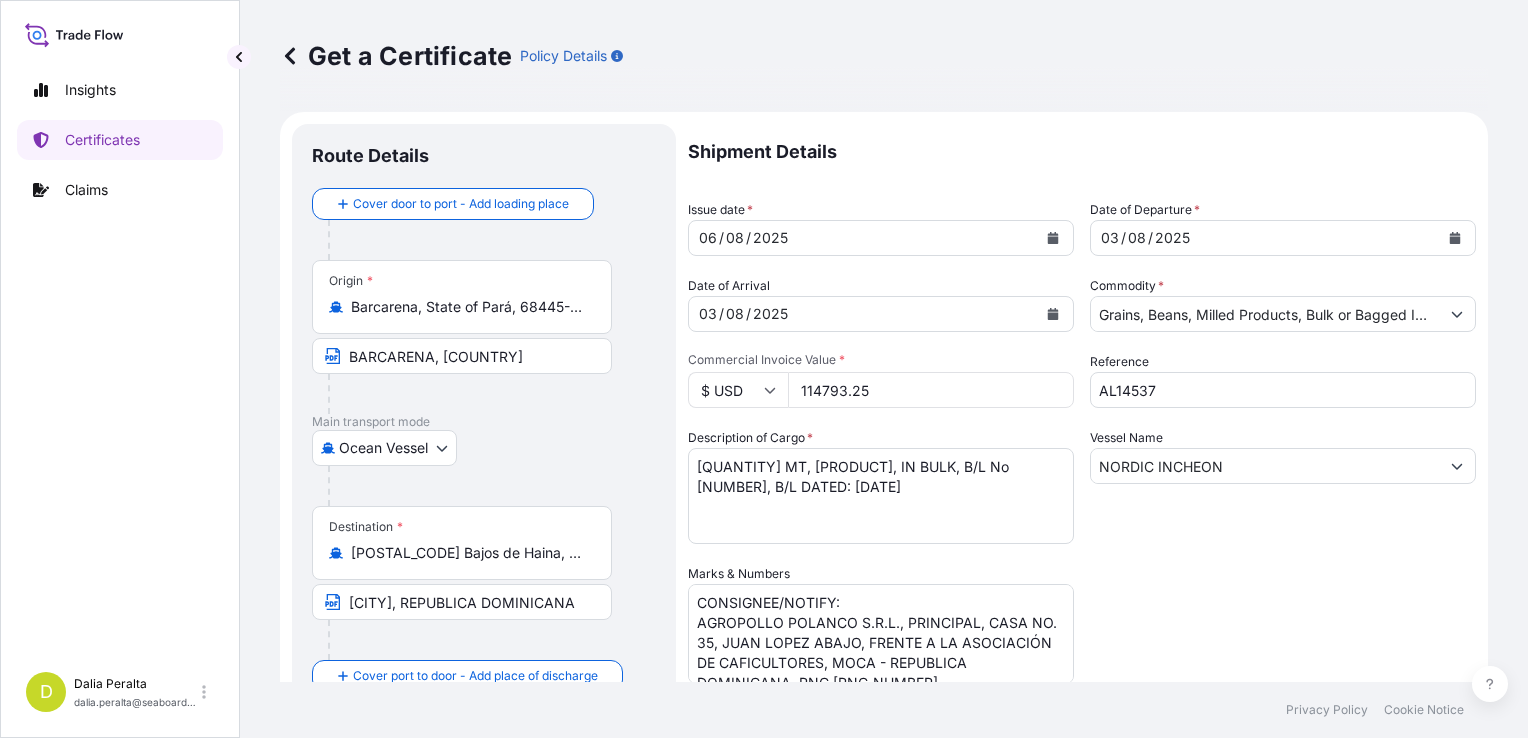 type on "114793.25" 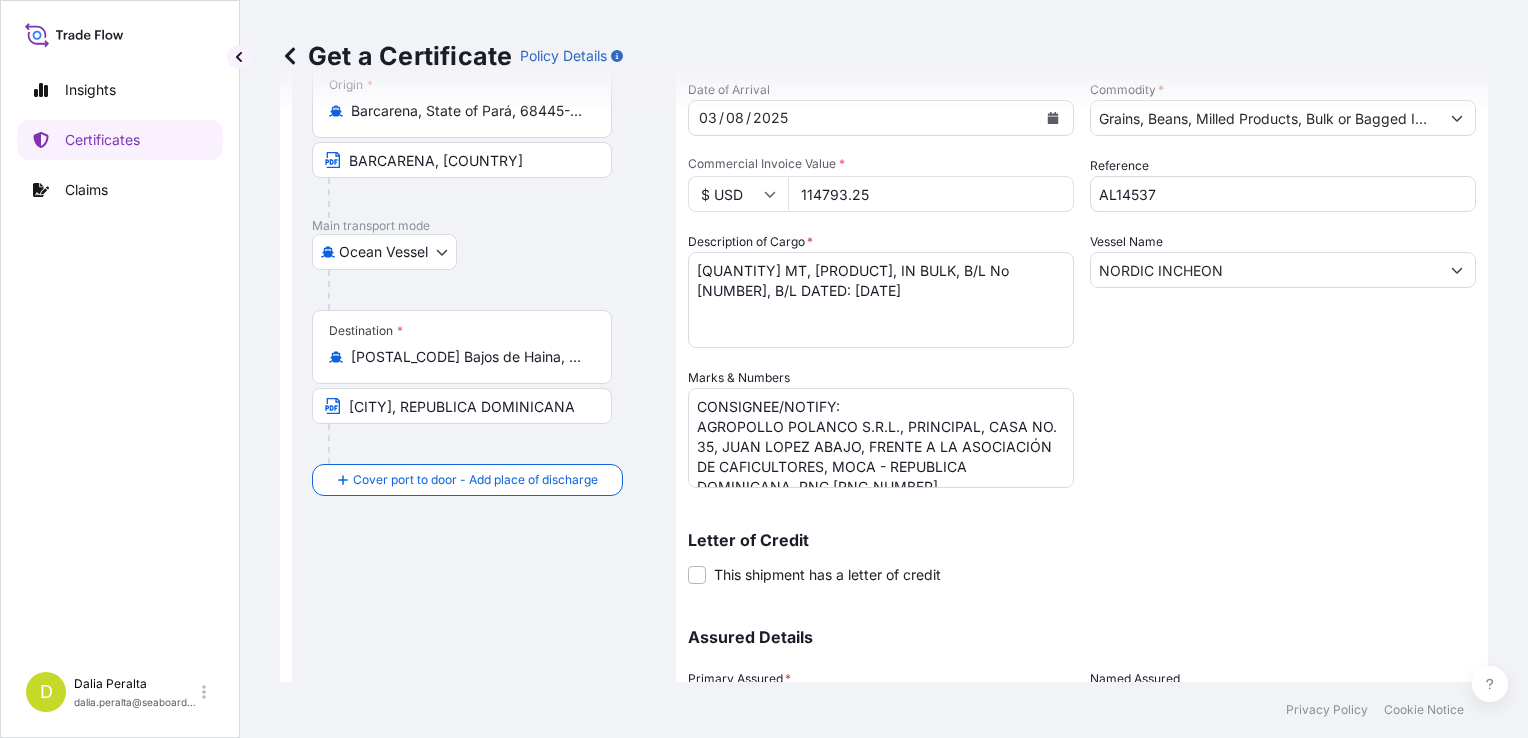 scroll, scrollTop: 300, scrollLeft: 0, axis: vertical 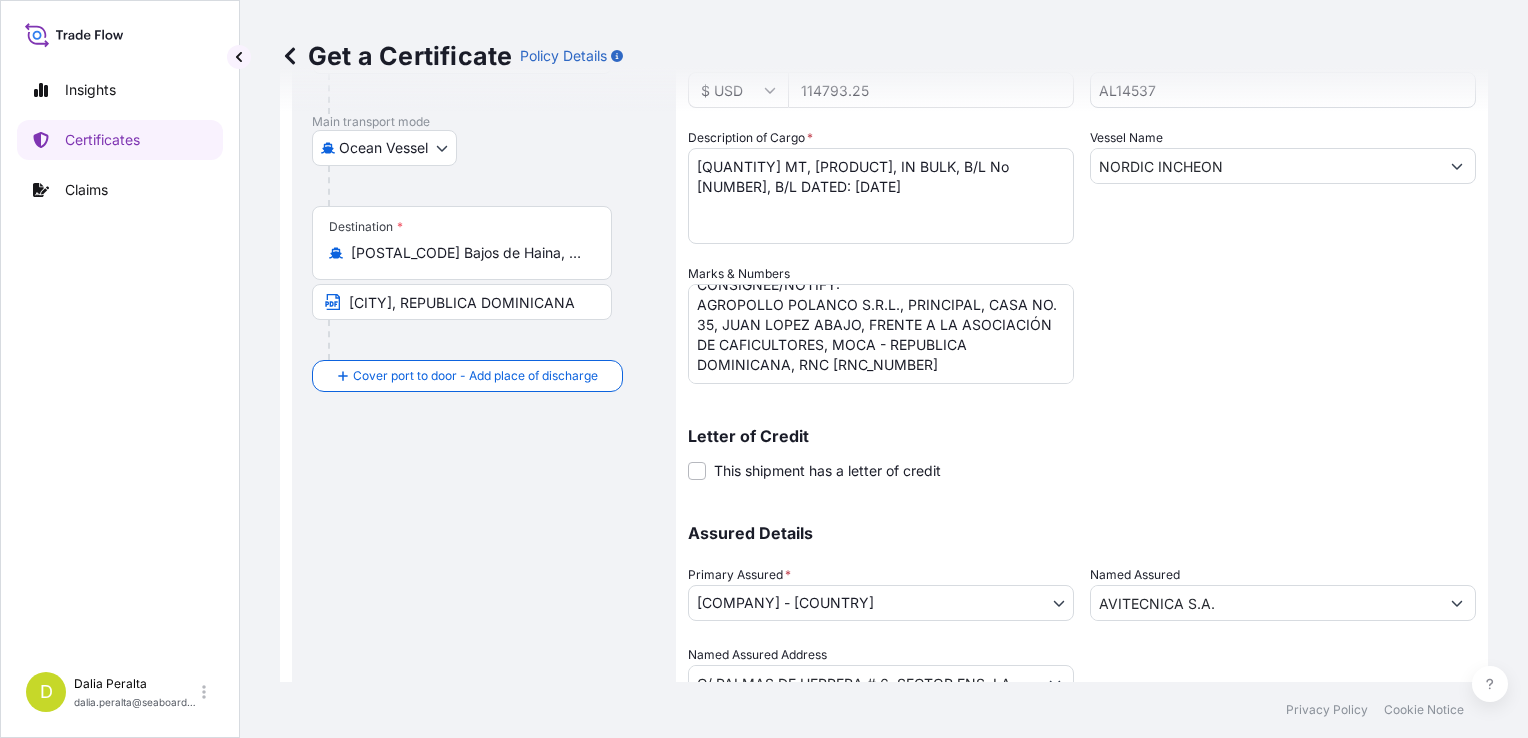 click on "AVITECNICA S.A." at bounding box center (1265, 603) 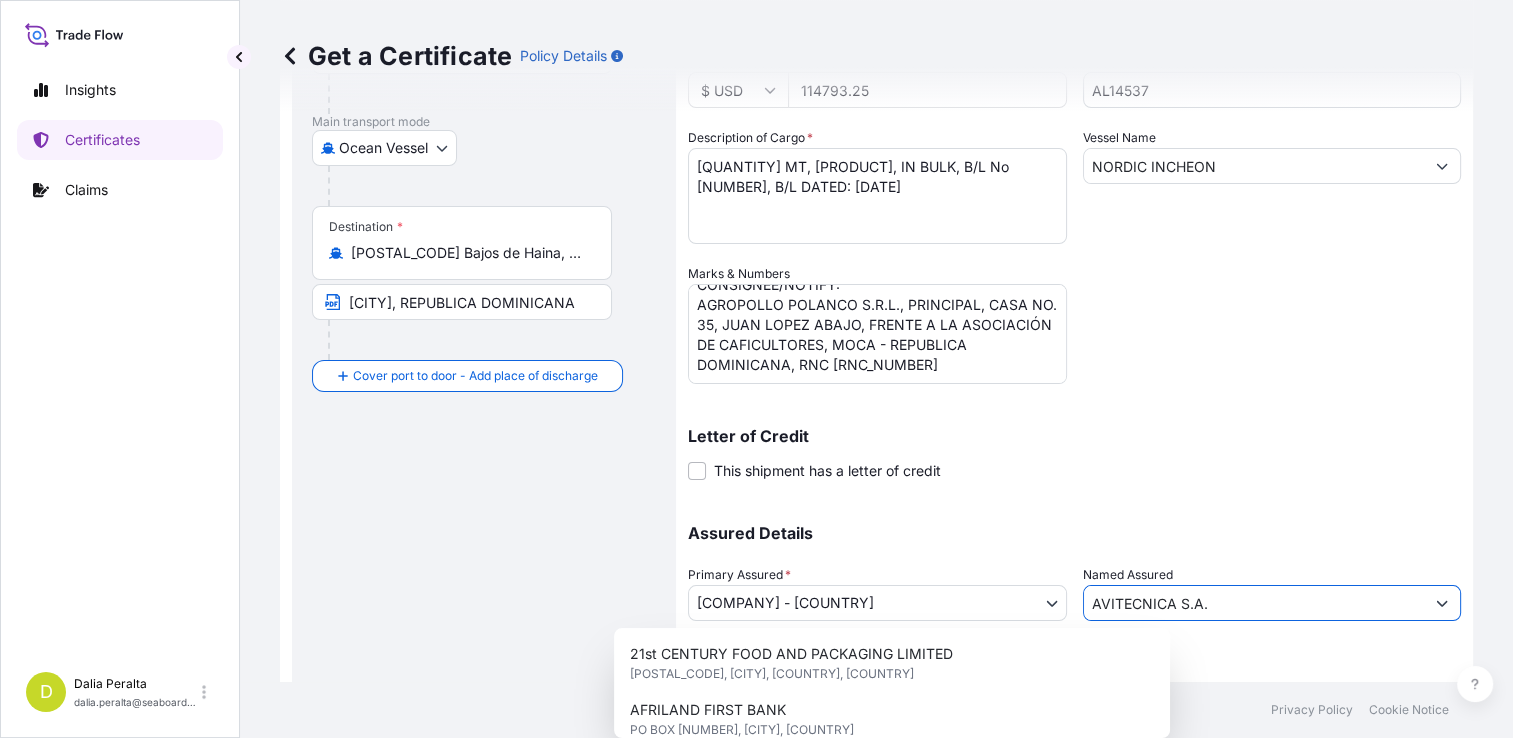 drag, startPoint x: 1225, startPoint y: 613, endPoint x: 1047, endPoint y: 602, distance: 178.33957 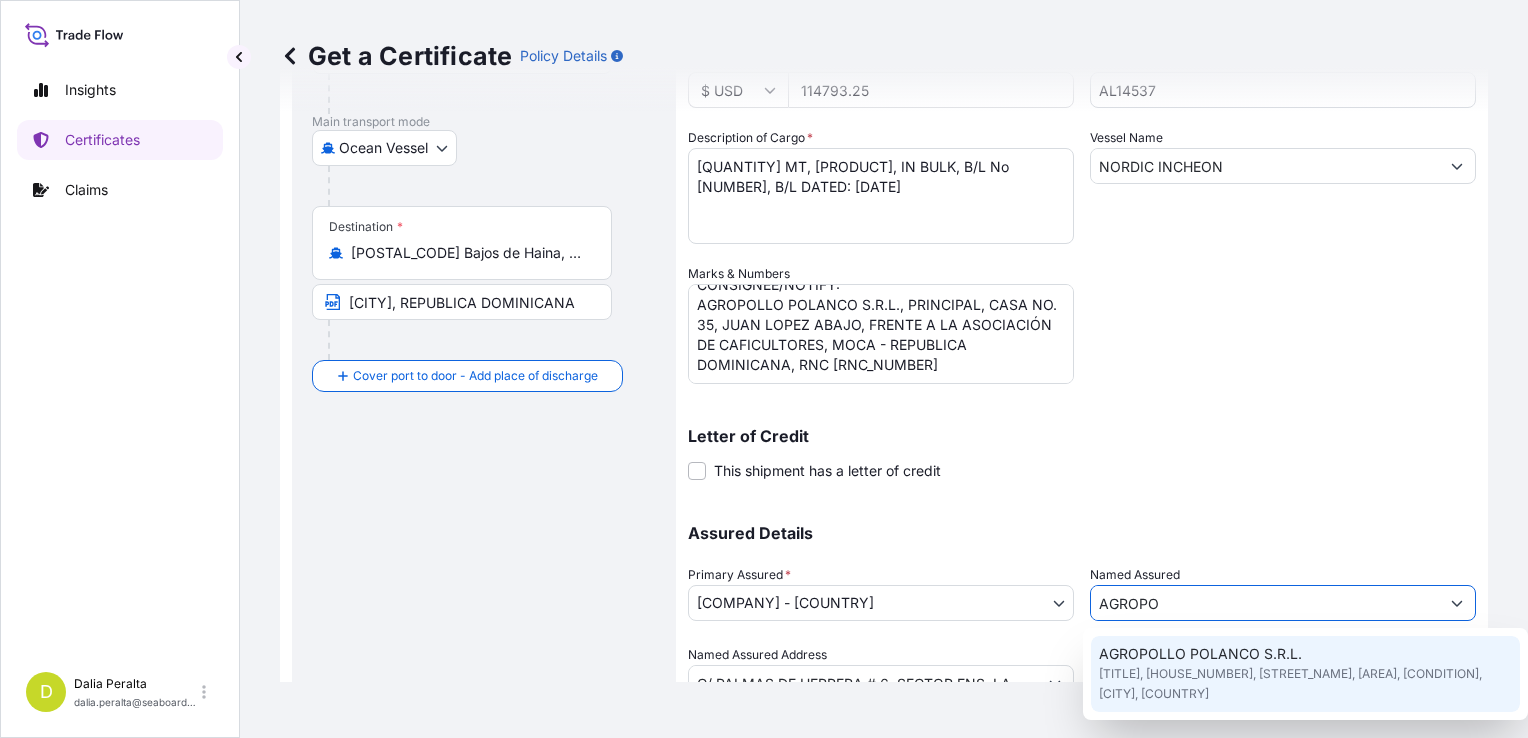 click on "AGROPOLLO POLANCO S.R.L." at bounding box center (1200, 654) 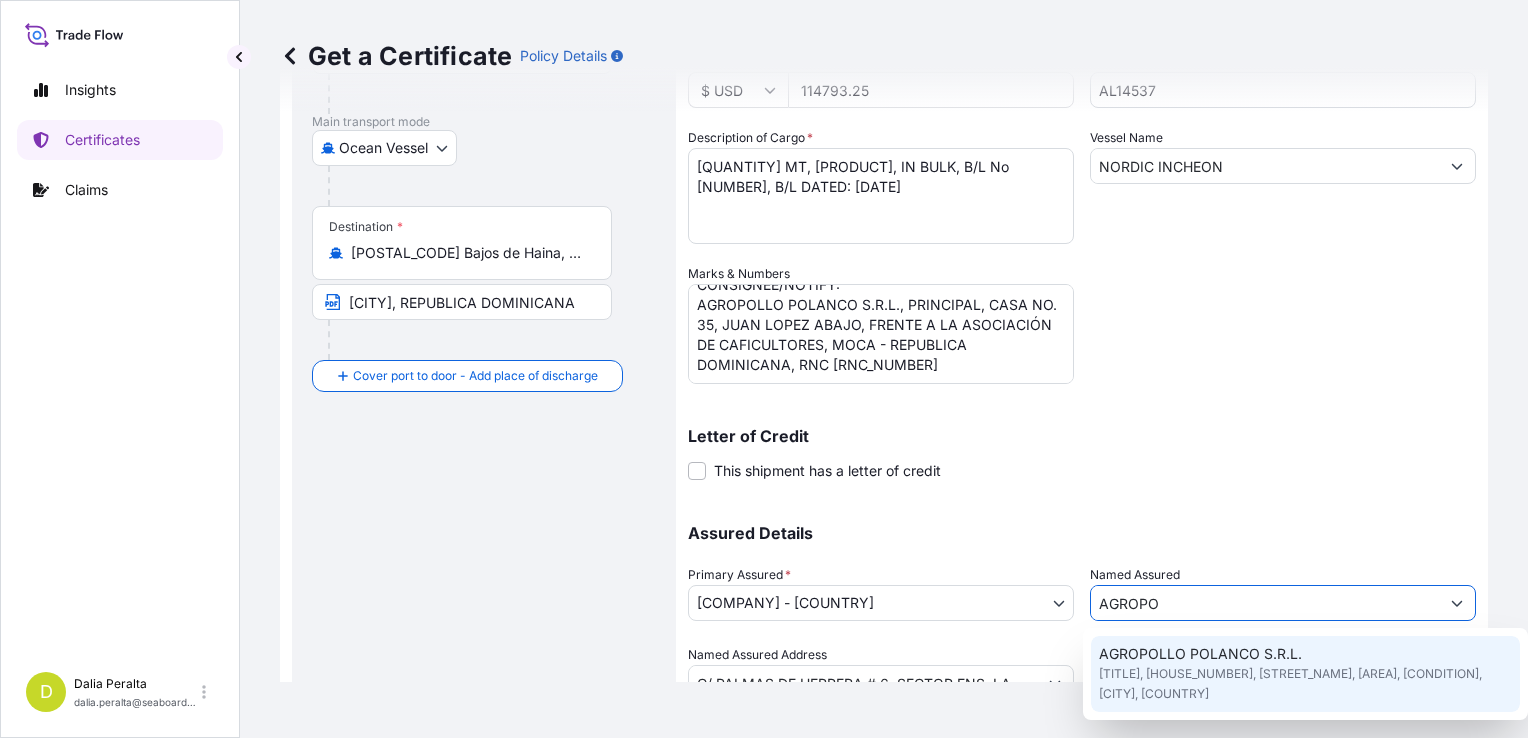 type on "AGROPOLLO POLANCO S.R.L." 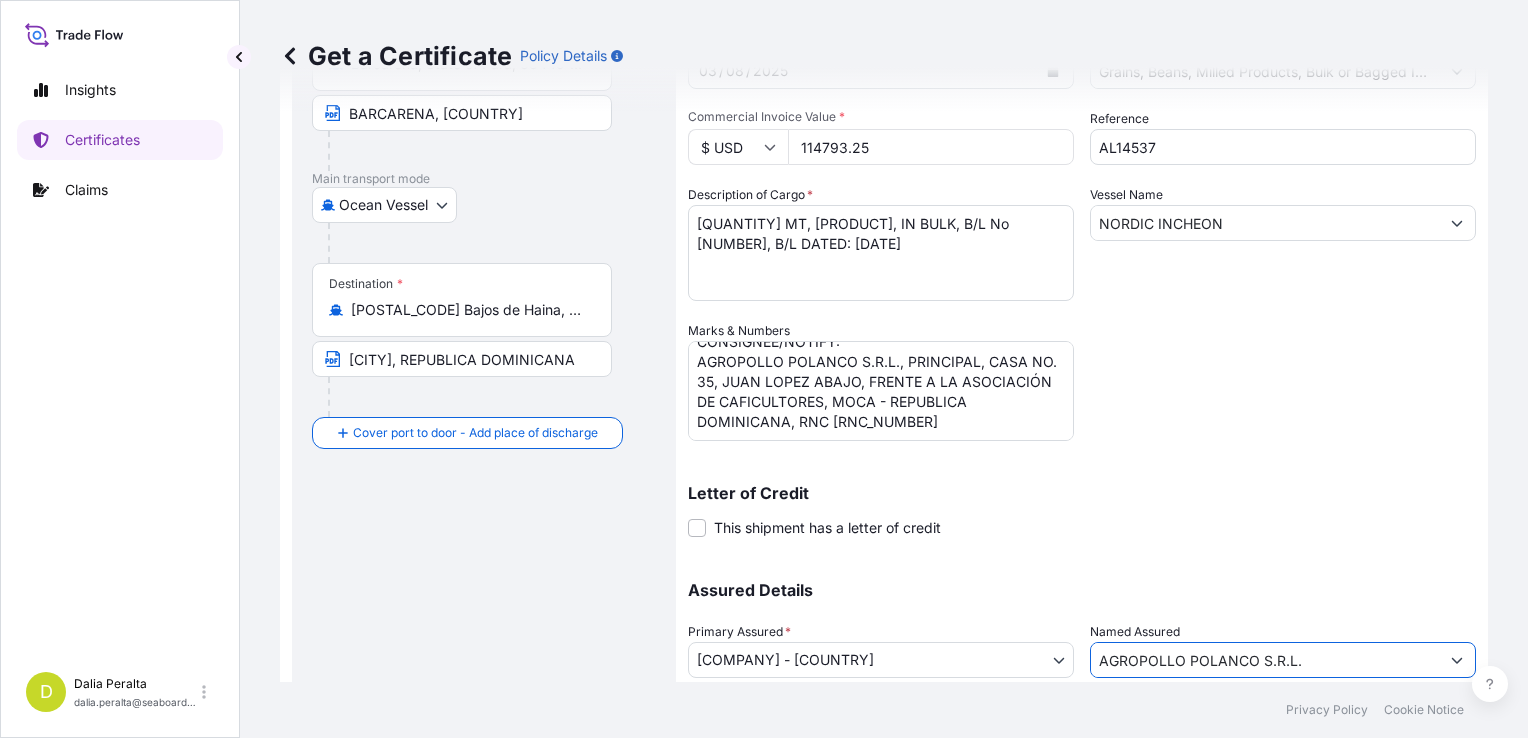 scroll, scrollTop: 385, scrollLeft: 0, axis: vertical 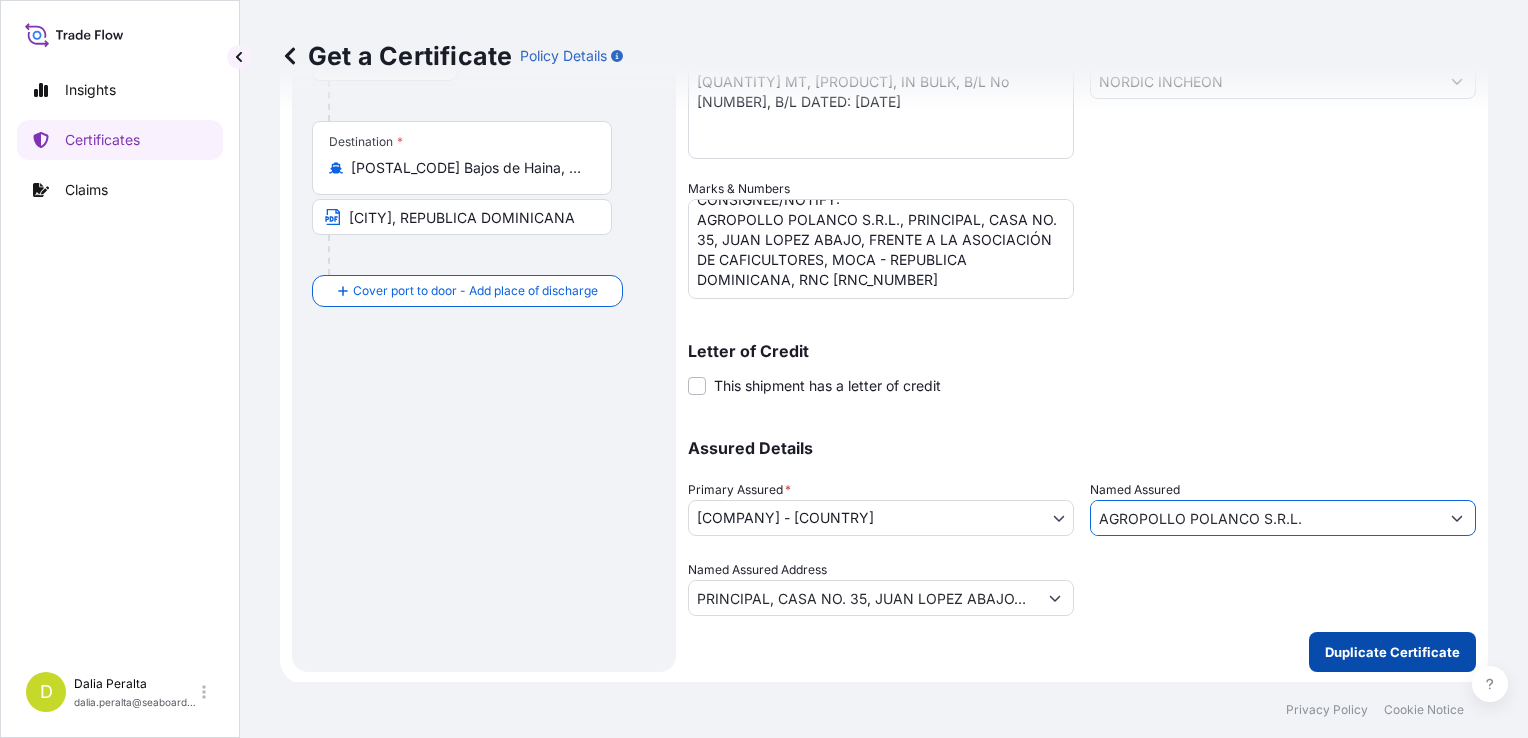 type on "AGROPOLLO POLANCO S.R.L." 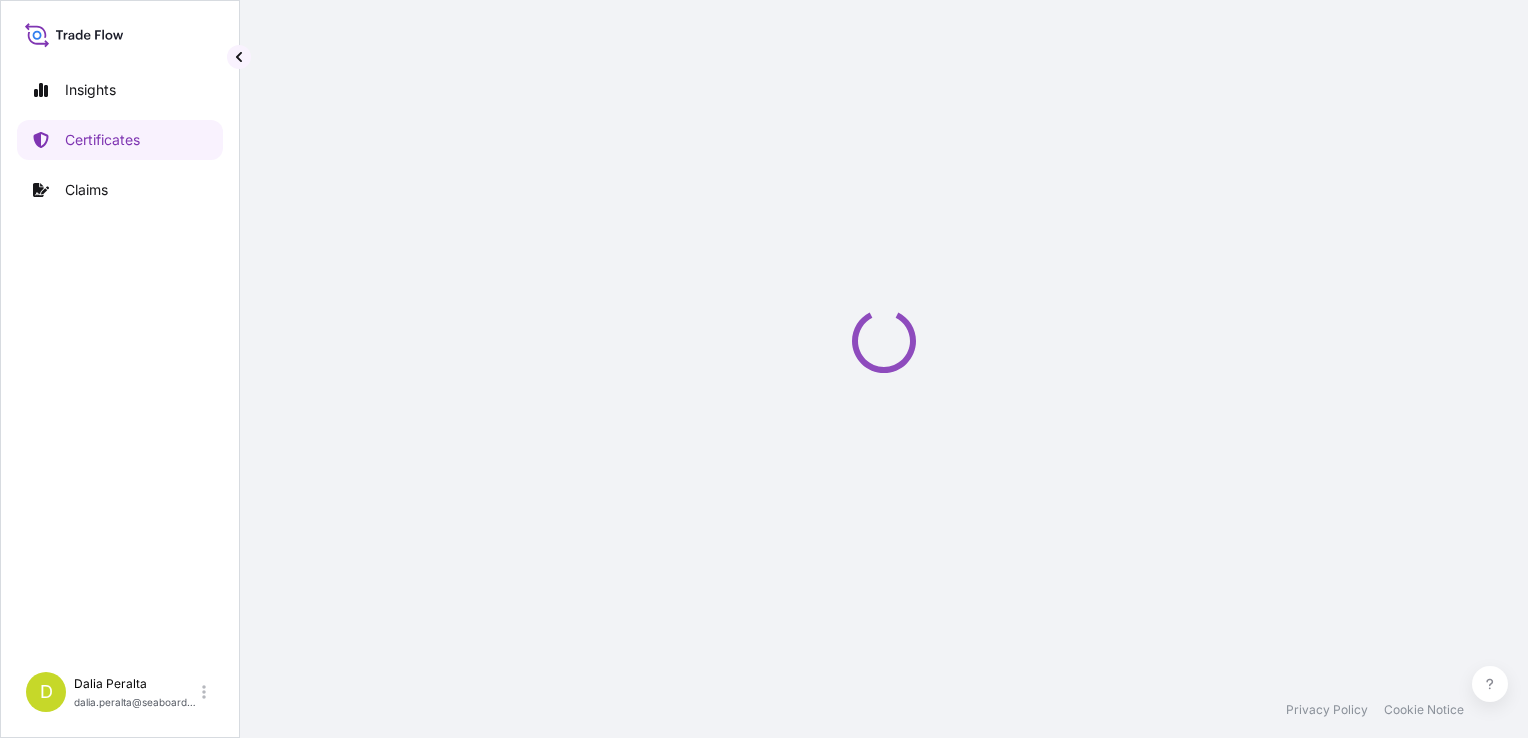 scroll, scrollTop: 0, scrollLeft: 0, axis: both 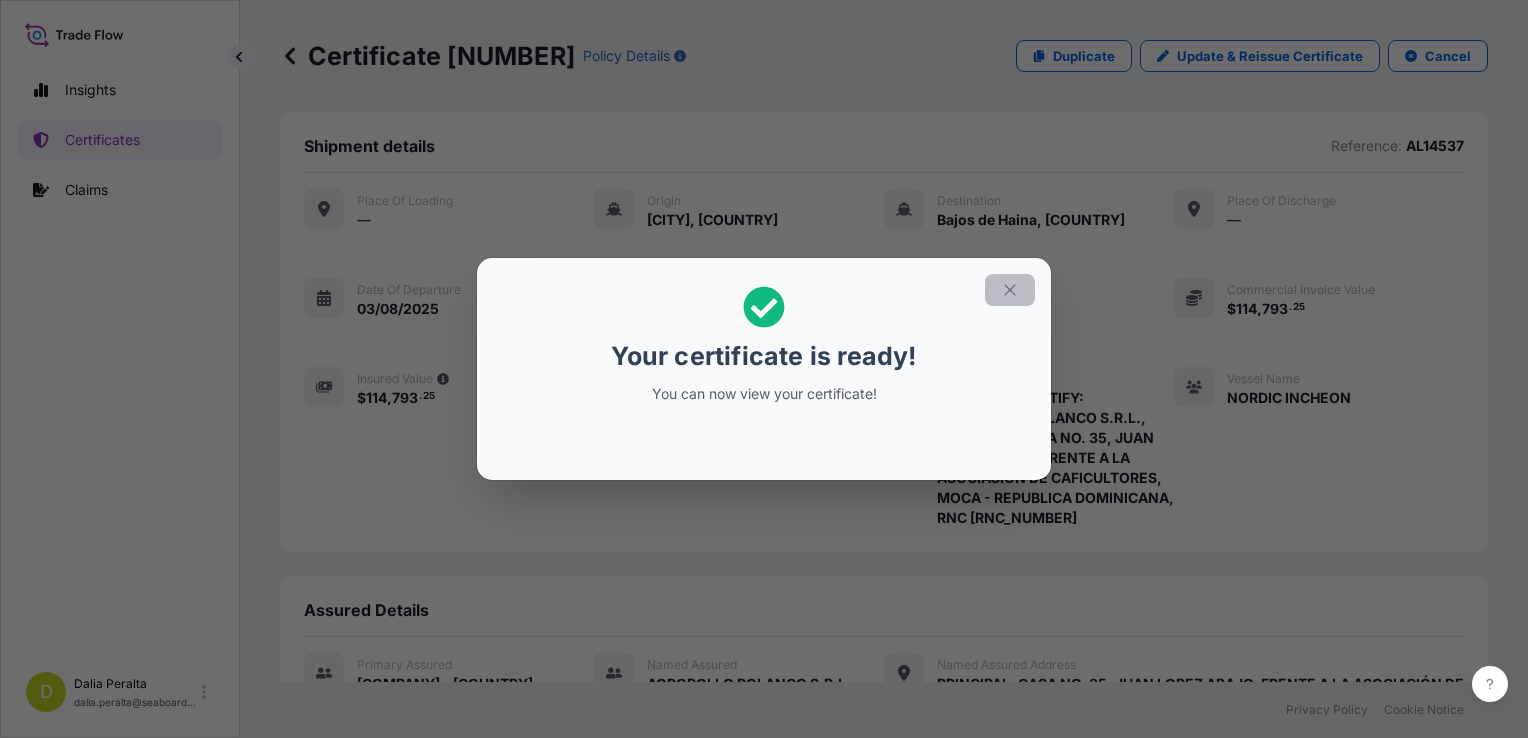 click at bounding box center (1010, 290) 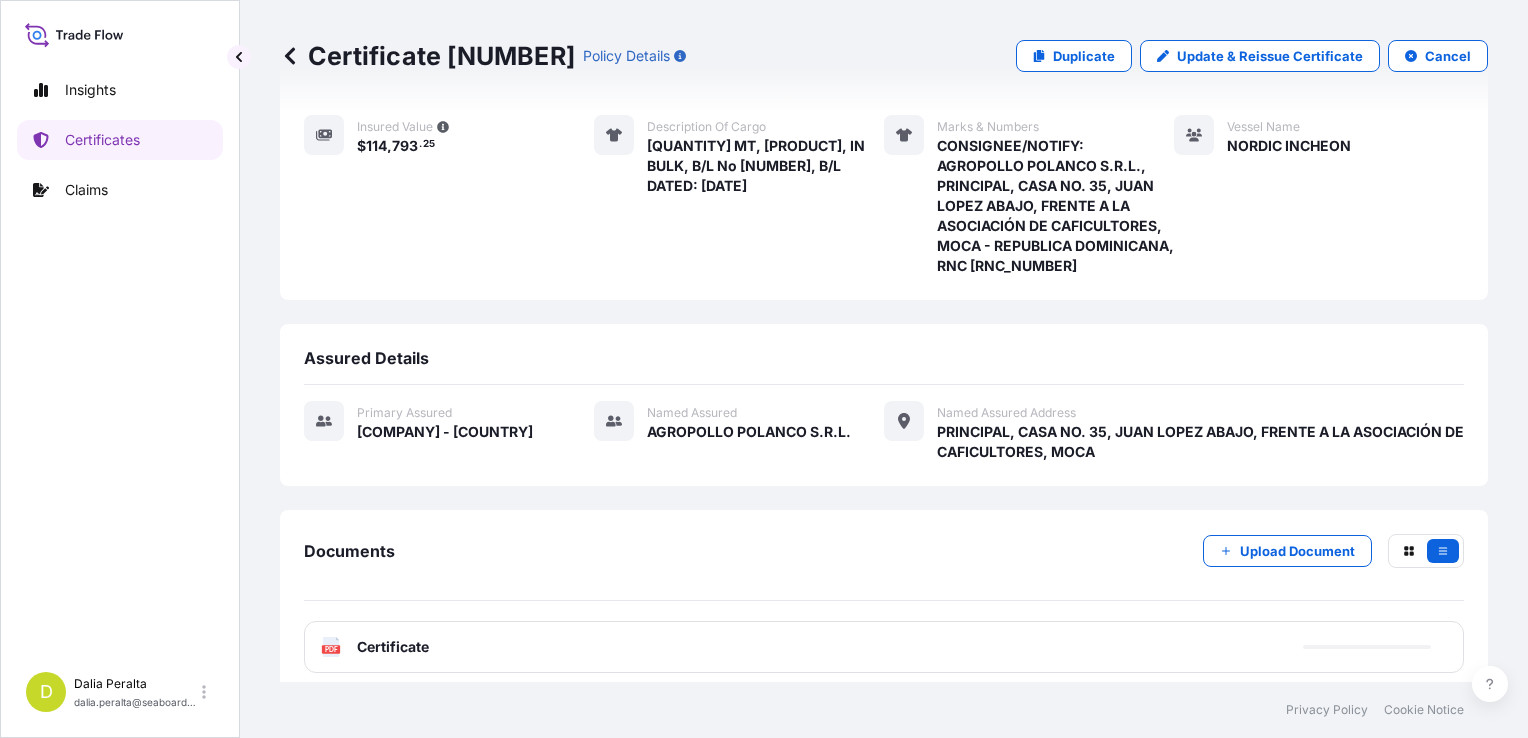 scroll, scrollTop: 300, scrollLeft: 0, axis: vertical 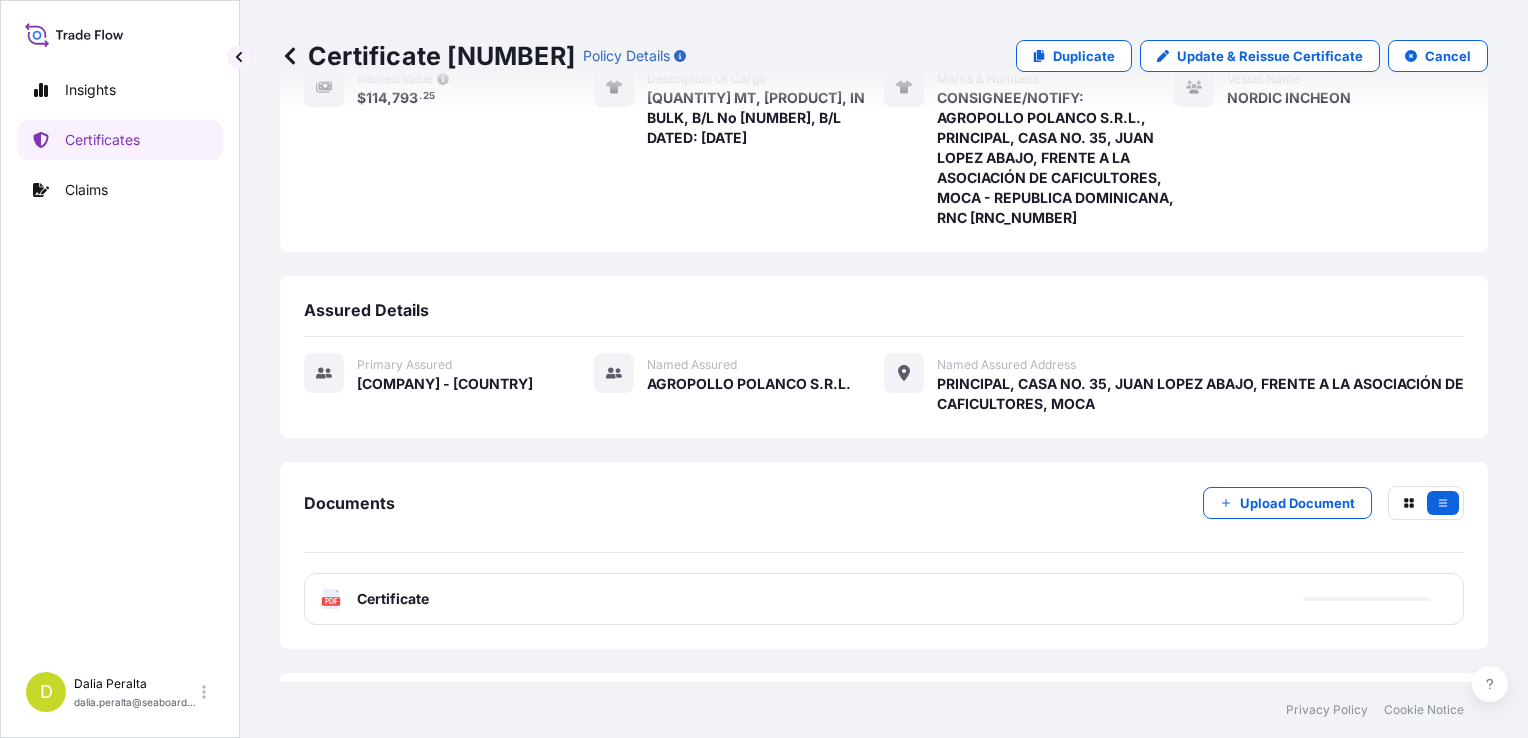 click on "PDF Certificate" at bounding box center (884, 599) 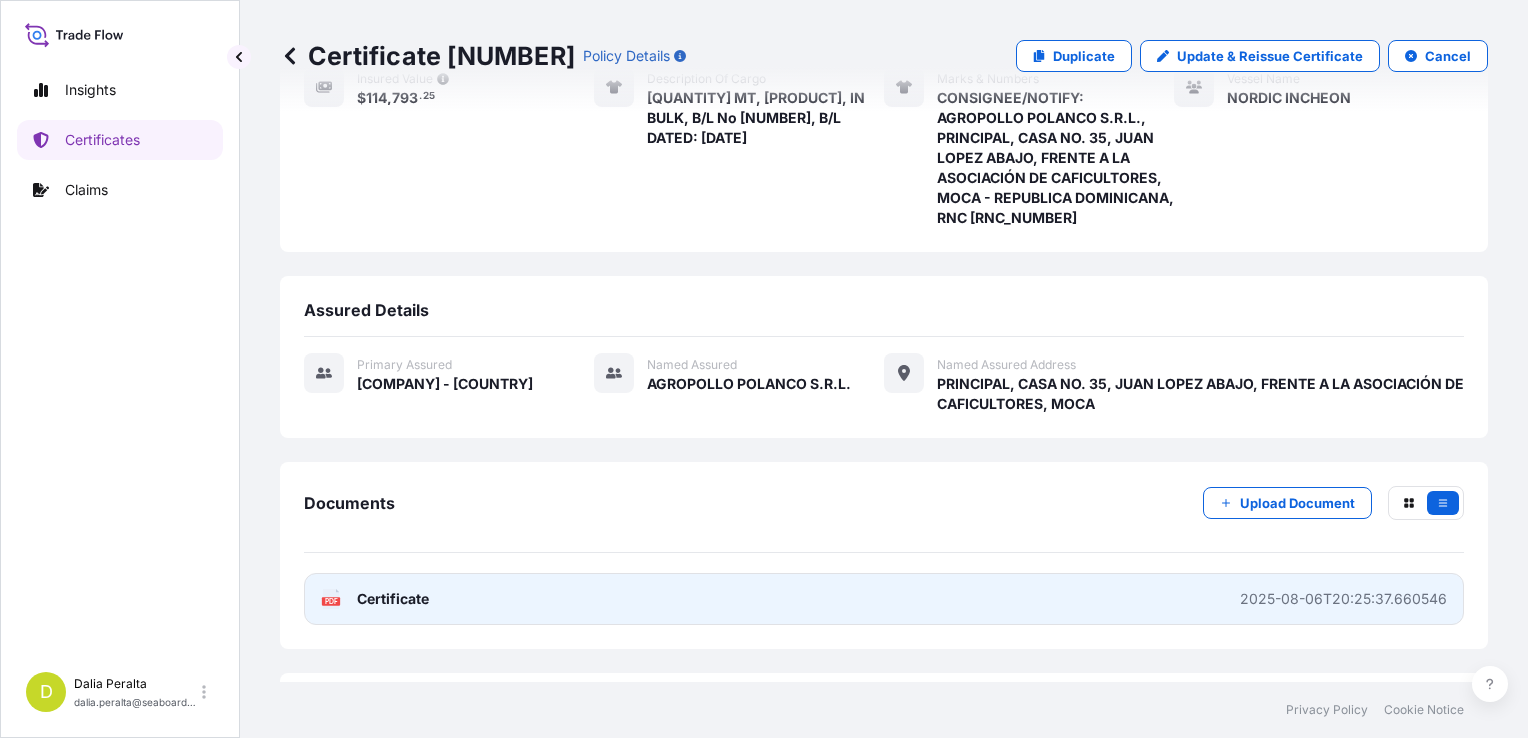 click on "PDF Certificate [DATETIME]" at bounding box center [884, 599] 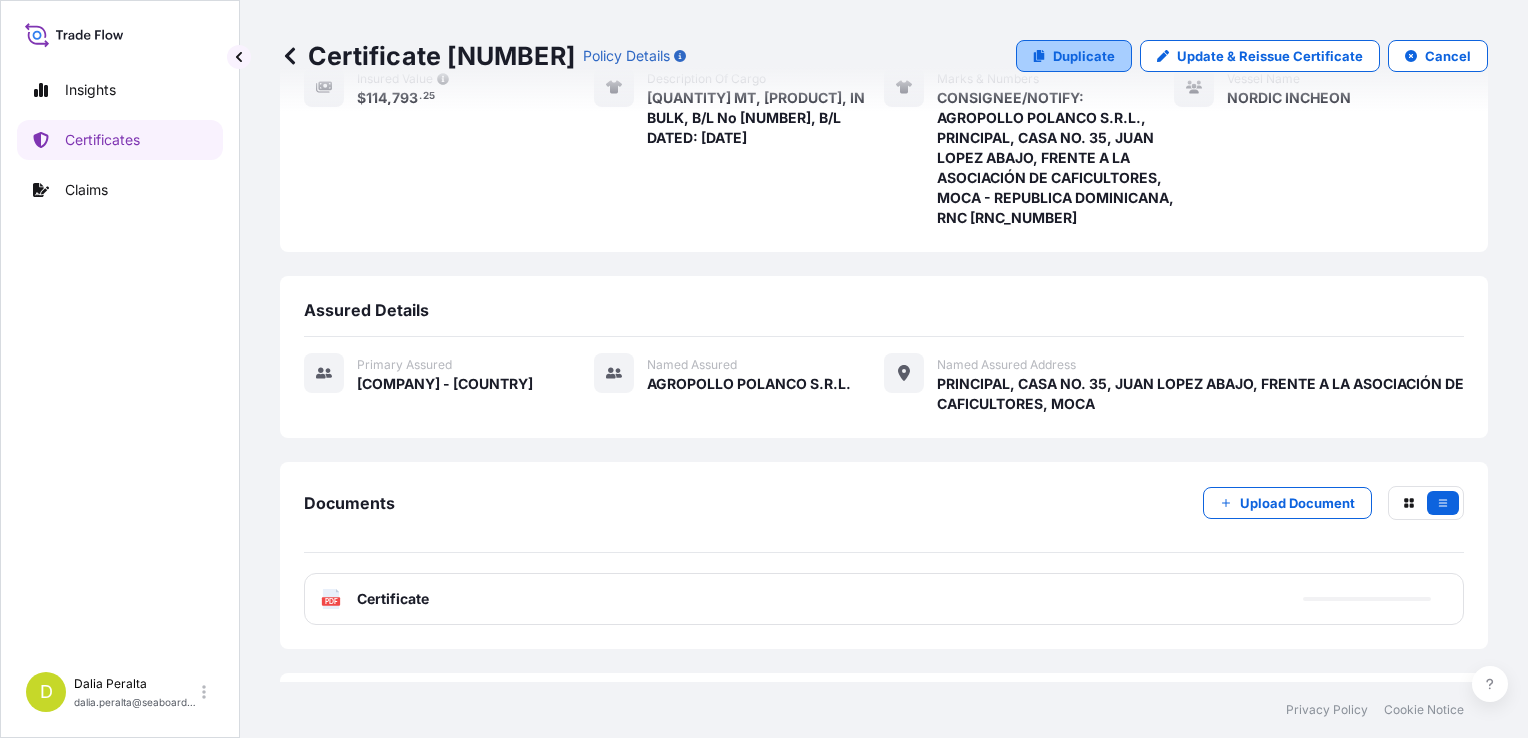 click on "Duplicate" at bounding box center [1084, 56] 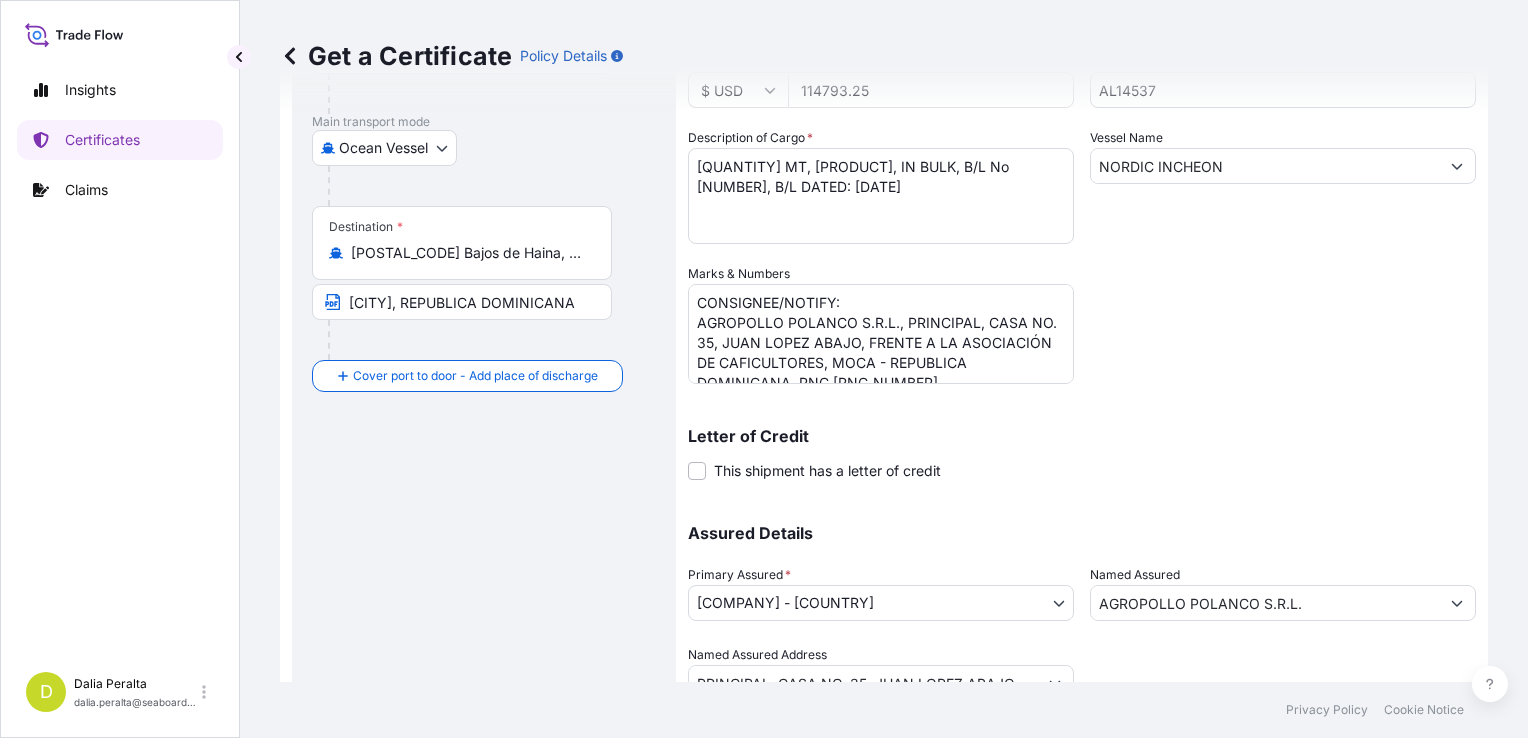 scroll, scrollTop: 17, scrollLeft: 0, axis: vertical 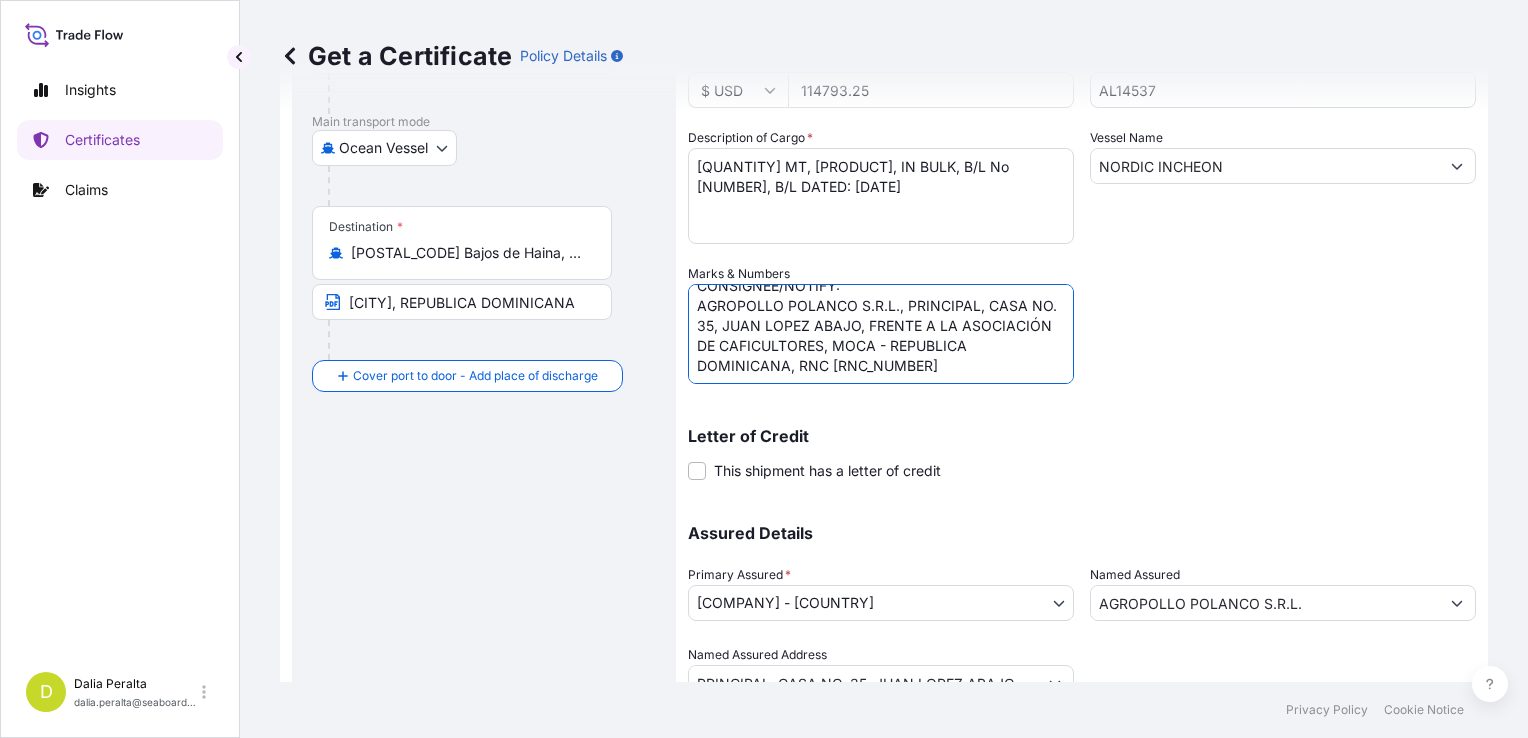 drag, startPoint x: 982, startPoint y: 369, endPoint x: 698, endPoint y: 305, distance: 291.12198 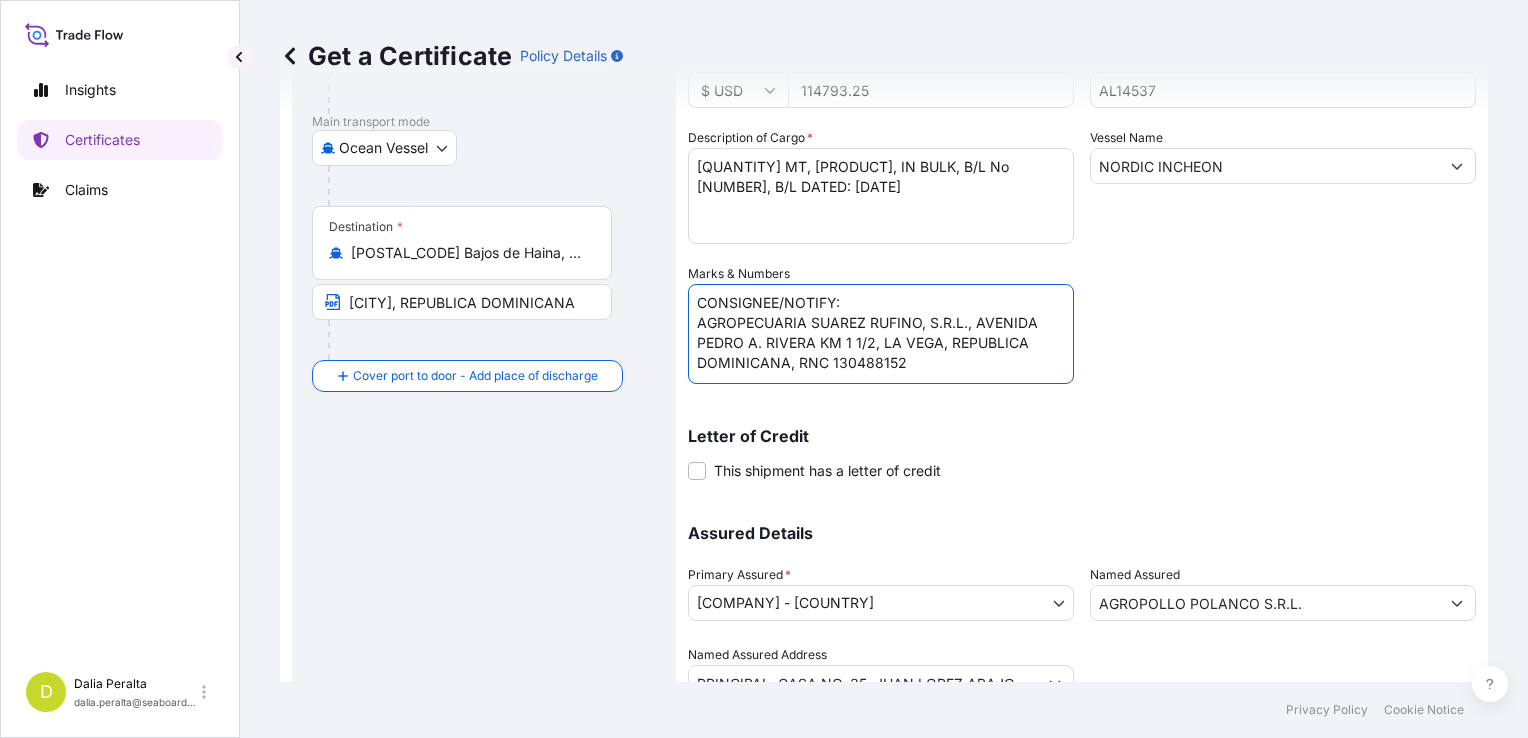 scroll, scrollTop: 0, scrollLeft: 0, axis: both 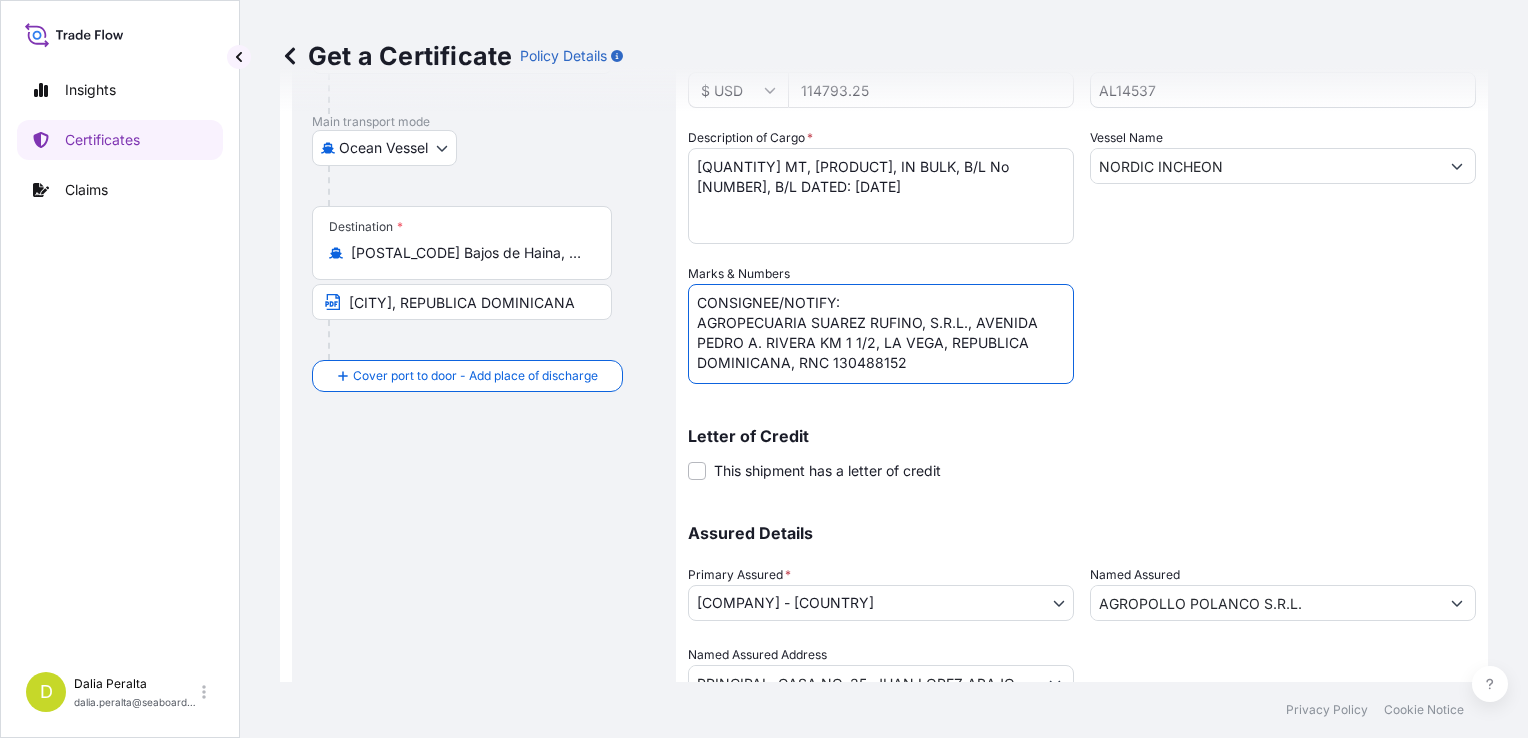 type on "CONSIGNEE/NOTIFY:
AGROPECUARIA SUAREZ RUFINO, S.R.L., AVENIDA PEDRO A. RIVERA KM 1 1/2, LA VEGA, REPUBLICA DOMINICANA, RNC 130488152" 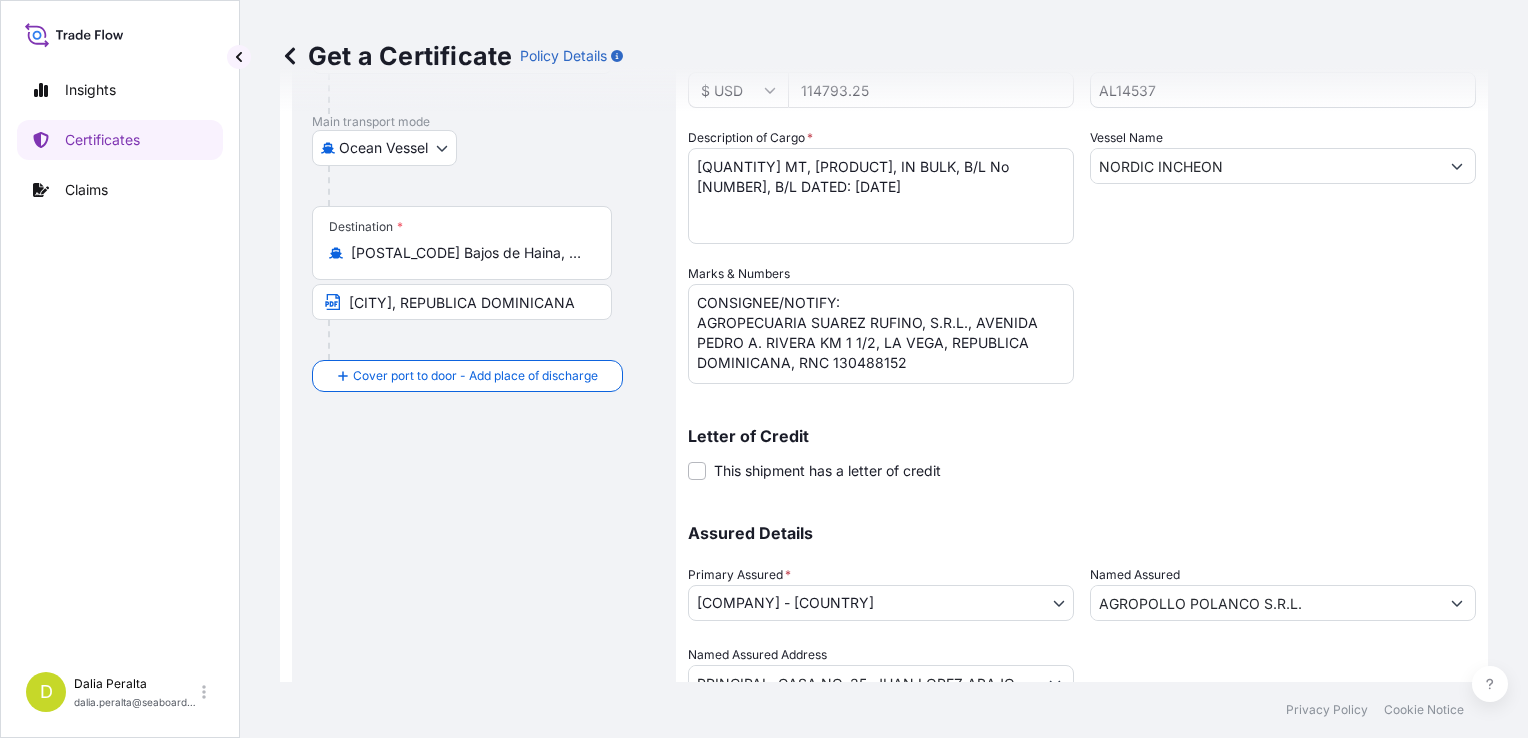 click on "Shipment Details Issue date * 06 / 08 / [YEAR] Date of Departure * 03 / 08 / [YEAR] Date of Arrival 03 / 08 / [YEAR] Commodity * Grains, Beans, Milled Products, Bulk or Bagged Interest Packing Category Commercial Invoice Value    * $ USD 114793.25 Reference AL14537 Description of Cargo * 475,000 MT, BRAZILIAN YELLOW CORN, IN BULK, B/L No 03, B/L DATED: AUGUST 03RD, [YEAR] Vessel Name NORDIC INCHEON Marks & Numbers CONSIGNEE/NOTIFY:
AGROPOLLO POLANCO S.R.L., PRINCIPAL, CASA NO. 35, JUAN LOPEZ ABAJO, FRENTE A LA ASOCIACIÓN DE CAFICULTORES, MOCA - REPUBLICA DOMINICANA, RNC 130738981 Letter of Credit This shipment has a letter of credit Letter of credit * Letter of credit may not exceed 12000 characters Assured Details Primary Assured * Seaboard Trading - Colombia Seaboard Corporation Seaboard Trading - Colombia Named Assured AGROPOLLO POLANCO S.R.L. Named Assured Address PRINCIPAL, CASA NO. 35, JUAN LOPEZ ABAJO, FRENTE A LA ASOCIACIÓN DE CAFICULTORES, MOCA" at bounding box center (1082, 262) 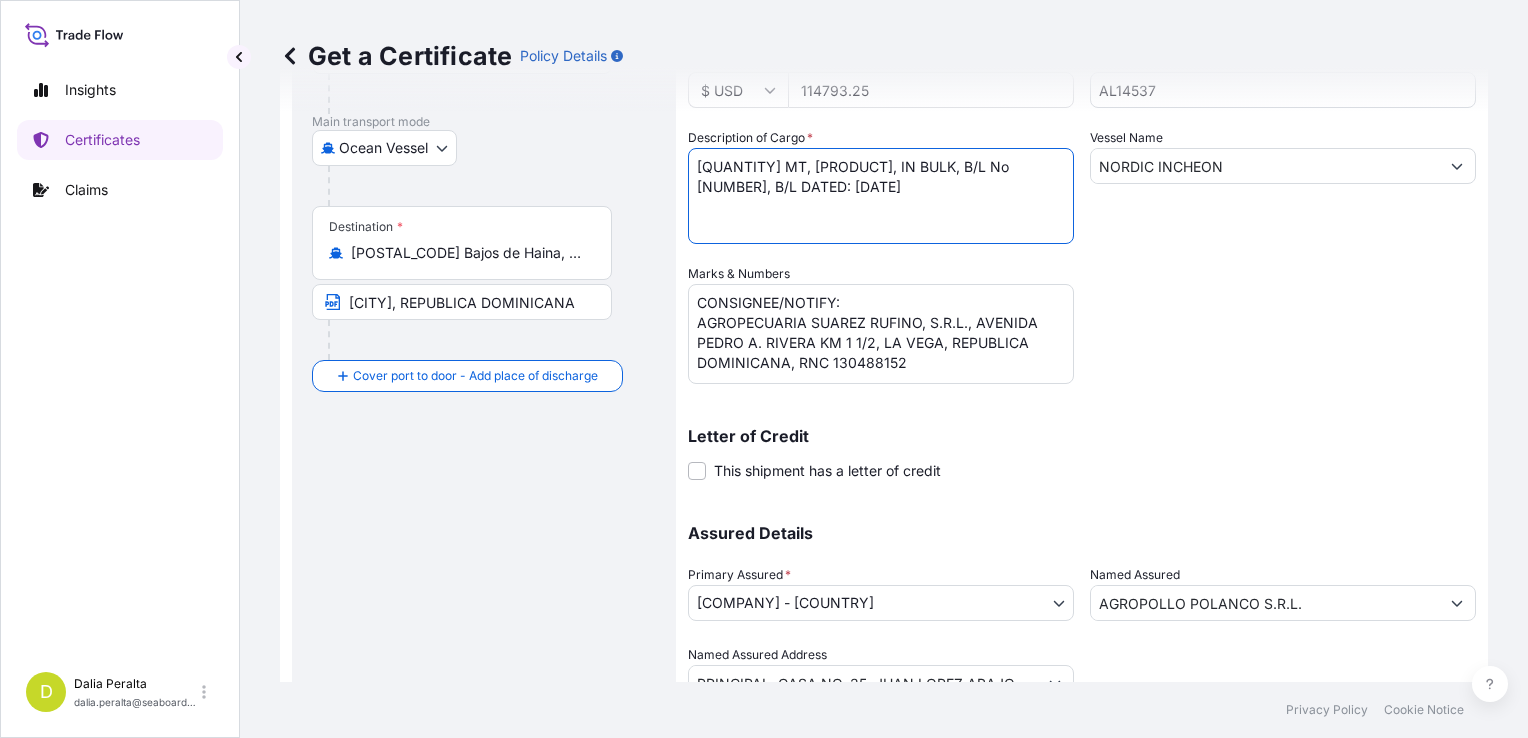 drag, startPoint x: 752, startPoint y: 169, endPoint x: 652, endPoint y: 162, distance: 100.2447 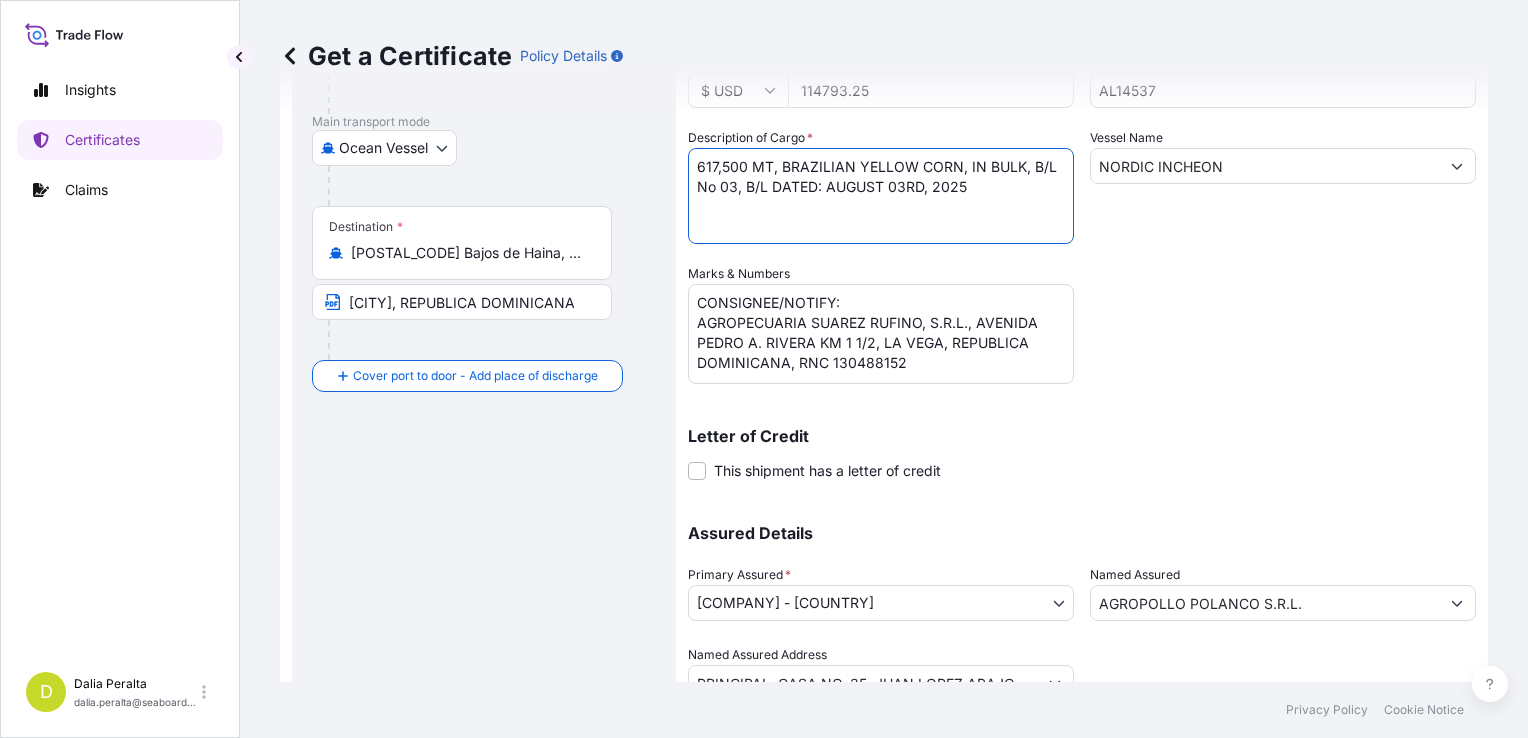 click on "[QUANTITY] MT, [PRODUCT], IN BULK, B/L No [NUMBER], B/L DATED: [DATE]" at bounding box center [881, 196] 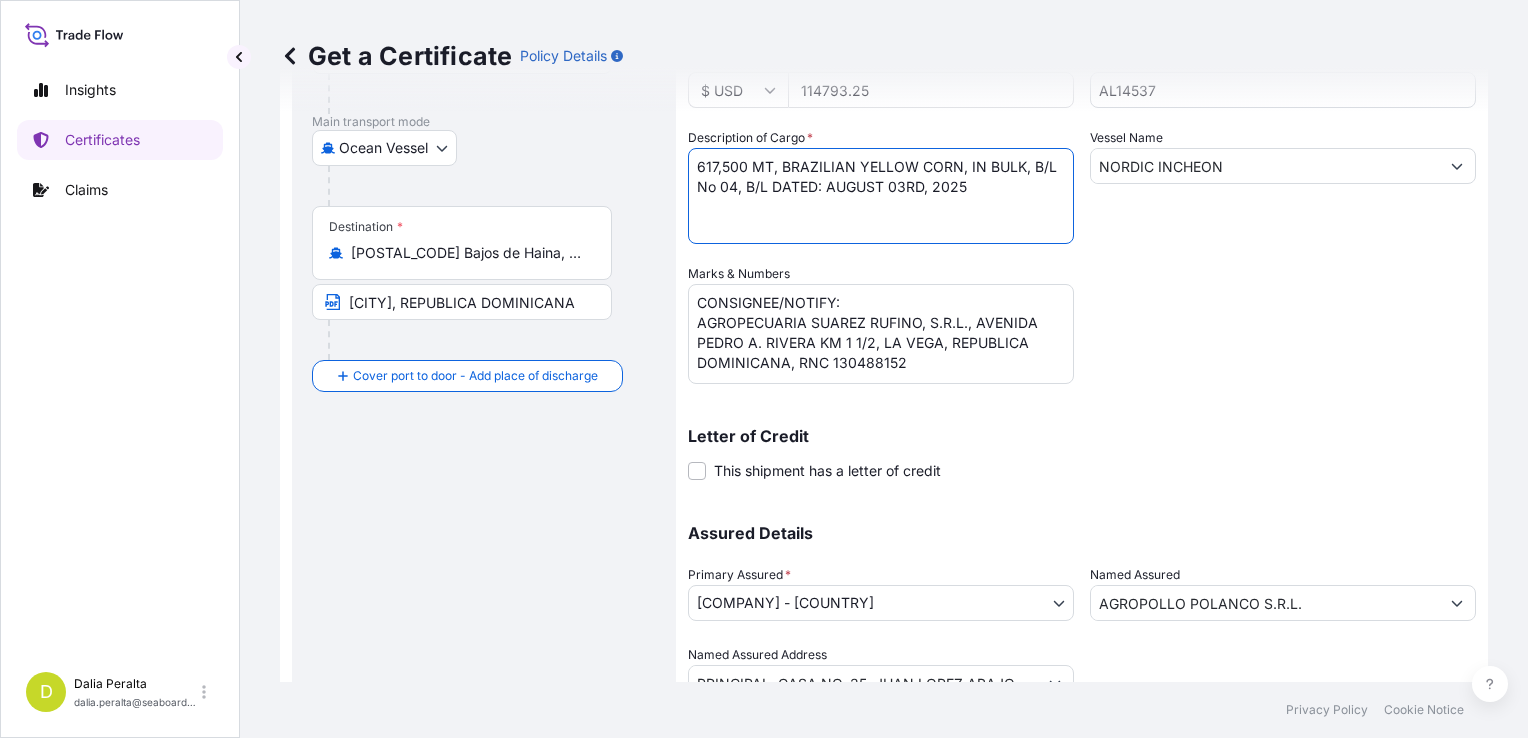 type on "617,500 MT, BRAZILIAN YELLOW CORN, IN BULK, B/L No 04, B/L DATED: AUGUST 03RD, 2025" 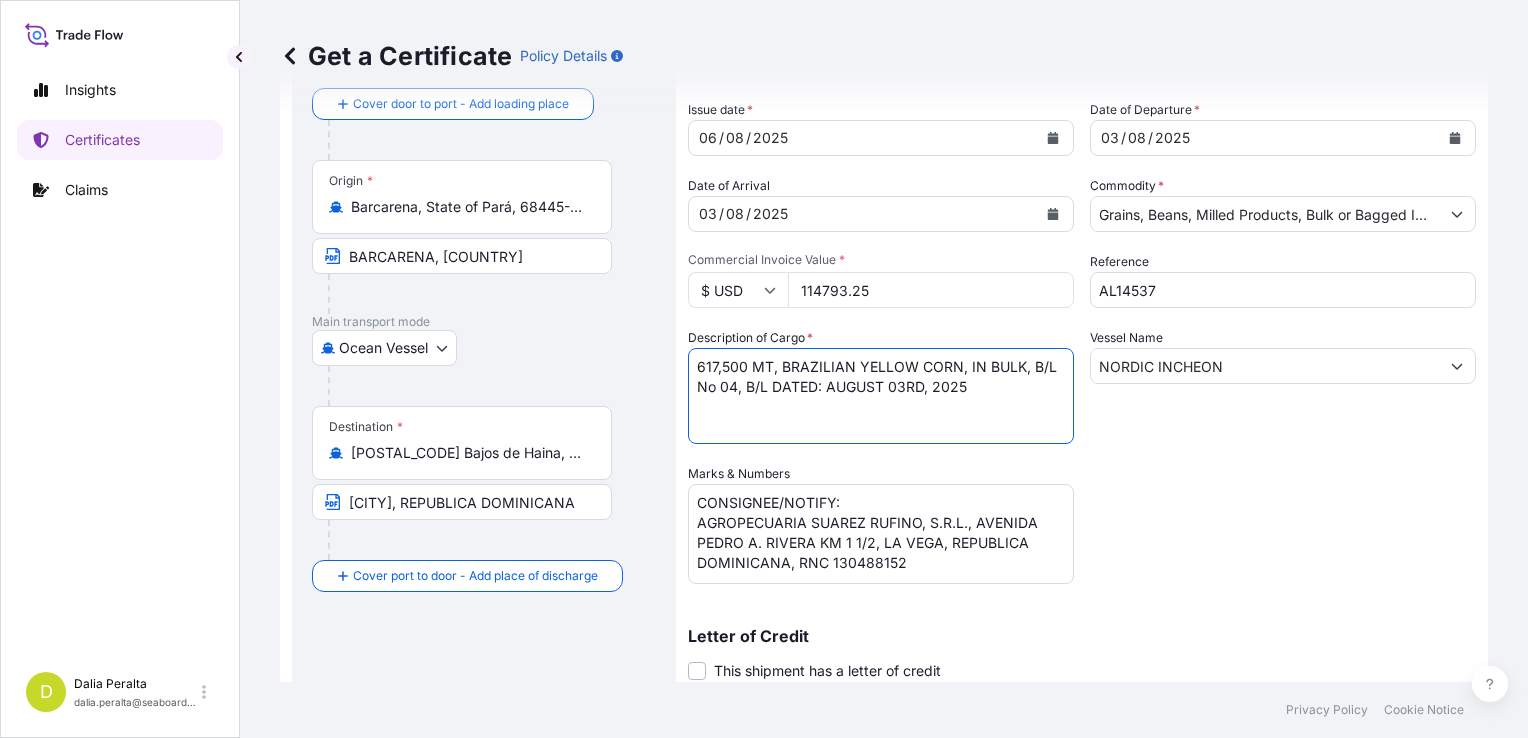 click on "114793.25" at bounding box center [931, 290] 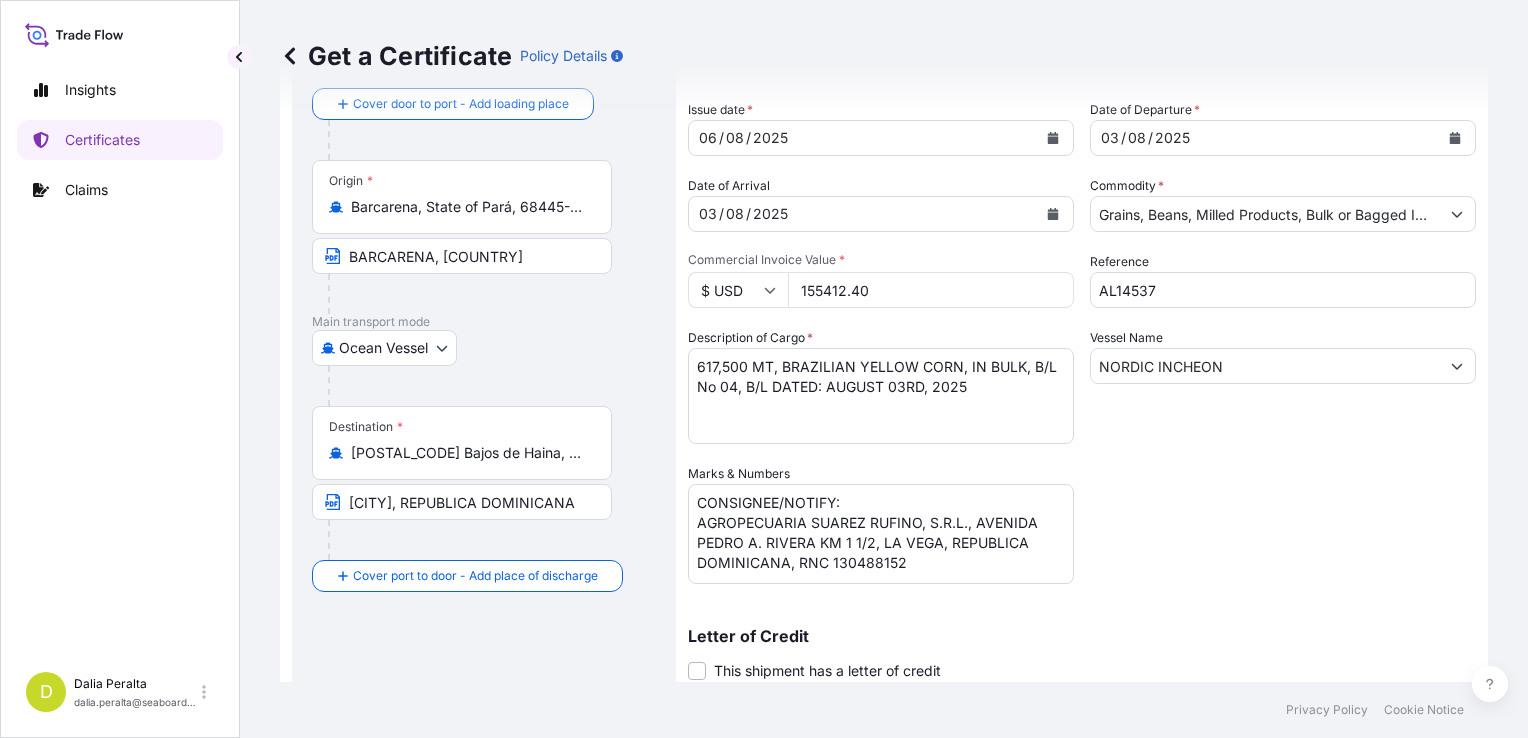type on "155412.40" 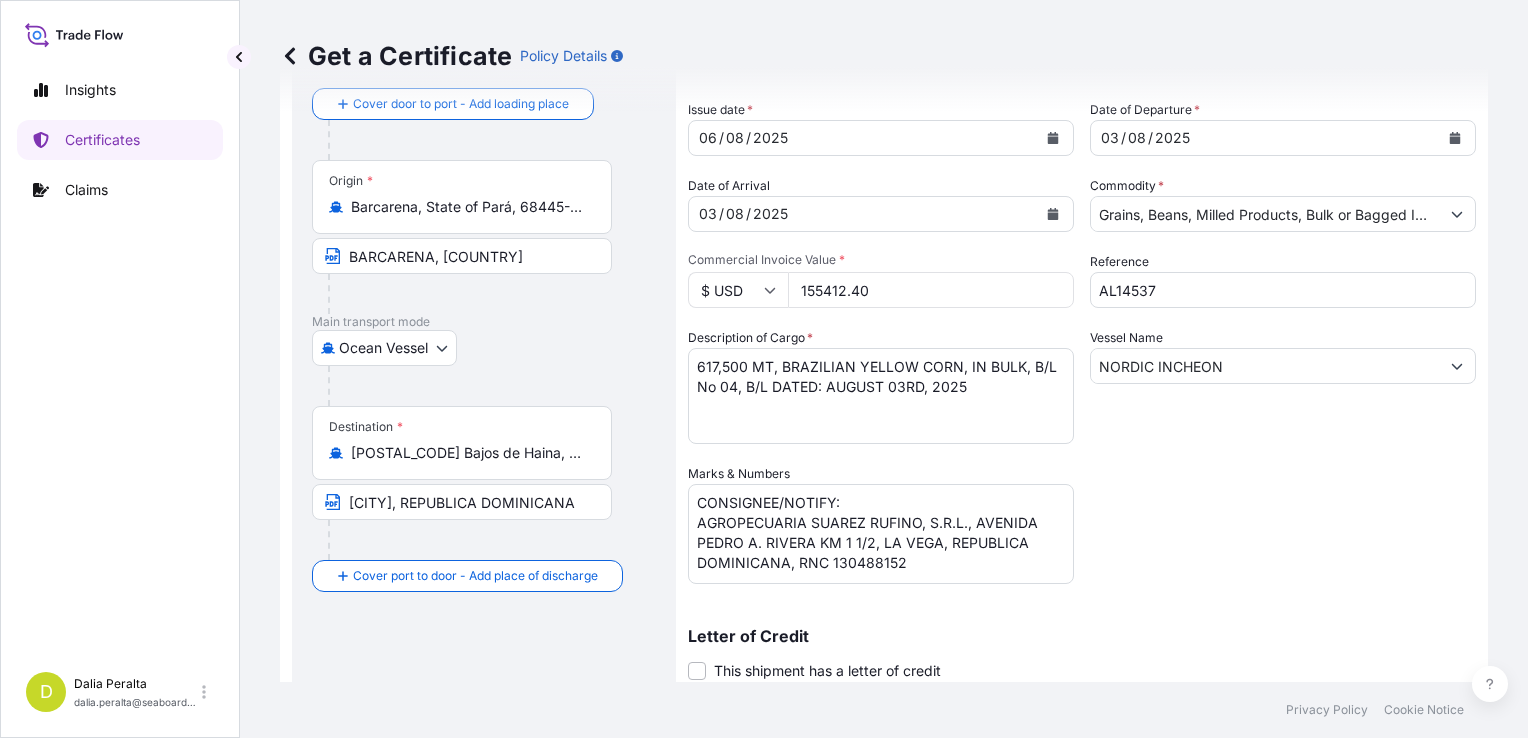 click on "Shipment Details Issue date * 06 / 08 / 2025 Date of Departure * 03 / 08 / 2025 Date of Arrival 03 / 08 / 2025 Commodity * Grains, Beans, Milled Products, Bulk or Bagged Interest Packing Category Commercial Invoice Value    * $ USD 155412.40 Reference AL14537 Description of Cargo * 475,000 MT, BRAZILIAN YELLOW CORN, IN BULK, B/L No 03, B/L DATED: AUGUST 03RD, 2025 Vessel Name NORDIC INCHEON Marks & Numbers CONSIGNEE/NOTIFY:
AGROPOLLO POLANCO S.R.L., PRINCIPAL, CASA NO. 35, JUAN LOPEZ ABAJO, FRENTE A LA ASOCIACIÓN DE CAFICULTORES, MOCA - REPUBLICA DOMINICANA, RNC 130738981 Letter of Credit This shipment has a letter of credit Letter of credit * Letter of credit may not exceed 12000 characters Assured Details Primary Assured * Seaboard Trading - Colombia Seaboard Corporation Seaboard Trading - Colombia Named Assured AGROPOLLO POLANCO S.R.L. Named Assured Address PRINCIPAL, CASA NO. 35, JUAN LOPEZ ABAJO, FRENTE A LA ASOCIACIÓN DE CAFICULTORES, MOCA" at bounding box center [1082, 462] 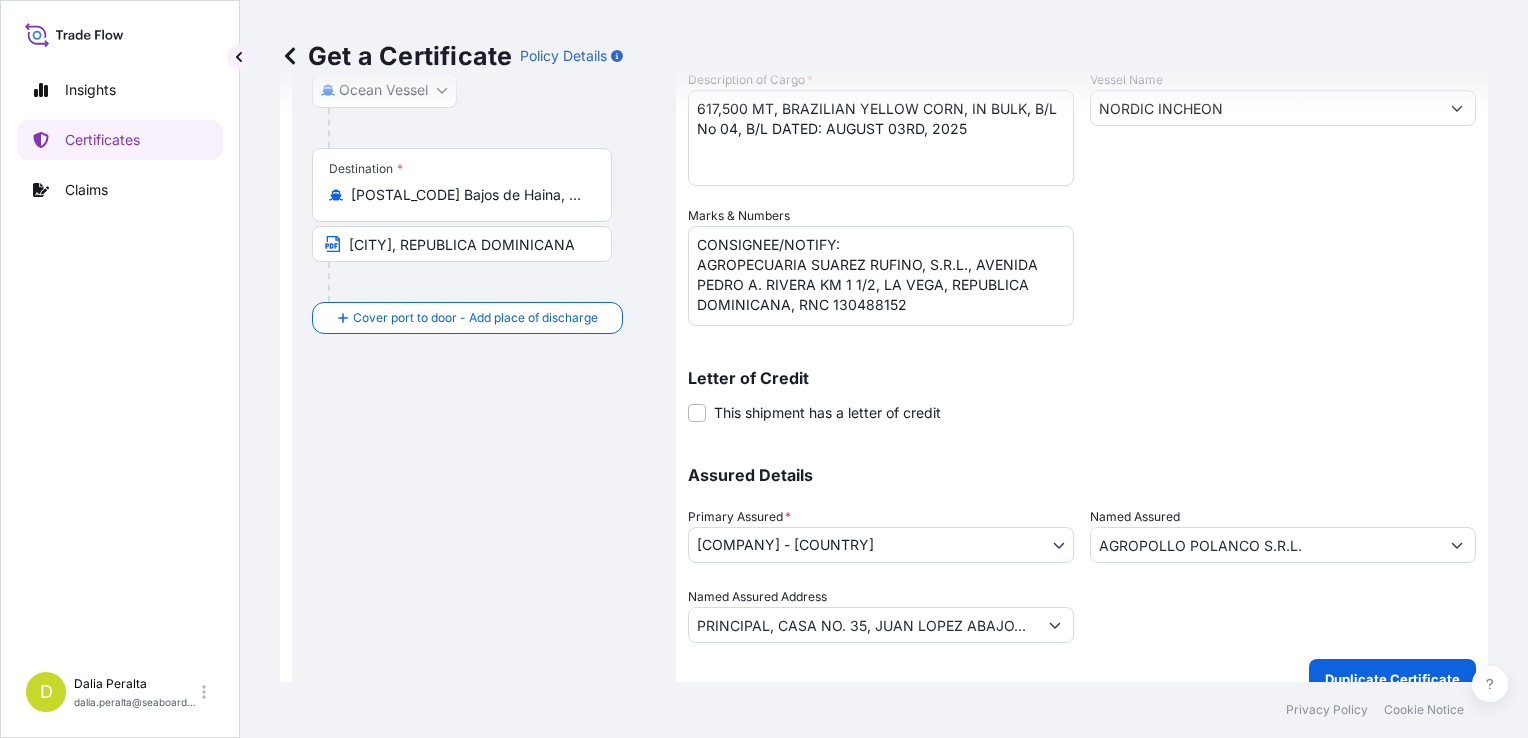 scroll, scrollTop: 385, scrollLeft: 0, axis: vertical 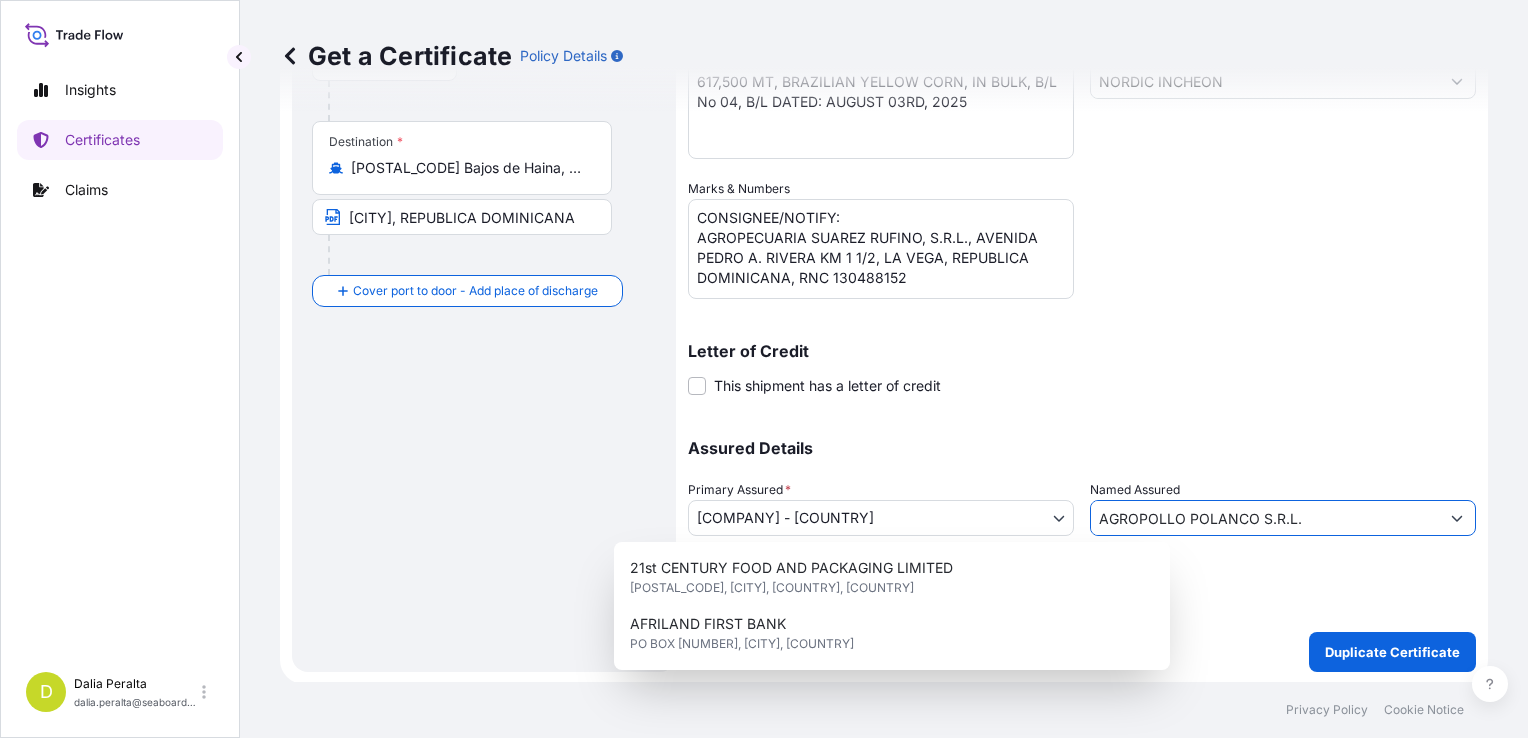 drag, startPoint x: 1328, startPoint y: 518, endPoint x: 1064, endPoint y: 522, distance: 264.0303 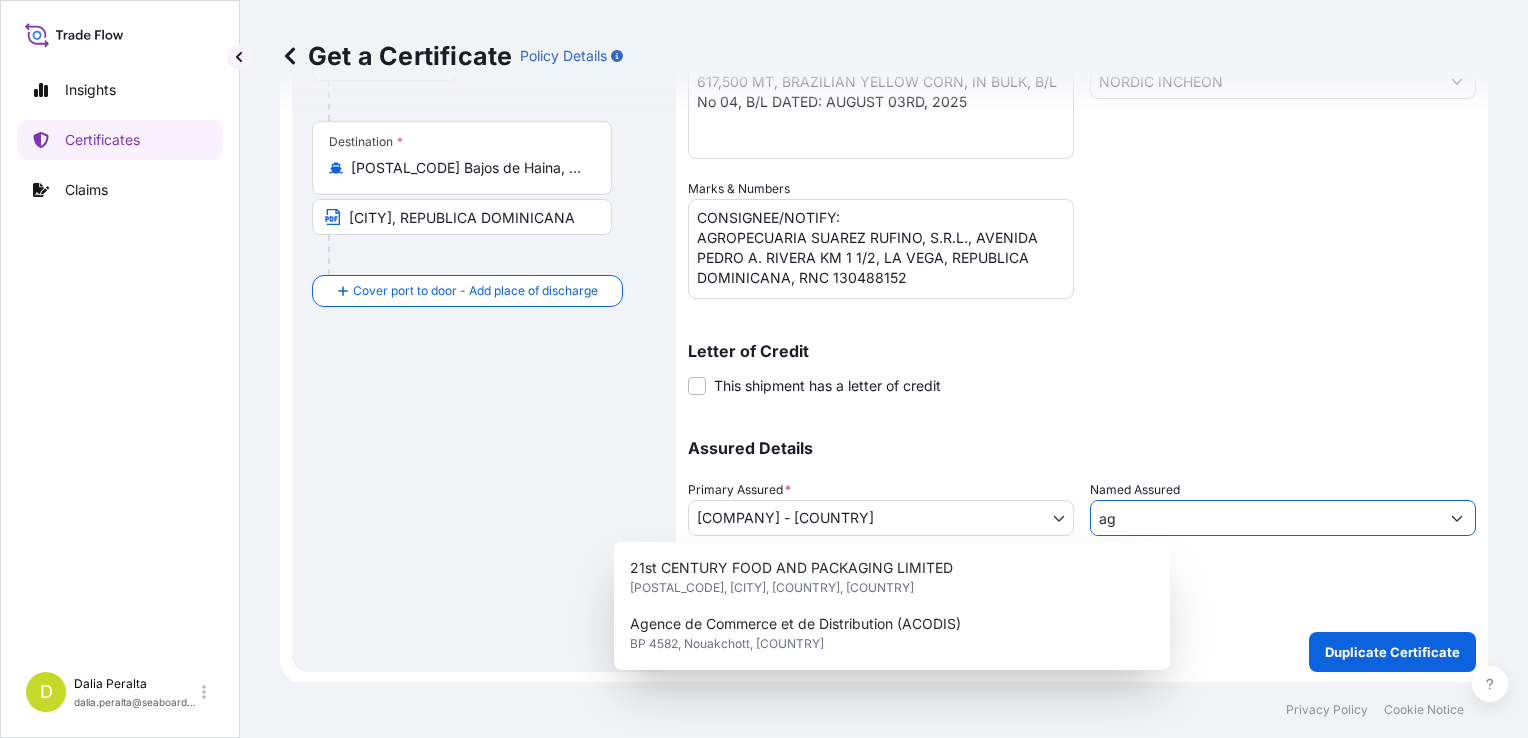 type on "a" 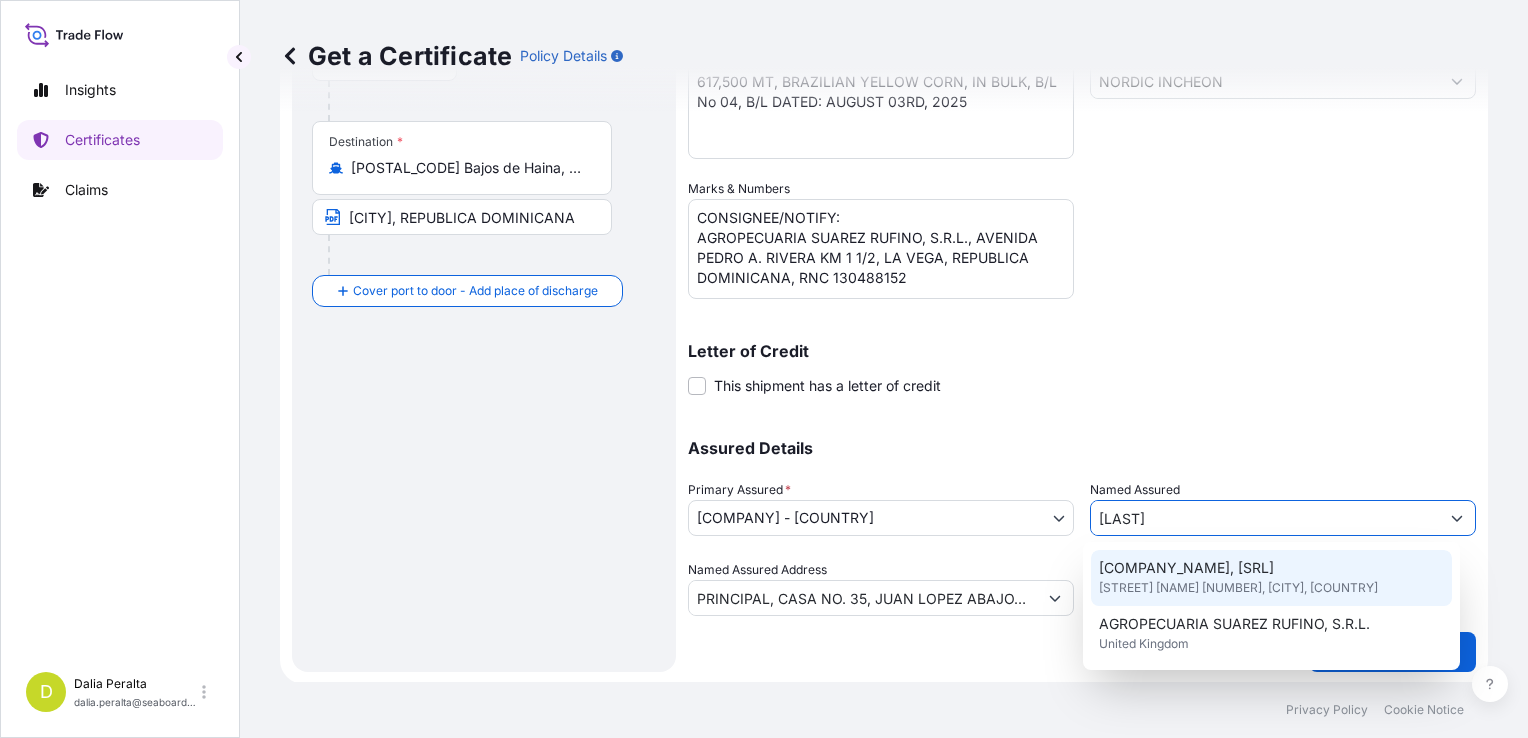 click on "[COMPANY_NAME], [SRL]" at bounding box center [1186, 568] 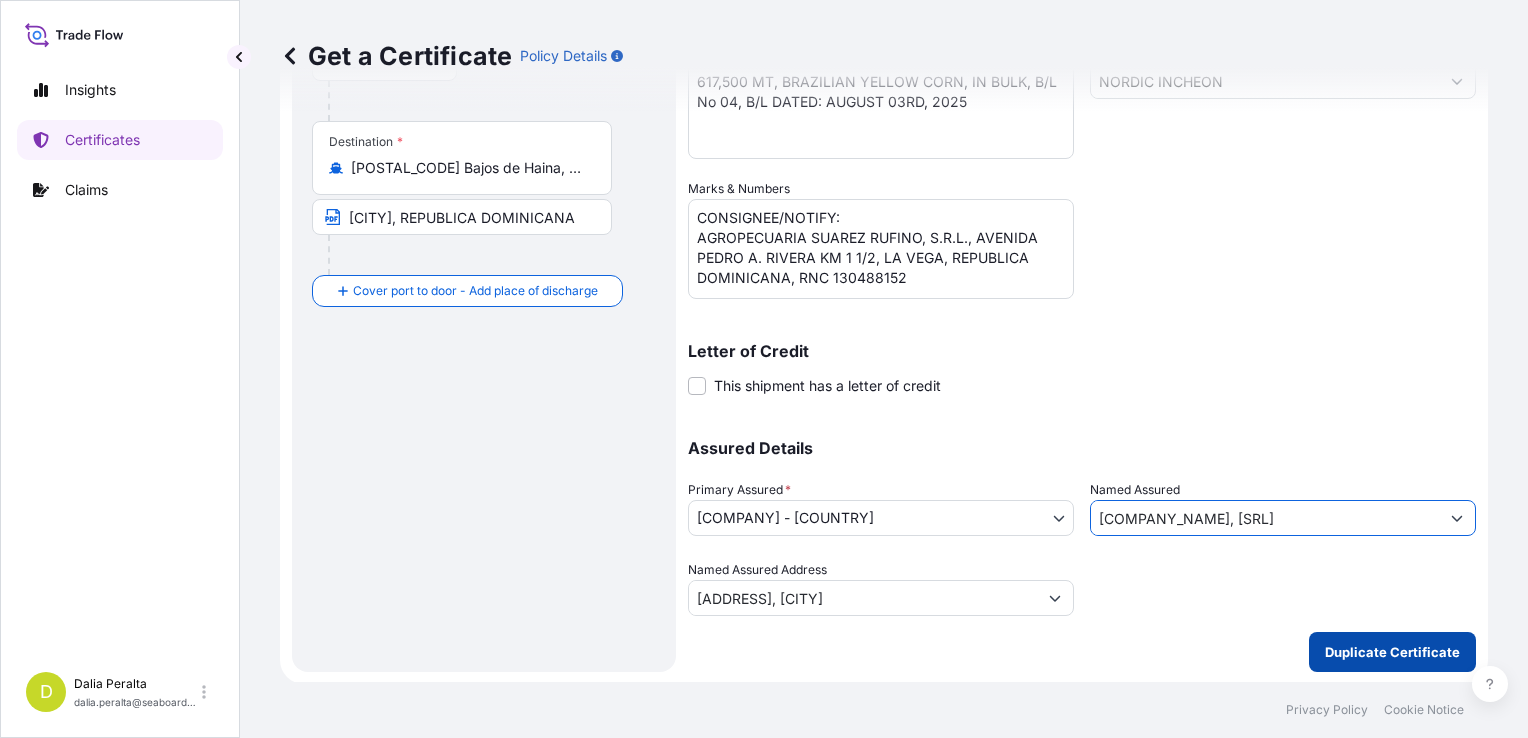 type on "[COMPANY_NAME], [SRL]" 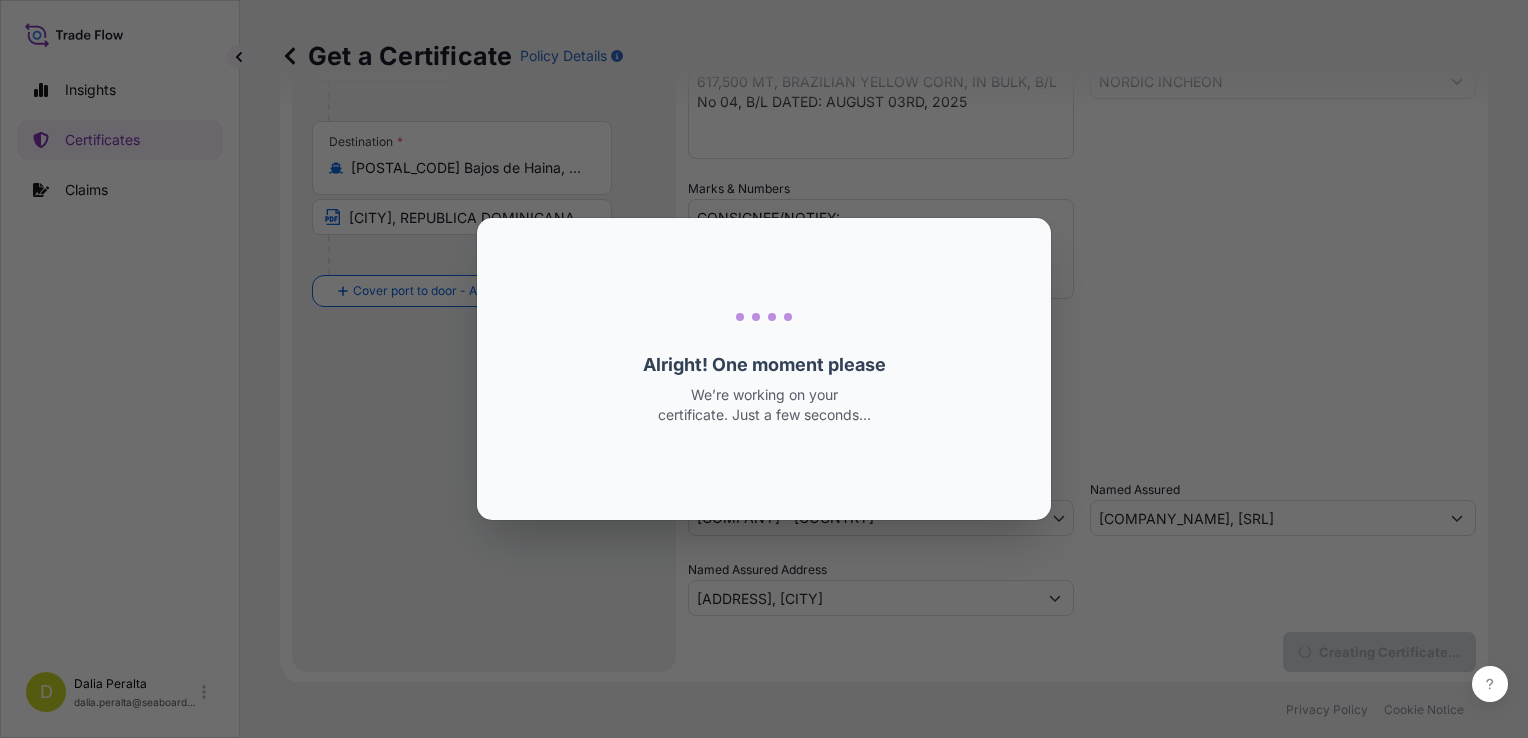 scroll, scrollTop: 0, scrollLeft: 0, axis: both 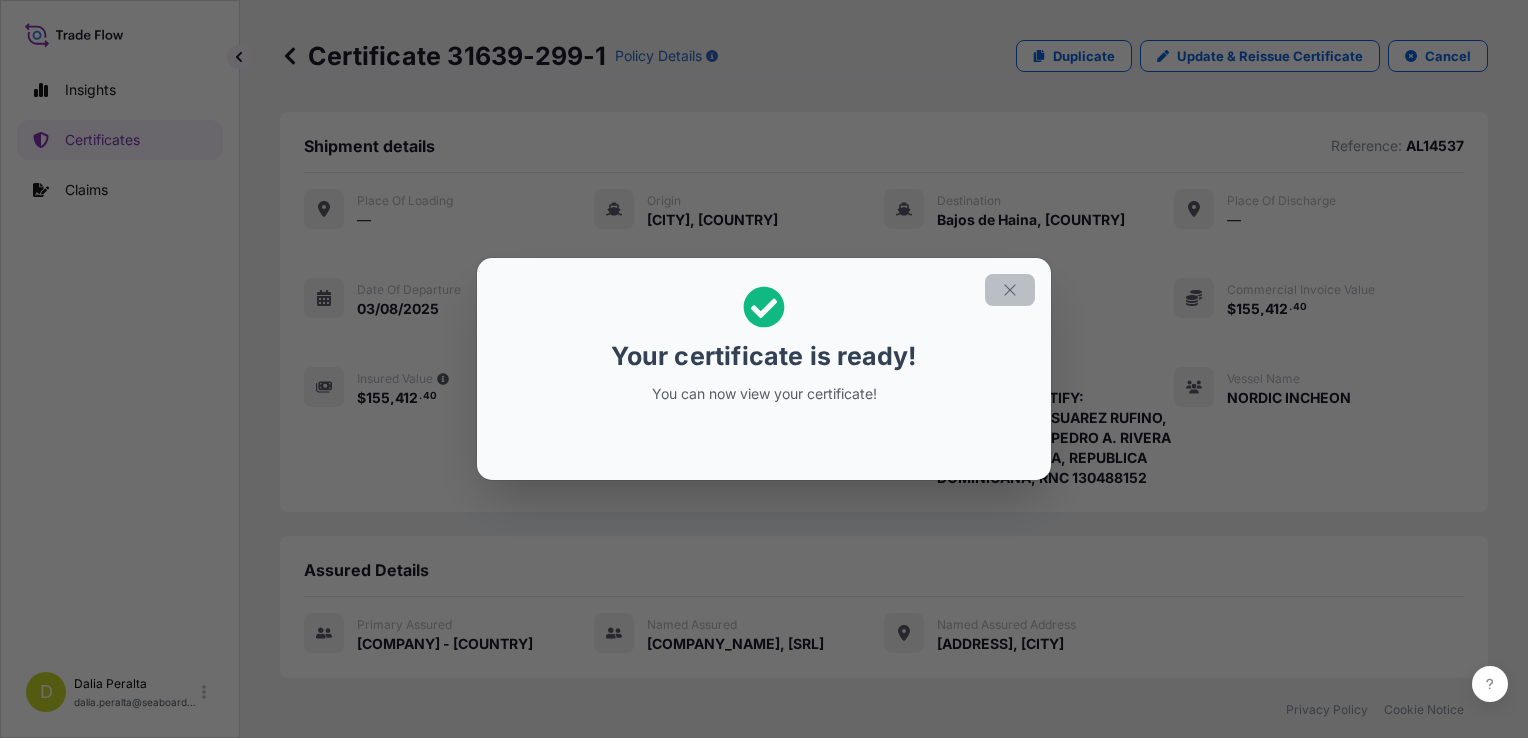click 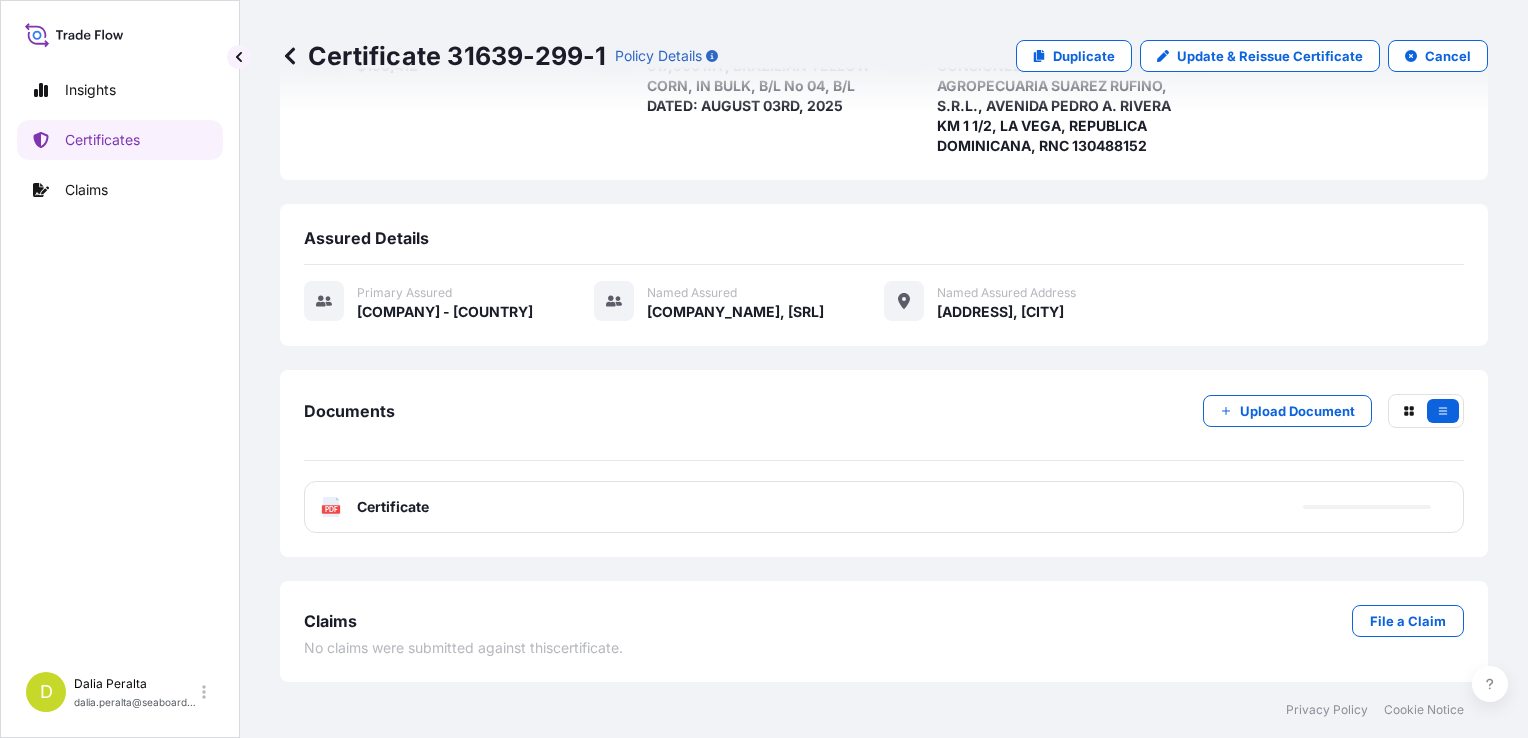 scroll, scrollTop: 385, scrollLeft: 0, axis: vertical 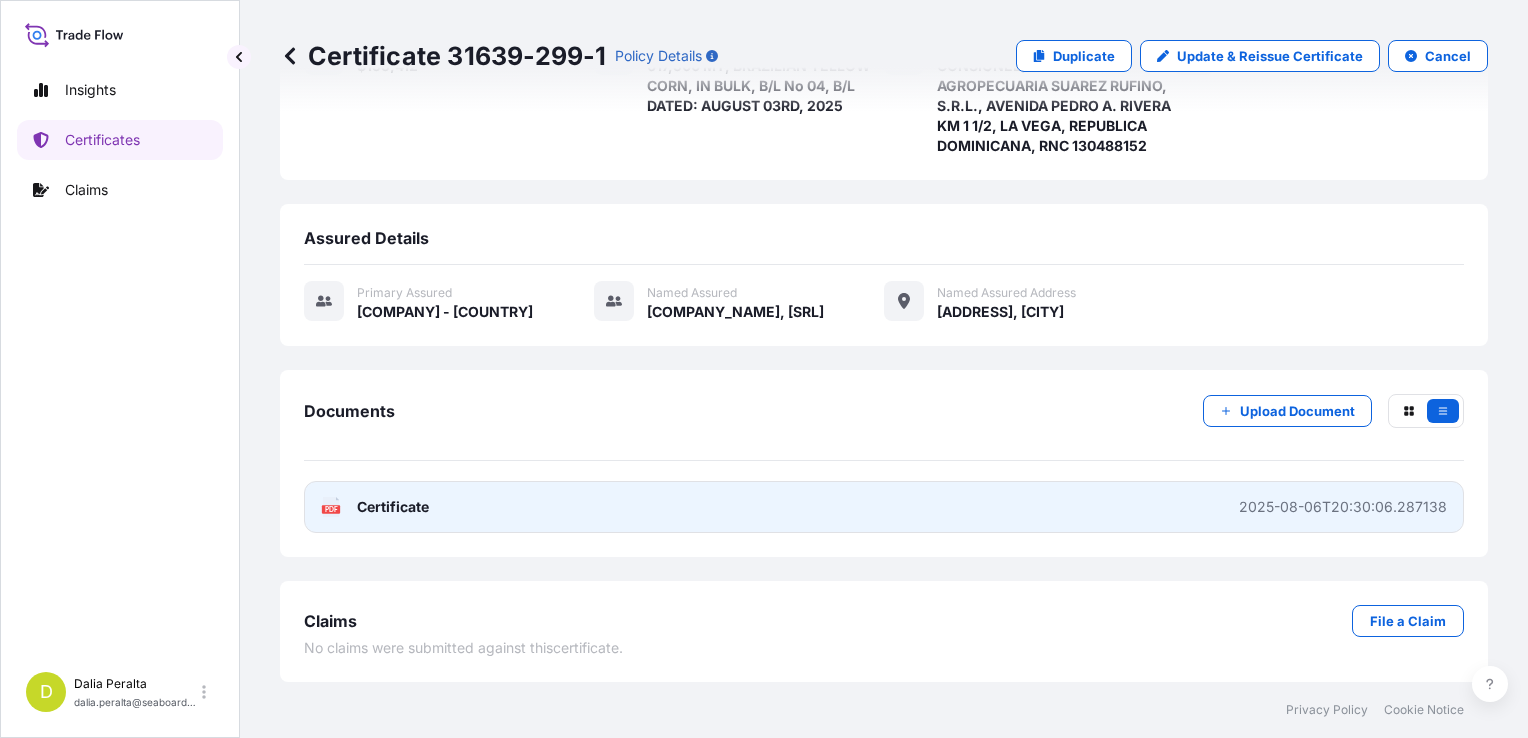 click on "PDF Certificate 2025-08-06T20:30:06.287138" at bounding box center (884, 507) 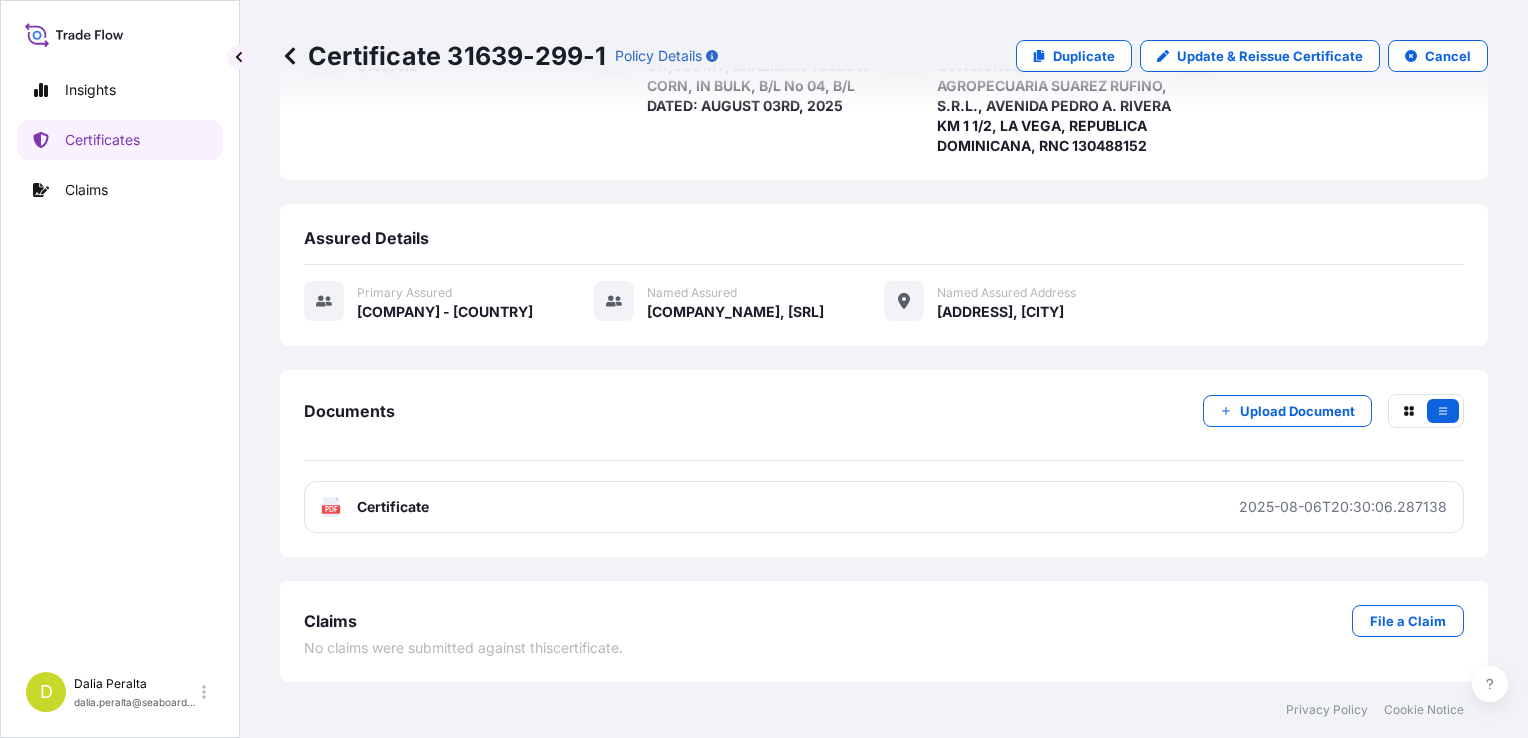 click on "Duplicate" at bounding box center (1084, 56) 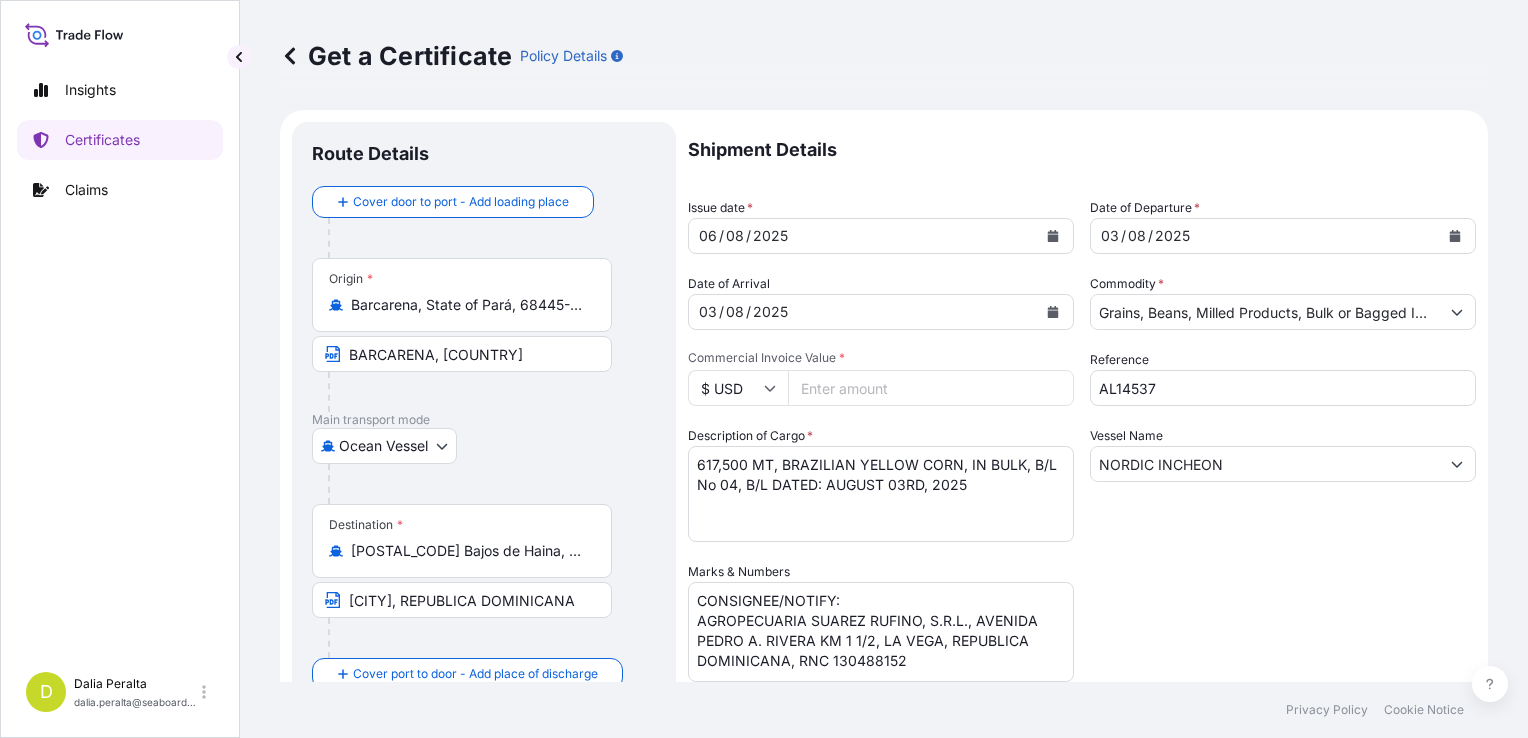 scroll, scrollTop: 0, scrollLeft: 0, axis: both 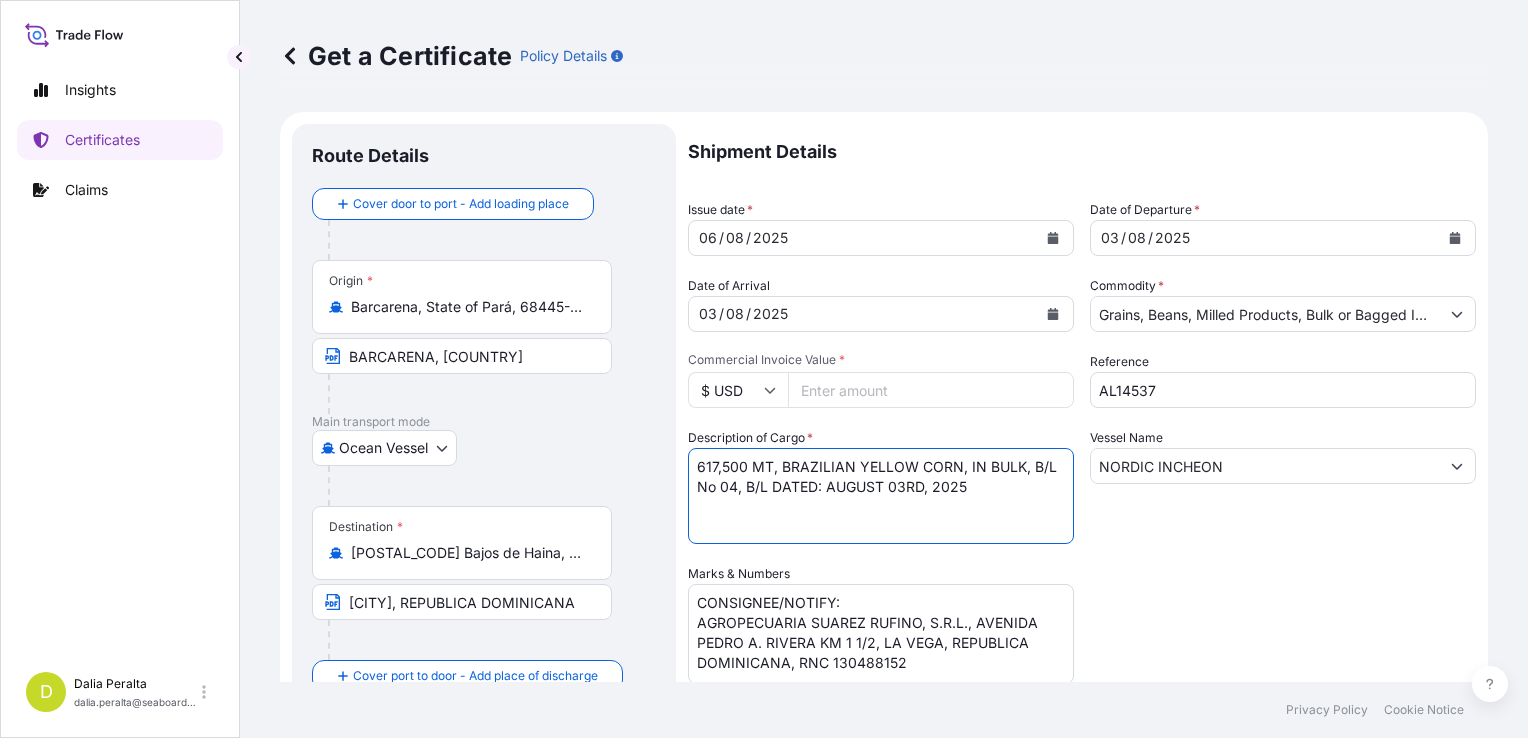 drag, startPoint x: 746, startPoint y: 466, endPoint x: 634, endPoint y: 457, distance: 112.36102 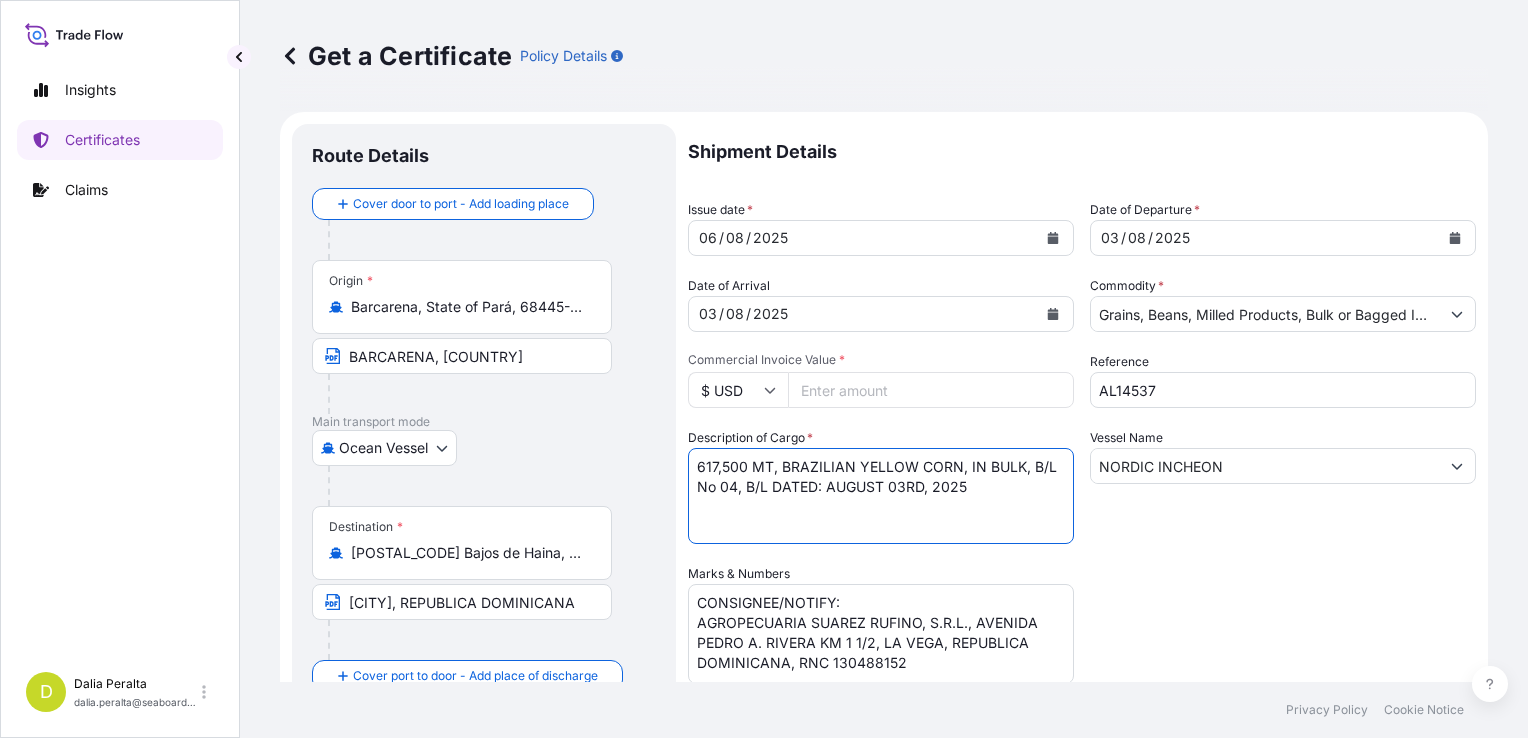 click on "Route Details   Cover door to port - Add loading place Place of loading Road / Inland Road / Inland Origin * Barcarena, State of Pará, 68445-000, Brazil BARCARENA, BRAZIL Main transport mode Ocean Vessel Air Barge Road Ocean Vessel Destination * 91000 Bajos de Haina, Dominican Republic RIO HAINA, REPUBLICA DOMINICANA Cover port to door - Add place of discharge Road / Inland Road / Inland Place of Discharge Shipment Details Issue date * 06 / 08 / [YEAR] Date of Departure * 03 / 08 / [YEAR] Date of Arrival 03 / 08 / [YEAR] Commodity * Grains, Beans, Milled Products, Bulk or Bagged Interest Packing Category Commercial Invoice Value    * $ USD 155412.4 Reference AL14537 Description of Cargo * 617,500 MT, BRAZILIAN YELLOW CORN, IN BULK, B/L No 04, B/L DATED: AUGUST 03RD, [YEAR] Vessel Name NORDIC INCHEON Marks & Numbers CONSIGNEE/NOTIFY:
AGROPECUARIA SUAREZ RUFINO, S.R.L., AVENIDA PEDRO A. RIVERA KM 1 1/2, LA VEGA, REPUBLICA DOMINICANA, RNC 130488152 Letter of Credit This shipment has a letter of credit Letter of credit" at bounding box center (884, 590) 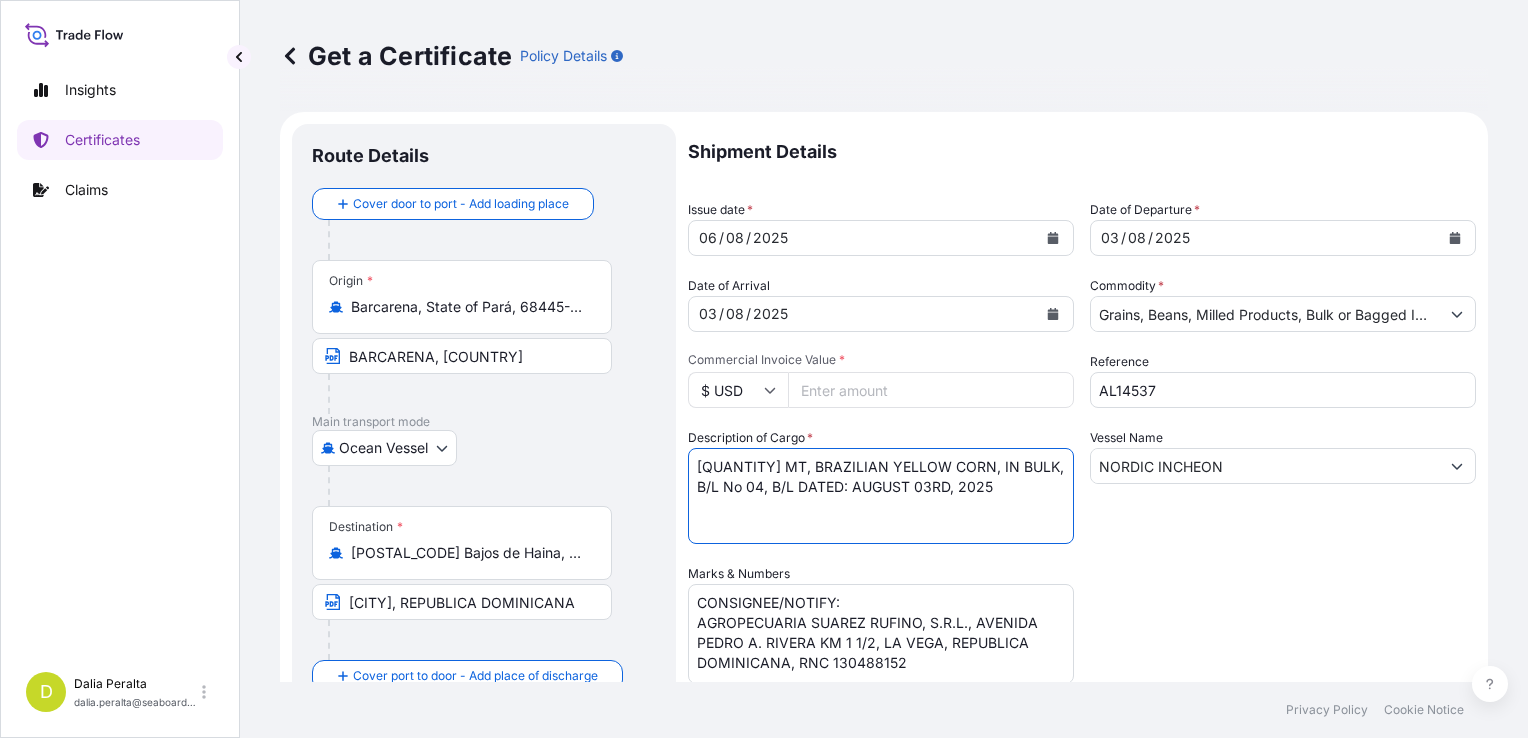 click on "617,500 MT, BRAZILIAN YELLOW CORN, IN BULK, B/L No 04, B/L DATED: AUGUST 03RD, 2025" at bounding box center [881, 496] 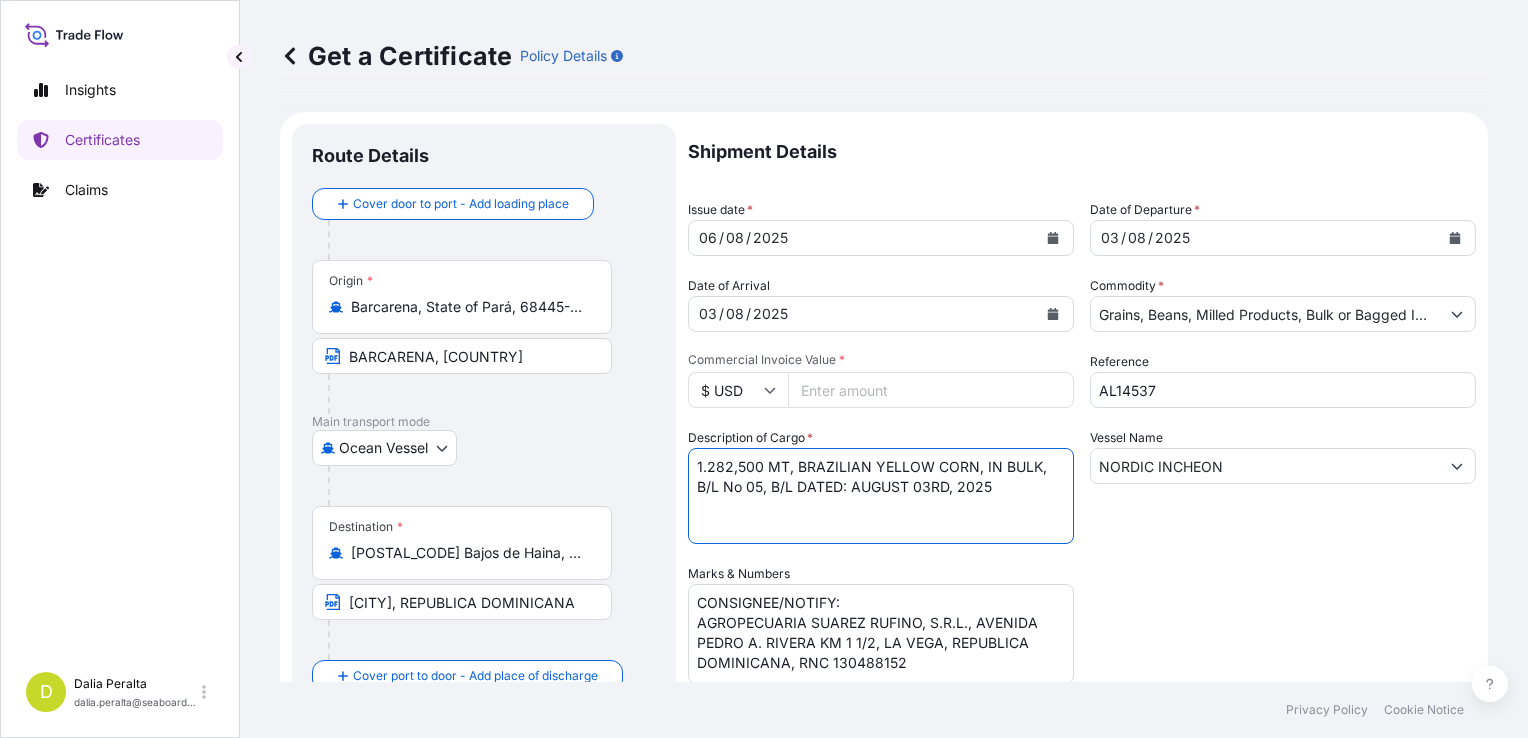 type on "1.282,500 MT, BRAZILIAN YELLOW CORN, IN BULK, B/L No 05, B/L DATED: AUGUST 03RD, 2025" 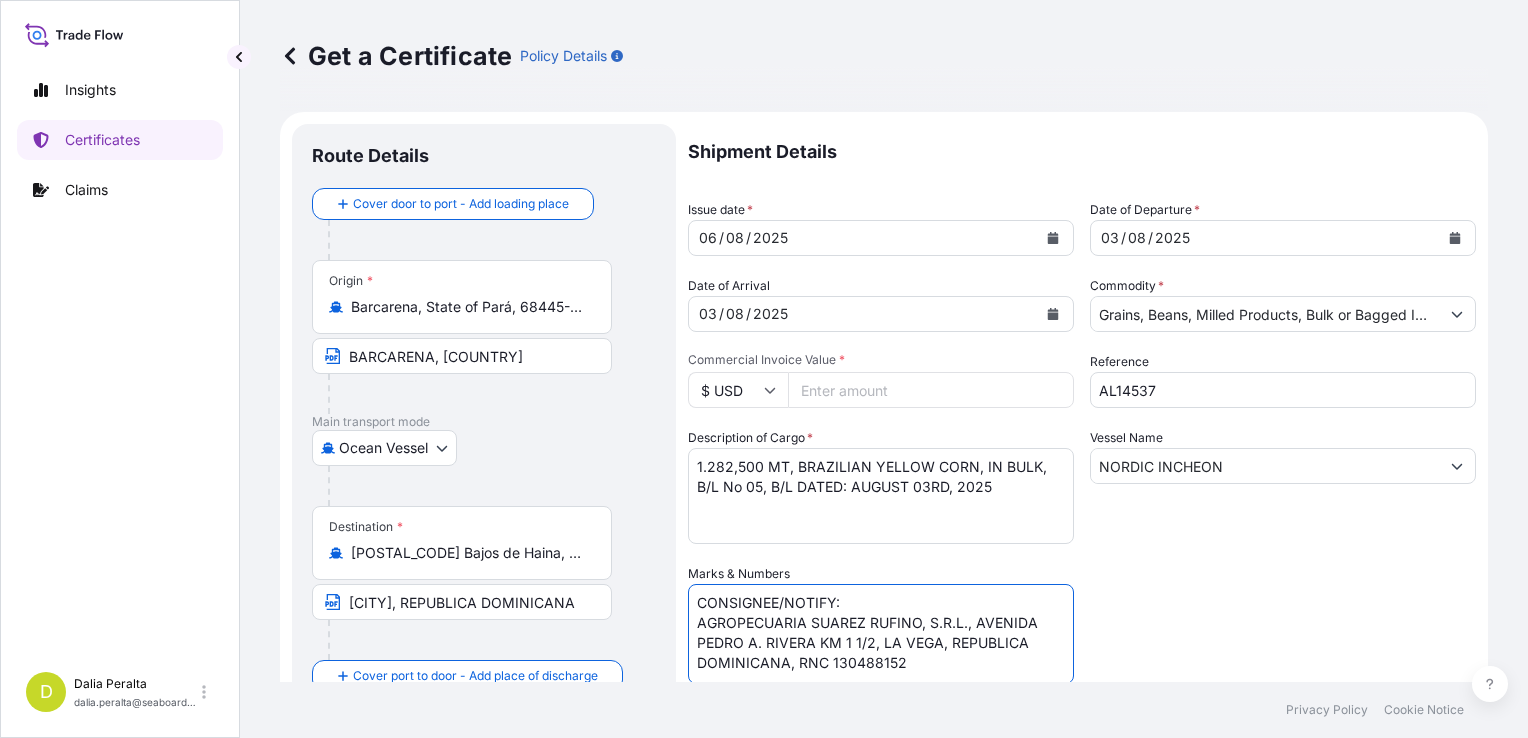 drag, startPoint x: 928, startPoint y: 672, endPoint x: 668, endPoint y: 621, distance: 264.9547 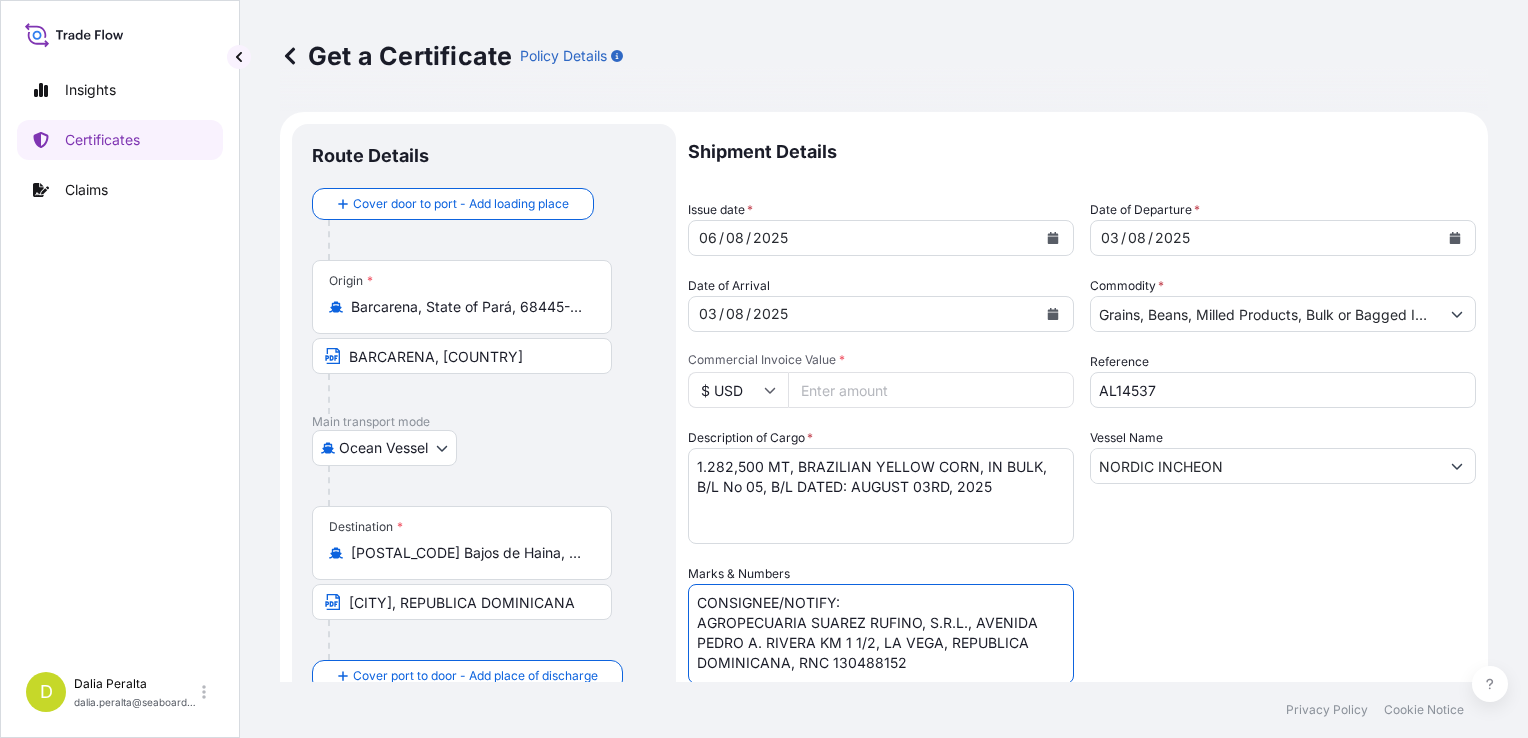 click on "Route Details   Cover door to port - Add loading place Place of loading Road / Inland Road / Inland Origin * Barcarena, State of Pará, 68445-000, Brazil BARCARENA, BRAZIL Main transport mode Ocean Vessel Air Barge Road Ocean Vessel Destination * 91000 Bajos de Haina, Dominican Republic RIO HAINA, REPUBLICA DOMINICANA Cover port to door - Add place of discharge Road / Inland Road / Inland Place of Discharge Shipment Details Issue date * 06 / 08 / [YEAR] Date of Departure * 03 / 08 / [YEAR] Date of Arrival 03 / 08 / [YEAR] Commodity * Grains, Beans, Milled Products, Bulk or Bagged Interest Packing Category Commercial Invoice Value    * $ USD 155412.4 Reference AL14537 Description of Cargo * 617,500 MT, BRAZILIAN YELLOW CORN, IN BULK, B/L No 04, B/L DATED: AUGUST 03RD, [YEAR] Vessel Name NORDIC INCHEON Marks & Numbers CONSIGNEE/NOTIFY:
AGROPECUARIA SUAREZ RUFINO, S.R.L., AVENIDA PEDRO A. RIVERA KM 1 1/2, LA VEGA, REPUBLICA DOMINICANA, RNC 130488152 Letter of Credit This shipment has a letter of credit Letter of credit" at bounding box center [884, 590] 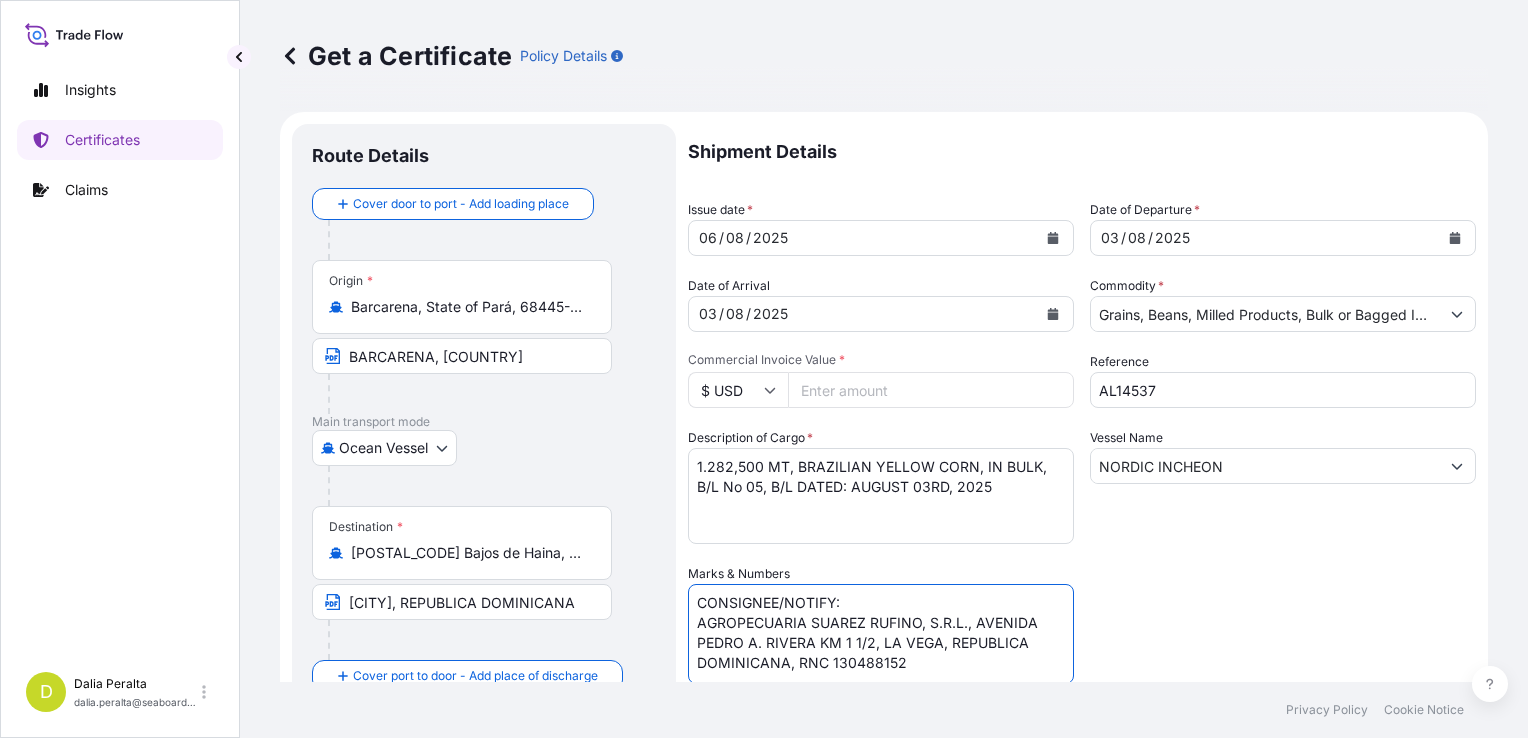 drag, startPoint x: 904, startPoint y: 662, endPoint x: 644, endPoint y: 624, distance: 262.76224 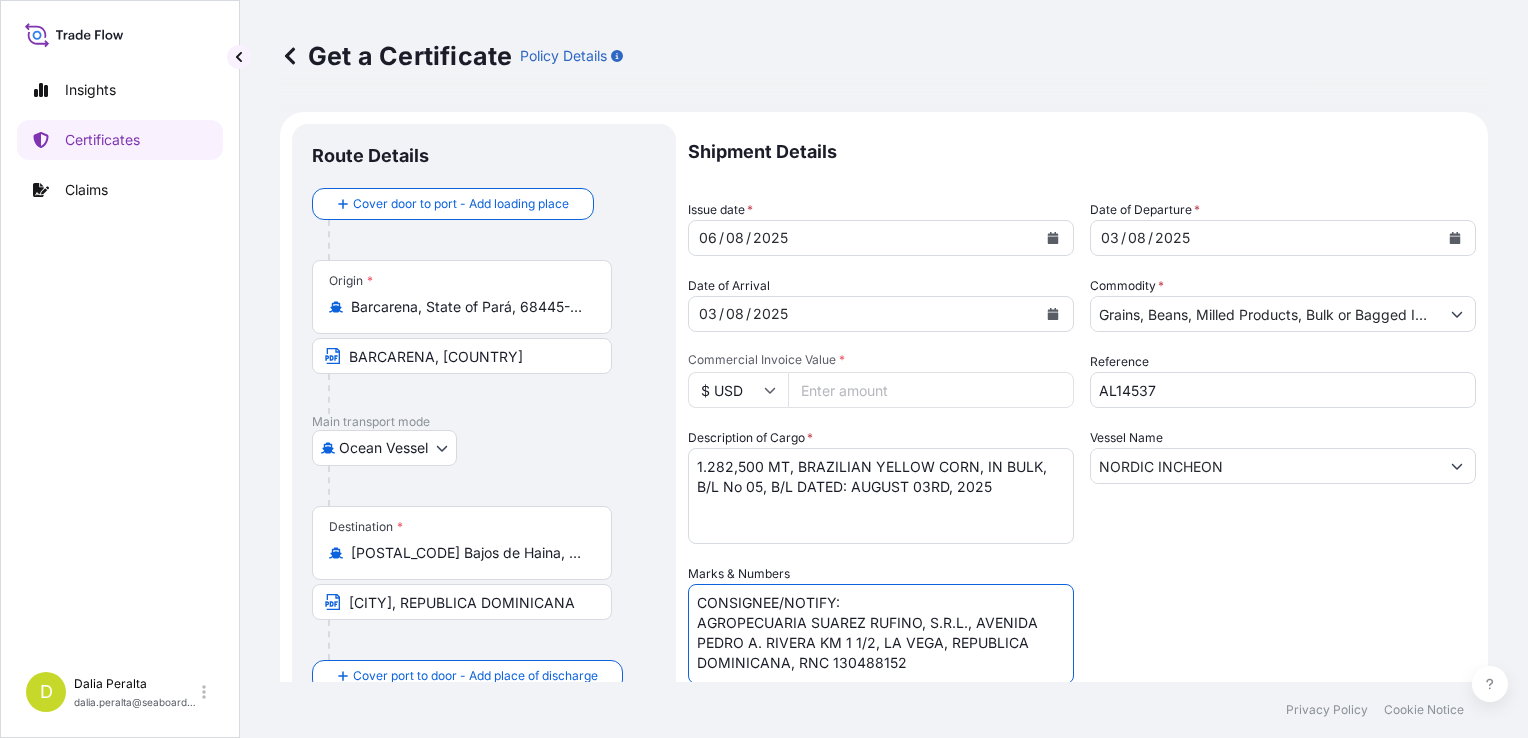 paste on "PROCESADORA DE ALIMENTOS JOHANNA S.R.L., CAMINO REAL PROVINCIA DE PERAVIA, REPUBLICA DOMINICANA, RNC [RNC_NUMBER]" 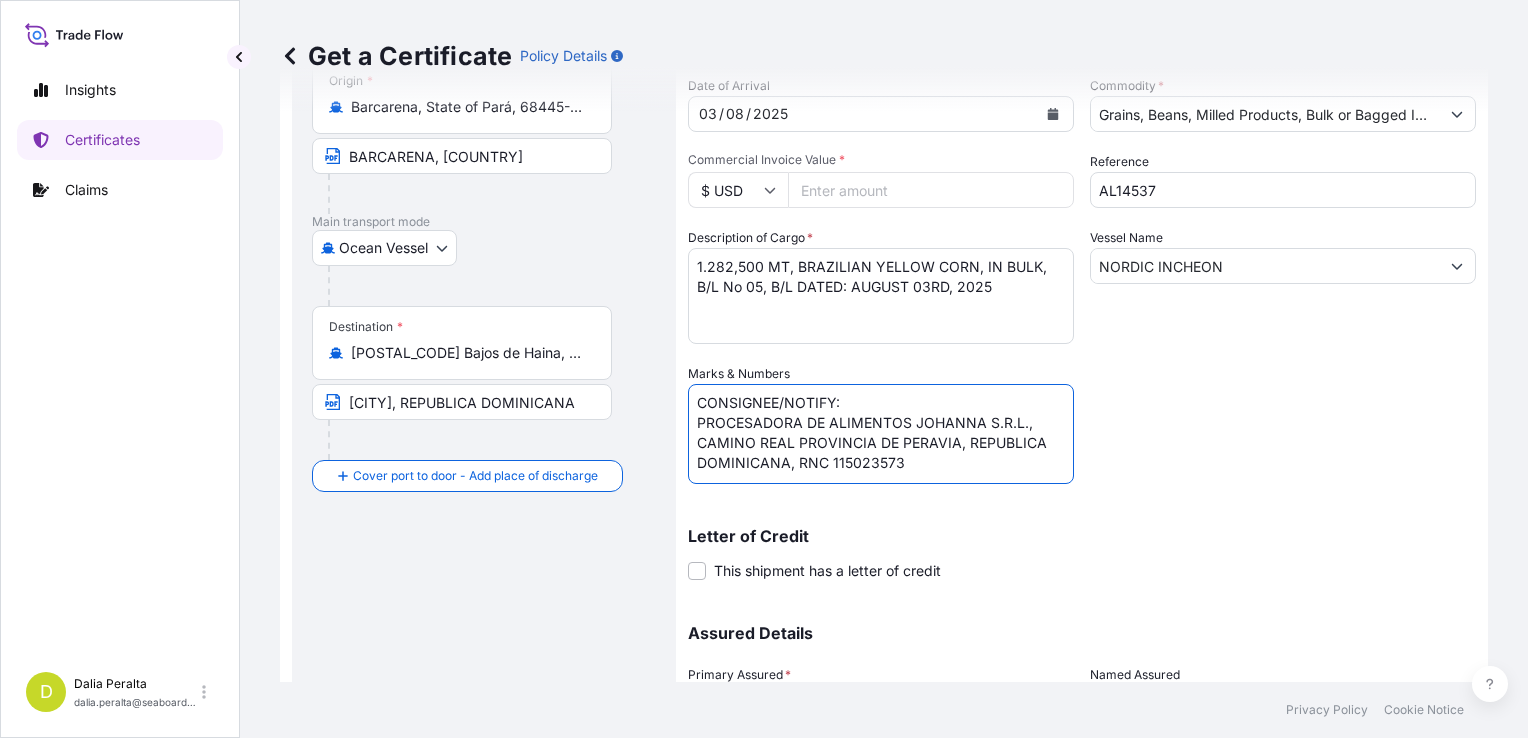 scroll, scrollTop: 385, scrollLeft: 0, axis: vertical 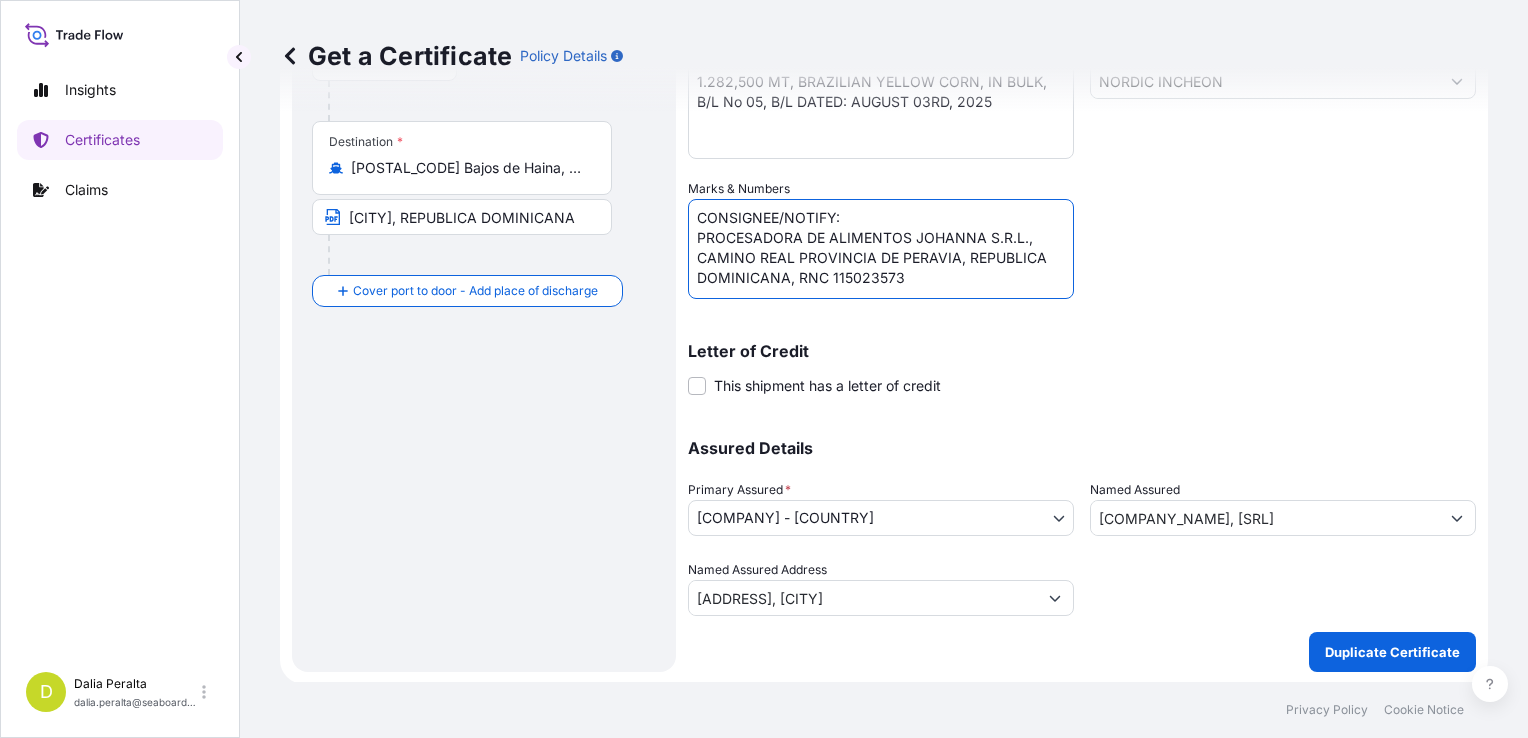 type on "CONSIGNEE/NOTIFY:
PROCESADORA DE ALIMENTOS JOHANNA S.R.L., CAMINO REAL PROVINCIA DE PERAVIA, REPUBLICA DOMINICANA, RNC 115023573" 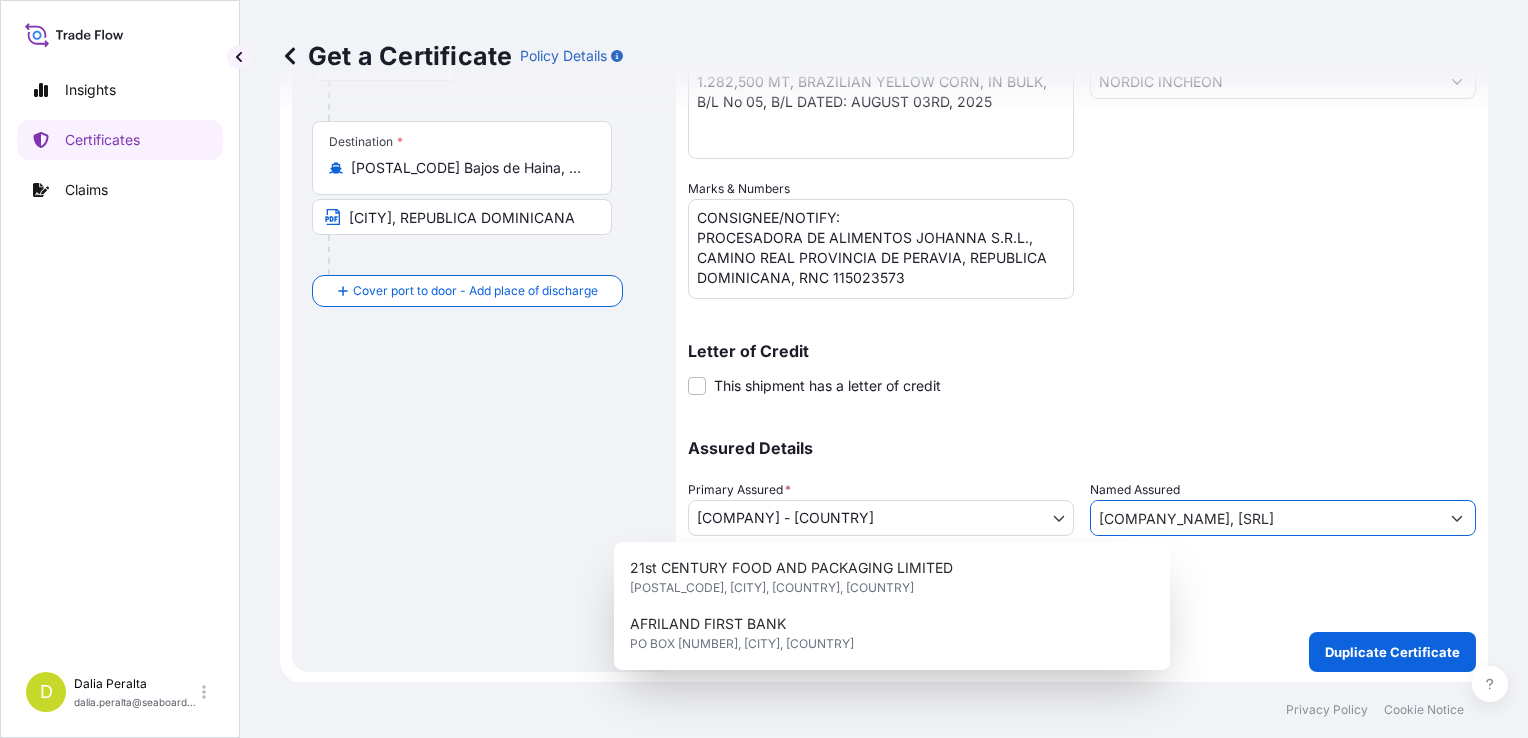 drag, startPoint x: 1349, startPoint y: 517, endPoint x: 964, endPoint y: 533, distance: 385.33234 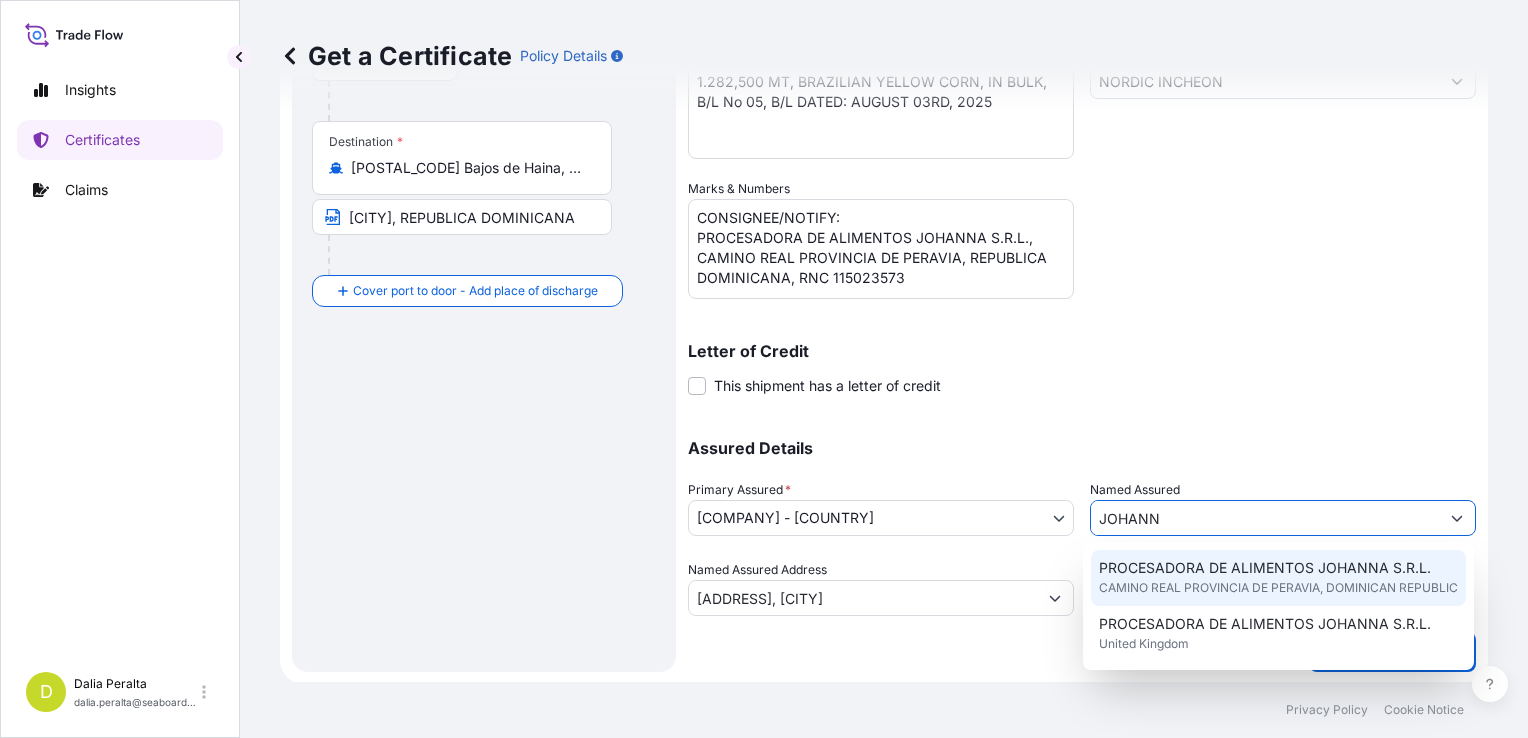 click on "PROCESADORA DE ALIMENTOS JOHANNA S.R.L." at bounding box center (1265, 568) 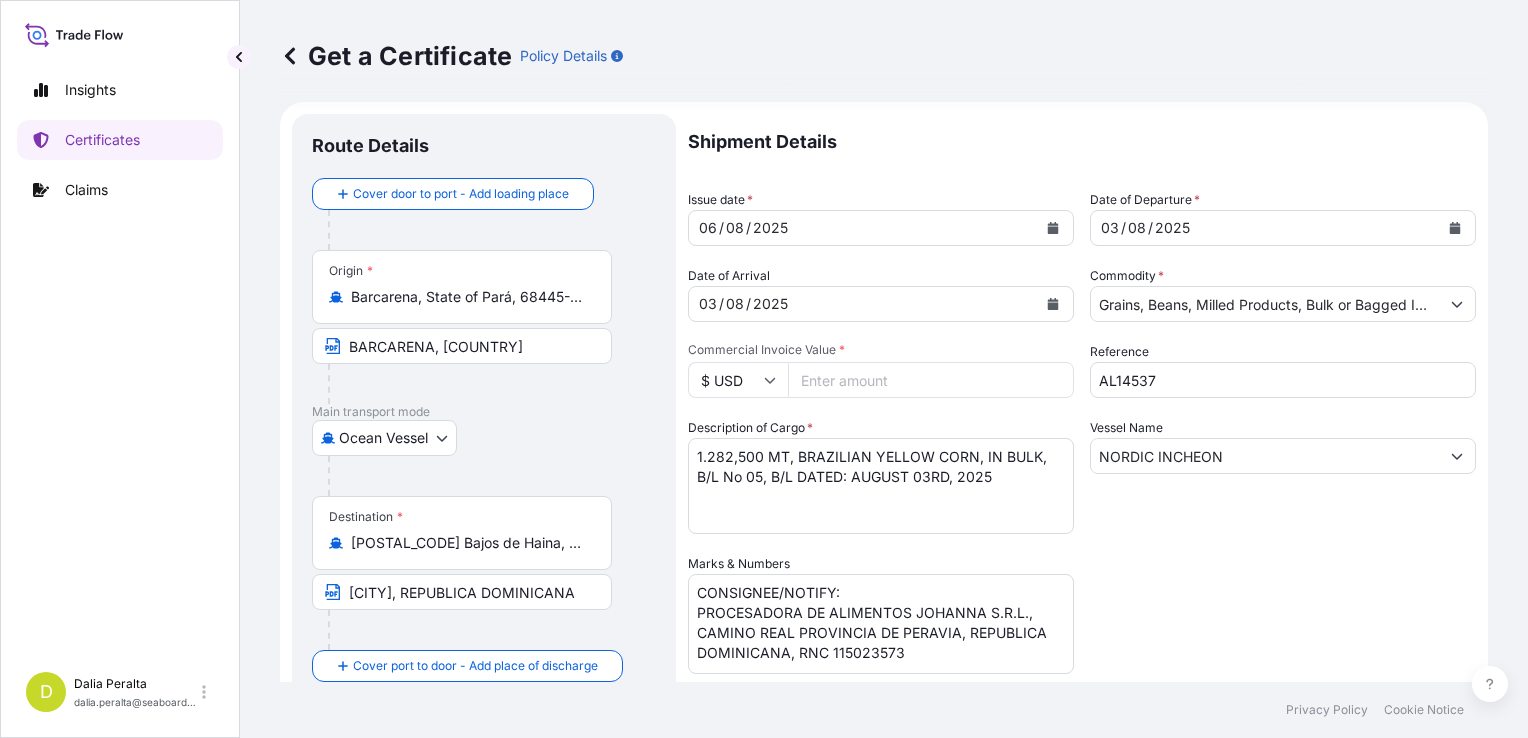 scroll, scrollTop: 0, scrollLeft: 0, axis: both 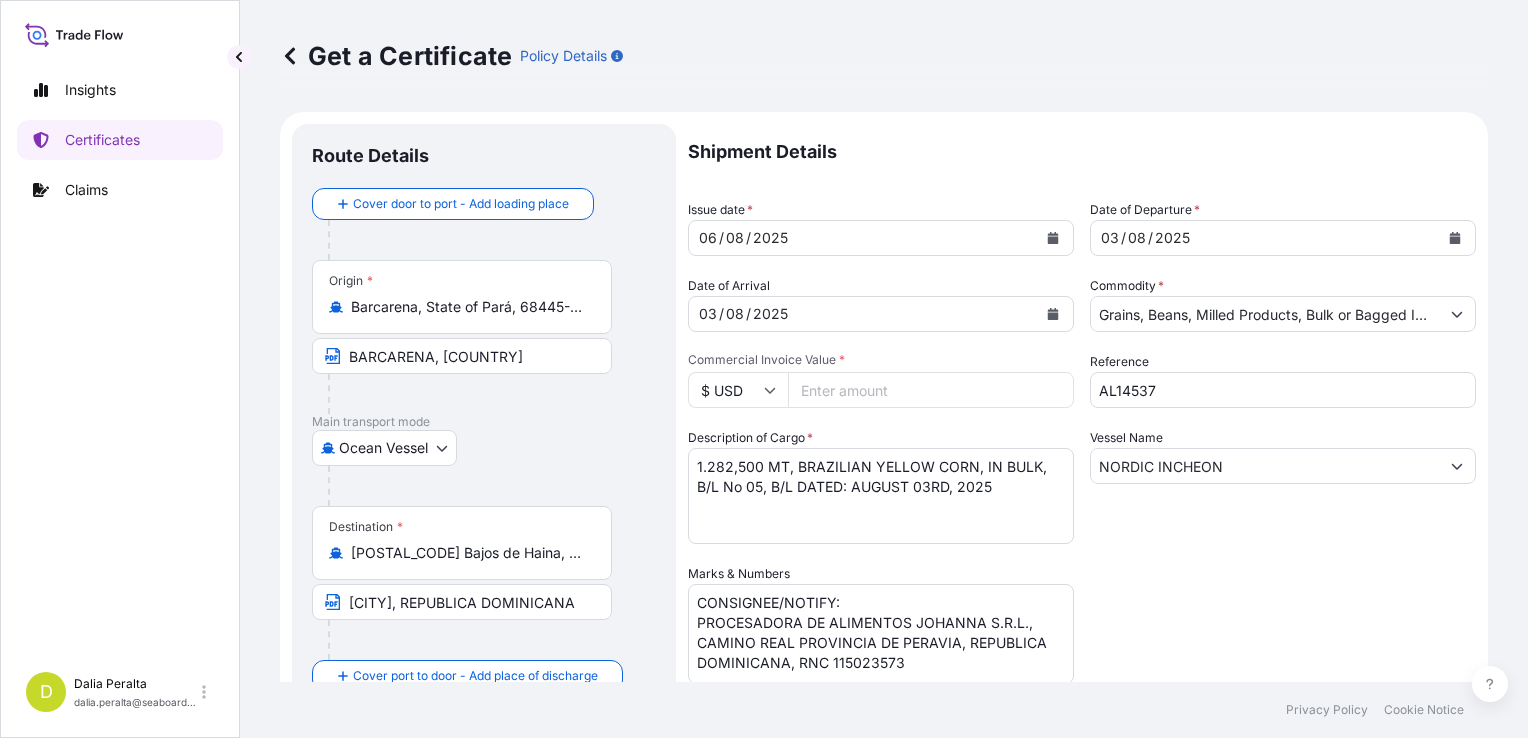 type on "PROCESADORA DE ALIMENTOS JOHANNA S.R.L." 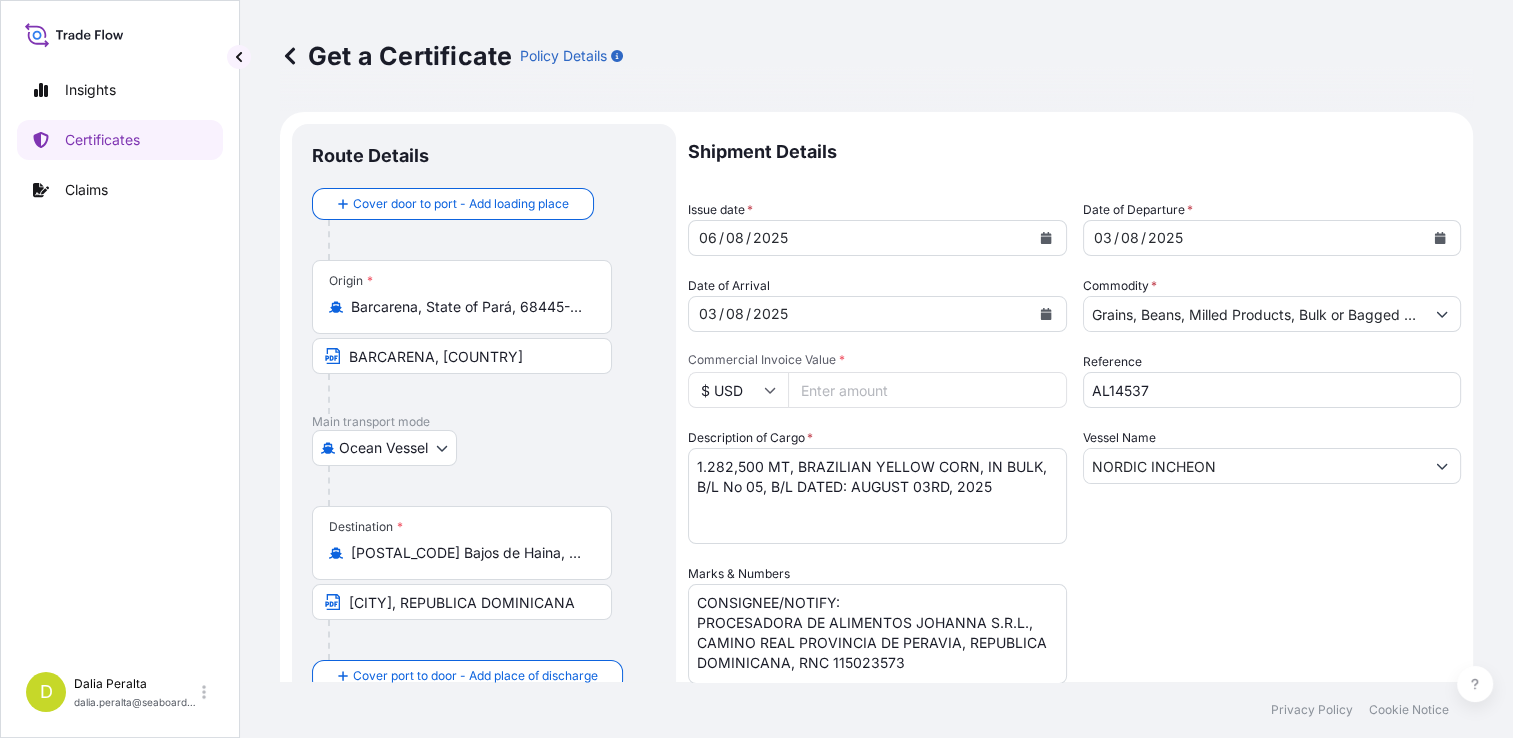 click on "[NUMBER]" at bounding box center (927, 390) 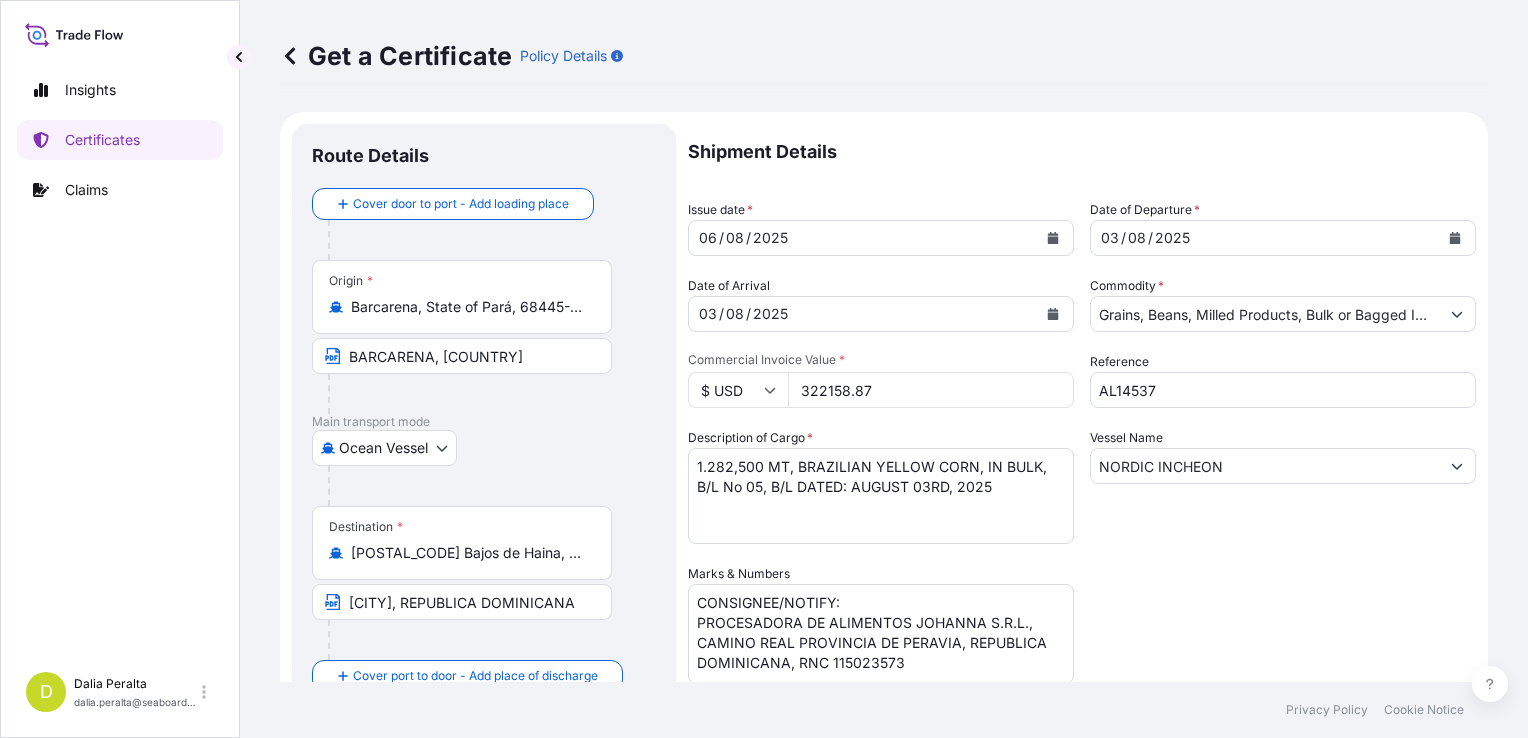 type on "322158.87" 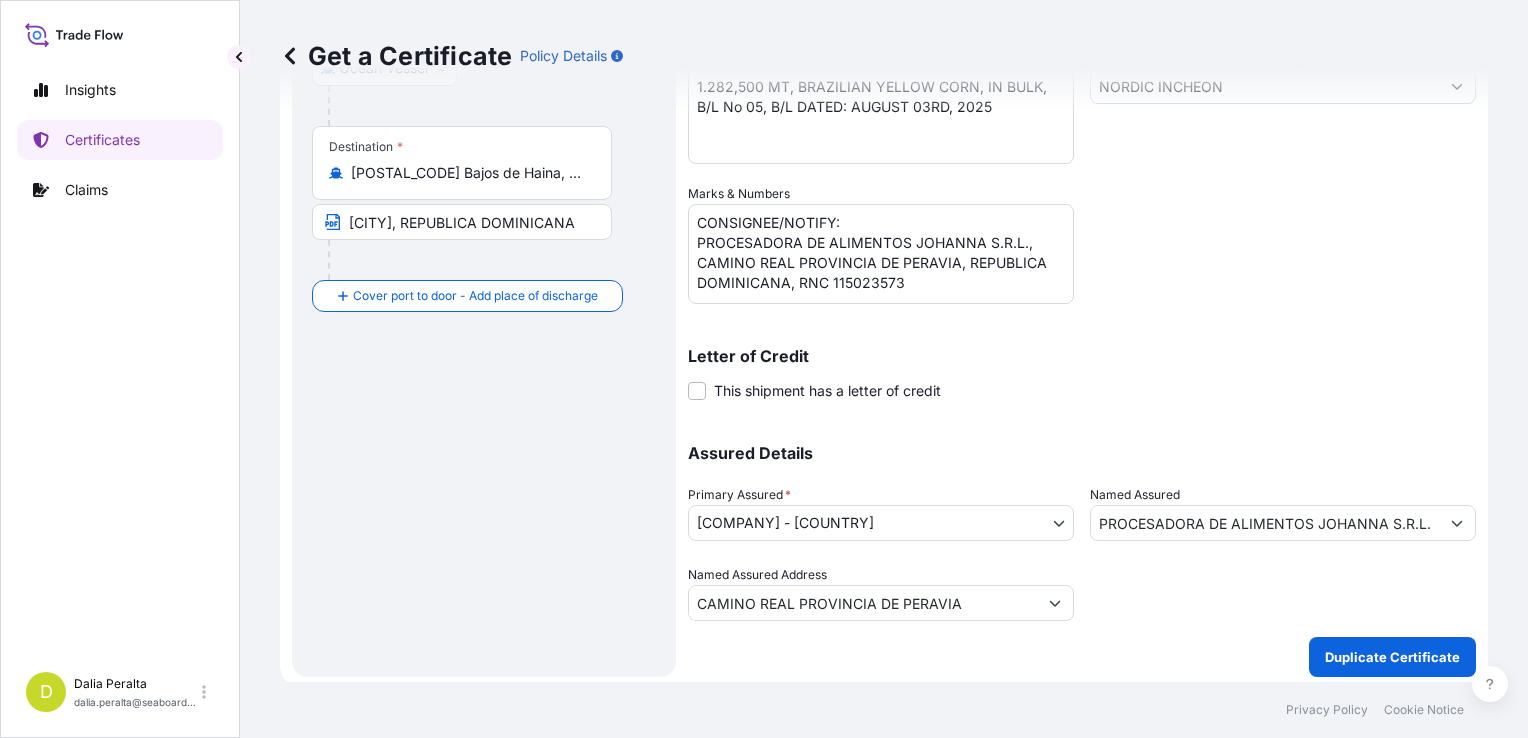 scroll, scrollTop: 385, scrollLeft: 0, axis: vertical 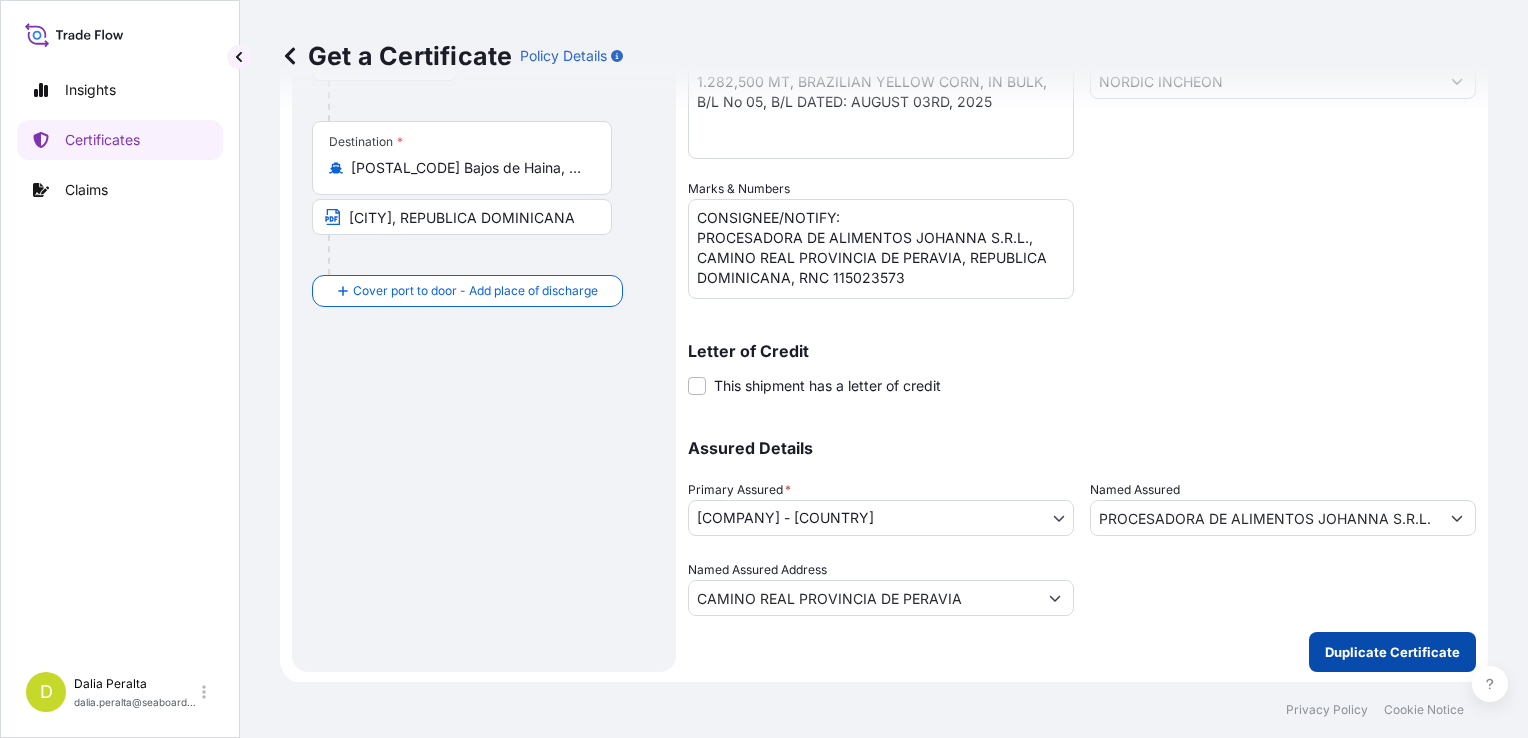 click on "Duplicate Certificate" at bounding box center (1392, 652) 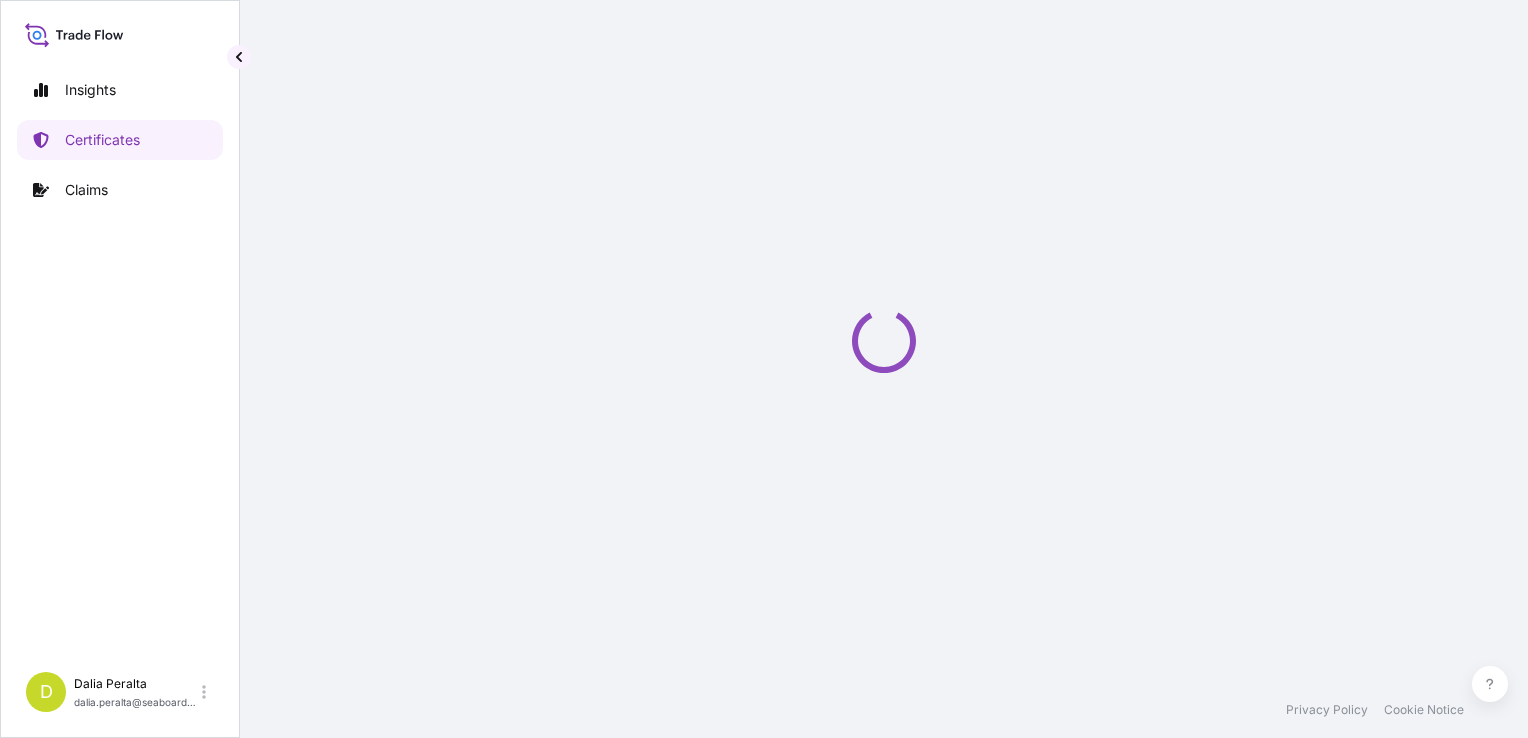 scroll, scrollTop: 0, scrollLeft: 0, axis: both 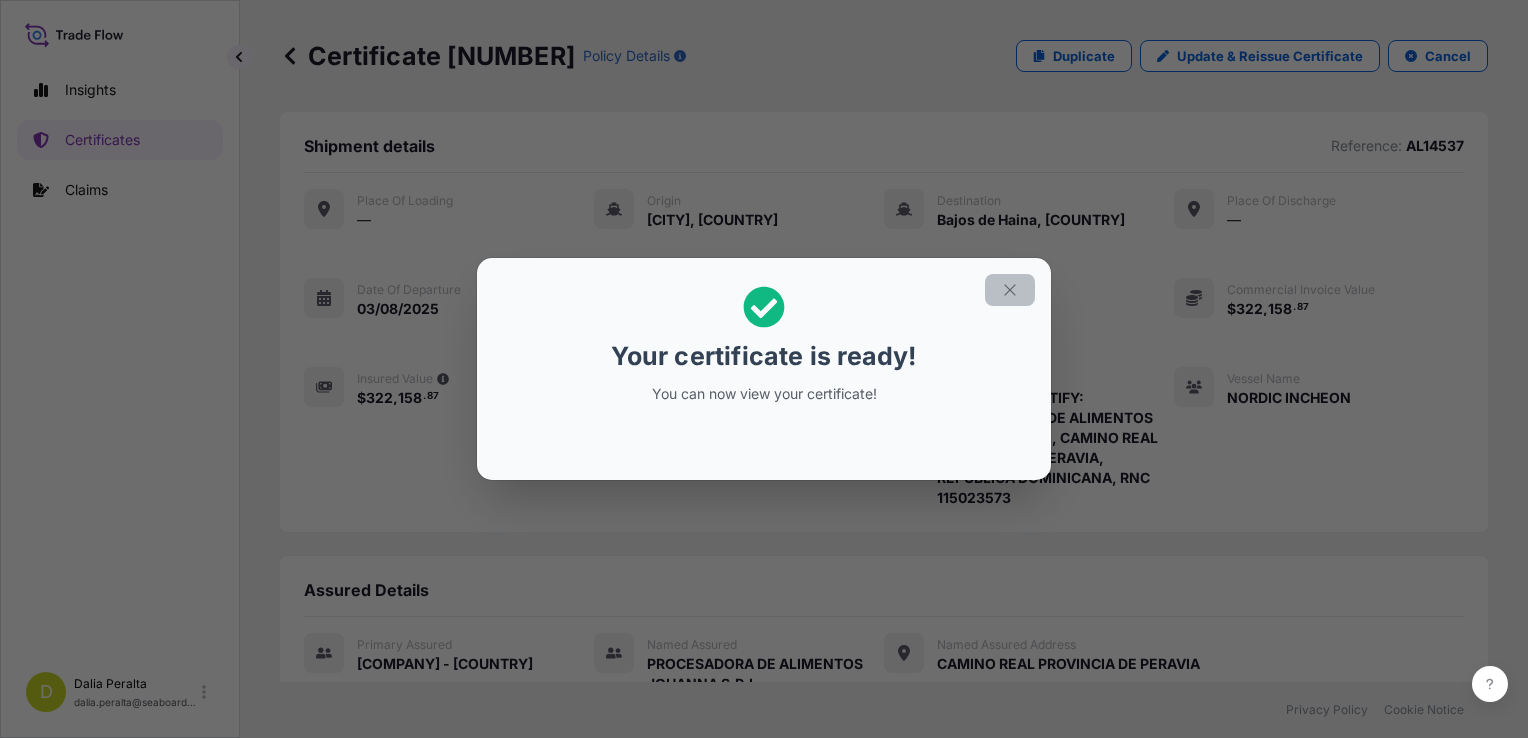 click 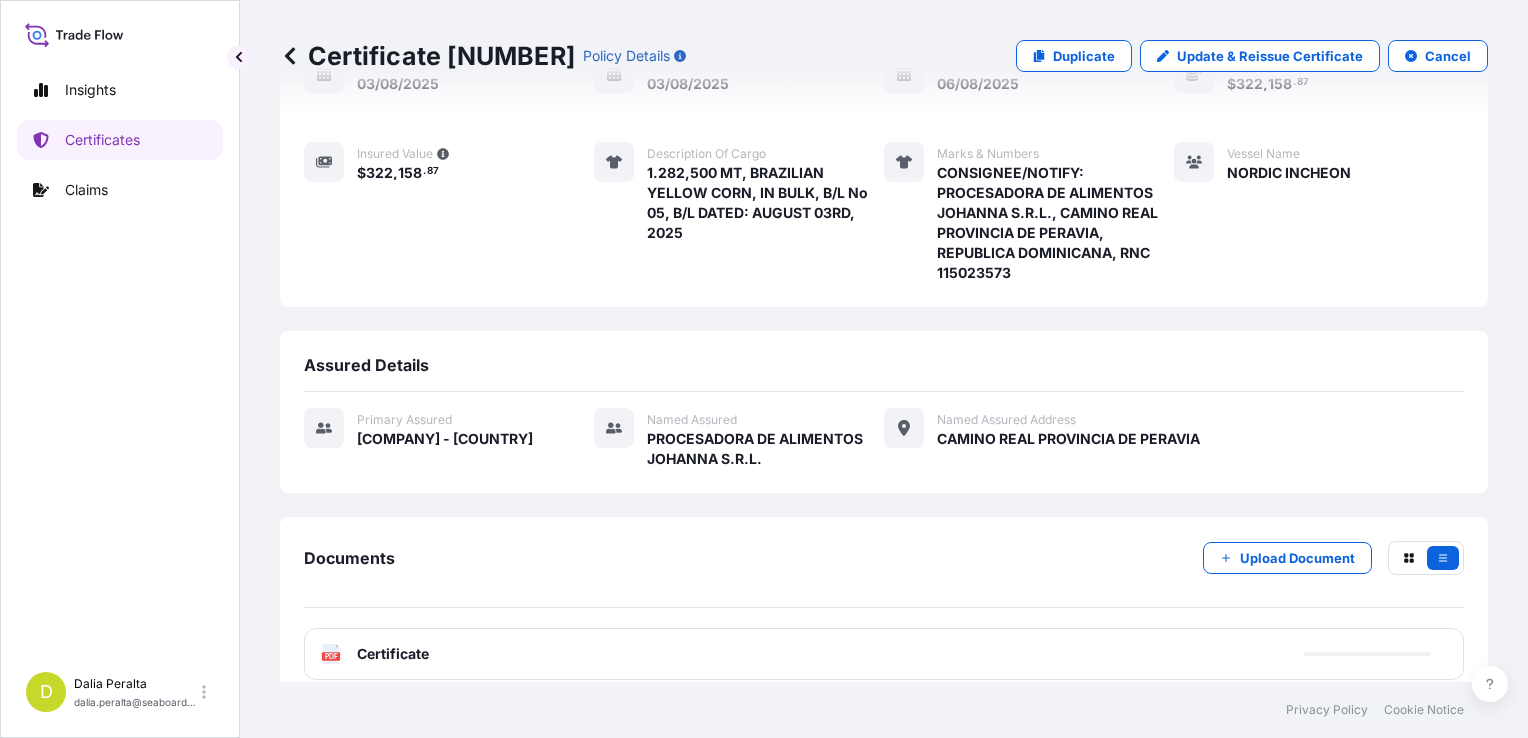 scroll, scrollTop: 385, scrollLeft: 0, axis: vertical 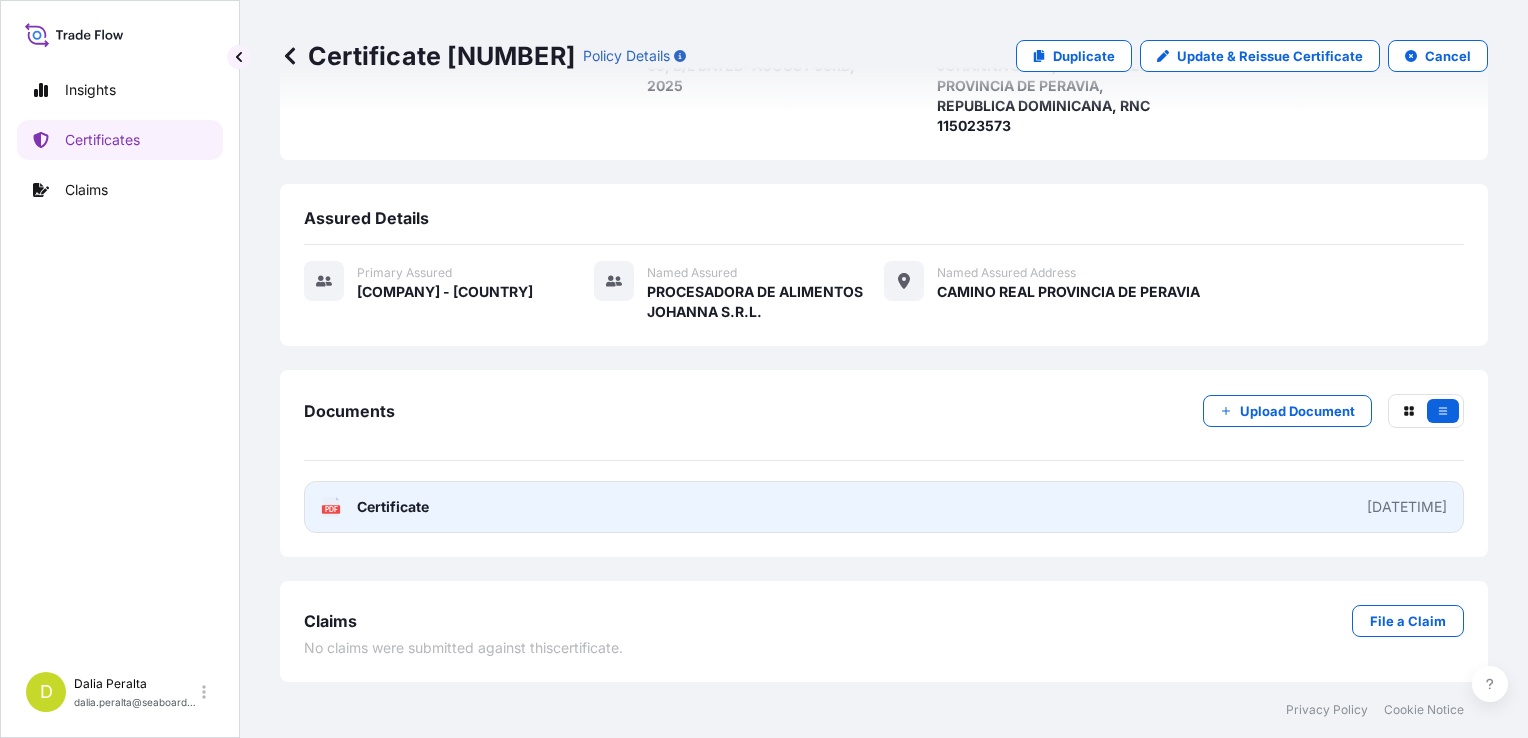 click on "PDF Certificate [DATE]T[TIME]" at bounding box center (884, 507) 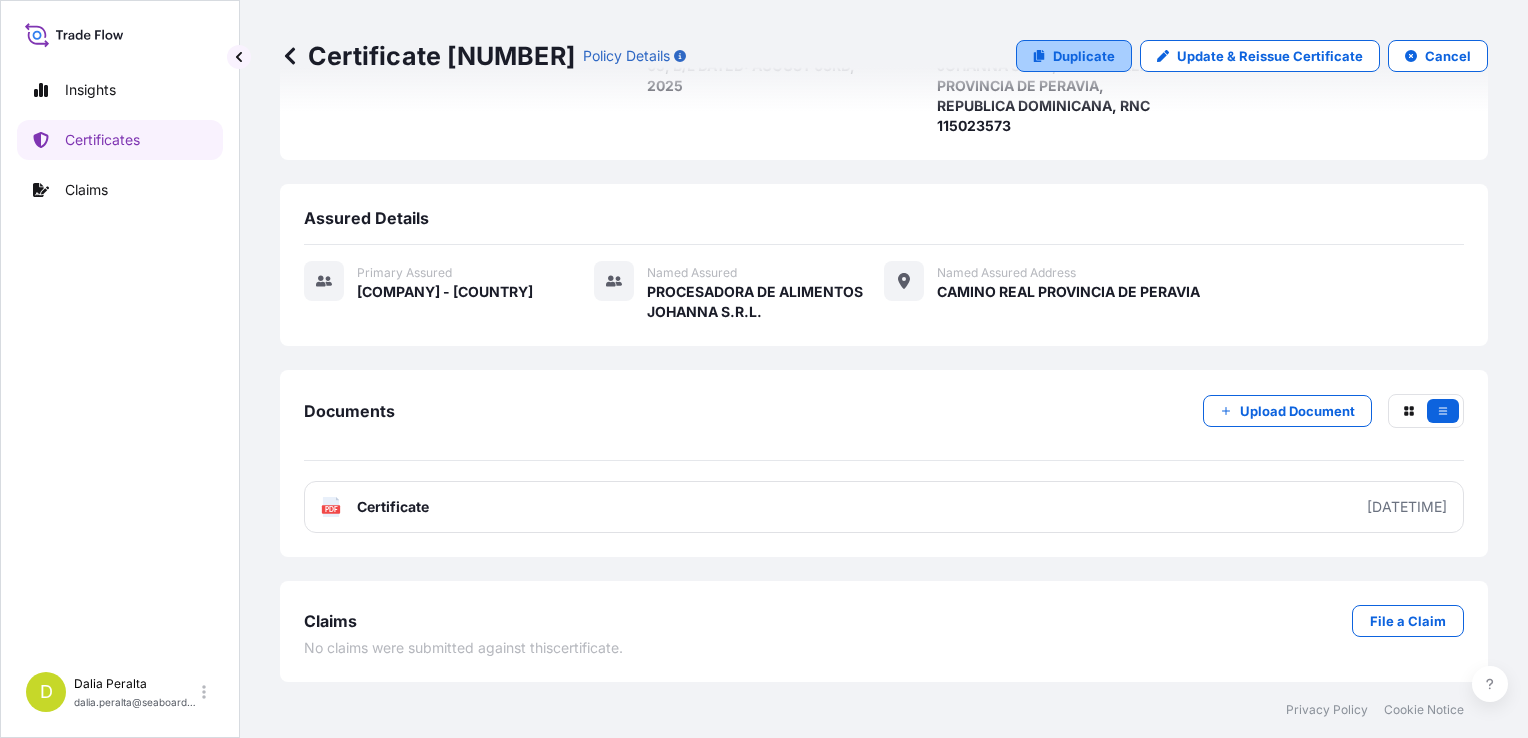 click on "Duplicate" at bounding box center (1084, 56) 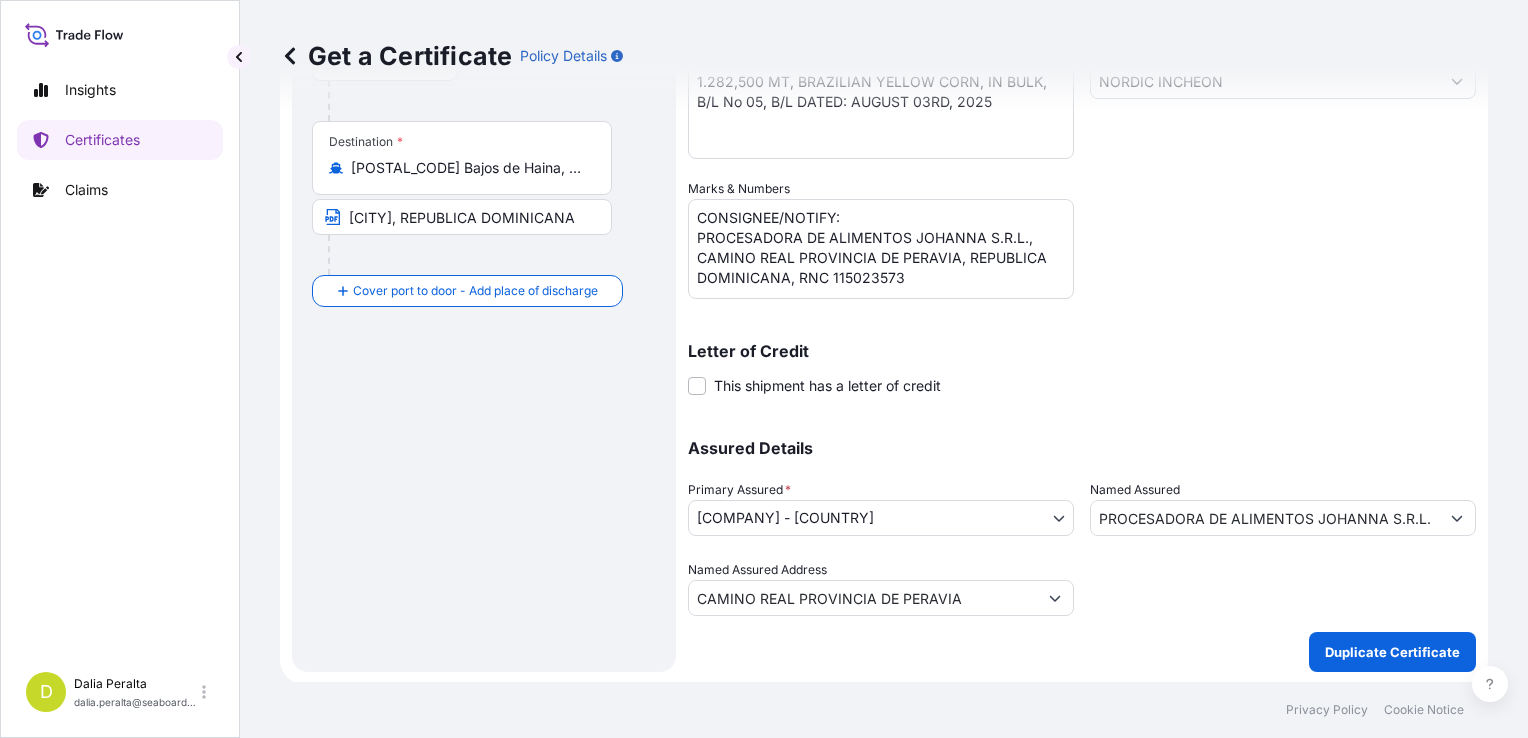 click on "Get a Certificate Policy Details" at bounding box center [884, 56] 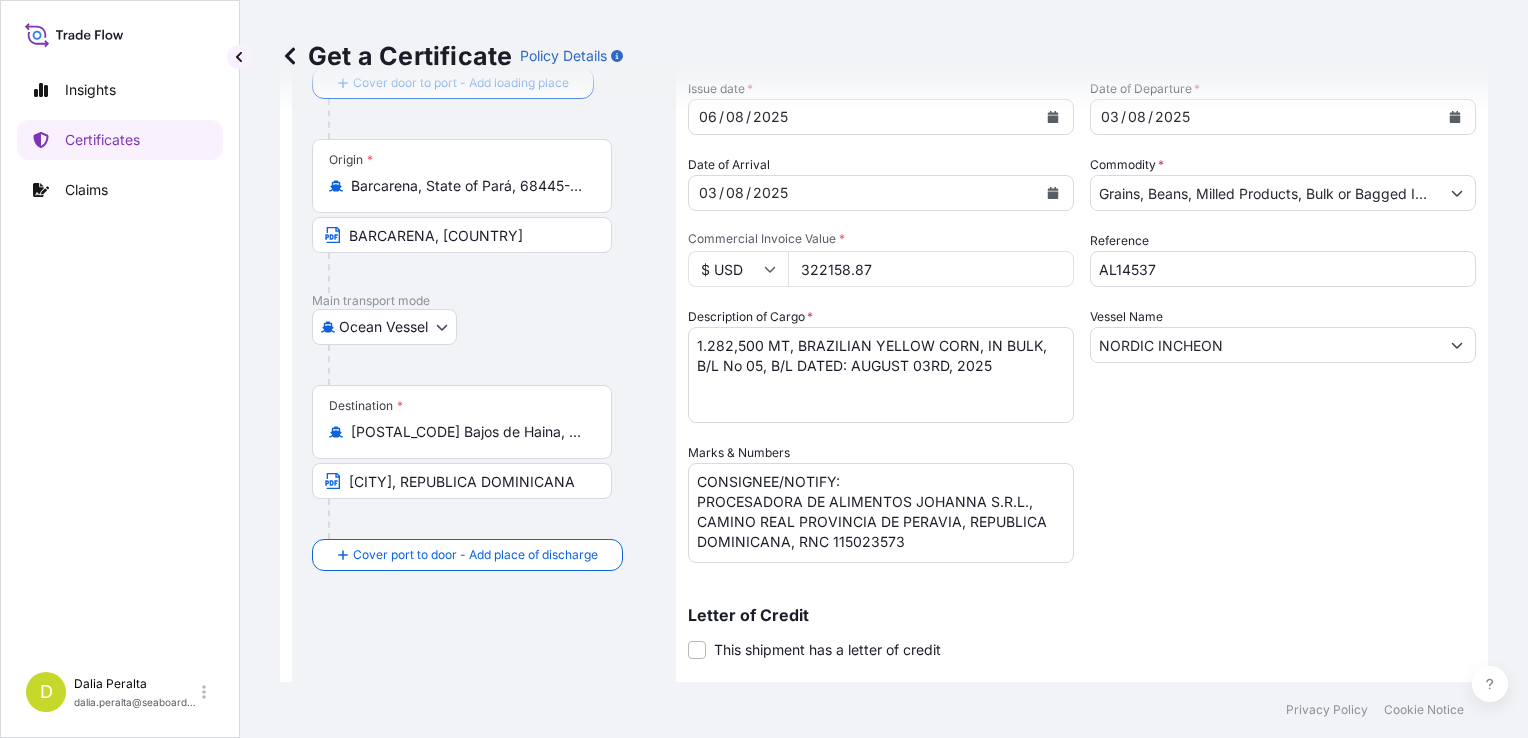 scroll, scrollTop: 85, scrollLeft: 0, axis: vertical 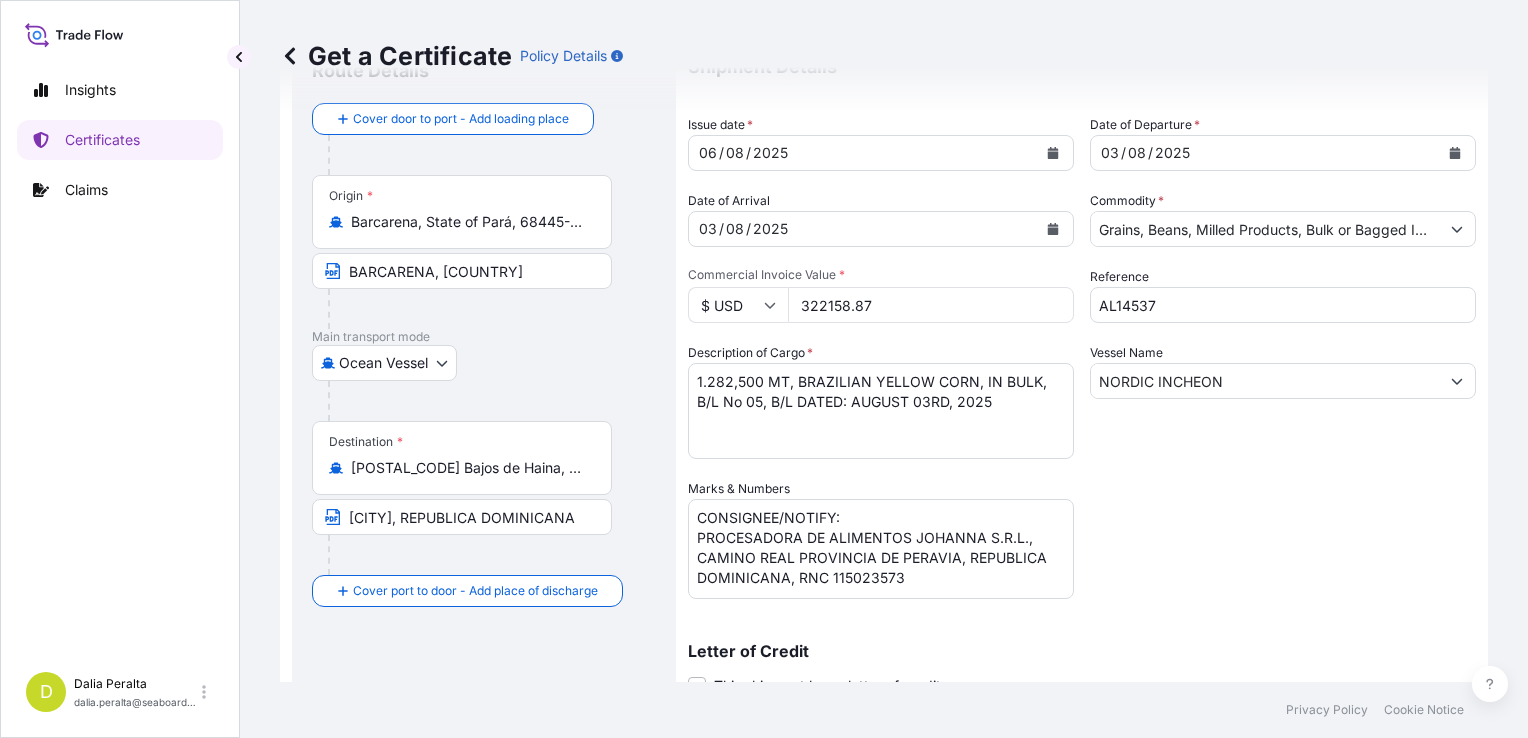 click on "1.282,500 MT, BRAZILIAN YELLOW CORN, IN BULK, B/L No 05, B/L DATED: AUGUST 03RD, 2025" at bounding box center (881, 411) 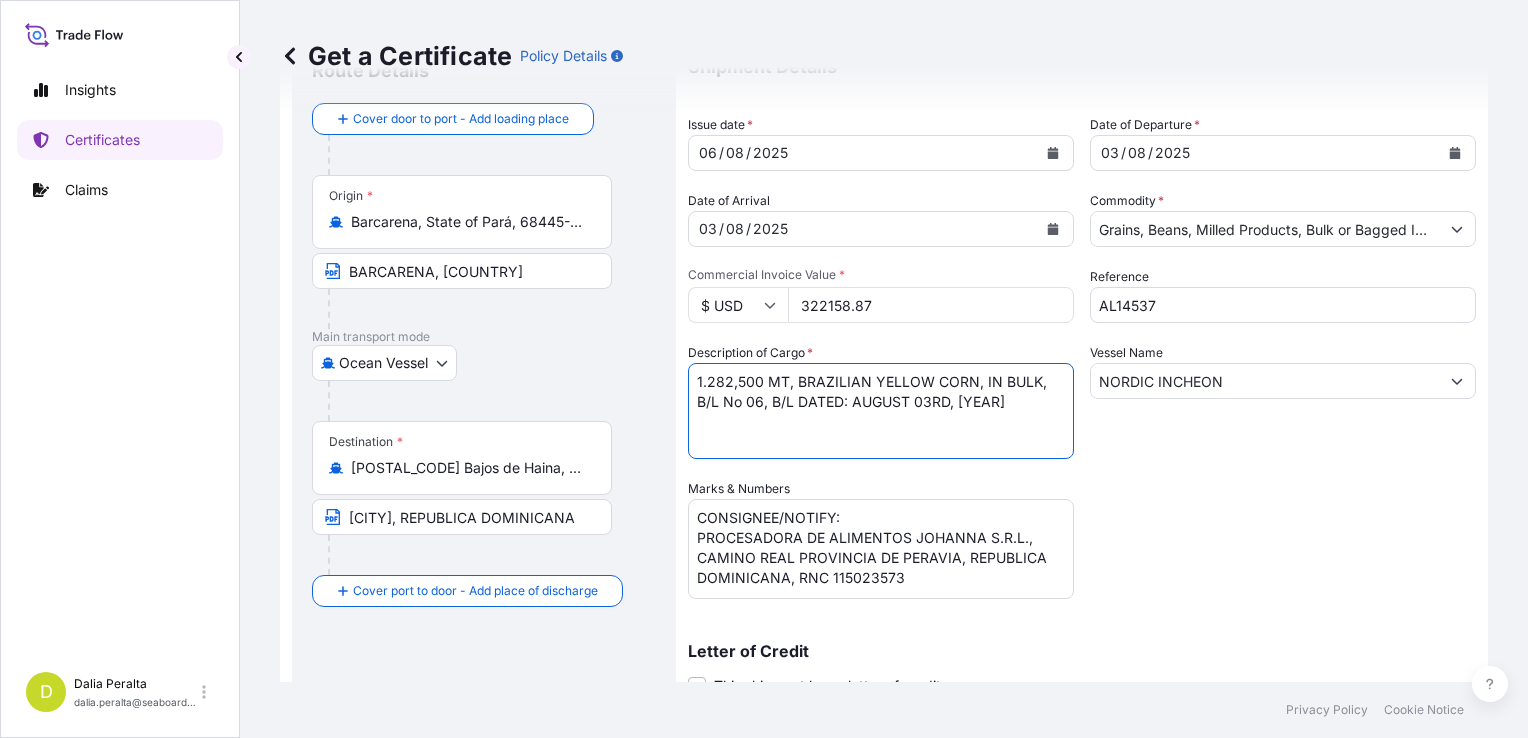 type on "1.282,500 MT, BRAZILIAN YELLOW CORN, IN BULK, B/L No 06, B/L DATED: AUGUST 03RD, [YEAR]" 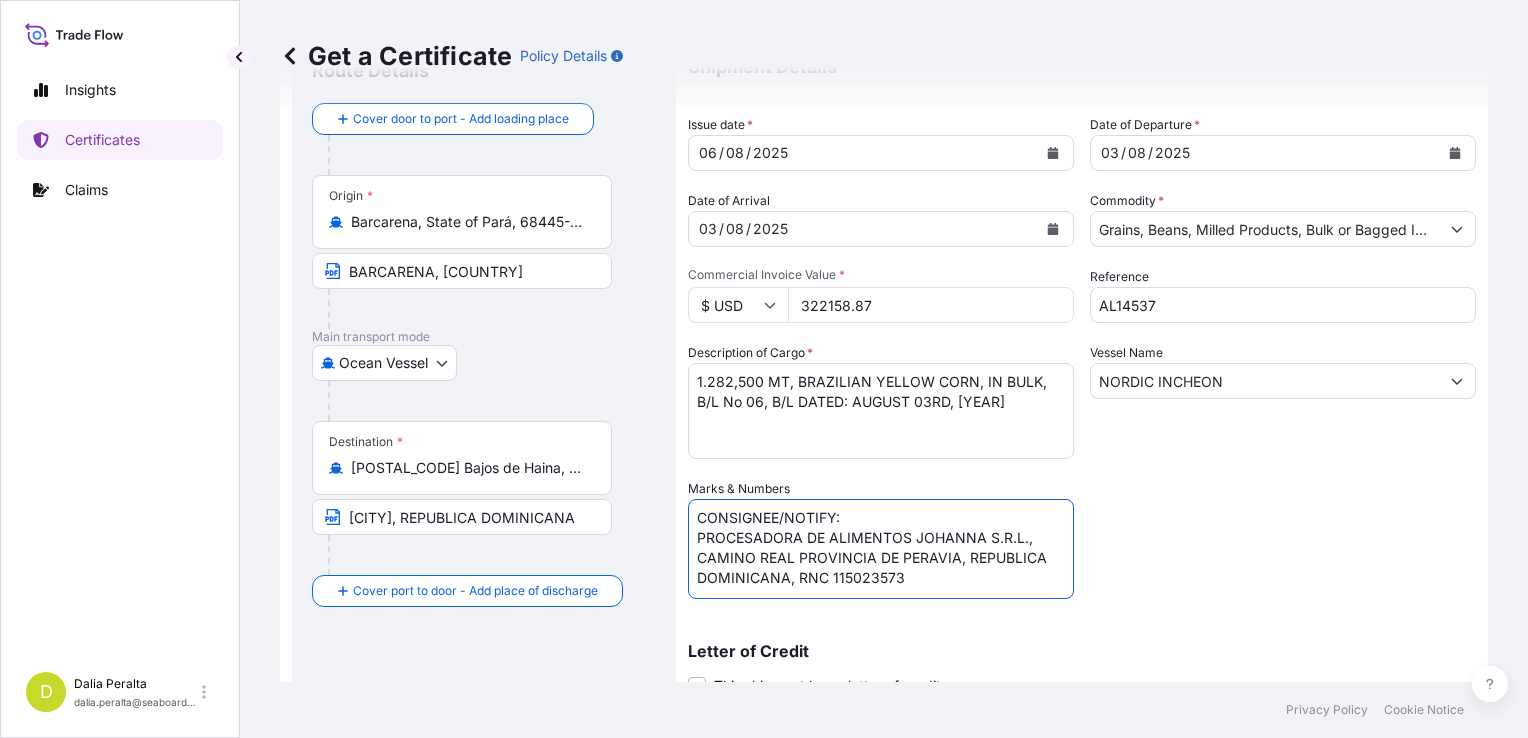 drag, startPoint x: 904, startPoint y: 582, endPoint x: 688, endPoint y: 544, distance: 219.31712 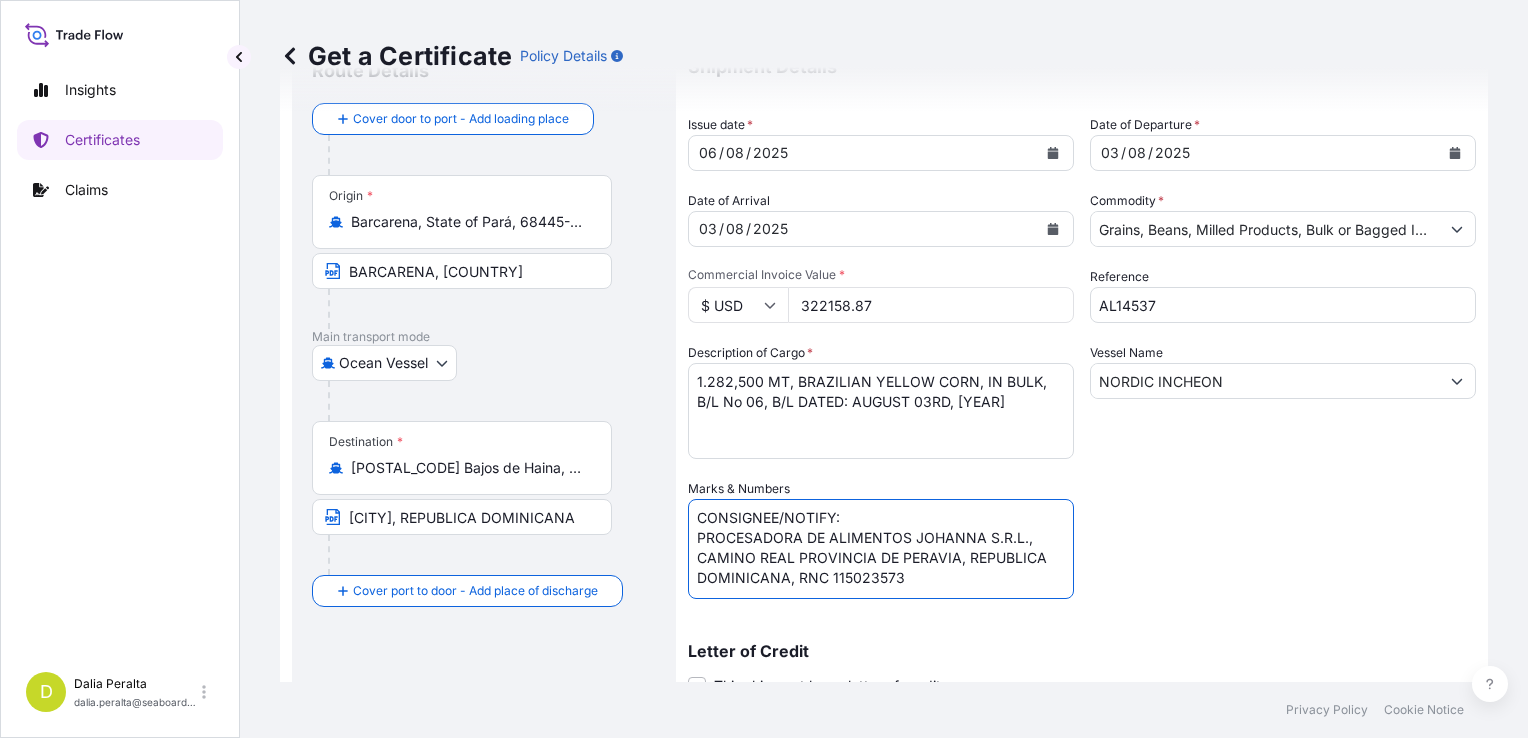 click on "CONSIGNEE/NOTIFY:
PROCESADORA DE ALIMENTOS JOHANNA S.R.L., CAMINO REAL PROVINCIA DE PERAVIA, REPUBLICA DOMINICANA, RNC 115023573" at bounding box center (881, 549) 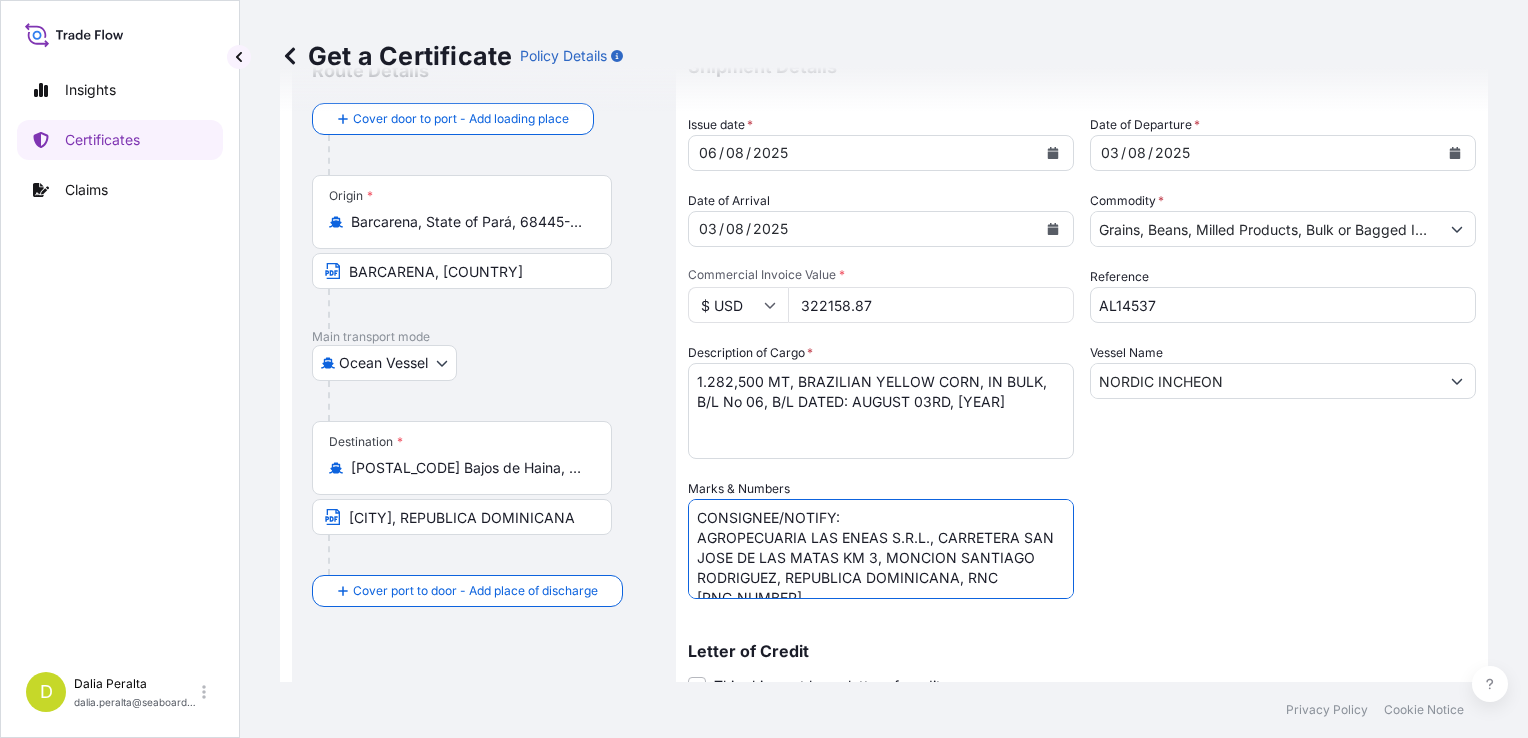 type on "CONSIGNEE/NOTIFY:
AGROPECUARIA LAS ENEAS S.R.L., CARRETERA SAN JOSE DE LAS MATAS KM 3, MONCION SANTIAGO RODRIGUEZ, REPUBLICA DOMINICANA, RNC [RNC_NUMBER]" 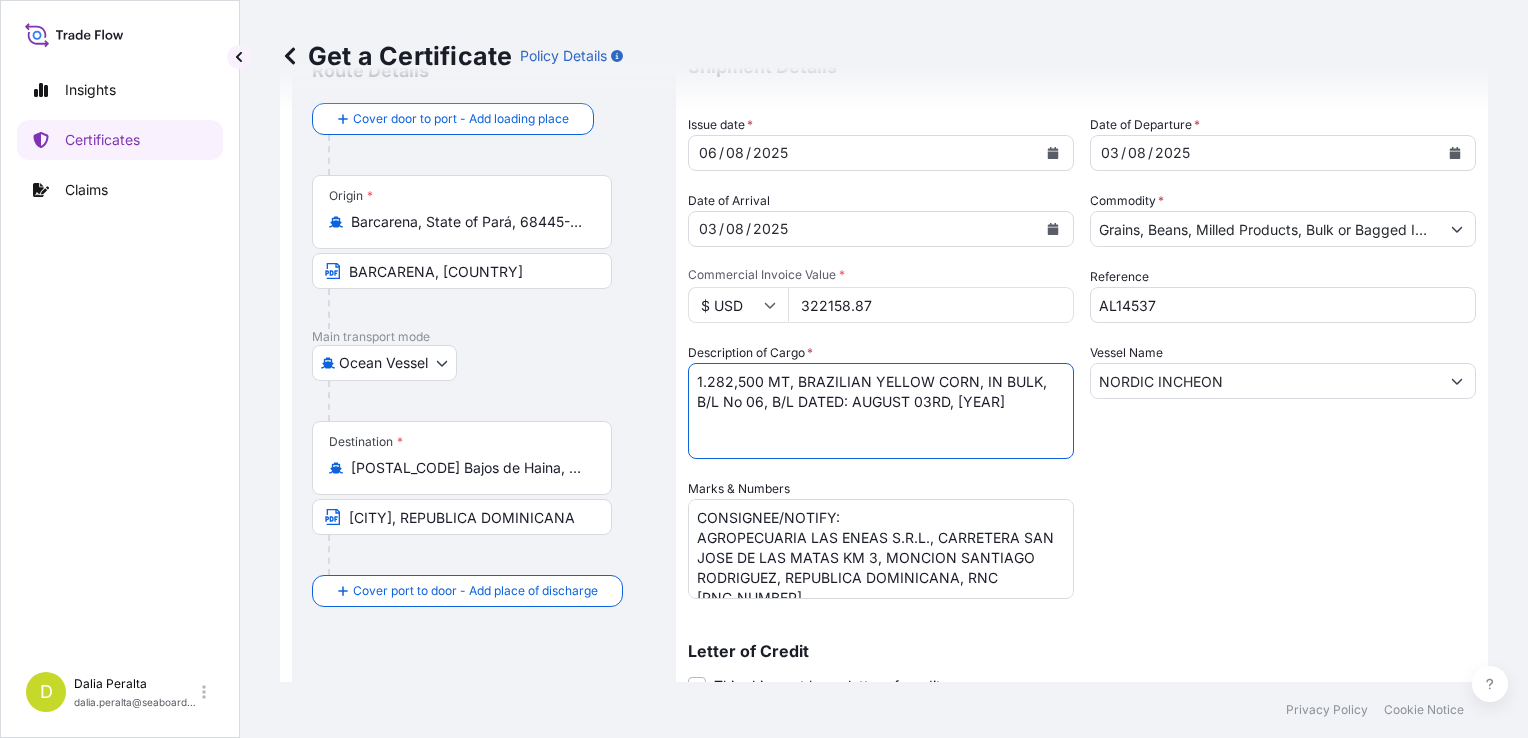 drag, startPoint x: 765, startPoint y: 383, endPoint x: 658, endPoint y: 386, distance: 107.042046 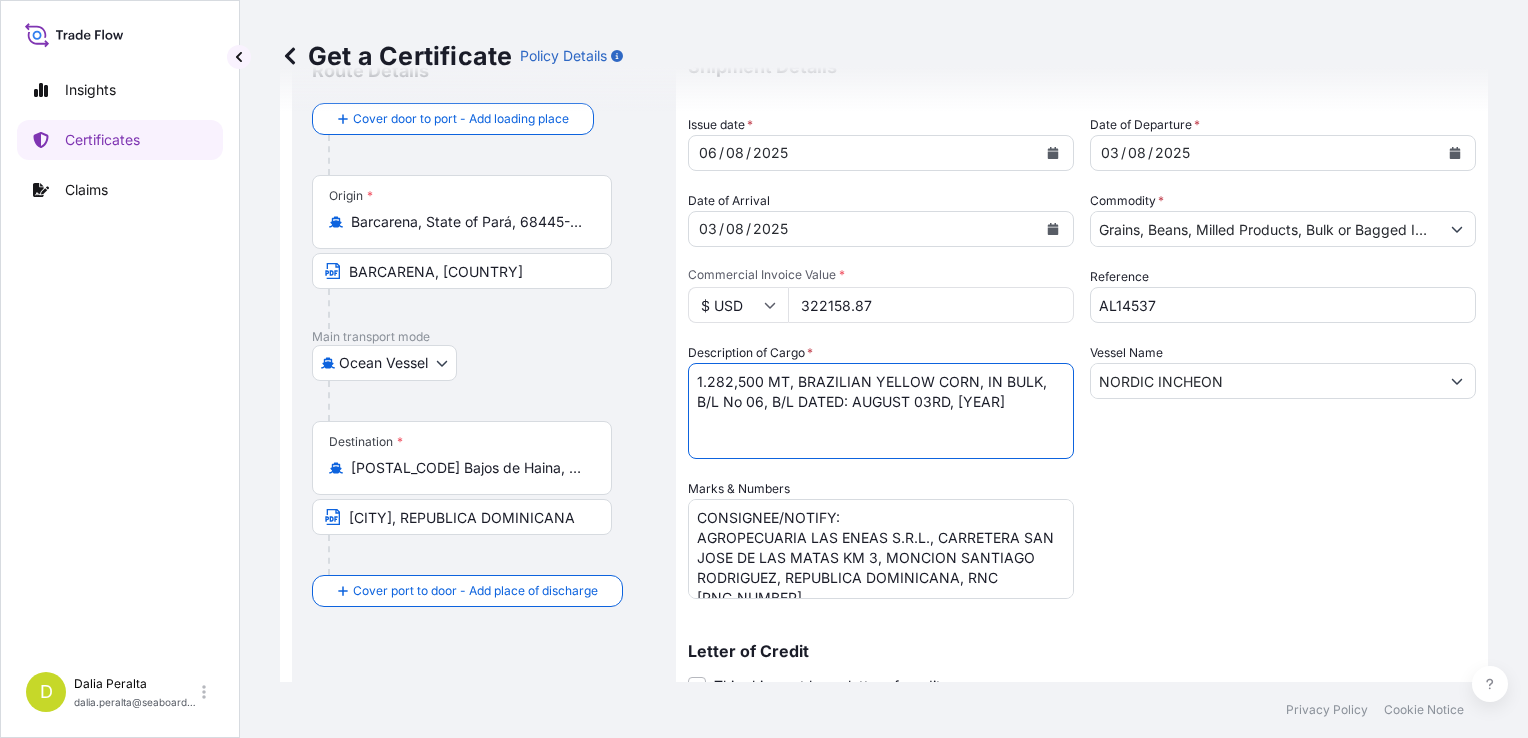 click on "Route Details   Cover door to port - Add loading place Place of loading Road / Inland Road / Inland Origin * Barcarena, State of Pará, [POSTAL_CODE], [COUNTRY] BARCARENA, [COUNTRY] Main transport mode Ocean Vessel Air Barge Road Ocean Vessel Destination * 91000 Bajos de Haina, Dominican Republic RIO HAINA, REPUBLICA DOMINICANA Cover port to door - Add place of discharge Road / Inland Road / Inland Place of Discharge Shipment Details Issue date * 06 / 08 / 2025 Date of Departure * 03 / 08 / 2025 Date of Arrival 03 / 08 / 2025 Commodity * Grains, Beans, Milled Products, Bulk or Bagged Interest Packing Category Commercial Invoice Value    * $ USD 322158.87 Reference AL14537 Description of Cargo * 1.282,500 MT, BRAZILIAN YELLOW CORN, IN BULK, B/L No 05, B/L DATED: AUGUST 03RD, 2025 Vessel Name NORDIC INCHEON Marks & Numbers CONSIGNEE/NOTIFY:
PROCESADORA DE ALIMENTOS JOHANNA S.R.L., CAMINO REAL PROVINCIA DE PERAVIA, REPUBLICA DOMINICANA, RNC 115023573 Letter of Credit This shipment has a letter of credit Letter of credit *" at bounding box center (884, 505) 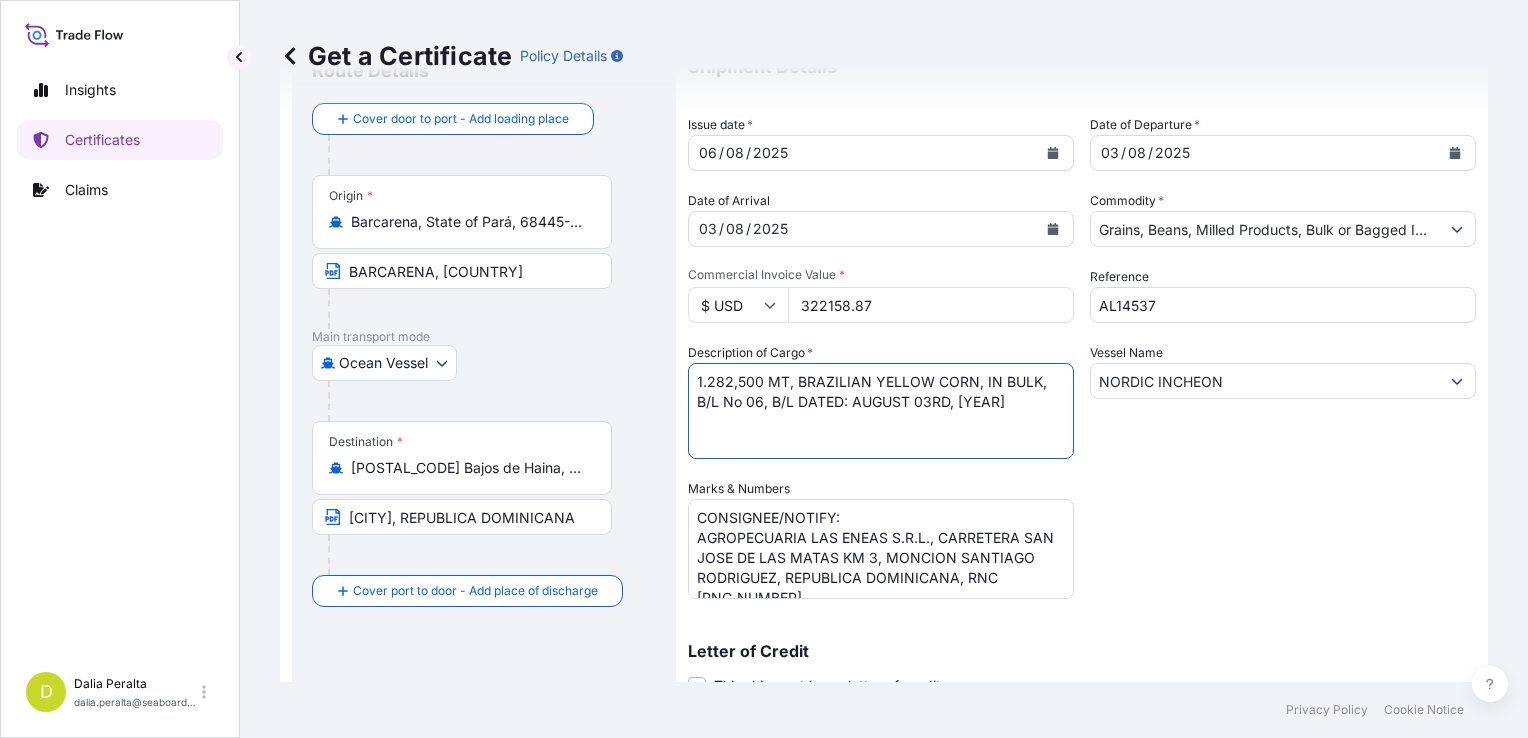 paste on "[QUANTITY]" 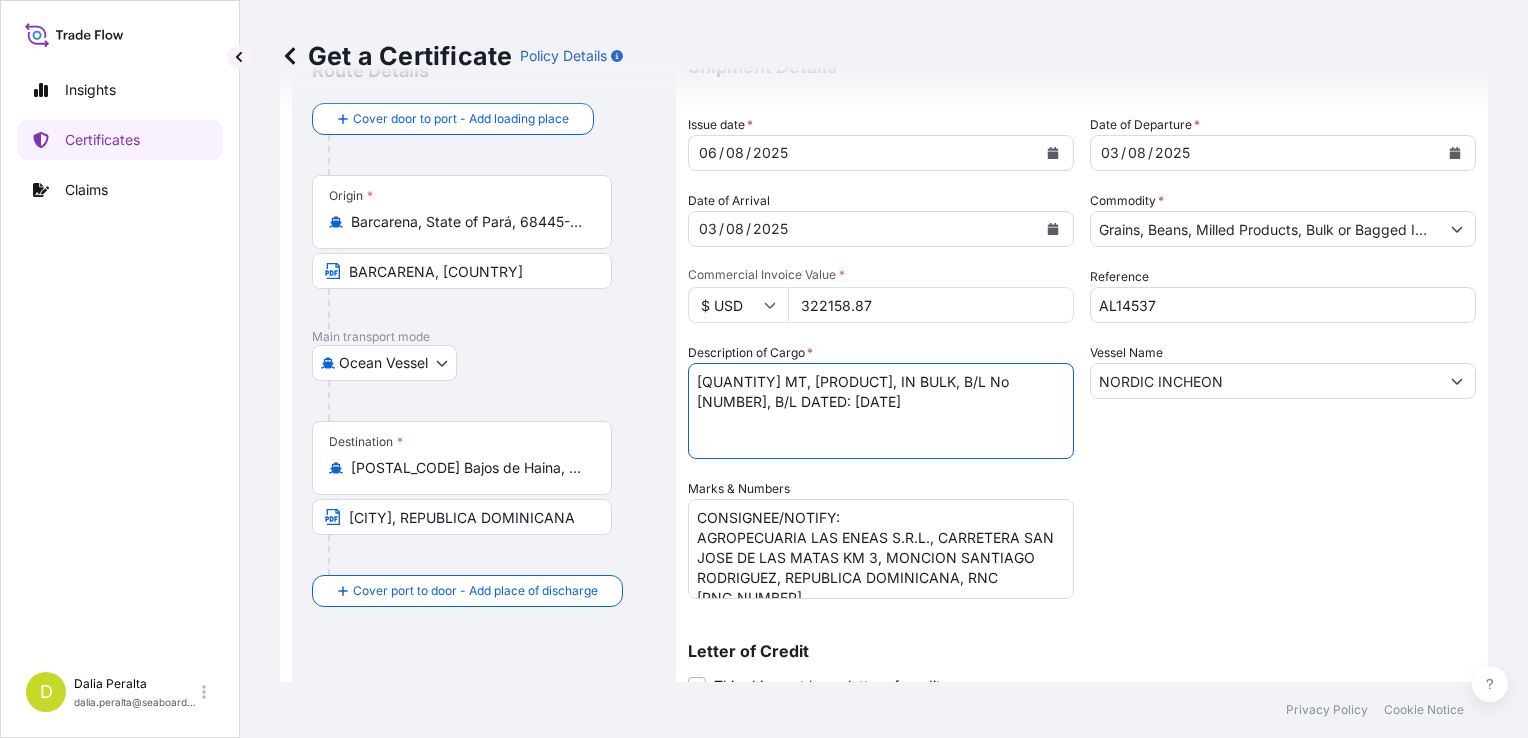 type on "[QUANTITY] MT, [PRODUCT], IN BULK, B/L No [NUMBER], B/L DATED: [DATE]" 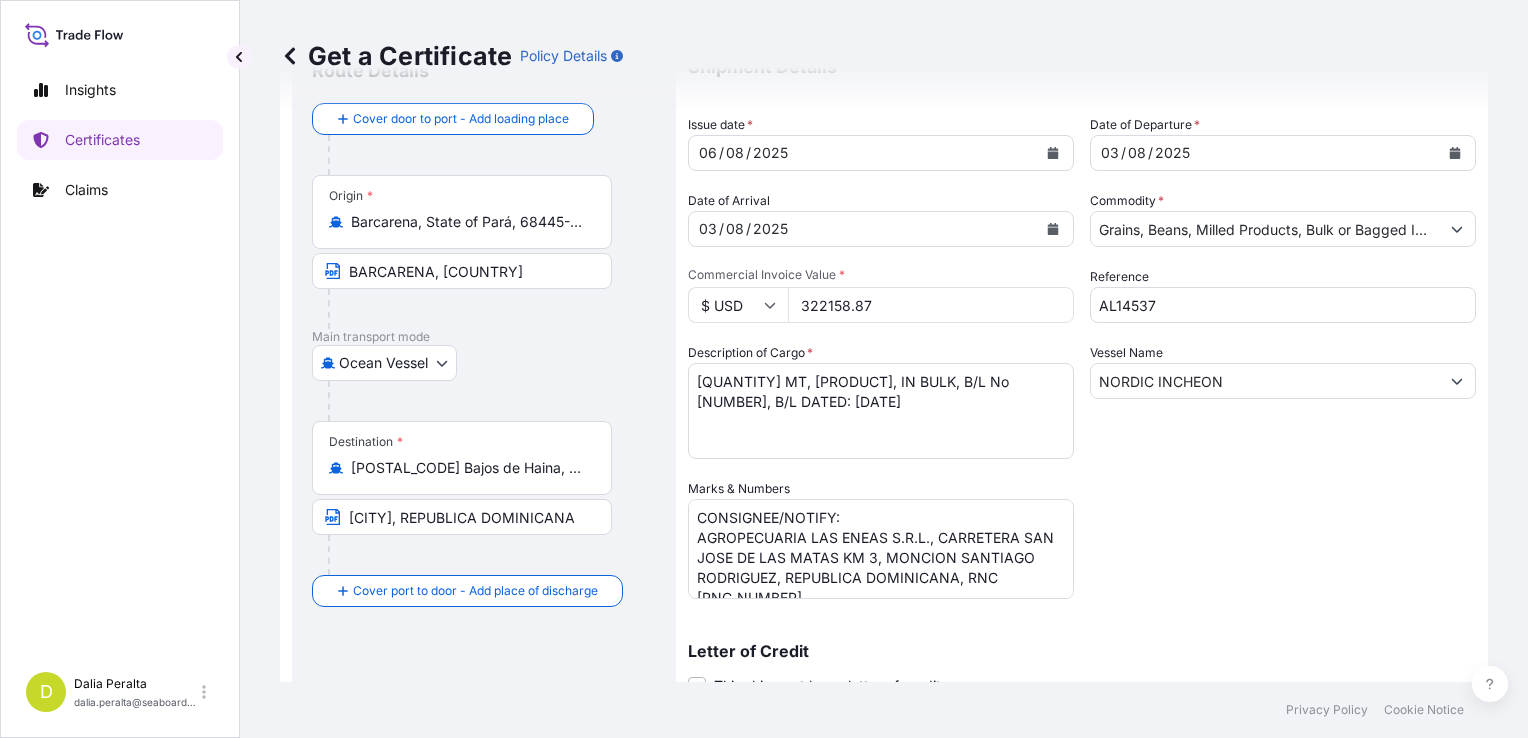 click on "Vessel Name NORDIC INCHEON" at bounding box center [1283, 401] 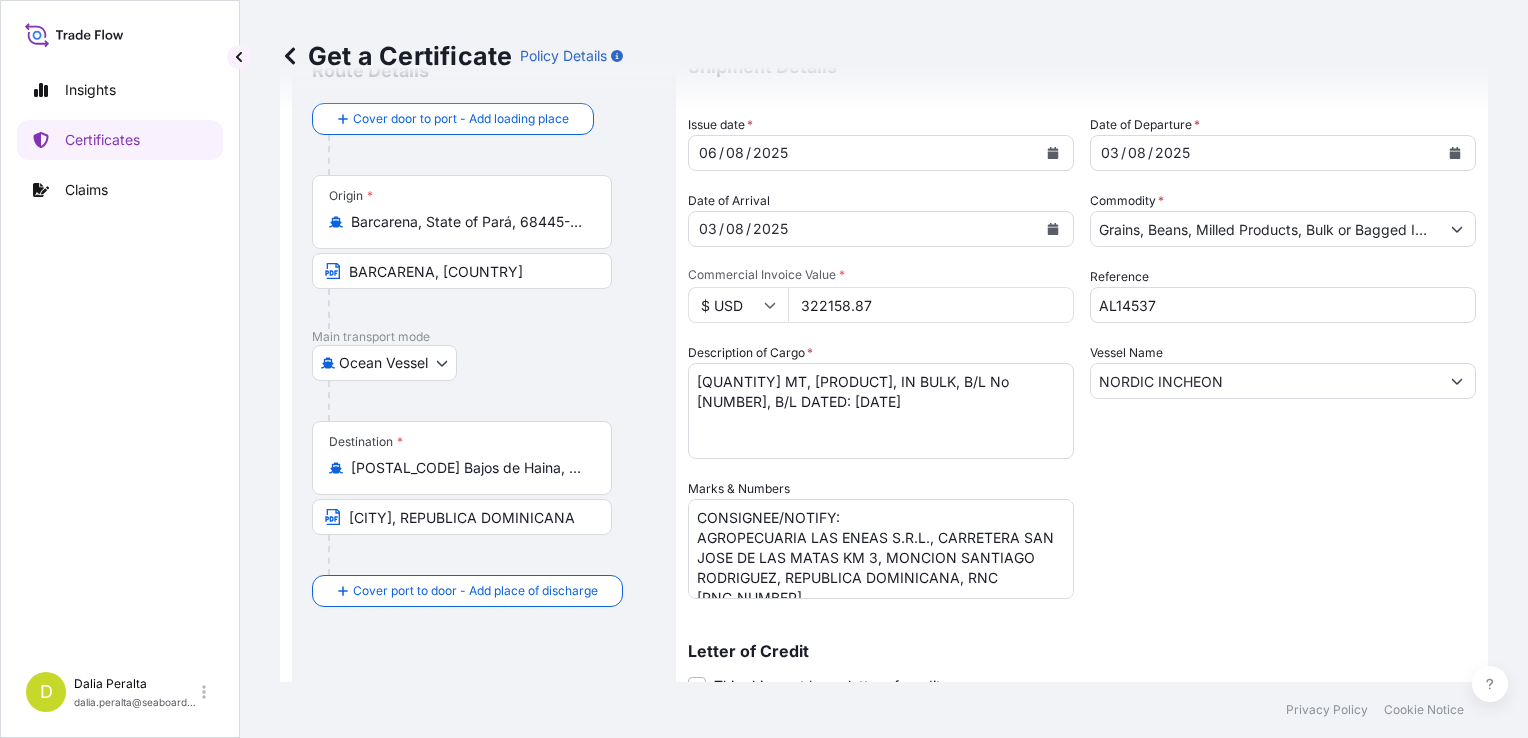 click on "322158.87" at bounding box center [931, 305] 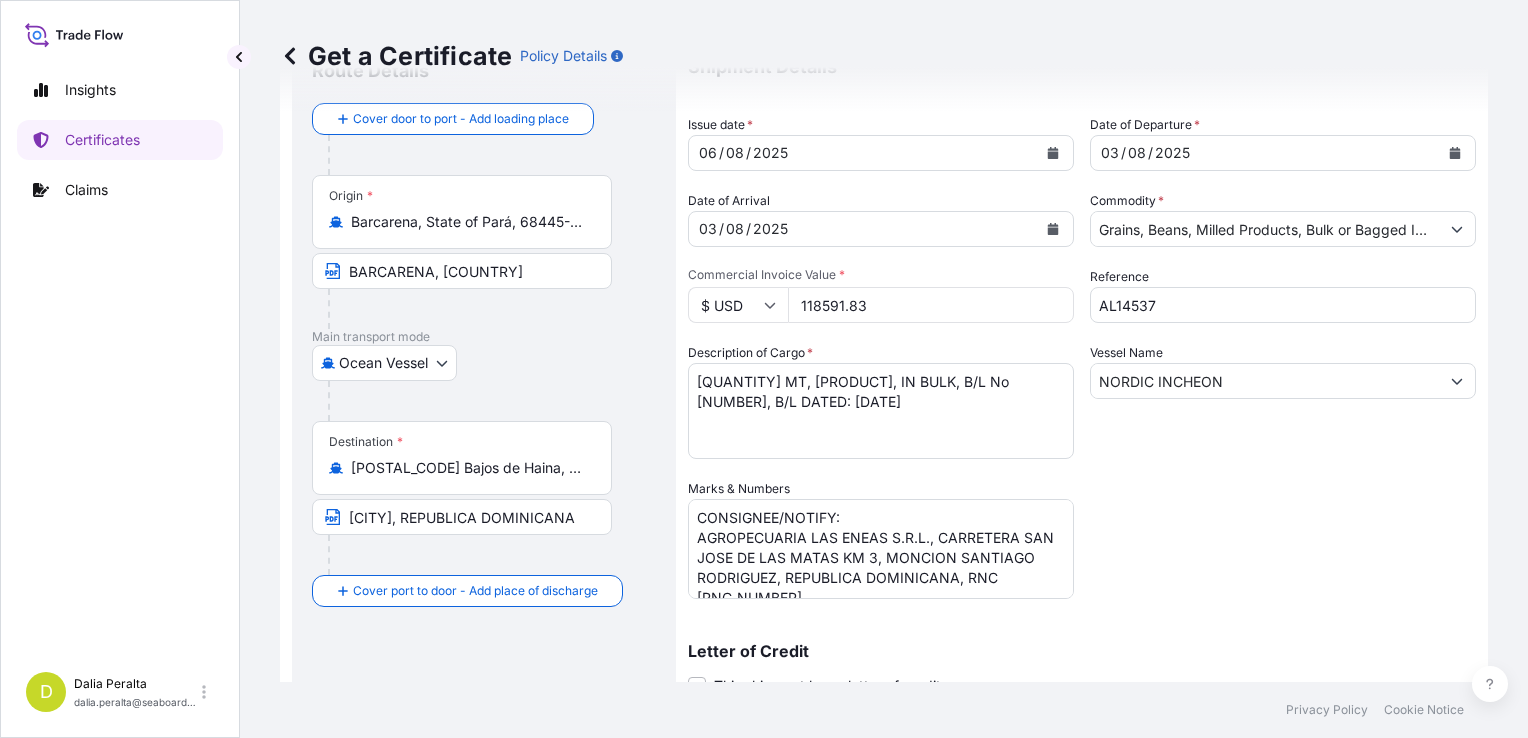 type on "118591.83" 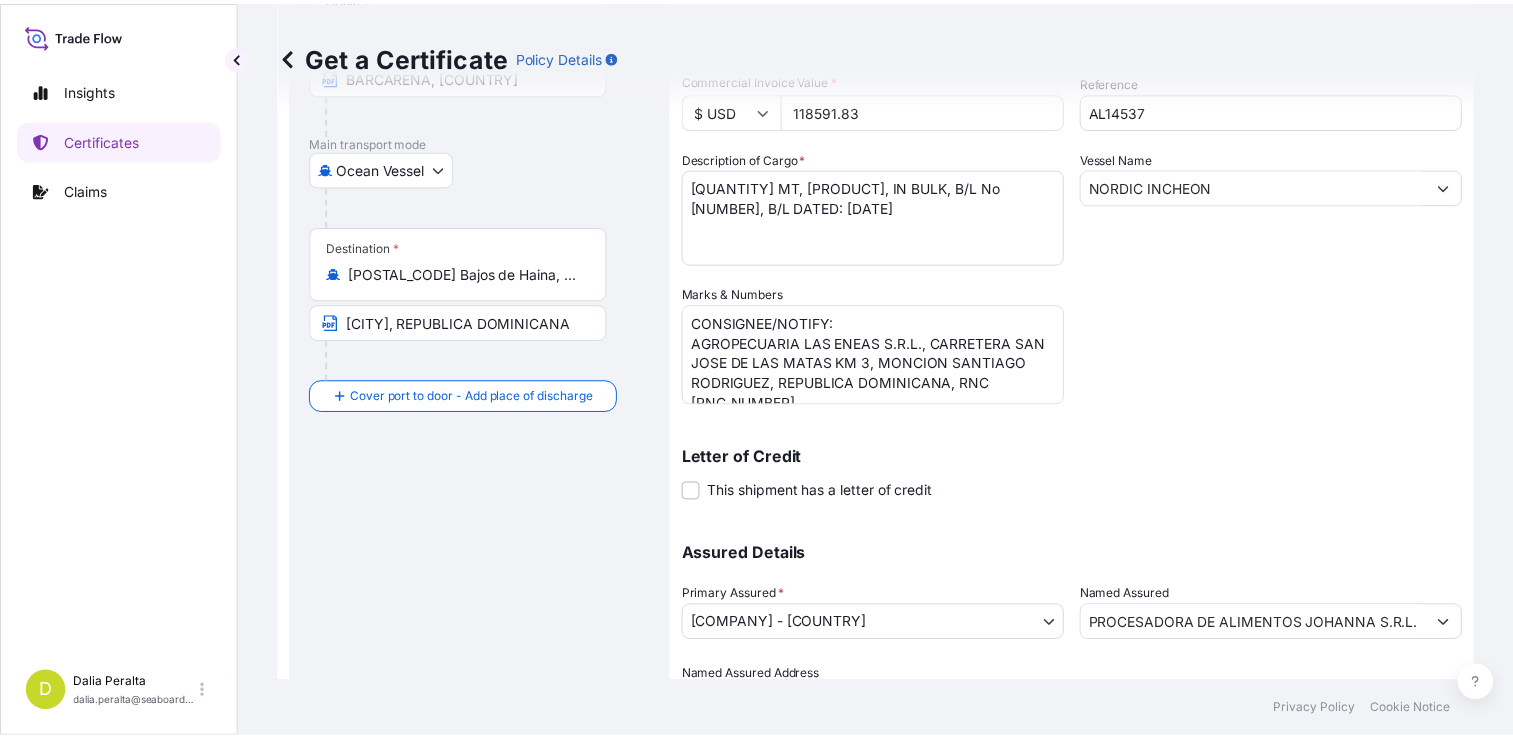 scroll, scrollTop: 285, scrollLeft: 0, axis: vertical 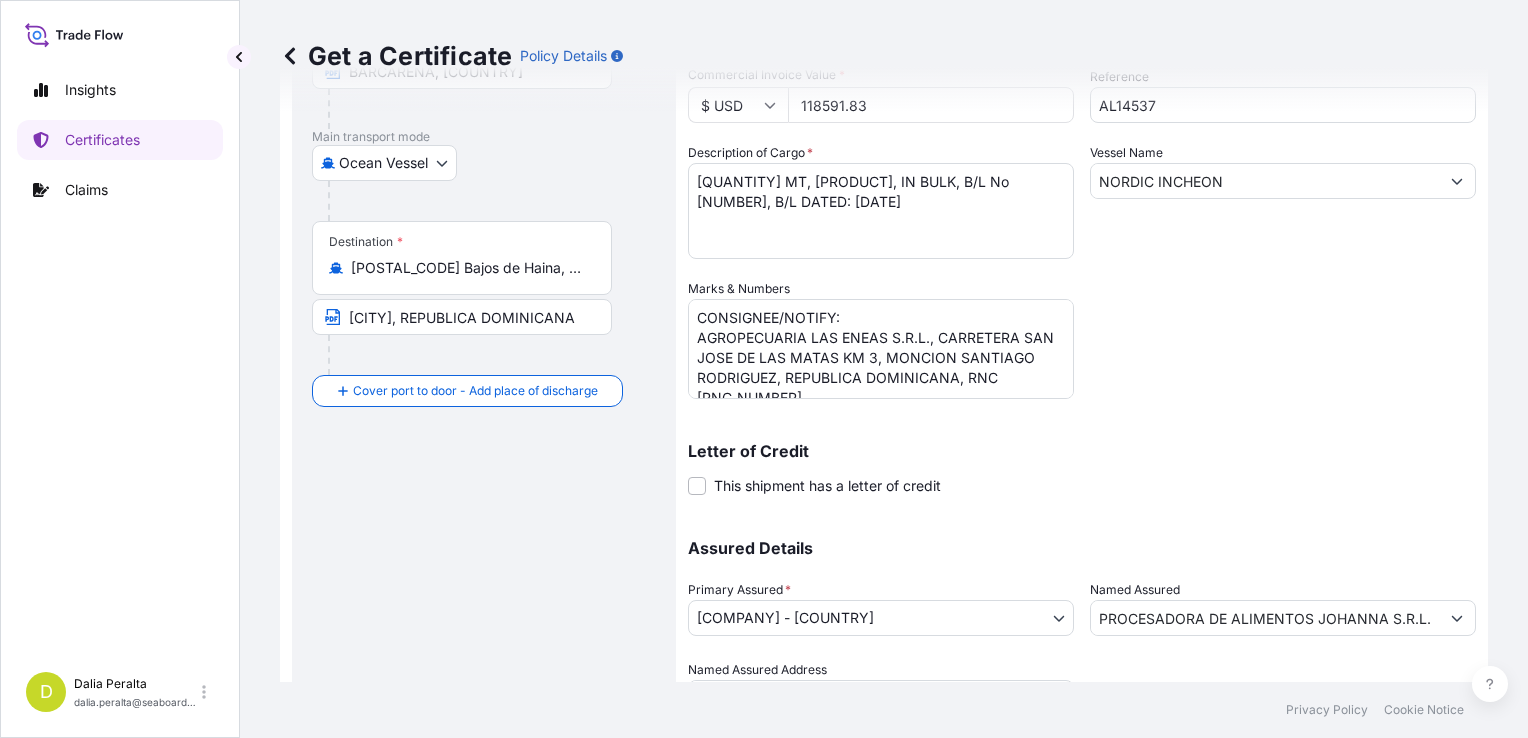 click on "PROCESADORA DE ALIMENTOS JOHANNA S.R.L." at bounding box center (1265, 618) 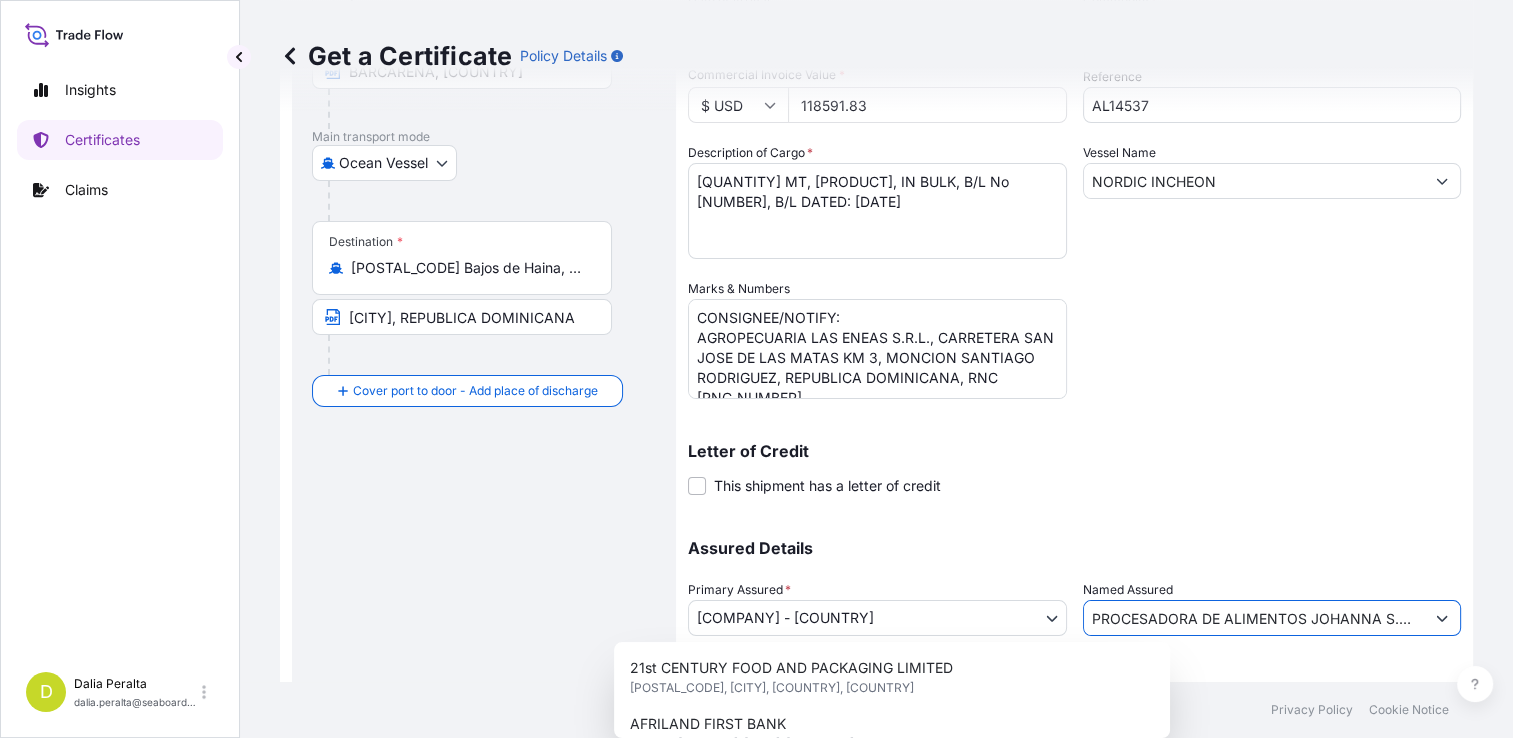 scroll, scrollTop: 0, scrollLeft: 11, axis: horizontal 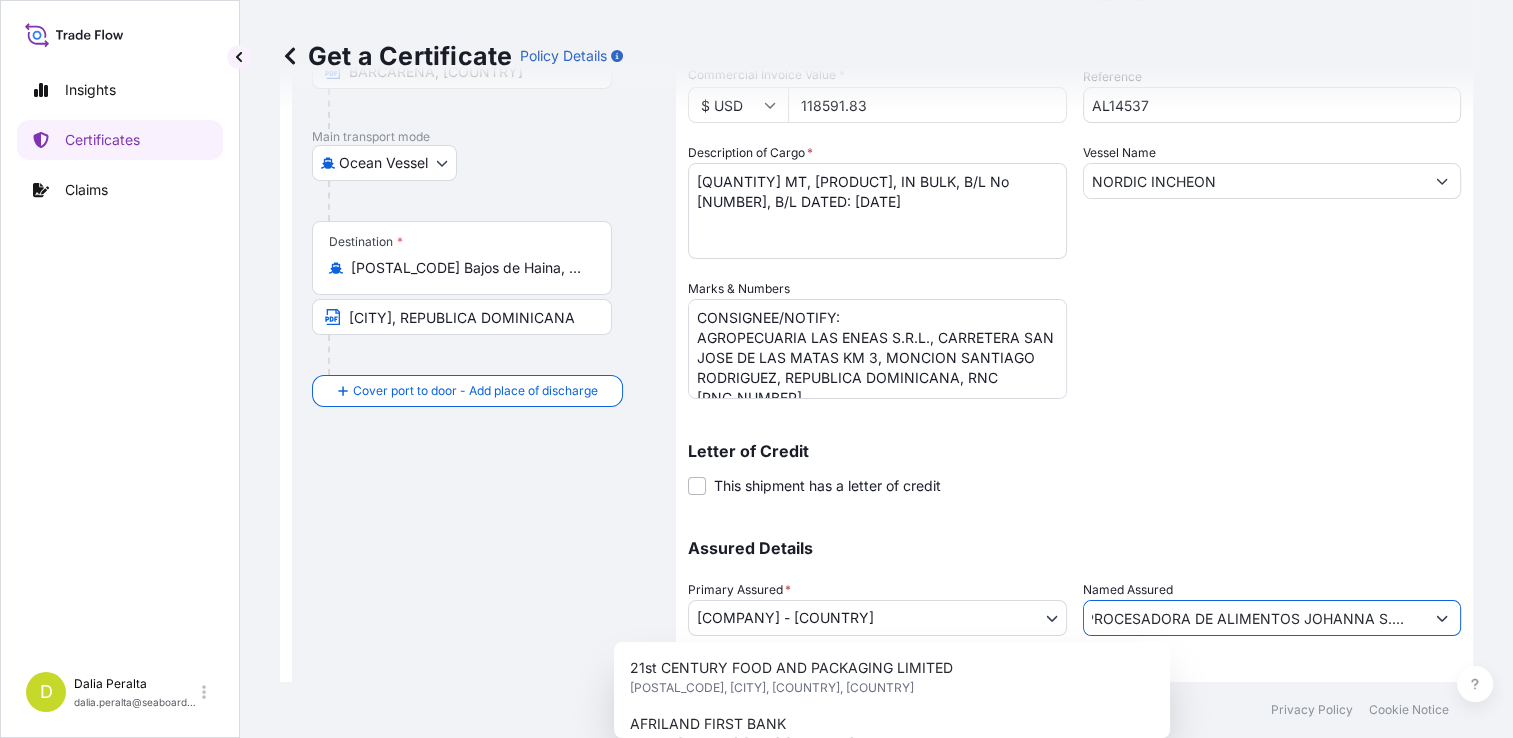 drag, startPoint x: 1087, startPoint y: 618, endPoint x: 1449, endPoint y: 588, distance: 363.24097 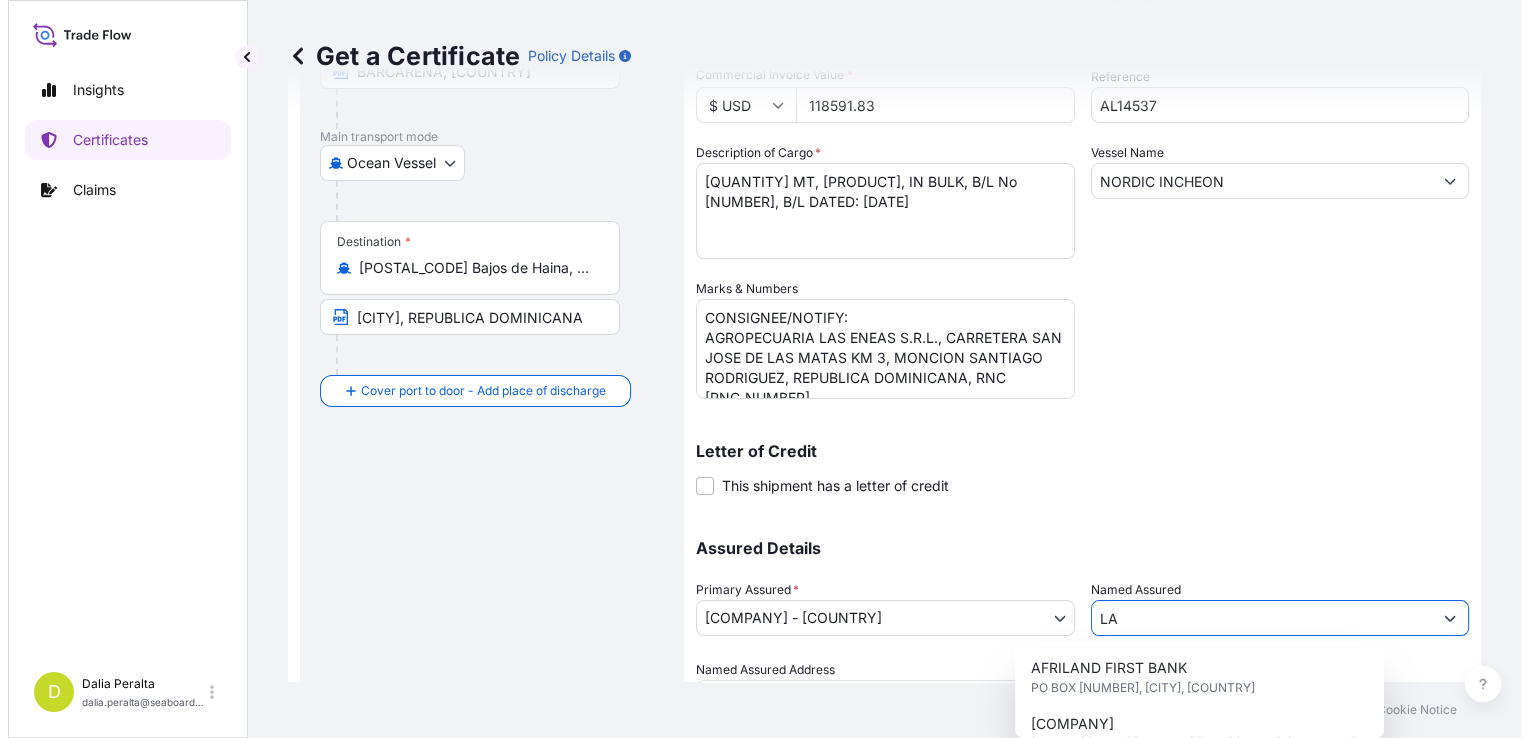 scroll, scrollTop: 0, scrollLeft: 0, axis: both 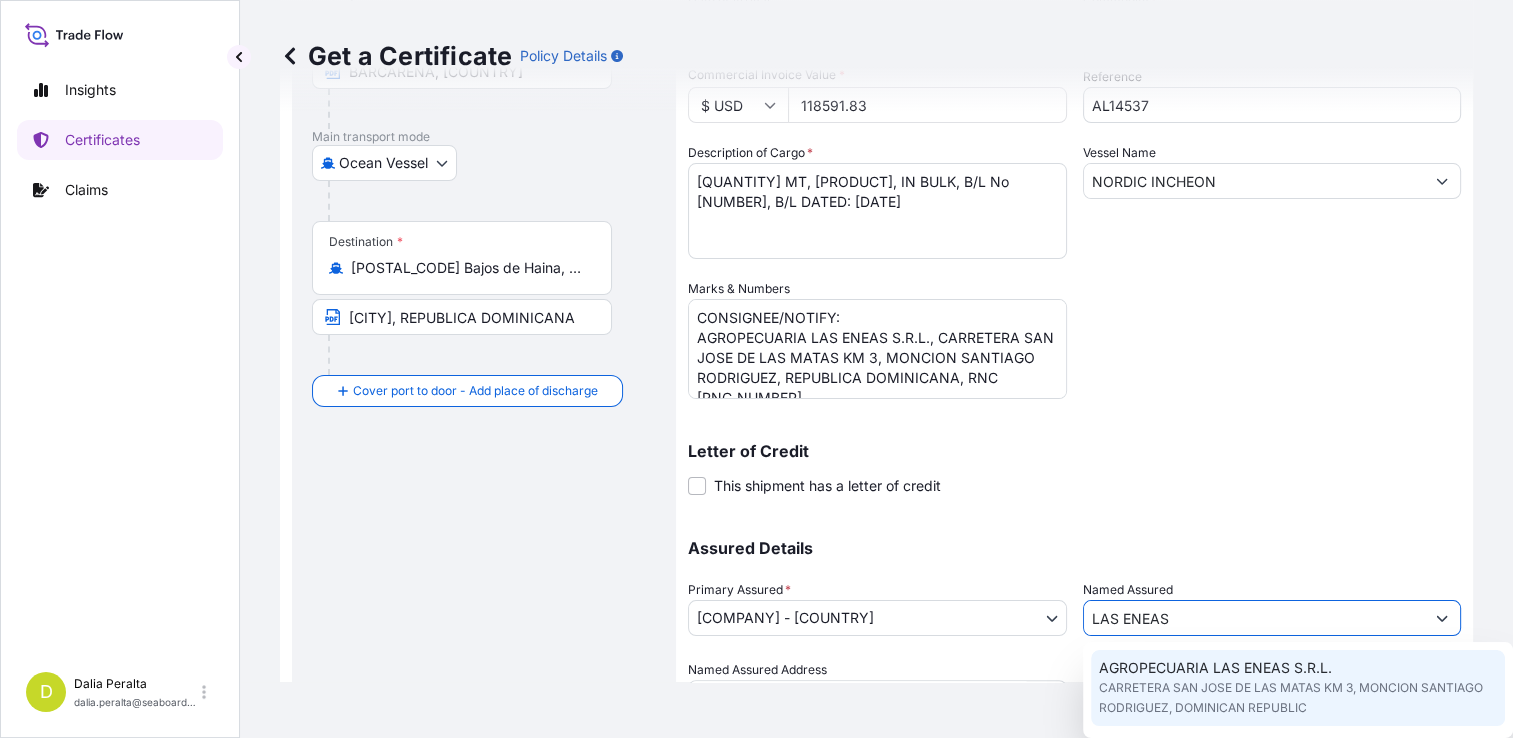 click on "AGROPECUARIA LAS ENEAS S.R.L." at bounding box center (1215, 668) 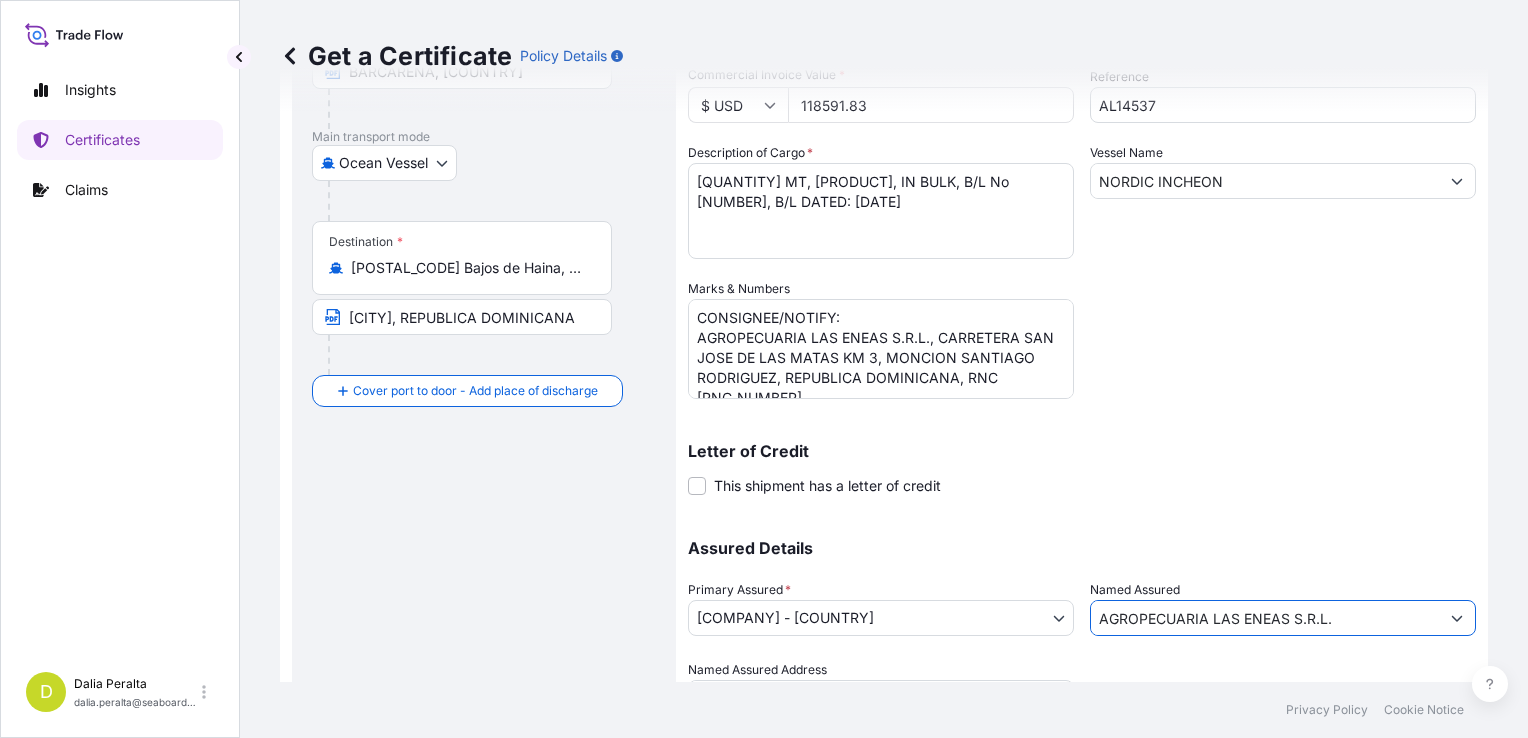 scroll, scrollTop: 385, scrollLeft: 0, axis: vertical 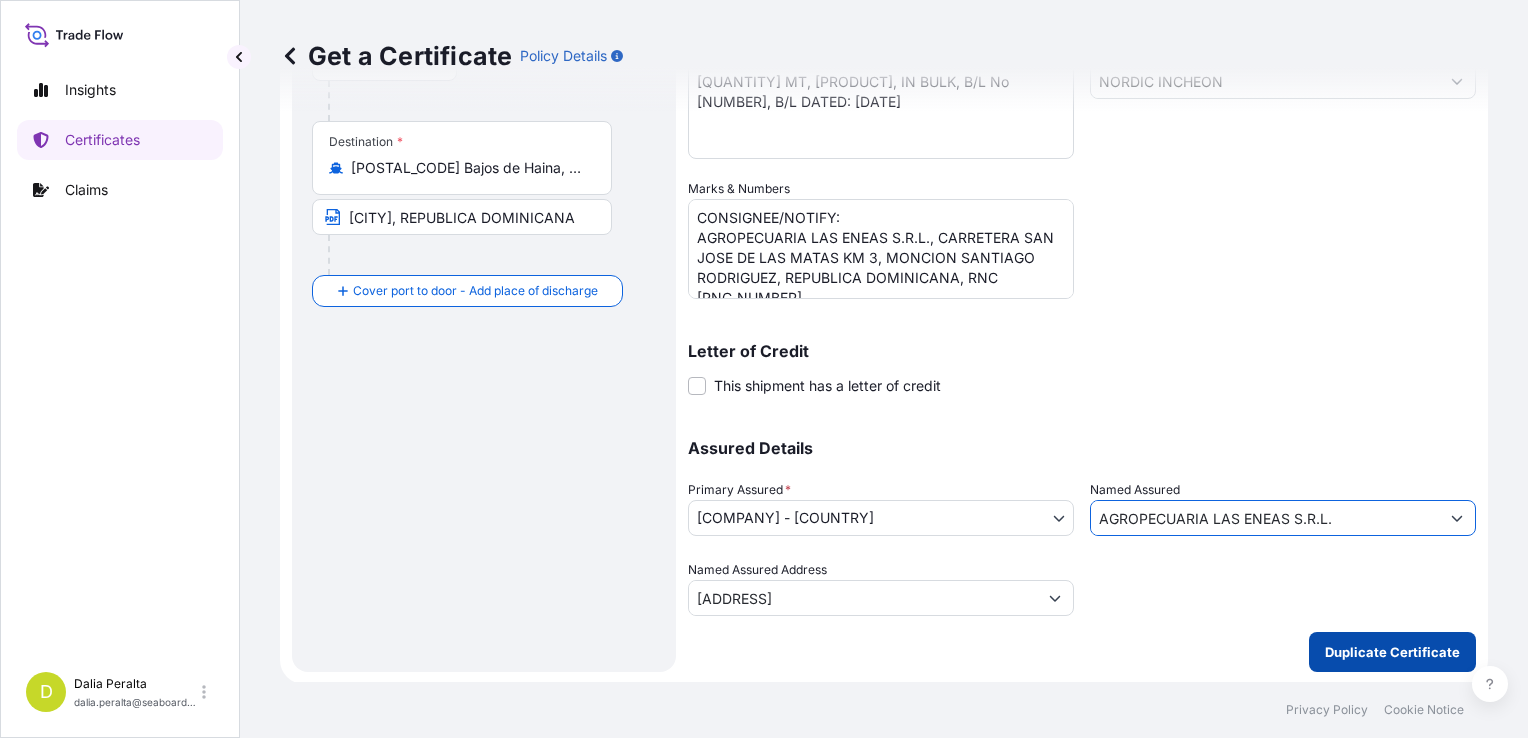 type on "AGROPECUARIA LAS ENEAS S.R.L." 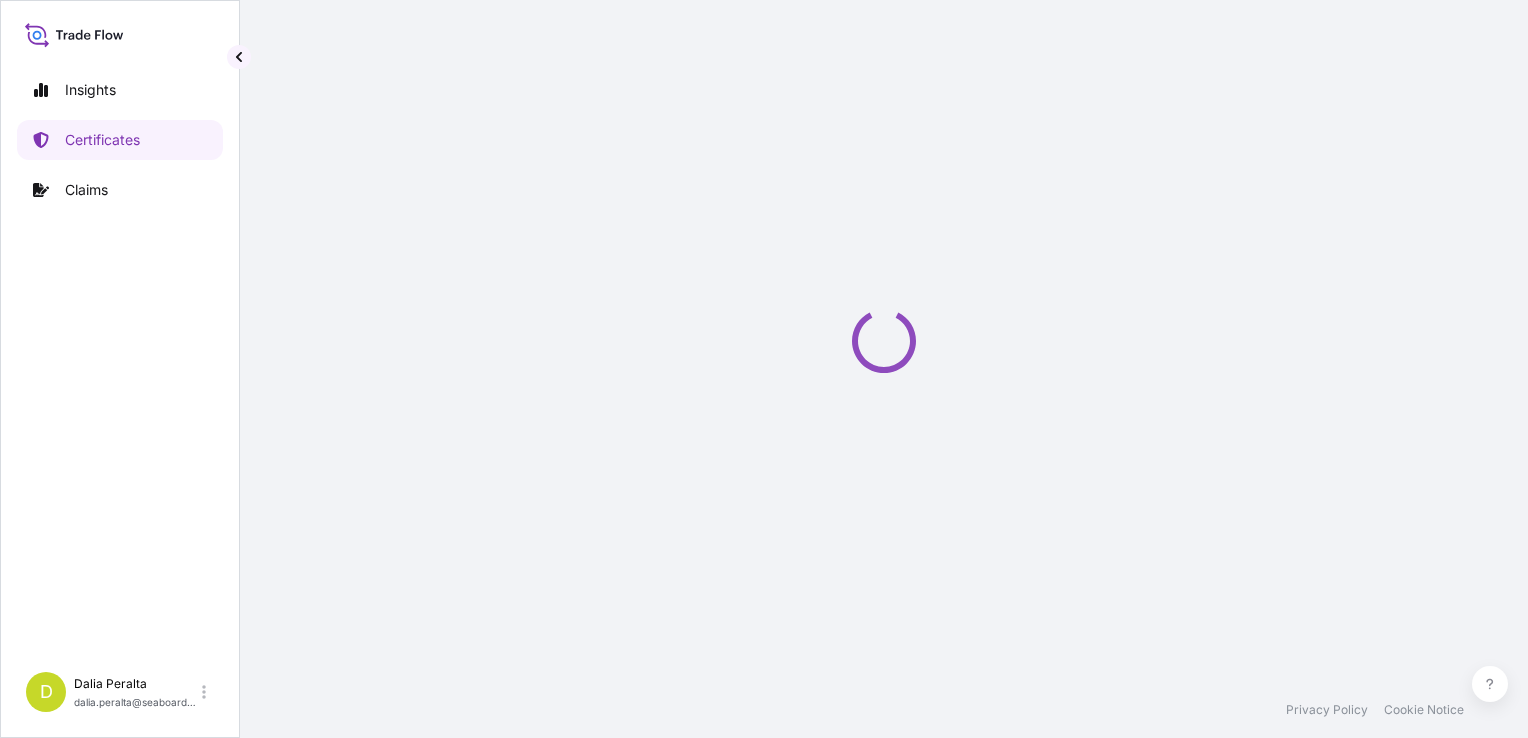 scroll, scrollTop: 0, scrollLeft: 0, axis: both 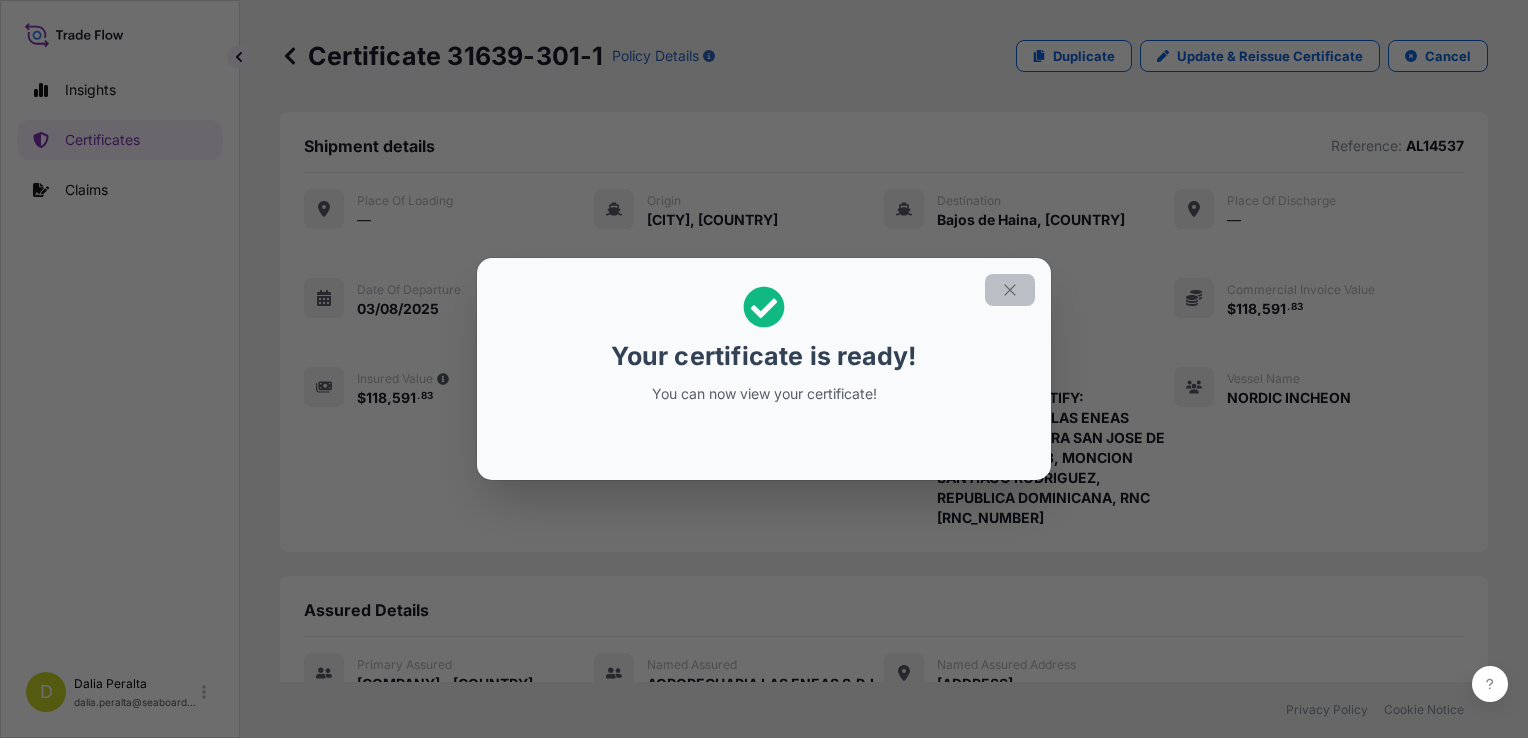 click 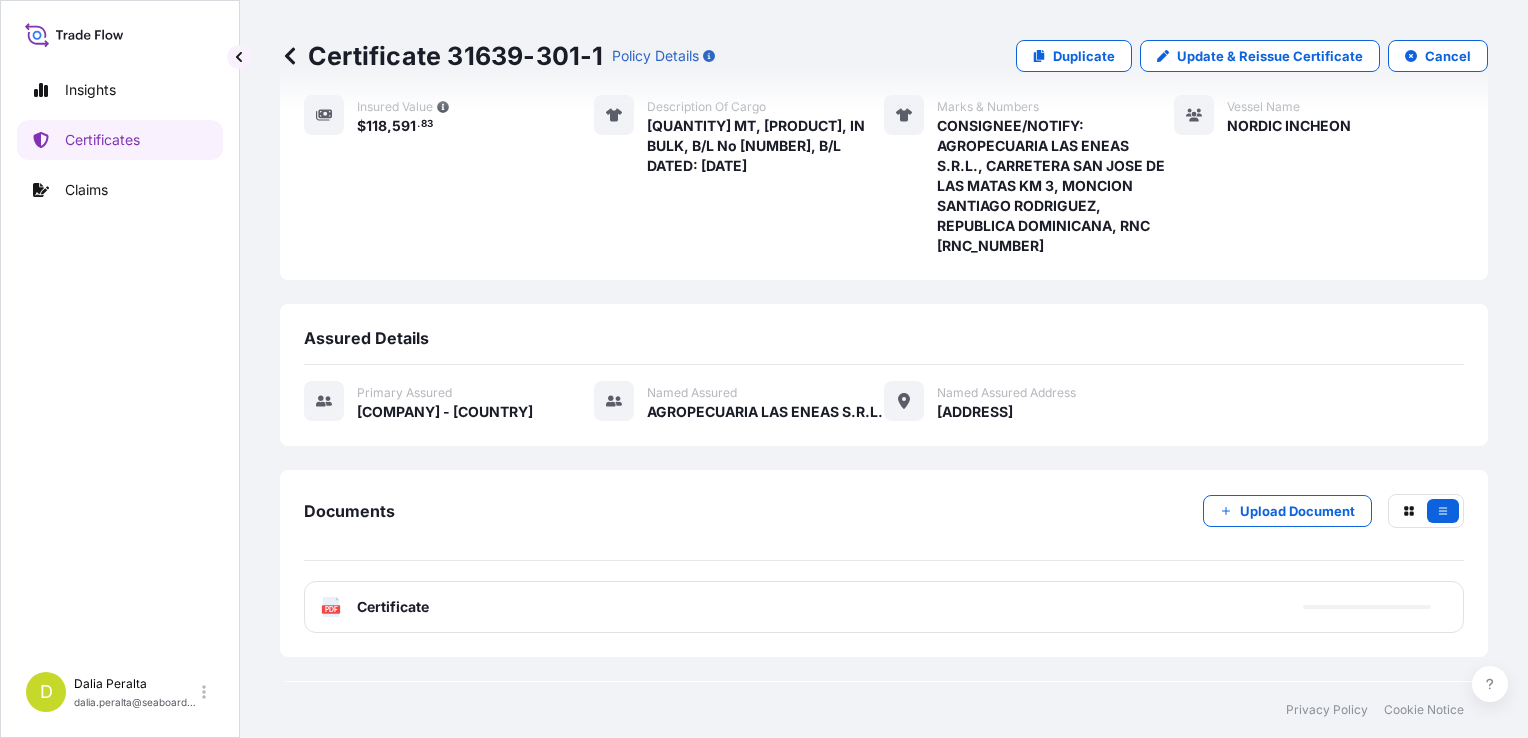 scroll, scrollTop: 300, scrollLeft: 0, axis: vertical 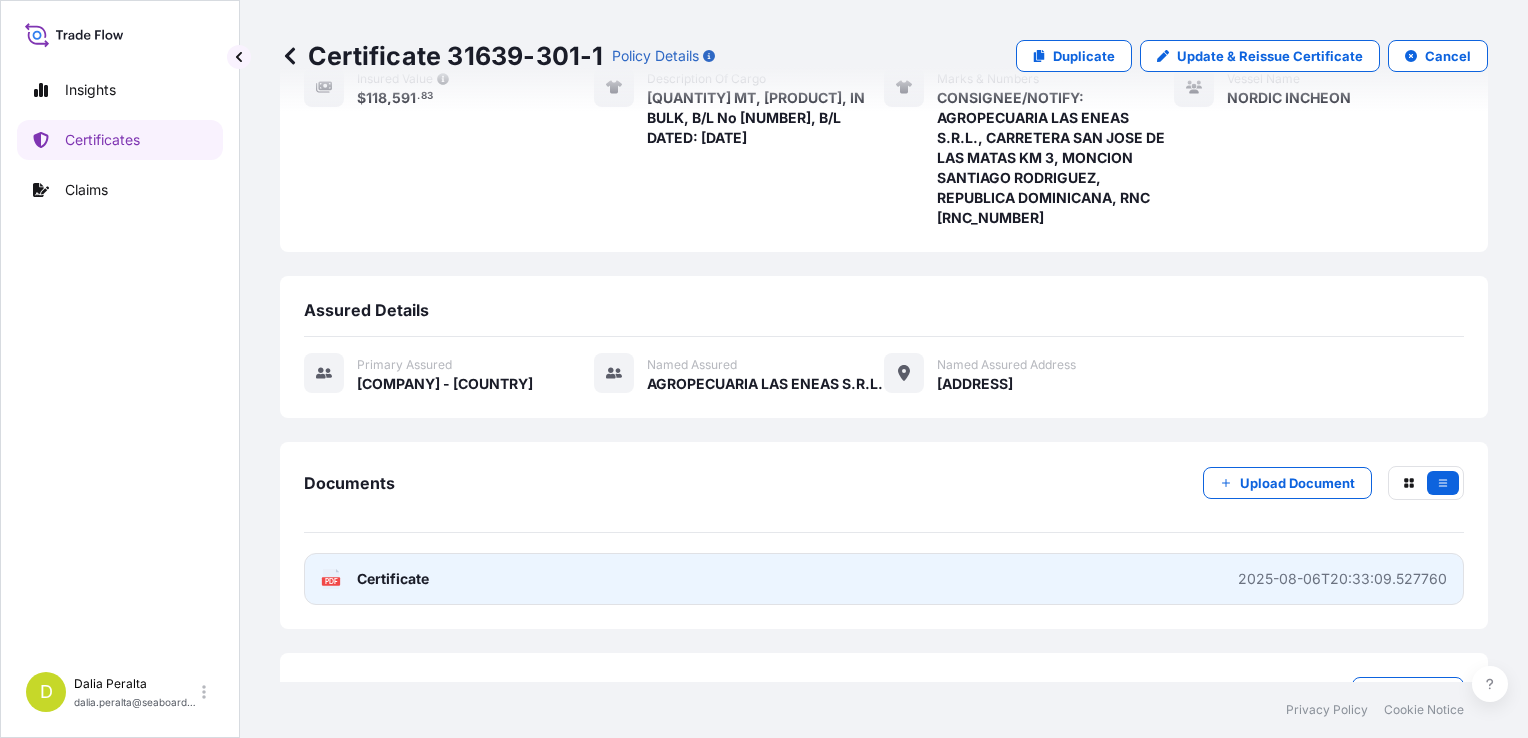 click on "PDF Certificate [DATETIME]" at bounding box center (884, 579) 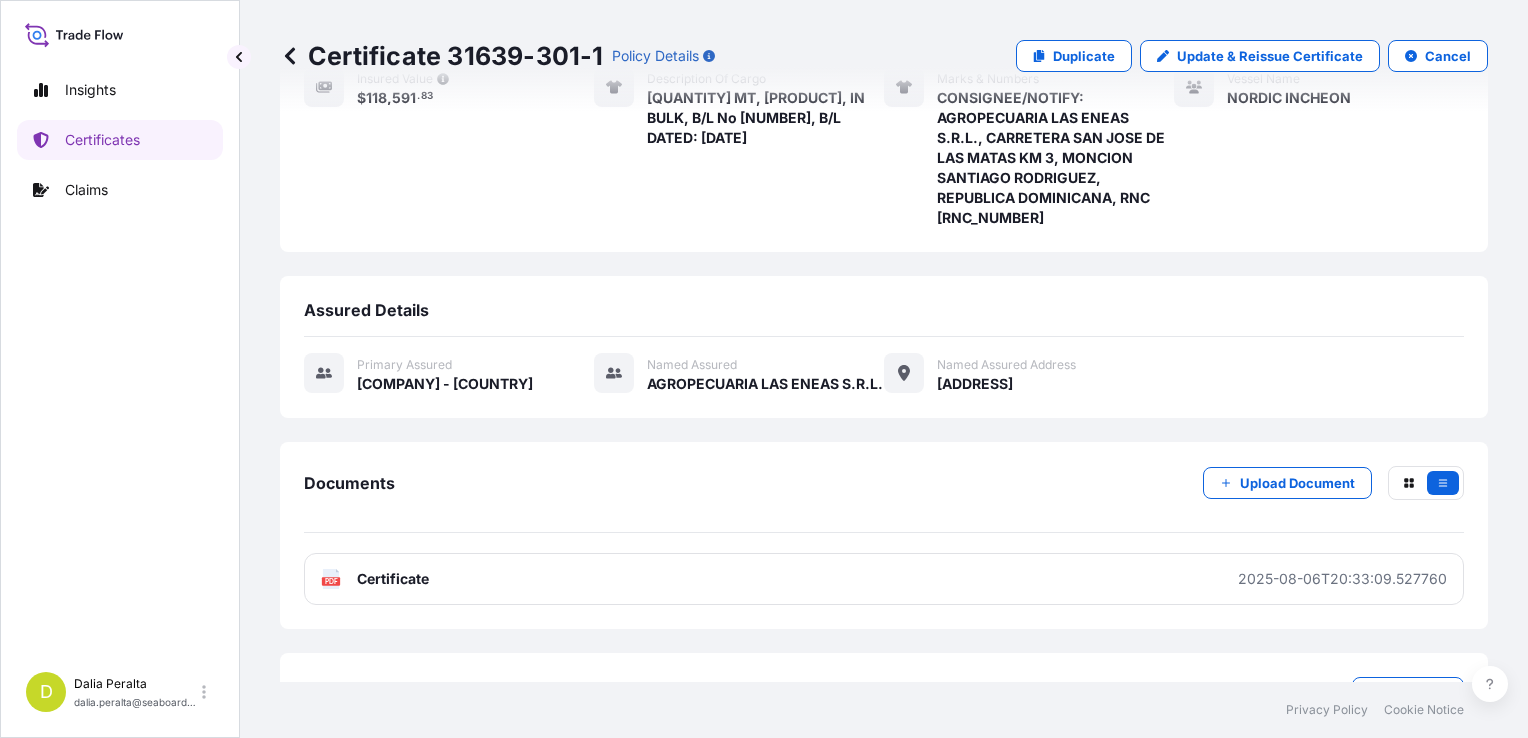 click on "Duplicate" at bounding box center [1084, 56] 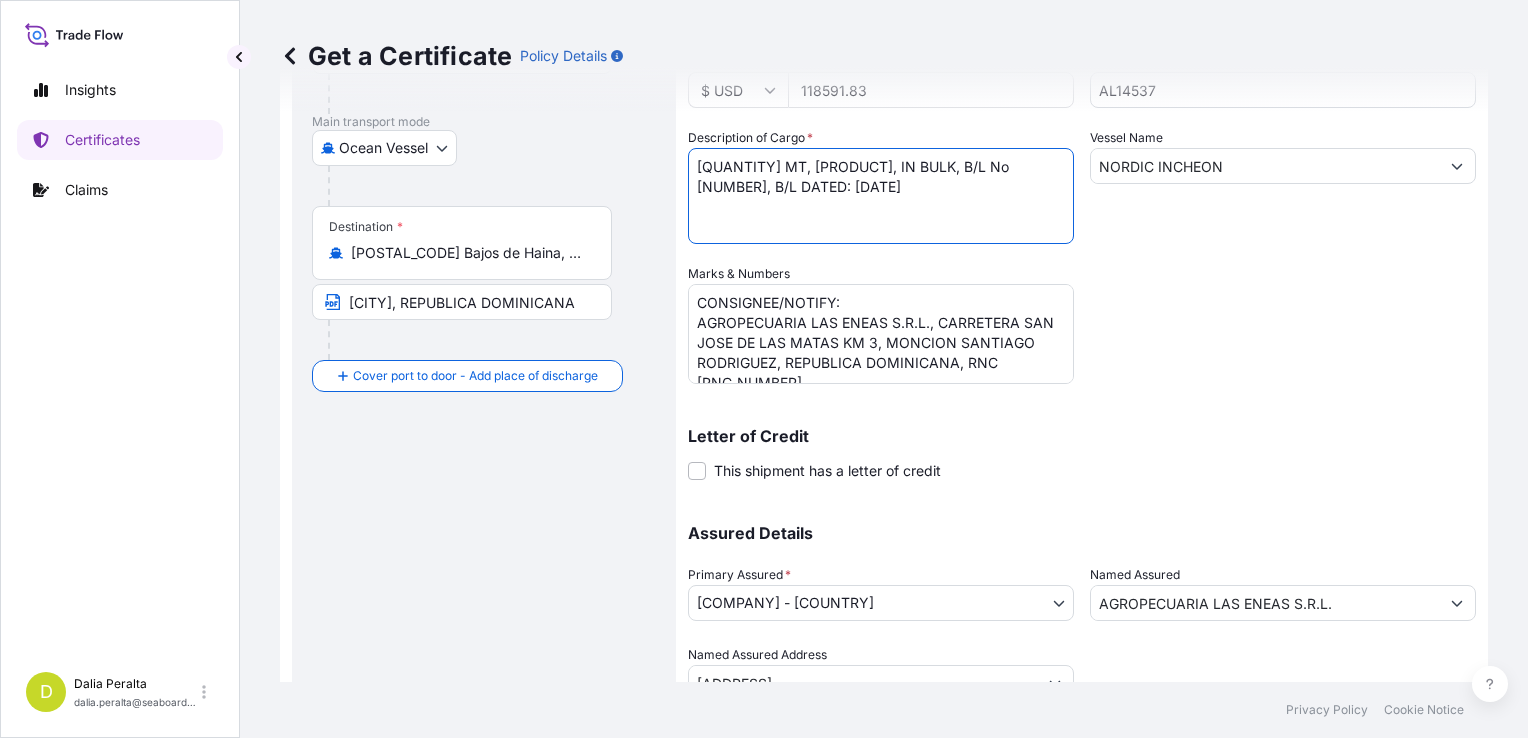 drag, startPoint x: 724, startPoint y: 167, endPoint x: 667, endPoint y: 157, distance: 57.870544 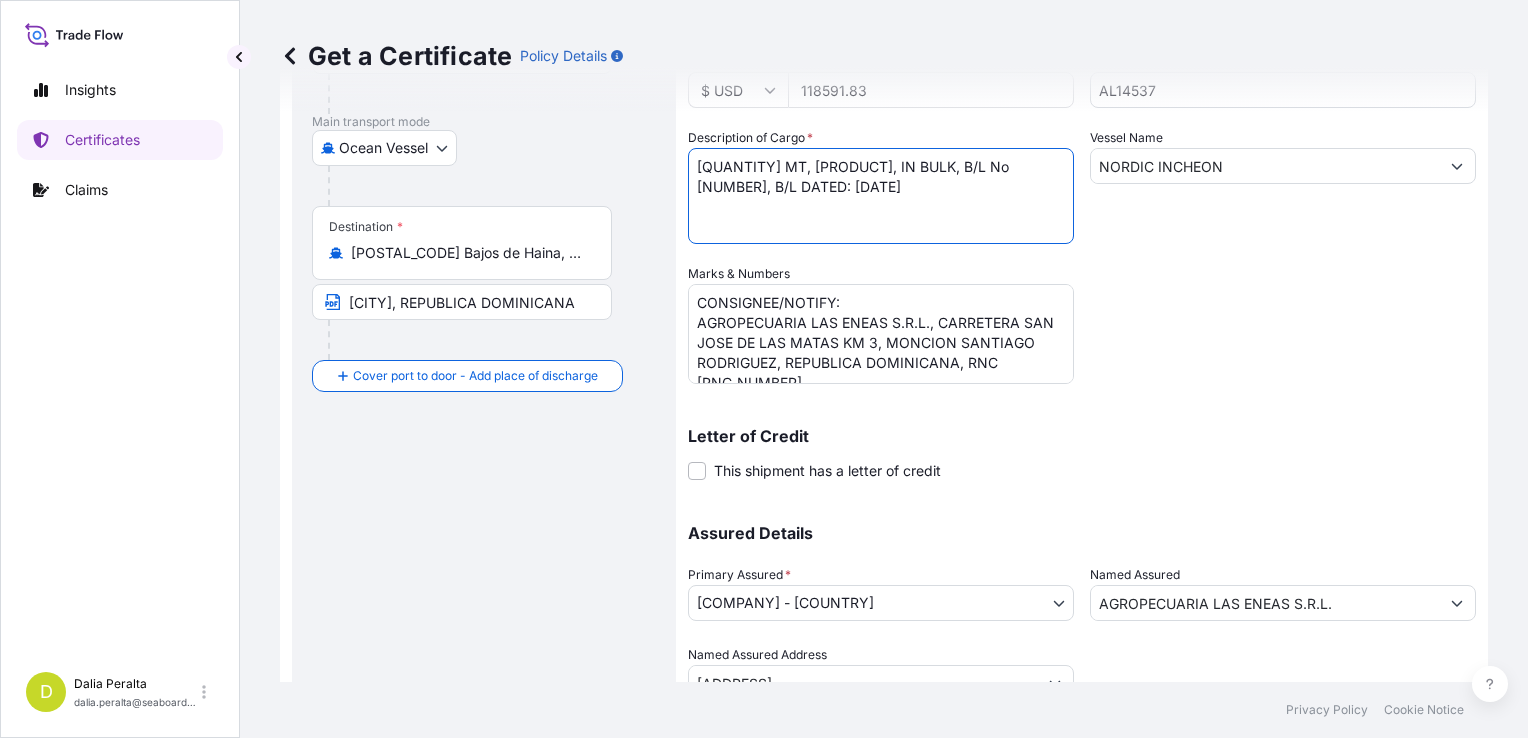paste on "902,500" 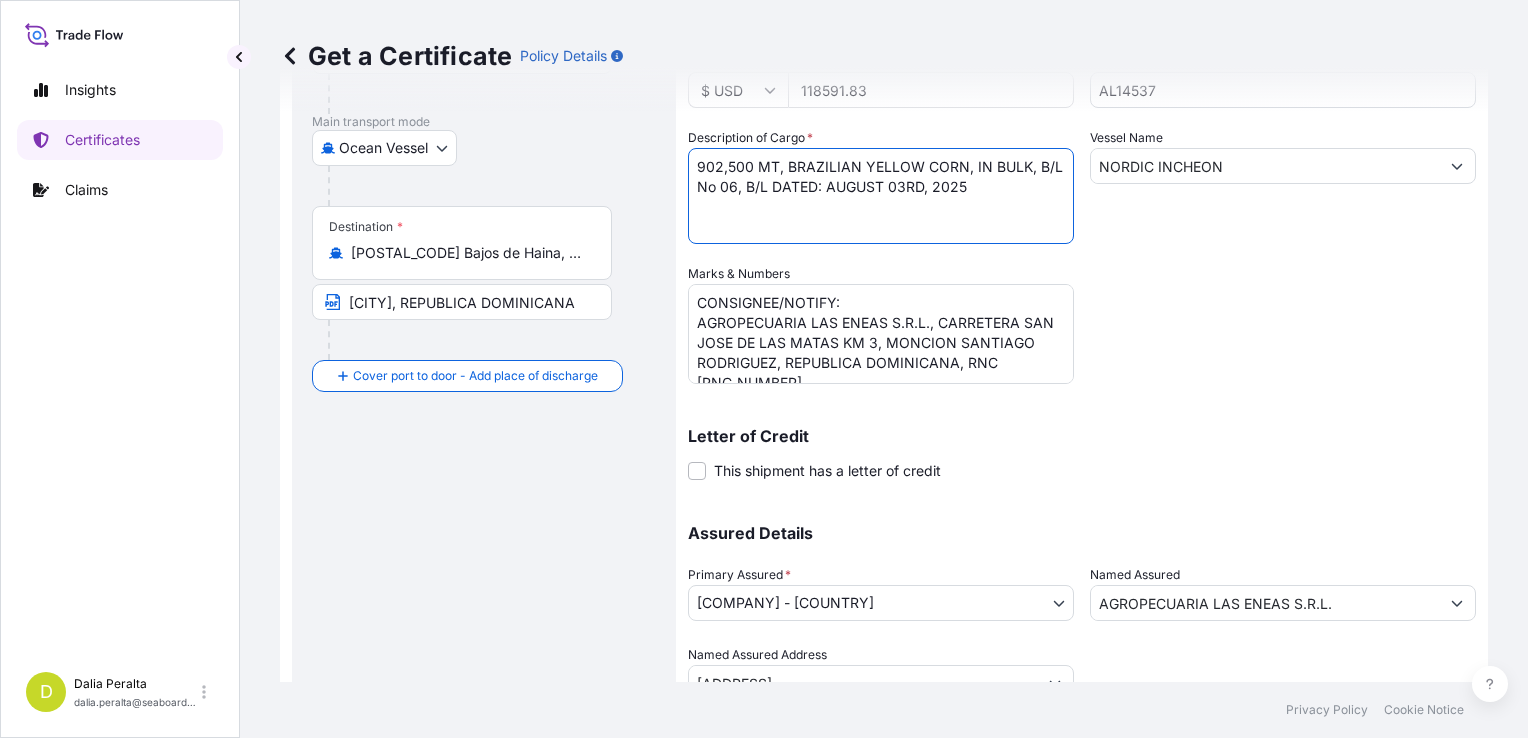 click on "[QUANTITY] MT, [PRODUCT], IN BULK, B/L No [NUMBER], B/L DATED: [DATE]" at bounding box center [881, 196] 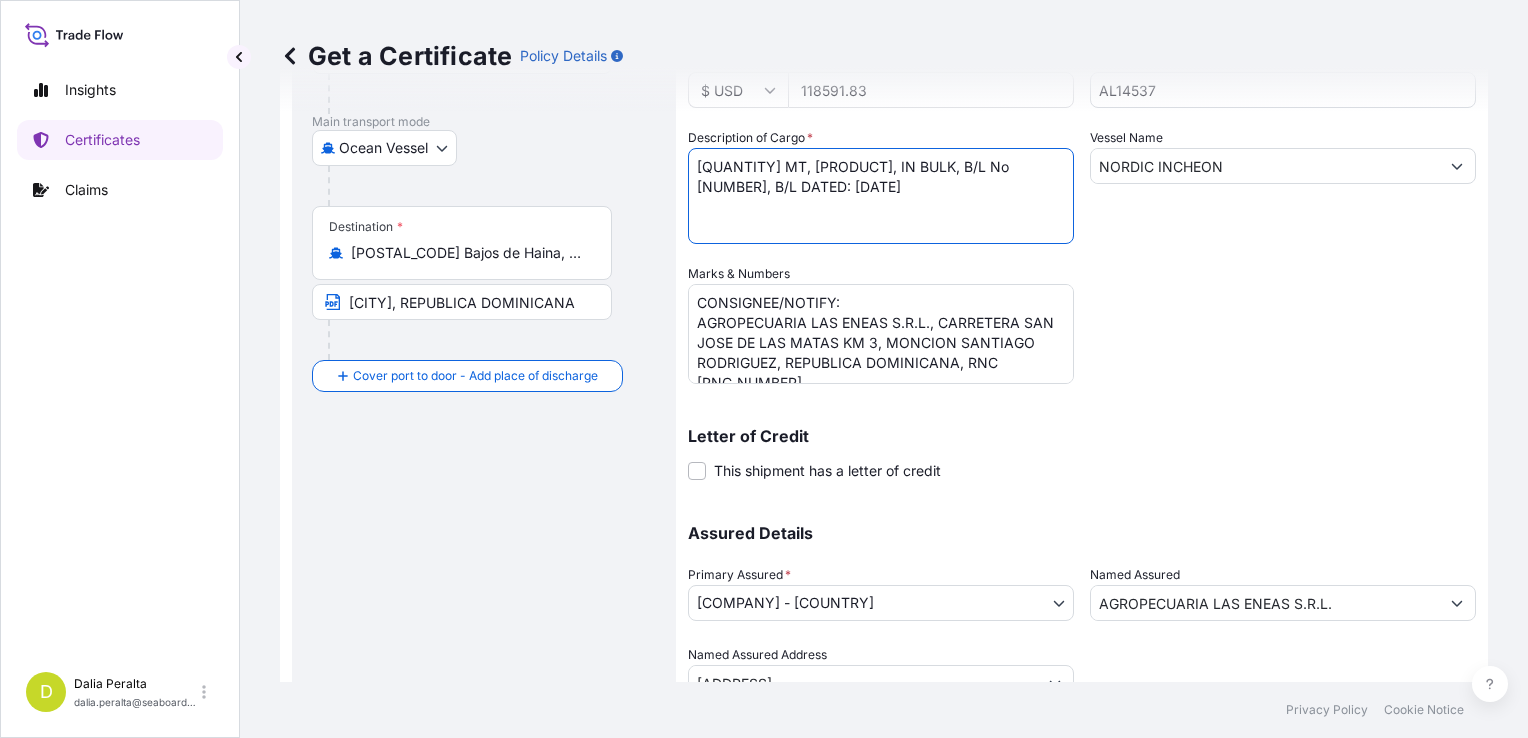 type on "[QUANTITY] MT, [PRODUCT], IN BULK, B/L No [NUMBER], B/L DATED: [DATE]" 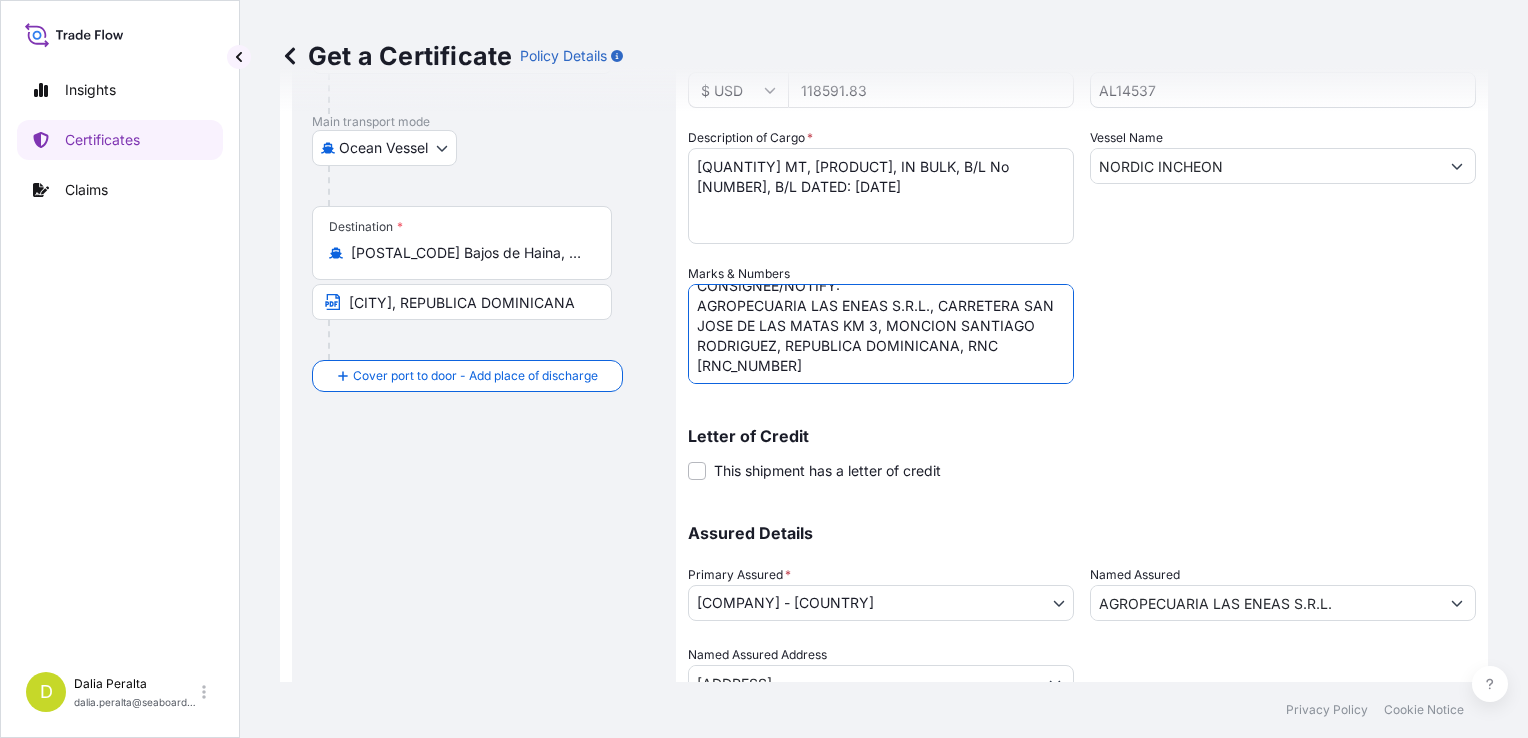 drag, startPoint x: 823, startPoint y: 382, endPoint x: 696, endPoint y: 311, distance: 145.49915 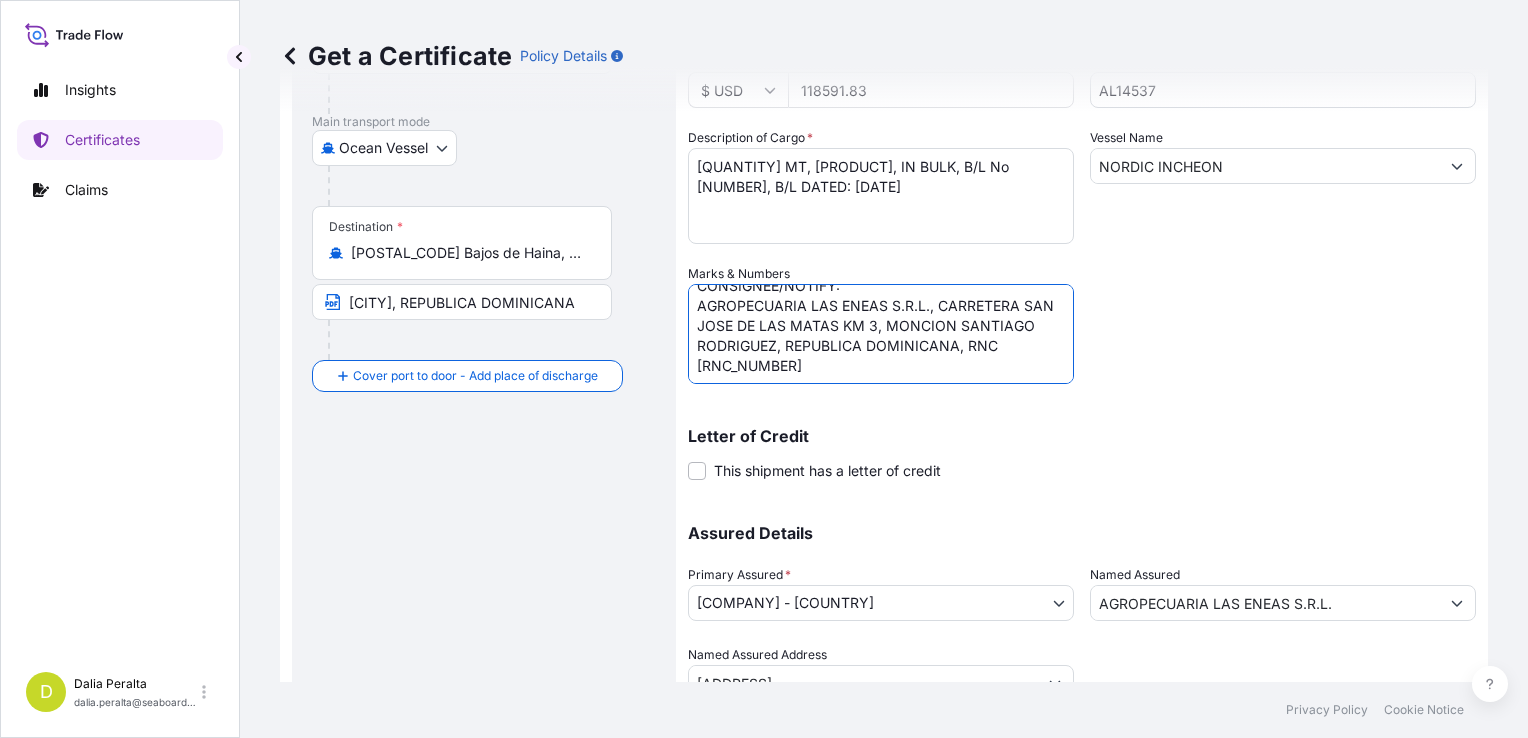 click on "CONSIGNEE/NOTIFY:
AGROPECUARIA LAS ENEAS S.R.L., CARRETERA SAN JOSE DE LAS MATAS KM 3, MONCION SANTIAGO RODRIGUEZ, REPUBLICA DOMINICANA, RNC [RNC_NUMBER]" at bounding box center (881, 334) 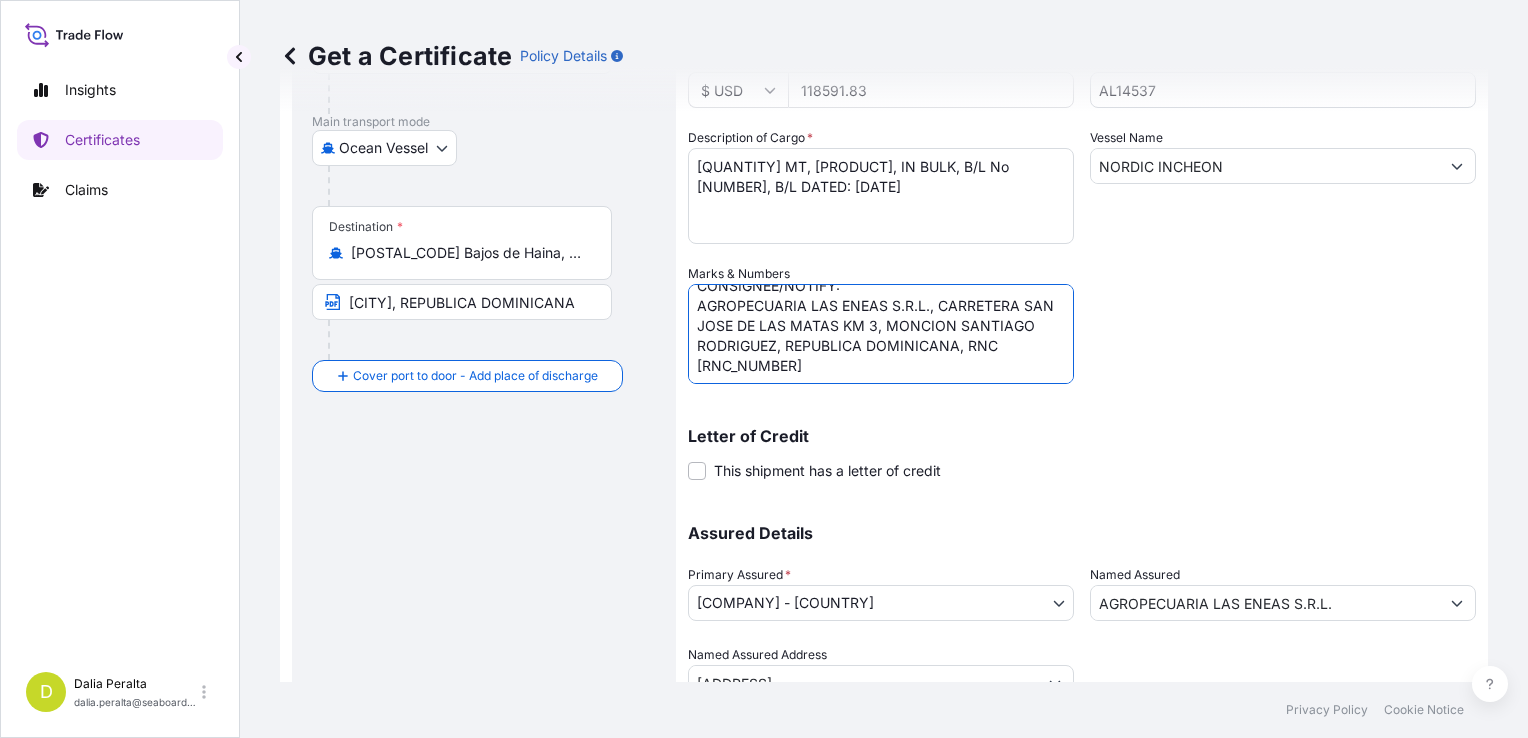 paste on "GRANJA JOCELYN, S.R.L., KM 22 AUTOPISTA DUARTE, VACO, PEDRO BRAND, [COUNTRY], RNC 101122226" 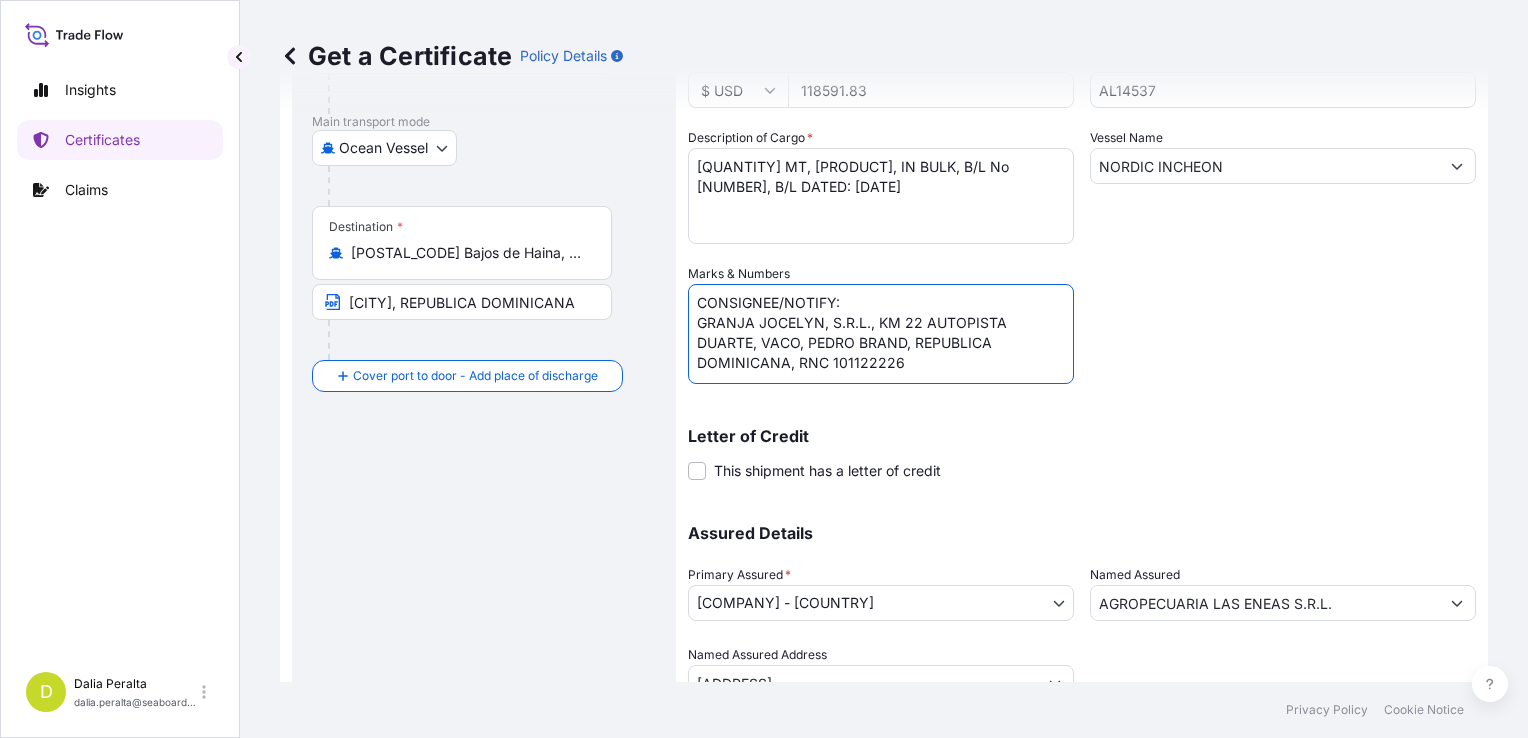 scroll, scrollTop: 0, scrollLeft: 0, axis: both 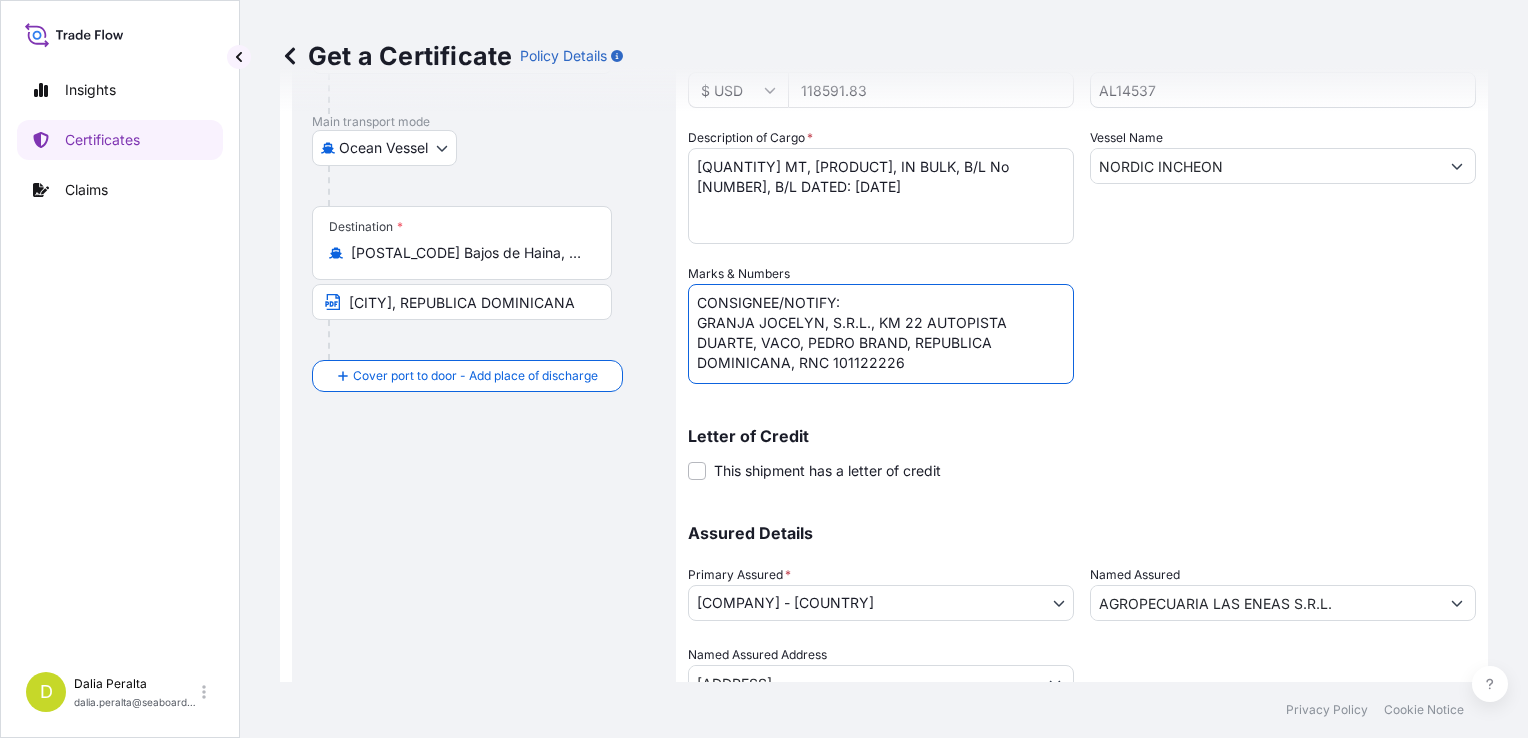 type on "CONSIGNEE/NOTIFY:
GRANJA JOCELYN, S.R.L., KM 22 AUTOPISTA DUARTE, VACO, PEDRO BRAND, REPUBLICA DOMINICANA, RNC 101122226" 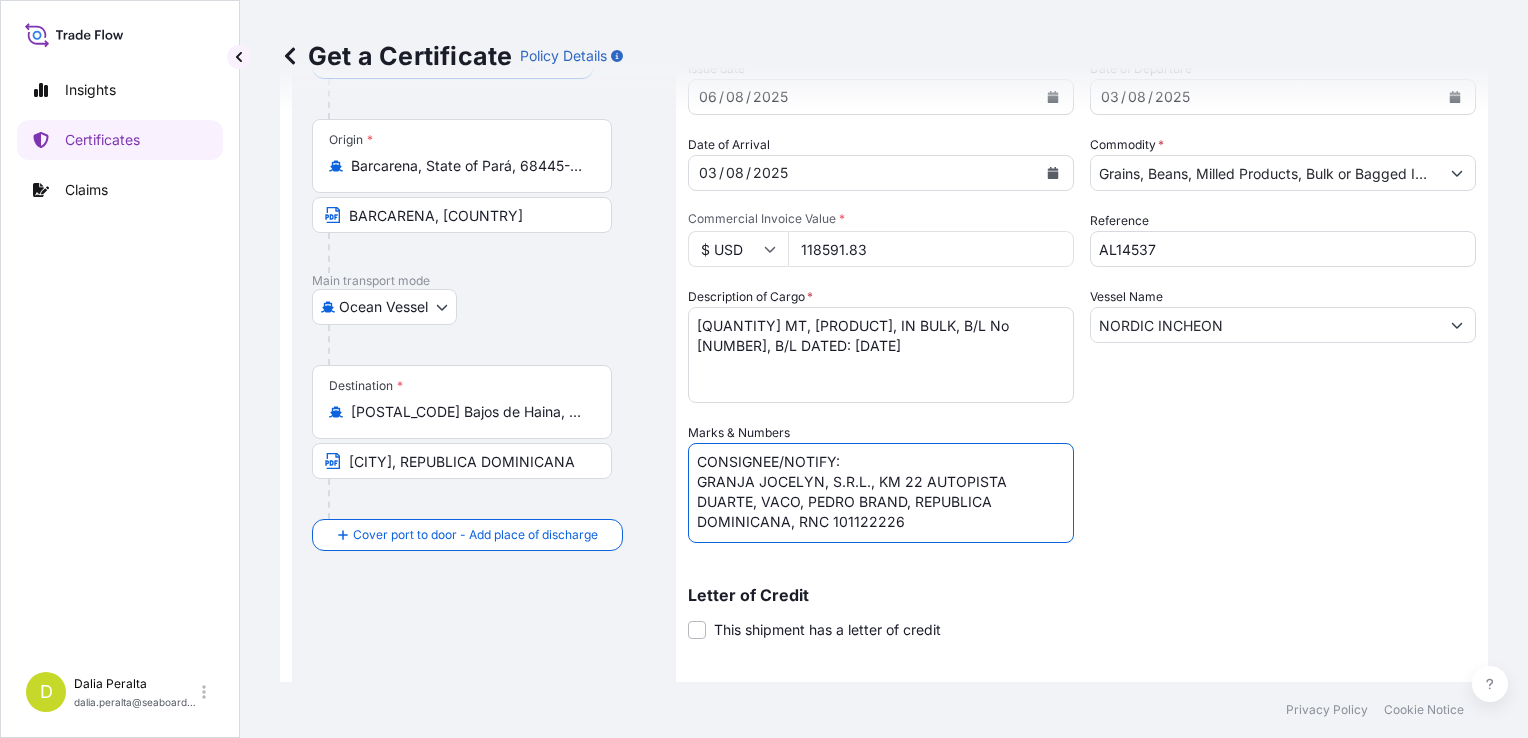 scroll, scrollTop: 0, scrollLeft: 0, axis: both 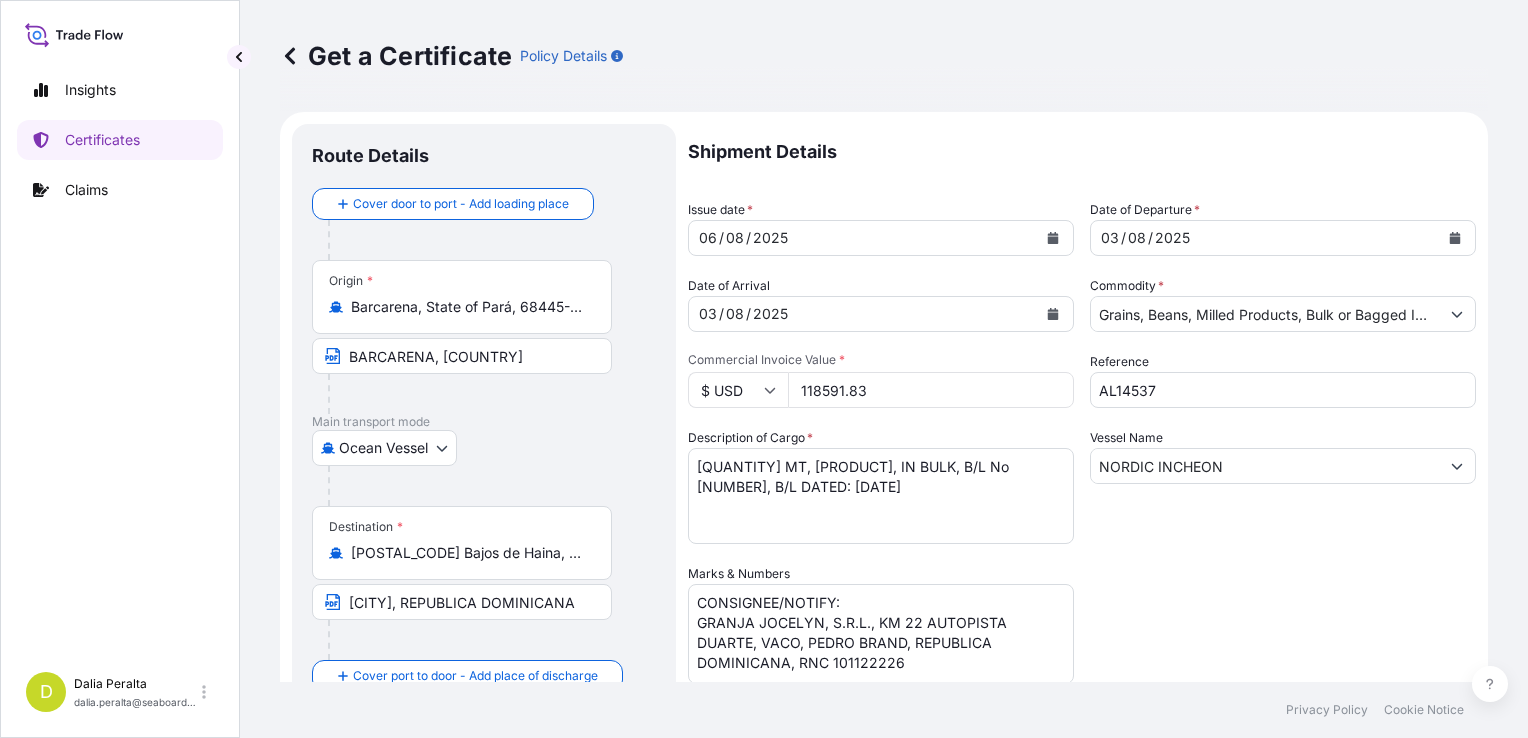 click on "118591.83" at bounding box center (931, 390) 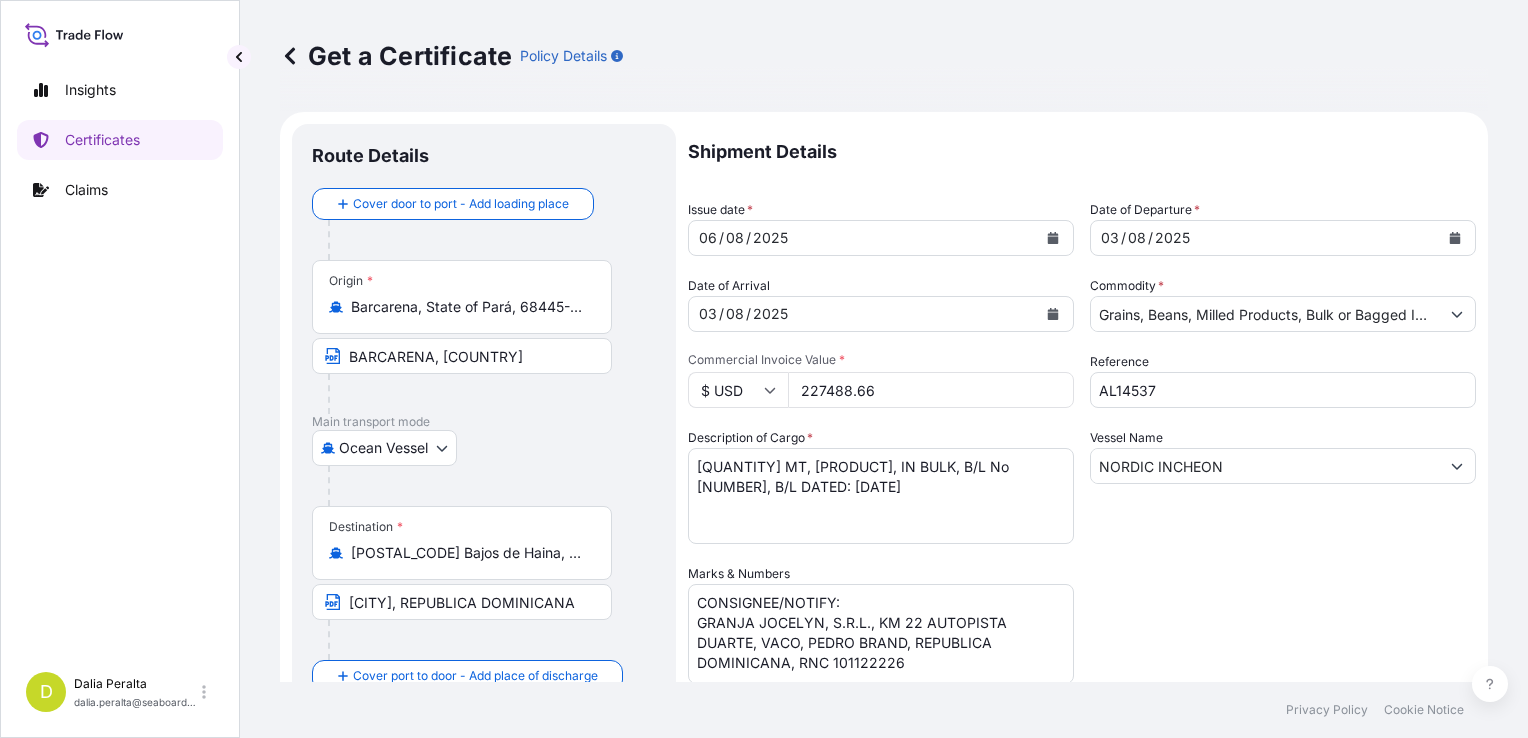 type on "227488.66" 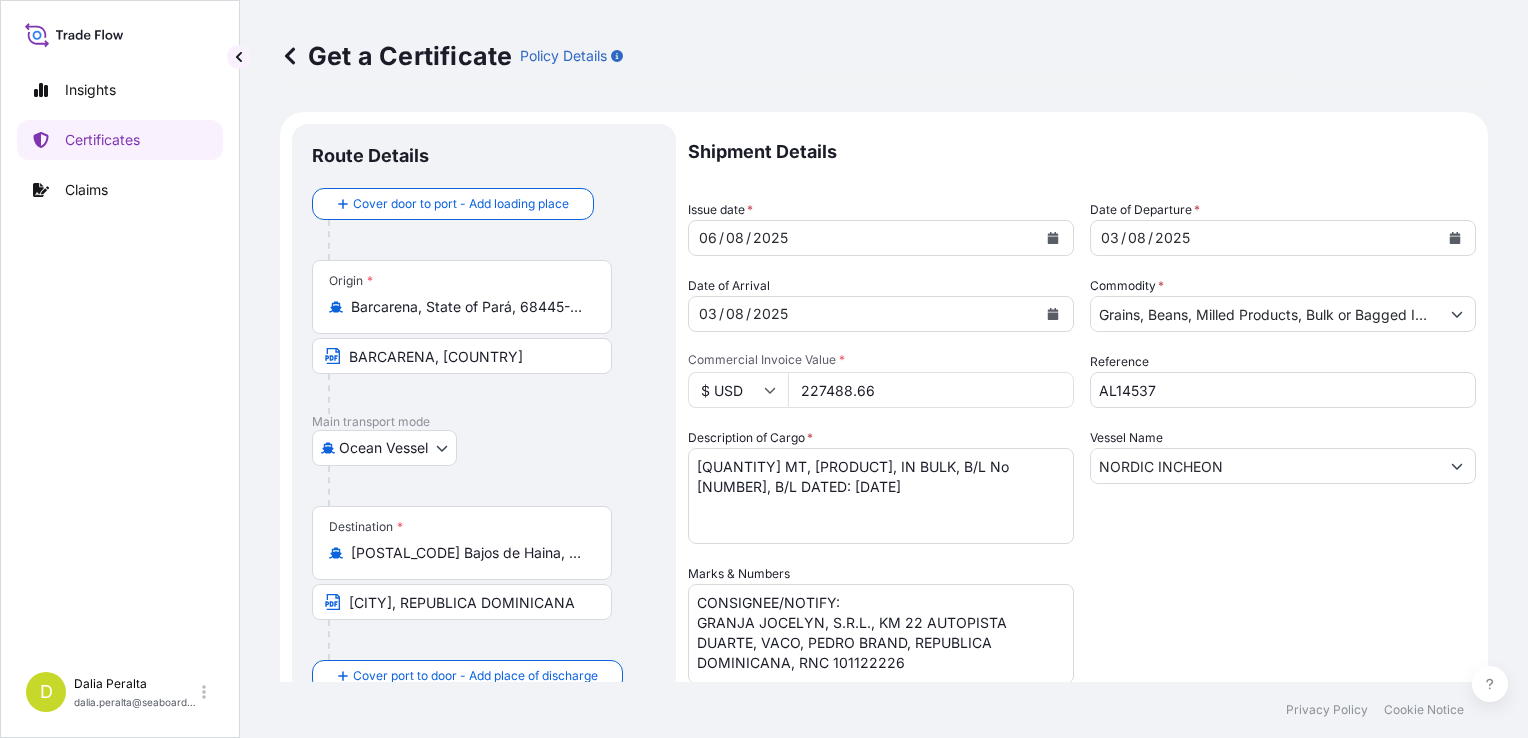 click on "Shipment Details Issue date * 06 / 08 / 2025 Date of Departure * 03 / 08 / 2025 Date of Arrival 03 / 08 / 2025 Commodity * Grains, Beans, Milled Products, Bulk or Bagged Interest Packing Category Commercial Invoice Value    * $ USD 227488.66 Reference AL14537 Description of Cargo * 475,000 MT, BRAZILIAN YELLOW CORN, IN BULK, B/L No 06, B/L DATED: AUGUST 03RD, 2025 Vessel Name NORDIC INCHEON Marks & Numbers CONSIGNEE/NOTIFY:
AGROPECUARIA LAS ENEAS S.R.L., CARRETERA SAN JOSE DE LAS MATAS KM 3, MONCION SANTIAGO RODRIGUEZ, [CITY], [STATE], RNC 130541647 Letter of Credit This shipment has a letter of credit Letter of credit * Letter of credit may not exceed 12000 characters Assured Details Primary Assured * Seaboard Trading - Colombia Seaboard Corporation Seaboard Trading - Colombia Named Assured AGROPECUARIA LAS ENEAS S.R.L., Named Assured Address CARRETERA SAN JOSE DE LAS MATAS KM 3, MONCION SANTIAGO RODRIGUEZ" at bounding box center (1082, 562) 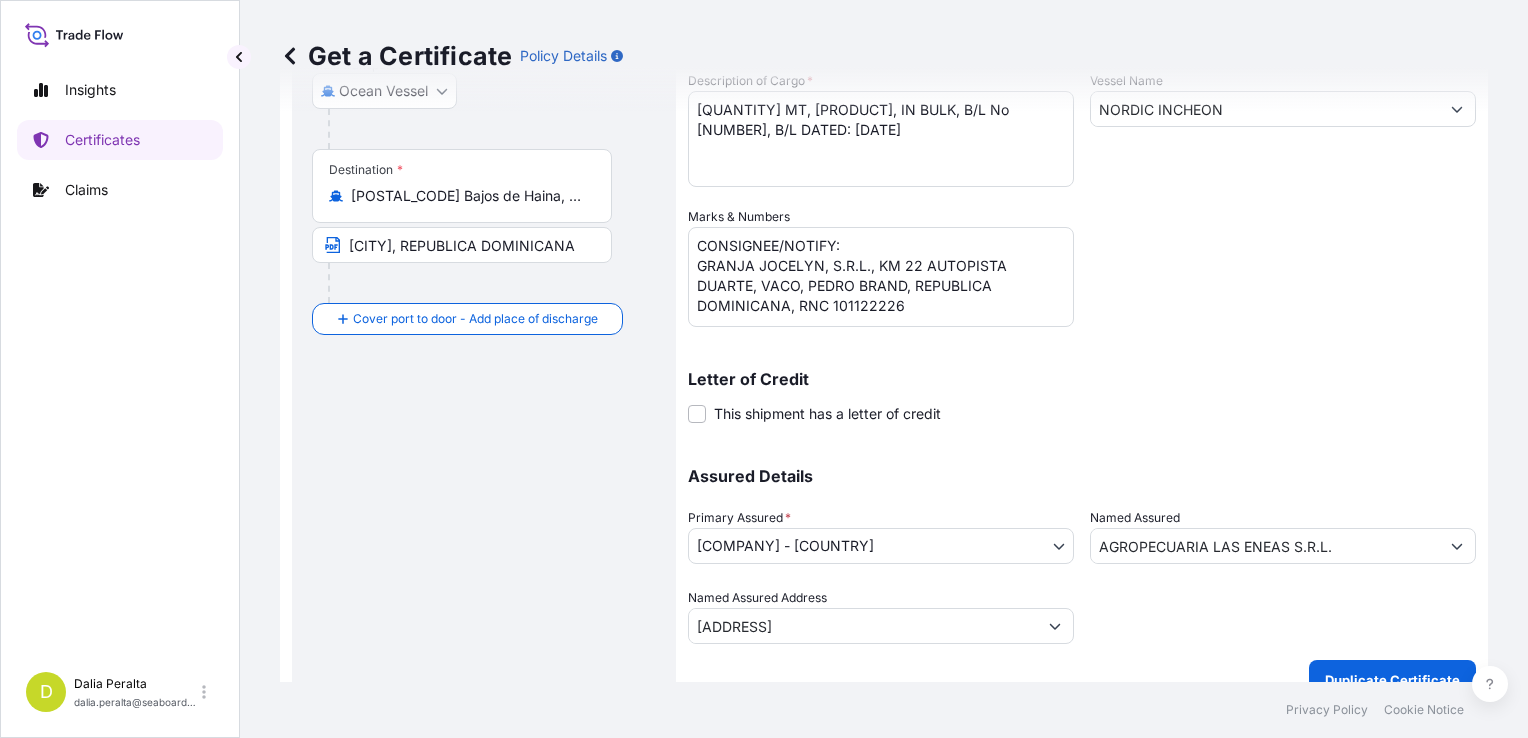 scroll, scrollTop: 385, scrollLeft: 0, axis: vertical 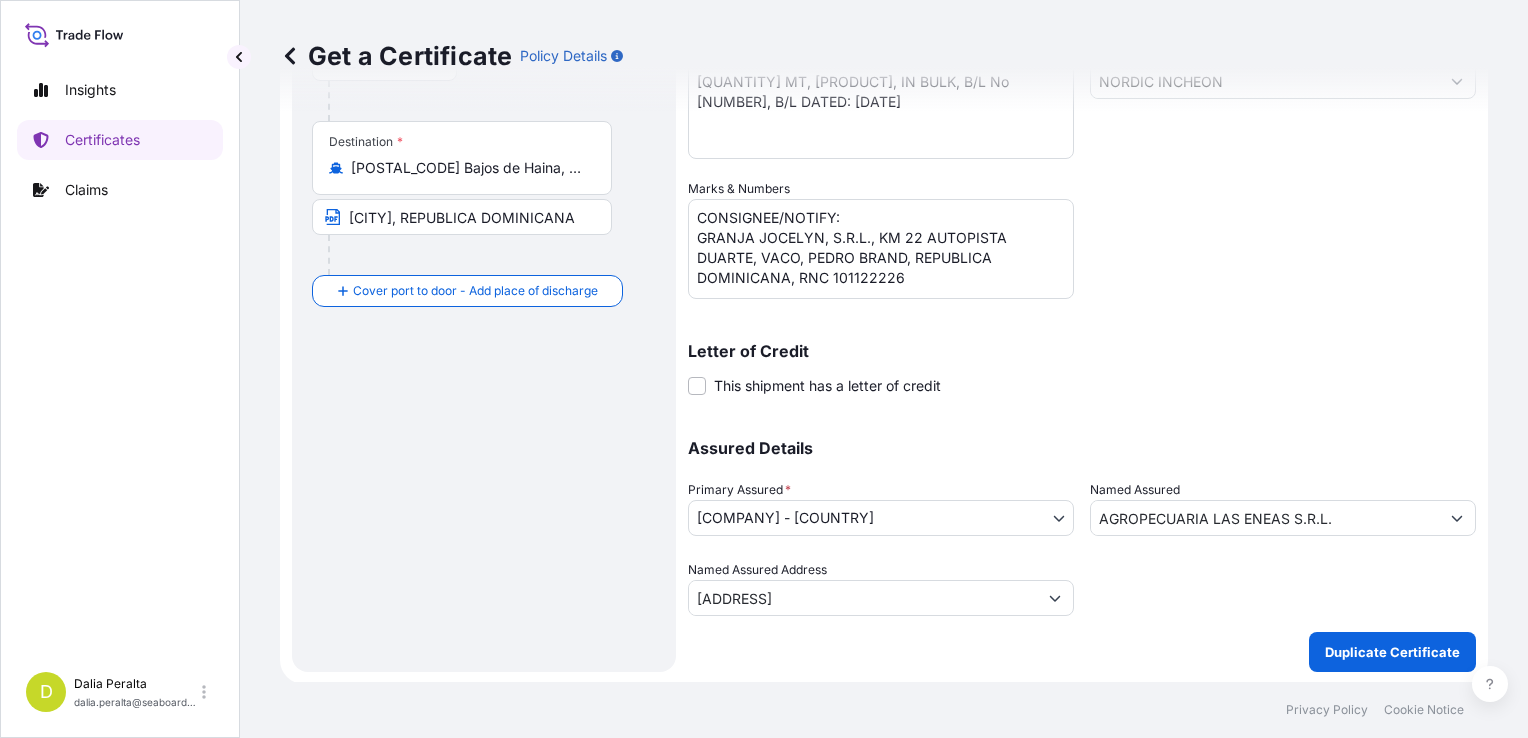click on "AGROPECUARIA LAS ENEAS S.R.L." at bounding box center [1265, 518] 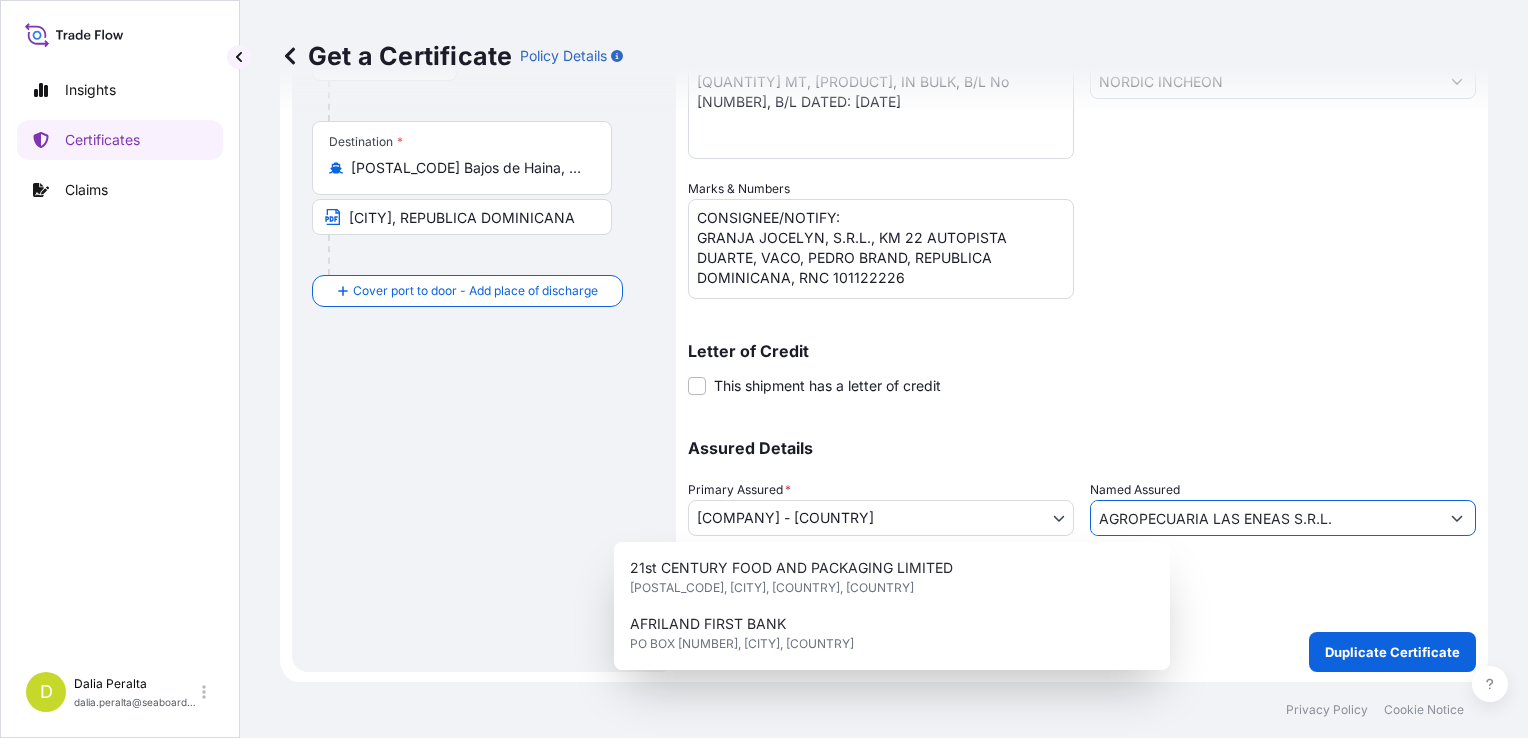 drag, startPoint x: 1338, startPoint y: 514, endPoint x: 1032, endPoint y: 530, distance: 306.41803 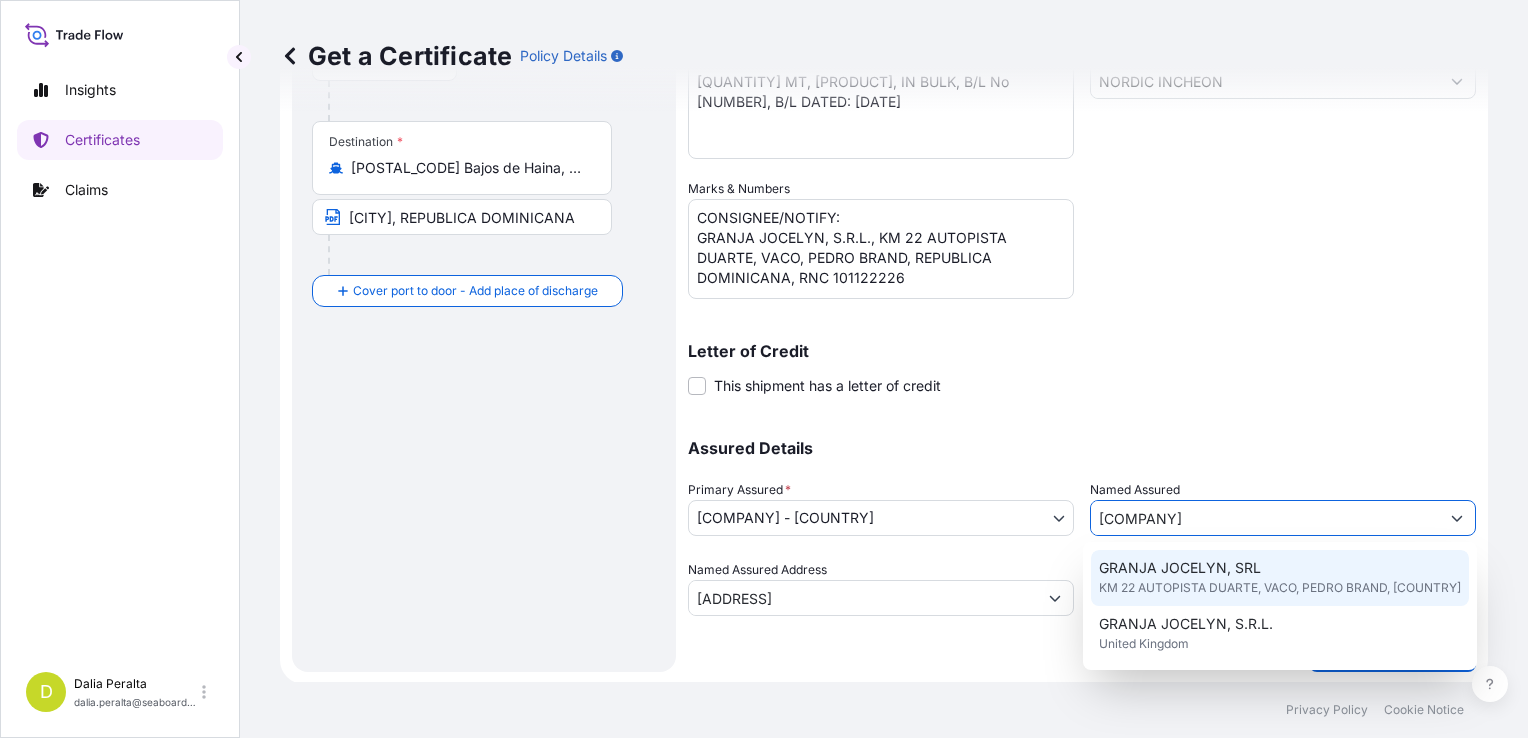 click on "GRANJA JOCELYN, SRL" at bounding box center (1180, 568) 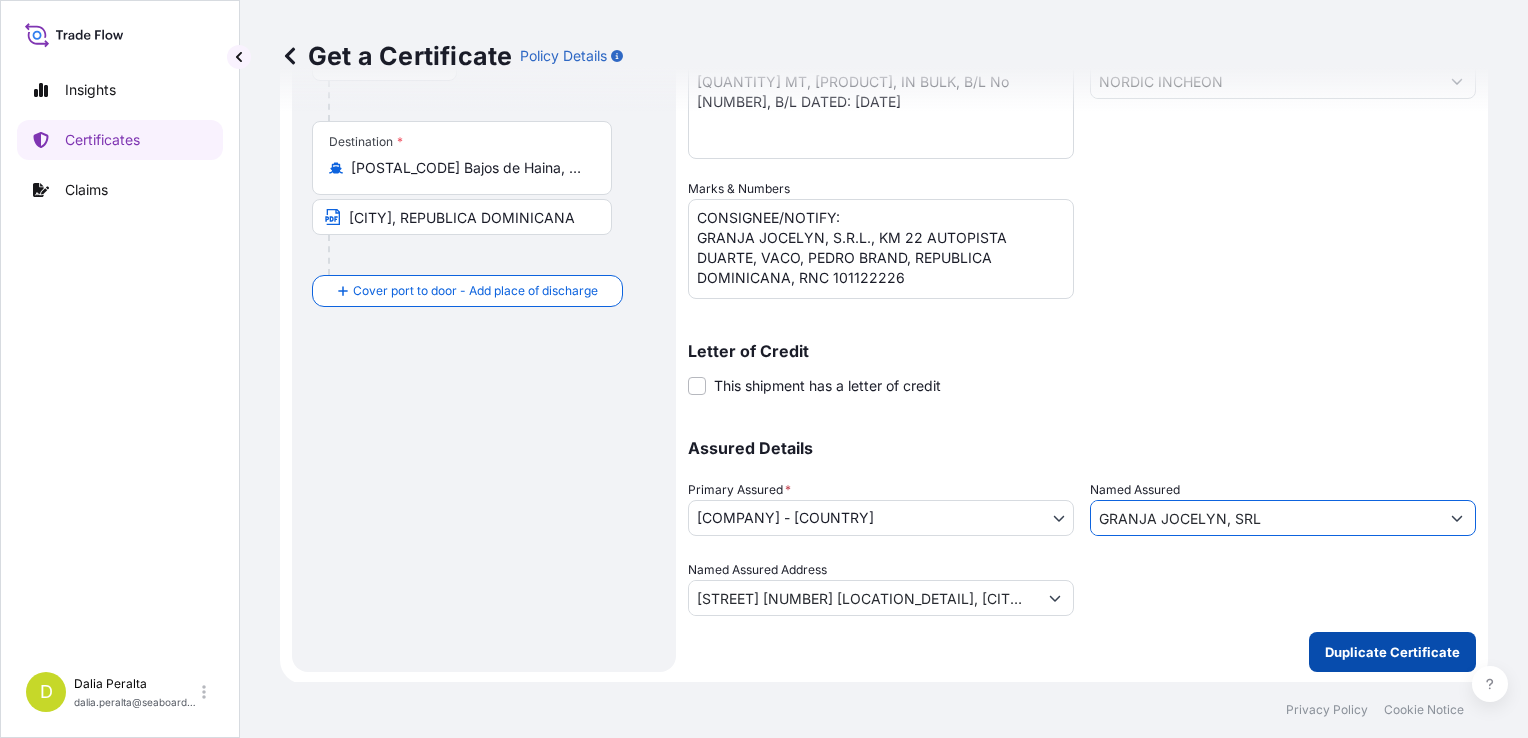 type on "GRANJA JOCELYN, SRL" 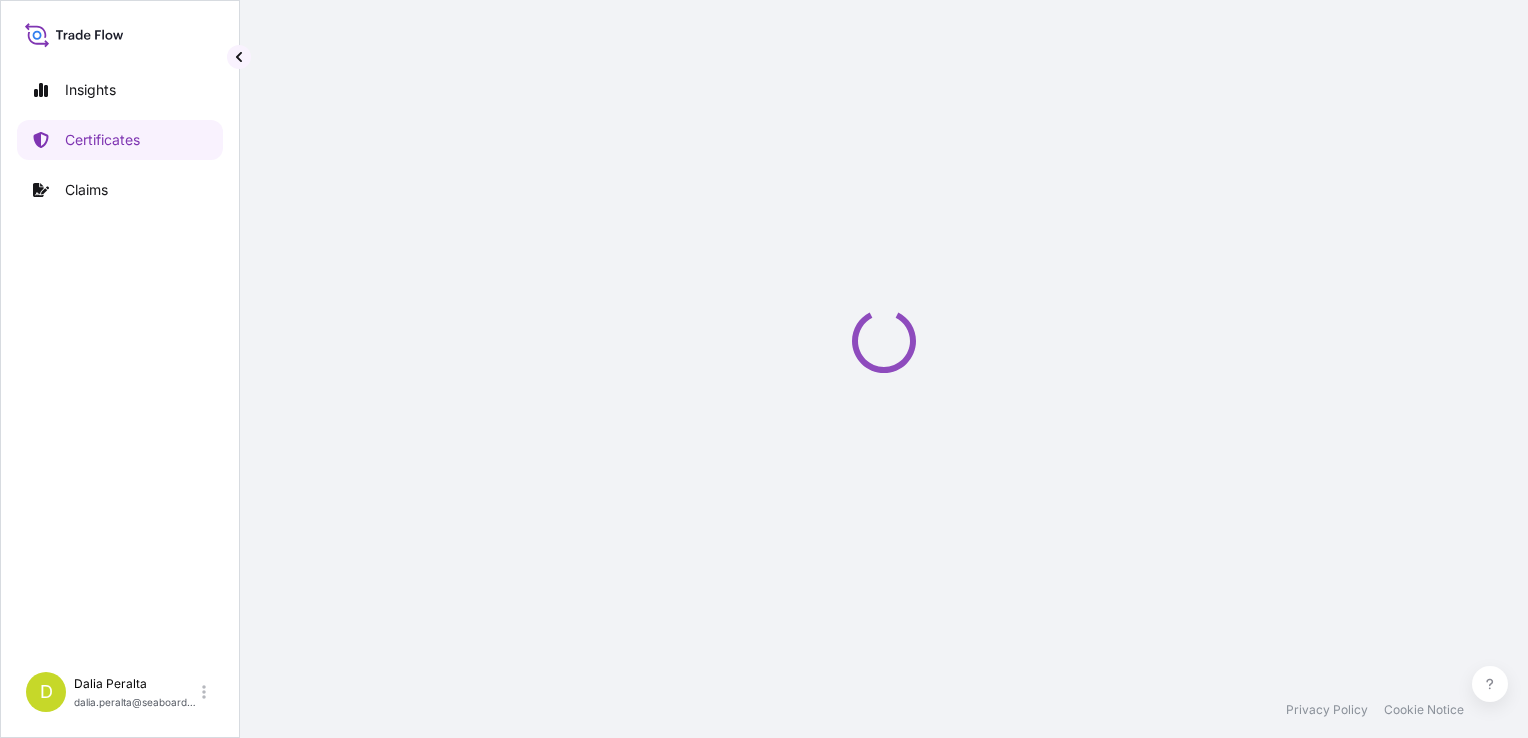 scroll, scrollTop: 0, scrollLeft: 0, axis: both 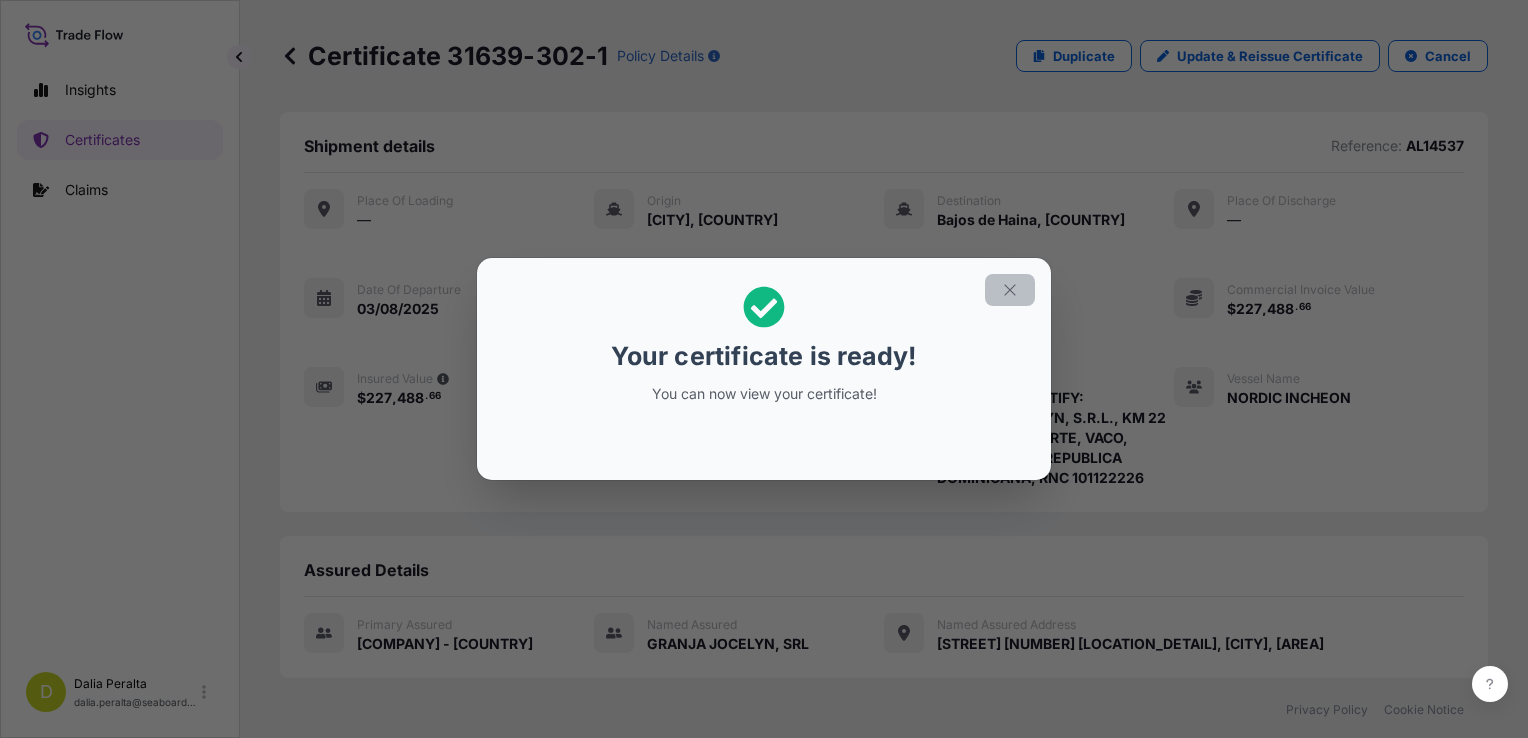 click at bounding box center (1010, 290) 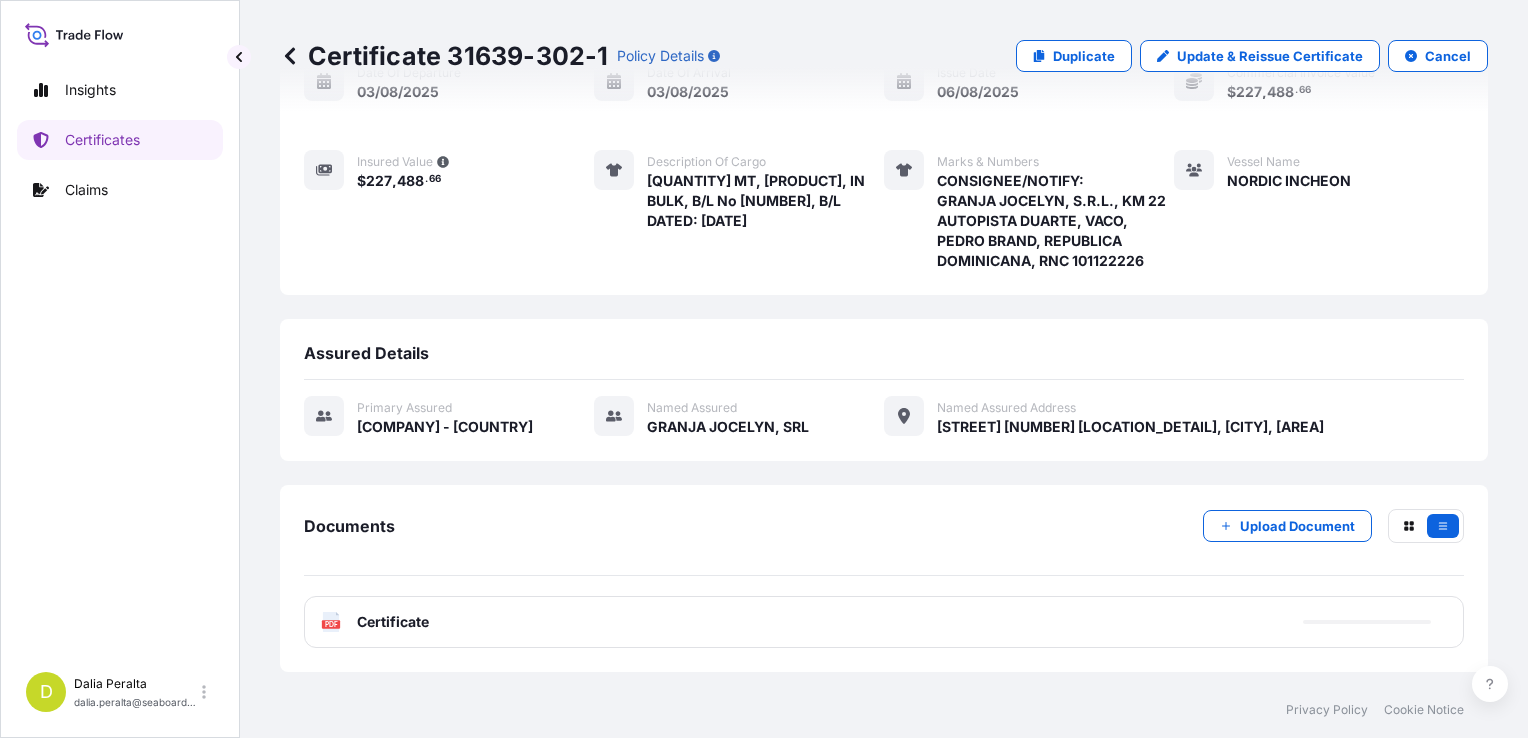 scroll, scrollTop: 300, scrollLeft: 0, axis: vertical 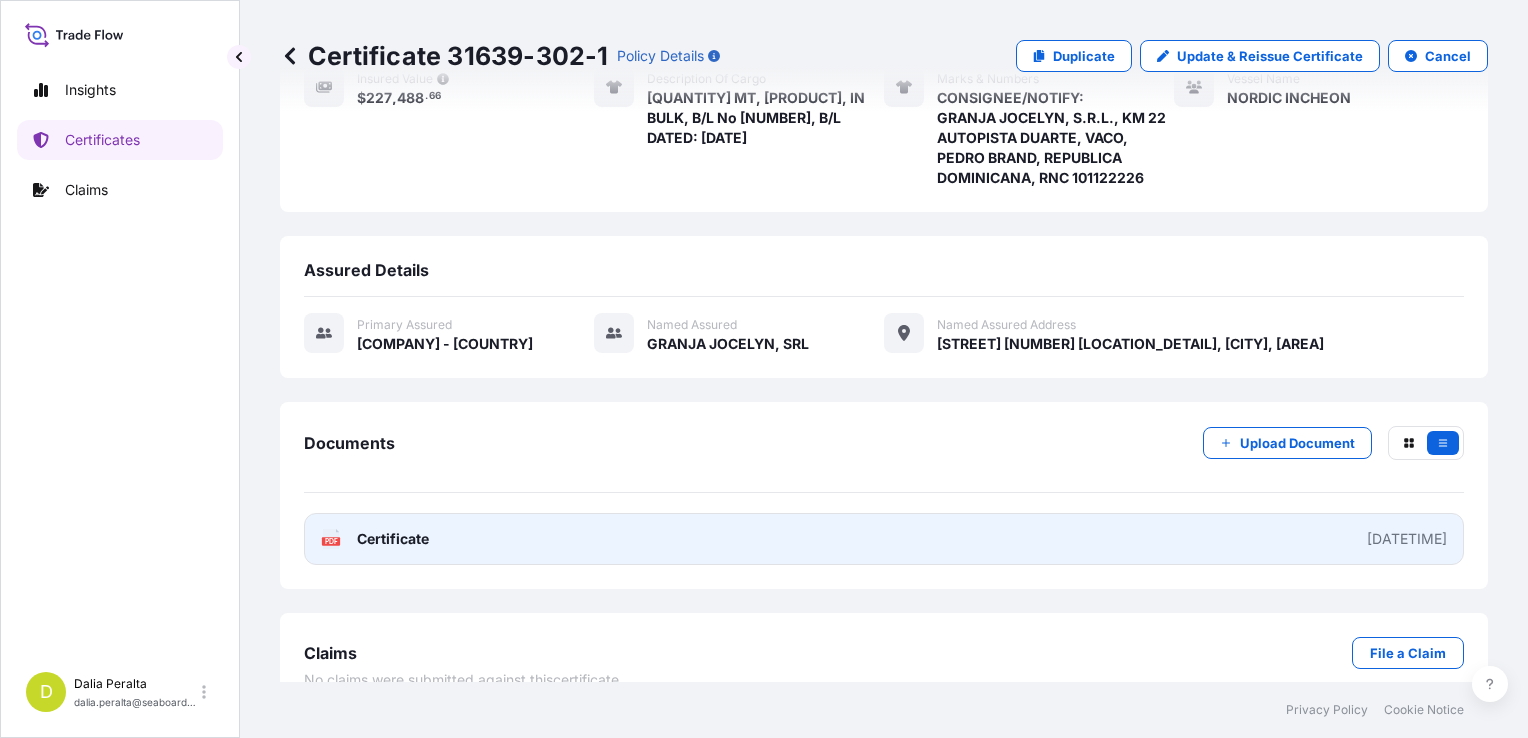click on "PDF Certificate [DATE]T[TIME]" at bounding box center (884, 539) 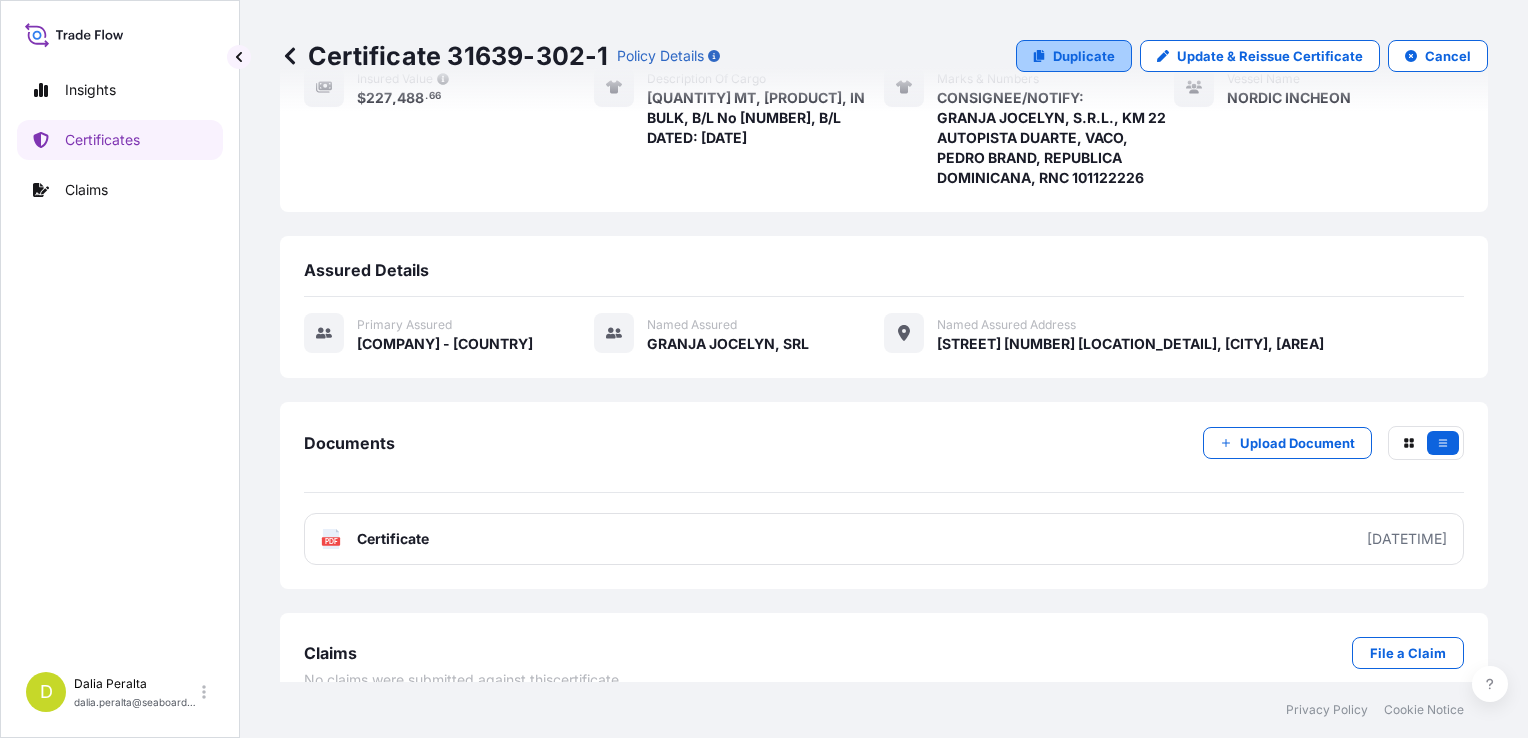 click on "Duplicate" at bounding box center (1084, 56) 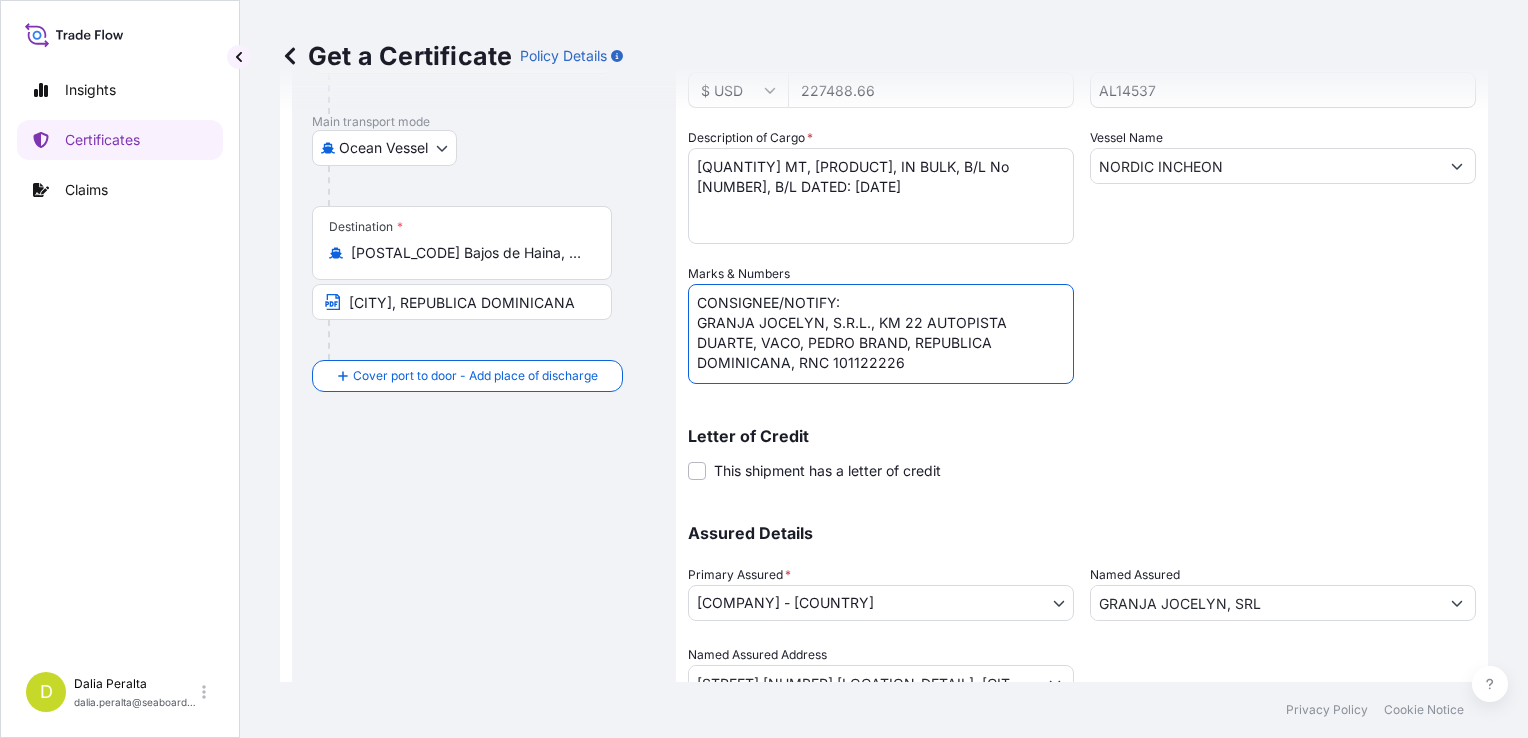 drag, startPoint x: 913, startPoint y: 370, endPoint x: 666, endPoint y: 319, distance: 252.21024 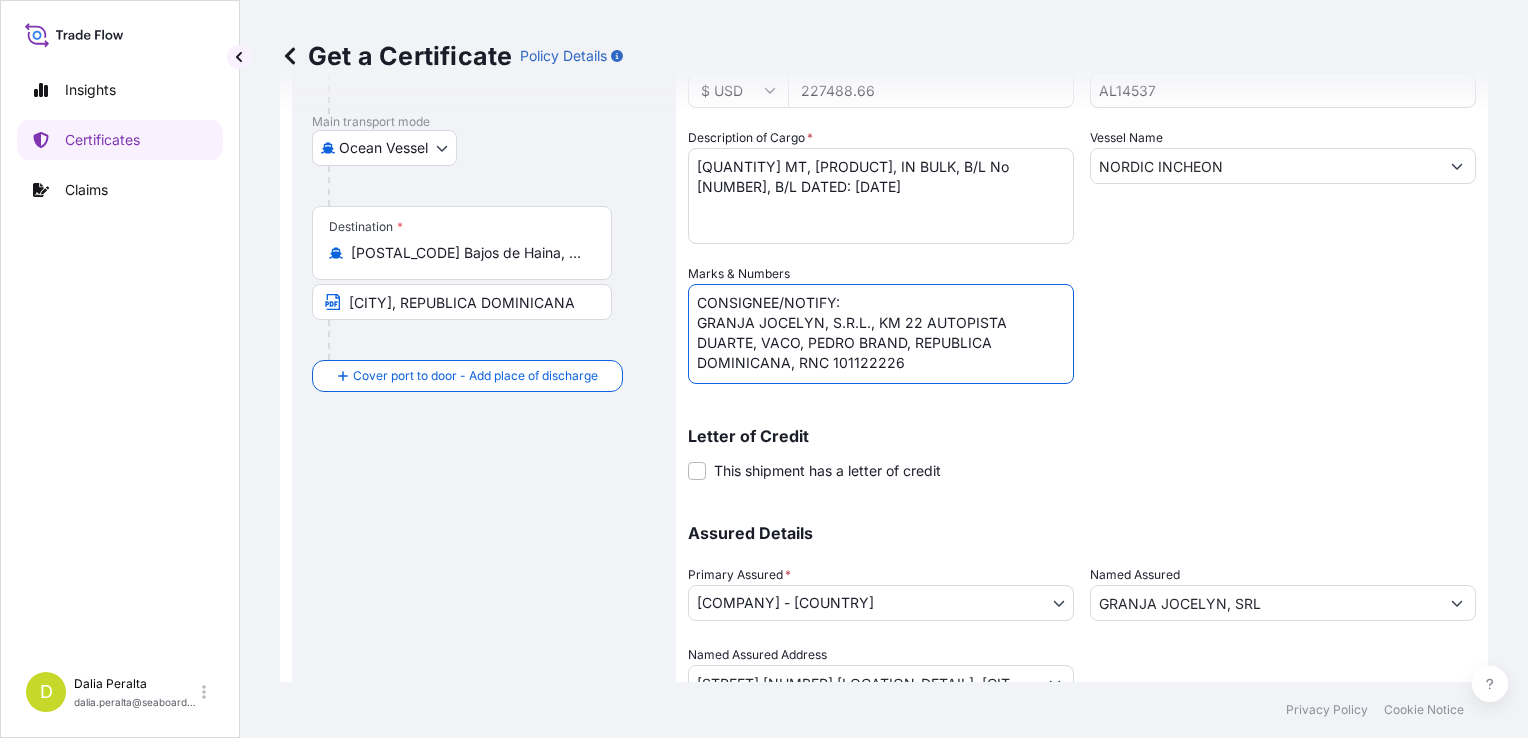 click on "Route Details   Cover door to port - Add loading place Place of loading Road / Inland Road / Inland Origin * [CITY], State of Pará, [POSTAL_CODE], Brazil [CITY], Brazil Main transport mode Ocean Vessel Air Barge Road Ocean Vessel Destination * [POSTAL_CODE] Bajos de Haina, Dominican Republic [CITY], REPUBLICA DOMINICANA Cover port to door - Add place of discharge Road / Inland Road / Inland Place of Discharge Shipment Details Issue date * 06 / 08 / 2025 Date of Departure * 03 / 08 / 2025 Date of Arrival 03 / 08 / 2025 Commodity * Grains, Beans, Milled Products, Bulk or Bagged Interest Packing Category Commercial Invoice Value    * $ USD 227488.66 Reference AL14537 Description of Cargo * 902,500 MT, BRAZILIAN YELLOW CORN, IN BULK, B/L No 07, B/L DATED: AUGUST 03RD, 2025 Vessel Name NORDIC INCHEON Marks & Numbers CONSIGNEE/NOTIFY:
[COMPANY], [ADDRESS], [CITY], [CITY], REPUBLICA DOMINICANA, [RNC] Letter of Credit This shipment has a letter of credit Letter of credit * *" at bounding box center (884, 290) 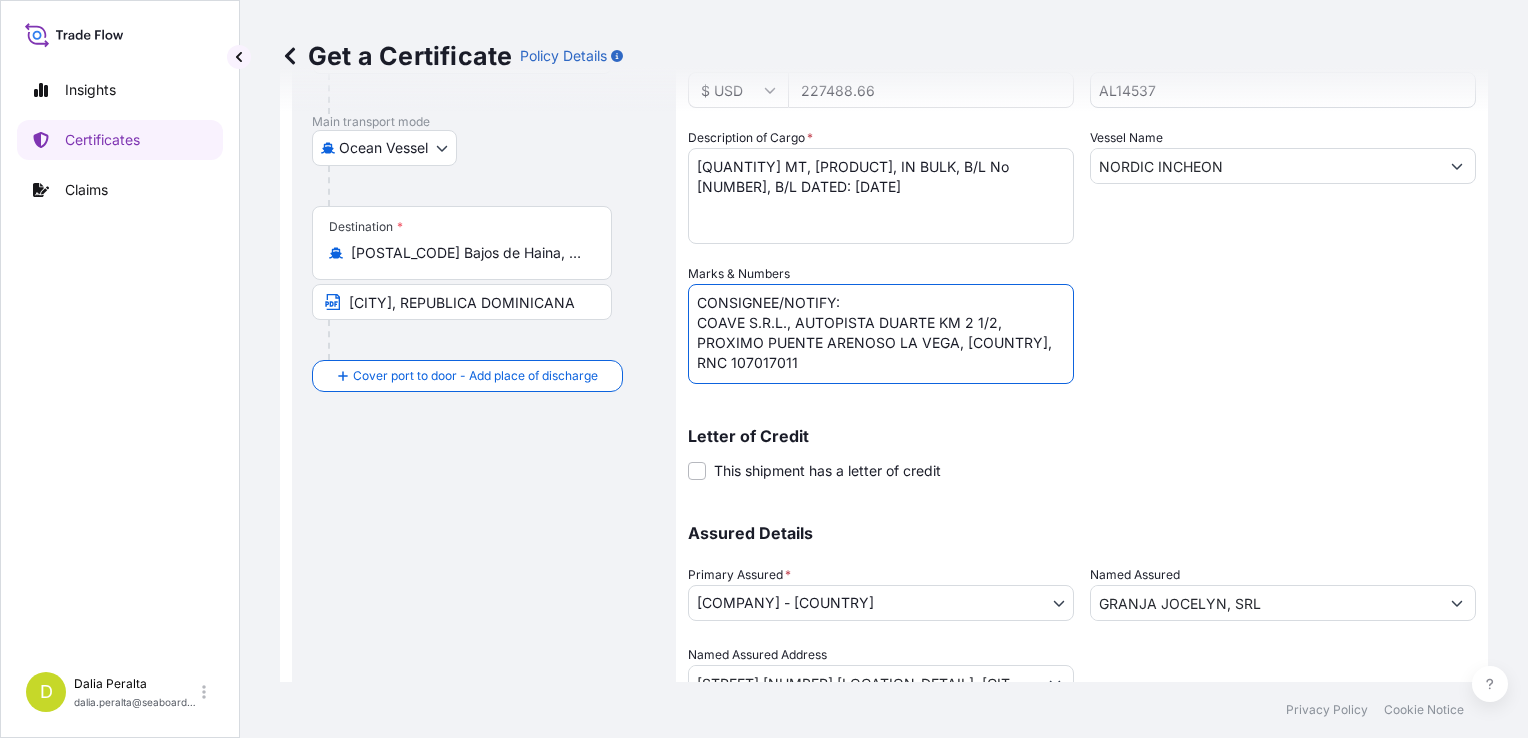 type on "CONSIGNEE/NOTIFY:
COAVE S.R.L., AUTOPISTA DUARTE KM 2 1/2, PROXIMO PUENTE ARENOSO LA VEGA, [COUNTRY], RNC 107017011" 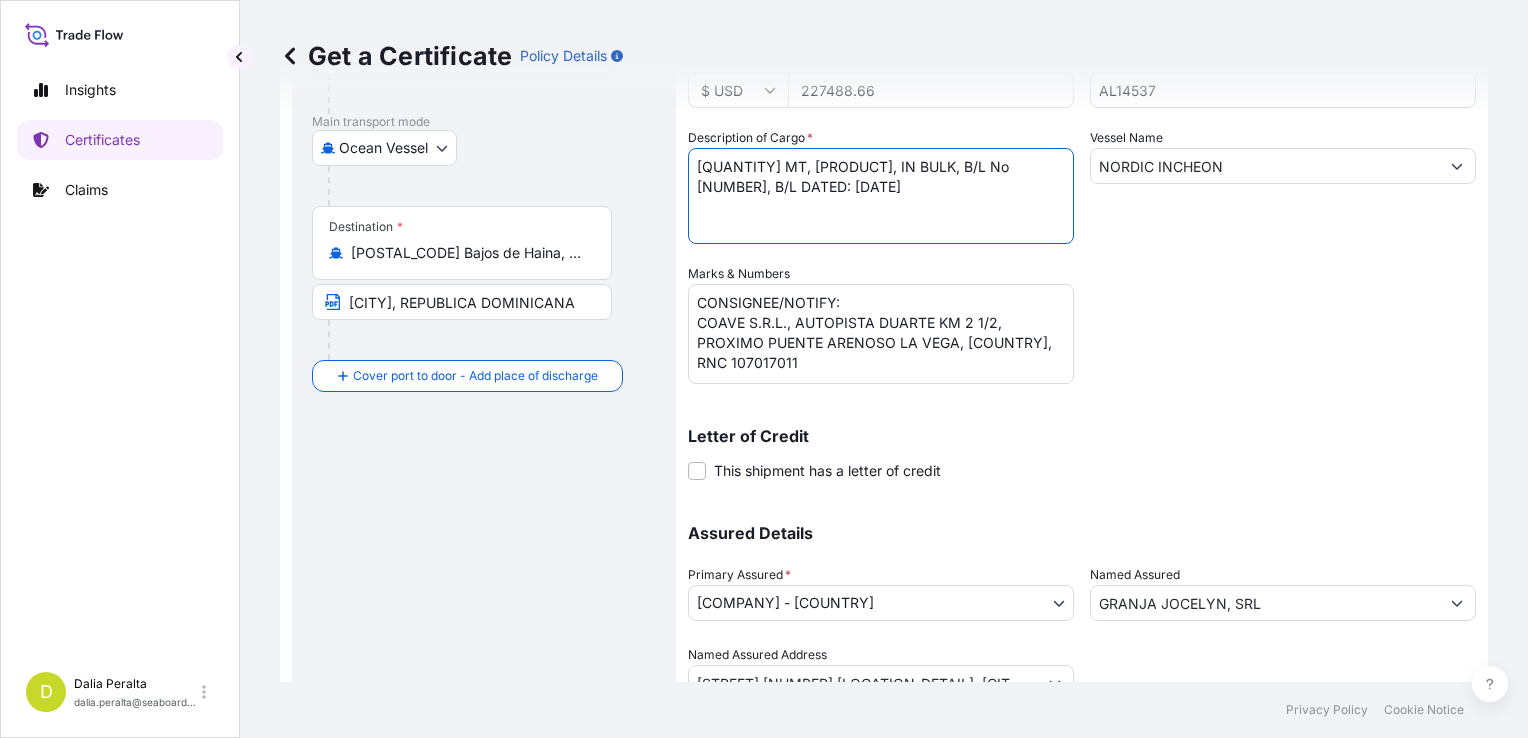 drag, startPoint x: 754, startPoint y: 166, endPoint x: 642, endPoint y: 150, distance: 113.137085 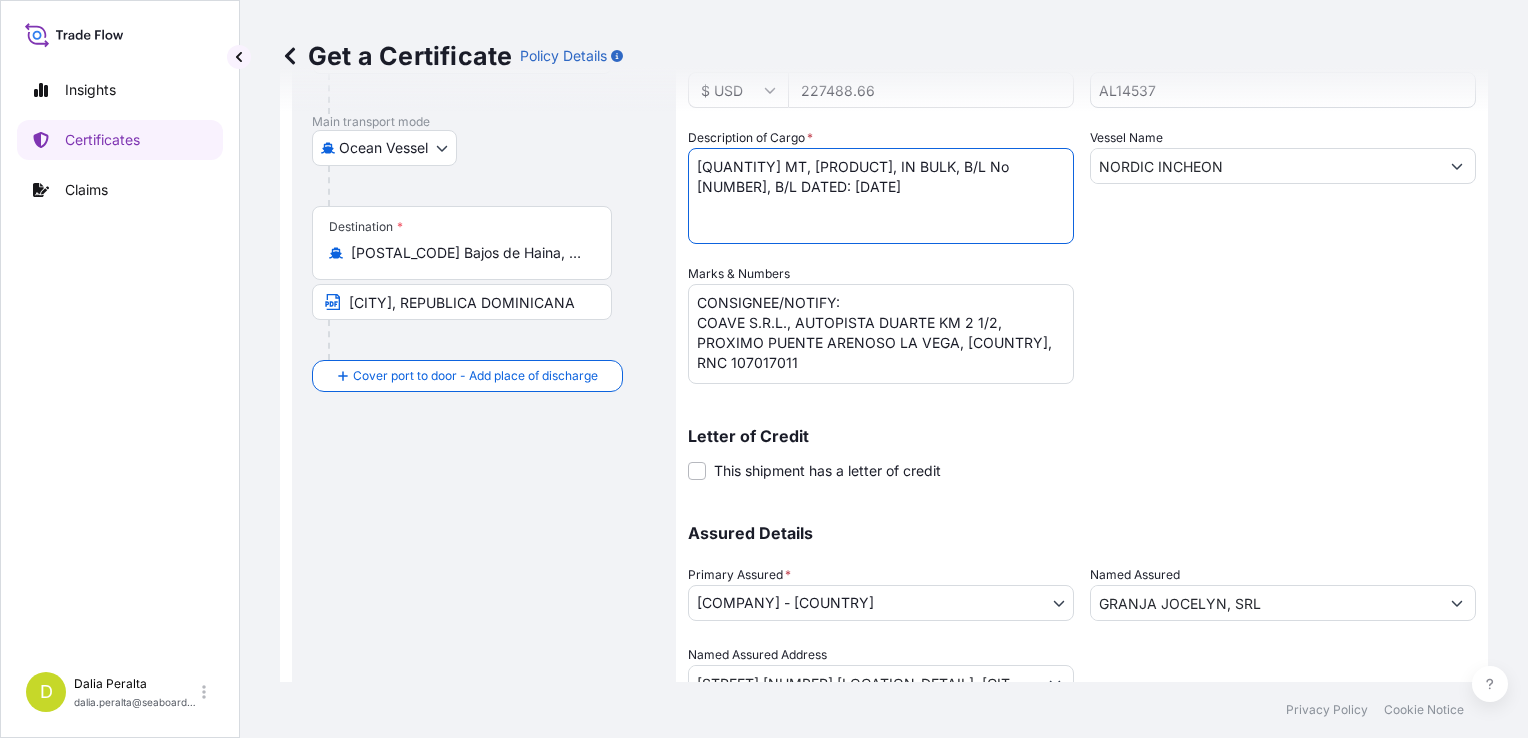 click on "Route Details   Cover door to port - Add loading place Place of loading Road / Inland Road / Inland Origin * [CITY], State of Pará, [POSTAL_CODE], Brazil [CITY], Brazil Main transport mode Ocean Vessel Air Barge Road Ocean Vessel Destination * [POSTAL_CODE] Bajos de Haina, Dominican Republic [CITY], REPUBLICA DOMINICANA Cover port to door - Add place of discharge Road / Inland Road / Inland Place of Discharge Shipment Details Issue date * 06 / 08 / 2025 Date of Departure * 03 / 08 / 2025 Date of Arrival 03 / 08 / 2025 Commodity * Grains, Beans, Milled Products, Bulk or Bagged Interest Packing Category Commercial Invoice Value    * $ USD 227488.66 Reference AL14537 Description of Cargo * 902,500 MT, BRAZILIAN YELLOW CORN, IN BULK, B/L No 07, B/L DATED: AUGUST 03RD, 2025 Vessel Name NORDIC INCHEON Marks & Numbers CONSIGNEE/NOTIFY:
[COMPANY], [ADDRESS], [CITY], [CITY], REPUBLICA DOMINICANA, [RNC] Letter of Credit This shipment has a letter of credit Letter of credit * *" at bounding box center [884, 290] 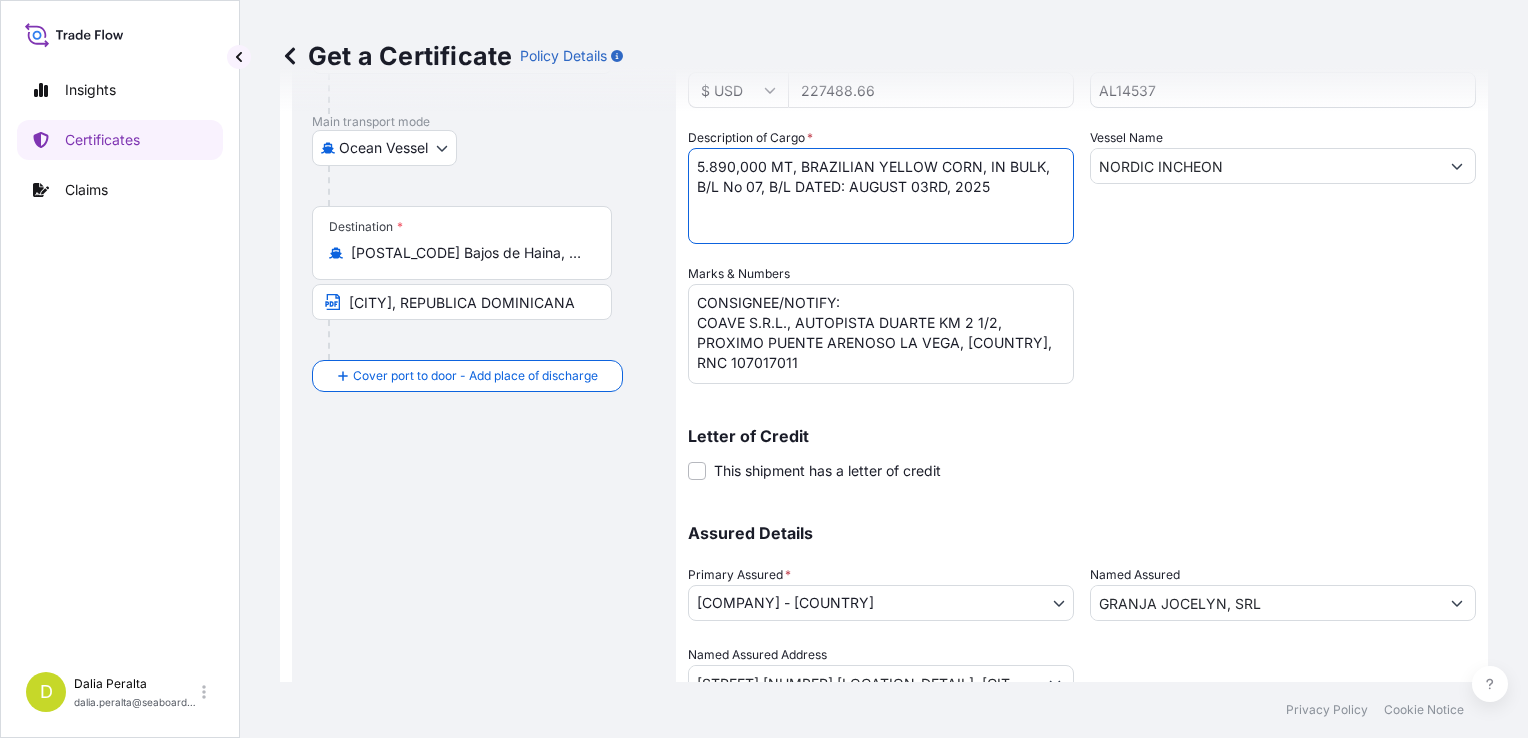 click on "[QUANTITY] MT, [PRODUCT], IN BULK, B/L No [NUMBER], B/L DATED: [DATE]" at bounding box center [881, 196] 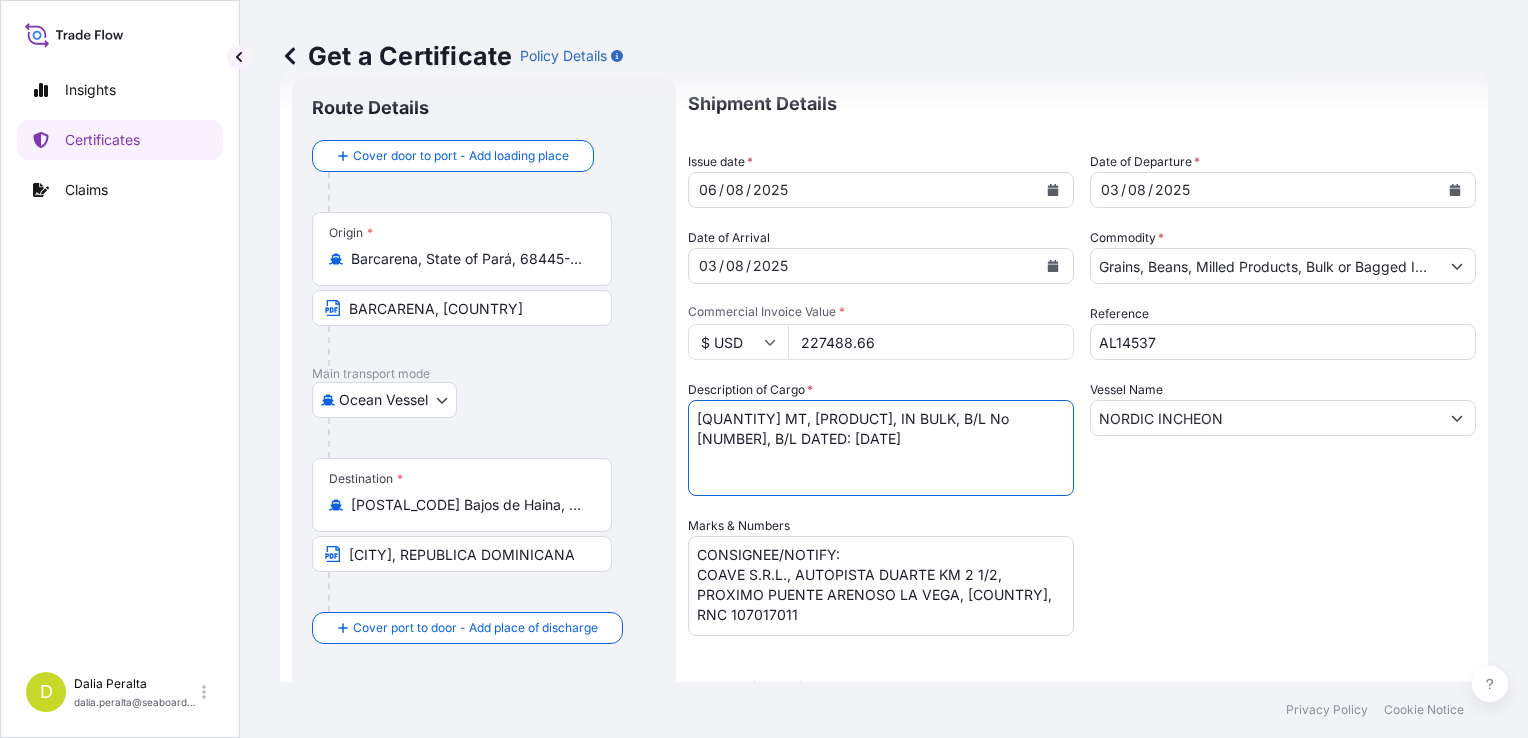 scroll, scrollTop: 0, scrollLeft: 0, axis: both 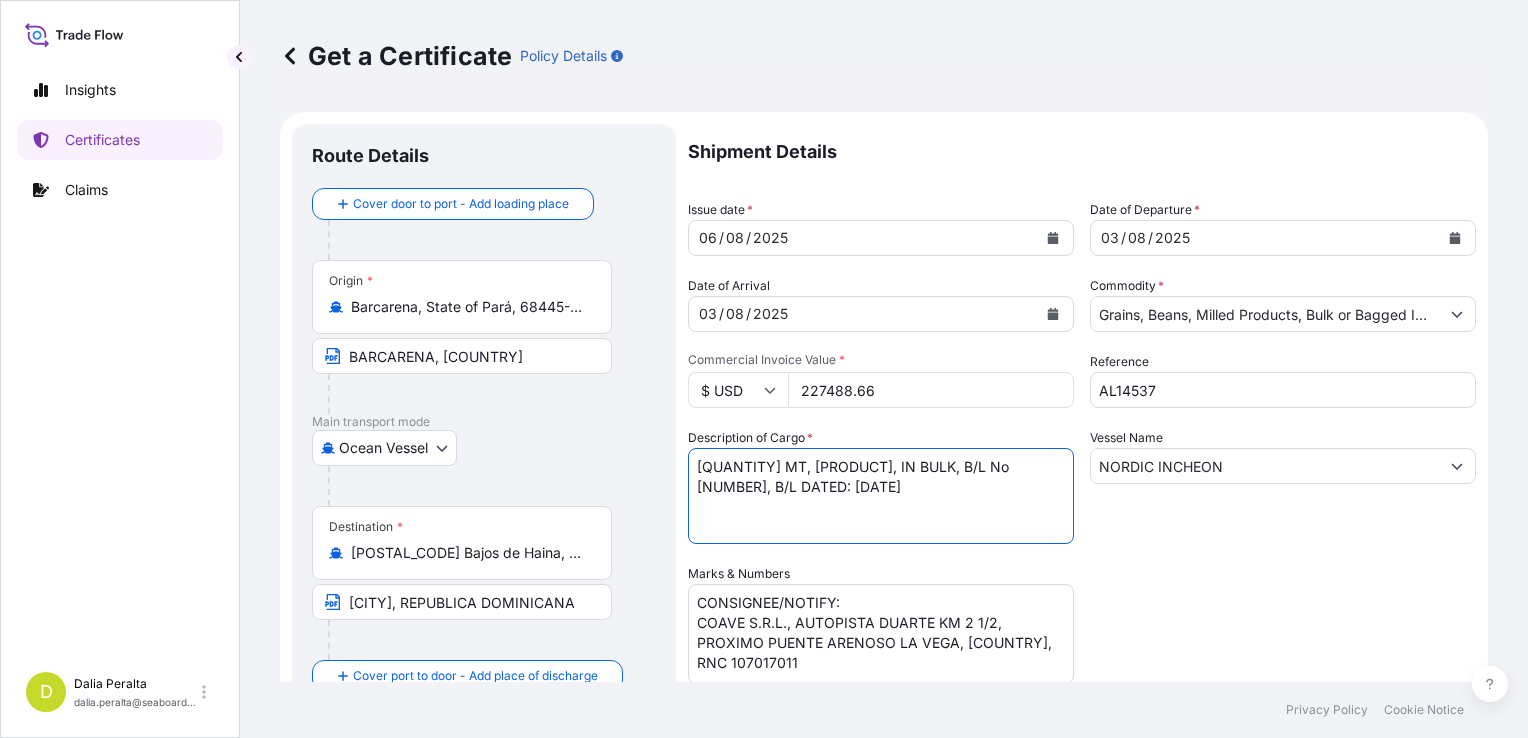 type on "[QUANTITY] MT, [PRODUCT], IN BULK, B/L No [NUMBER], B/L DATED: [DATE]" 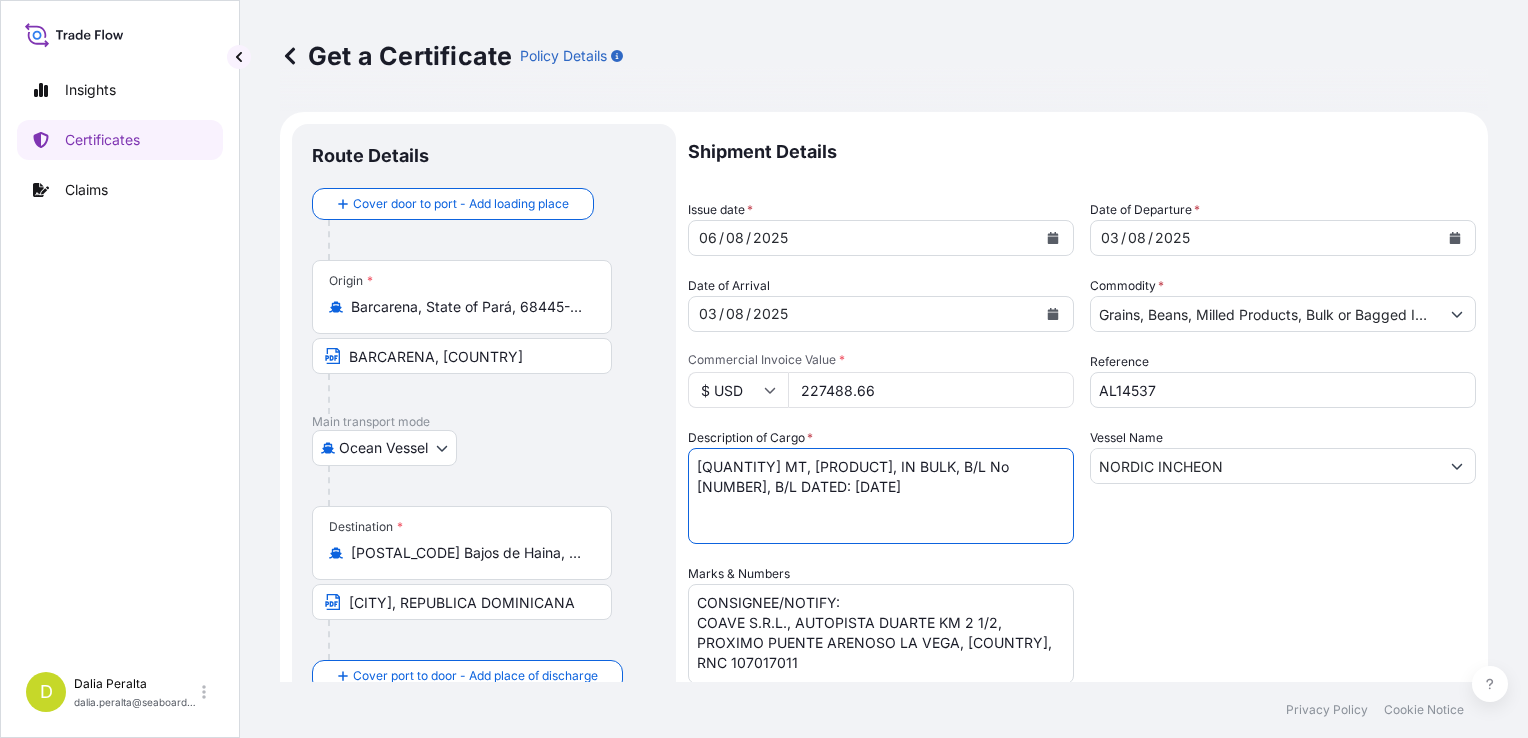 click on "227488.66" at bounding box center [931, 390] 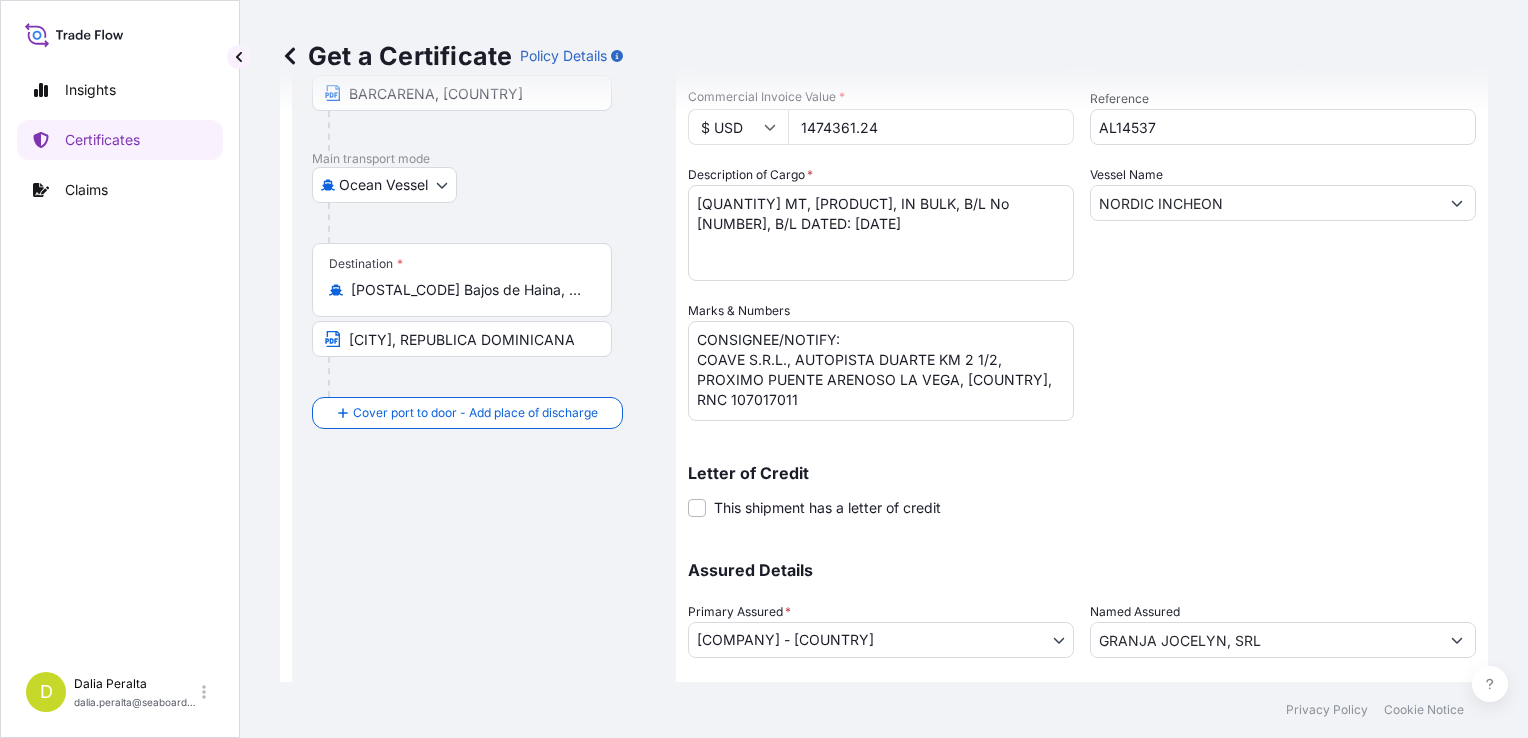 scroll, scrollTop: 385, scrollLeft: 0, axis: vertical 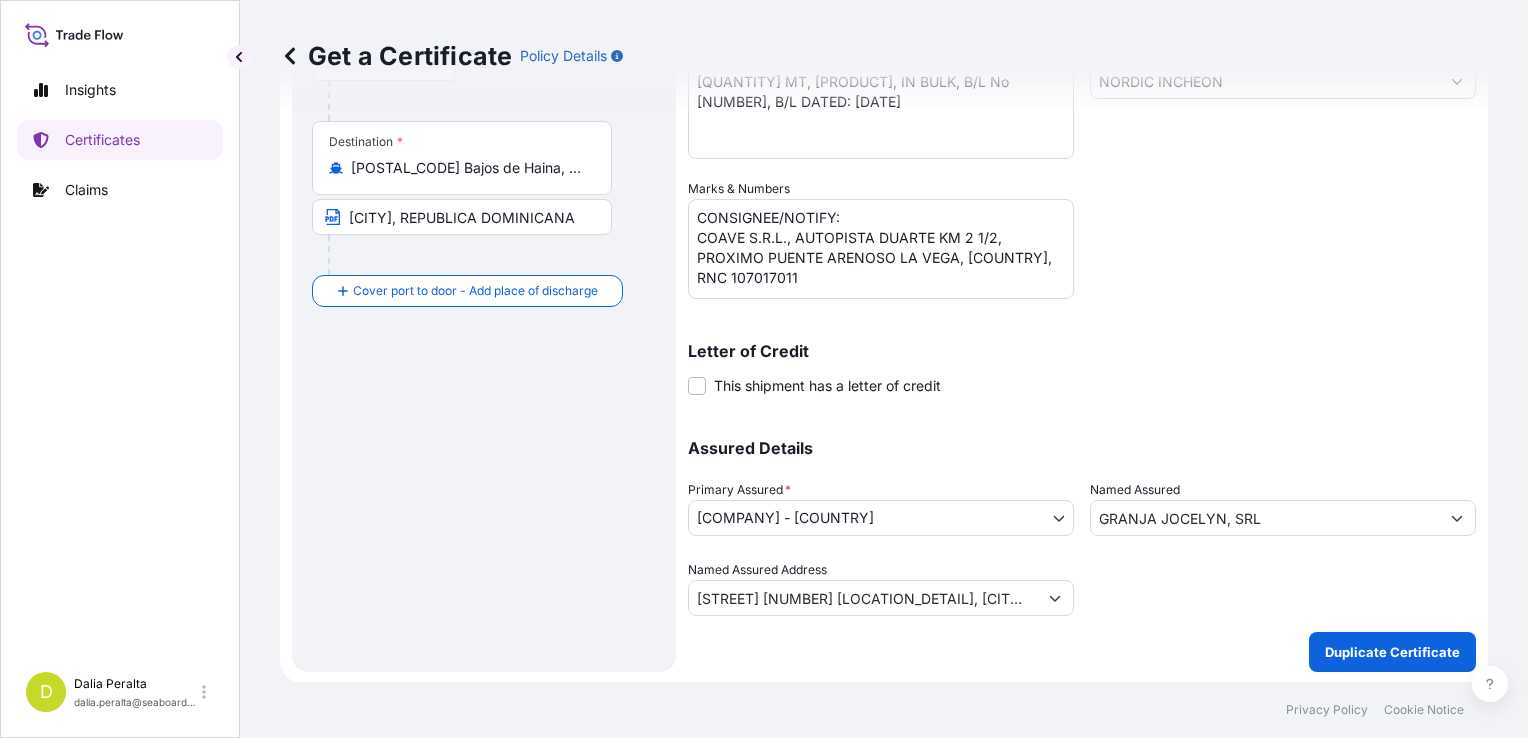 type on "1474361.24" 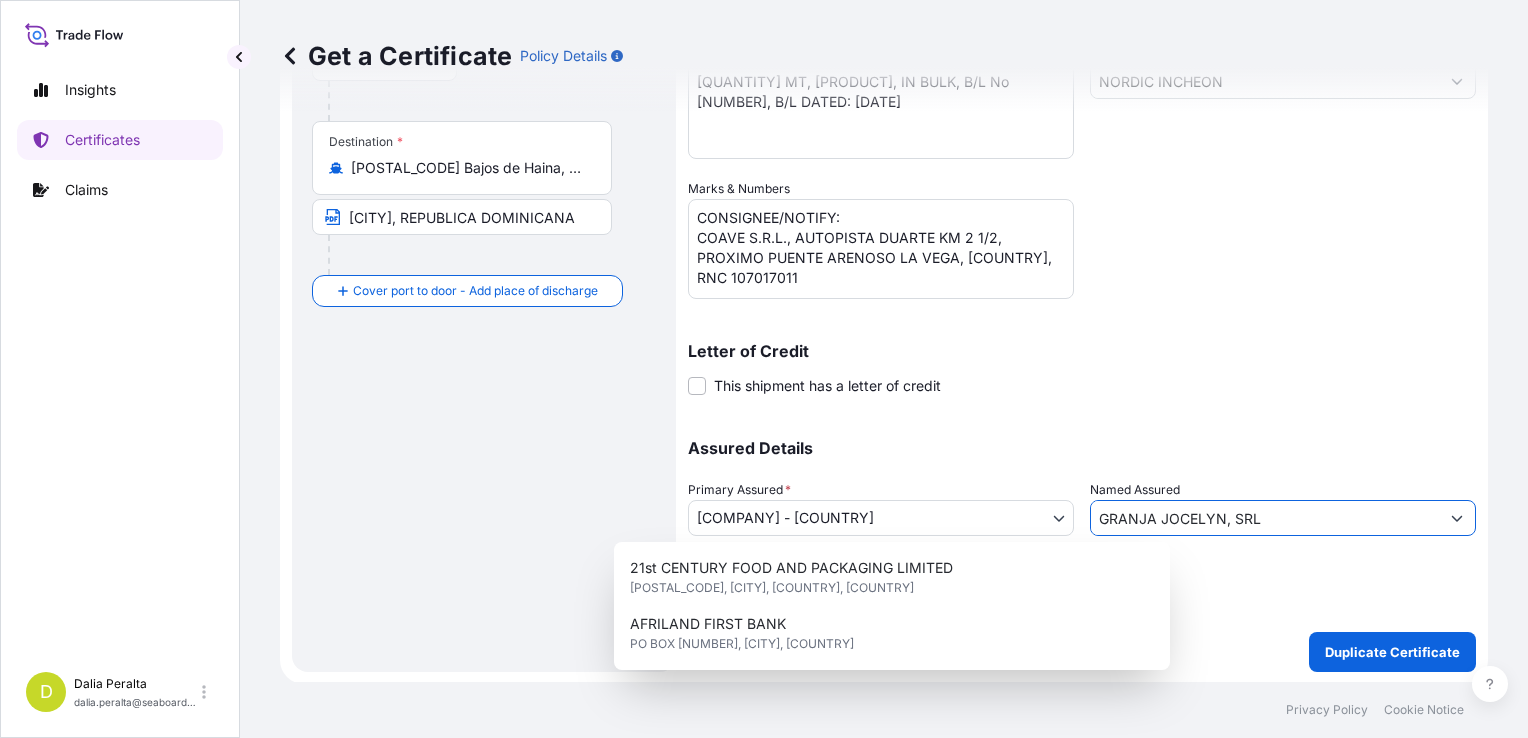drag, startPoint x: 1301, startPoint y: 514, endPoint x: 1012, endPoint y: 515, distance: 289.00174 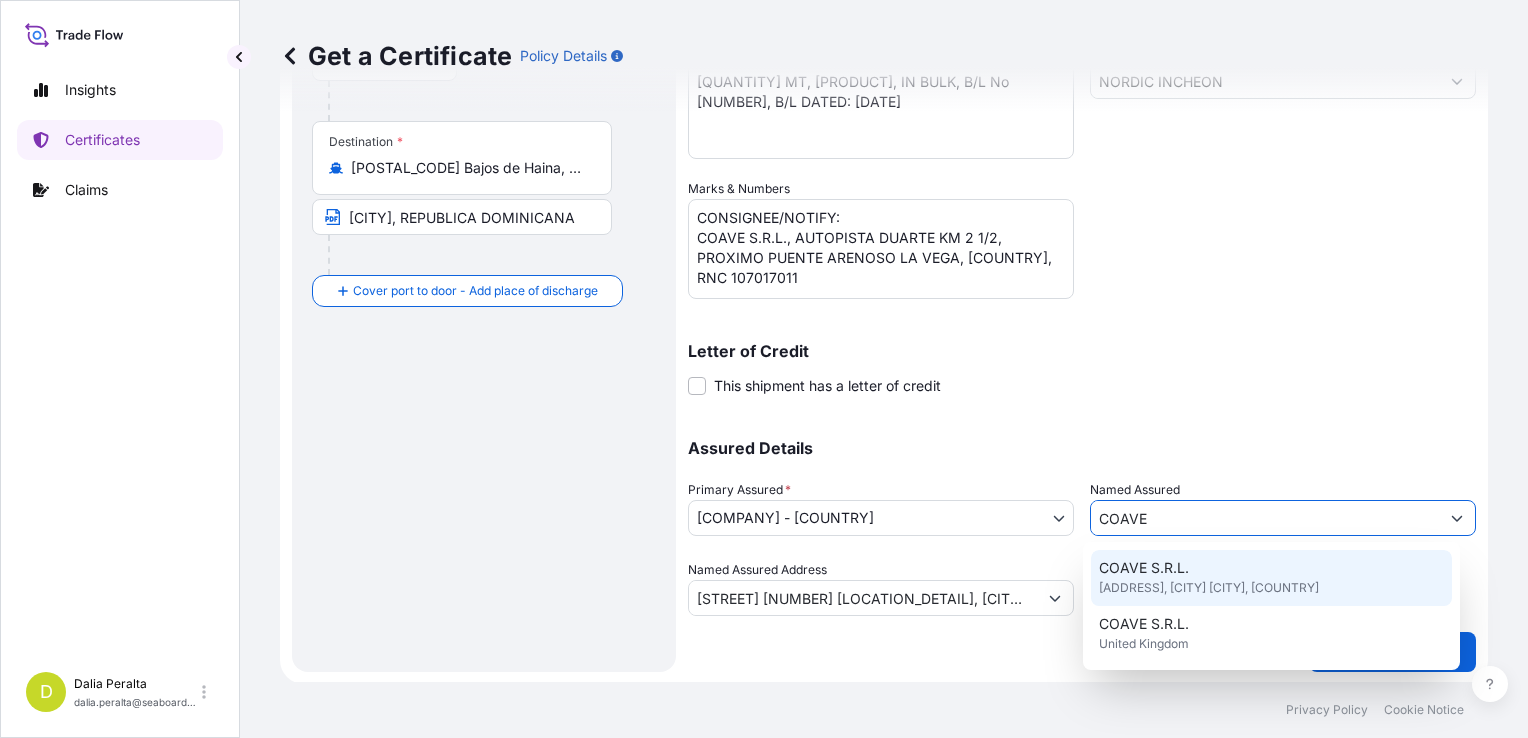 click on "COAVE S.R.L. AUTOPISTA DUARTE KM 2 1/2, PROXIMO PUENTE ARENOSO LA VEGA, DOMINICAN REPUBLIC" at bounding box center [1271, 578] 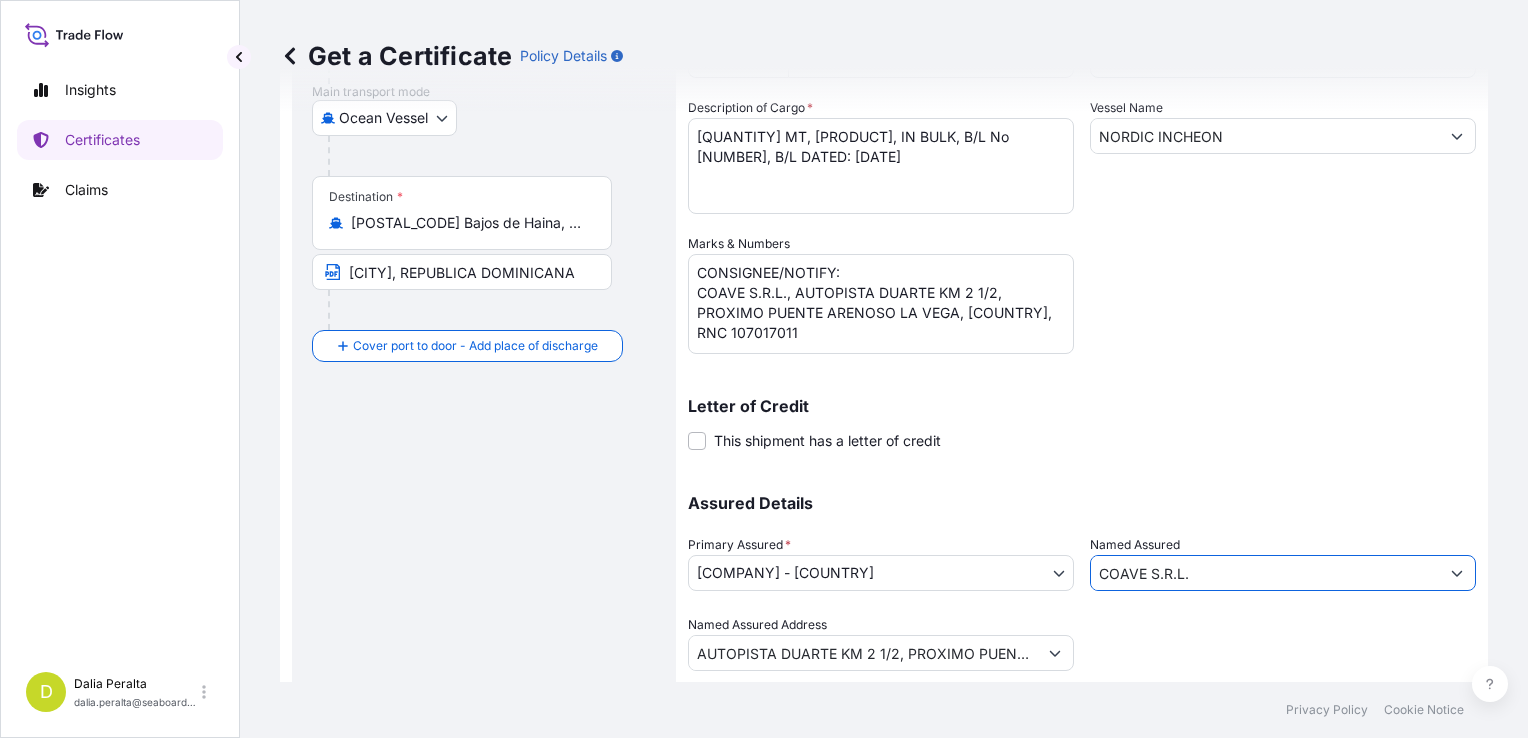 scroll, scrollTop: 385, scrollLeft: 0, axis: vertical 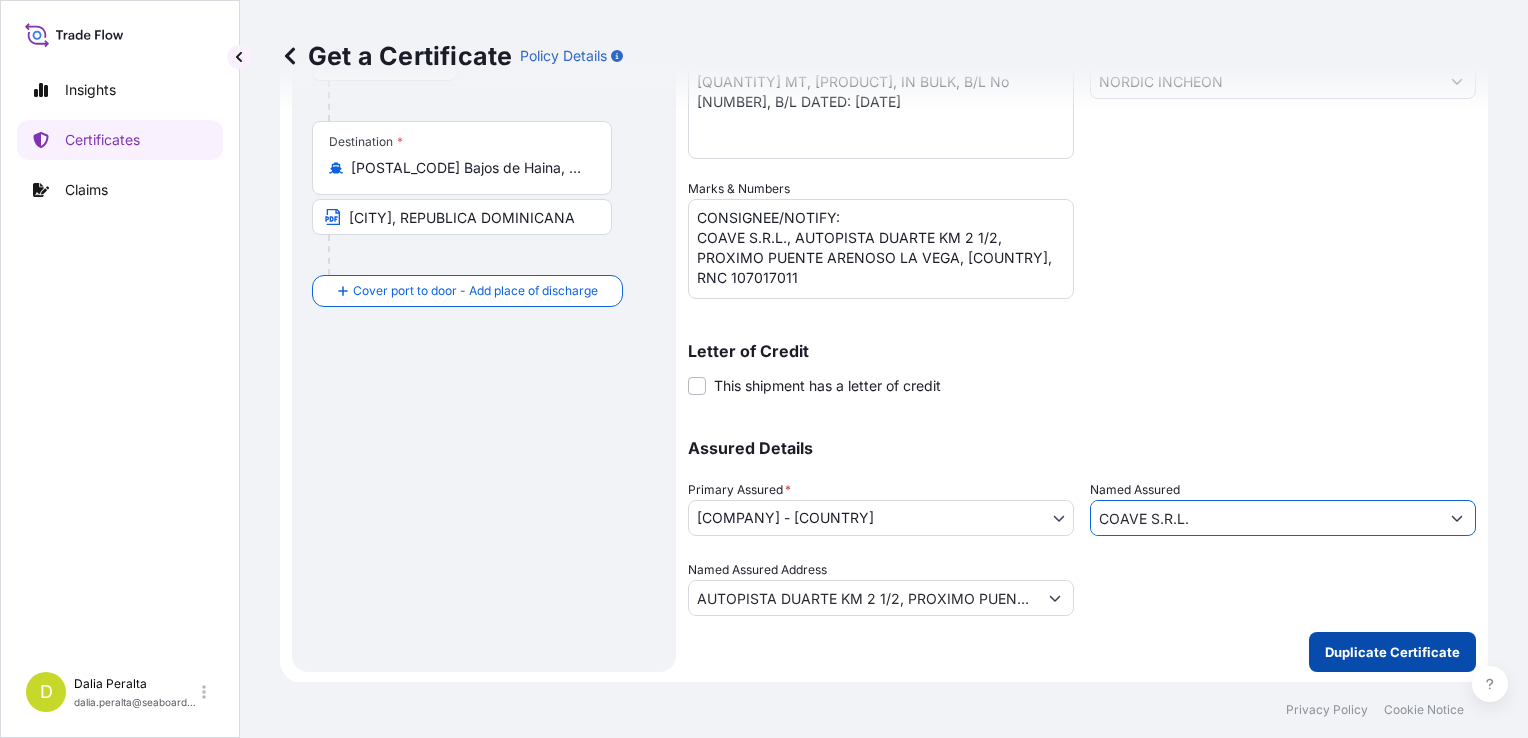 type on "COAVE S.R.L." 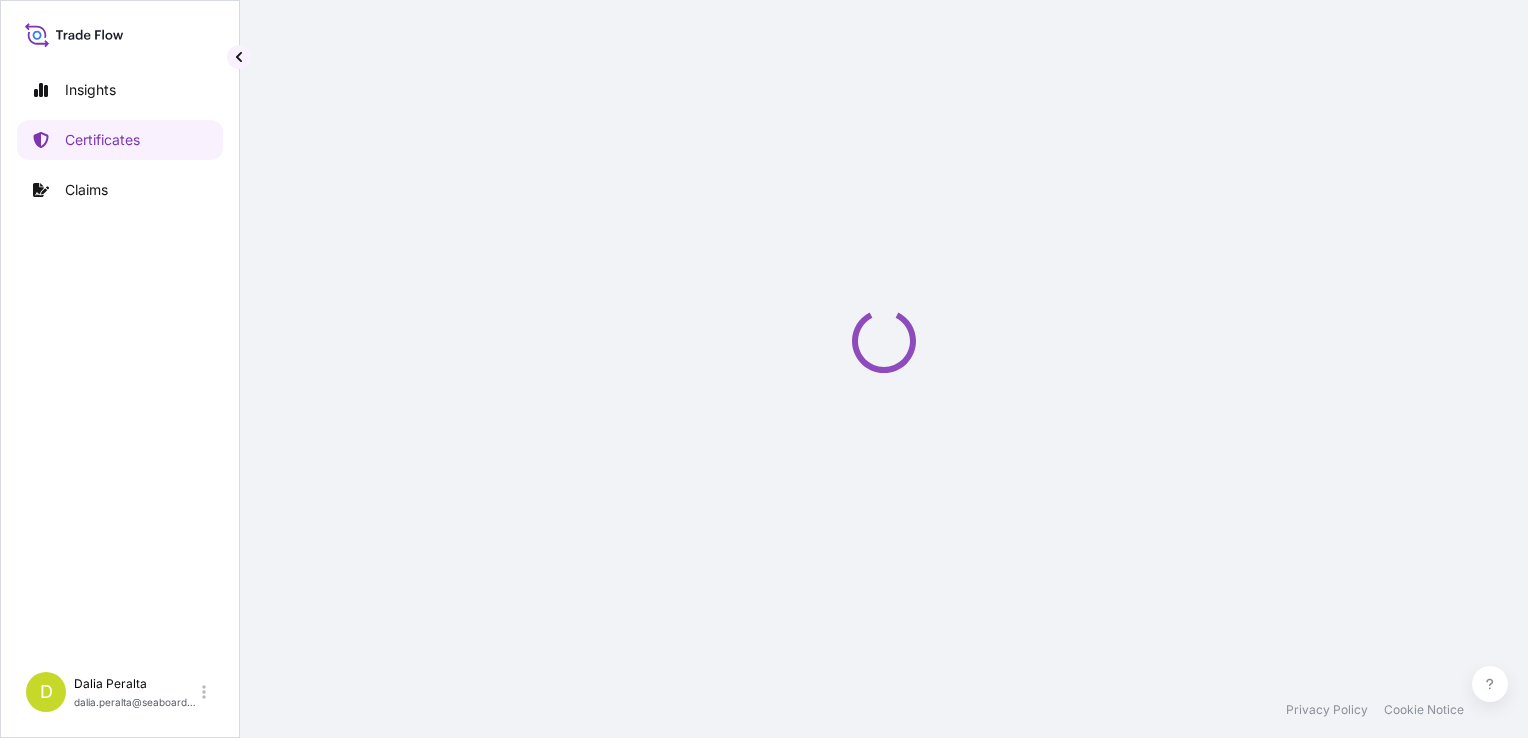 scroll, scrollTop: 0, scrollLeft: 0, axis: both 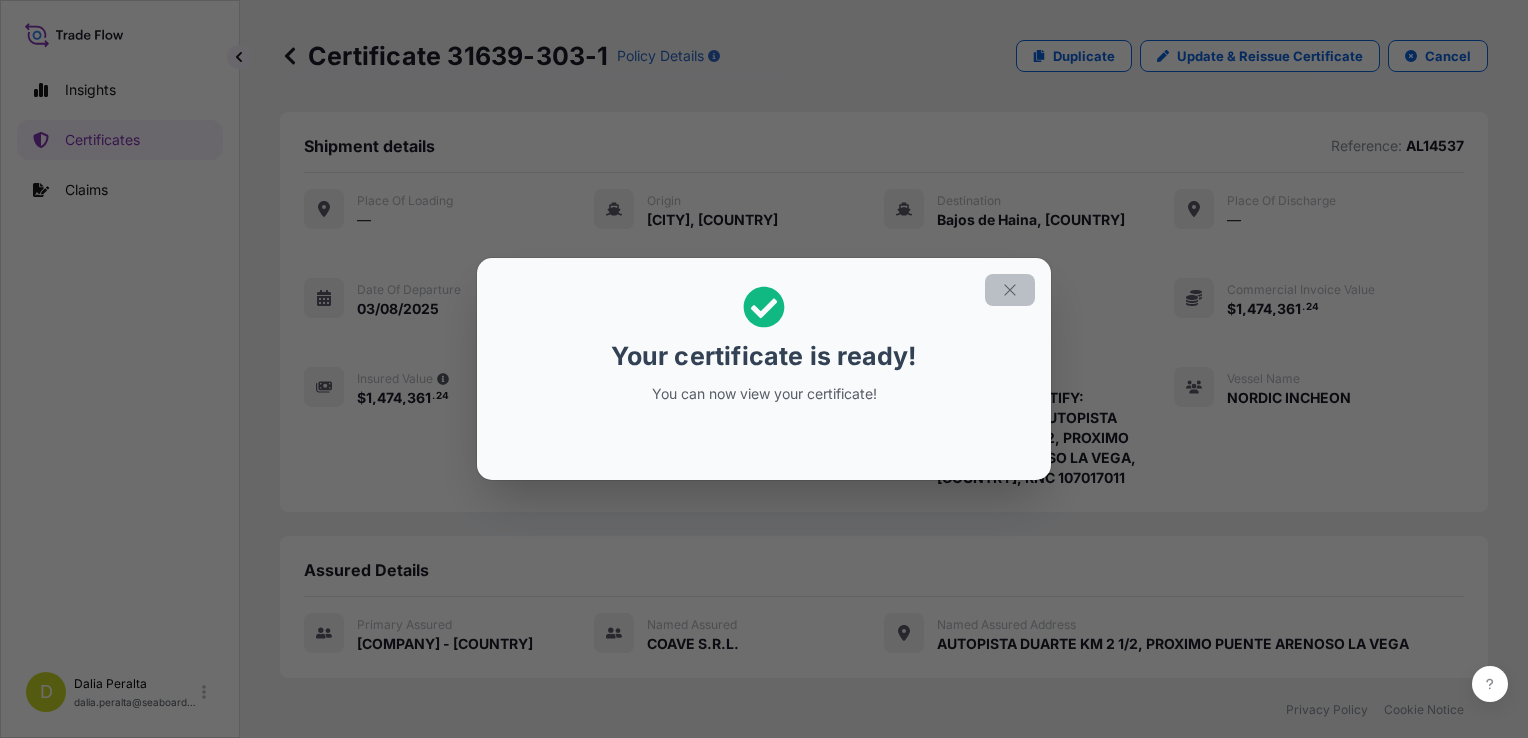 click 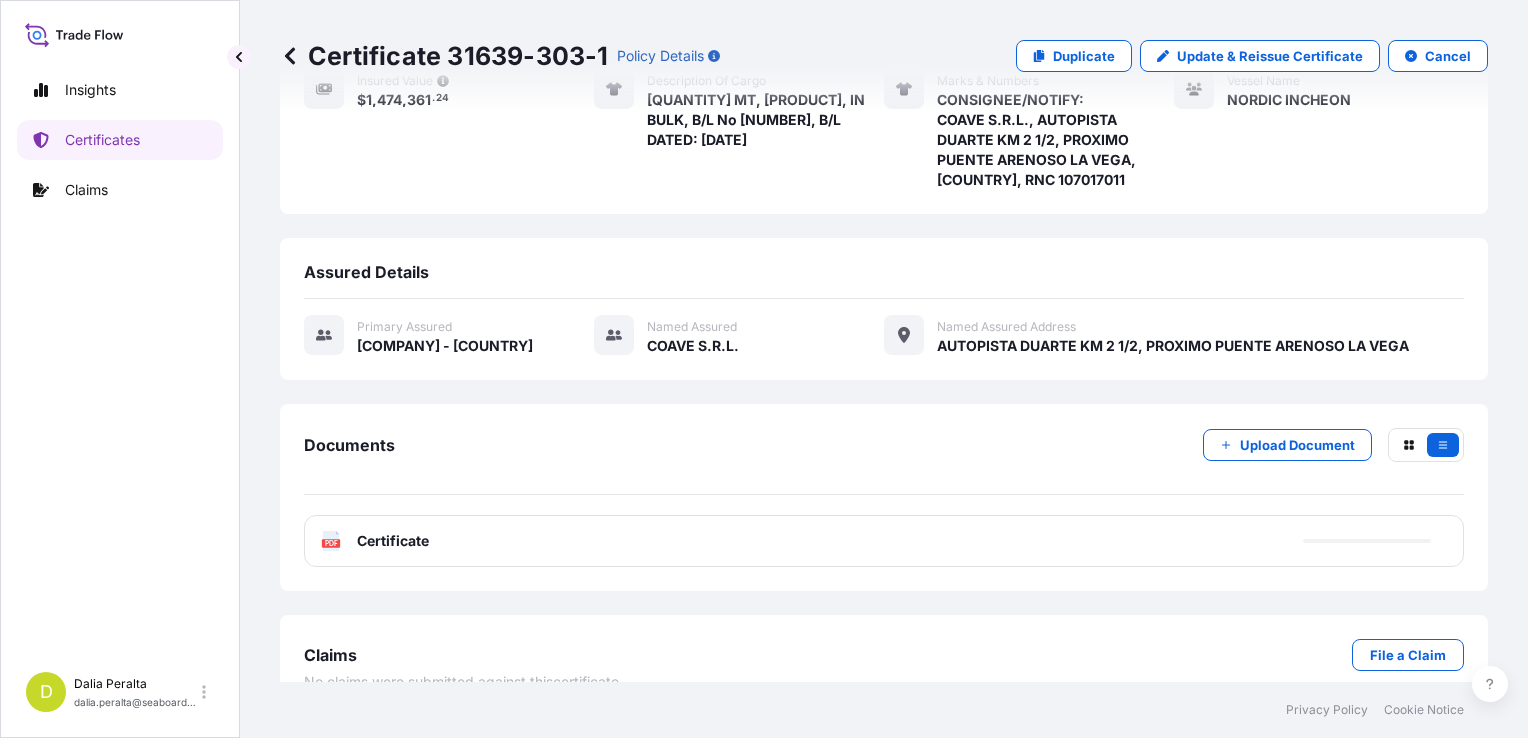 scroll, scrollTop: 300, scrollLeft: 0, axis: vertical 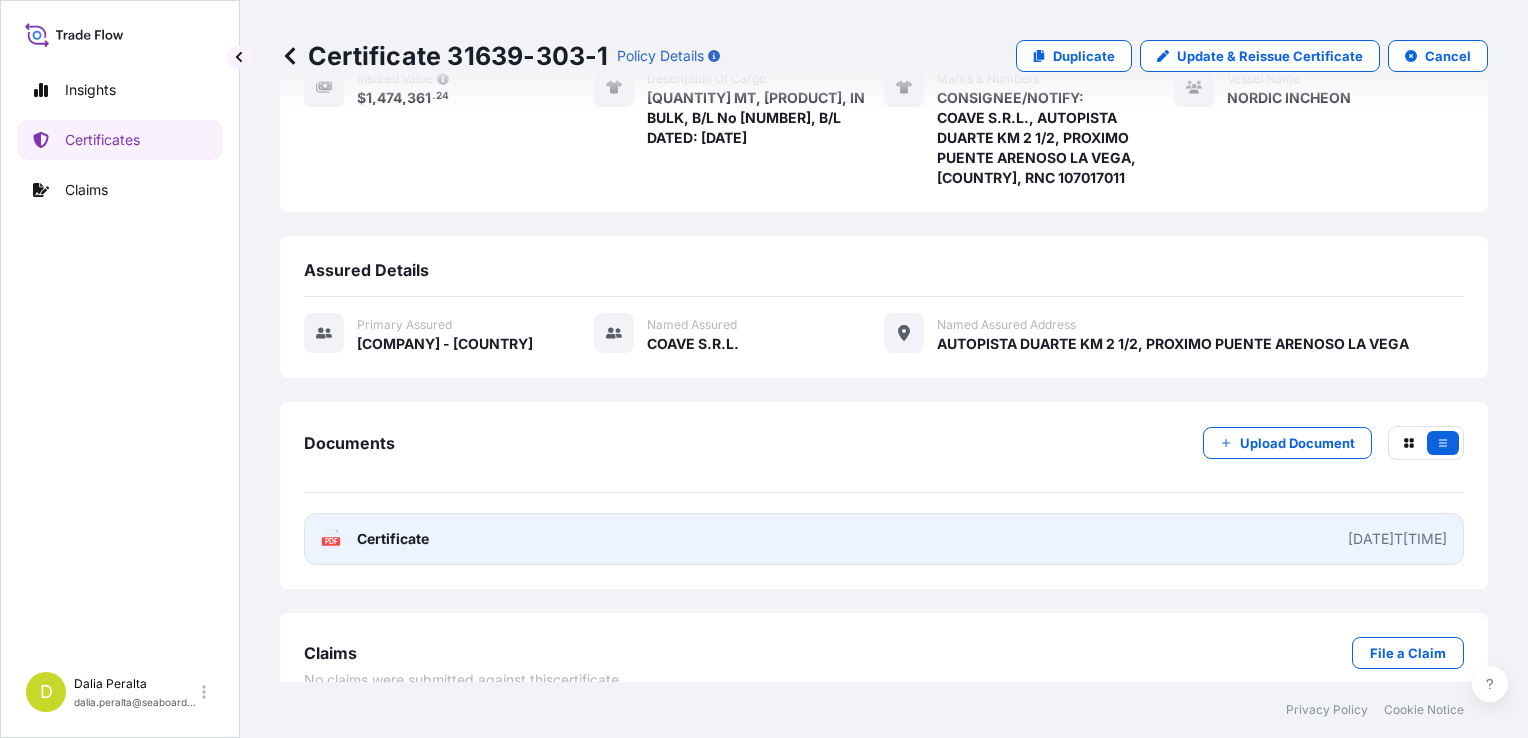 click on "PDF Certificate [DATE]T[TIME]" at bounding box center [884, 539] 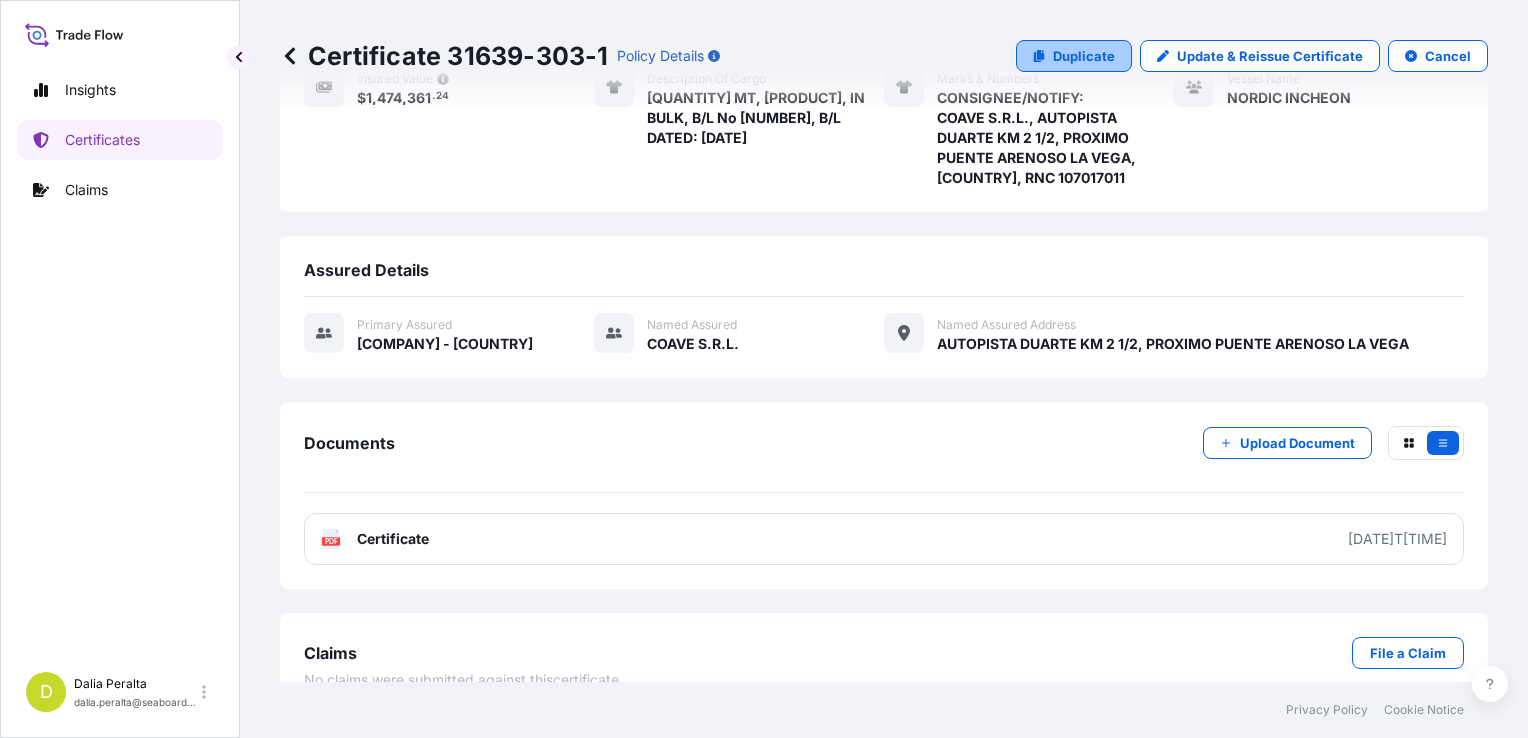click on "Duplicate" at bounding box center (1084, 56) 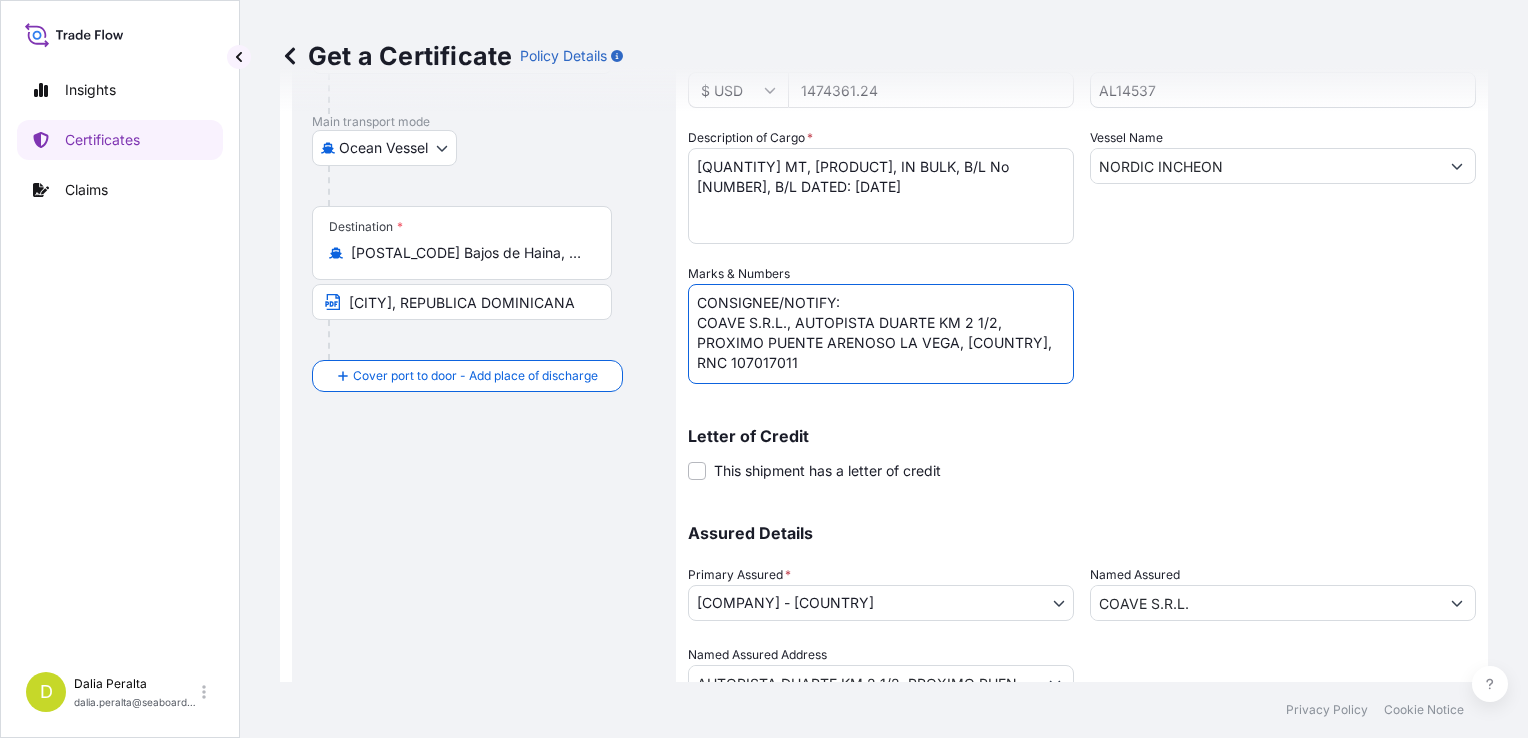 drag, startPoint x: 918, startPoint y: 373, endPoint x: 644, endPoint y: 329, distance: 277.51035 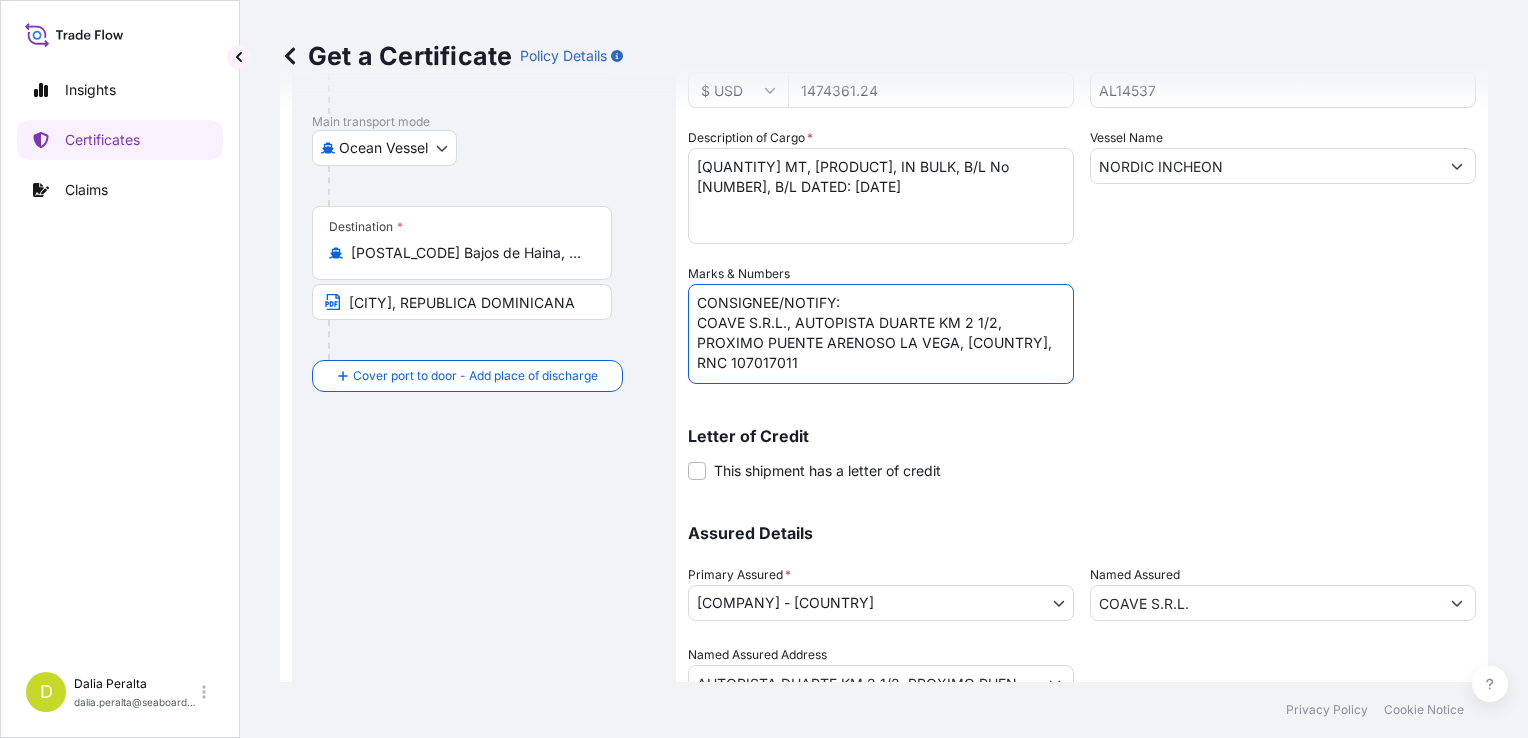 click on "Route Details   Cover door to port - Add loading place Place of loading Road / Inland Road / Inland Origin * Rosario, Santa Fe Province, Argentina ROSARIO, ARGENTINA Main transport mode Ocean Vessel Air Barge Road Ocean Vessel Destination * 91000 Bajos de Haina, [COUNTRY] RIO HAINA, [COUNTRY] Cover port to door - Add place of discharge Road / Inland Road / Inland Place of Discharge Shipment Details Issue date * 06 / 08 / 2025 Date of Departure * 03 / 08 / 2025 Date of Arrival 03 / 08 / 2025 Commodity * Grains, Beans, Milled Products, Bulk or Bagged Interest Packing Category Commercial Invoice Value    * $ USD 1474361.24 Reference AL14537 Description of Cargo * 5.890,000 MT, BRAZILIAN YELLOW CORN, IN BULK, B/L No 08, B/L DATED: AUGUST 03RD, 2025 Vessel Name NORDIC INCHEON Marks & Numbers CONSIGNEE/NOTIFY:
COAVE S.R.L., AUTOPISTA DUARTE KM 2 1/2, PROXIMO PUENTE ARENOSO LA VEGA, [COUNTRY], RNC 107017011 Letter of Credit This shipment has a letter of credit Letter of credit *" at bounding box center [884, 290] 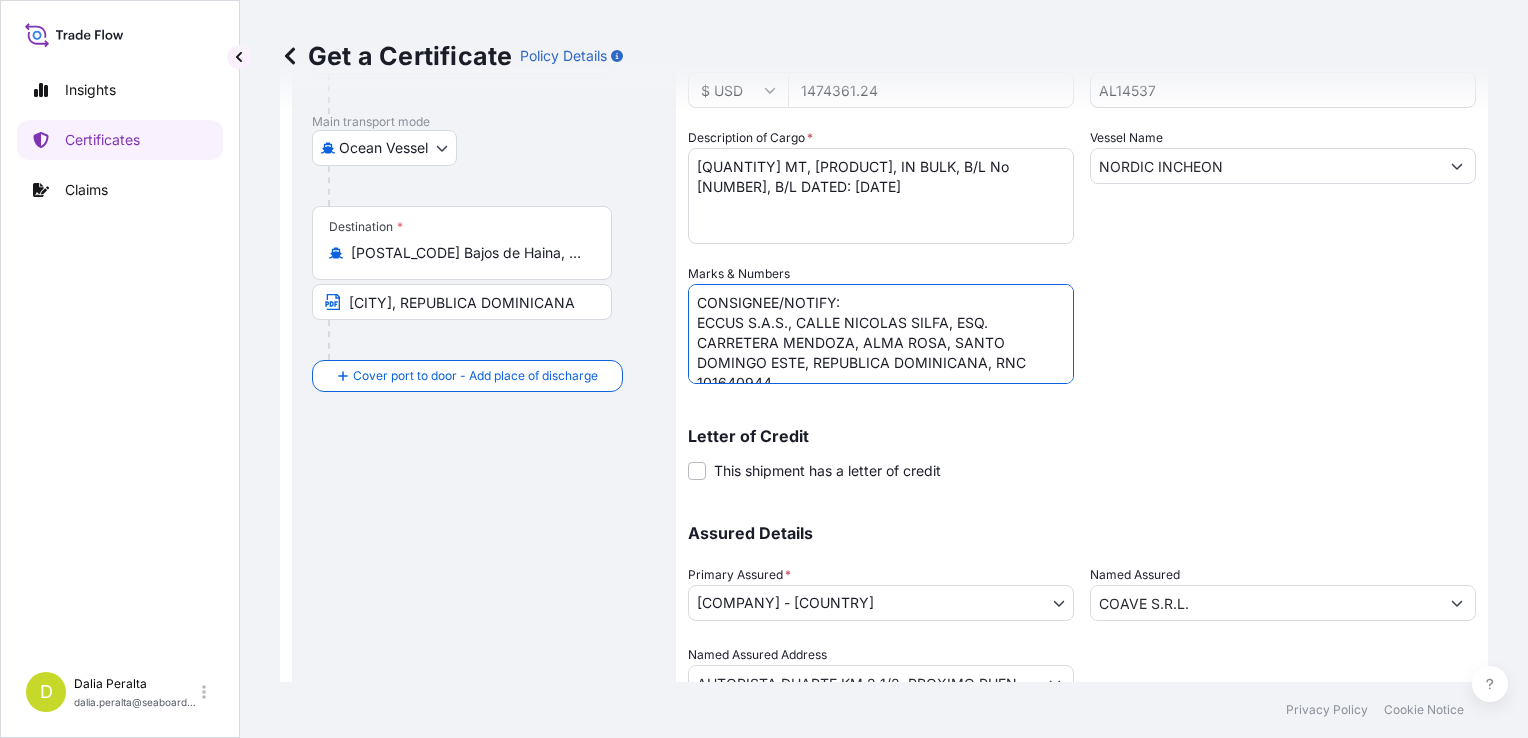 type on "CONSIGNEE/NOTIFY:
ECCUS S.A.S., CALLE NICOLAS SILFA, ESQ. CARRETERA MENDOZA, ALMA ROSA, SANTO DOMINGO ESTE, REPUBLICA DOMINICANA, RNC 101640944" 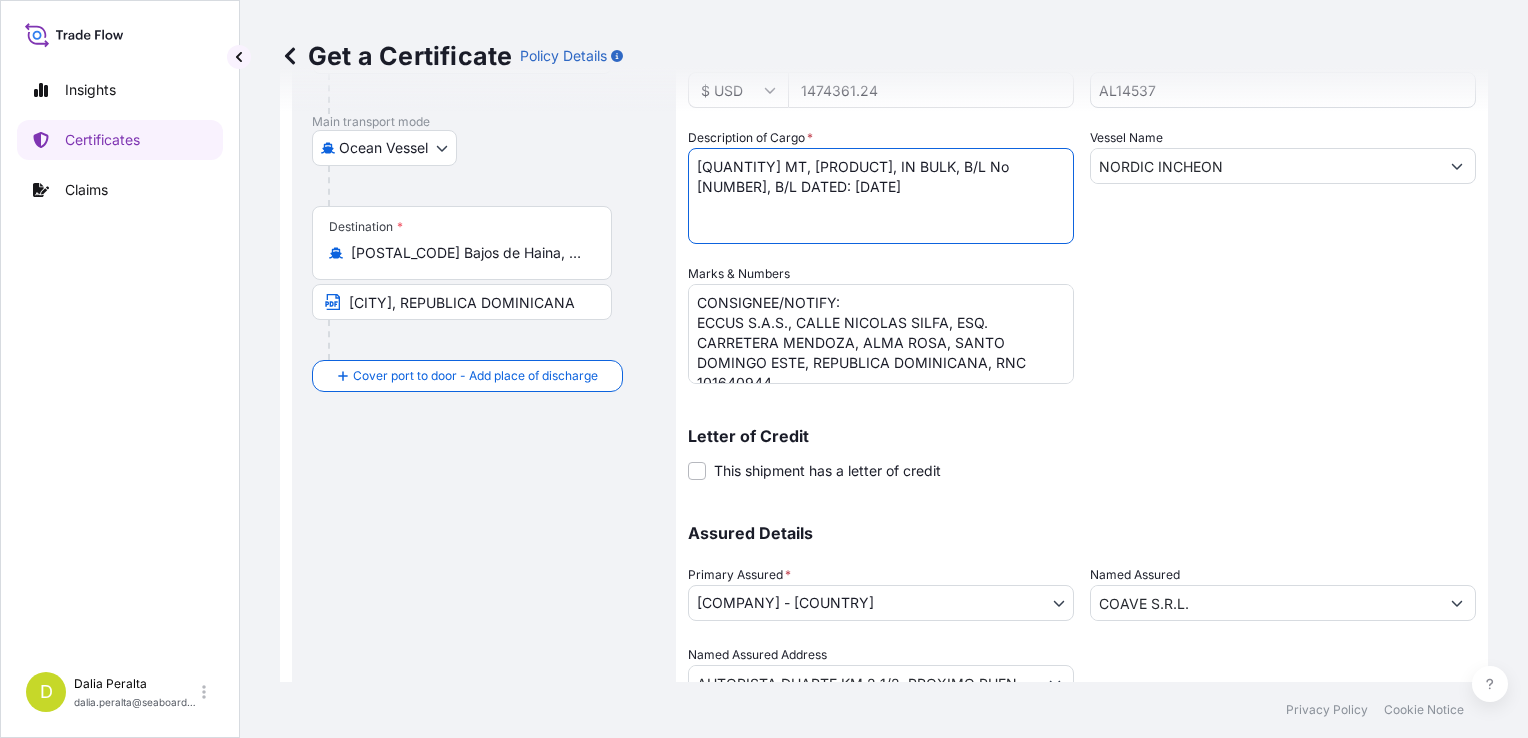drag, startPoint x: 696, startPoint y: 163, endPoint x: 791, endPoint y: 166, distance: 95.047356 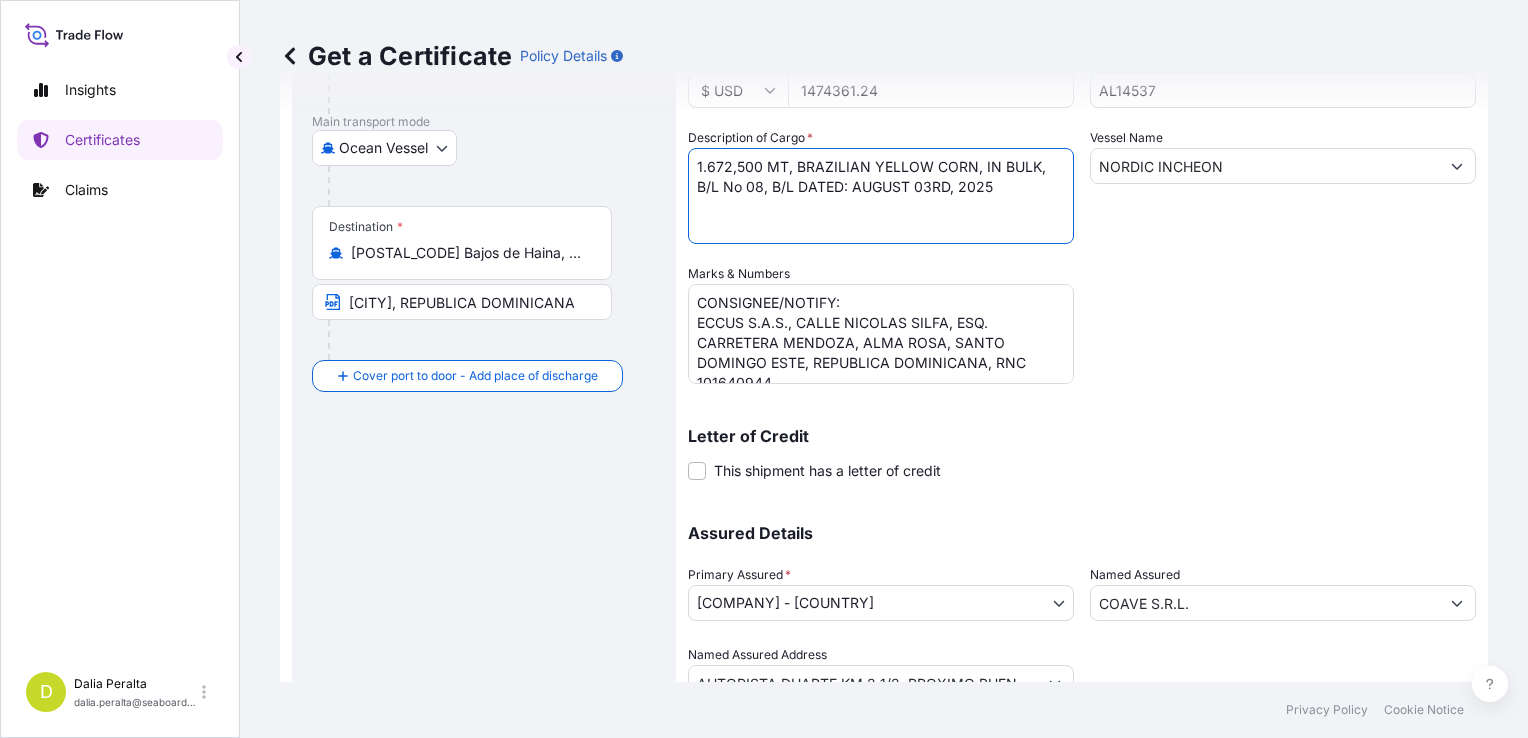 click on "[QUANTITY] MT, [PRODUCT], IN BULK, B/L No [NUMBER], B/L DATED: [DATE]" at bounding box center (881, 196) 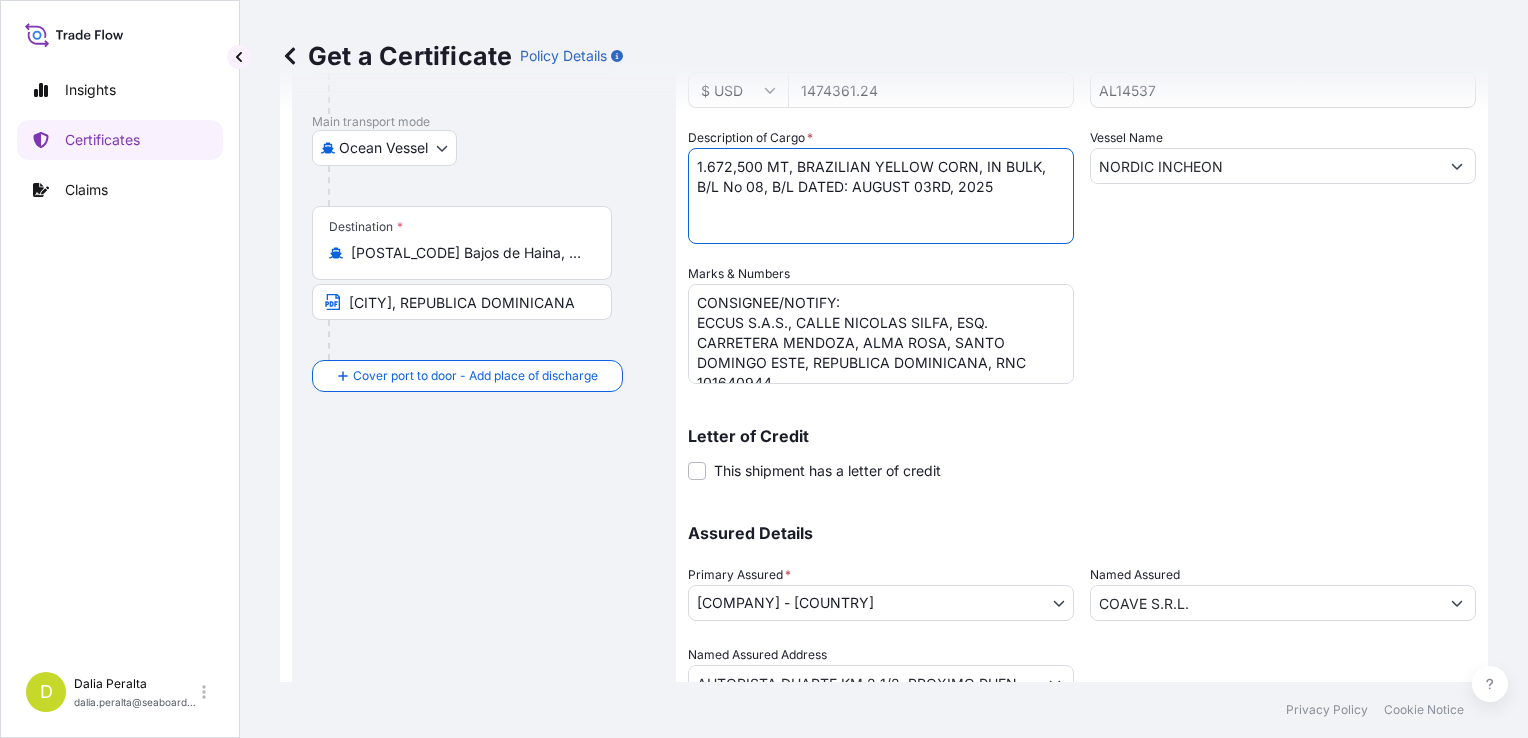 click on "[QUANTITY] MT, [PRODUCT], IN BULK, B/L No [NUMBER], B/L DATED: [DATE]" at bounding box center (881, 196) 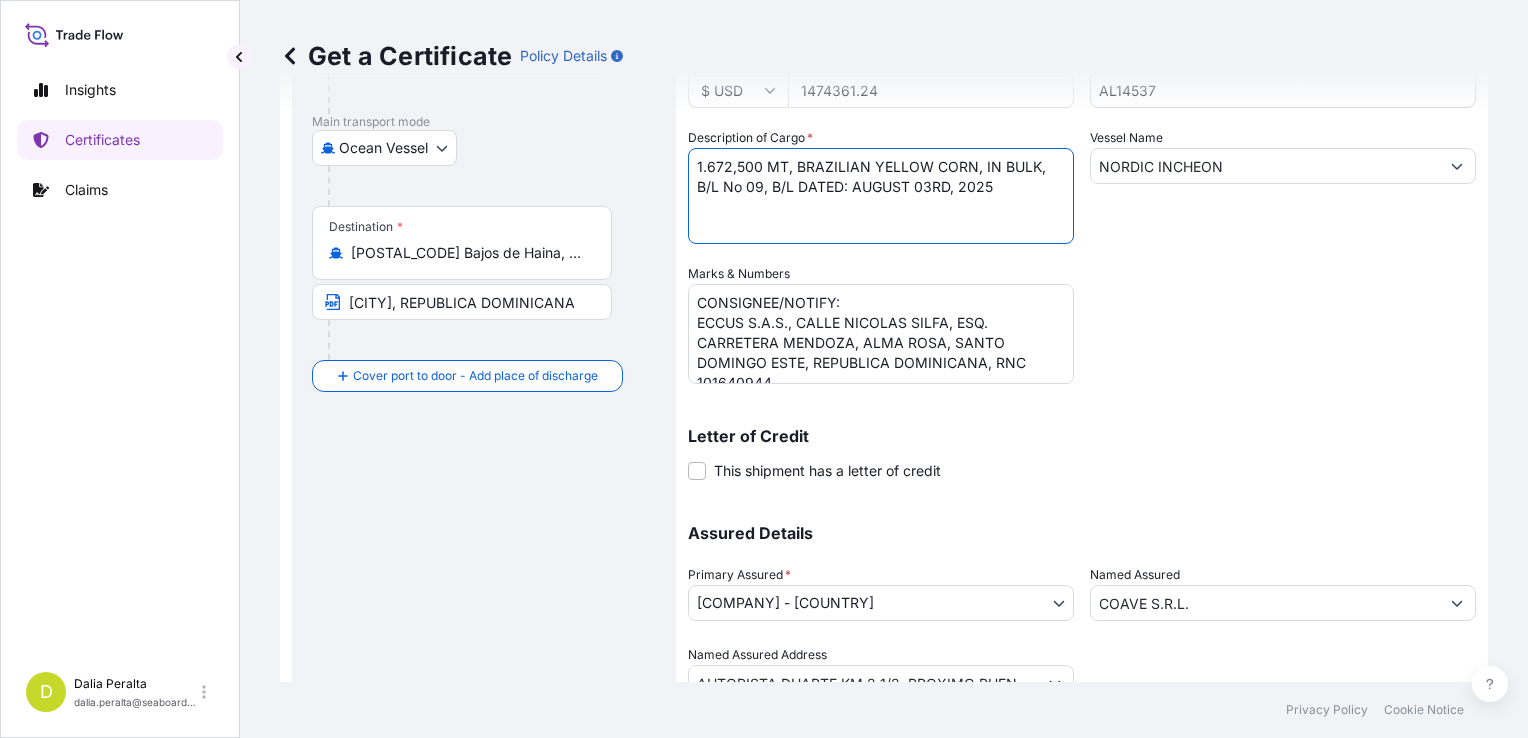 type on "1.672,500 MT, BRAZILIAN YELLOW CORN, IN BULK, B/L No 09, B/L DATED: AUGUST 03RD, 2025" 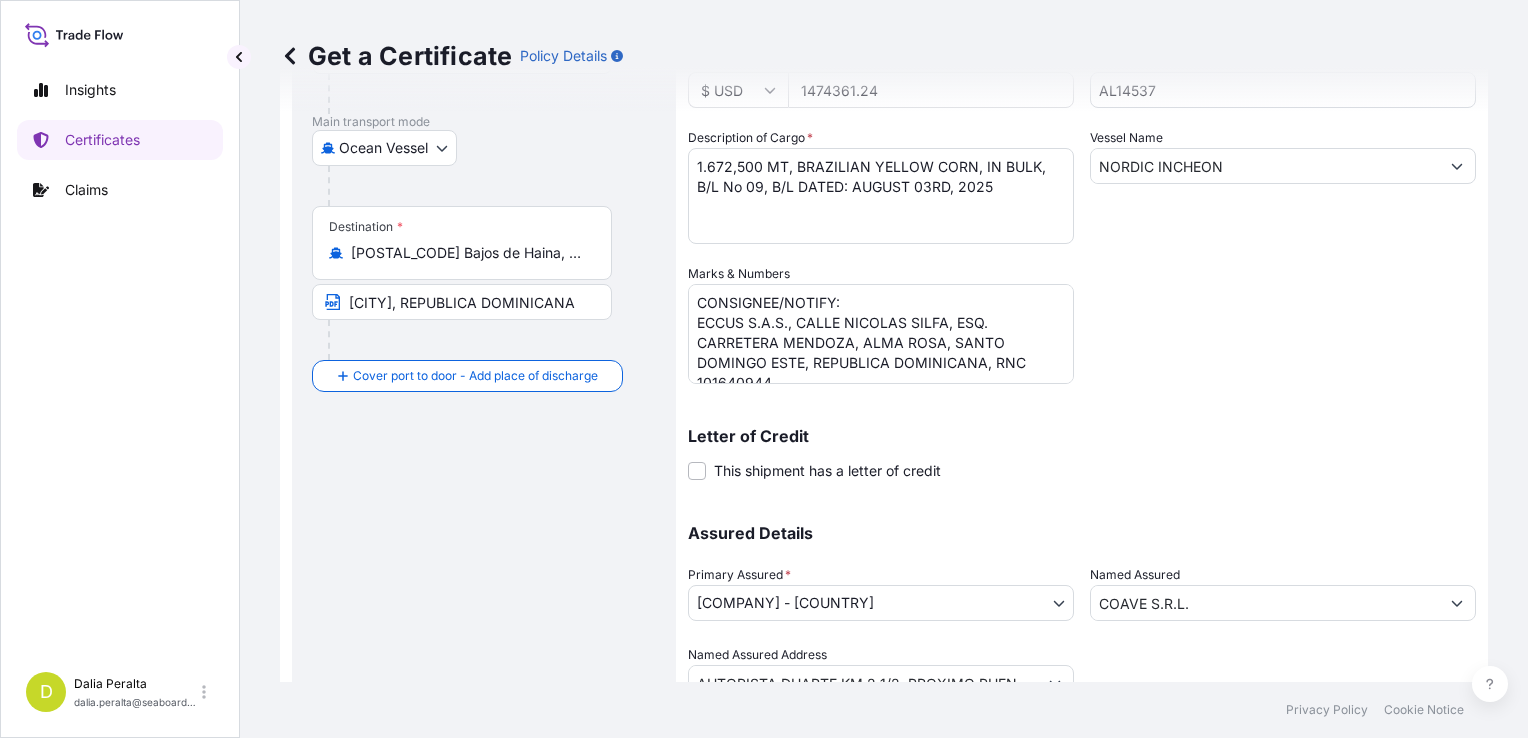 click on "Letter of Credit This shipment has a letter of credit Letter of credit * Letter of credit may not exceed 12000 characters" at bounding box center (1082, 454) 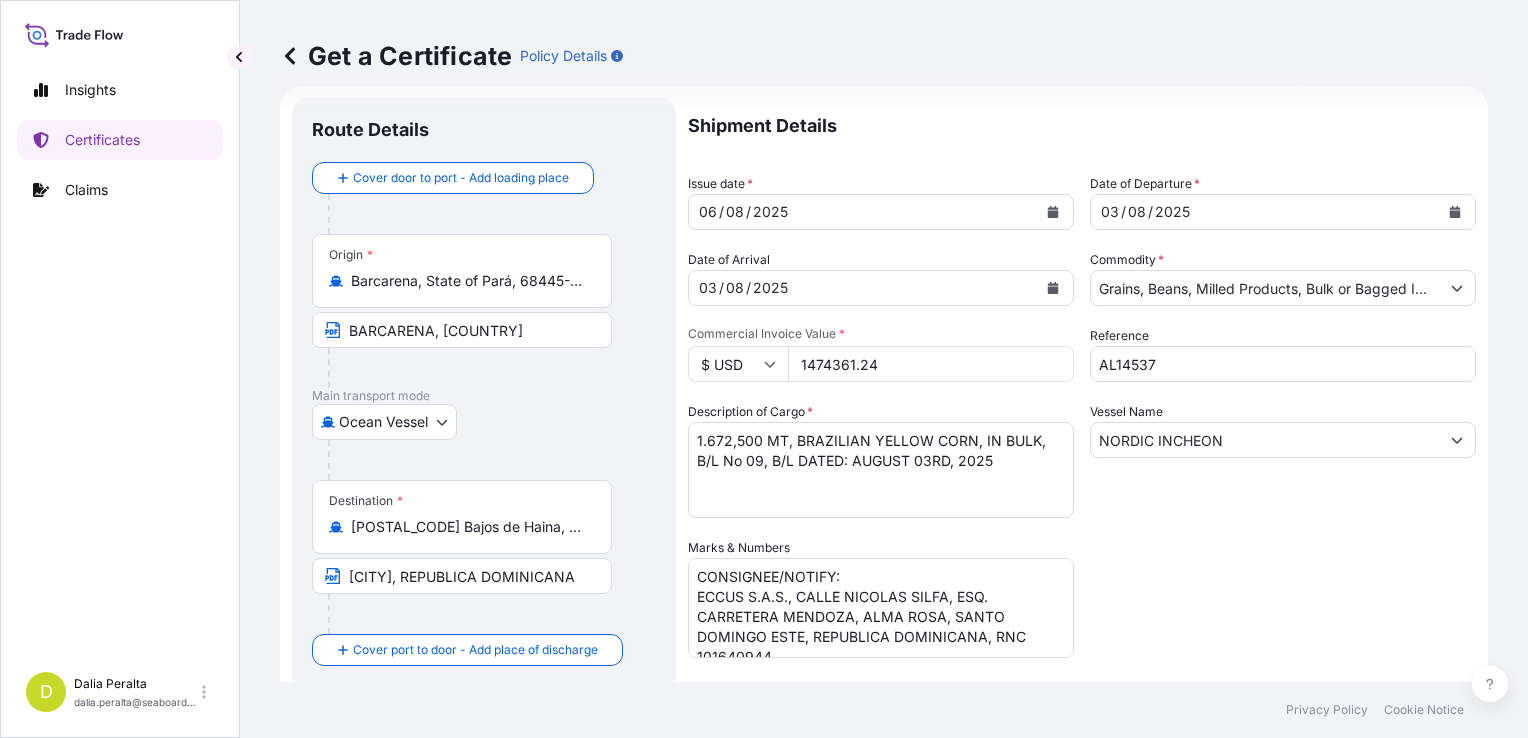 scroll, scrollTop: 0, scrollLeft: 0, axis: both 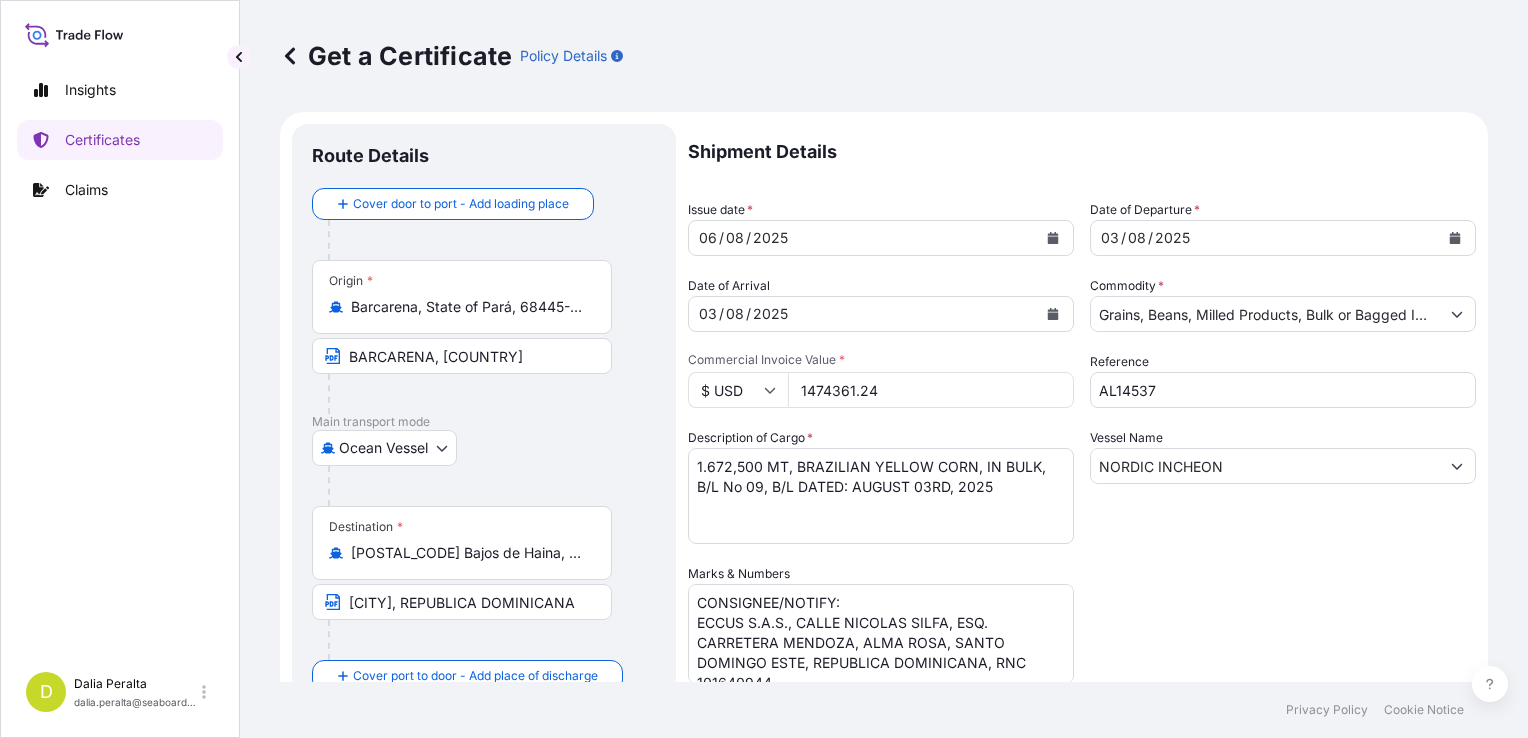click on "1474361.24" at bounding box center [931, 390] 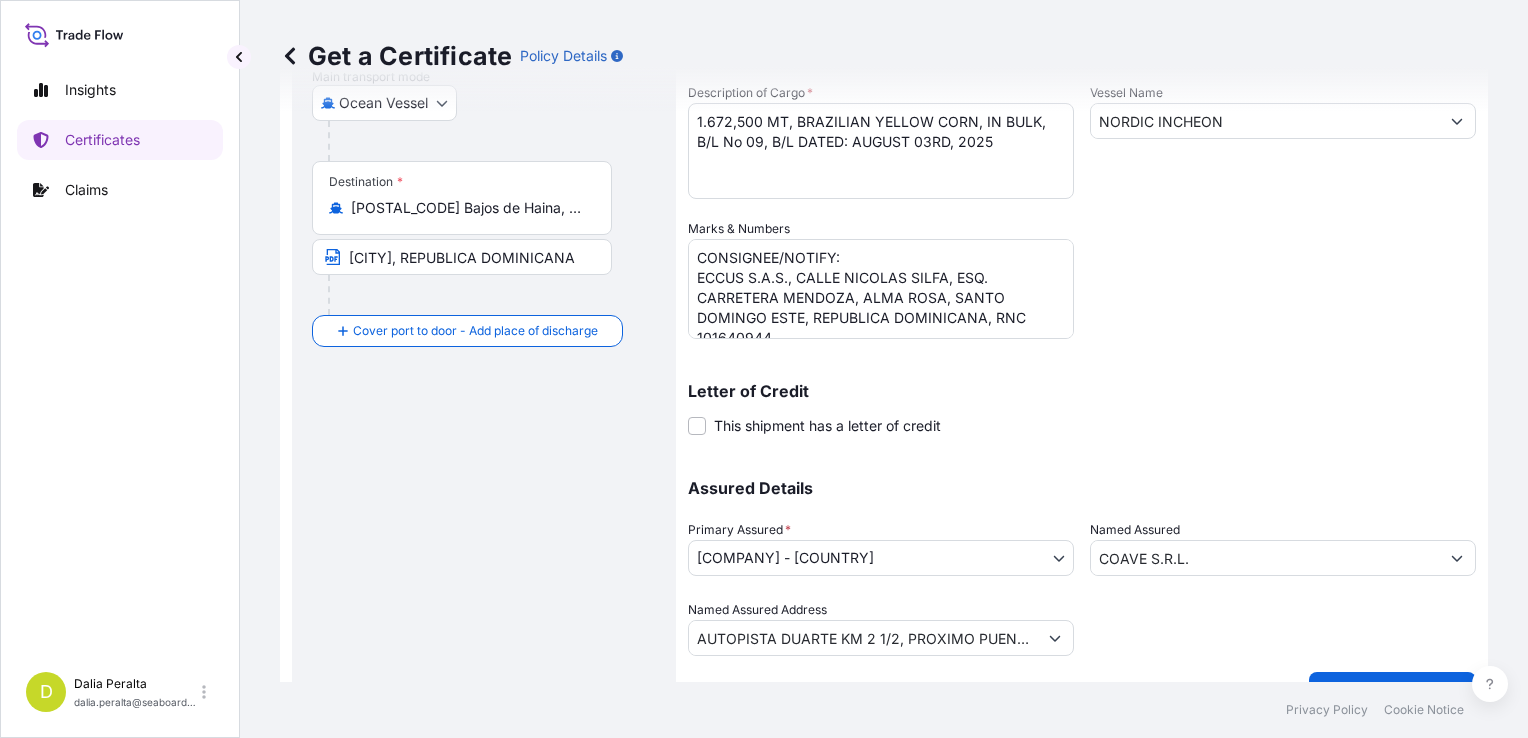 scroll, scrollTop: 385, scrollLeft: 0, axis: vertical 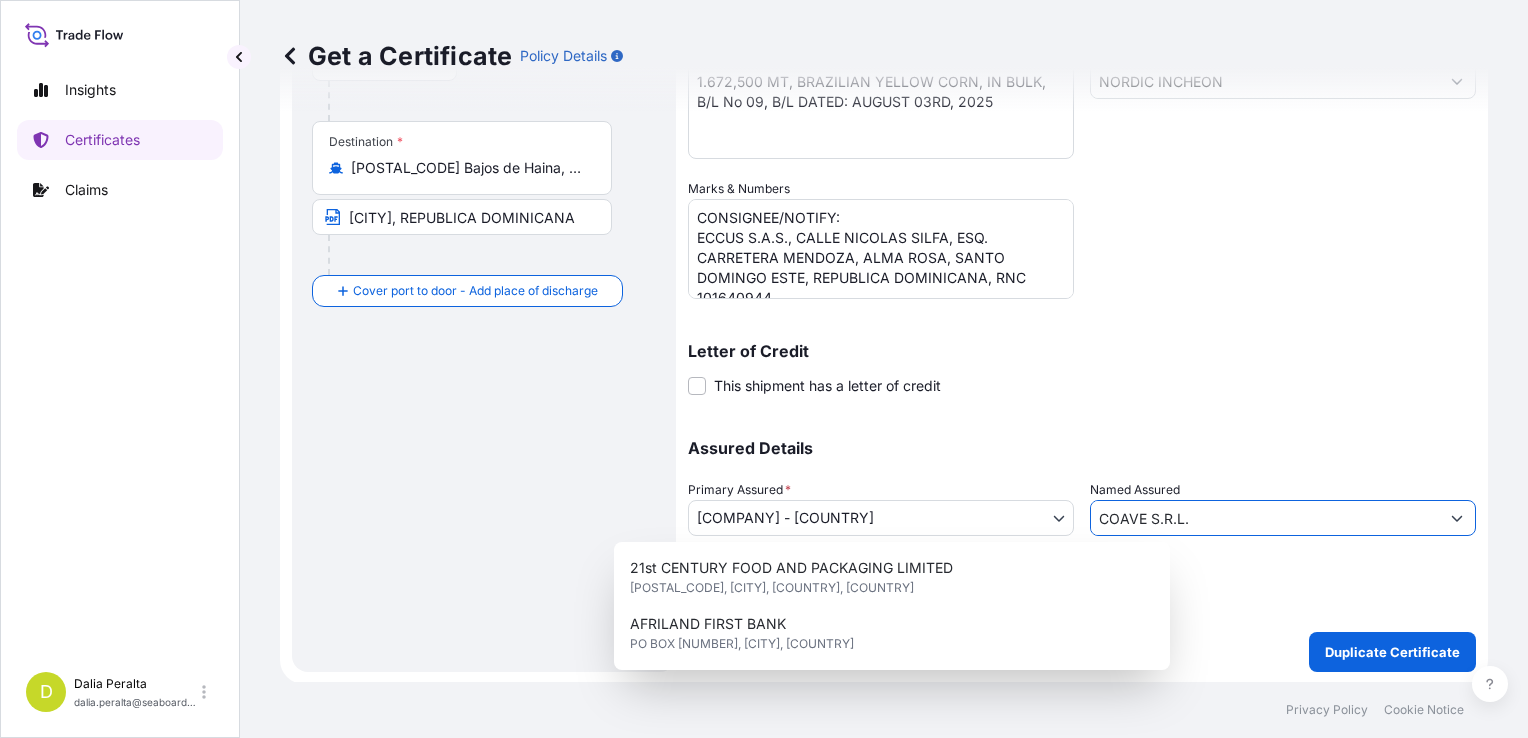 drag, startPoint x: 1276, startPoint y: 518, endPoint x: 987, endPoint y: 536, distance: 289.56 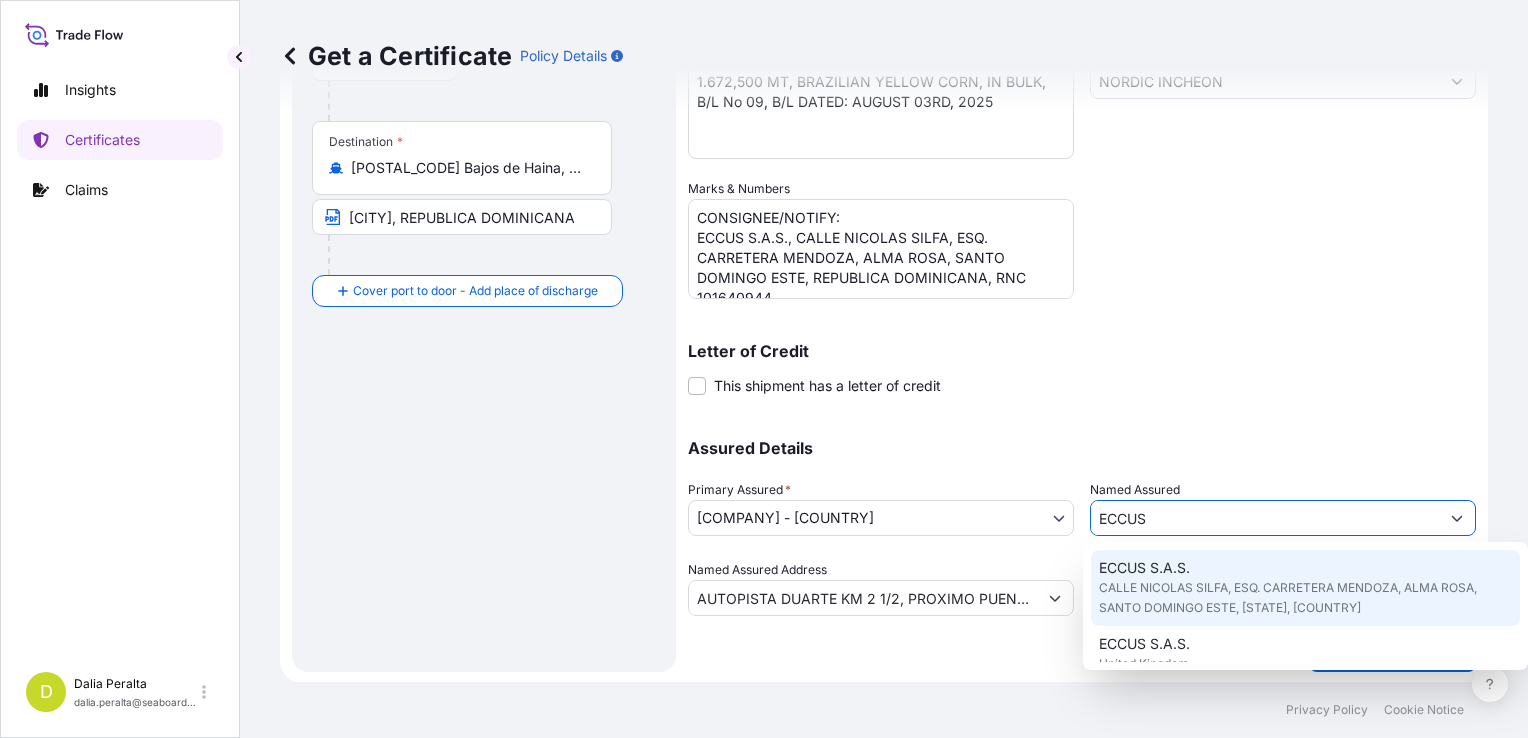 click on "ECCUS S.A.S." at bounding box center [1144, 568] 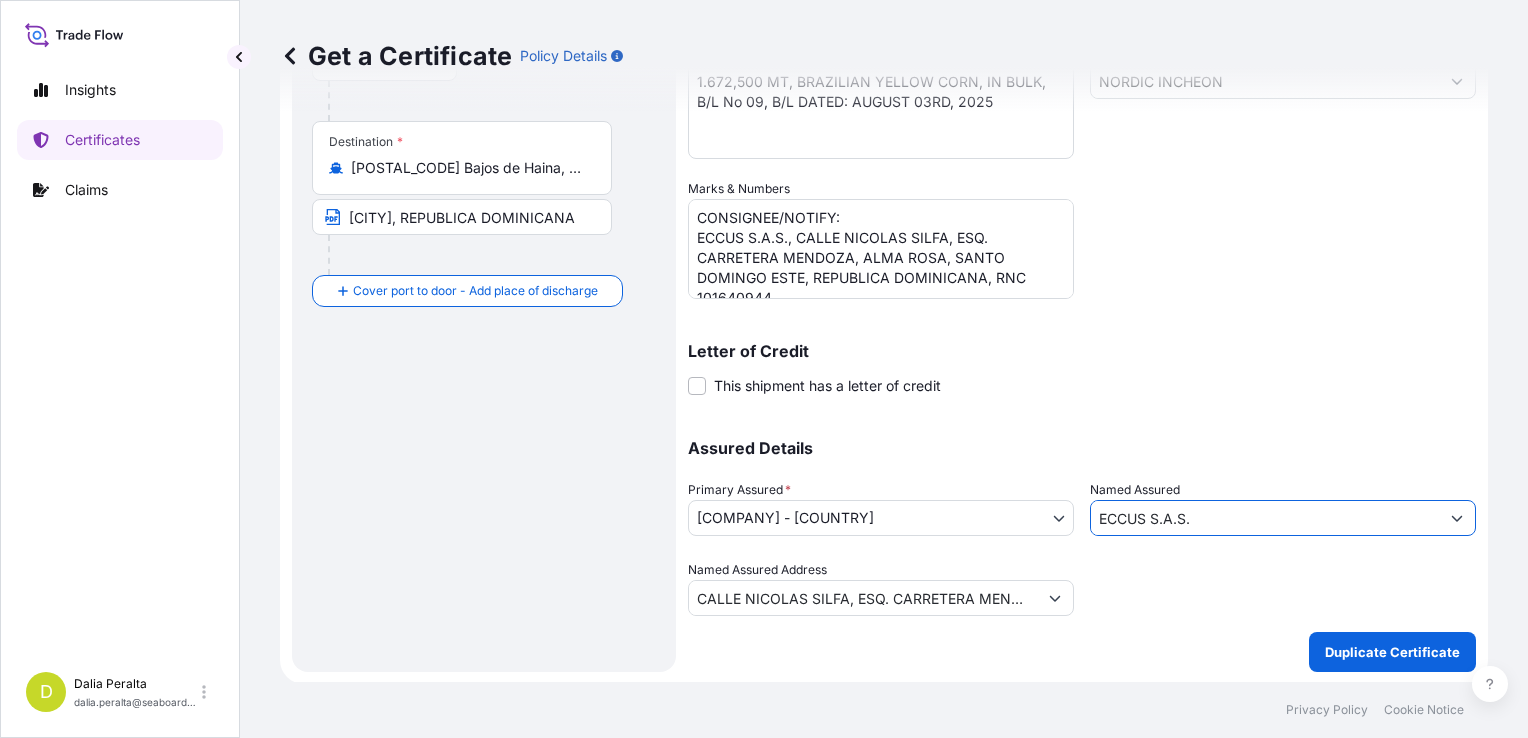 type on "ECCUS S.A.S." 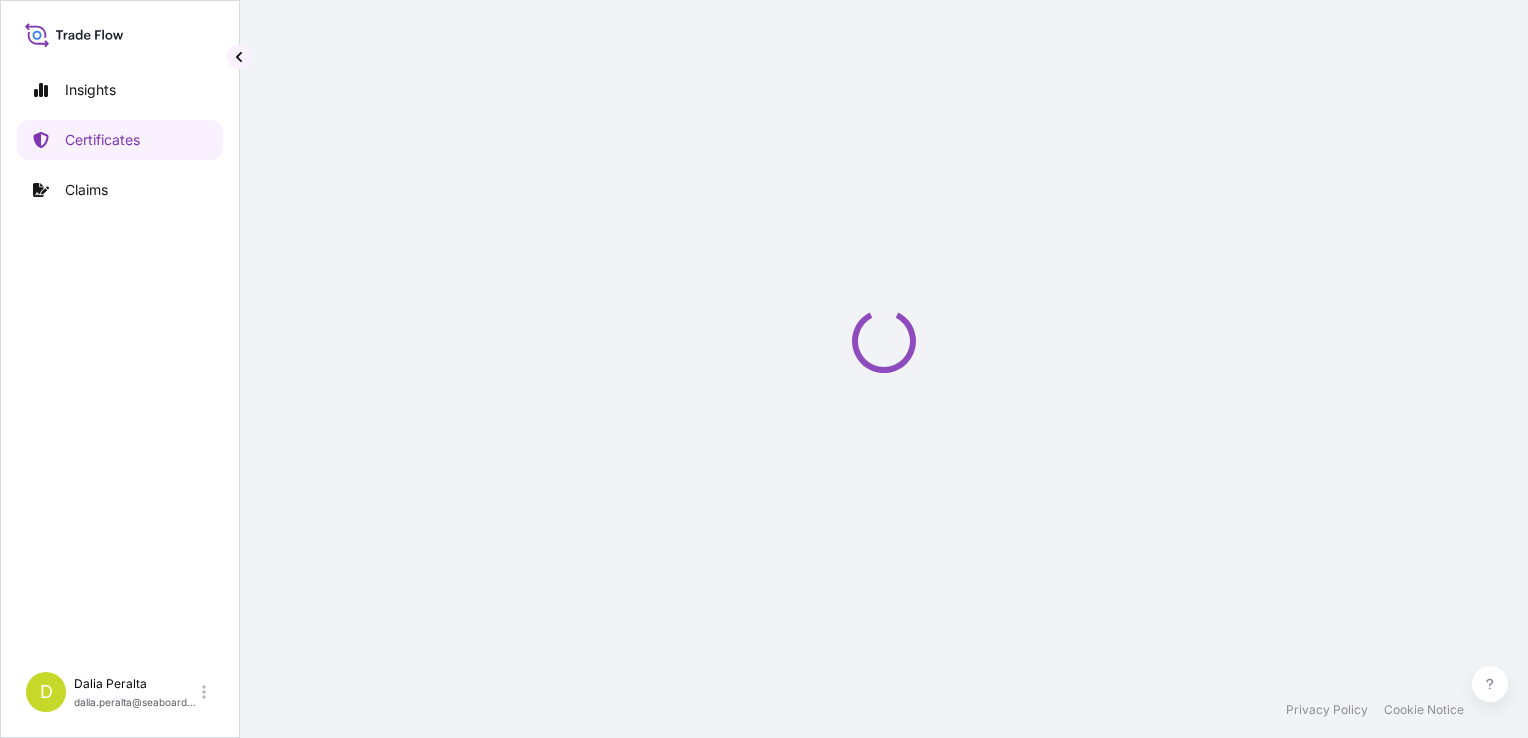 scroll, scrollTop: 0, scrollLeft: 0, axis: both 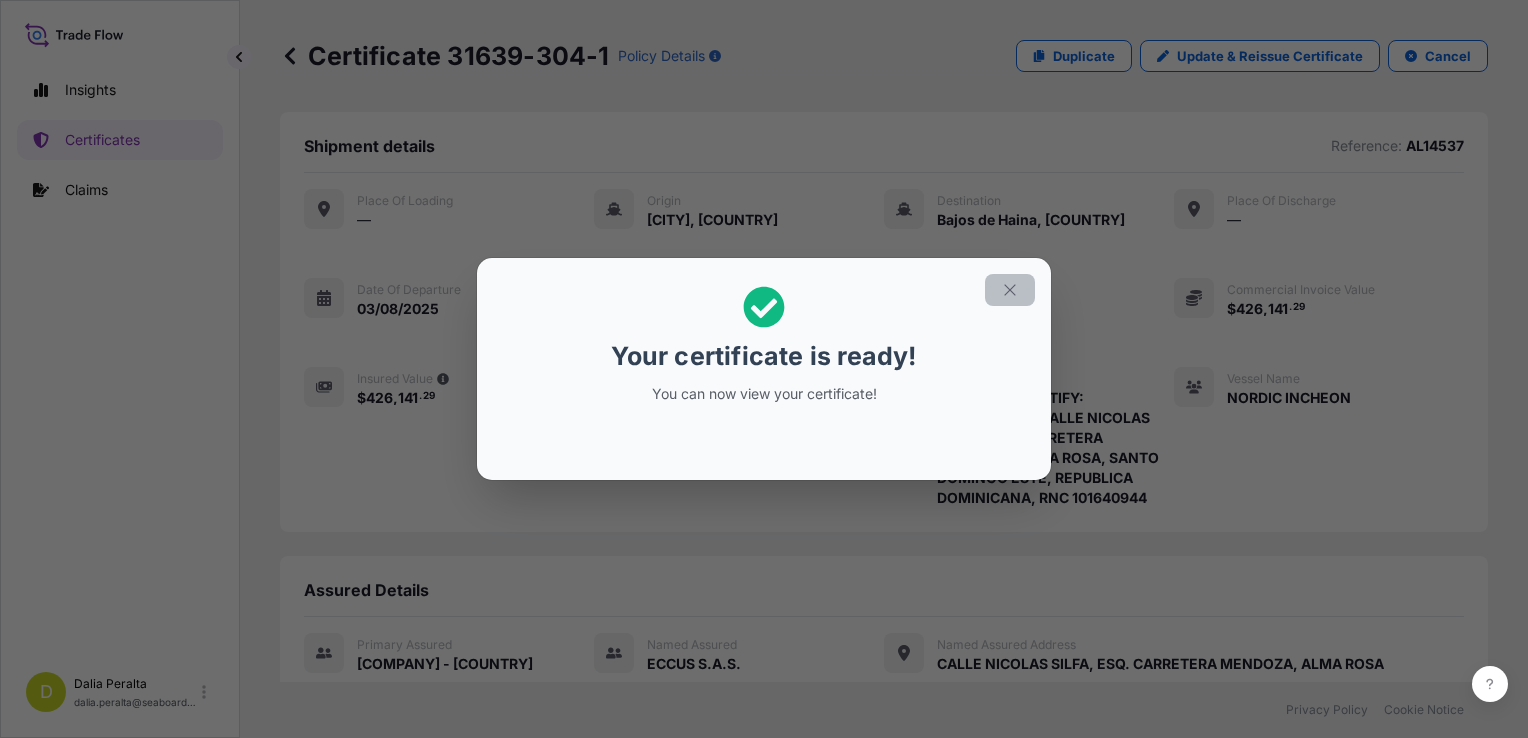 click 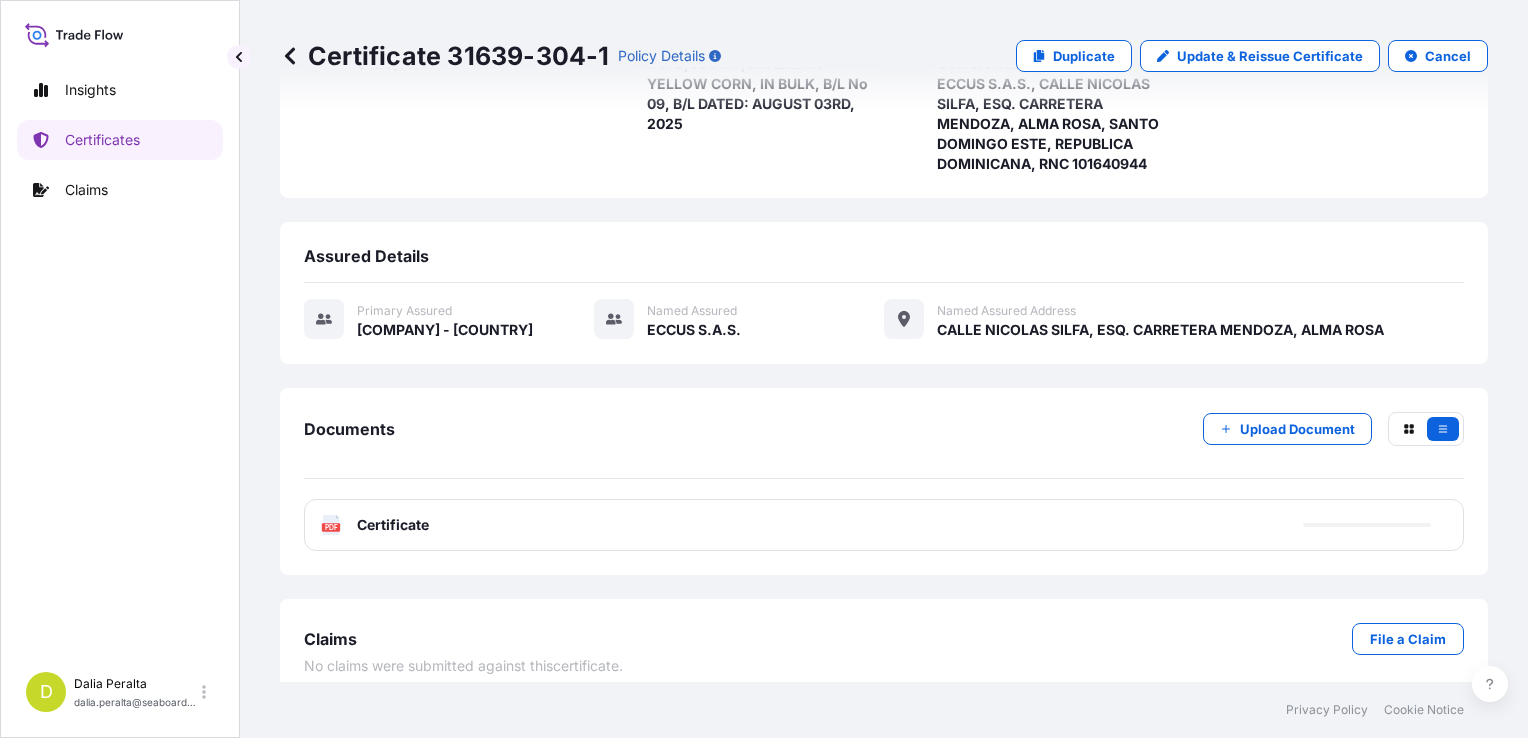 scroll, scrollTop: 365, scrollLeft: 0, axis: vertical 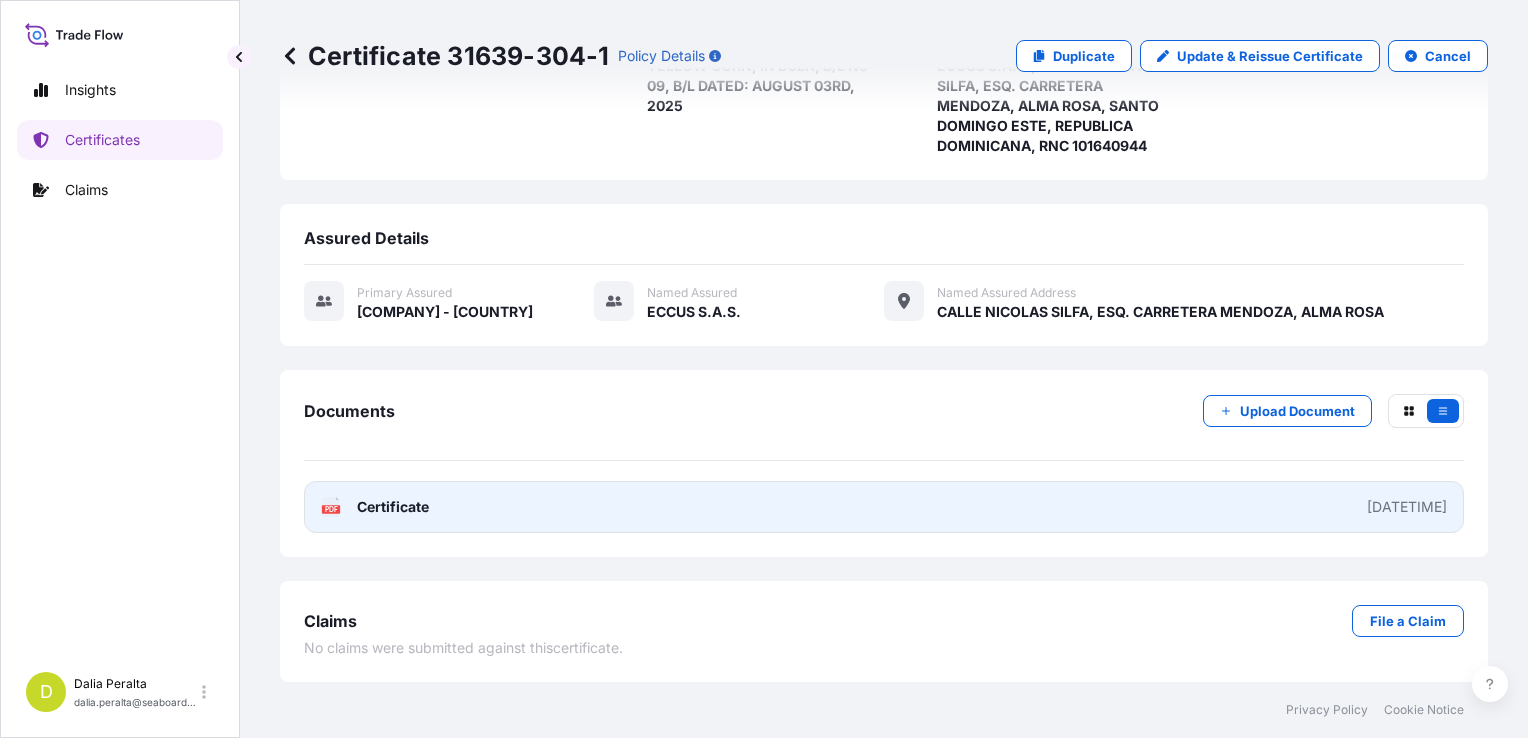click on "PDF Certificate [DATETIME]" at bounding box center (884, 507) 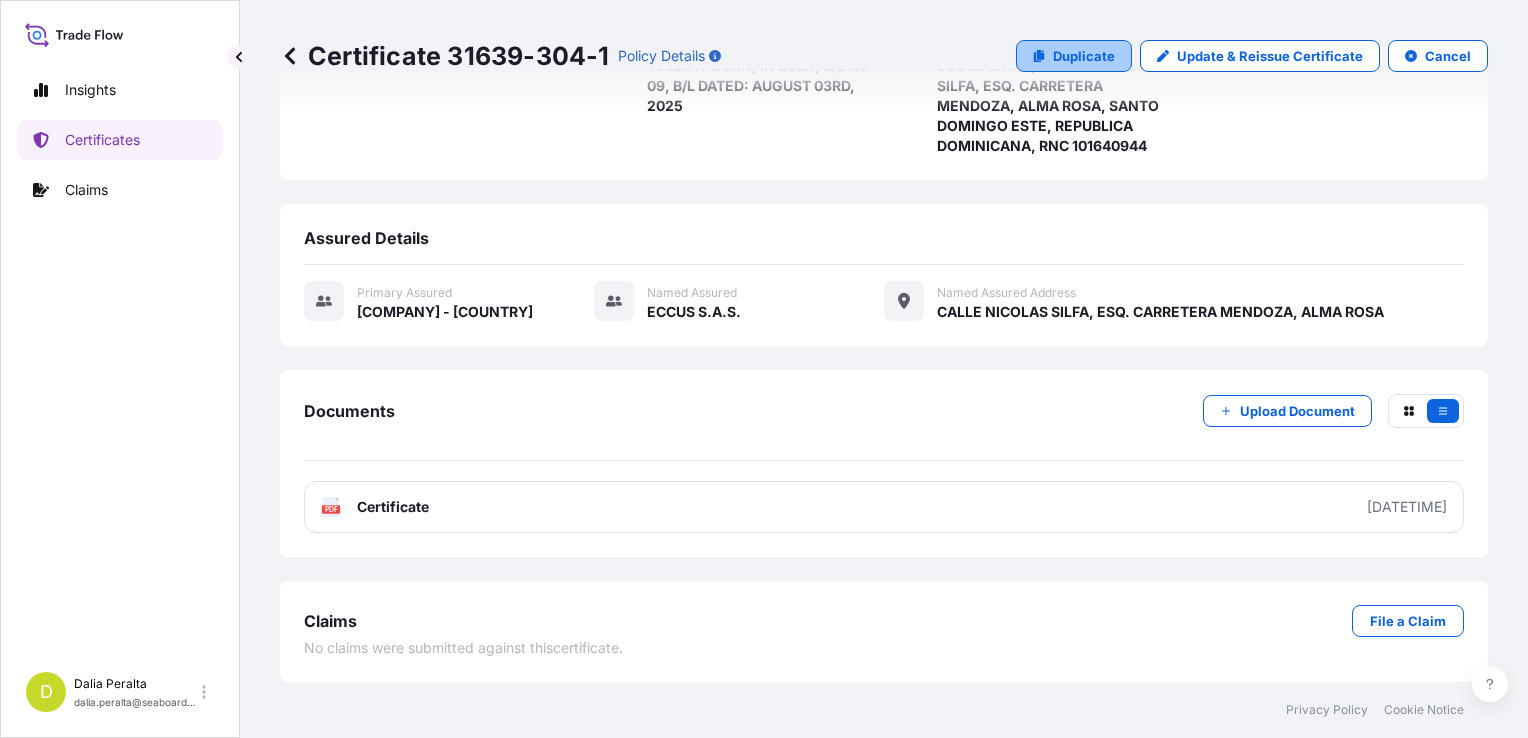 click on "Duplicate" at bounding box center (1084, 56) 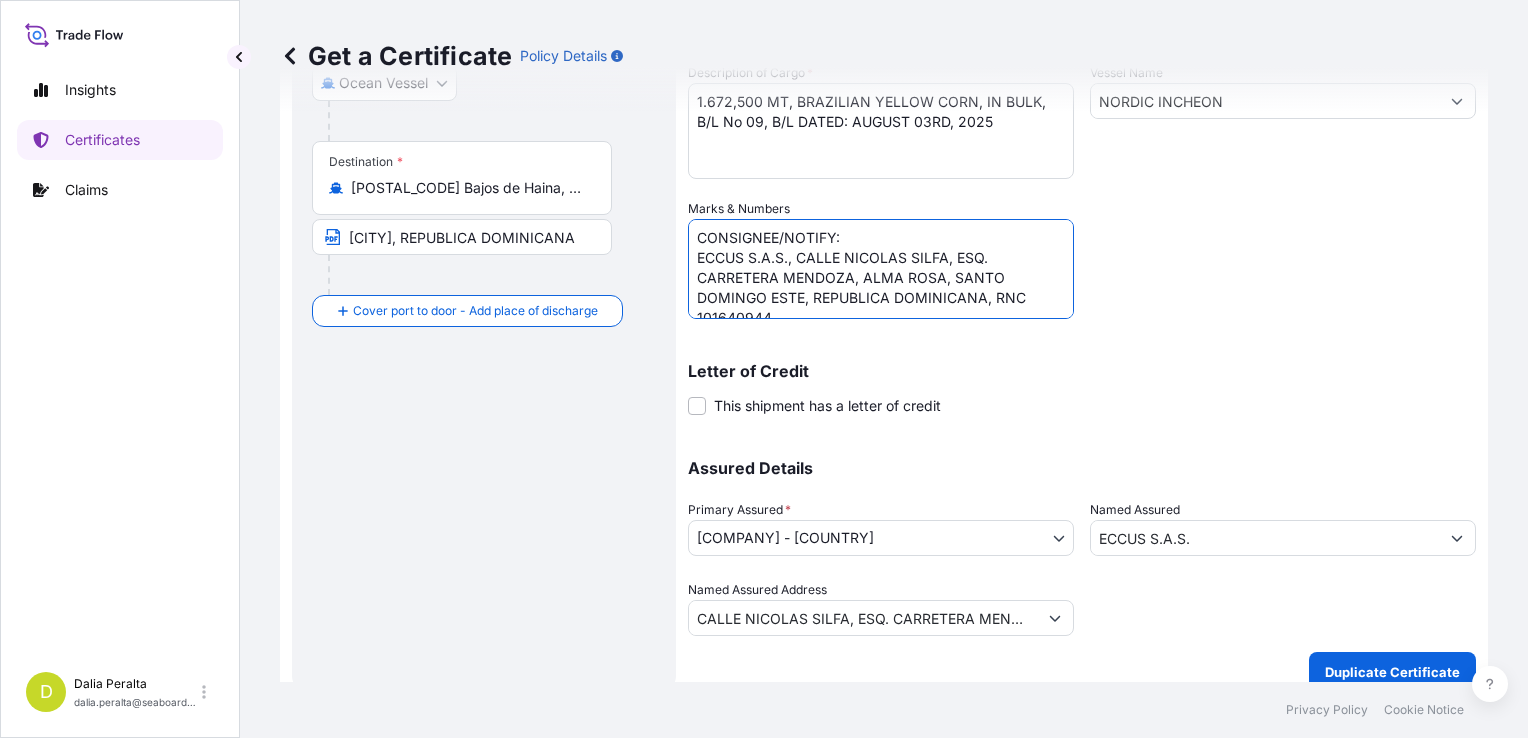 scroll, scrollTop: 4, scrollLeft: 0, axis: vertical 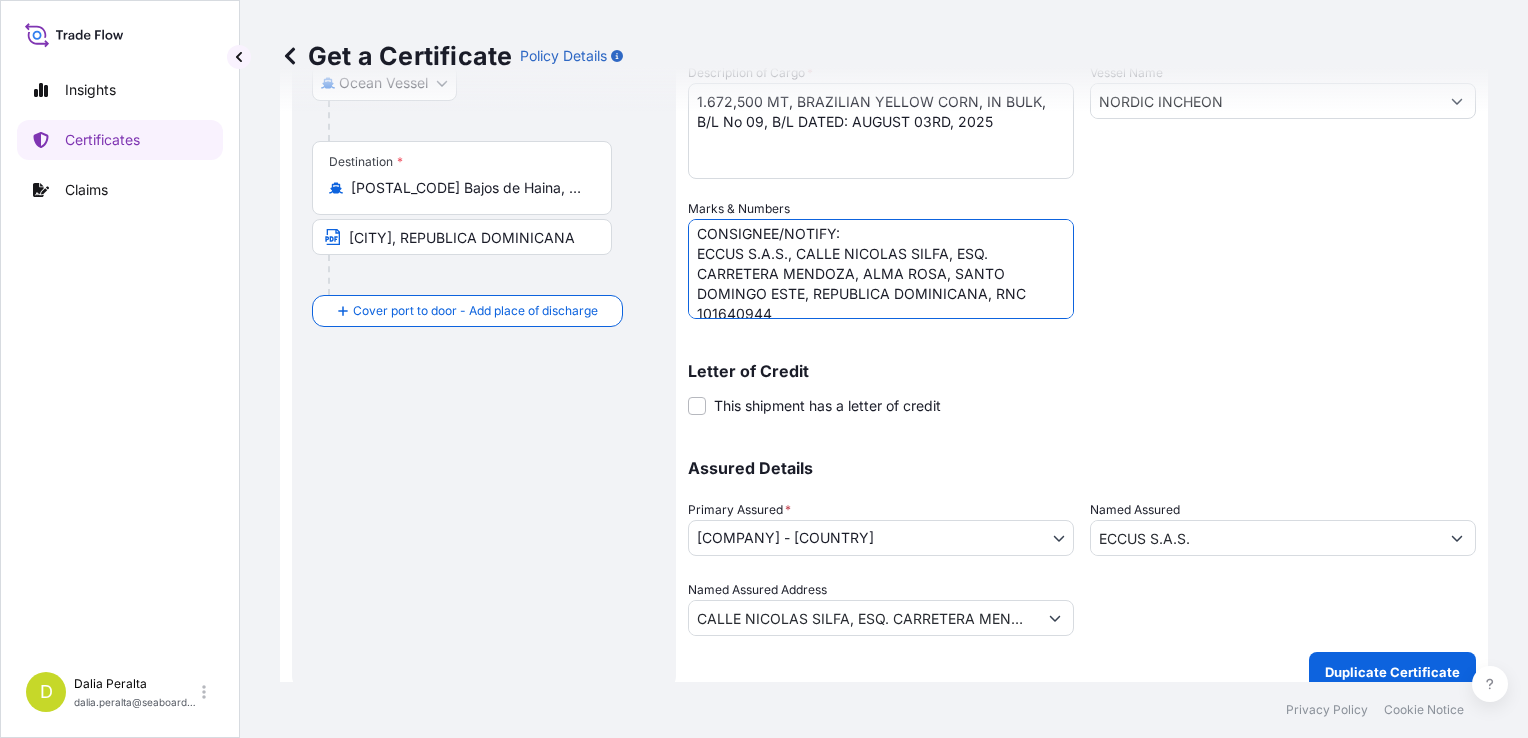 drag, startPoint x: 796, startPoint y: 312, endPoint x: 691, endPoint y: 253, distance: 120.44086 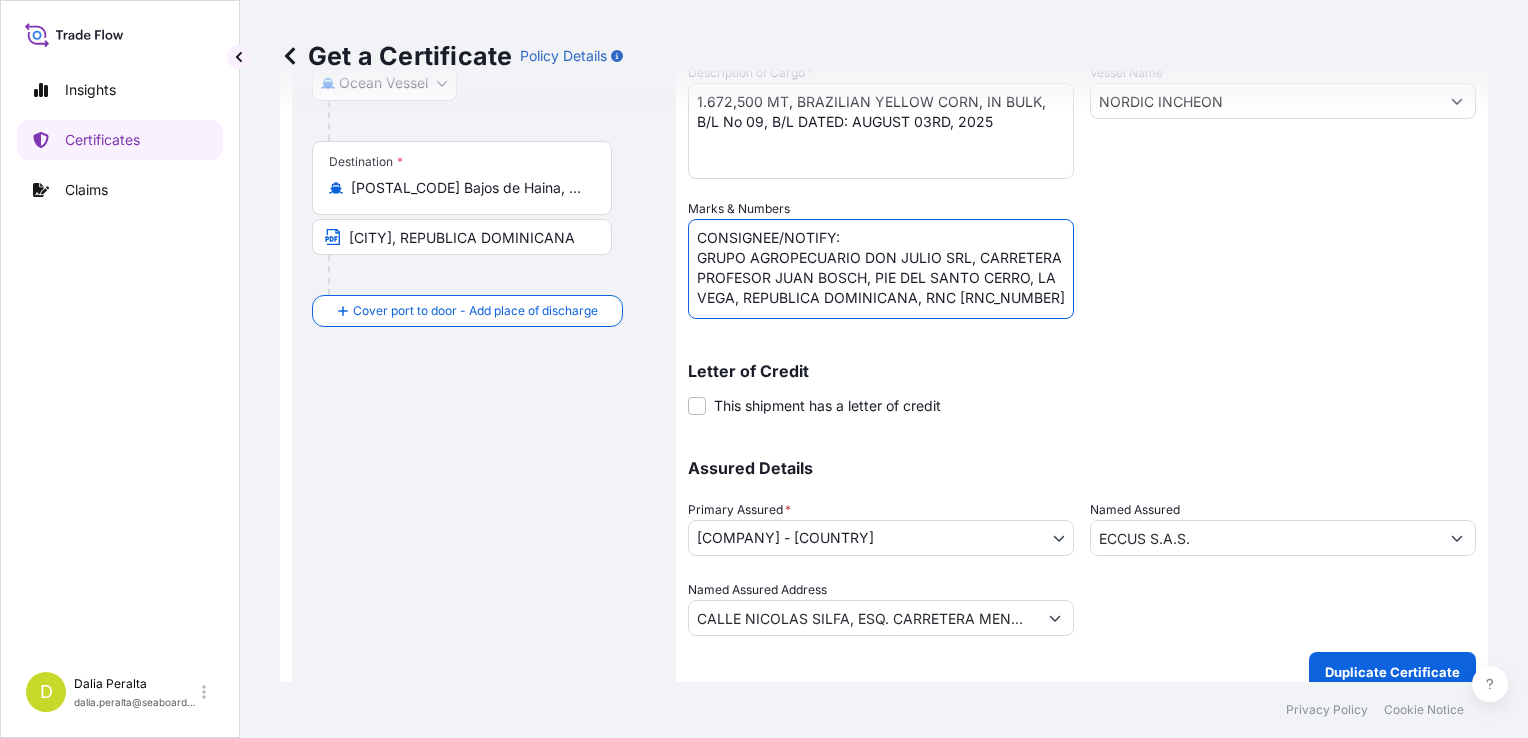 scroll, scrollTop: 0, scrollLeft: 0, axis: both 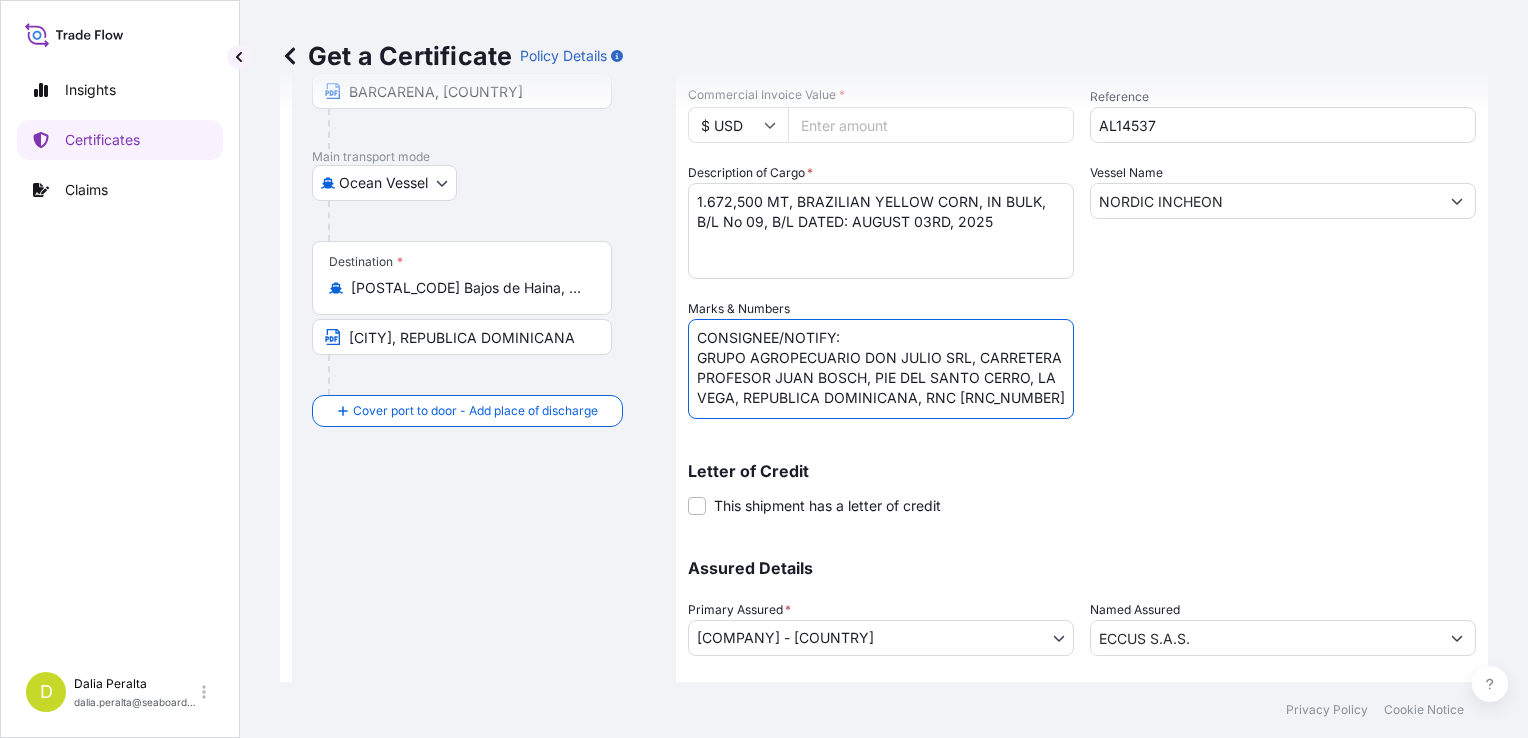 type on "CONSIGNEE/NOTIFY:
GRUPO AGROPECUARIO DON JULIO SRL, CARRETERA PROFESOR JUAN BOSCH, PIE DEL SANTO CERRO, LA VEGA, REPUBLICA DOMINICANA, RNC [RNC_NUMBER]" 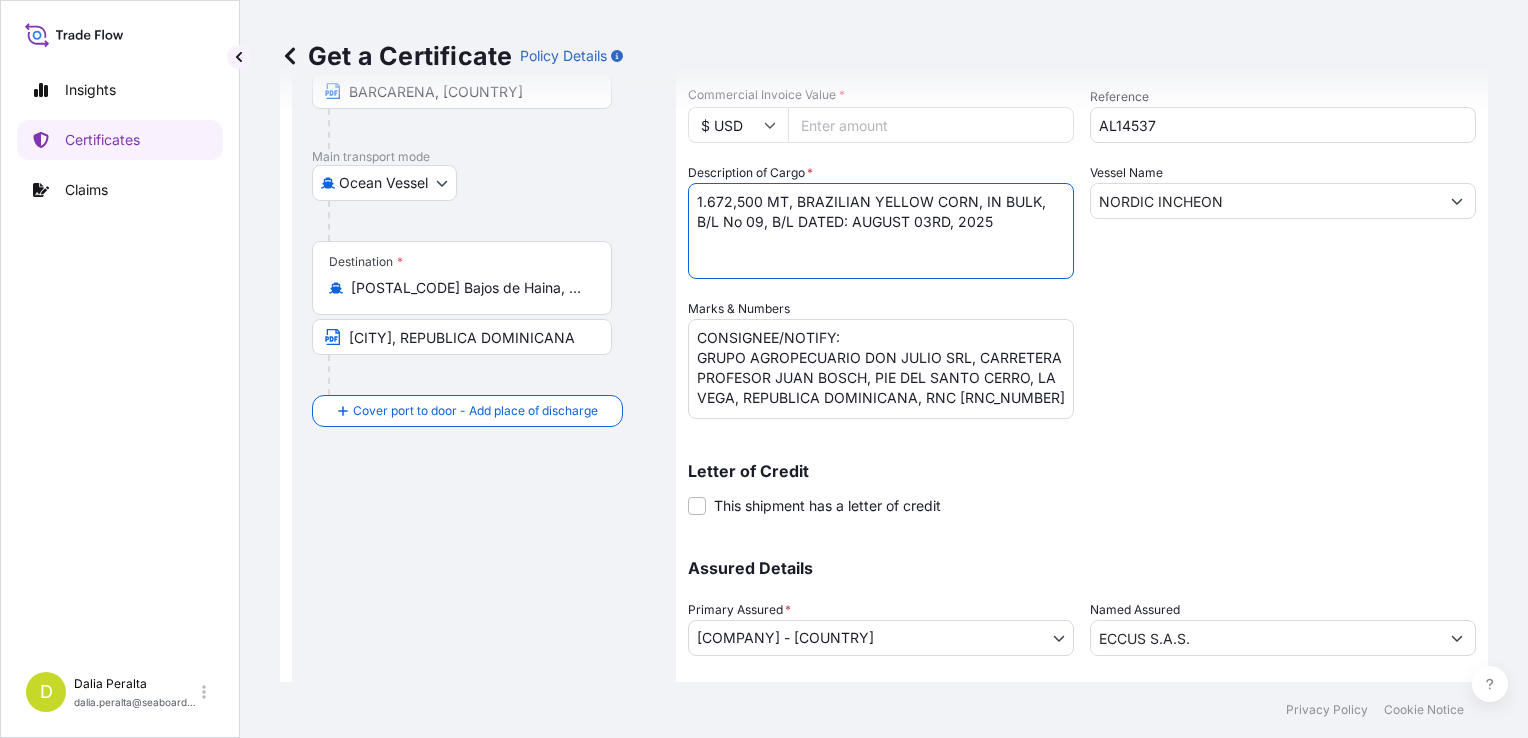 drag, startPoint x: 761, startPoint y: 202, endPoint x: 654, endPoint y: 202, distance: 107 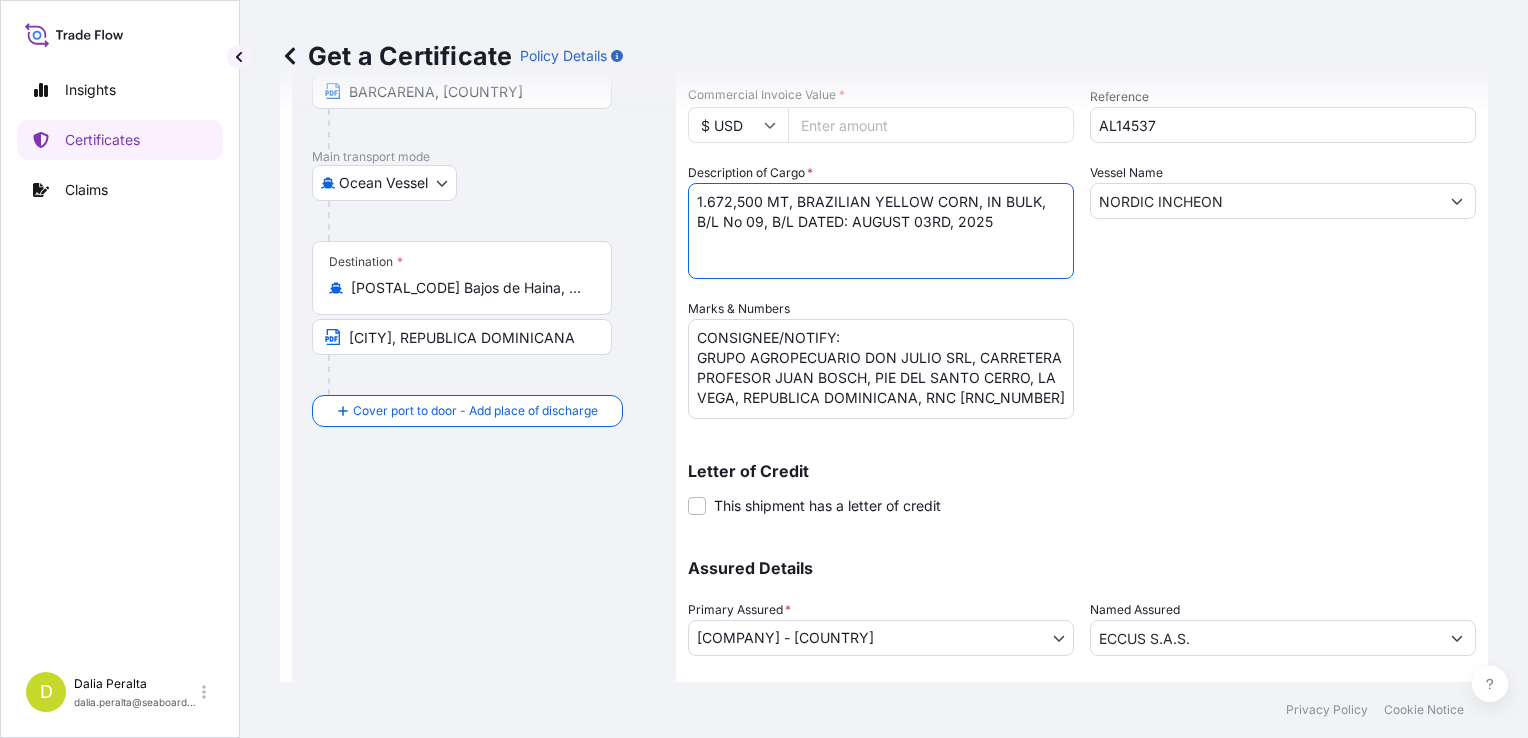 click on "Route Details   Cover door to port - Add loading place Place of loading Road / Inland Road / Inland Origin * [CITY], State of Pará, [POSTAL_CODE], Brazil [CITY], Brazil Main transport mode Ocean Vessel Air Barge Road Ocean Vessel Destination * [POSTAL_CODE] Bajos de Haina, Dominican Republic [CITY], REPUBLICA DOMINICANA Cover port to door - Add place of discharge Road / Inland Road / Inland Place of Discharge Shipment Details Issue date * 06 / 08 / 2025 Date of Departure * 03 / 08 / 2025 Date of Arrival 03 / 08 / 2025 Commodity * Grains, Beans, Milled Products, Bulk or Bagged Interest Packing Category Commercial Invoice Value    * $ USD 426141.29 Reference AL14537 Description of Cargo * 1.672,500 MT, BRAZILIAN YELLOW CORN, IN BULK, B/L No 09, B/L DATED: AUGUST 03RD, 2025 Vessel Name NORDIC INCHEON Marks & Numbers CONSIGNEE/NOTIFY:
[COMPANY], [ADDRESS], [CITY], [CITY], REPUBLICA DOMINICANA, [RNC] Letter of Credit This shipment has a letter of credit * *" at bounding box center [884, 325] 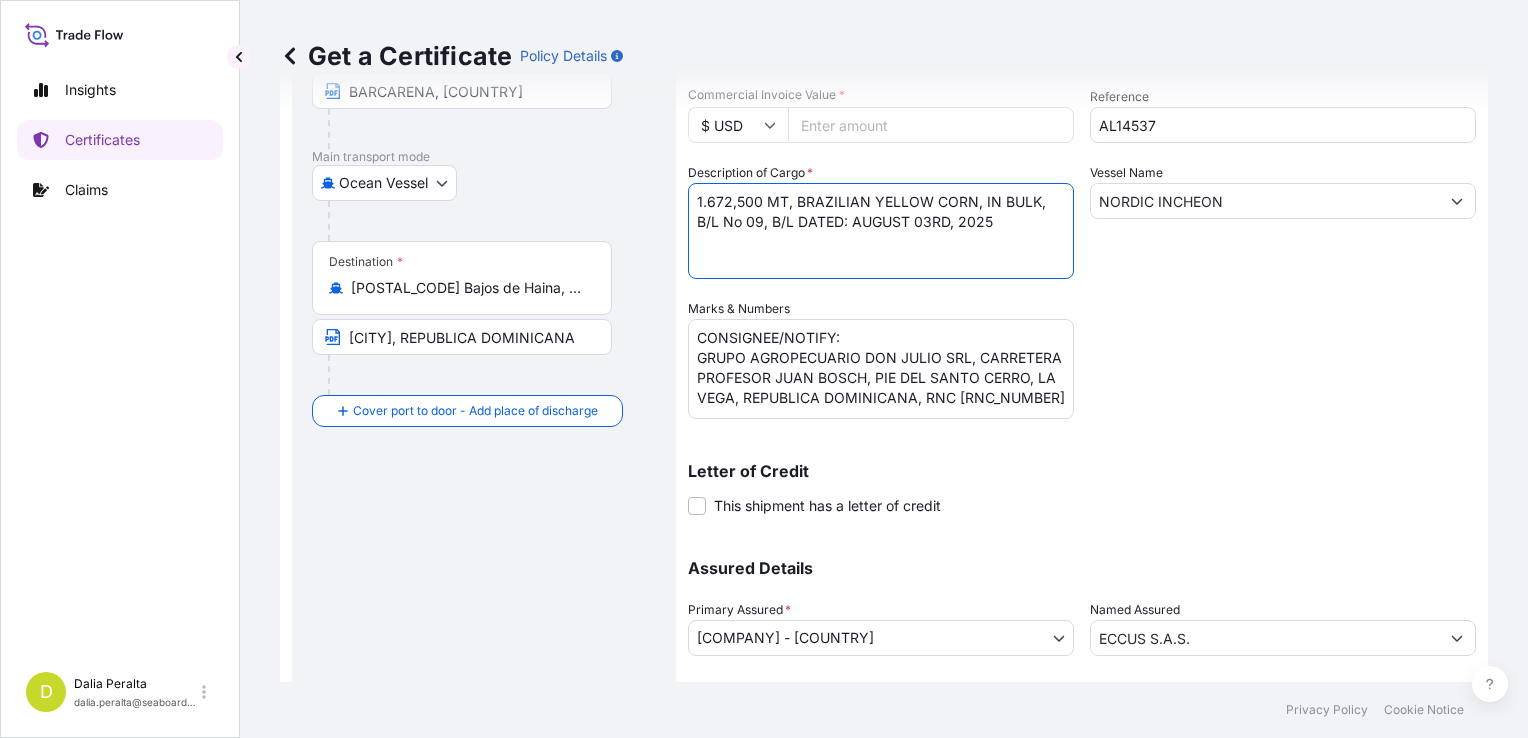 paste on "[QUANTITY]" 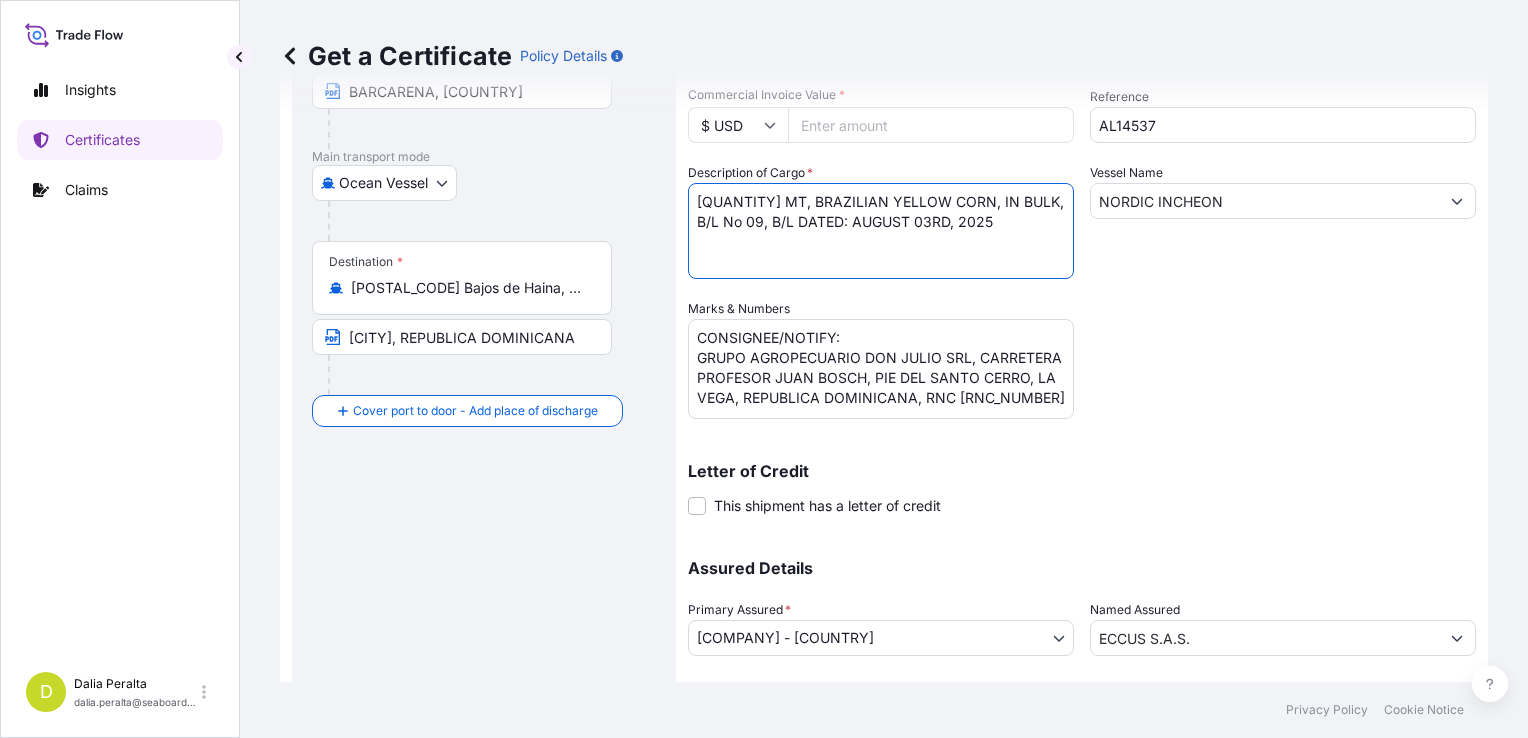 click on "1.672,500 MT, BRAZILIAN YELLOW CORN, IN BULK, B/L No 09, B/L DATED: AUGUST 03RD, 2025" at bounding box center (881, 231) 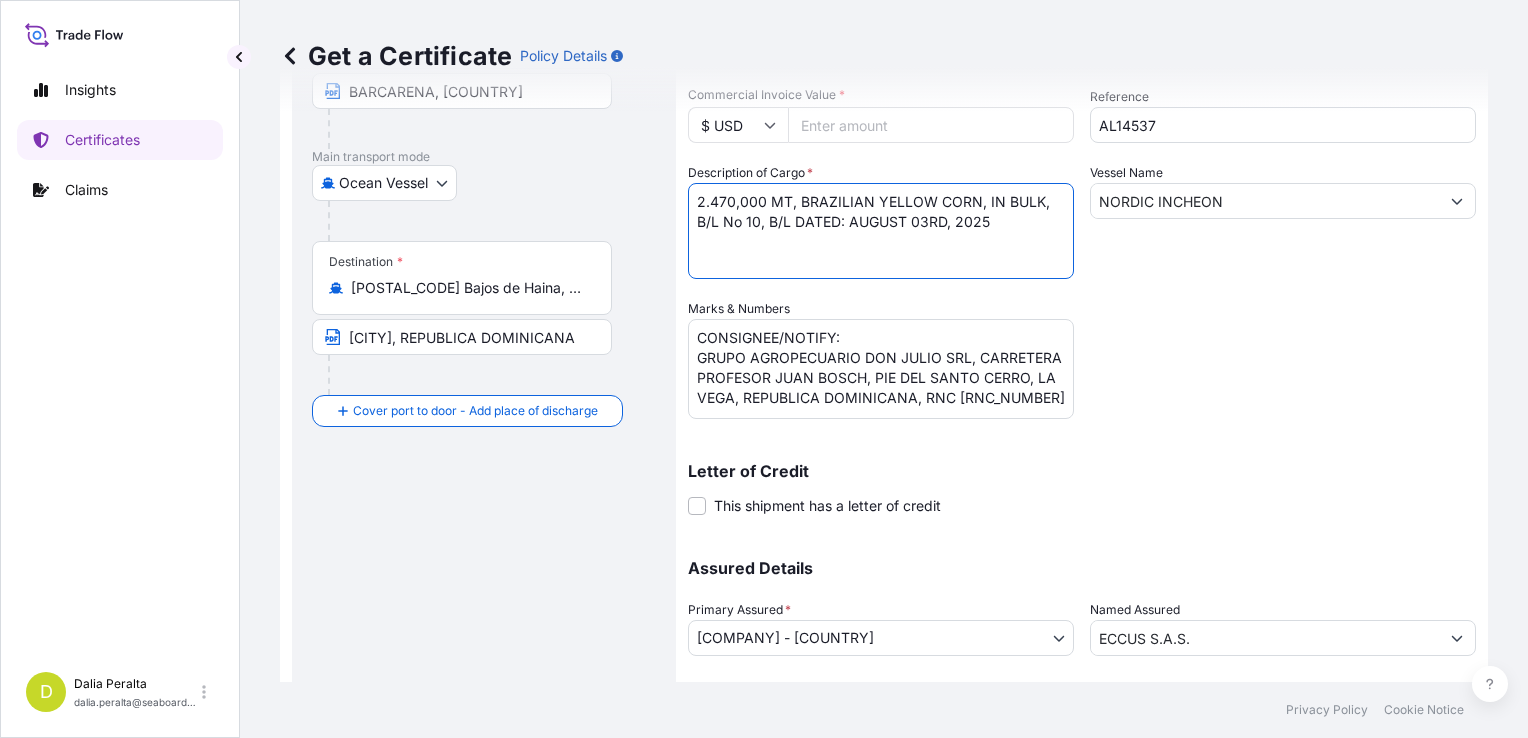 type on "2.470,000 MT, BRAZILIAN YELLOW CORN, IN BULK, B/L No 10, B/L DATED: AUGUST 03RD, 2025" 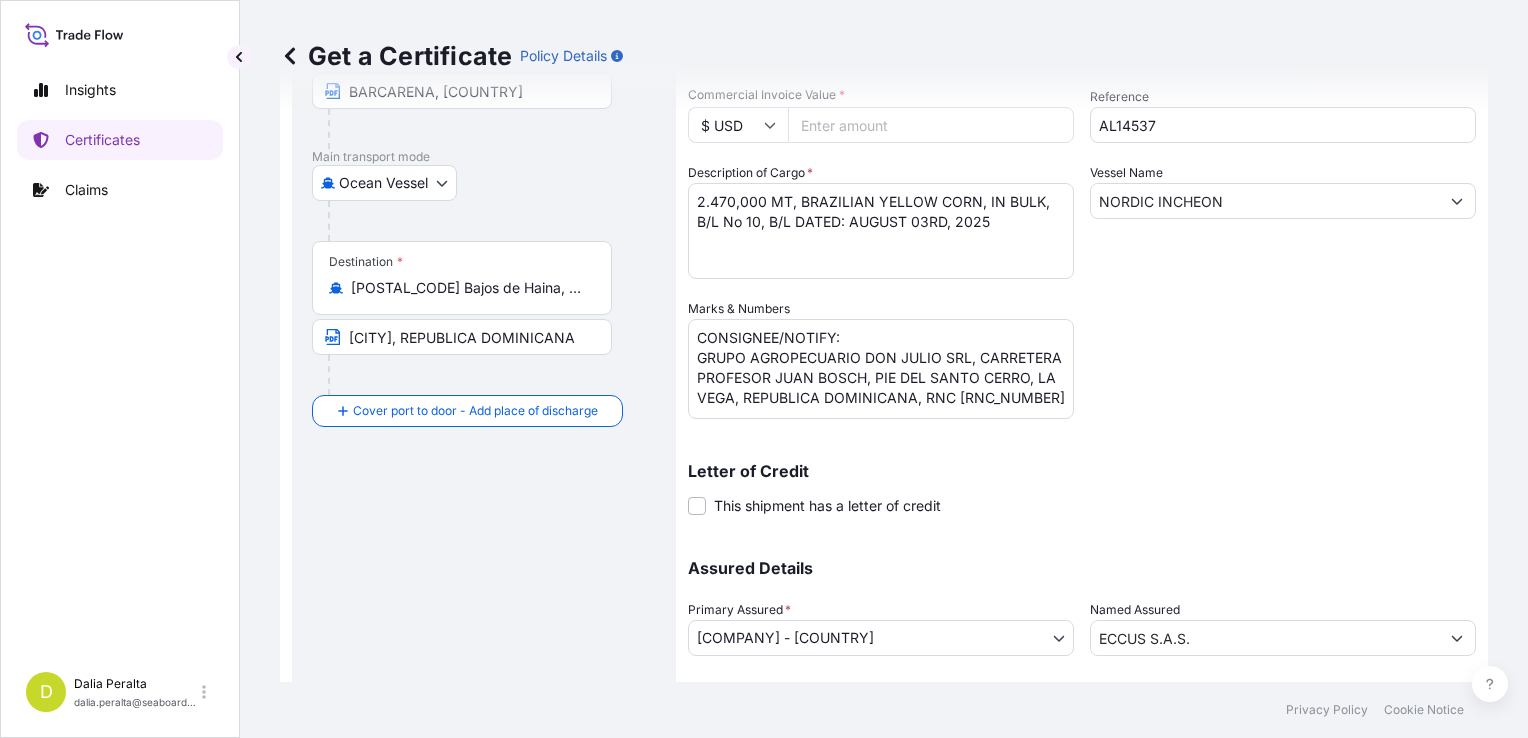 click on "[PRICE]" at bounding box center [931, 125] 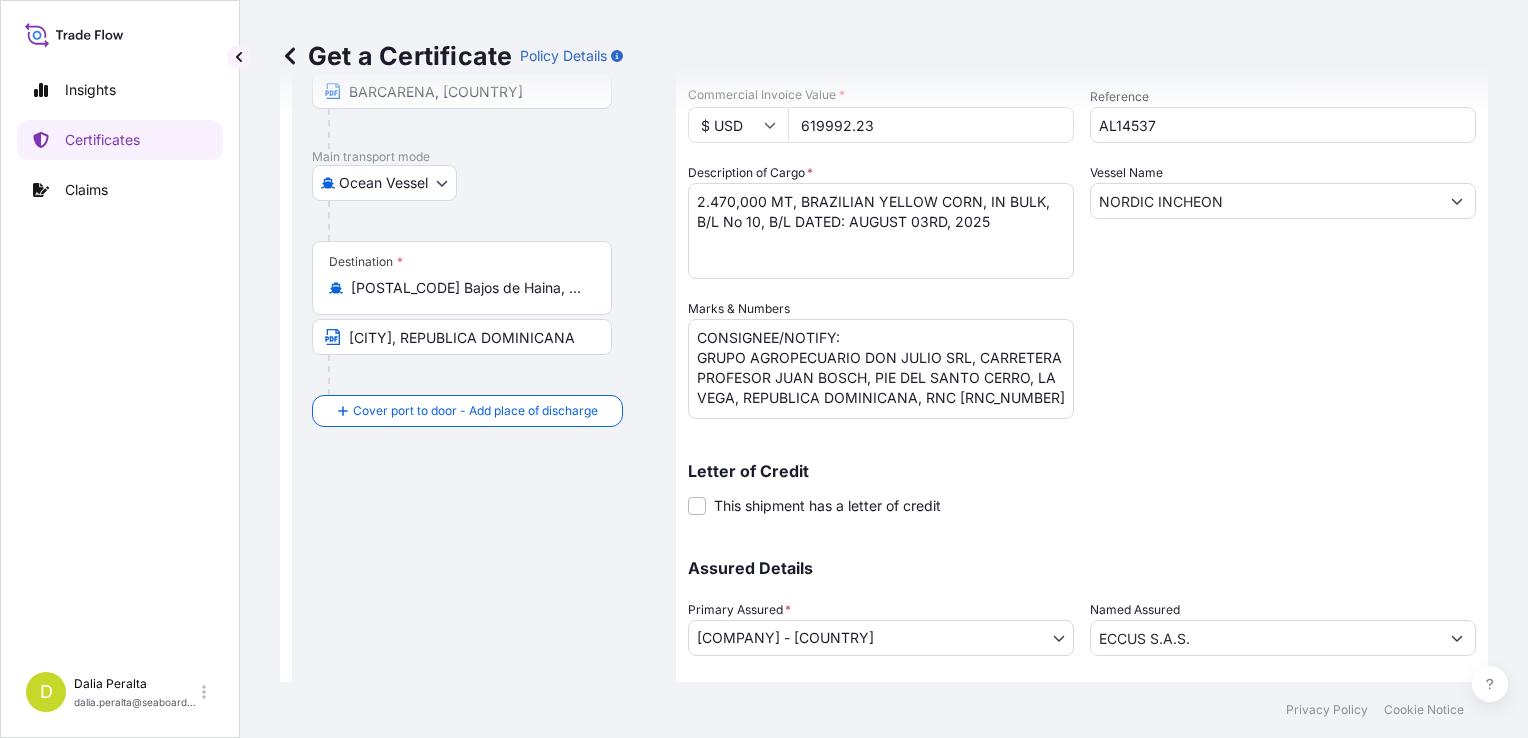 type on "619992.23" 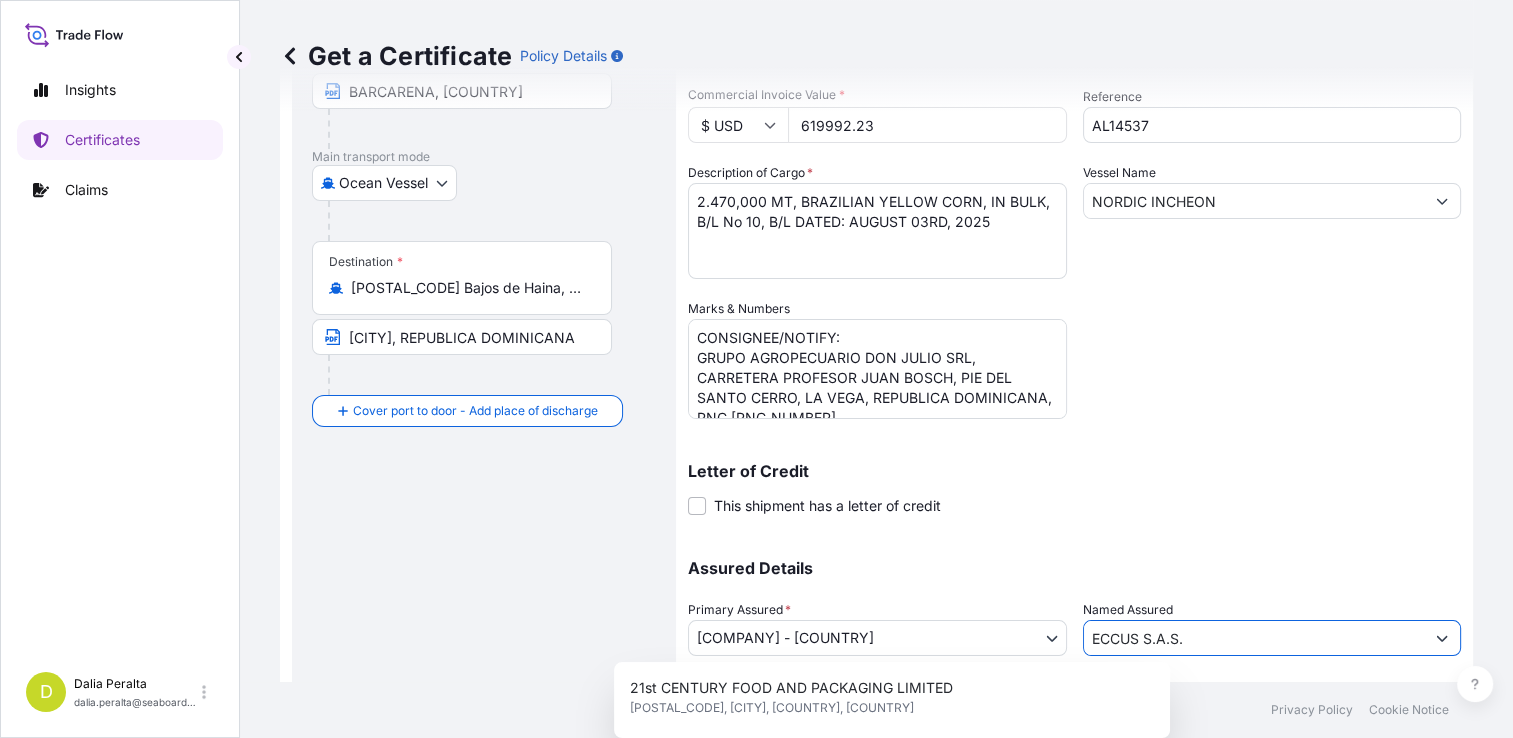 drag, startPoint x: 1224, startPoint y: 637, endPoint x: 944, endPoint y: 626, distance: 280.21597 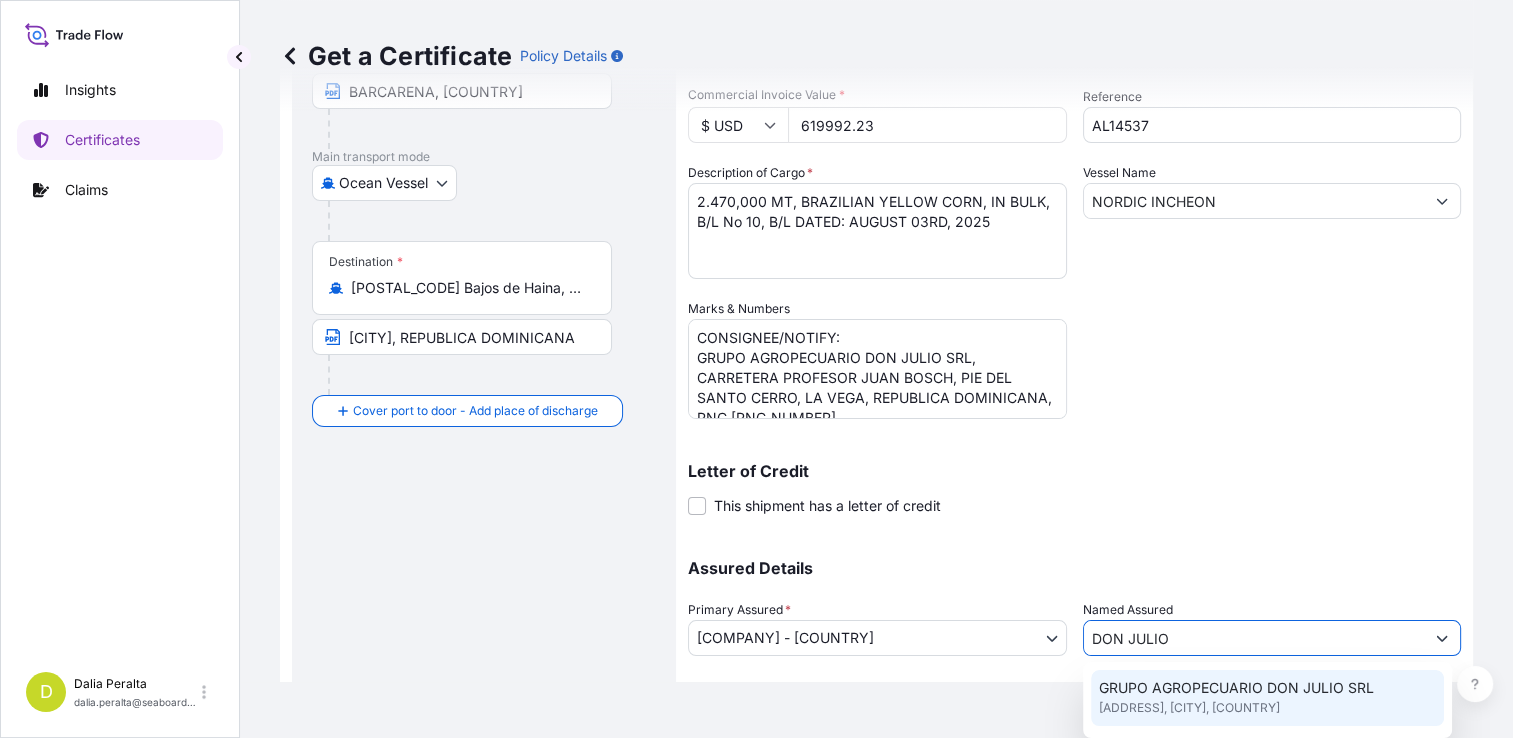 click on "GRUPO AGROPECUARIO DON JULIO SRL" at bounding box center [1236, 688] 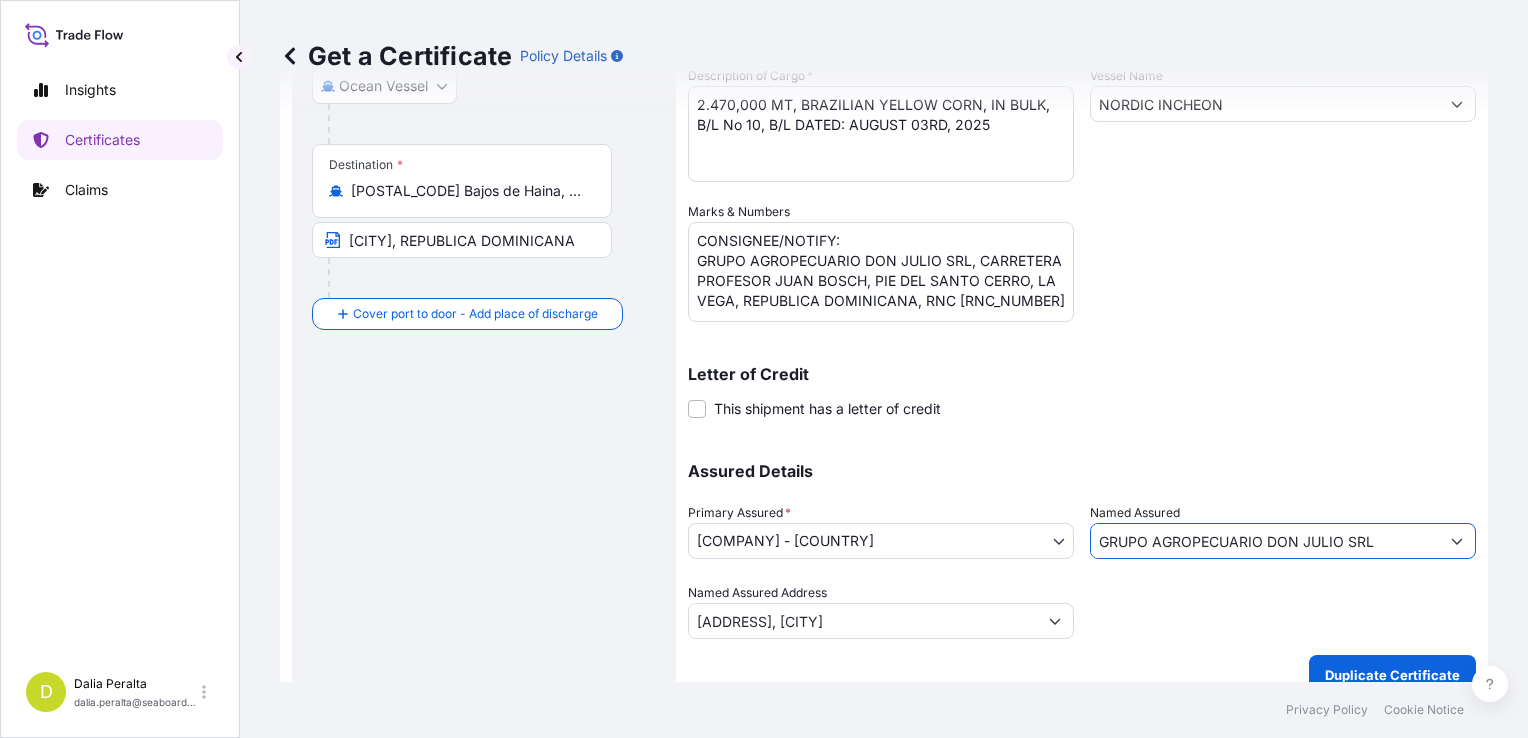 scroll, scrollTop: 385, scrollLeft: 0, axis: vertical 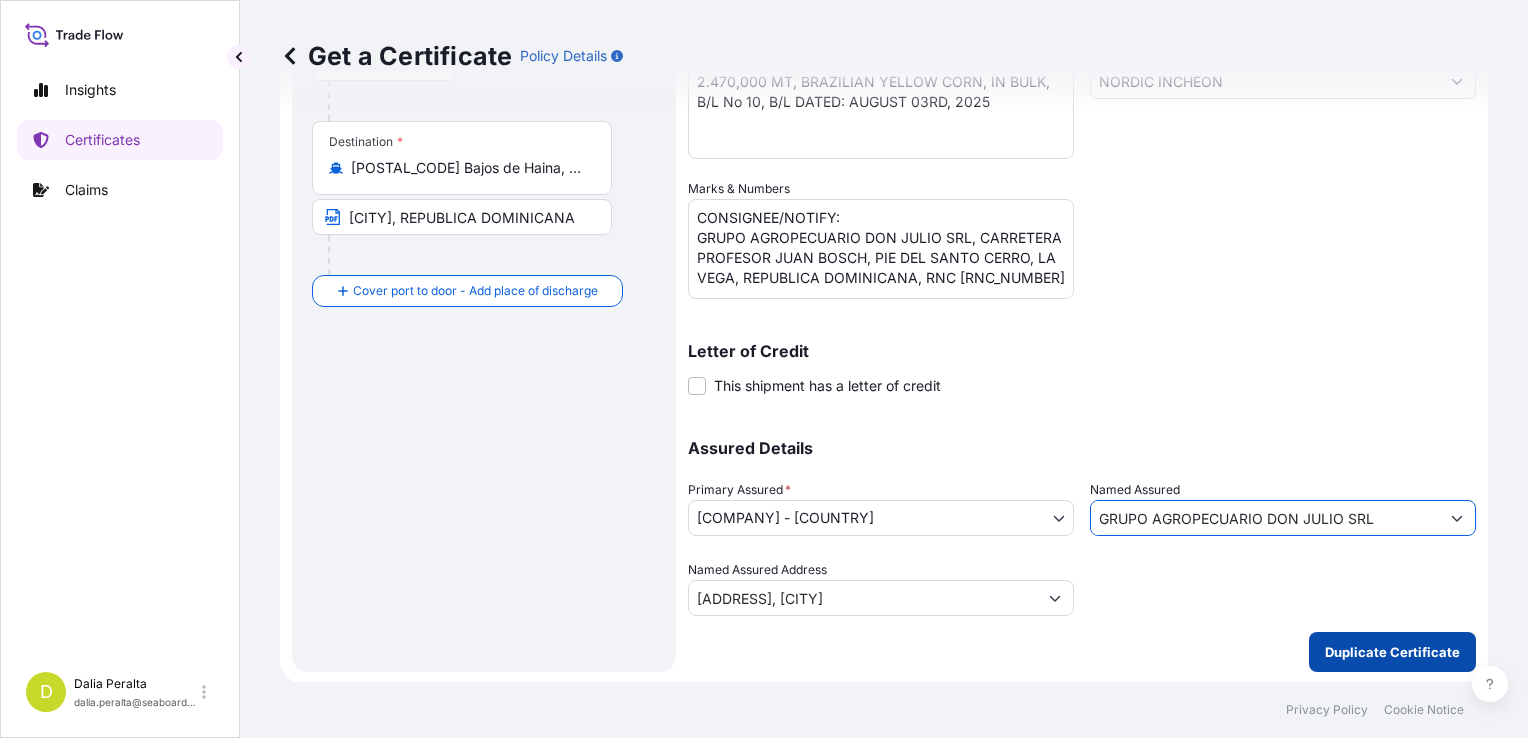 type on "GRUPO AGROPECUARIO DON JULIO SRL" 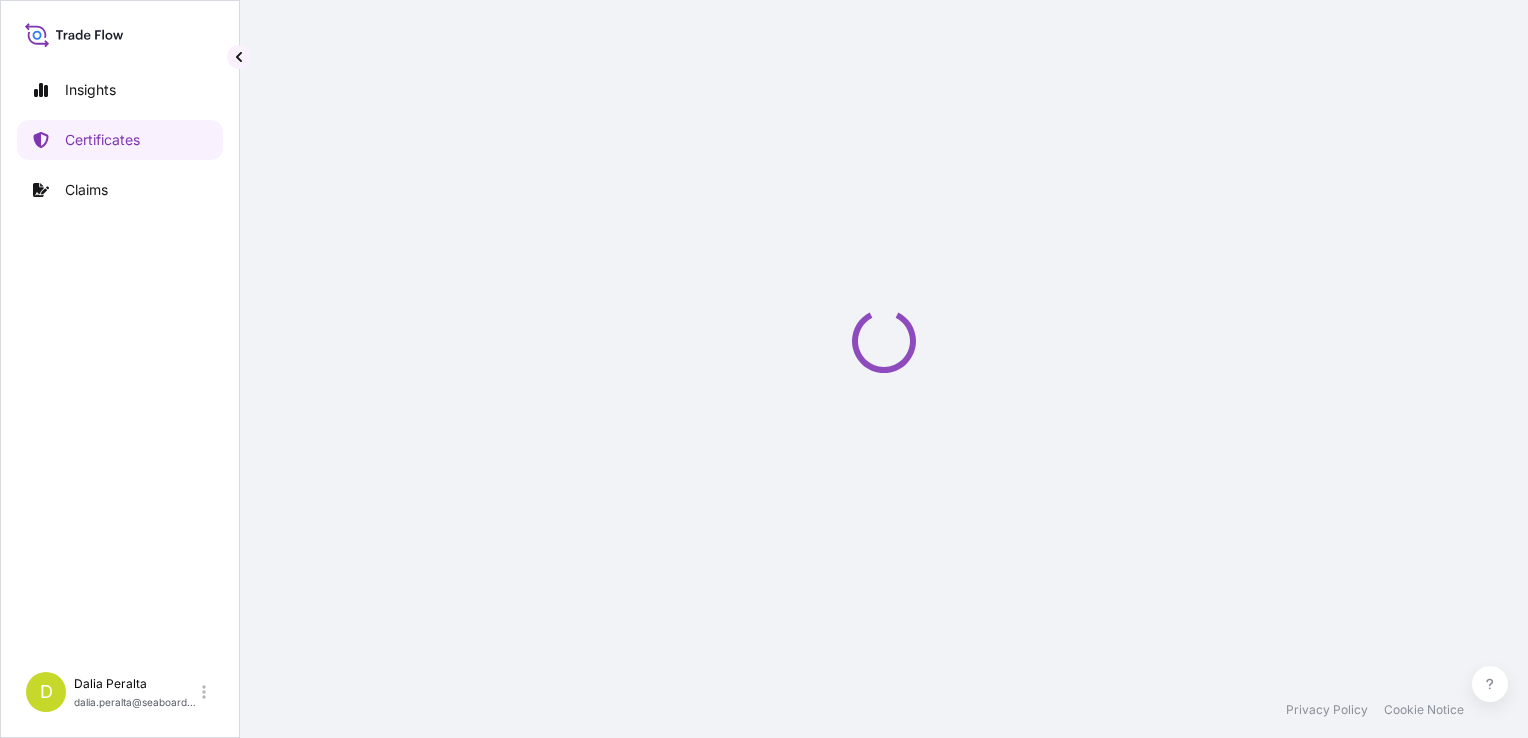 scroll, scrollTop: 0, scrollLeft: 0, axis: both 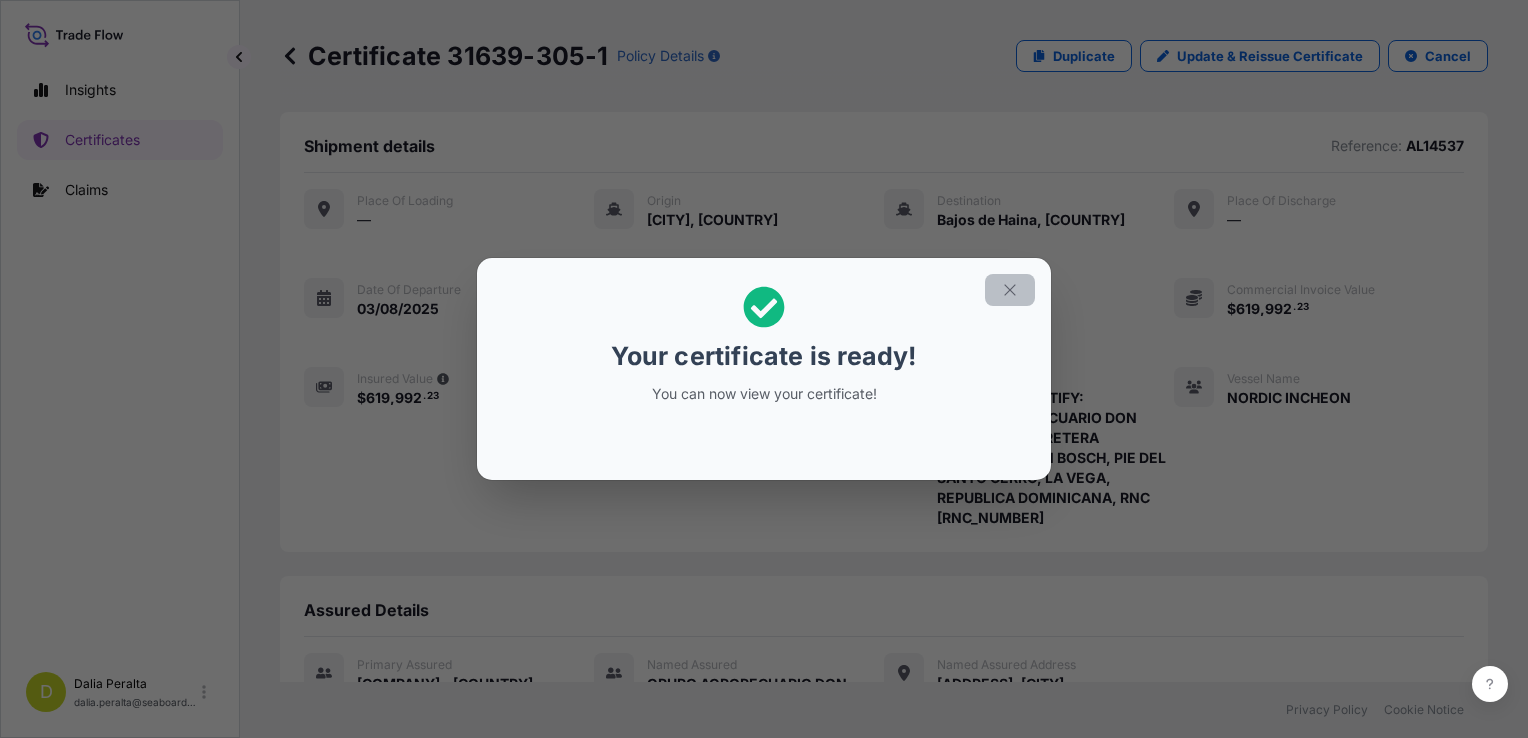 click 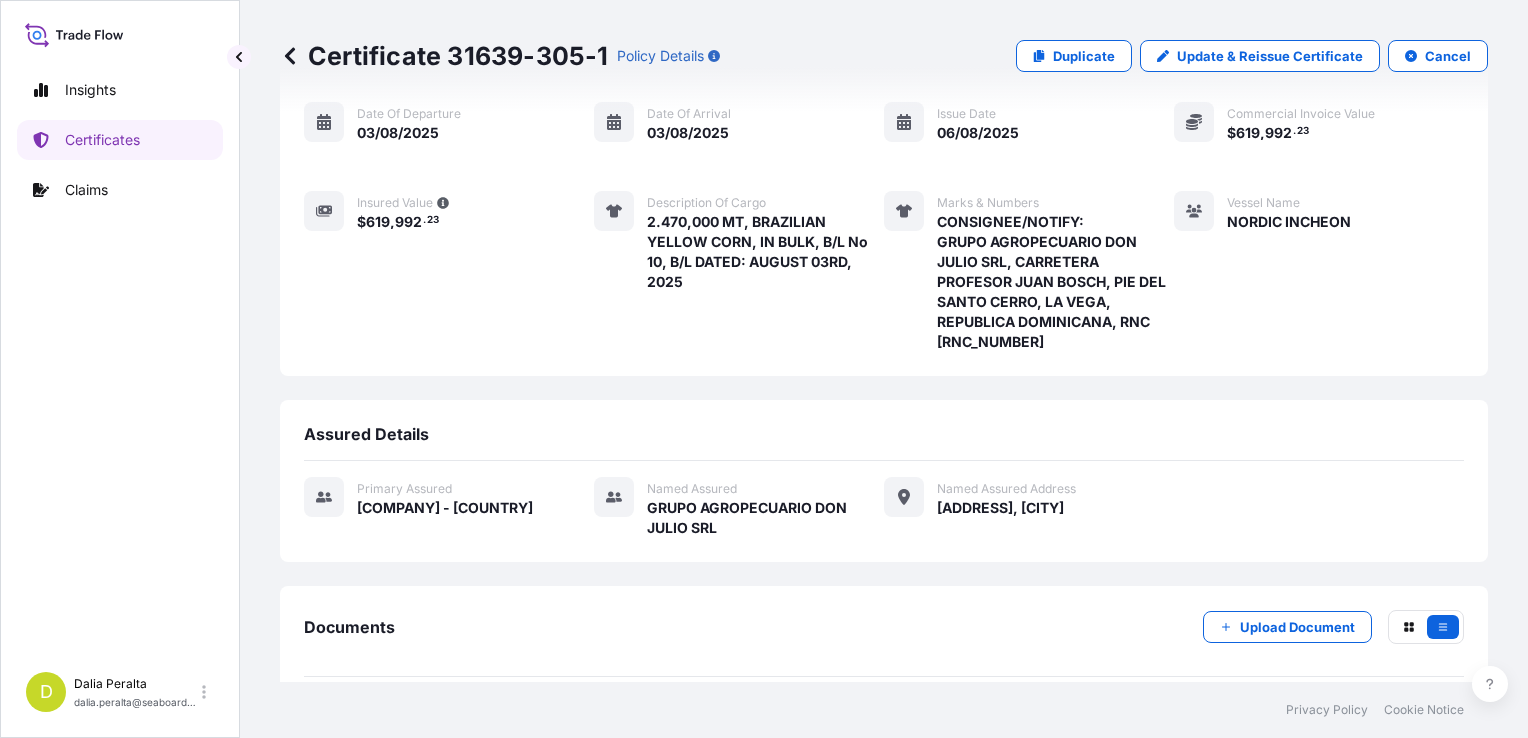 scroll, scrollTop: 300, scrollLeft: 0, axis: vertical 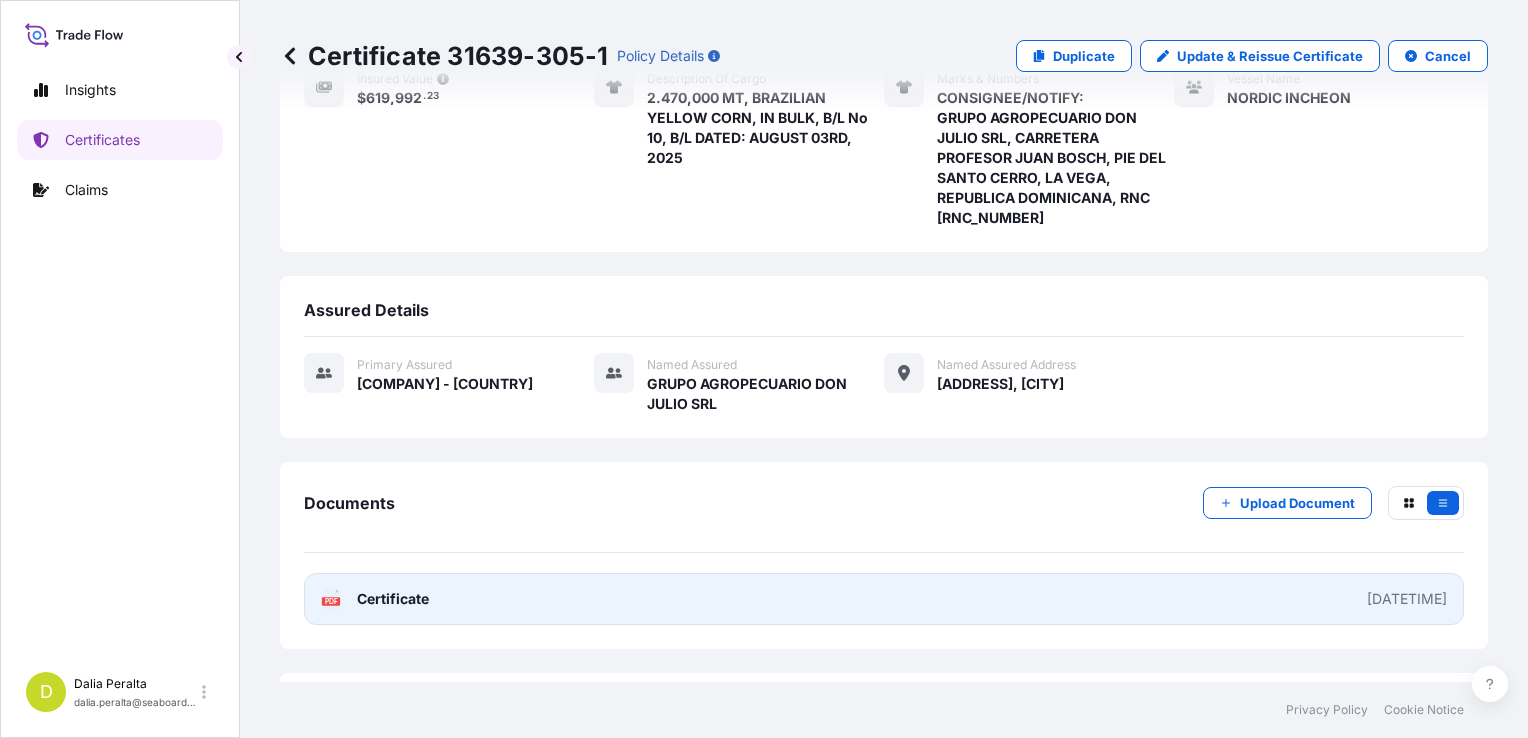 click on "PDF Certificate 2025-08-06T20:38:46.559684" at bounding box center (884, 599) 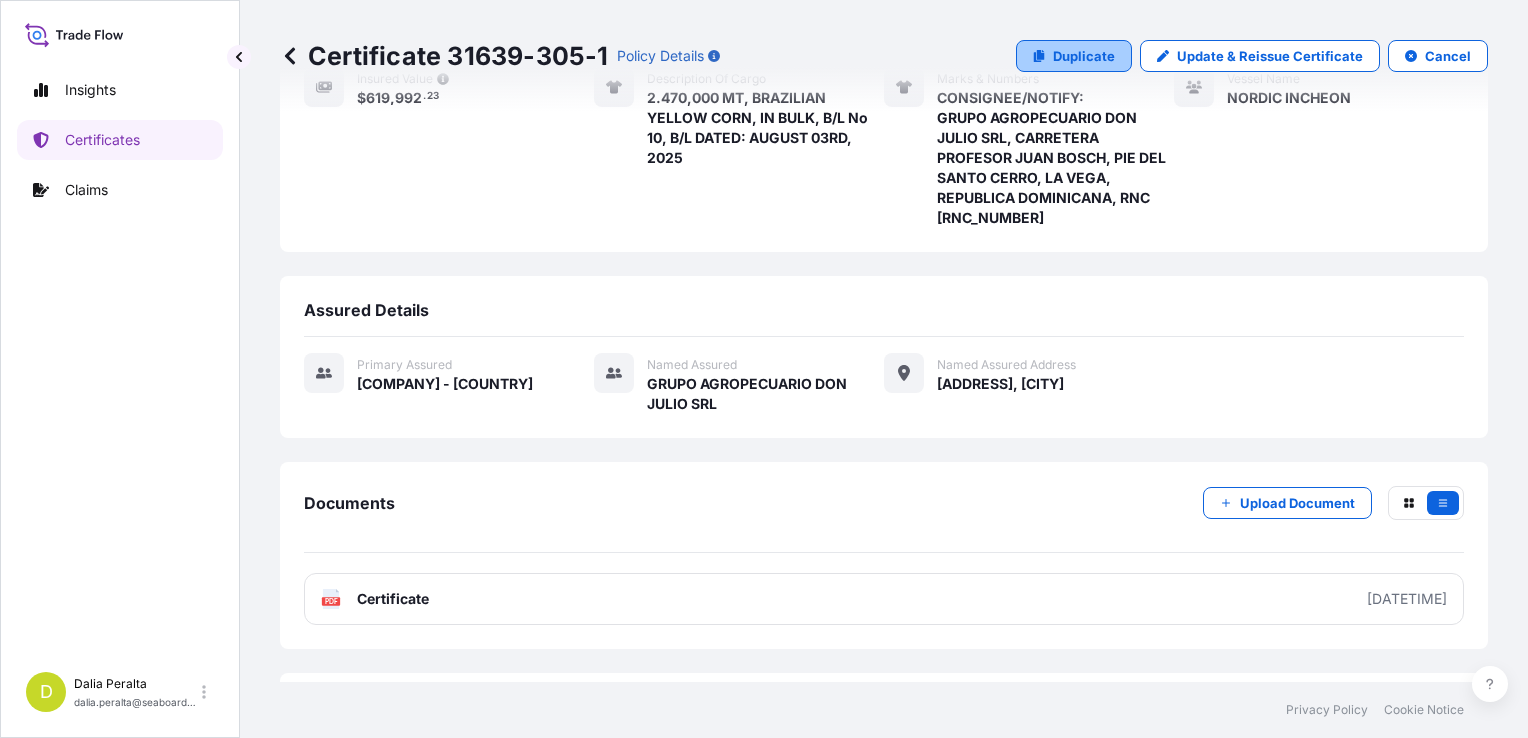 click on "Duplicate" at bounding box center (1084, 56) 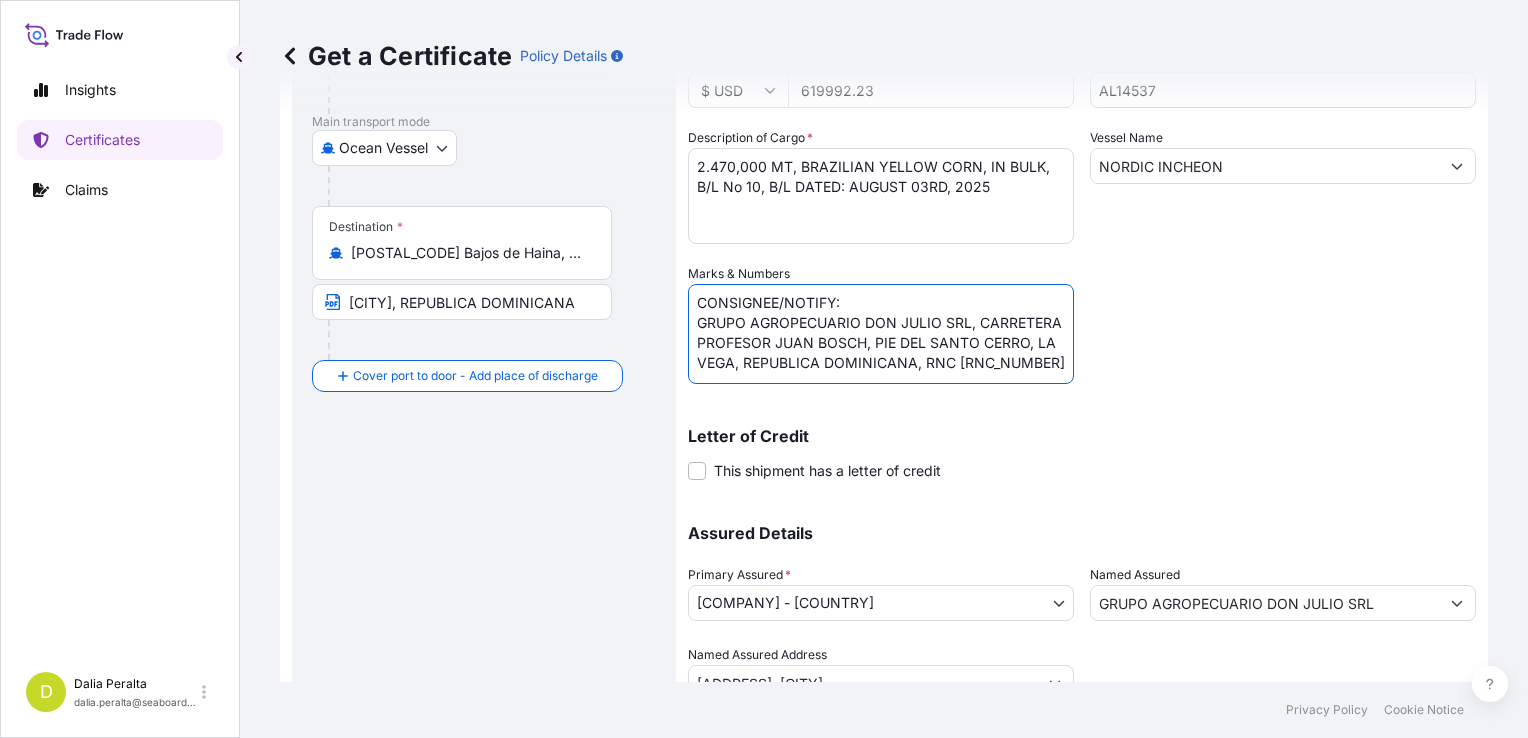 scroll, scrollTop: 0, scrollLeft: 0, axis: both 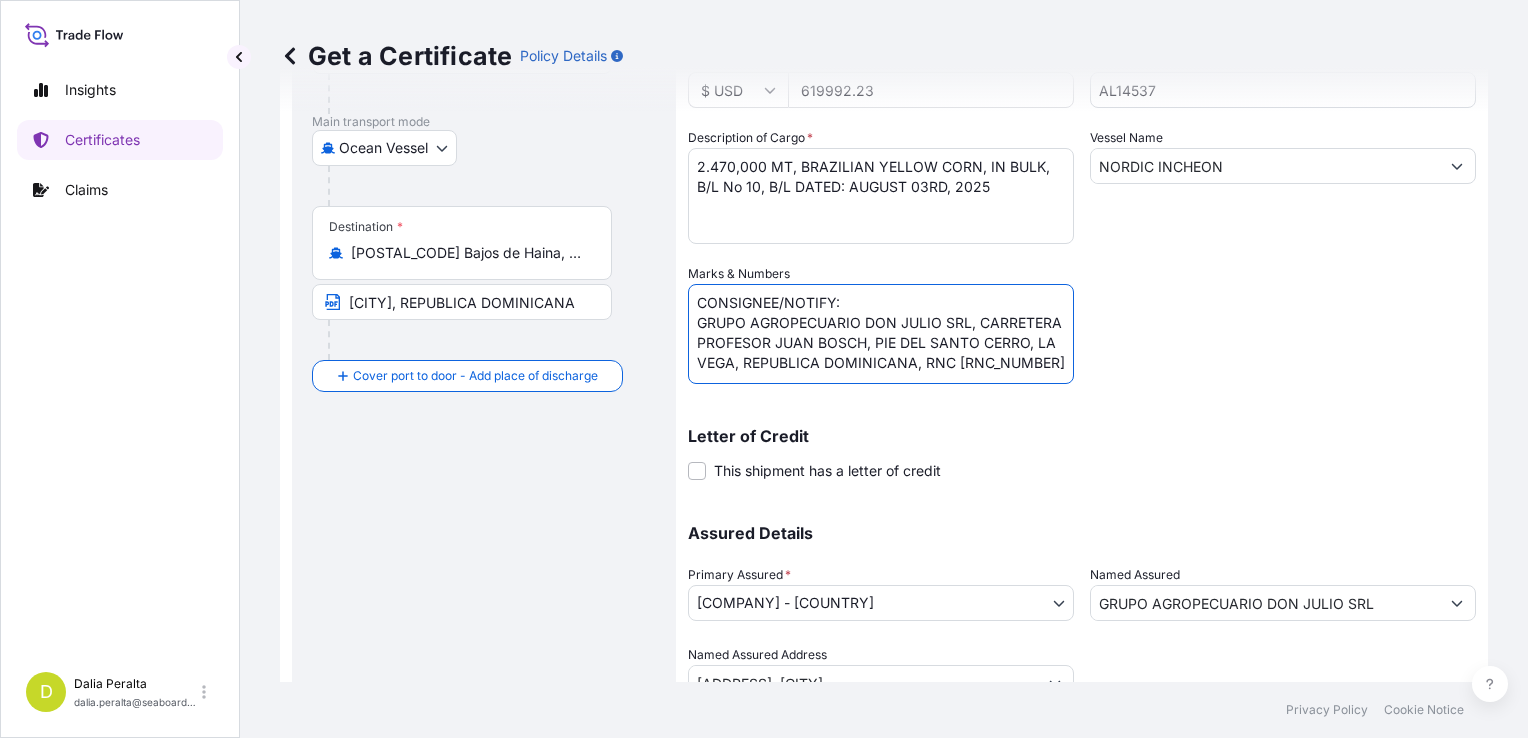 drag, startPoint x: 928, startPoint y: 376, endPoint x: 684, endPoint y: 314, distance: 251.75385 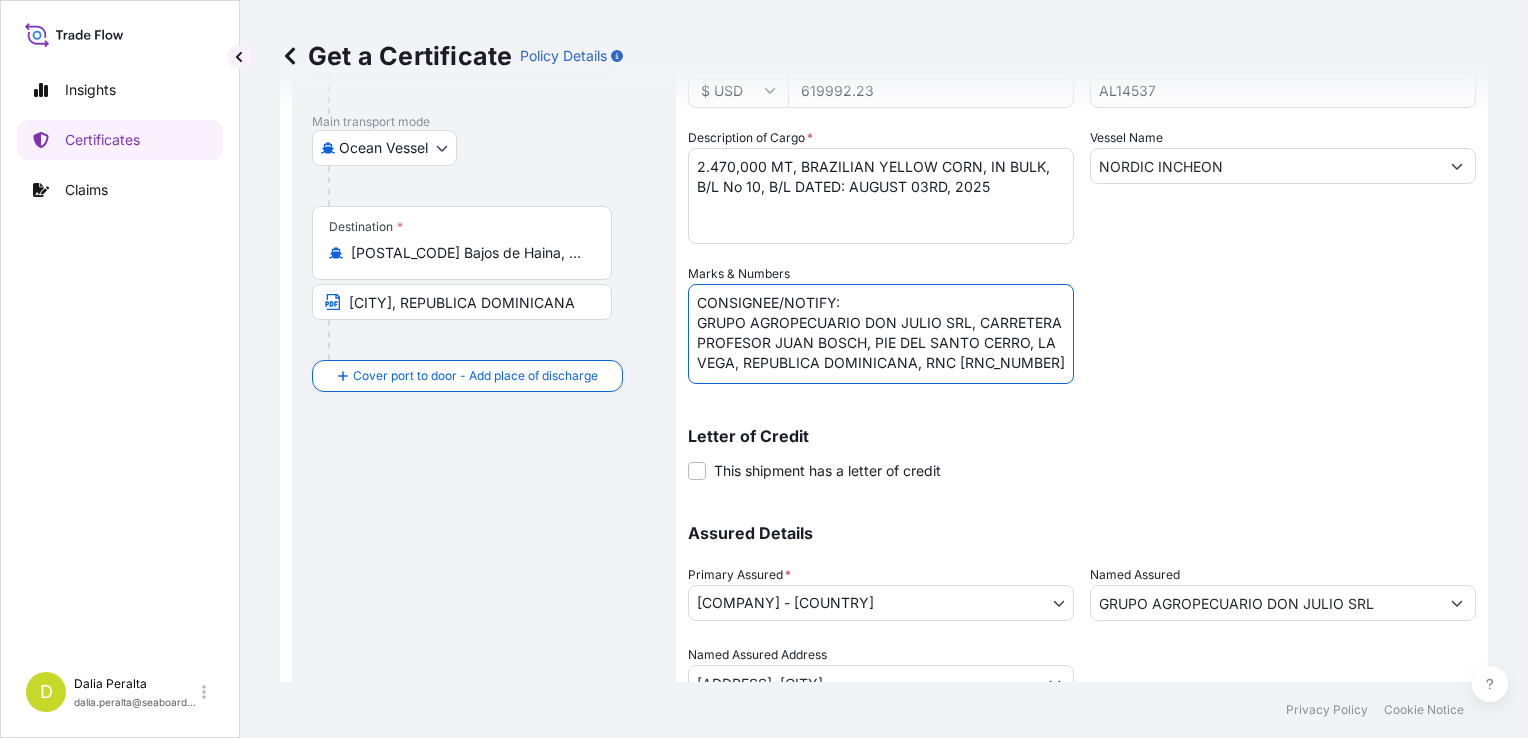 paste on "[COMPANY_NAME], [STREET] [NAME] [NUMBER], [STREET_DETAIL], [CITY], [COUNTRY], RNC [RNC]" 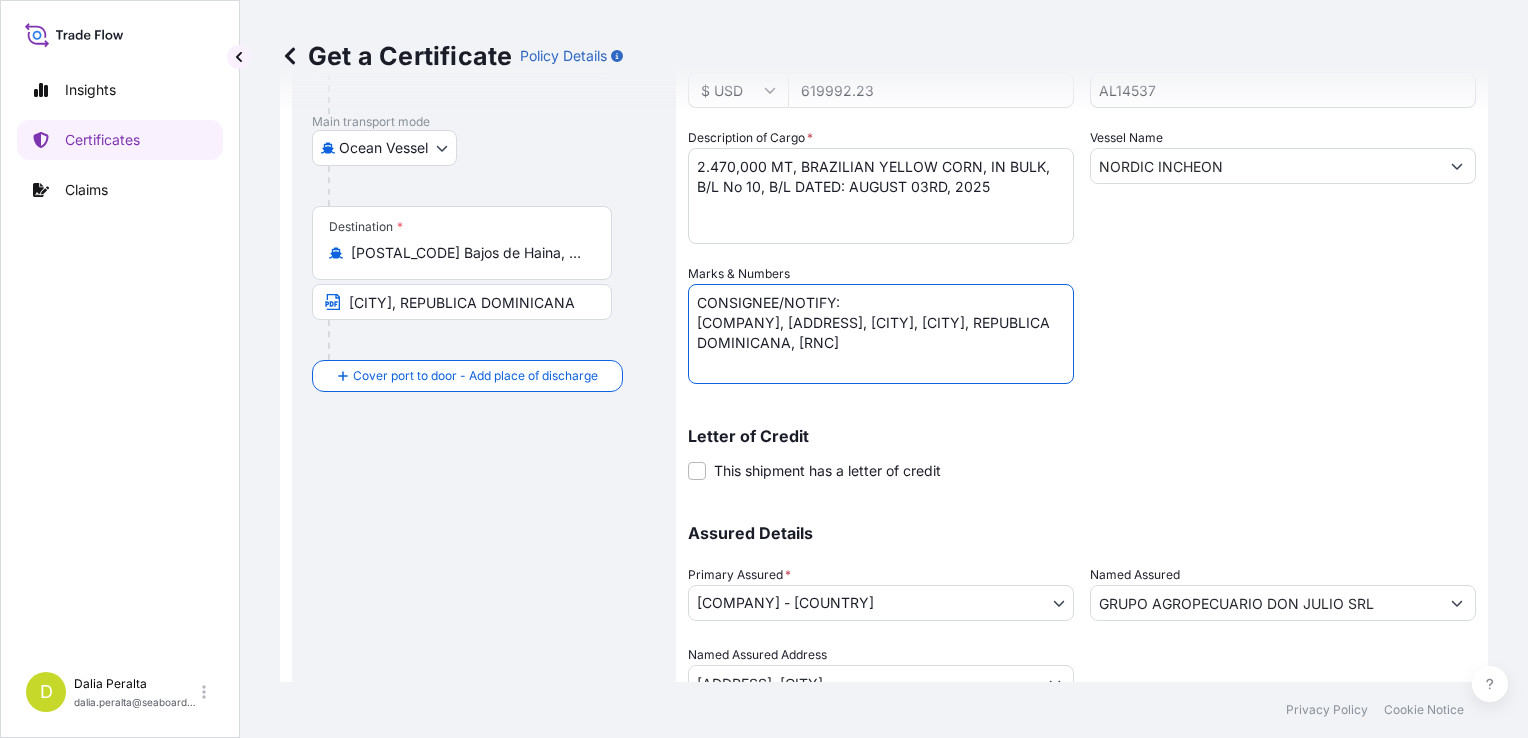 type on "CONSIGNEE/NOTIFY:
[COMPANY], [ADDRESS], [CITY], [CITY], REPUBLICA DOMINICANA, [RNC]" 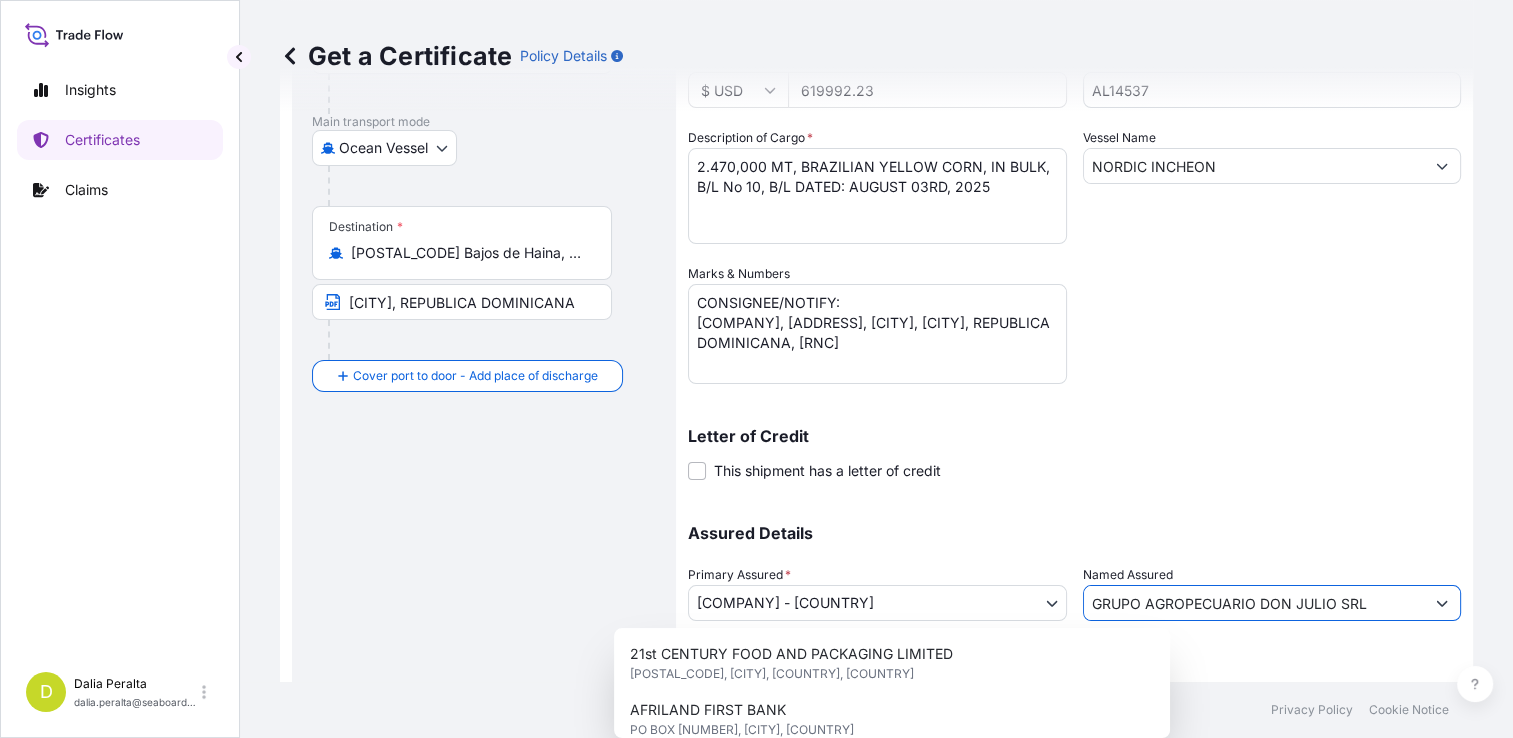drag, startPoint x: 1362, startPoint y: 604, endPoint x: 1018, endPoint y: 602, distance: 344.00583 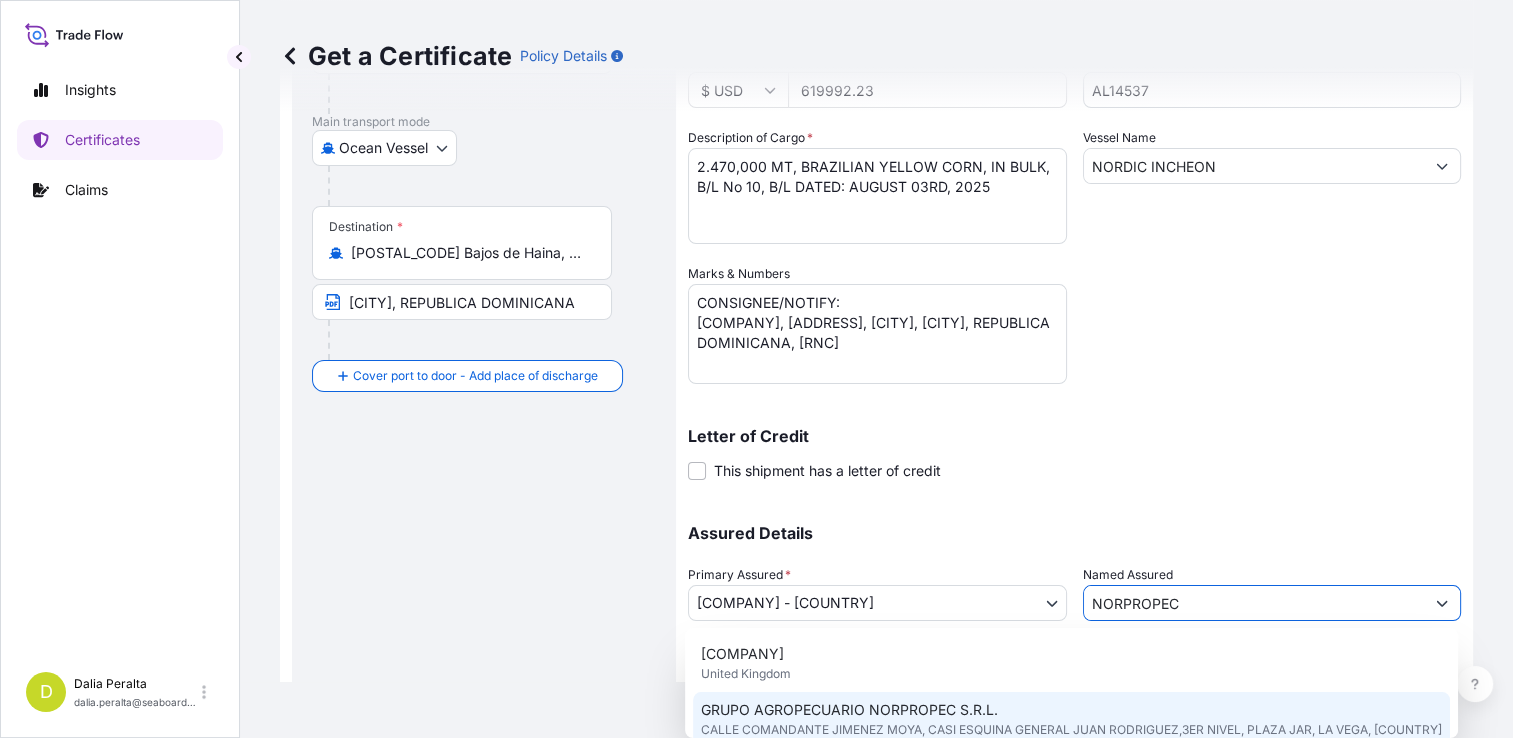 click on "GRUPO AGROPECUARIO NORPROPEC S.R.L. CALLE COMANDANTE JIMENEZ MOYA, CASI ESQUINA GENERAL JUAN RODRIGUEZ,3ER NIVEL, PLAZA JAR, LA VEGA, [COUNTRY]" at bounding box center [1071, 720] 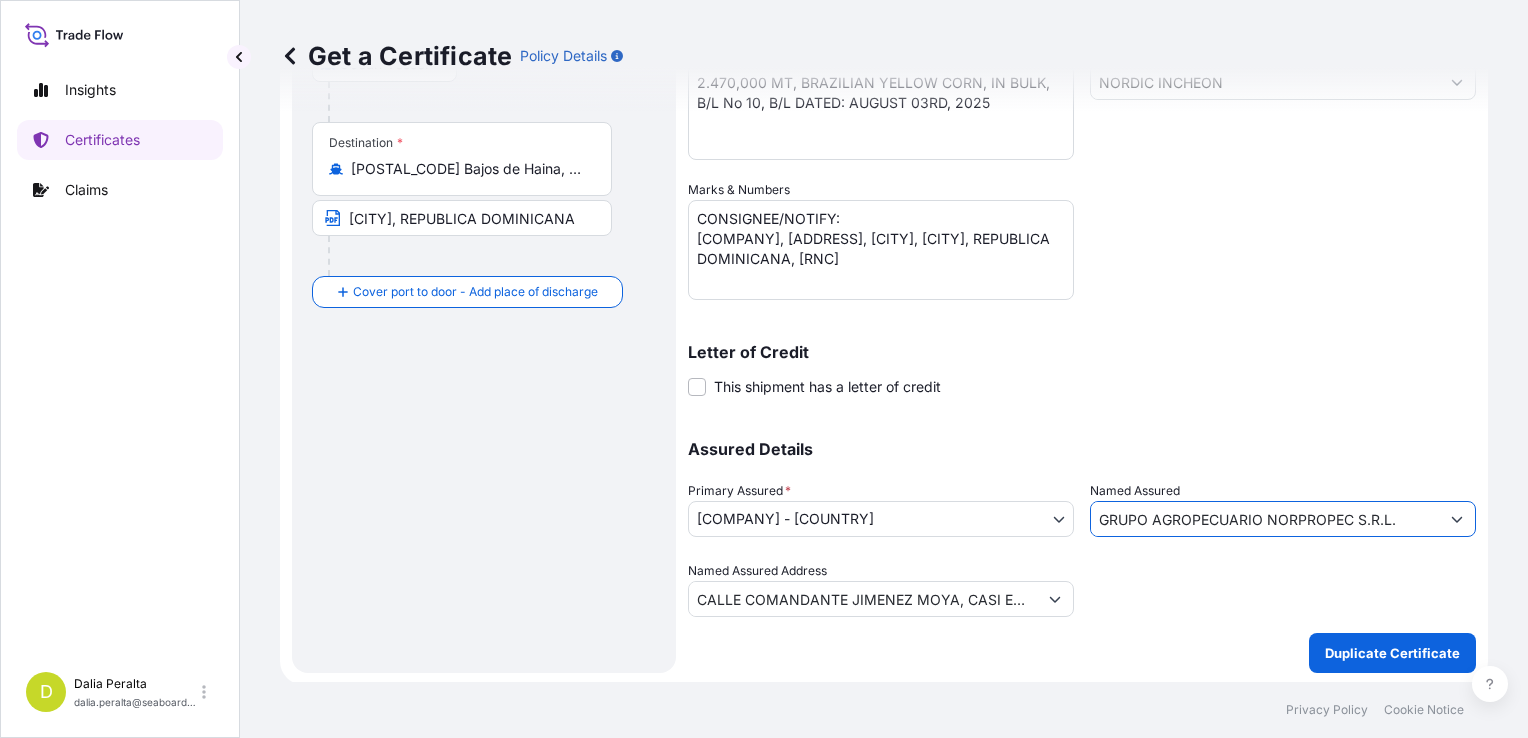 scroll, scrollTop: 385, scrollLeft: 0, axis: vertical 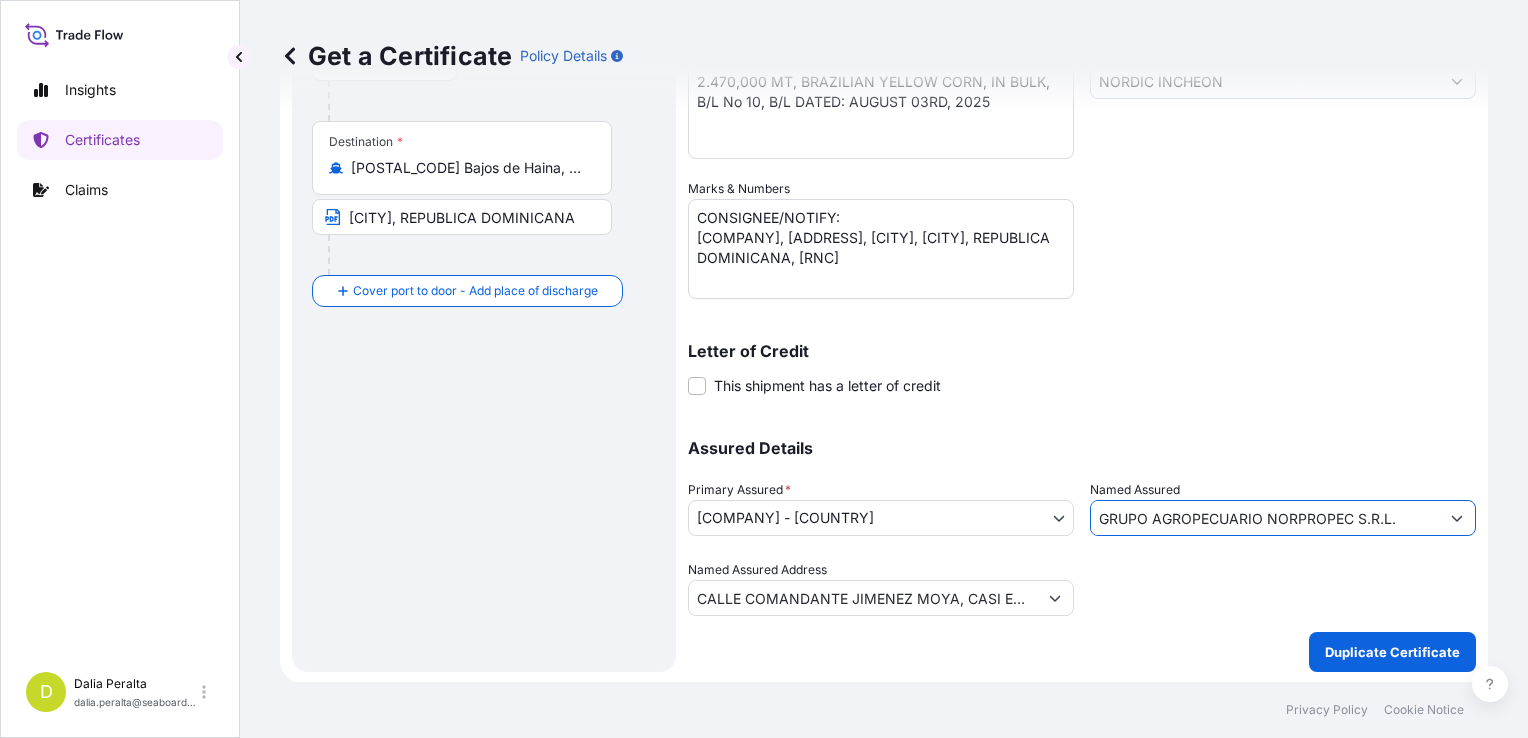 click on "CALLE COMANDANTE JIMENEZ MOYA, CASI ESQUINA GENERAL JUAN RODRIGUEZ,3ER NIVEL, PLAZA JAR, LA VEGA" at bounding box center [863, 598] 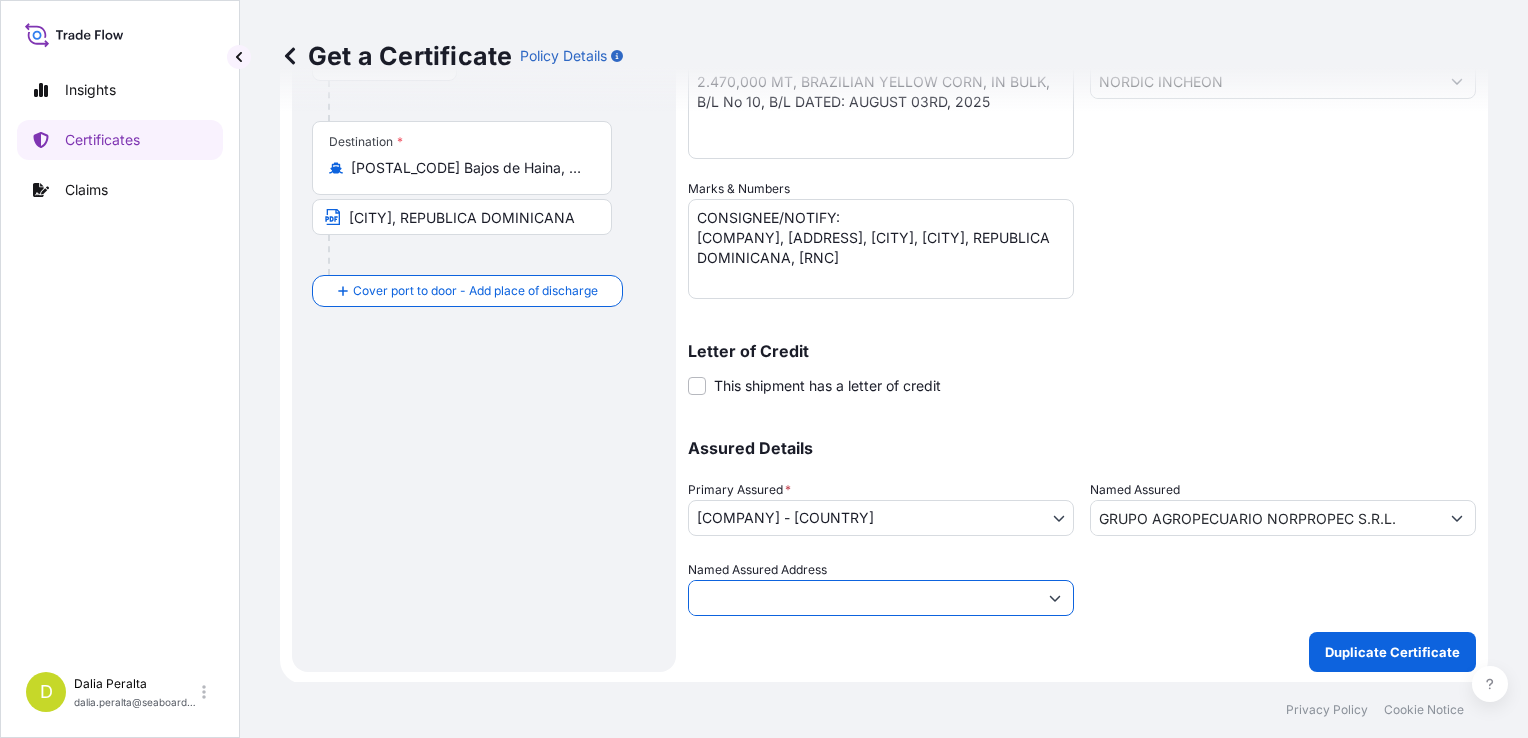 scroll, scrollTop: 0, scrollLeft: 460, axis: horizontal 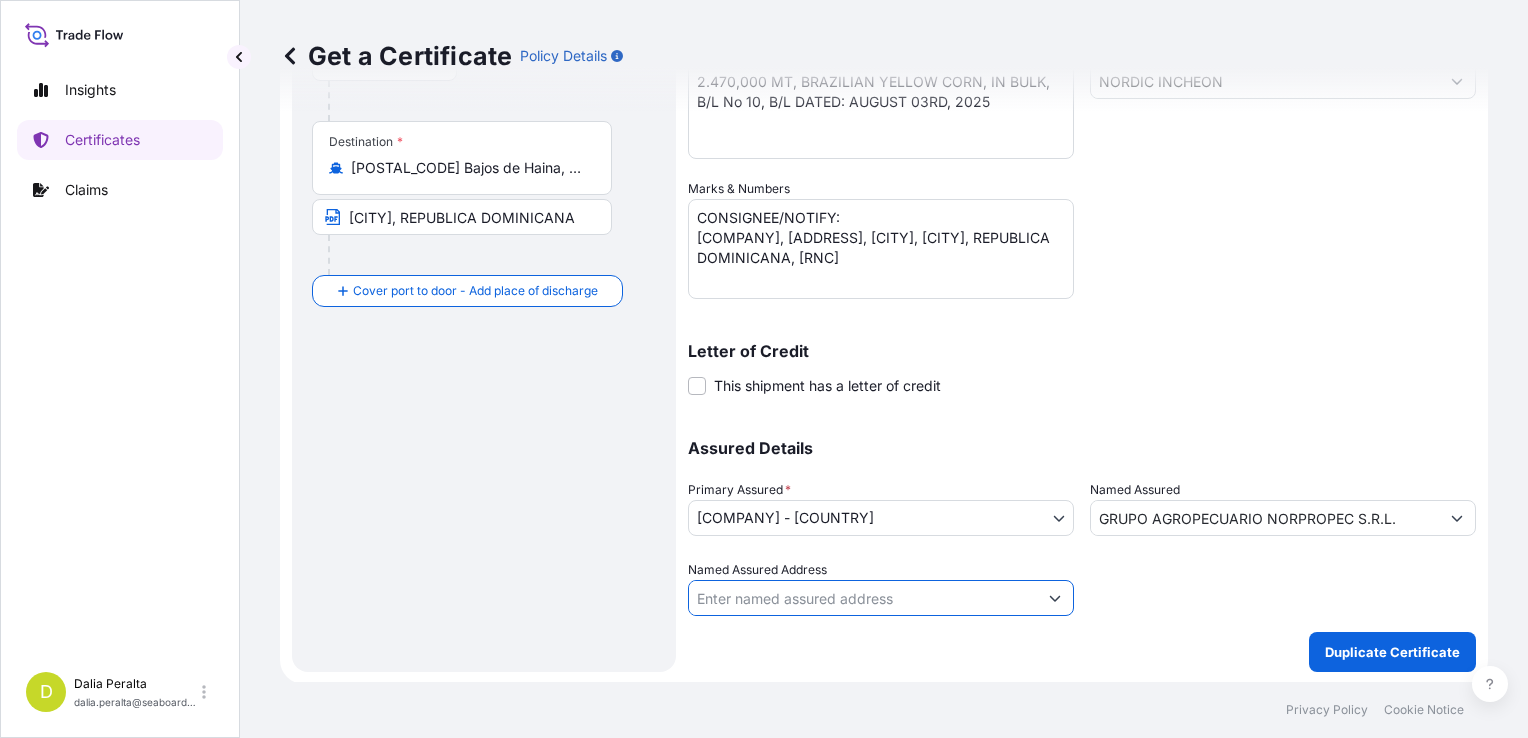 click on "Shipment Details Issue date * 06 / 08 / 2025 Date of Departure * 03 / 08 / 2025 Date of Arrival 03 / 08 / 2025 Commodity * Grains, Beans, Milled Products, Bulk or Bagged Interest Packing Category Commercial Invoice Value    * $ USD [PRICE] Reference AL14537 Description of Cargo * [QUANTITY] MT, BRAZILIAN YELLOW CORN, IN BULK, B/L No 10, B/L DATED: AUGUST 03RD, 2025 Vessel Name NORDIC INCHEON Marks & Numbers CONSIGNEE/NOTIFY:
GRUPO AGROPECUARIO DON JULIO SRL, CARRETERA PROFESOR JUAN BOSCH, PIE DEL SANTO CERRO, LA VEGA, REPUBLICA DOMINICANA, RNC [RNC_NUMBER] Letter of Credit This shipment has a letter of credit Letter of credit * Letter of credit may not exceed 12000 characters Assured Details Primary Assured * Seaboard Trading - Colombia Seaboard Corporation Seaboard Trading - Colombia Named Assured GRUPO AGROPECUARIO NORPROPEC S.R.L. Named Assured Address" at bounding box center (1082, 177) 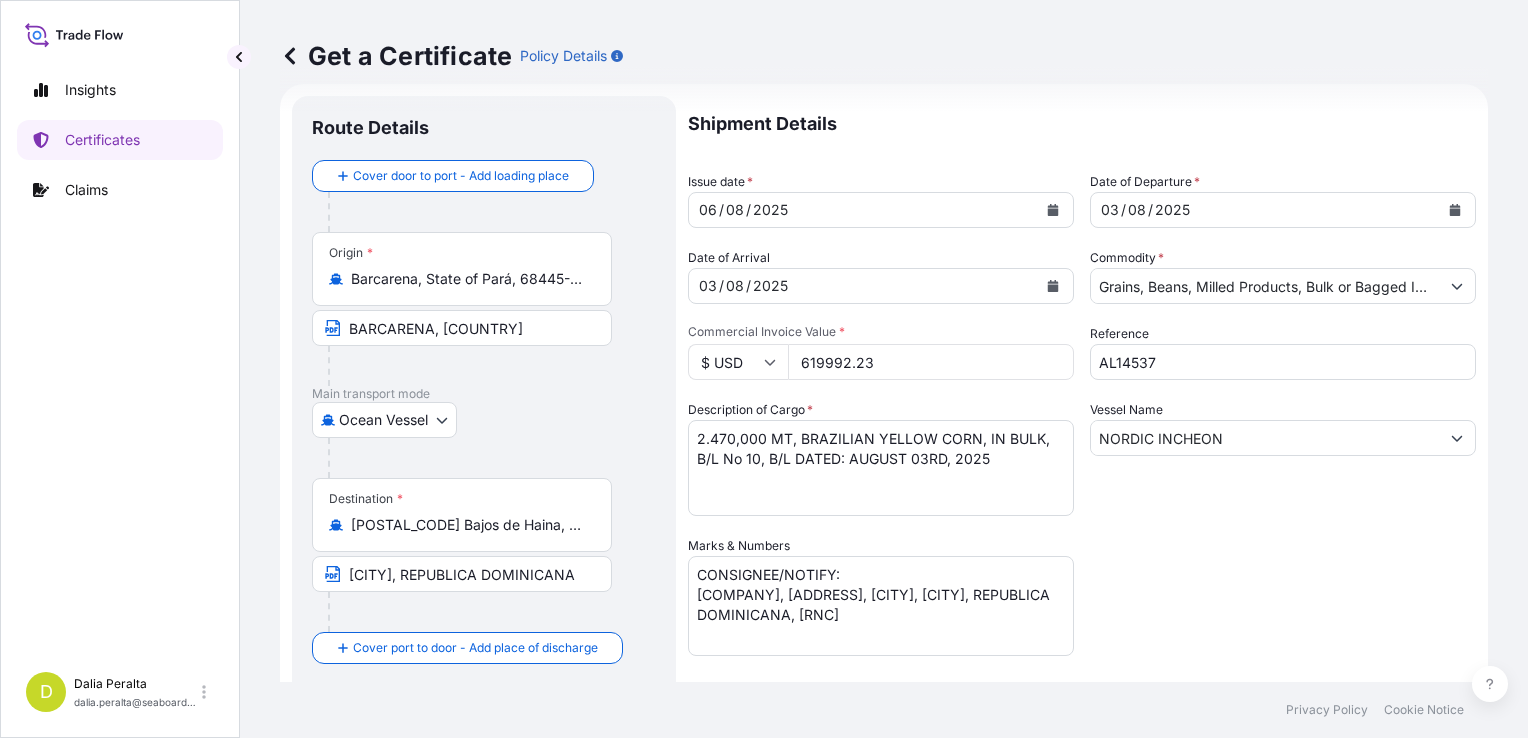 scroll, scrollTop: 0, scrollLeft: 0, axis: both 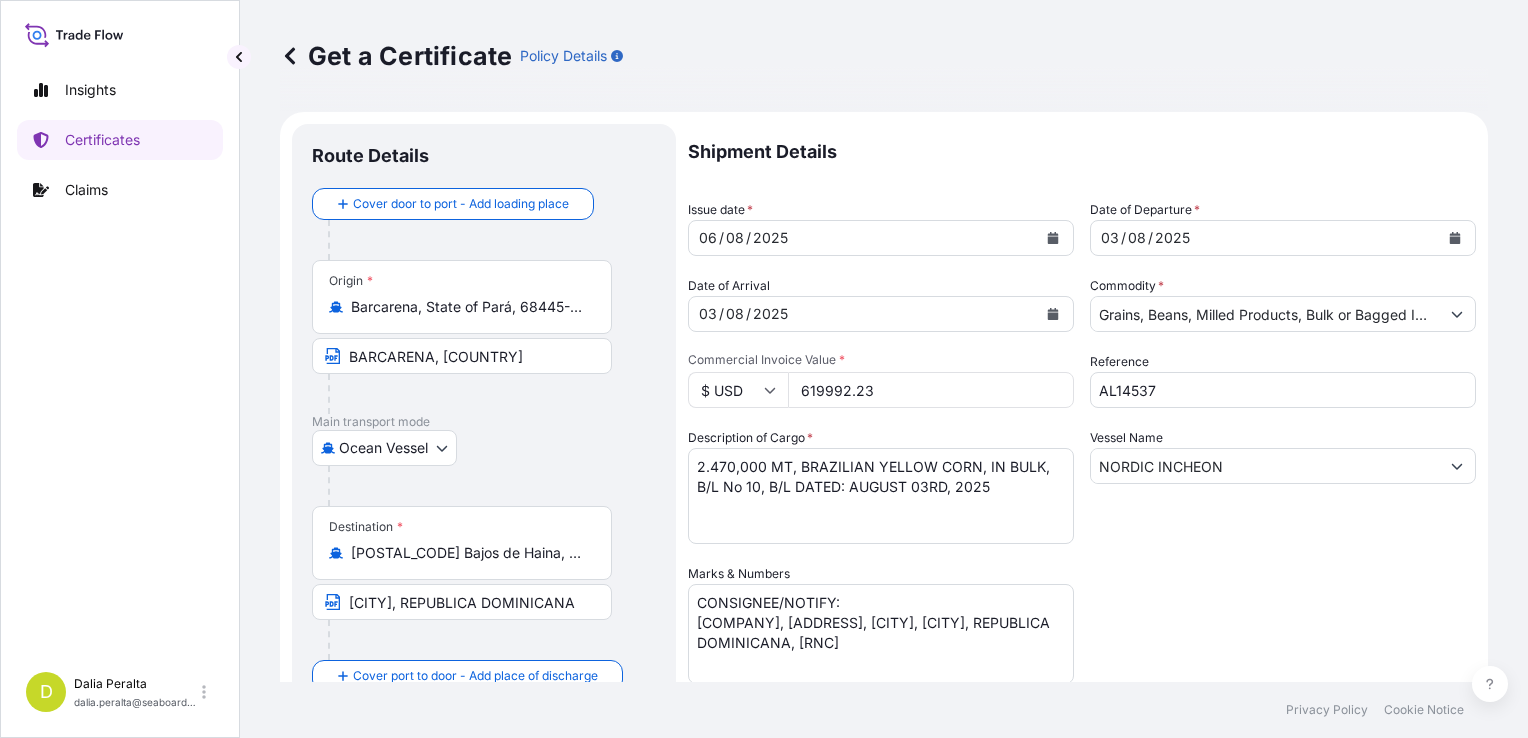 click on "619992.23" at bounding box center (931, 390) 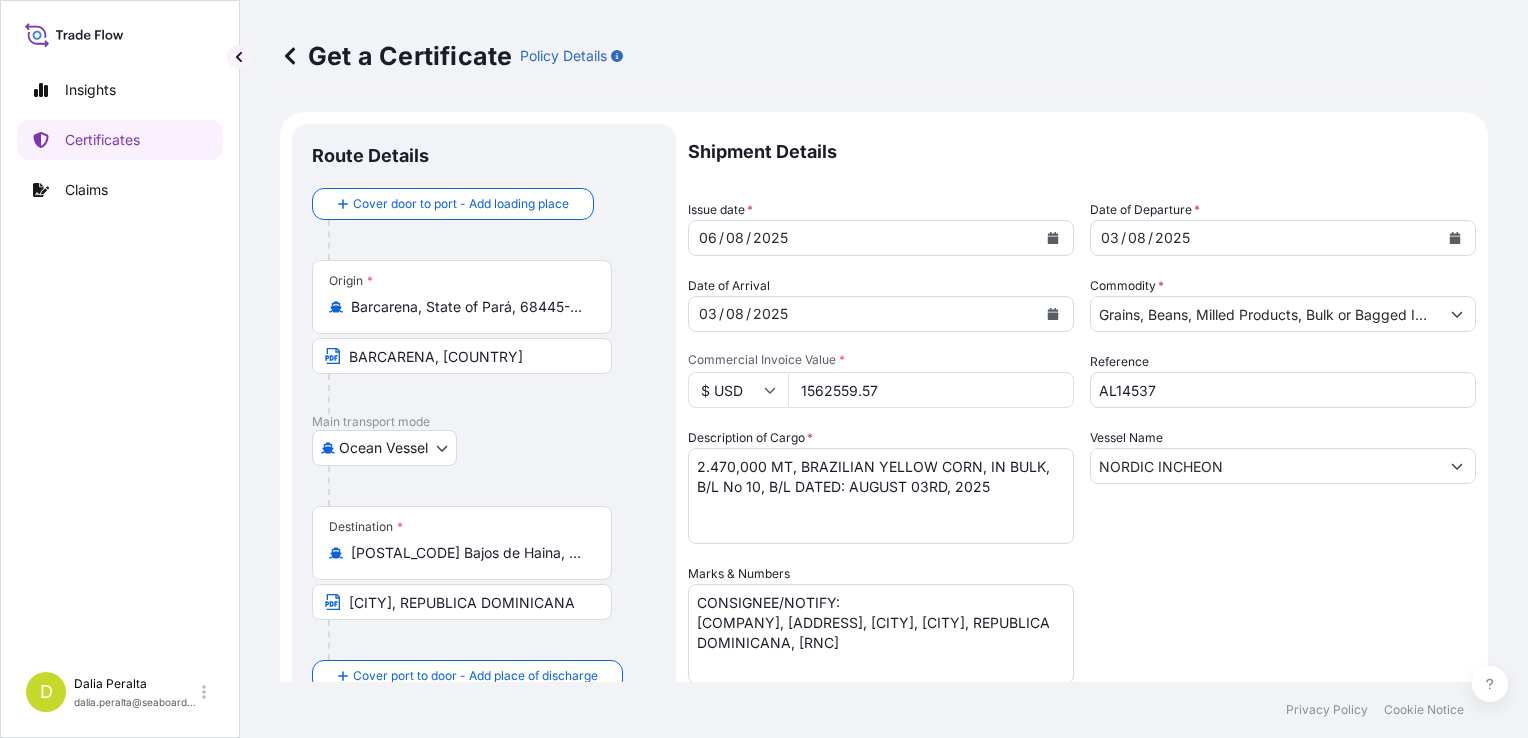 type on "1562559.57" 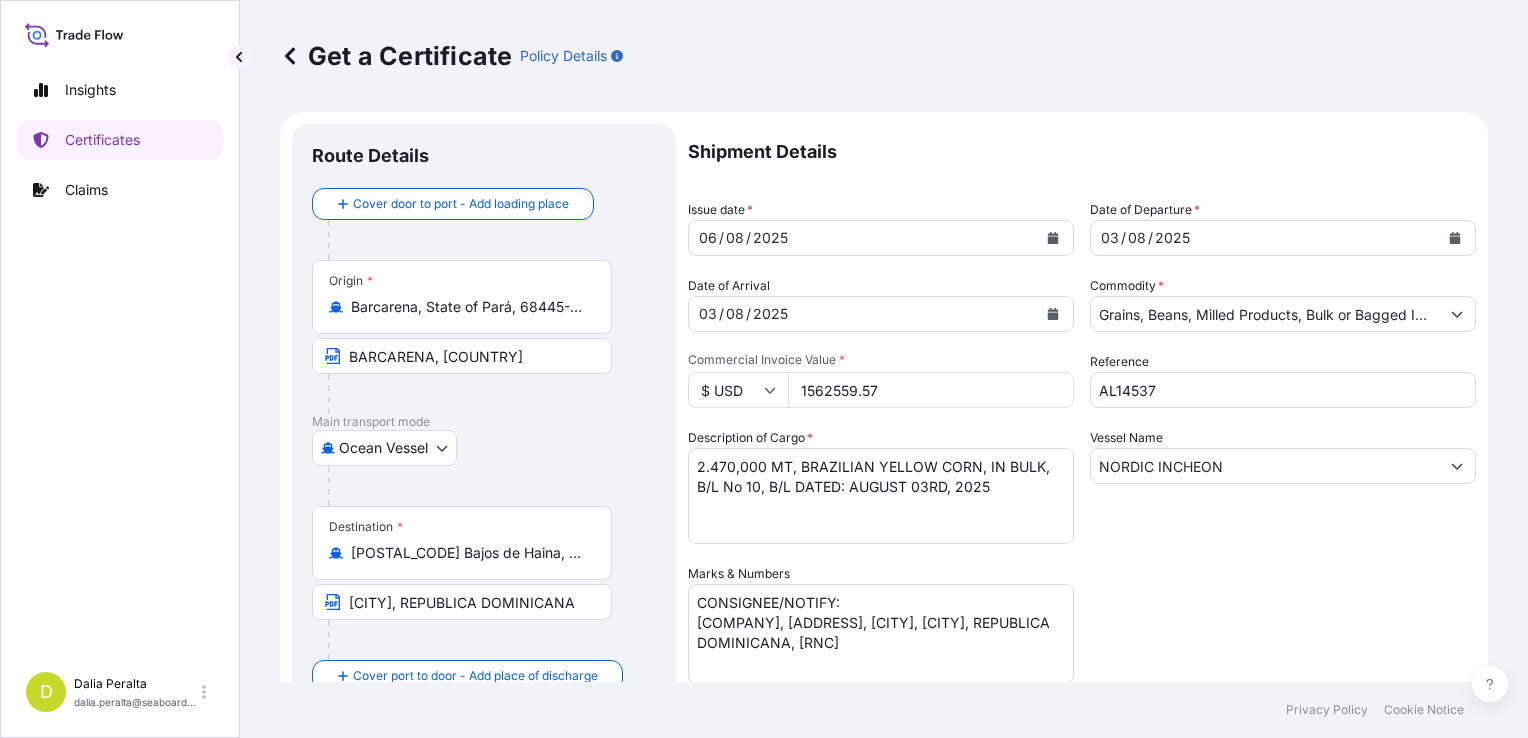 click on "2.470,000 MT, BRAZILIAN YELLOW CORN, IN BULK, B/L No 10, B/L DATED: AUGUST 03RD, 2025" at bounding box center [881, 496] 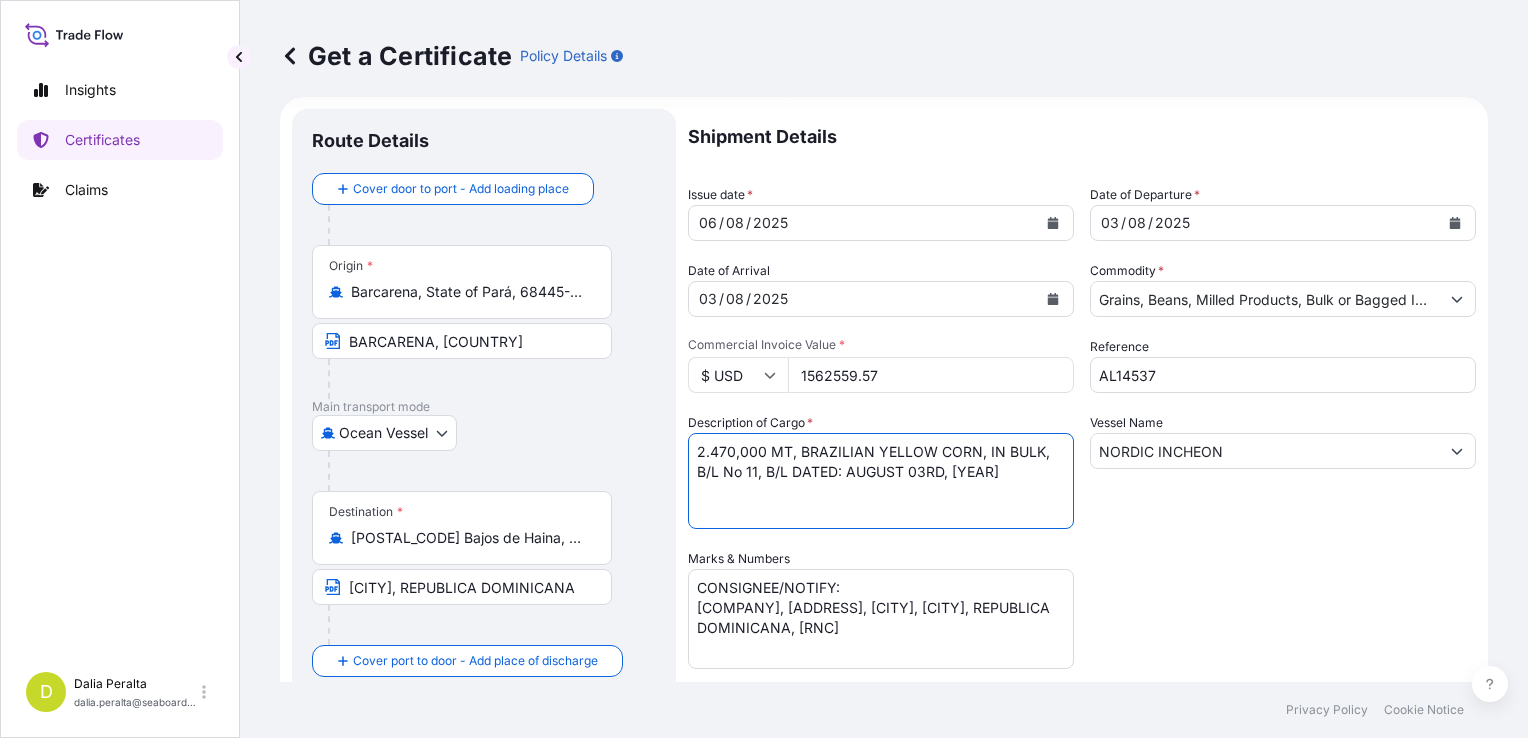 scroll, scrollTop: 0, scrollLeft: 0, axis: both 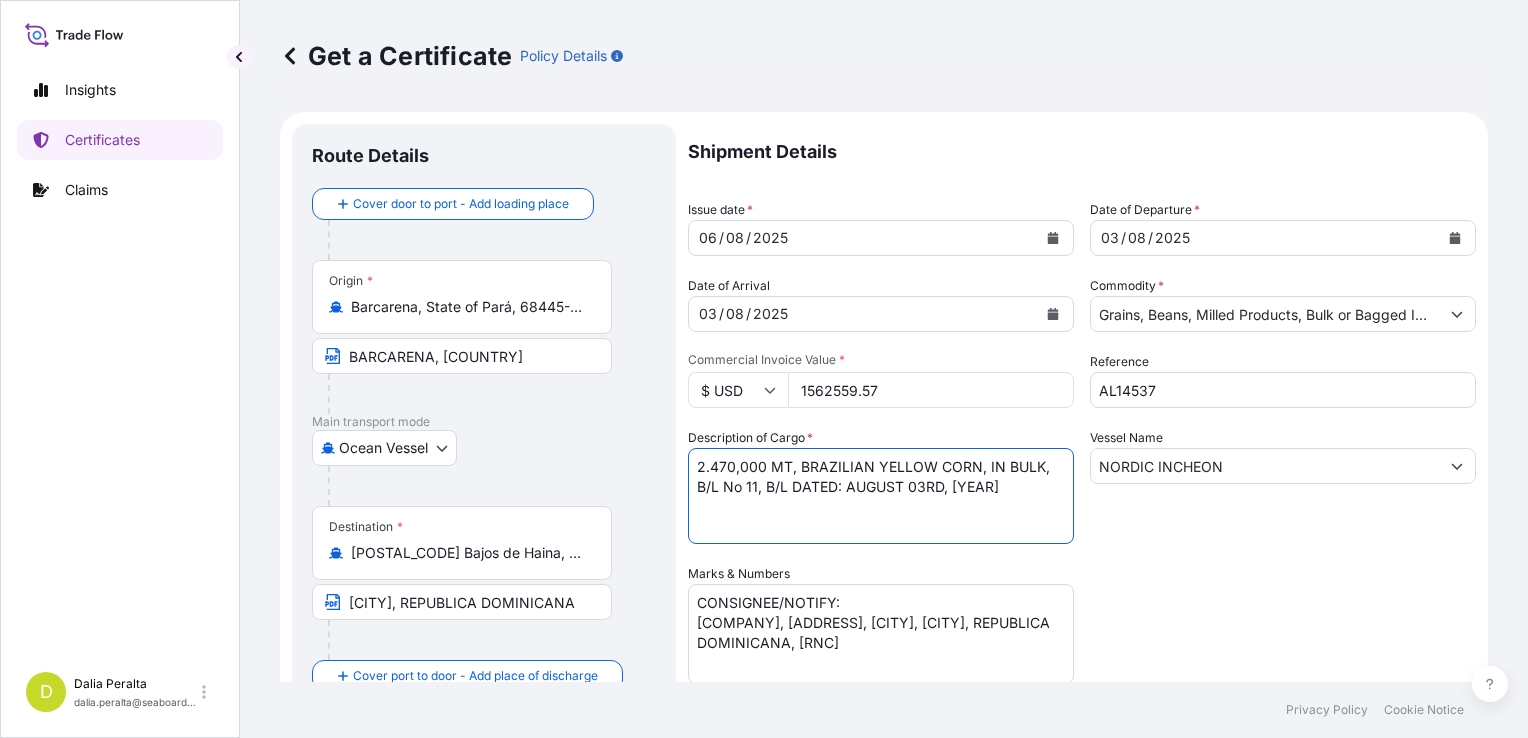 type on "2.470,000 MT, BRAZILIAN YELLOW CORN, IN BULK, B/L No 11, B/L DATED: AUGUST 03RD, [YEAR]" 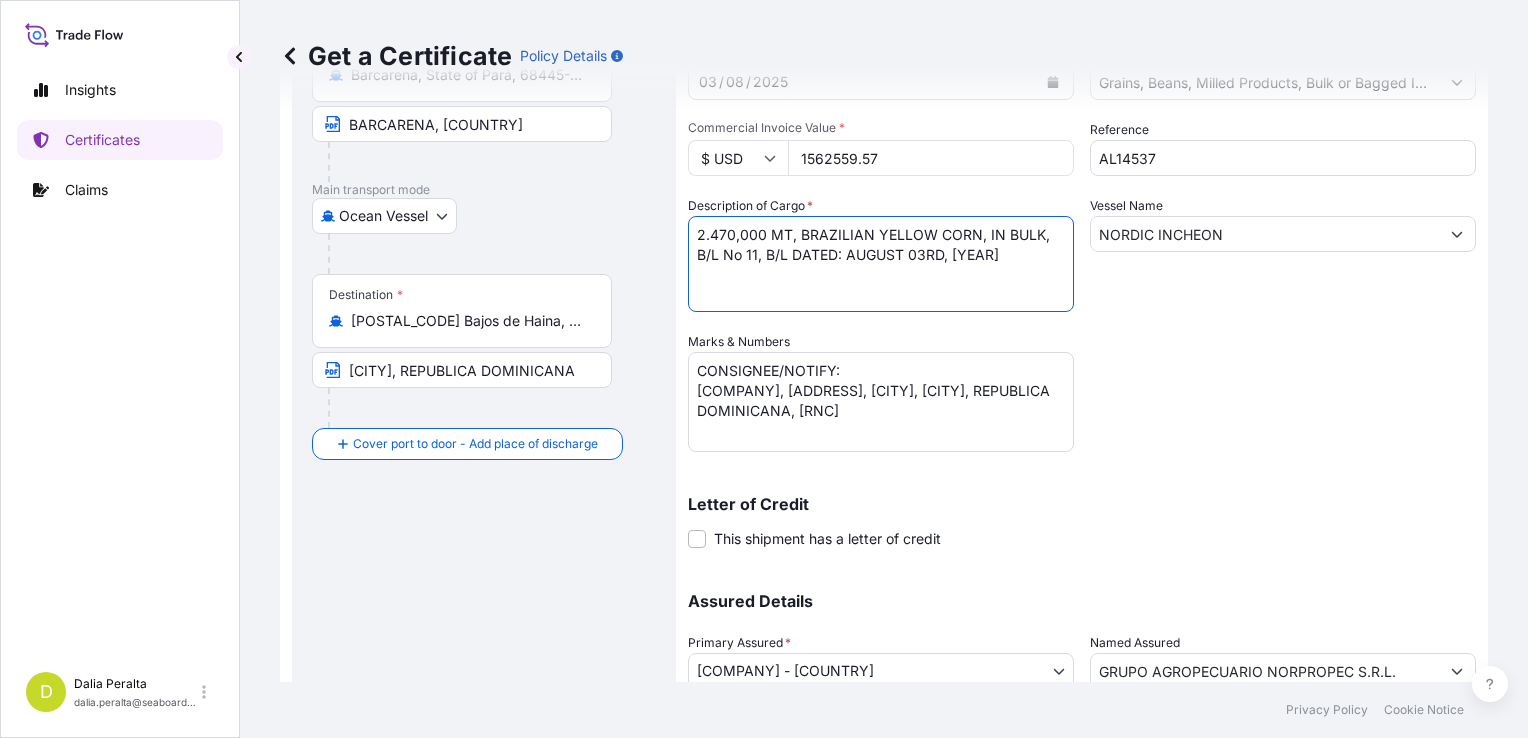 scroll, scrollTop: 385, scrollLeft: 0, axis: vertical 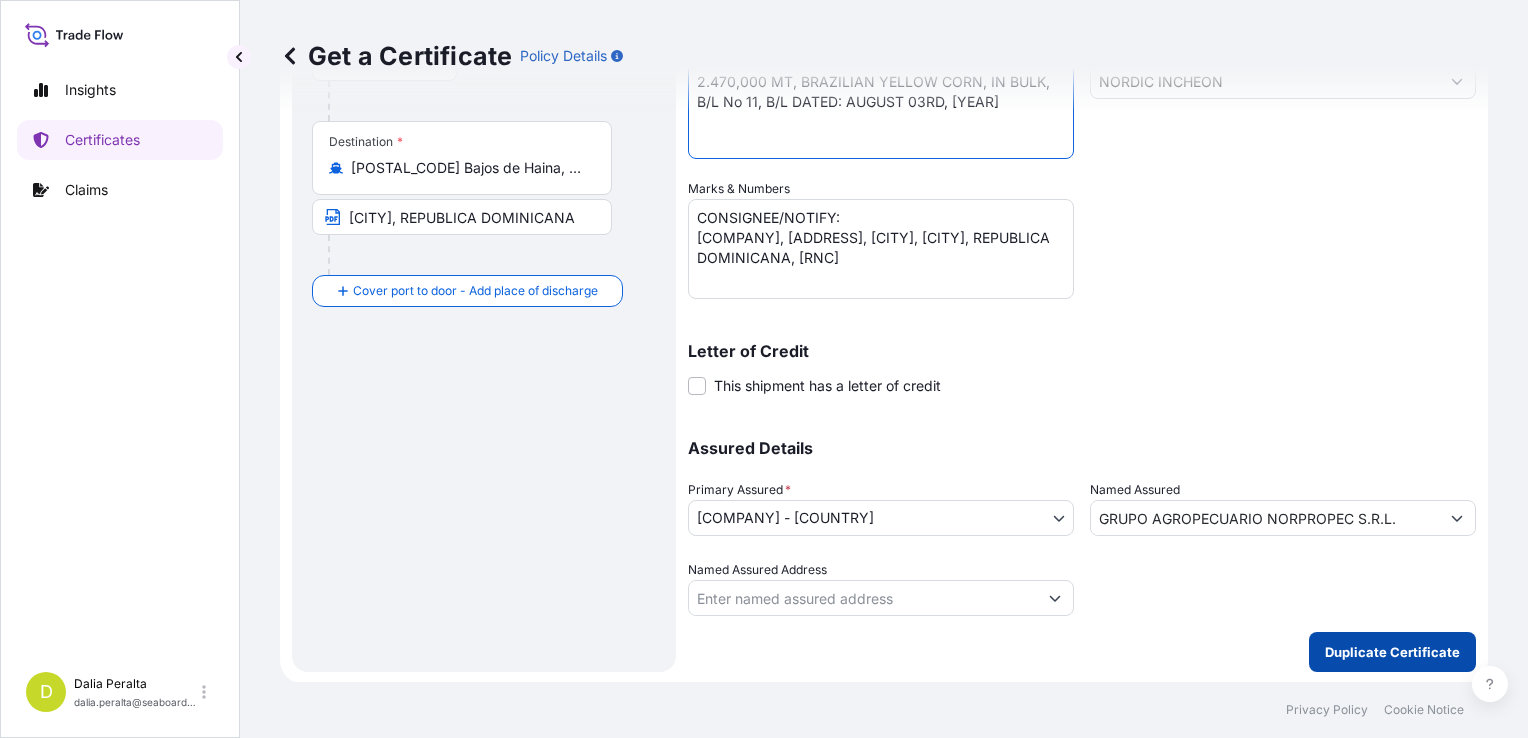 click on "Duplicate Certificate" at bounding box center (1392, 652) 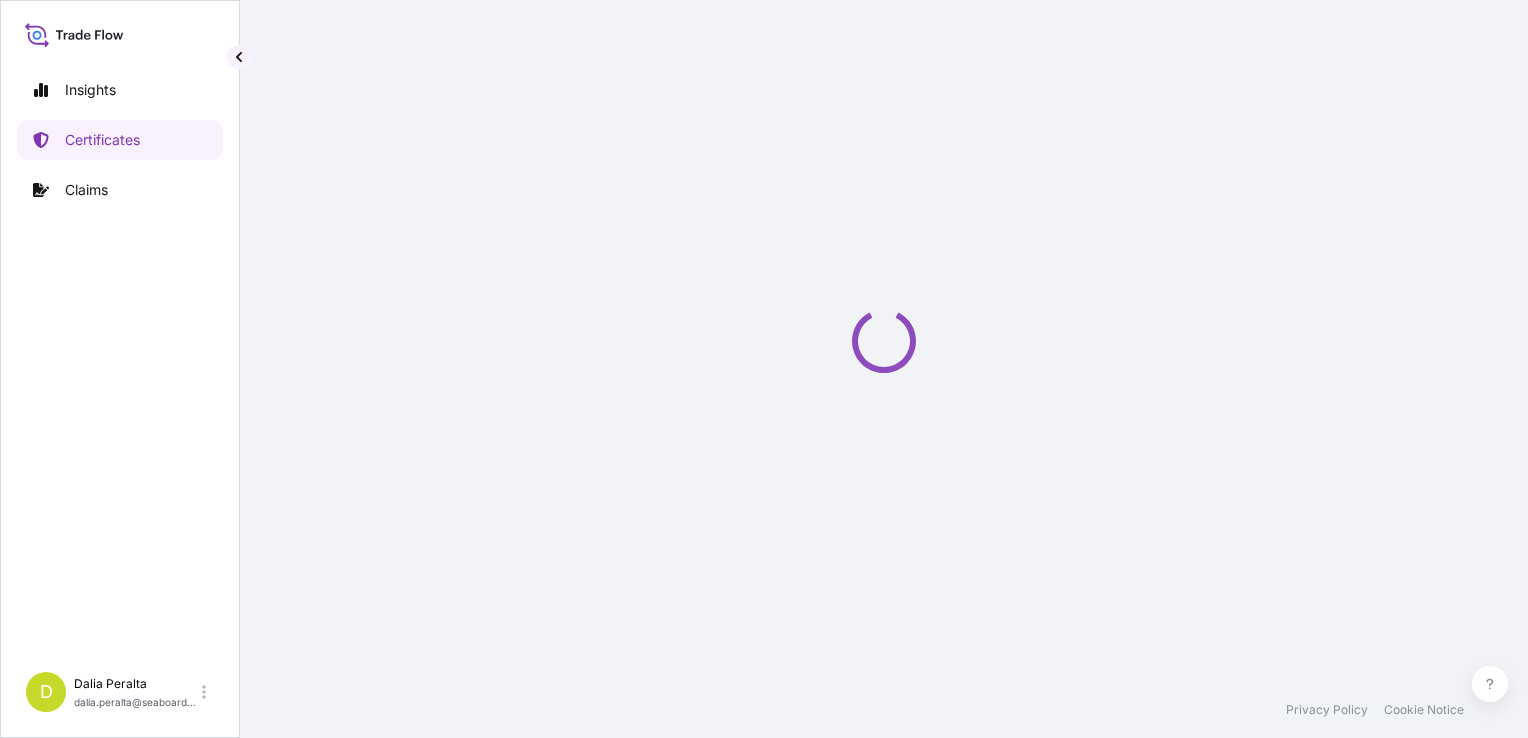 scroll, scrollTop: 0, scrollLeft: 0, axis: both 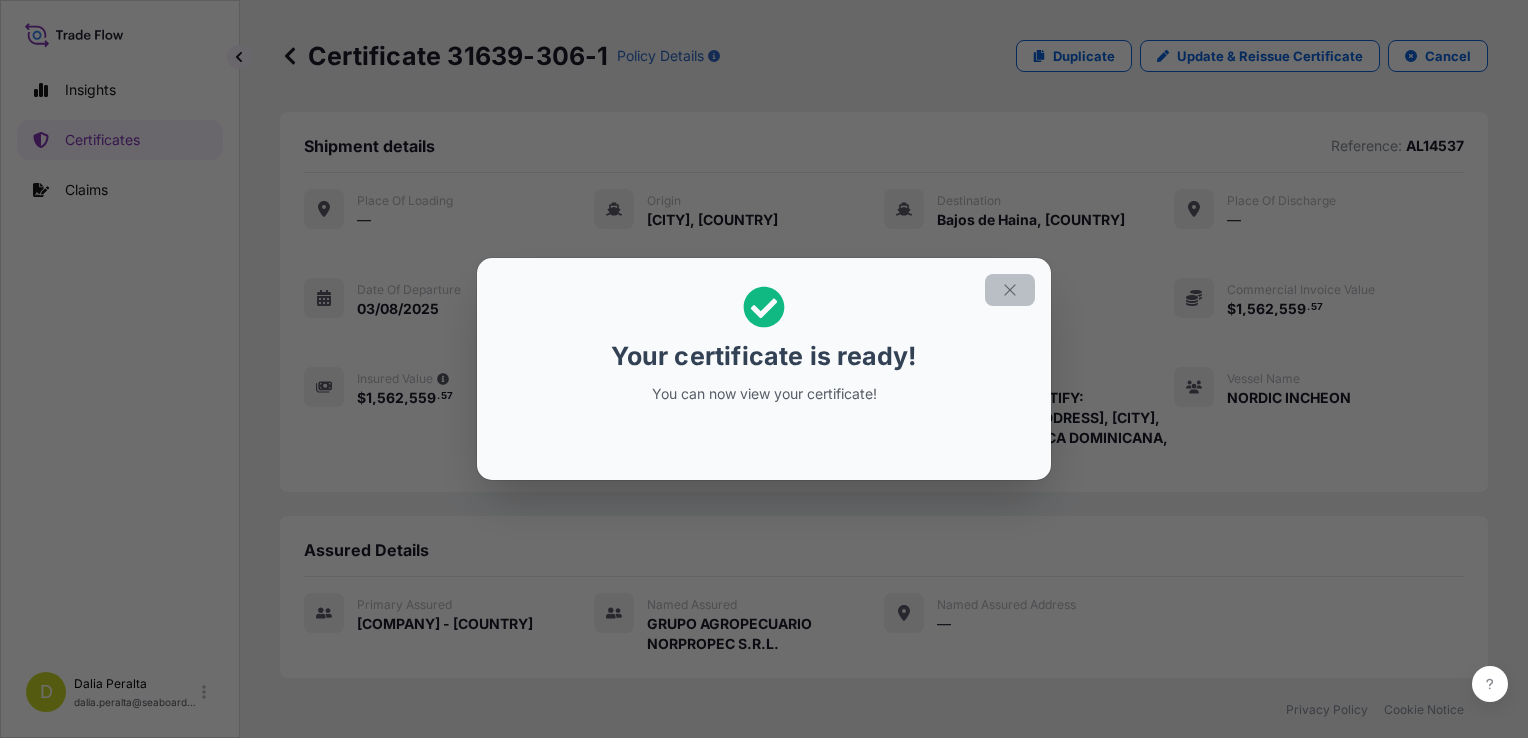 click at bounding box center (1010, 290) 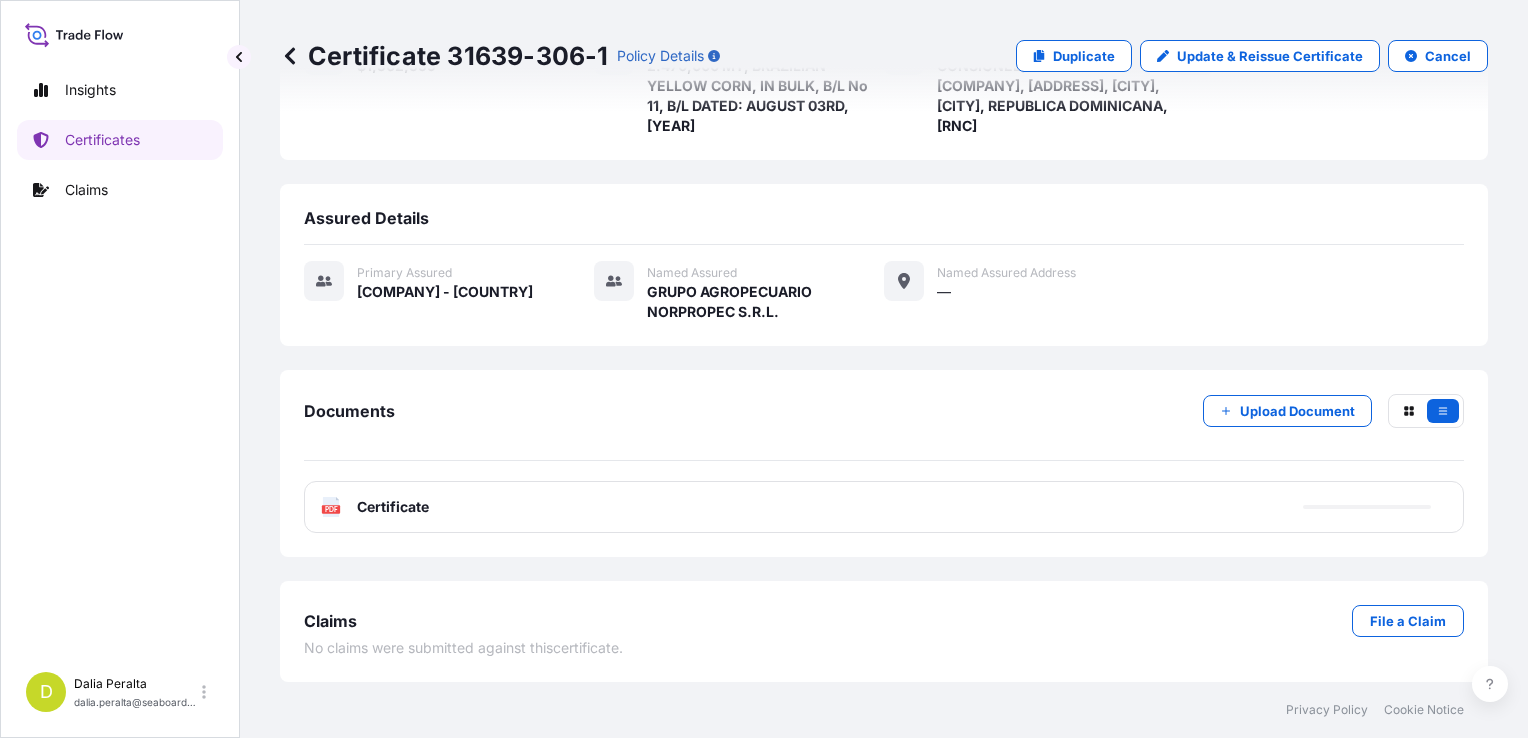 scroll, scrollTop: 400, scrollLeft: 0, axis: vertical 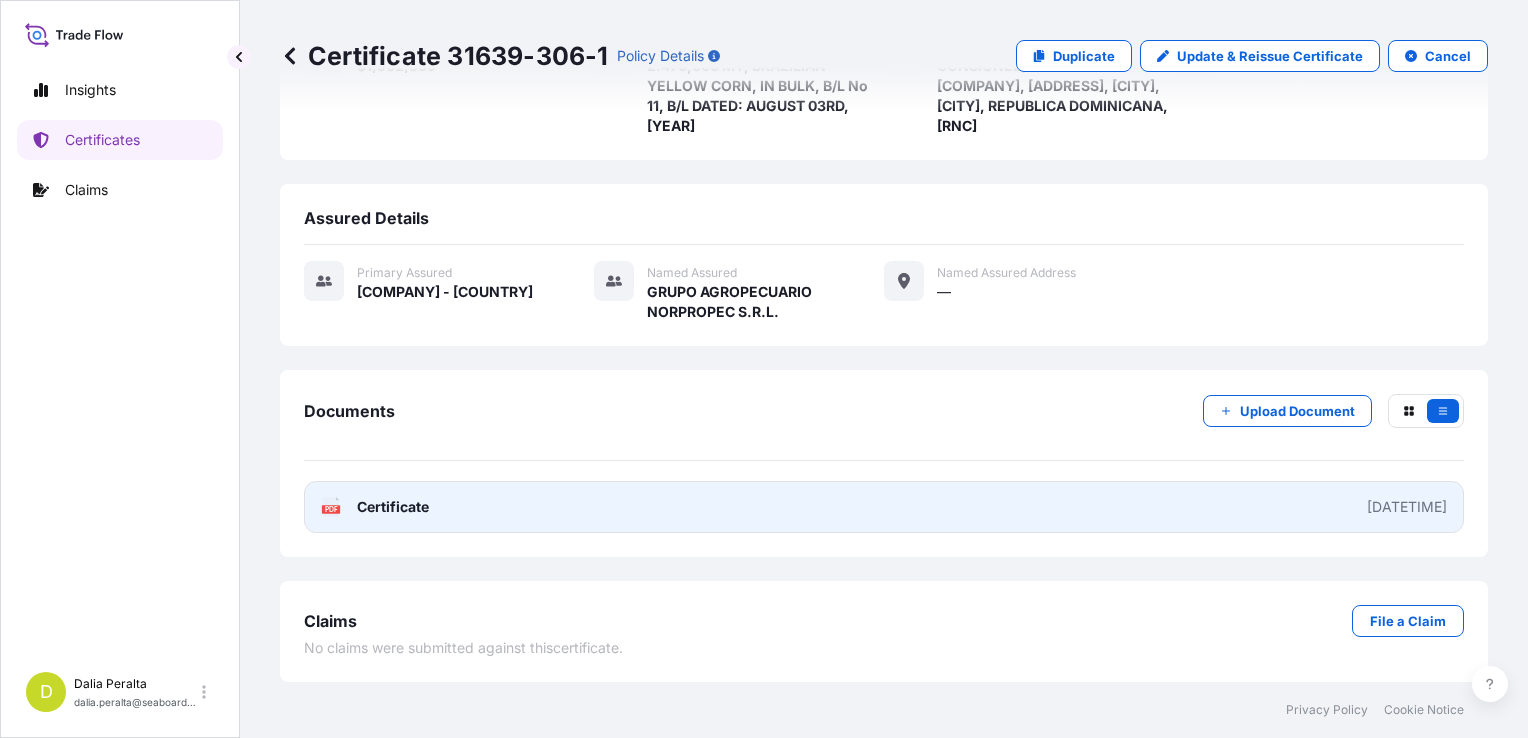 click on "PDF Certificate 2025-08-06T20:40:44.415026" at bounding box center [884, 507] 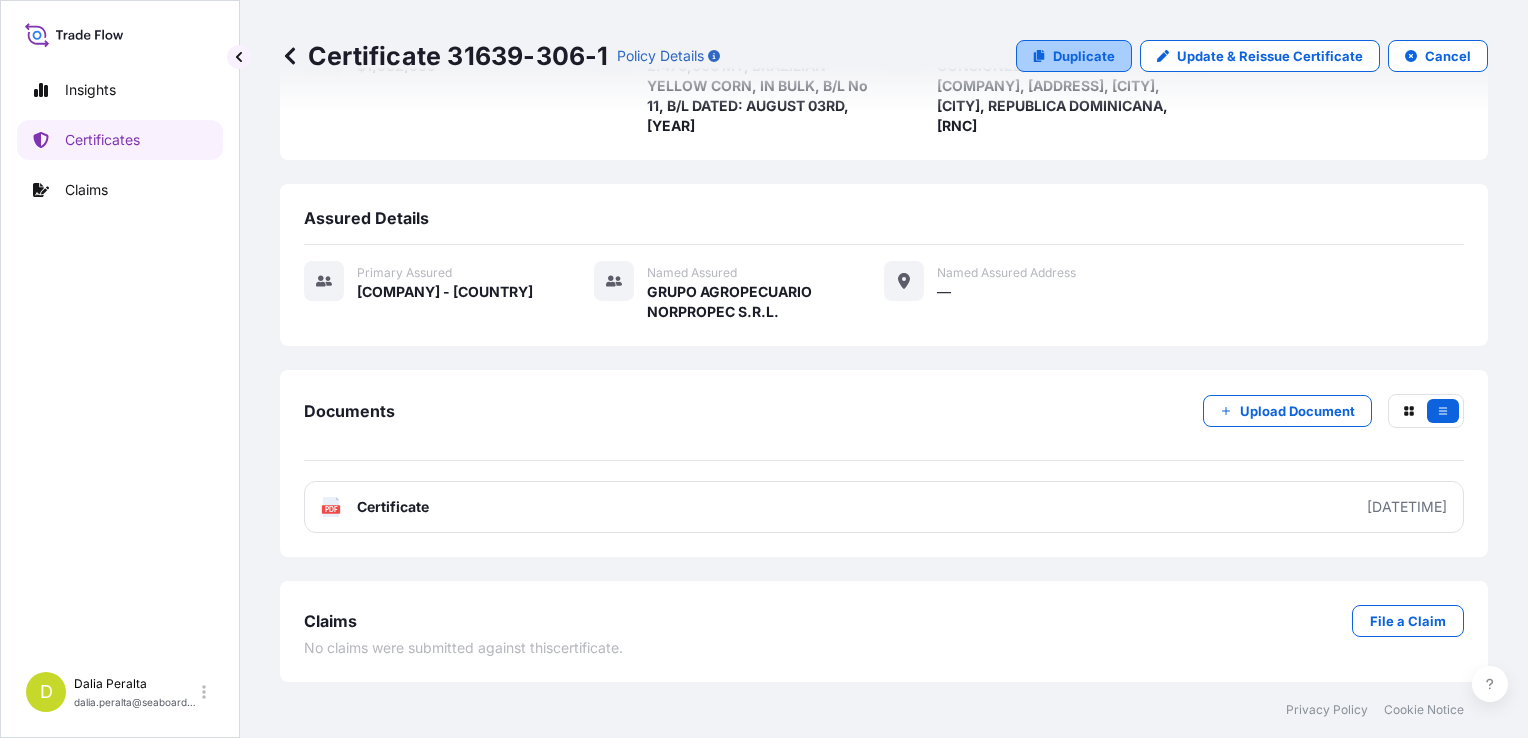 click on "Duplicate" at bounding box center (1074, 56) 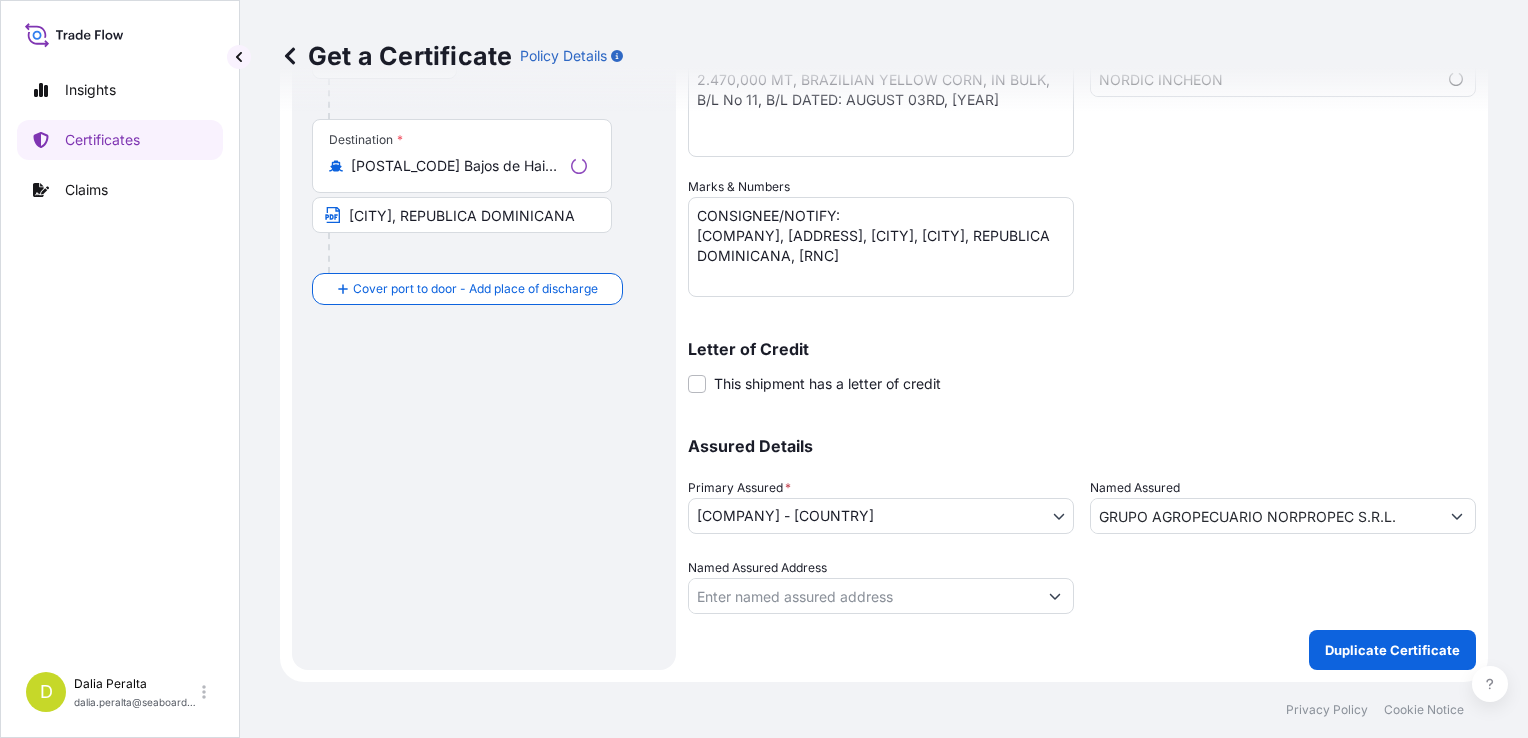 scroll, scrollTop: 385, scrollLeft: 0, axis: vertical 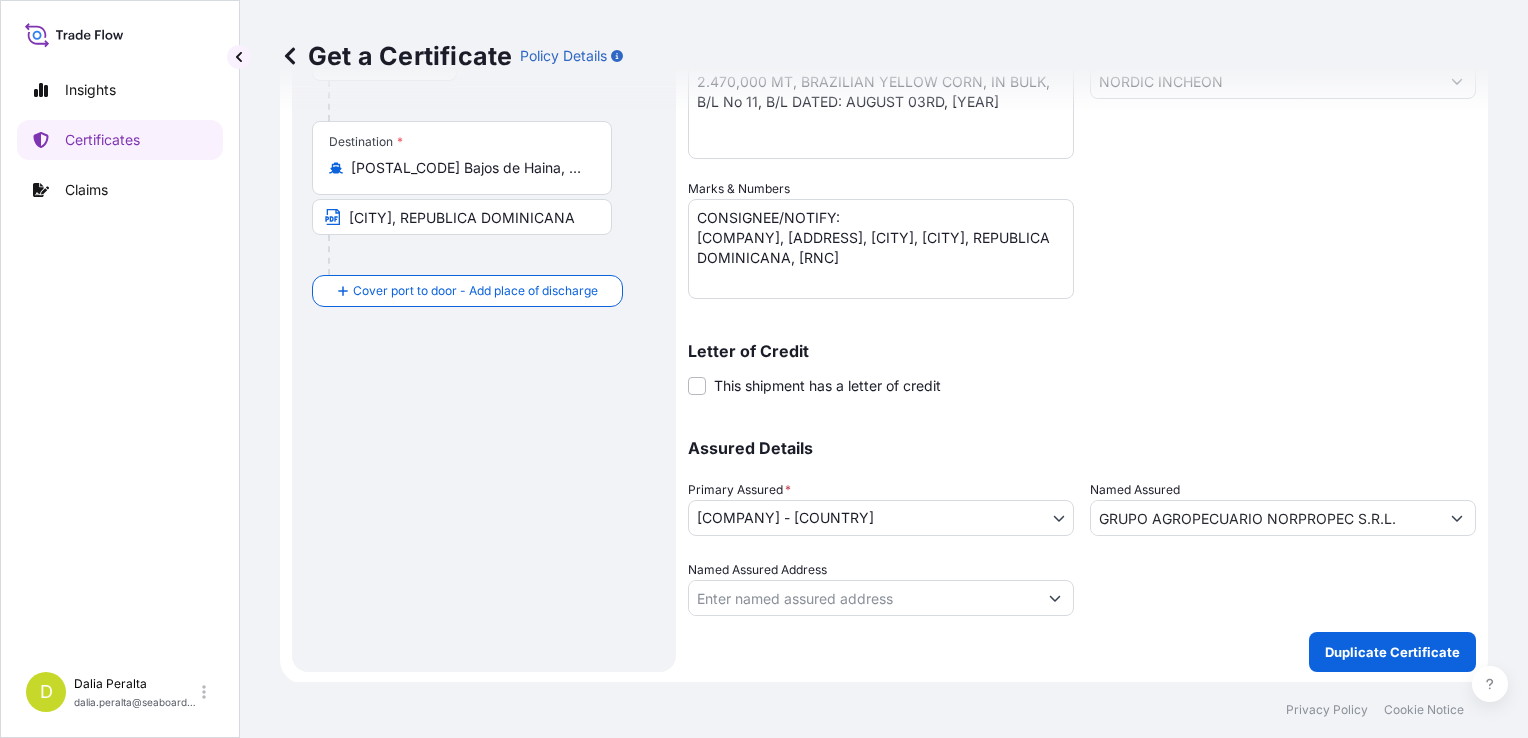 click on "CONSIGNEE/NOTIFY:
[COMPANY], [ADDRESS], [CITY], [CITY], REPUBLICA DOMINICANA, [RNC]" at bounding box center (881, 249) 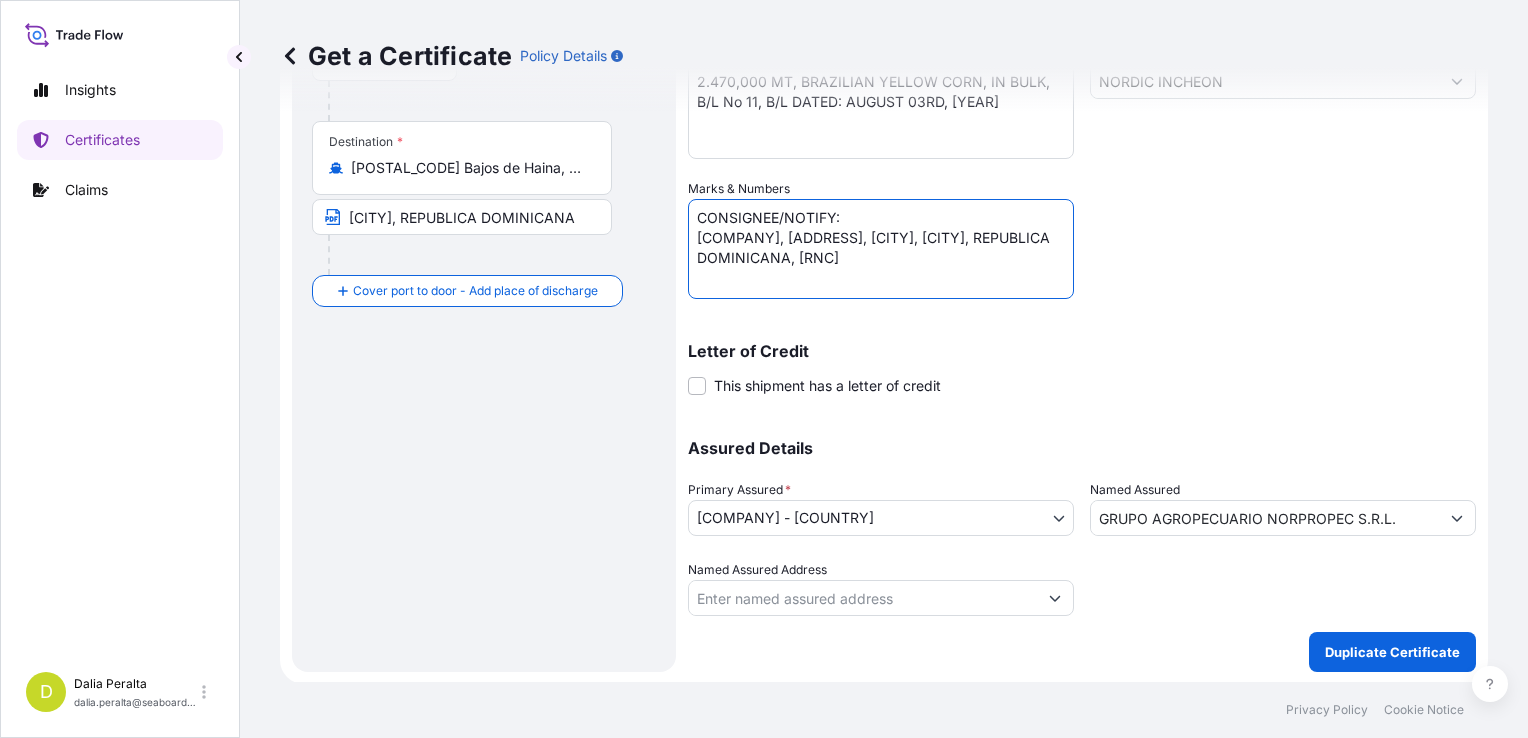 scroll, scrollTop: 37, scrollLeft: 0, axis: vertical 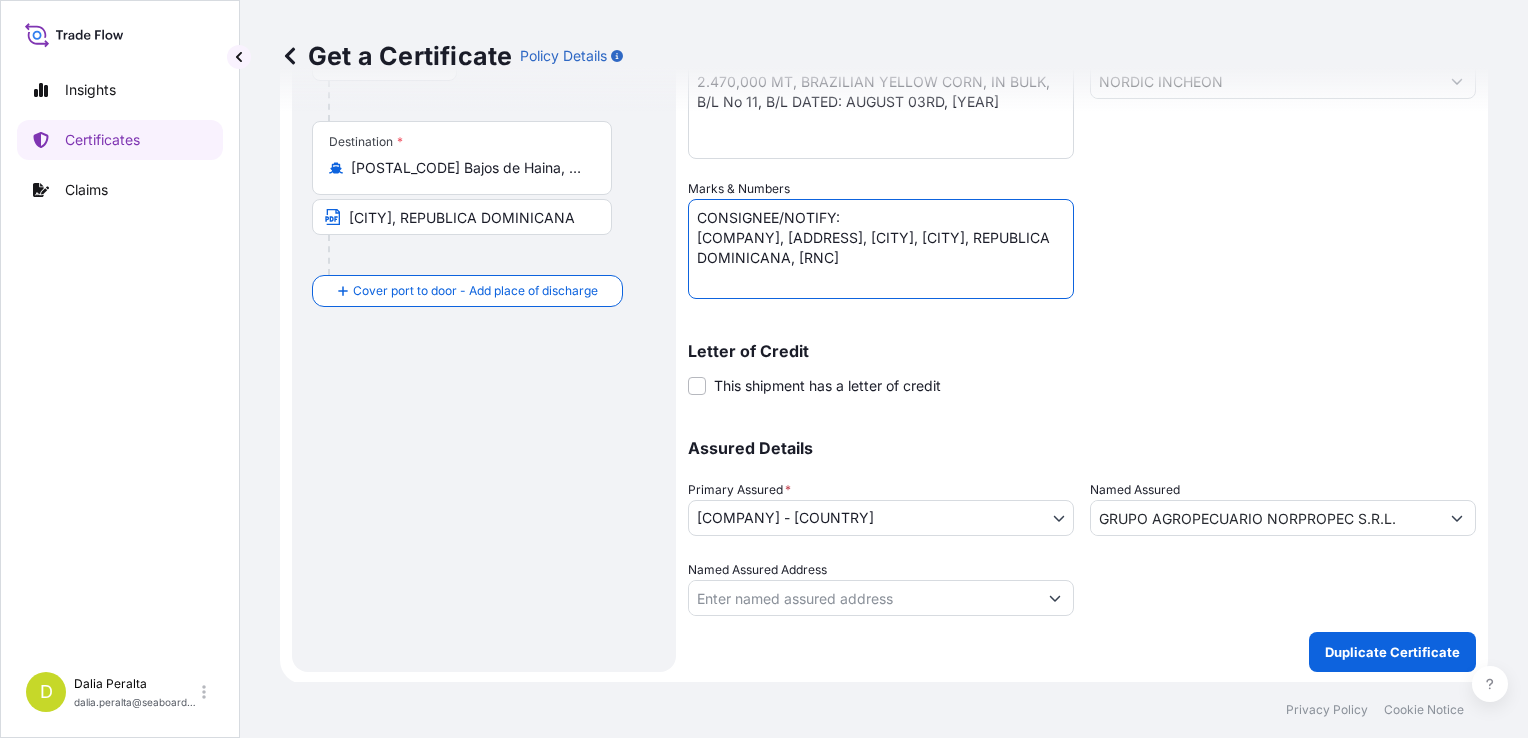 click on "CONSIGNEE/NOTIFY:
[COMPANY], [ADDRESS], [CITY], [CITY], REPUBLICA DOMINICANA, [RNC]" at bounding box center (881, 249) 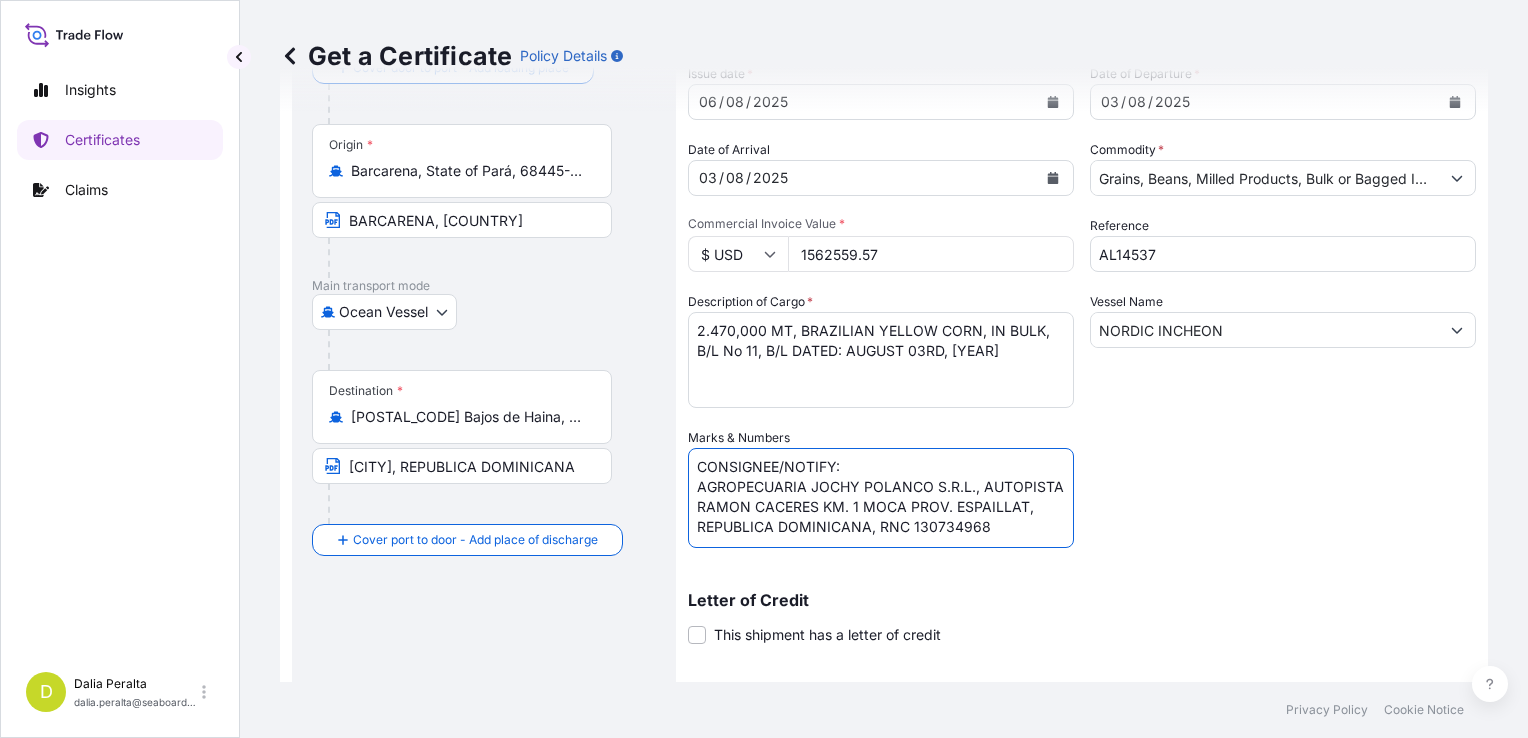 scroll, scrollTop: 85, scrollLeft: 0, axis: vertical 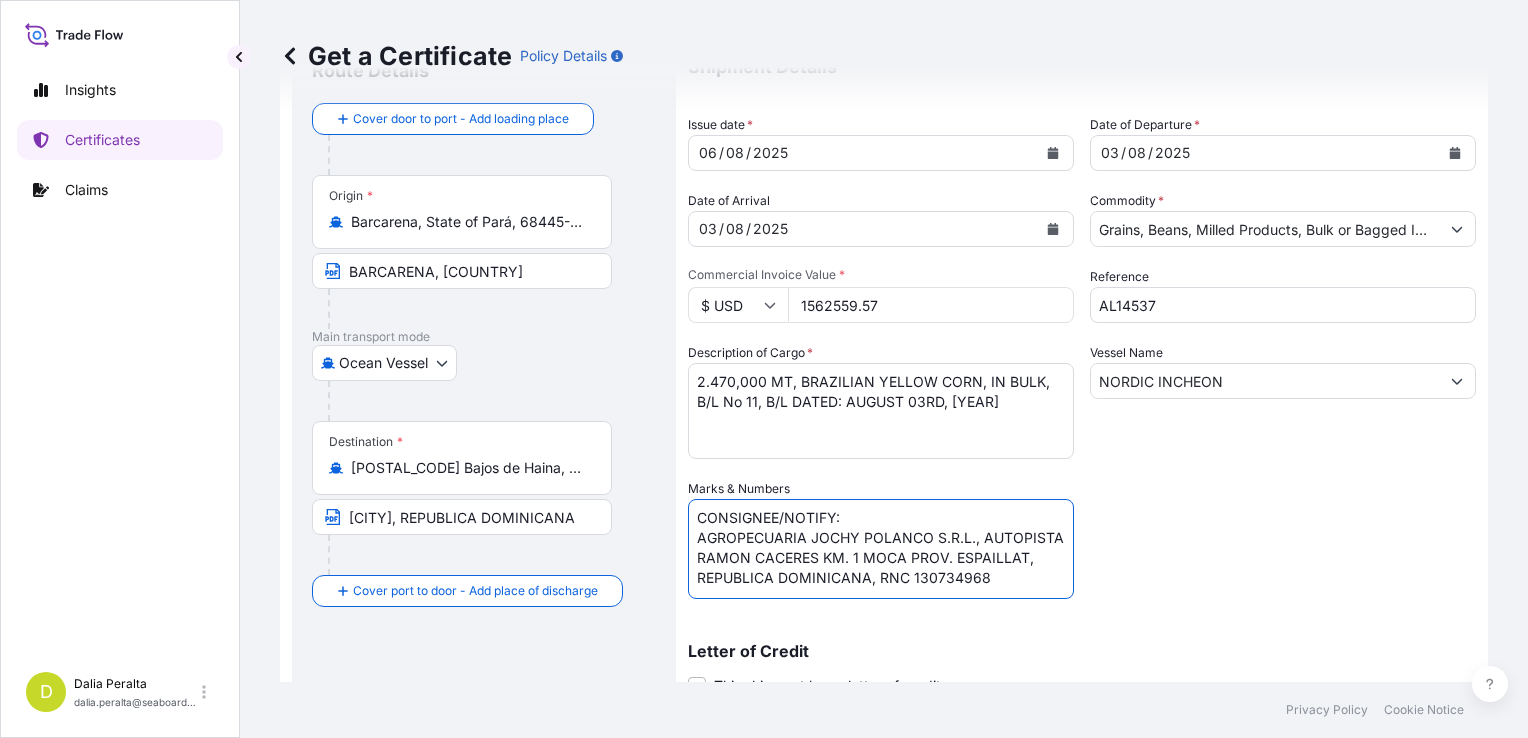 type on "CONSIGNEE/NOTIFY:
AGROPECUARIA JOCHY POLANCO S.R.L., AUTOPISTA RAMON CACERES KM. 1 MOCA PROV. ESPAILLAT, REPUBLICA DOMINICANA, RNC 130734968" 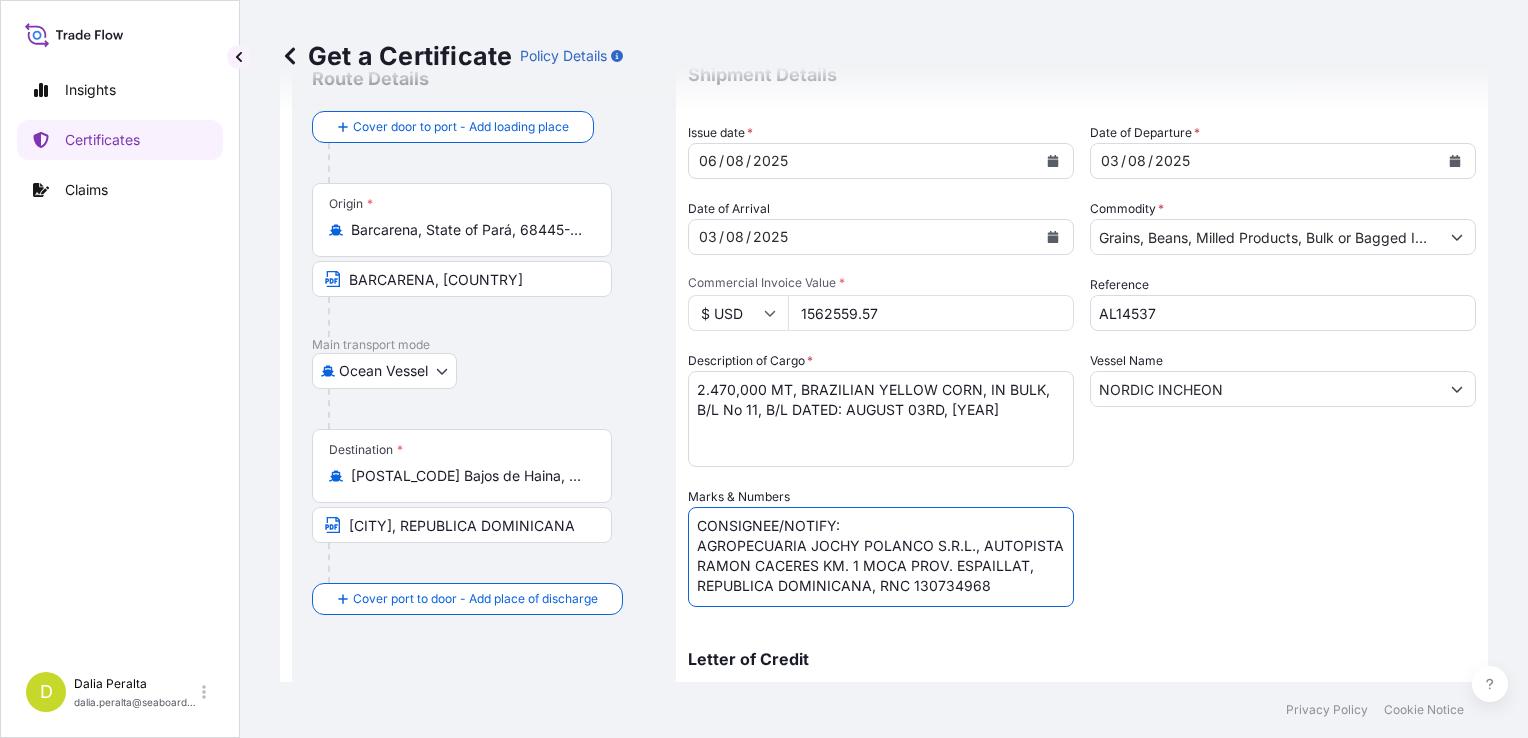 scroll, scrollTop: 0, scrollLeft: 0, axis: both 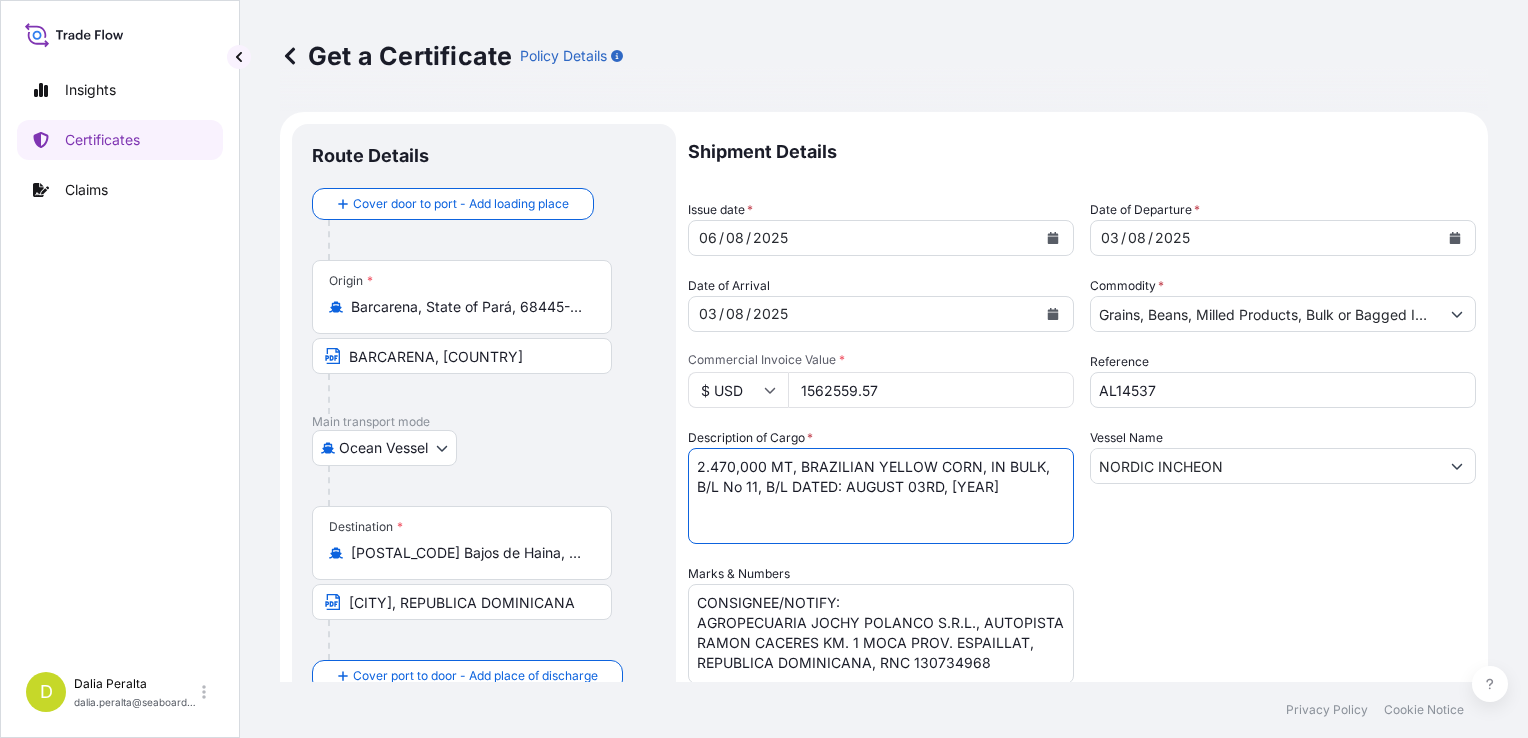 drag, startPoint x: 768, startPoint y: 466, endPoint x: 655, endPoint y: 456, distance: 113.44161 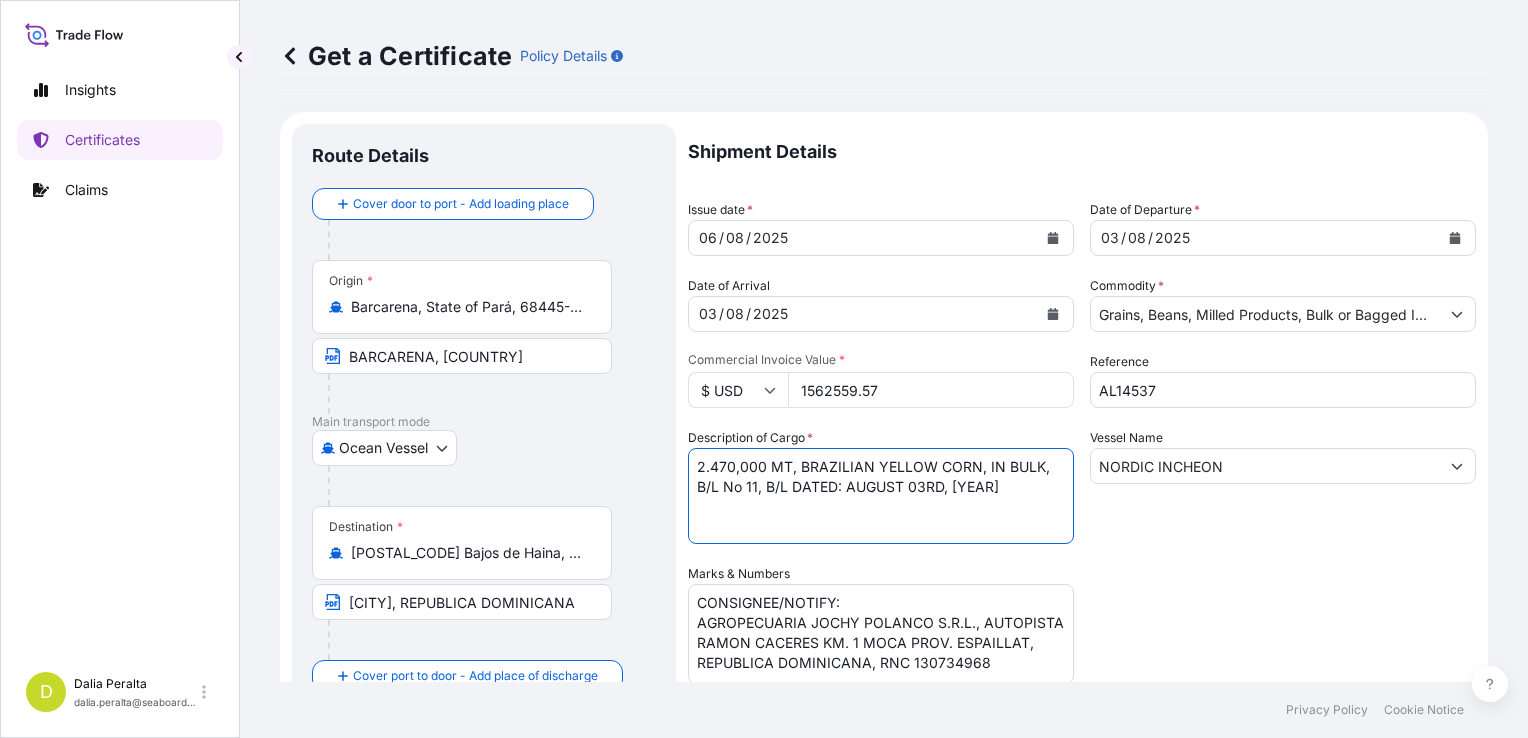 click on "Route Details   Cover door to port - Add loading place Place of loading Road / Inland Road / Inland Origin * [CITY], State of Pará, [POSTAL_CODE], Brazil [CITY], Brazil Main transport mode Ocean Vessel Air Barge Road Ocean Vessel Destination * [POSTAL_CODE] Bajos de Haina, Dominican Republic [CITY], REPUBLICA DOMINICANA Cover port to door - Add place of discharge Road / Inland Road / Inland Place of Discharge Shipment Details Issue date * 06 / 08 / 2025 Date of Departure * 03 / 08 / 2025 Date of Arrival 03 / 08 / 2025 Commodity * Grains, Beans, Milled Products, Bulk or Bagged Interest Packing Category Commercial Invoice Value    * $ USD 1562559.57 Reference AL14537 Description of Cargo * 2.470,000 MT, BRAZILIAN YELLOW CORN, IN BULK, B/L No 11, B/L DATED: AUGUST 03RD, 2025 Vessel Name NORDIC INCHEON Marks & Numbers CONSIGNEE/NOTIFY:
[COMPANY], [ADDRESS], [CITY], [CITY], REPUBLICA DOMINICANA, [RNC] * *" at bounding box center [884, 590] 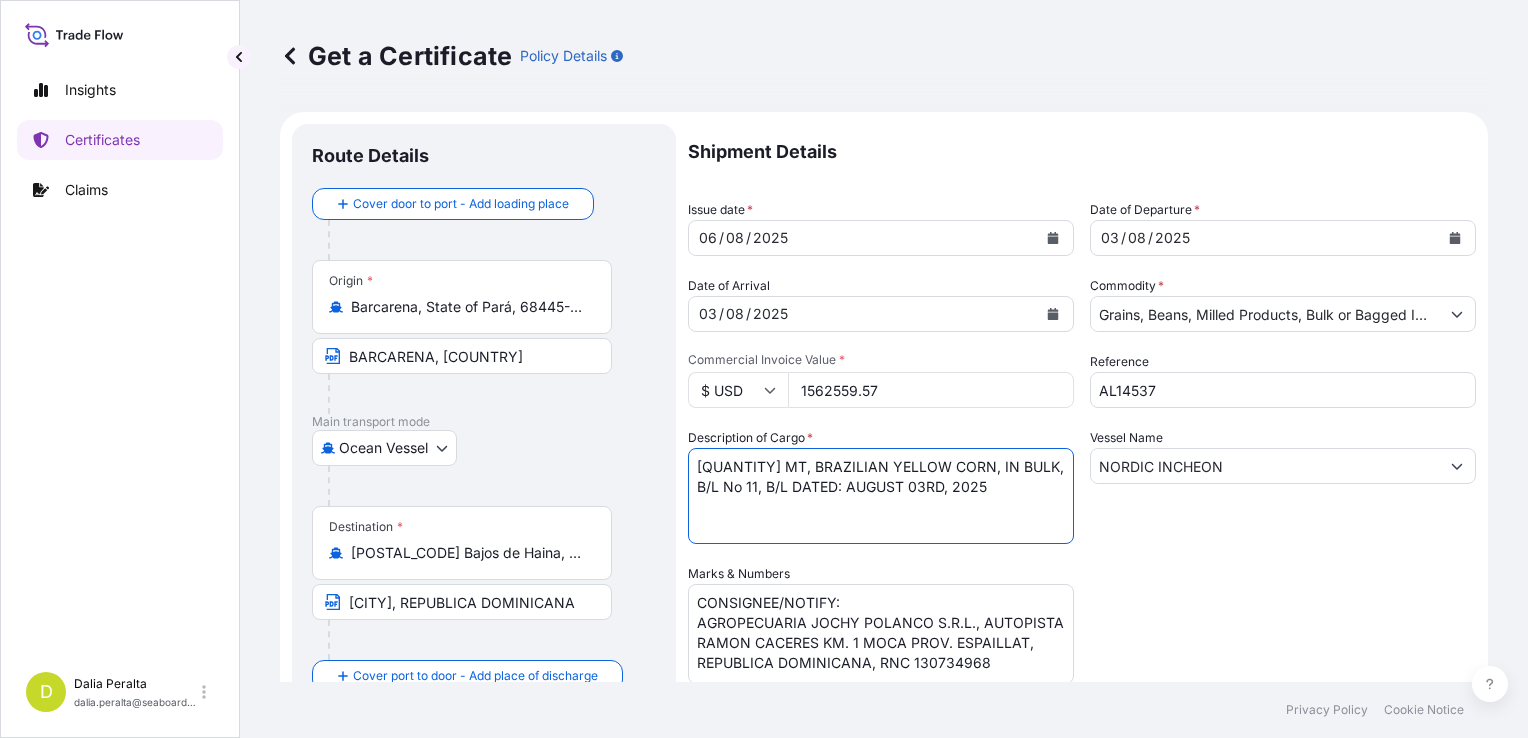 click on "2.470,000 MT, BRAZILIAN YELLOW CORN, IN BULK, B/L No 11, B/L DATED: AUGUST 03RD, [YEAR]" at bounding box center [881, 496] 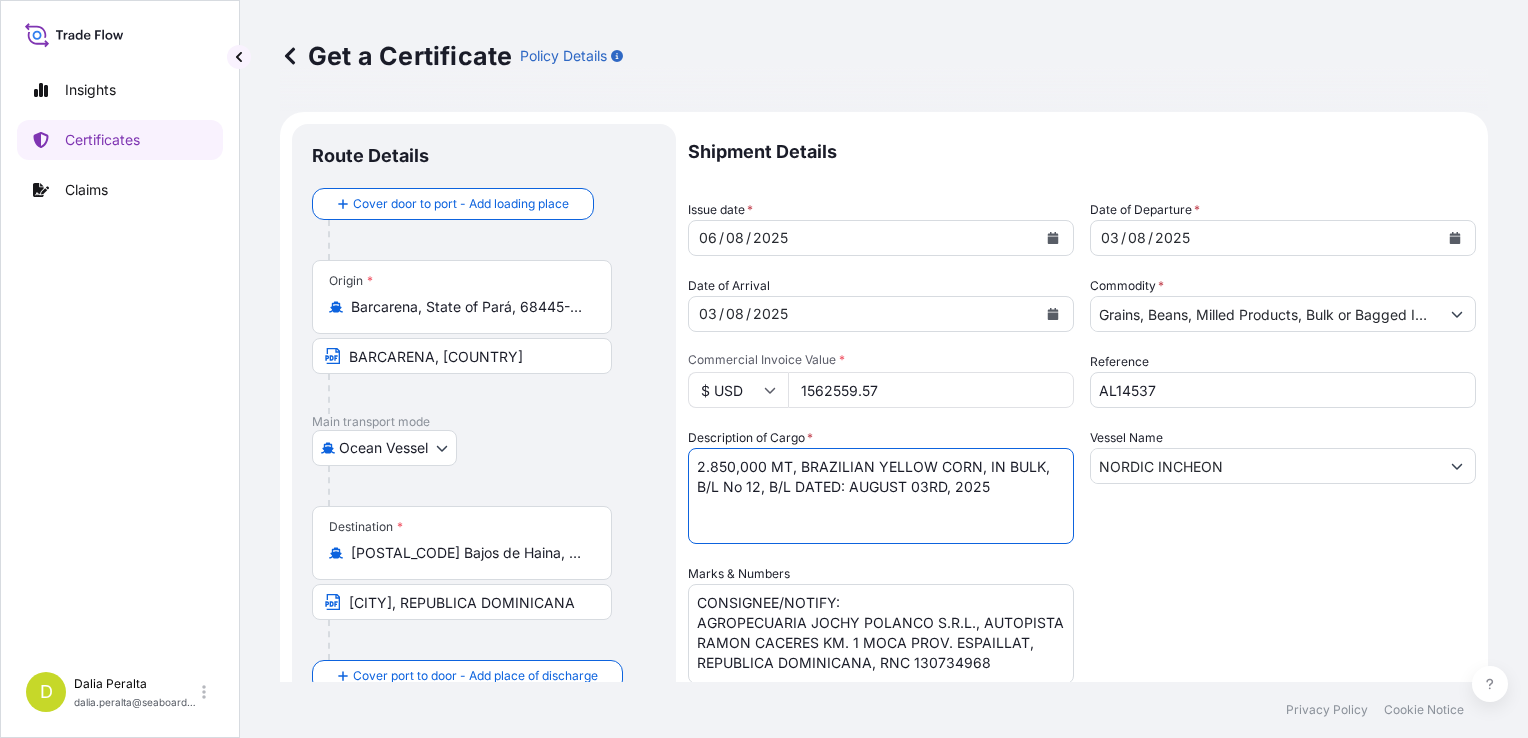type on "2.850,000 MT, BRAZILIAN YELLOW CORN, IN BULK, B/L No 12, B/L DATED: AUGUST 03RD, 2025" 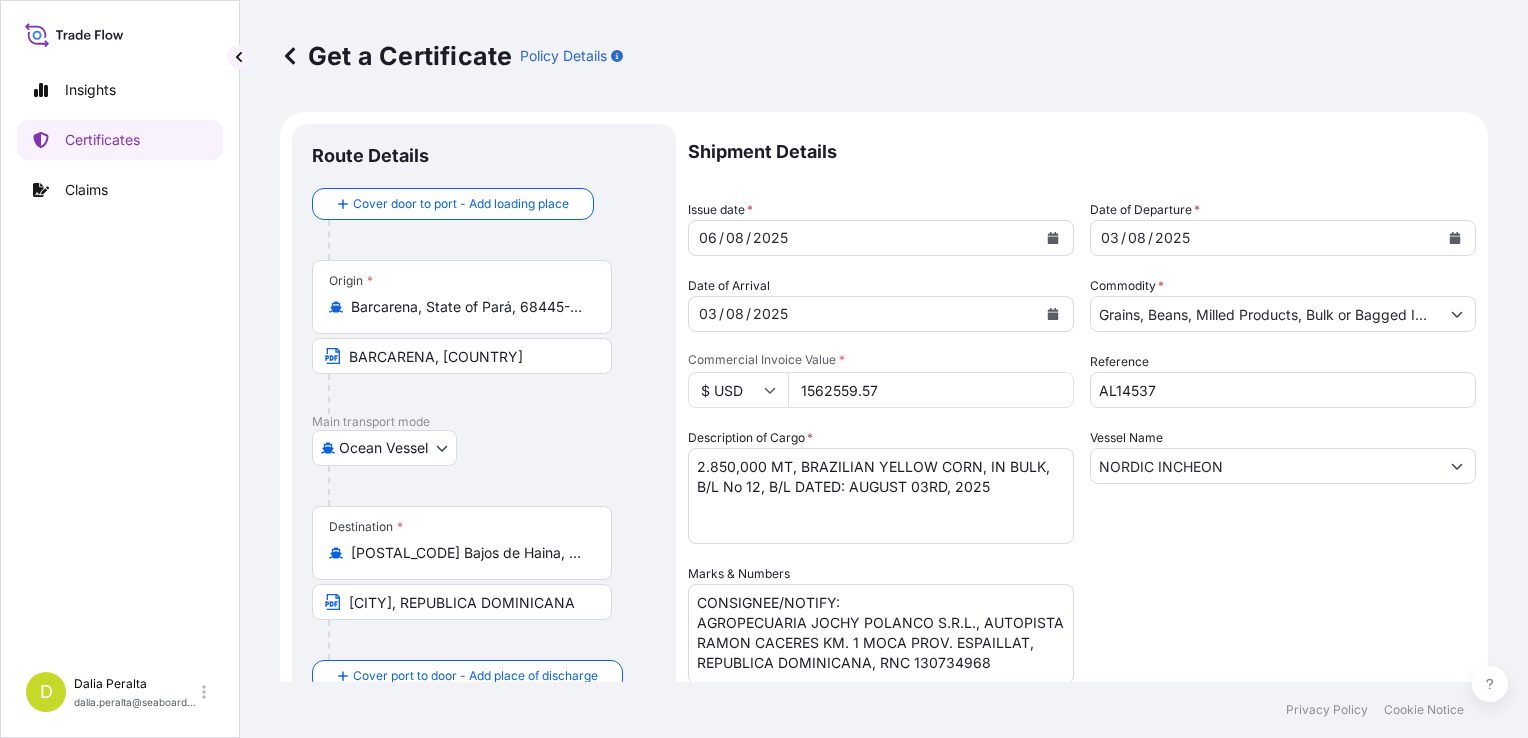 click on "1562559.57" at bounding box center (931, 390) 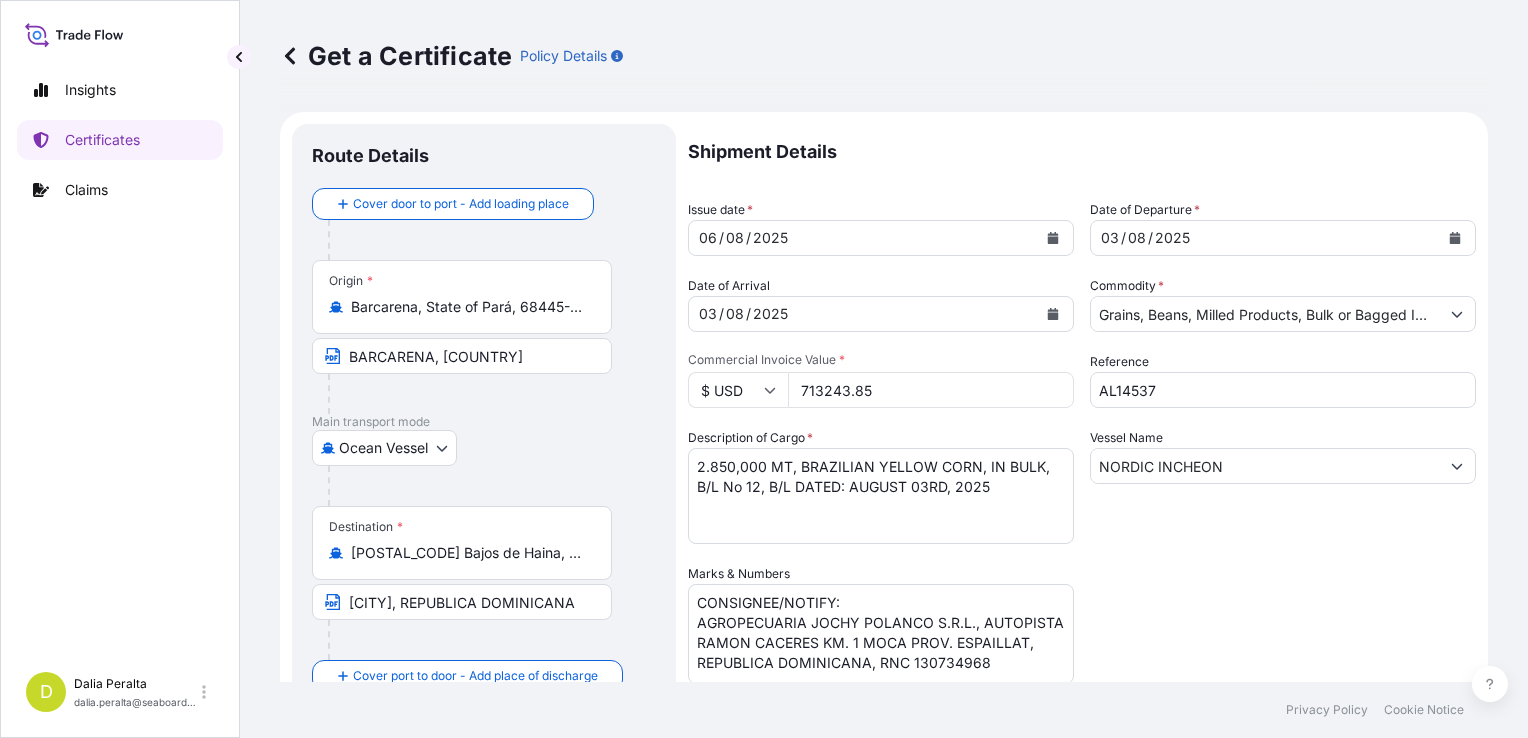 type on "713243.85" 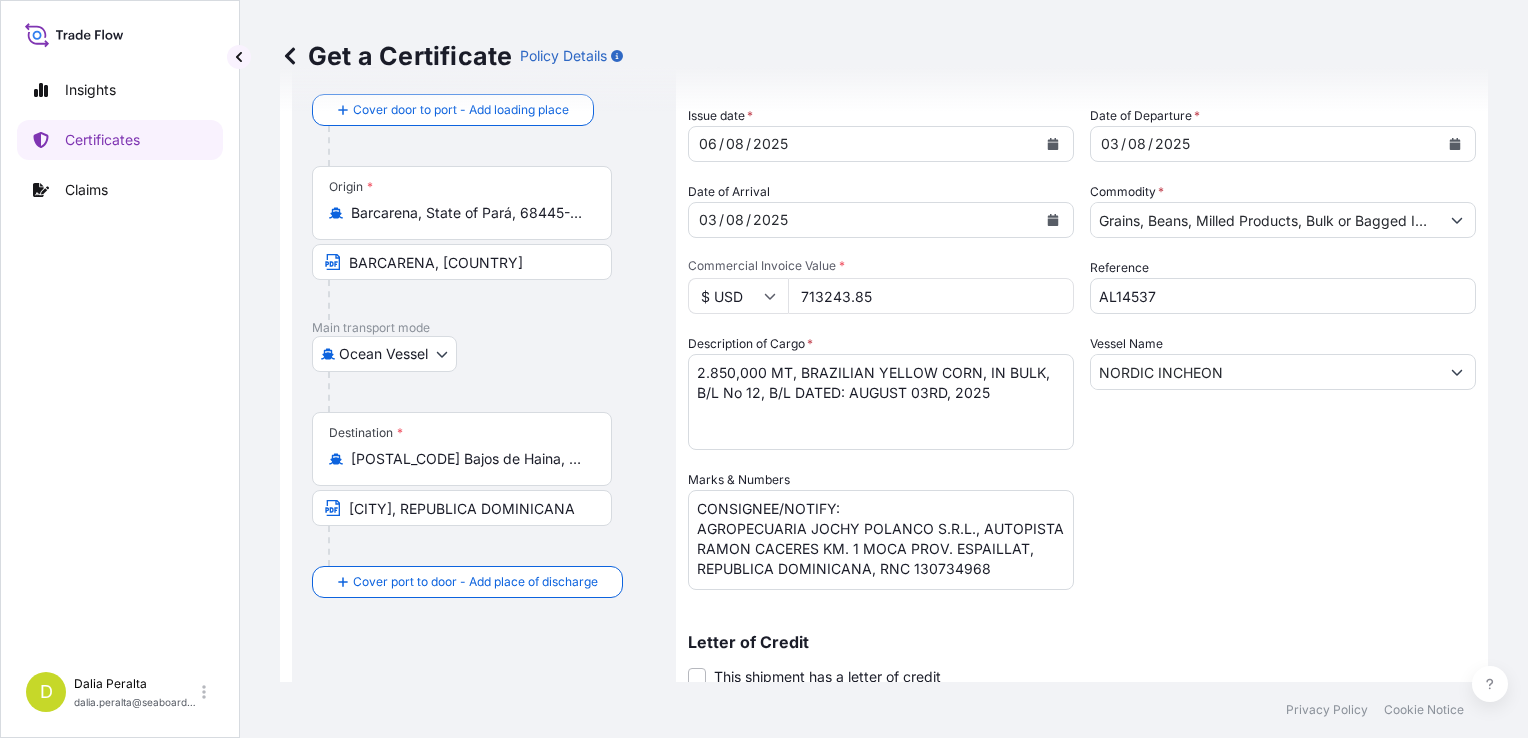 scroll, scrollTop: 200, scrollLeft: 0, axis: vertical 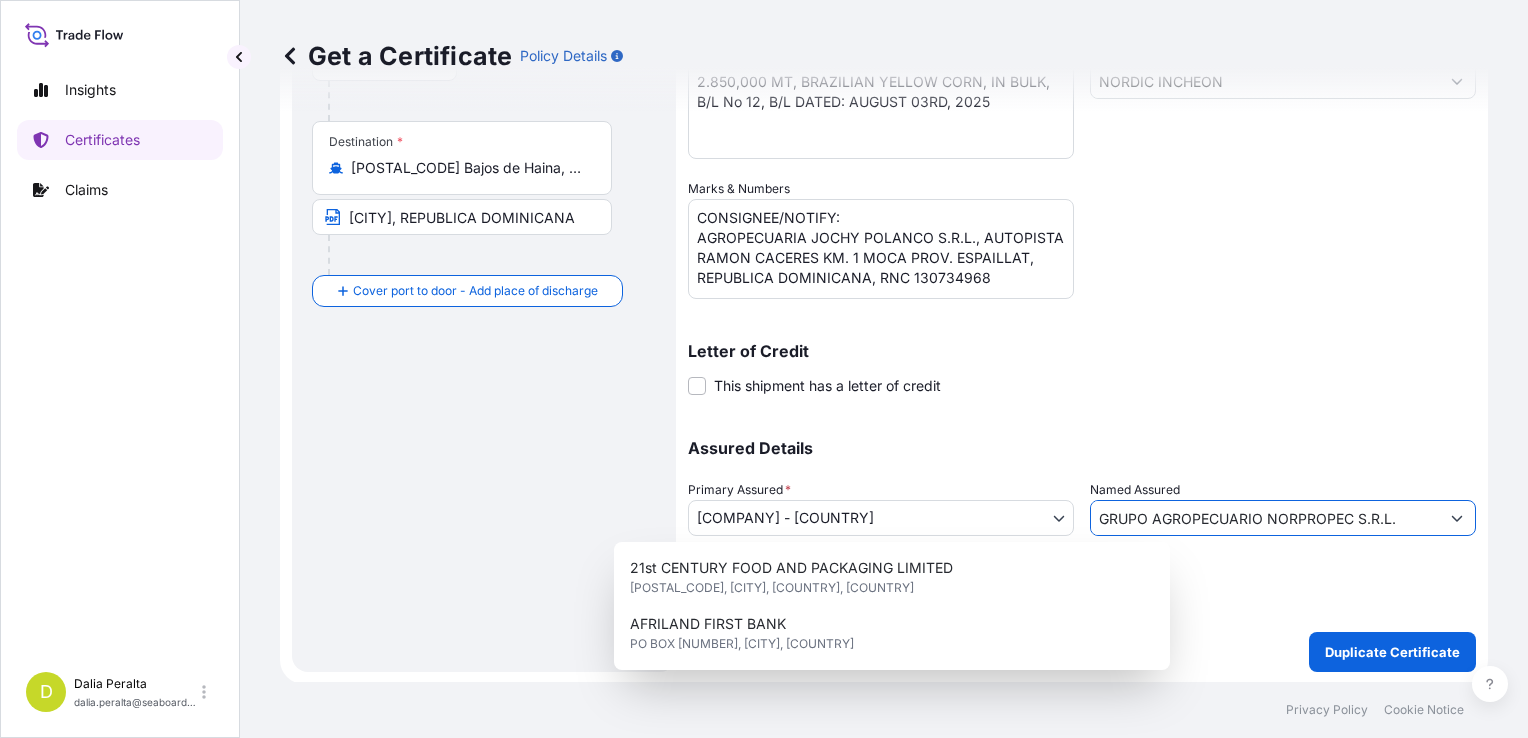 drag, startPoint x: 1380, startPoint y: 510, endPoint x: 1027, endPoint y: 506, distance: 353.02267 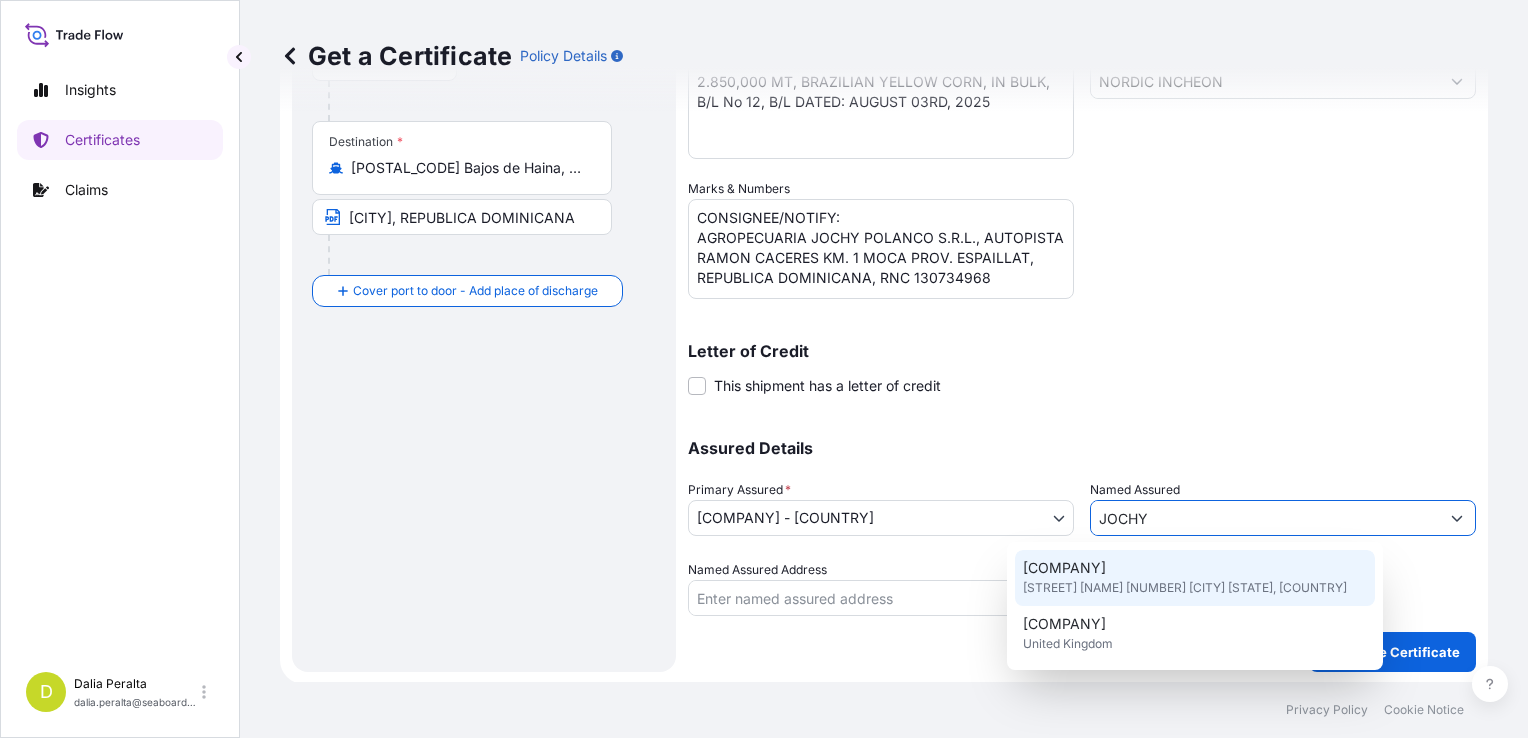 click on "[COMPANY]" at bounding box center (1064, 568) 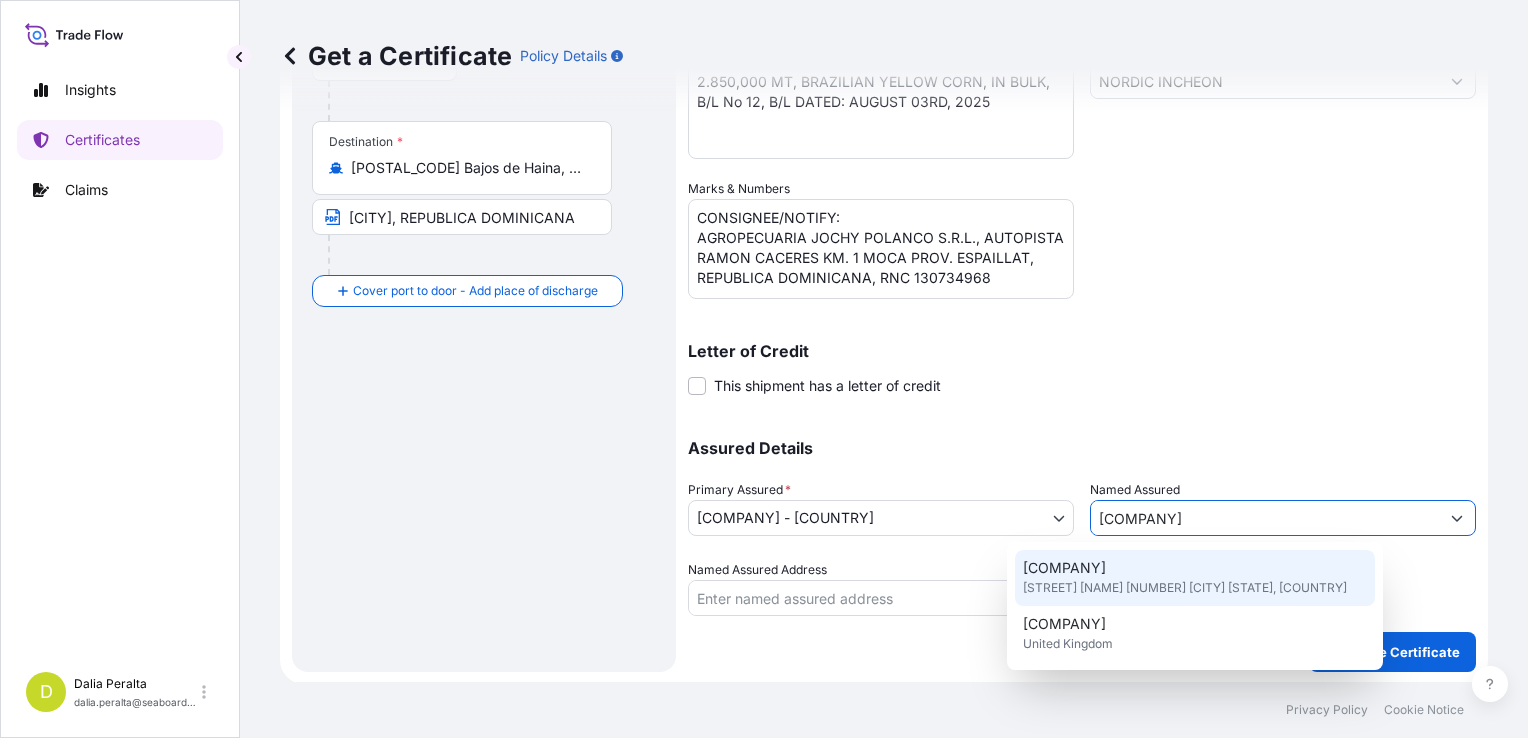 type on "AUTOPISTA RAMON CACERES KM. 1 MOCA PROV. ESPAILLAT" 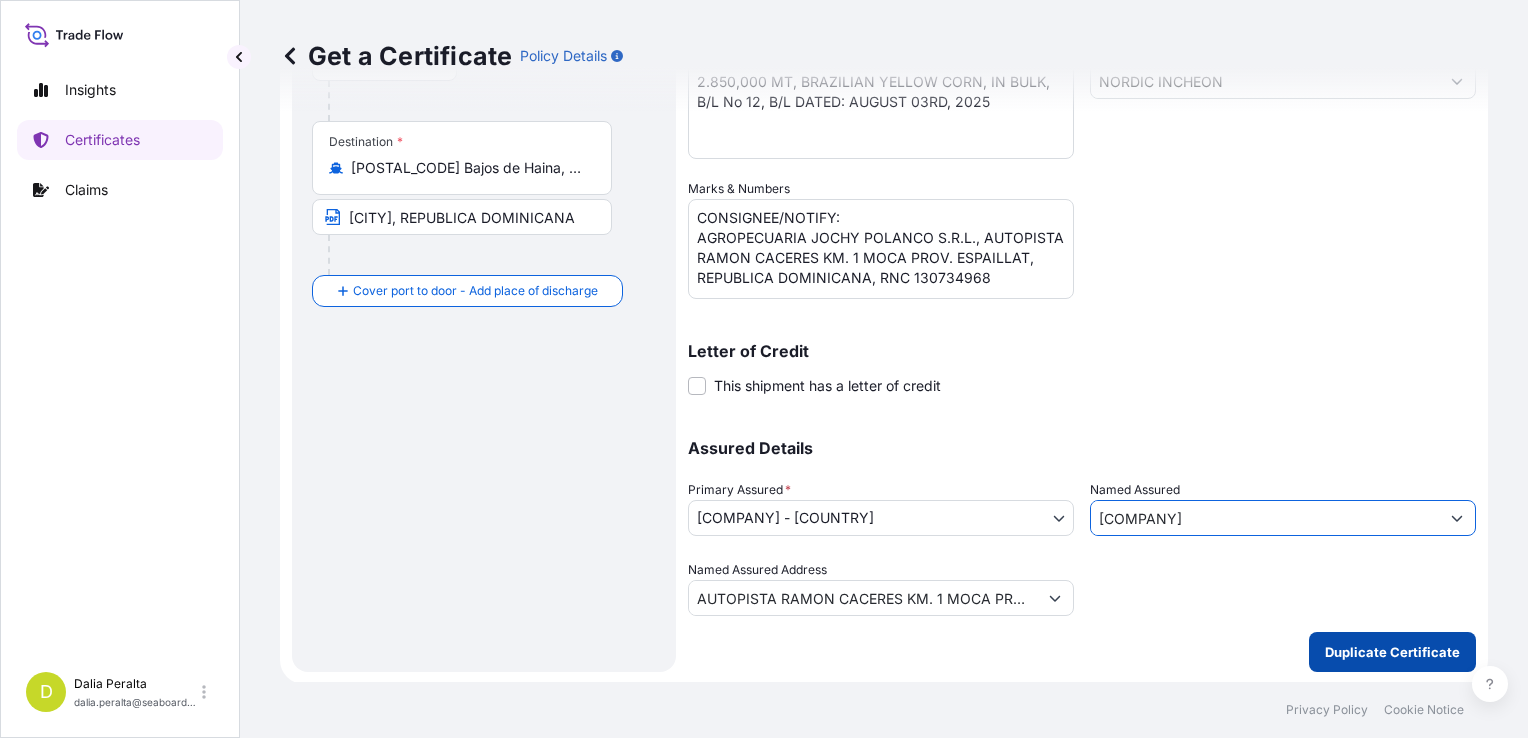 type on "[COMPANY]" 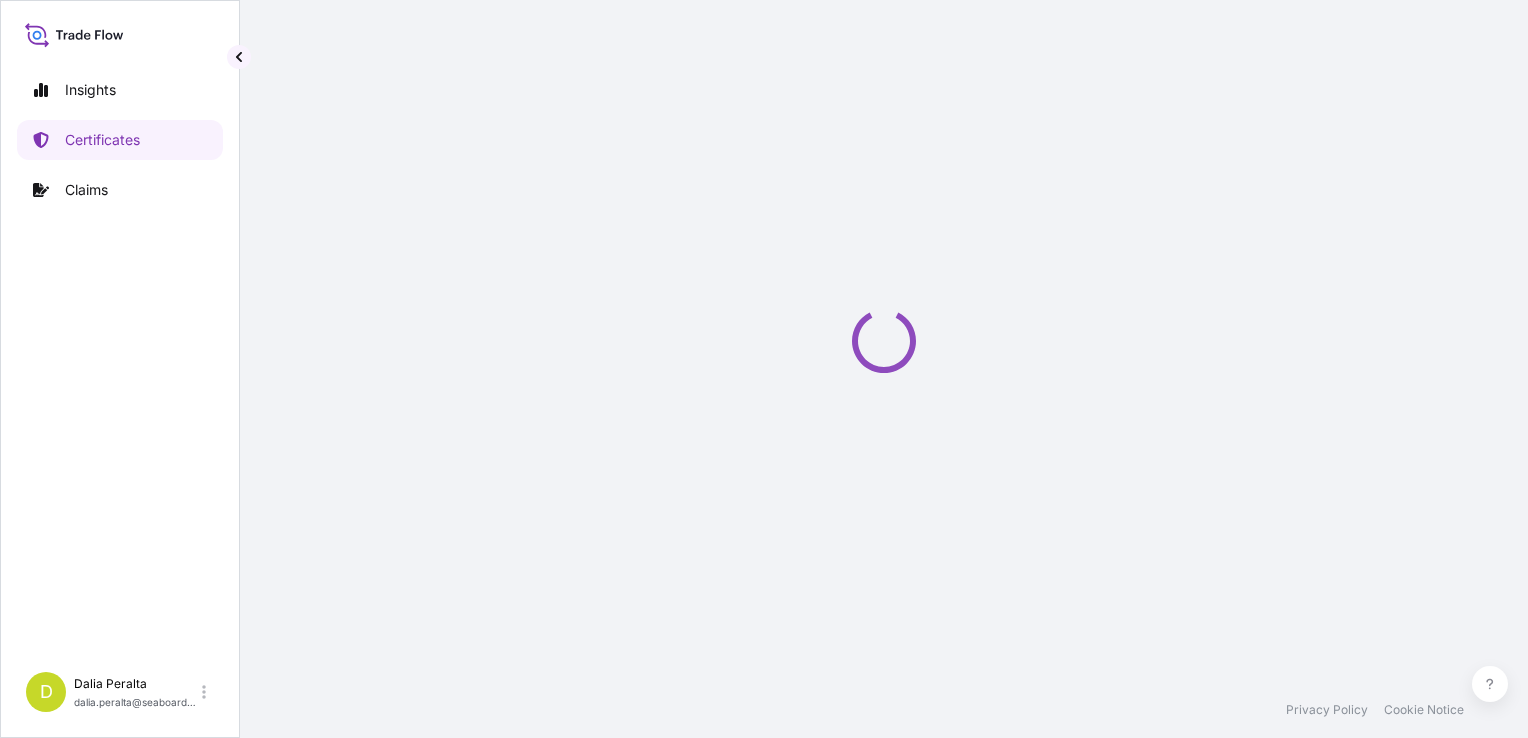 scroll, scrollTop: 0, scrollLeft: 0, axis: both 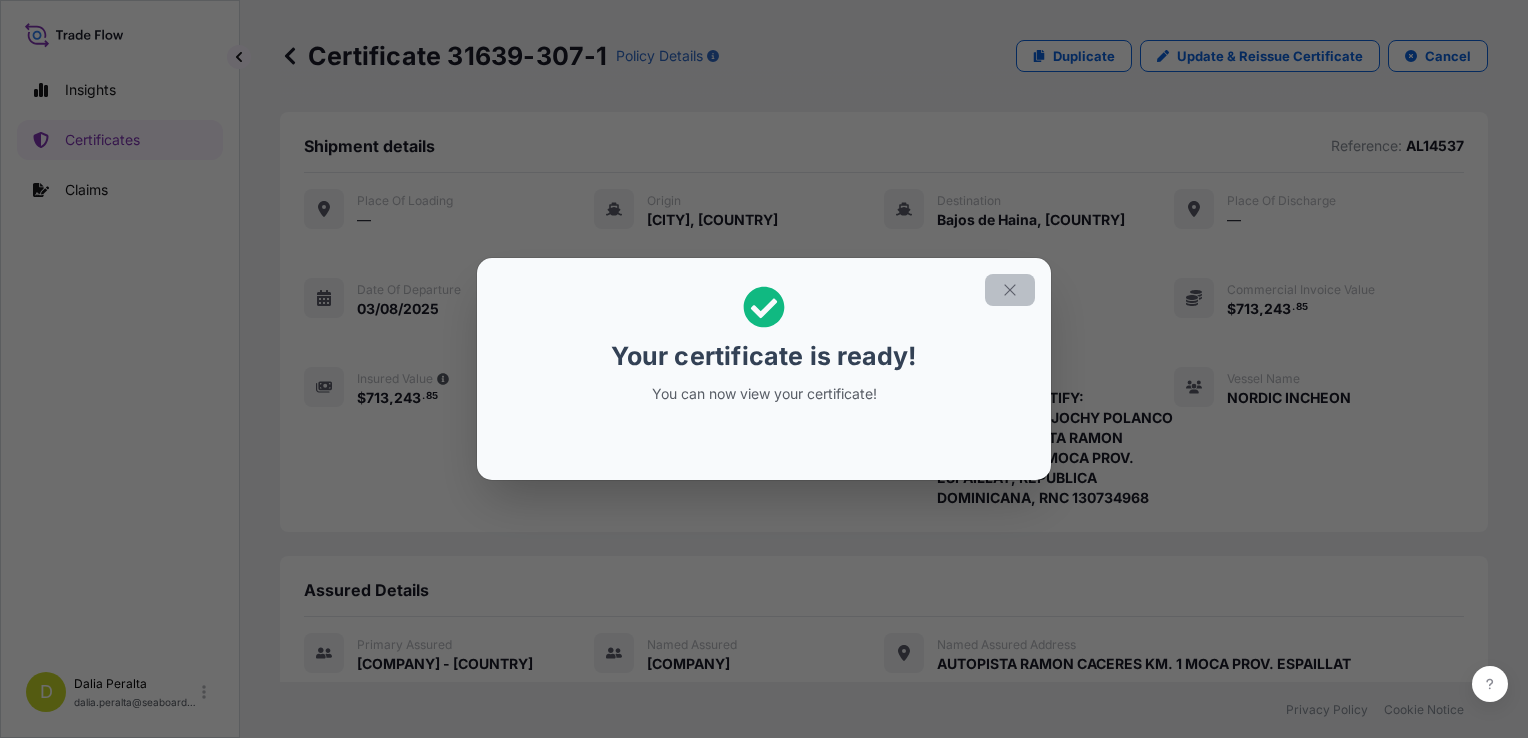 click at bounding box center [1010, 290] 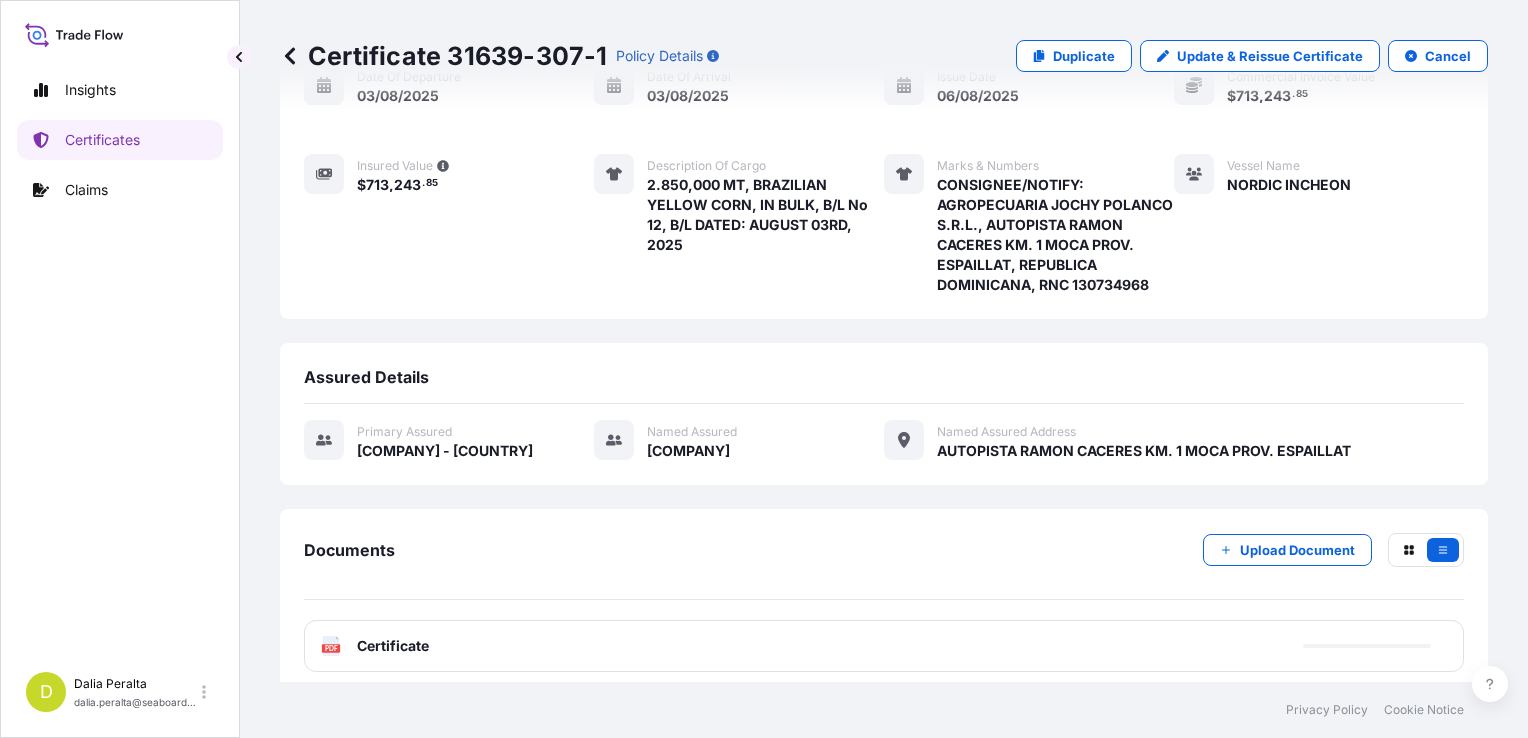 scroll, scrollTop: 385, scrollLeft: 0, axis: vertical 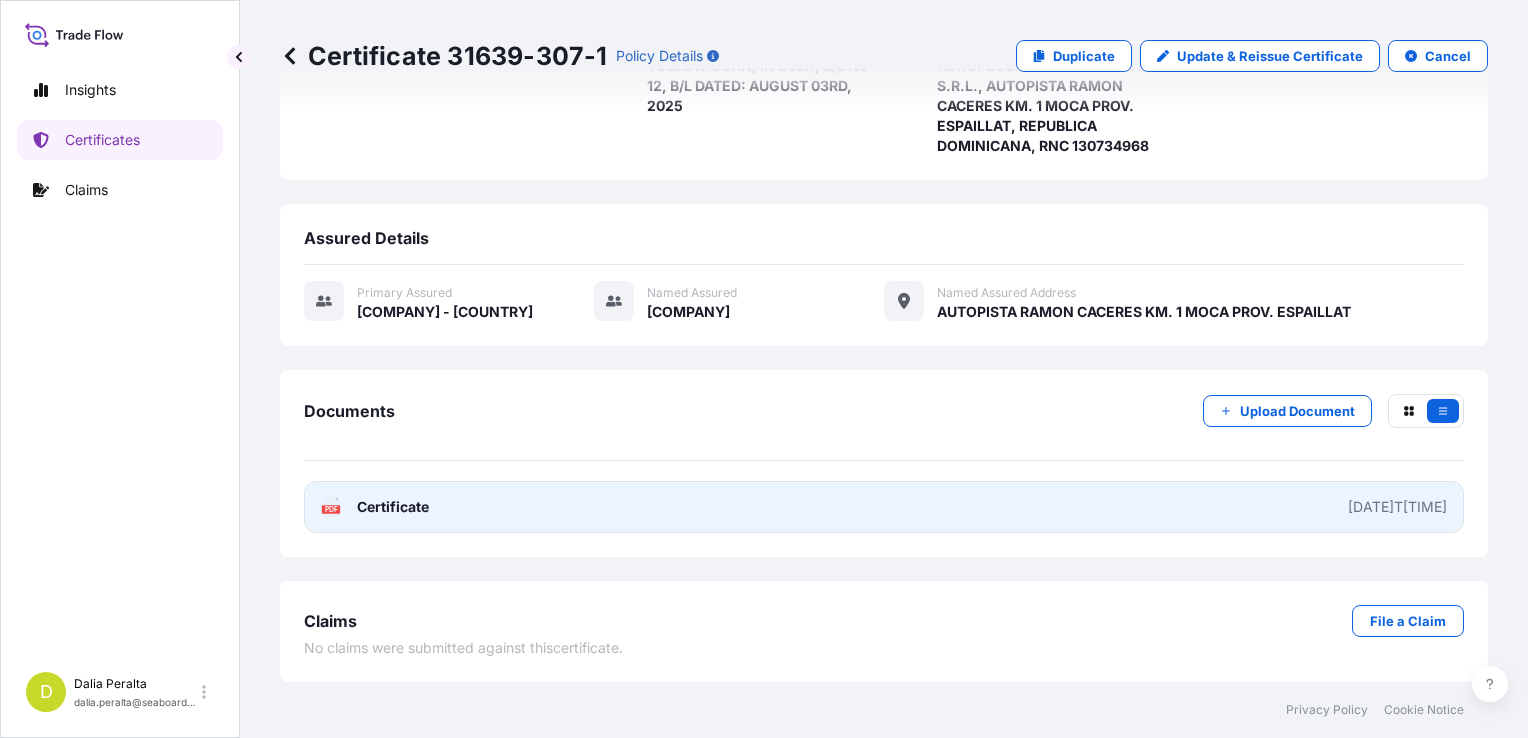 click on "PDF Certificate [DATE]T[TIME]" at bounding box center (884, 507) 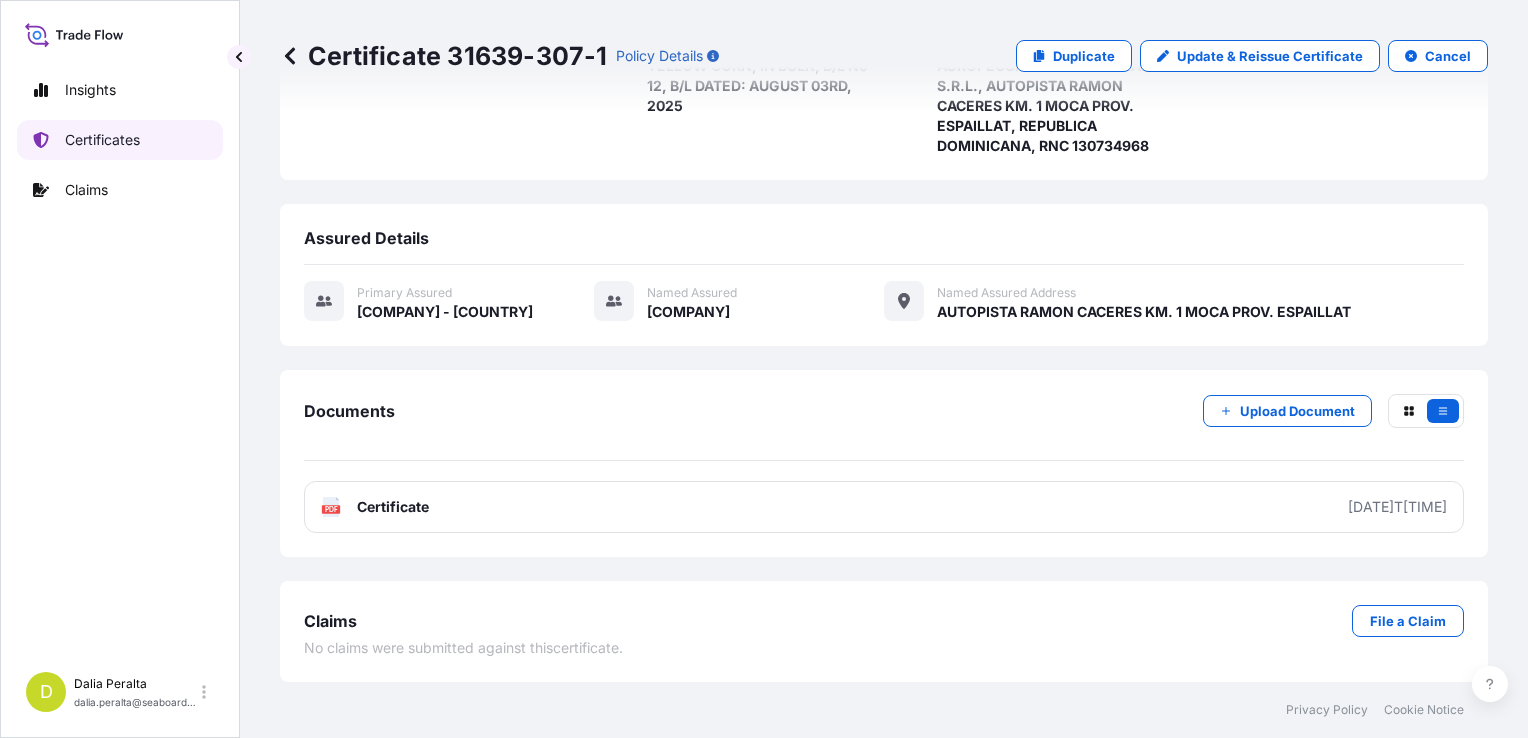 click on "Certificates" at bounding box center [120, 140] 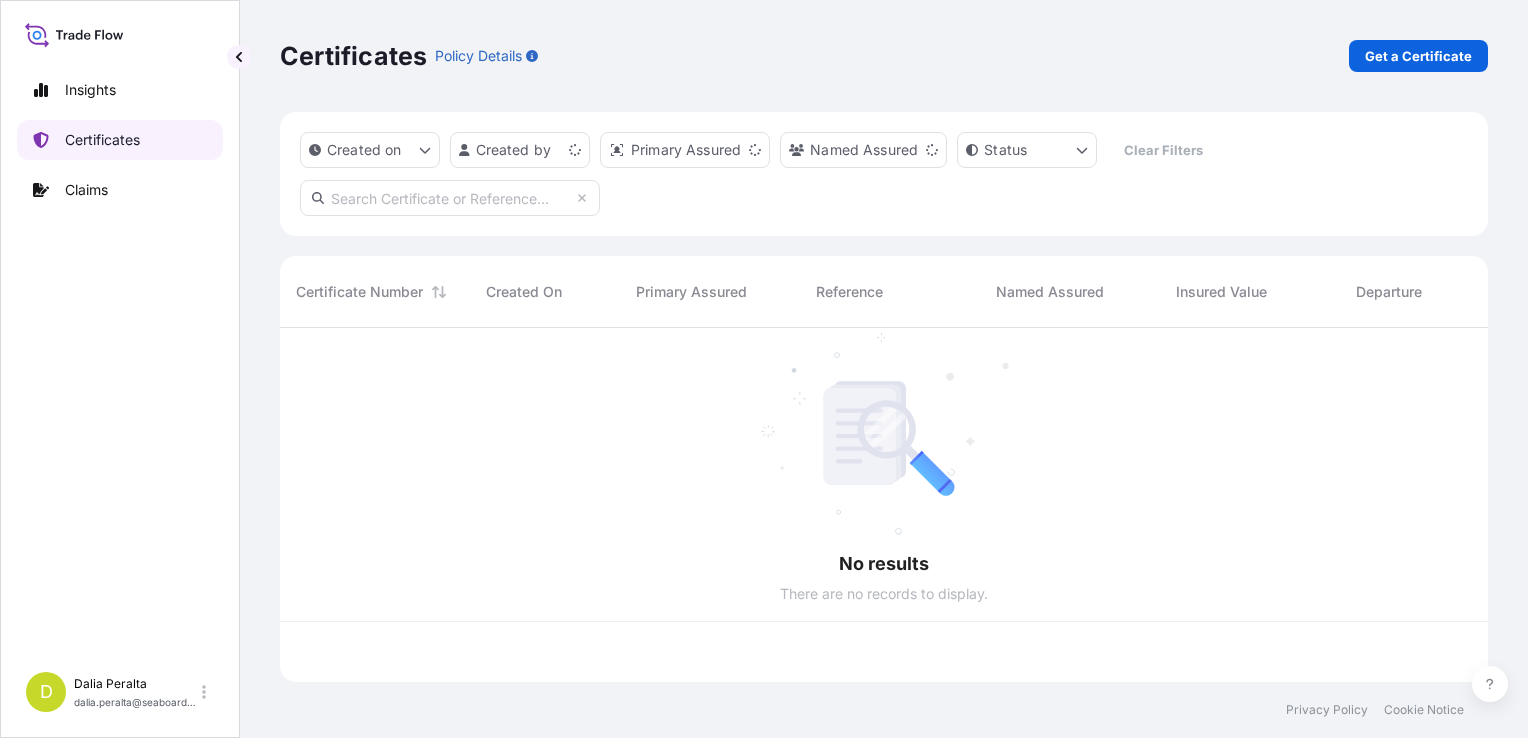scroll, scrollTop: 0, scrollLeft: 0, axis: both 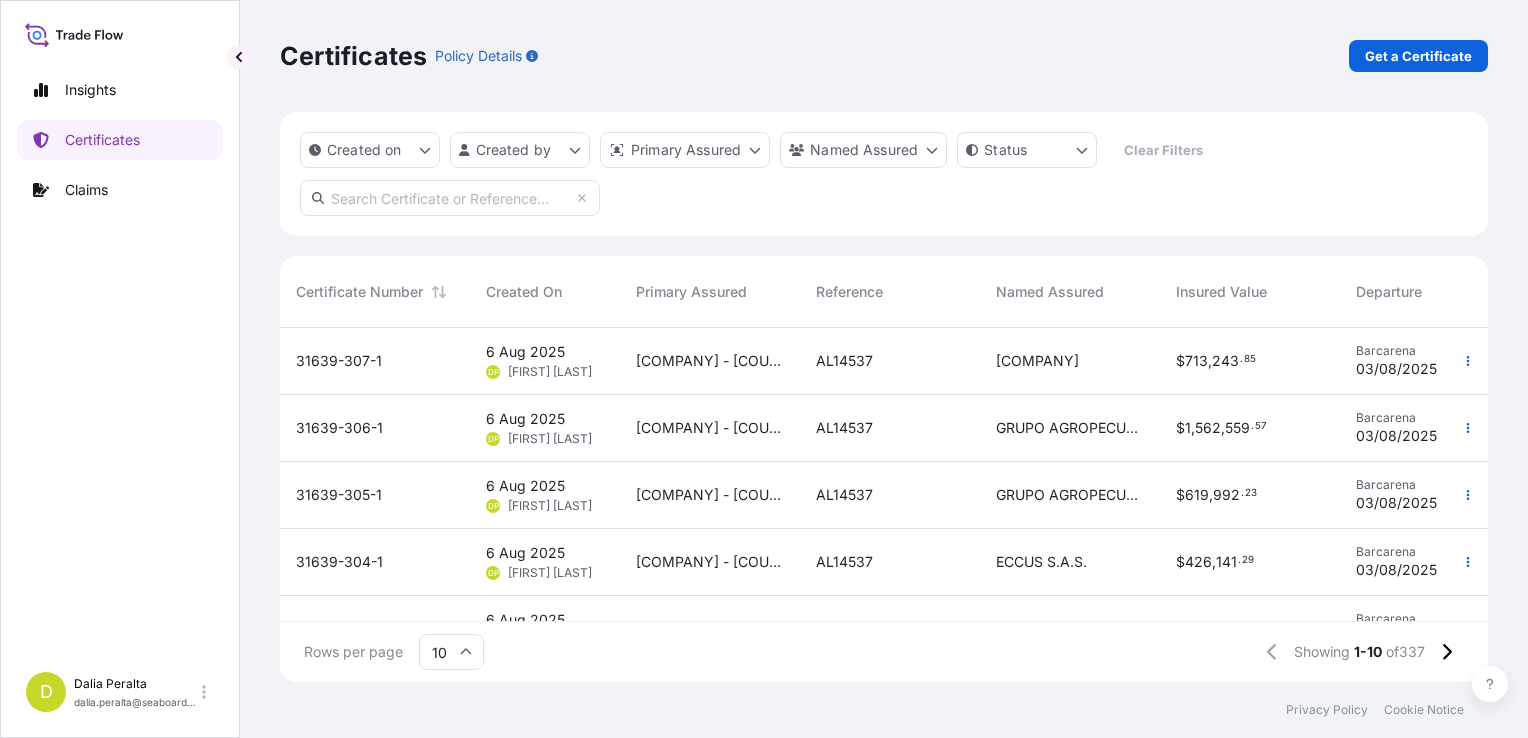 click on "GRUPO AGROPECUARIO NORPROPEC S.R.L." at bounding box center (1070, 428) 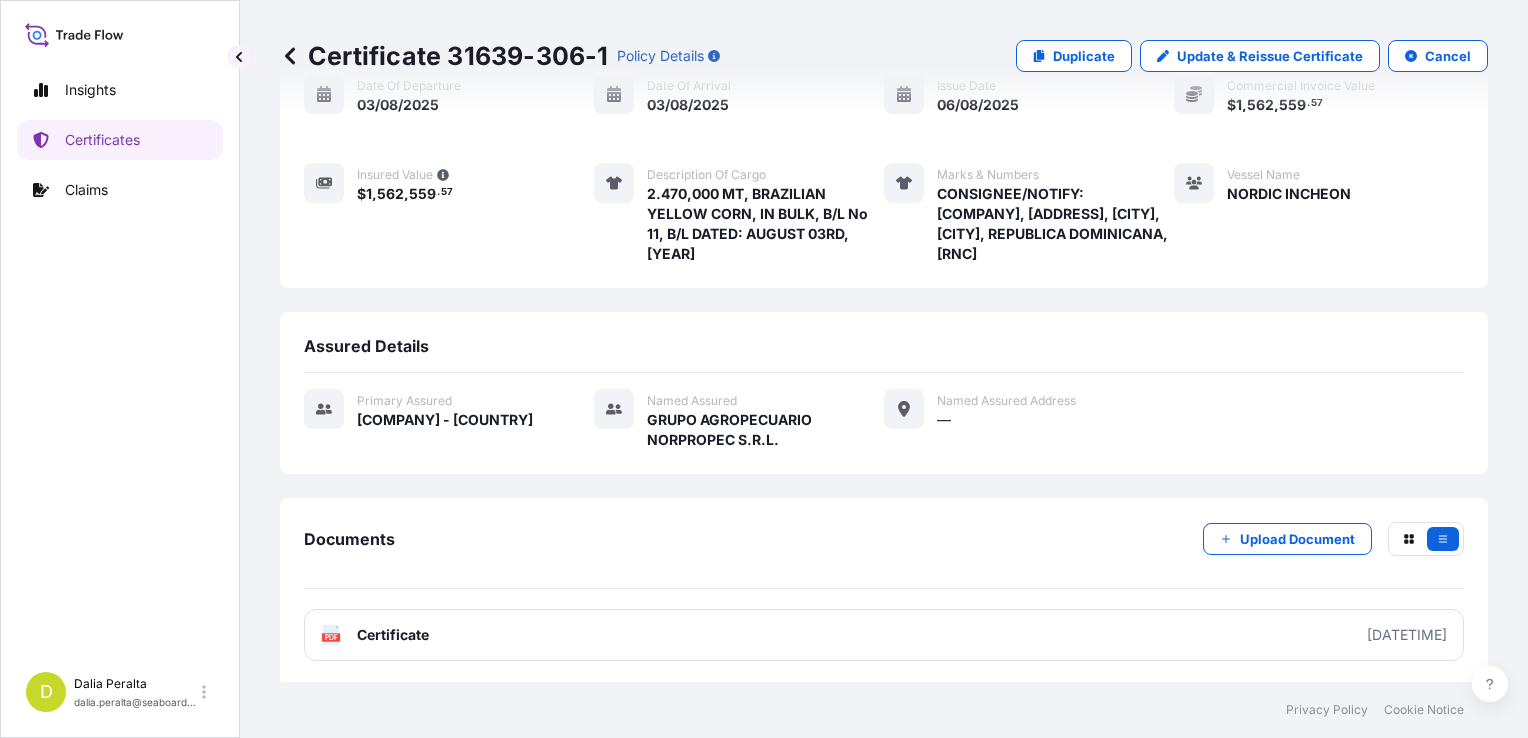 scroll, scrollTop: 300, scrollLeft: 0, axis: vertical 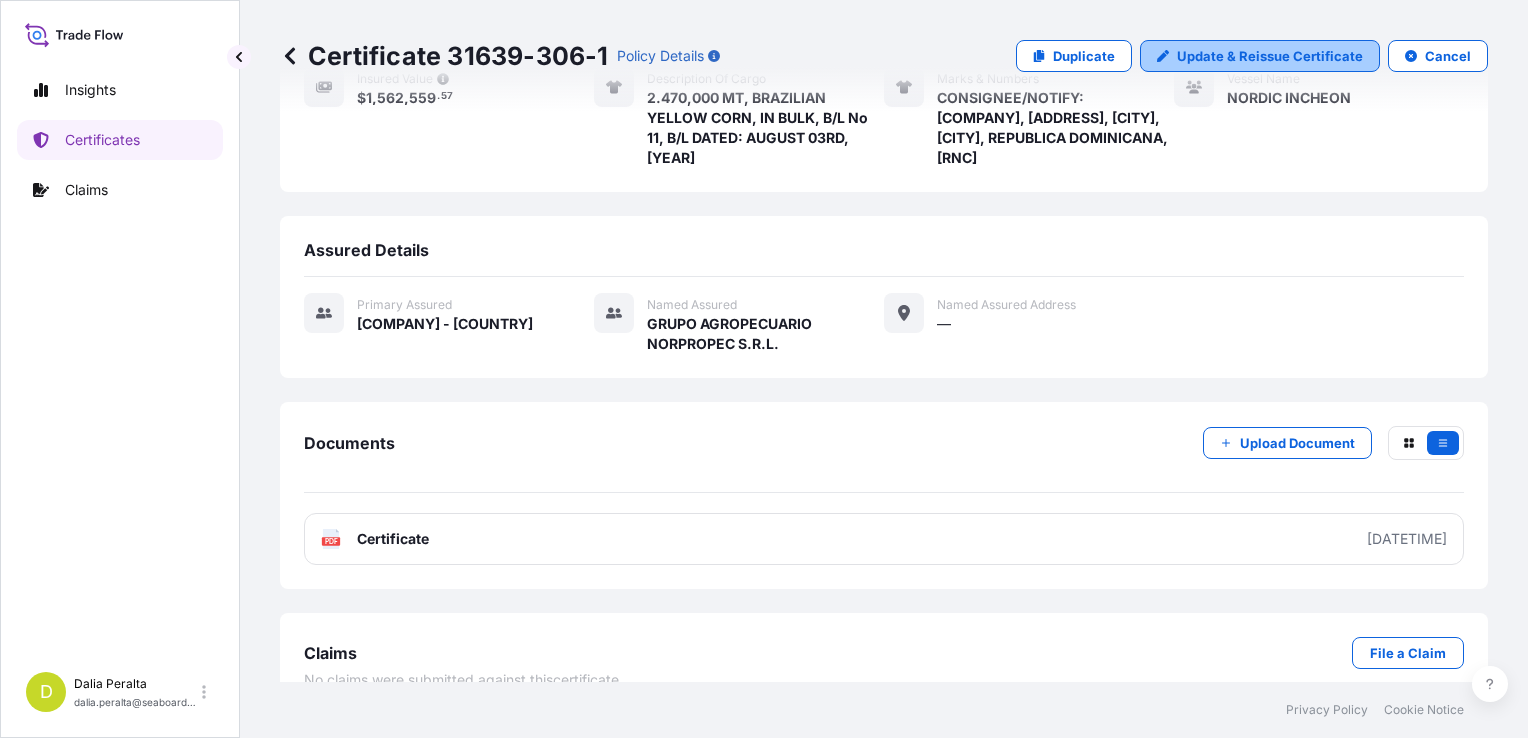 click on "Update & Reissue Certificate" at bounding box center [1270, 56] 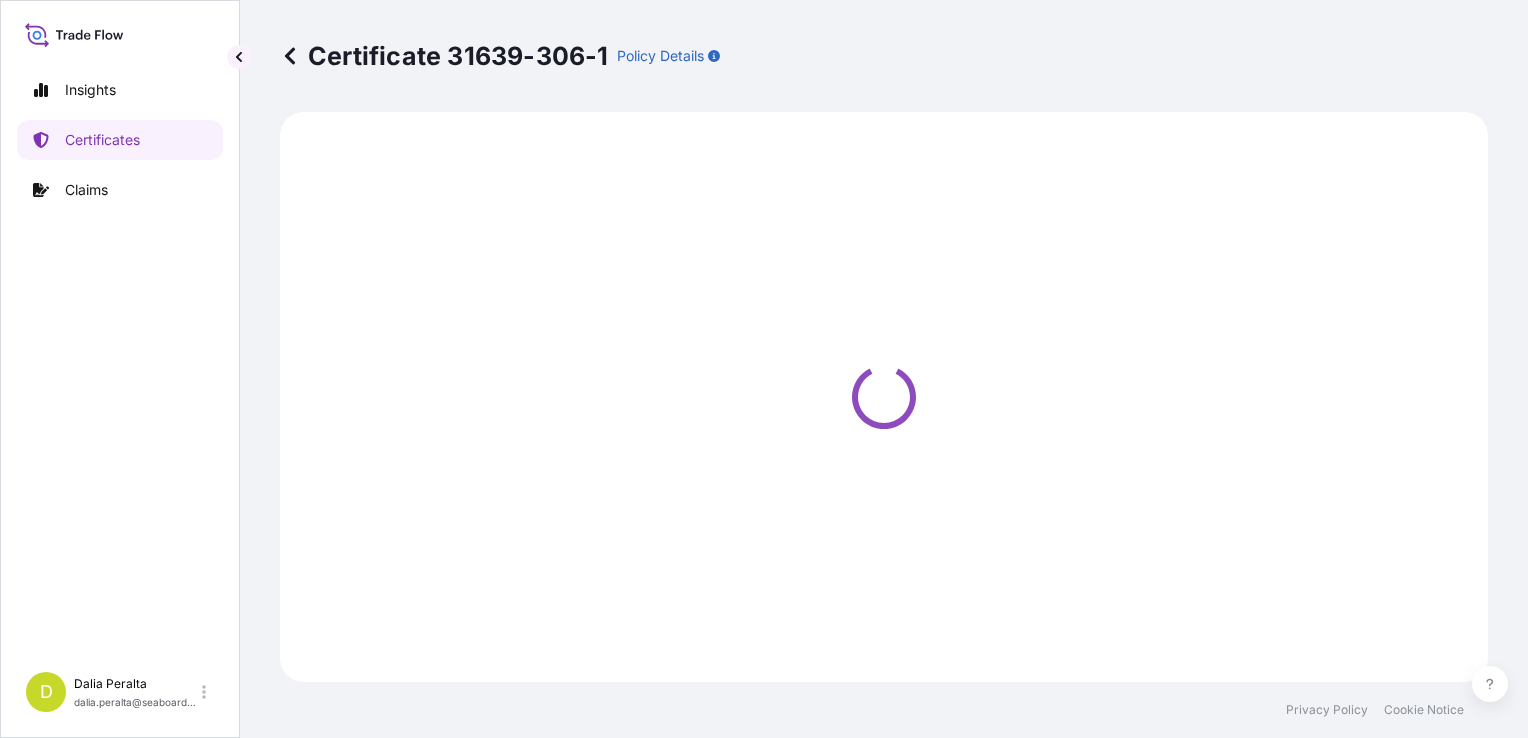 scroll, scrollTop: 0, scrollLeft: 0, axis: both 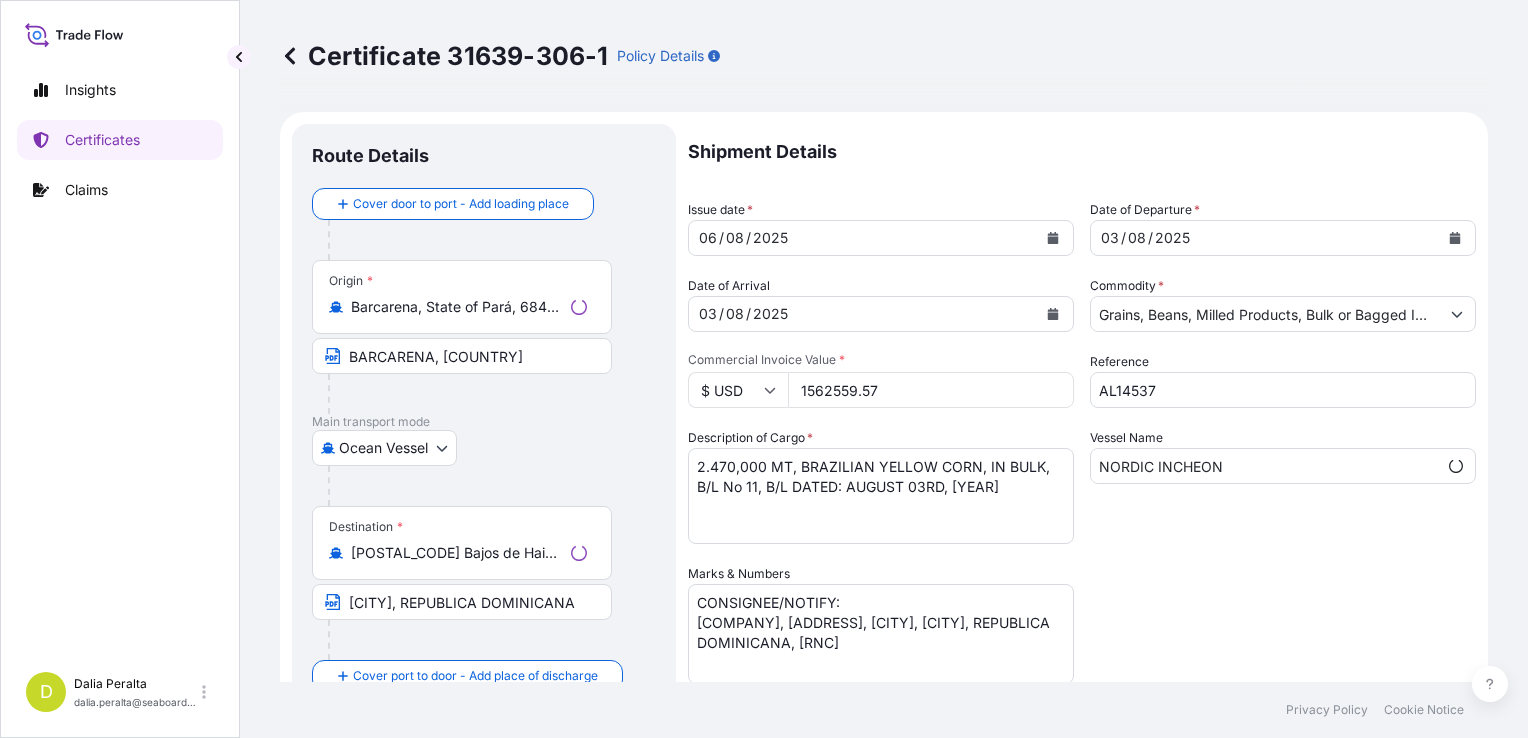 select on "31639" 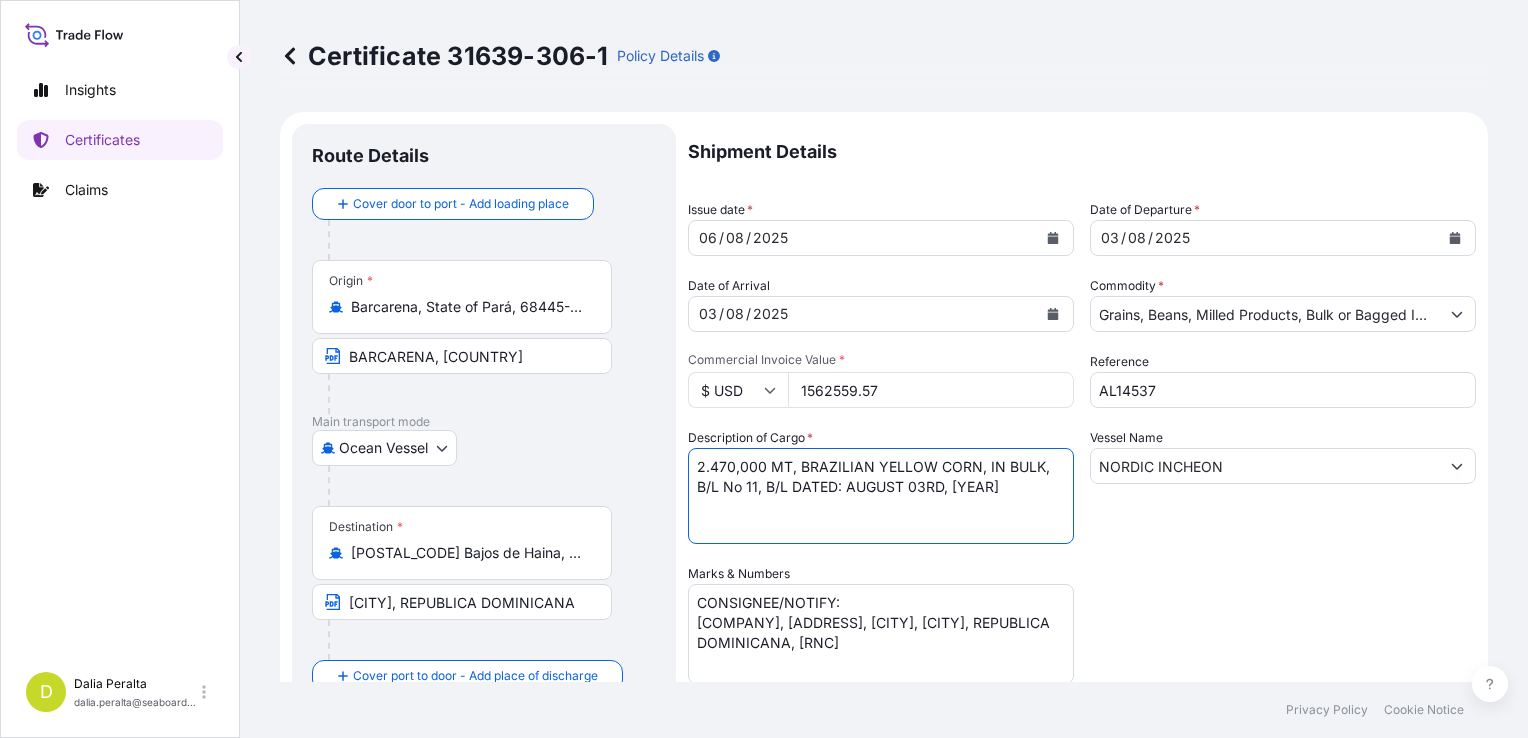 drag, startPoint x: 767, startPoint y: 466, endPoint x: 652, endPoint y: 434, distance: 119.36918 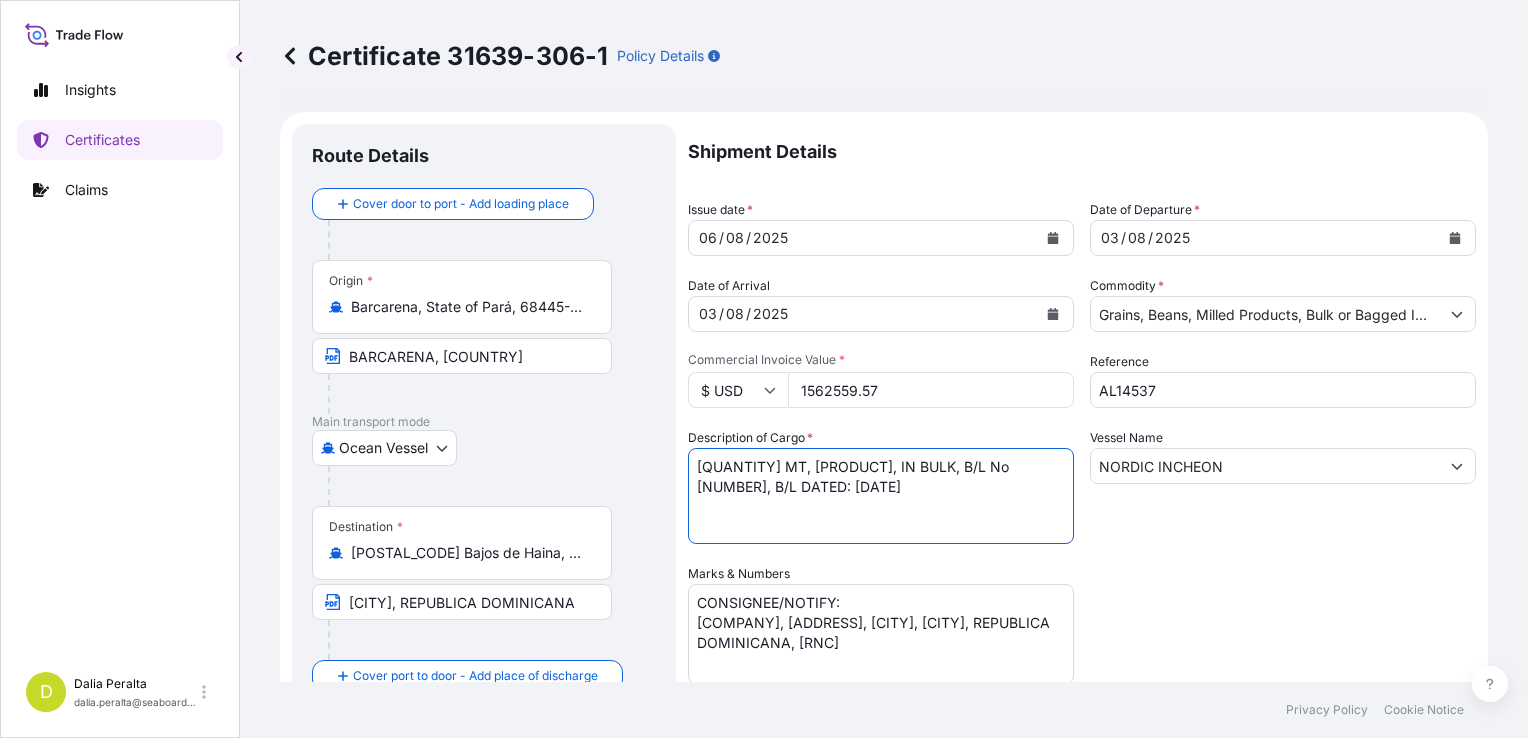 type on "[QUANTITY] MT, [PRODUCT], IN BULK, B/L No [NUMBER], B/L DATED: [DATE]" 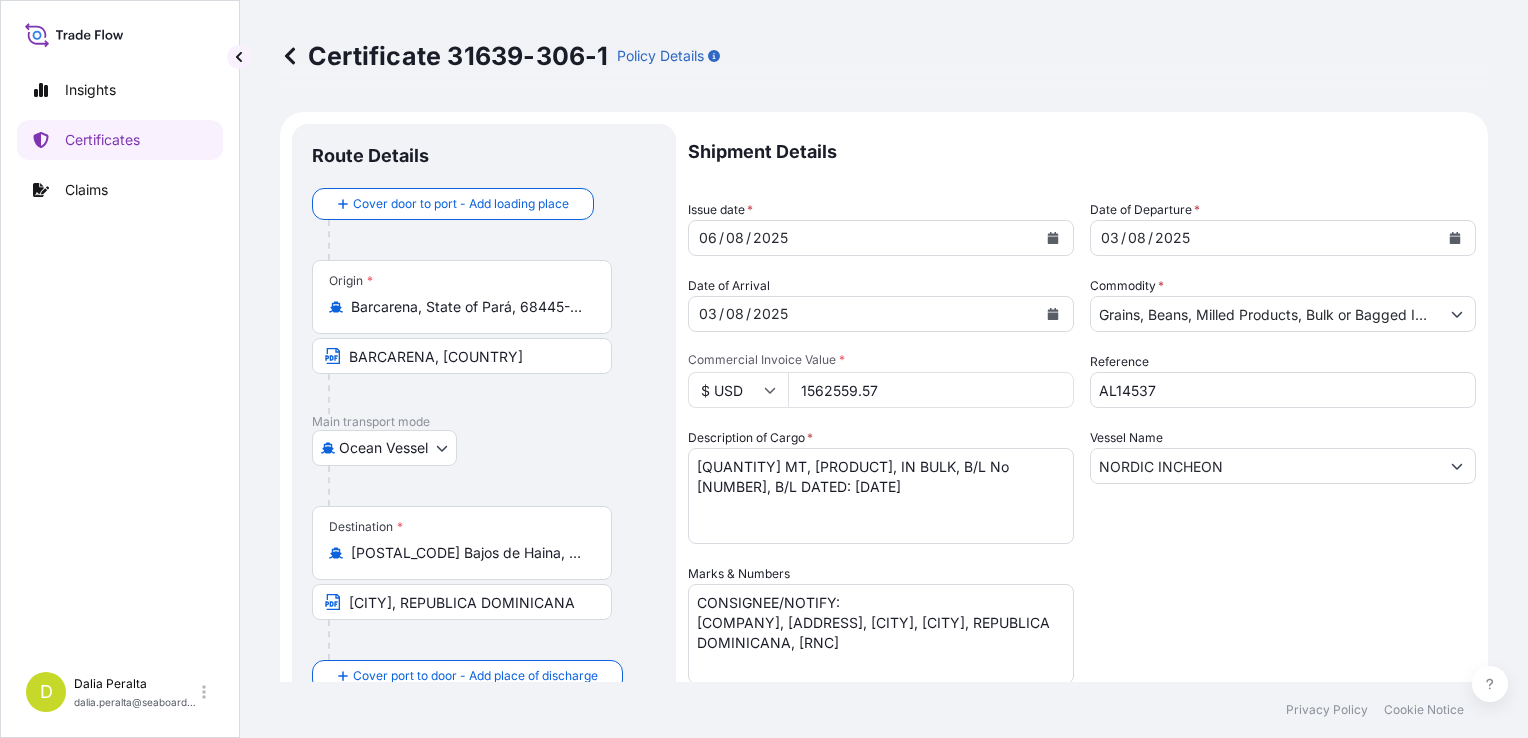 click on "Vessel Name NORDIC INCHEON" at bounding box center (1283, 486) 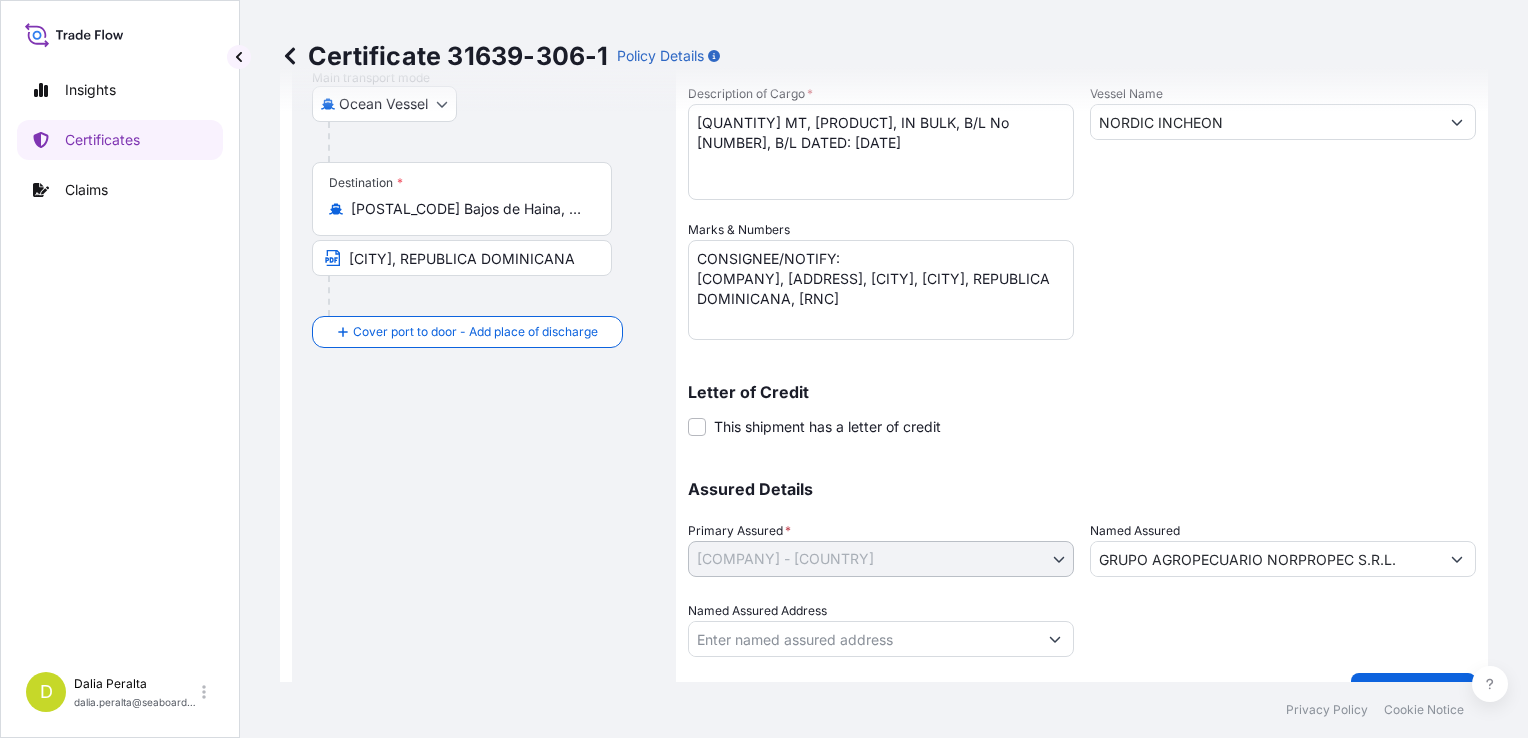 scroll, scrollTop: 385, scrollLeft: 0, axis: vertical 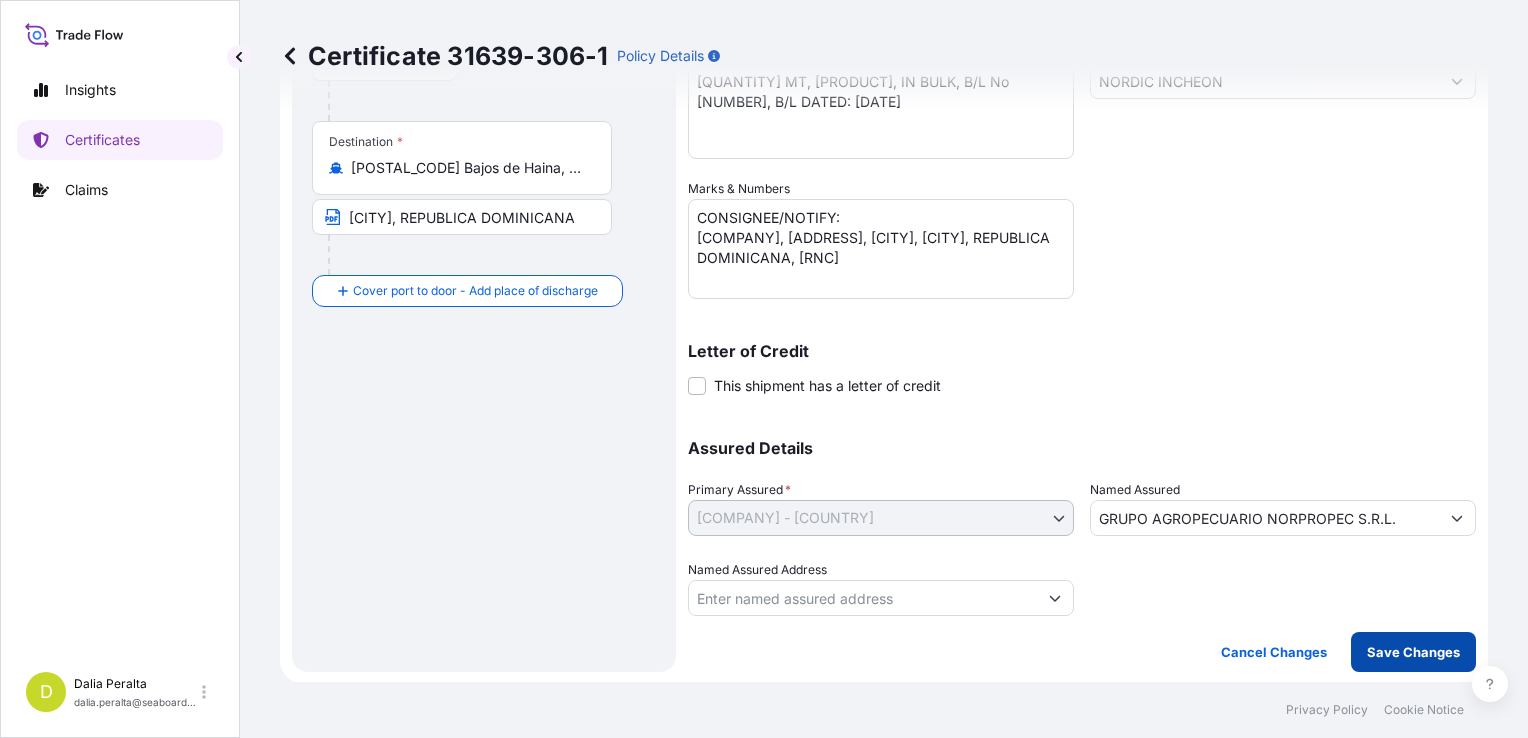 click on "Save Changes" at bounding box center (1413, 652) 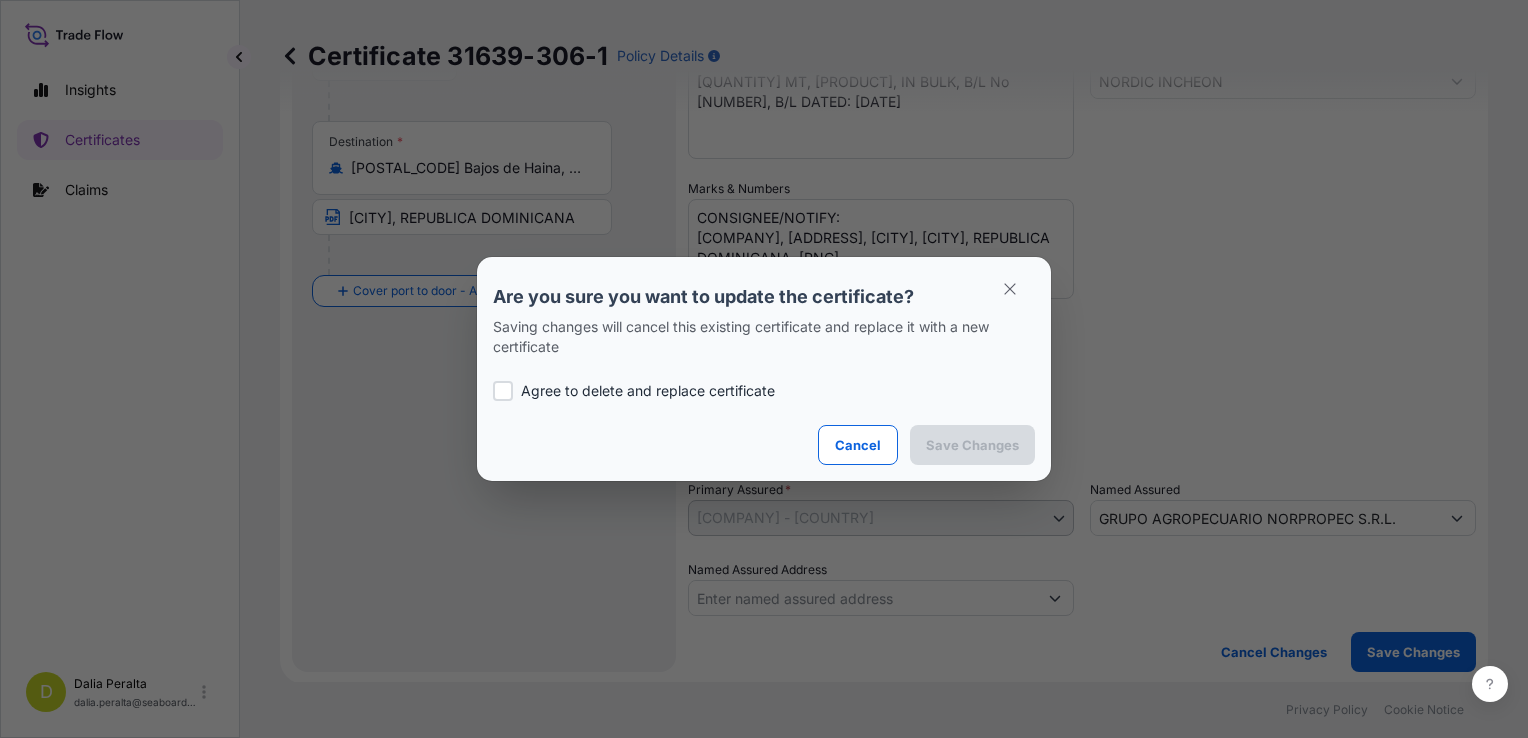 click on "Agree to delete and replace certificate" at bounding box center (648, 391) 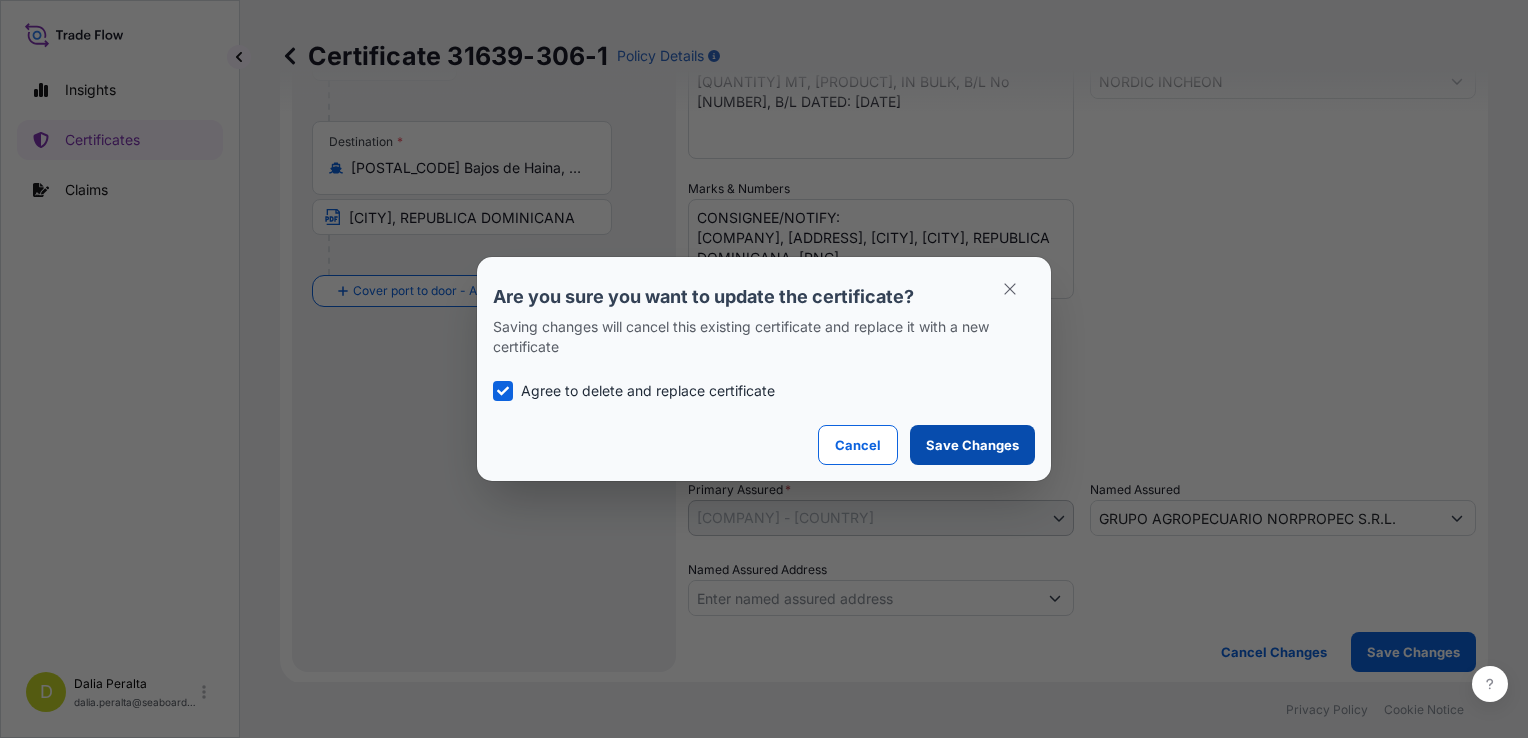 click on "Save Changes" at bounding box center [972, 445] 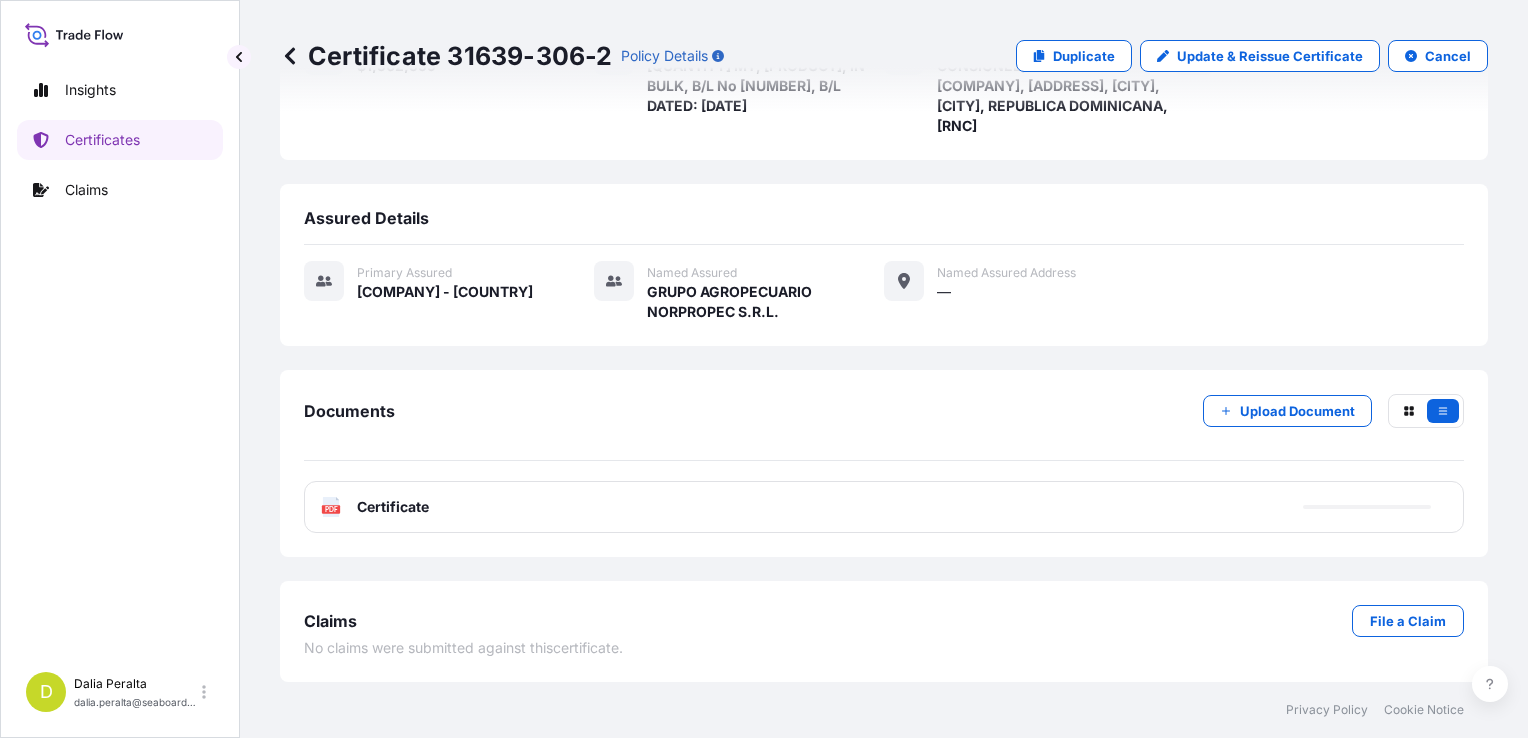 scroll, scrollTop: 425, scrollLeft: 0, axis: vertical 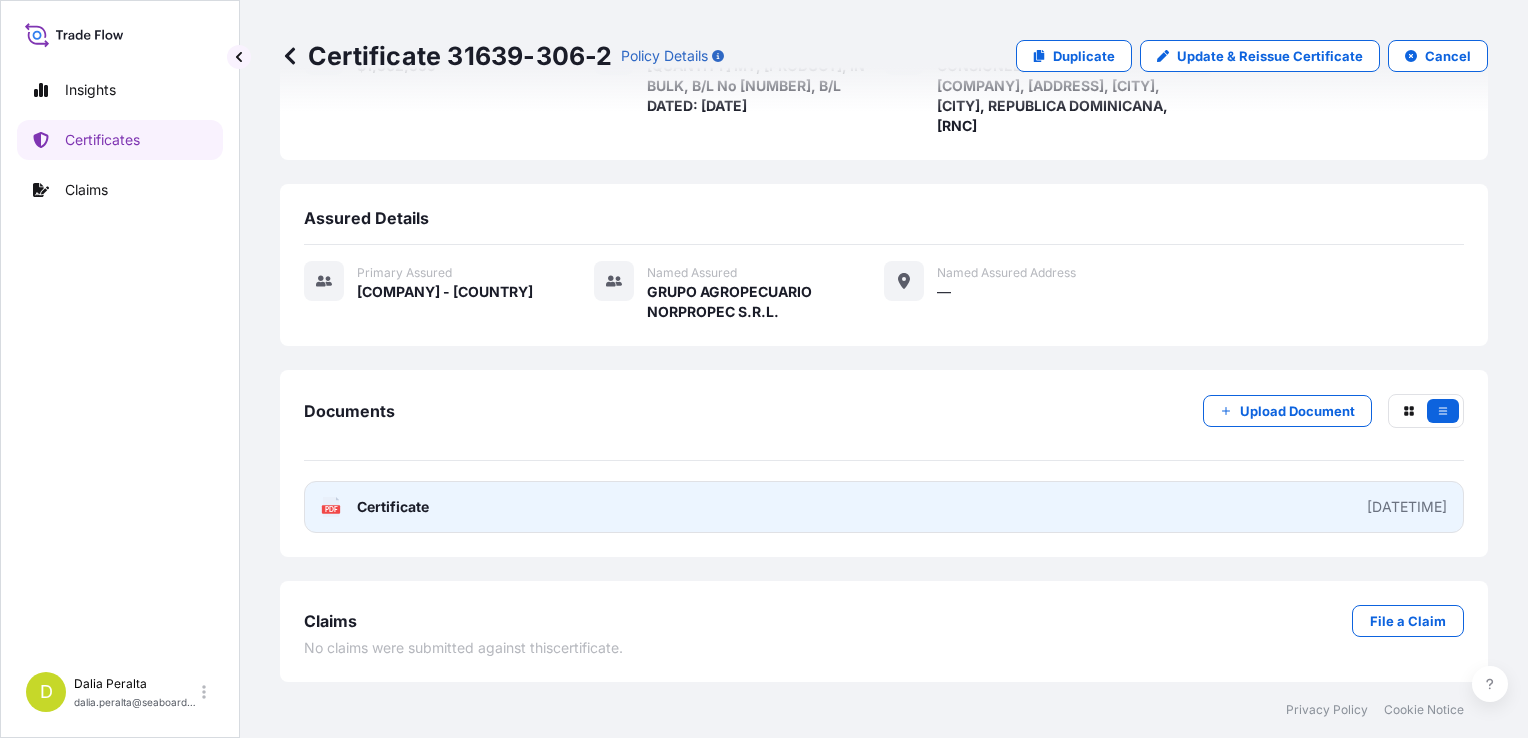 click on "PDF Certificate [DATETIME]" at bounding box center (884, 507) 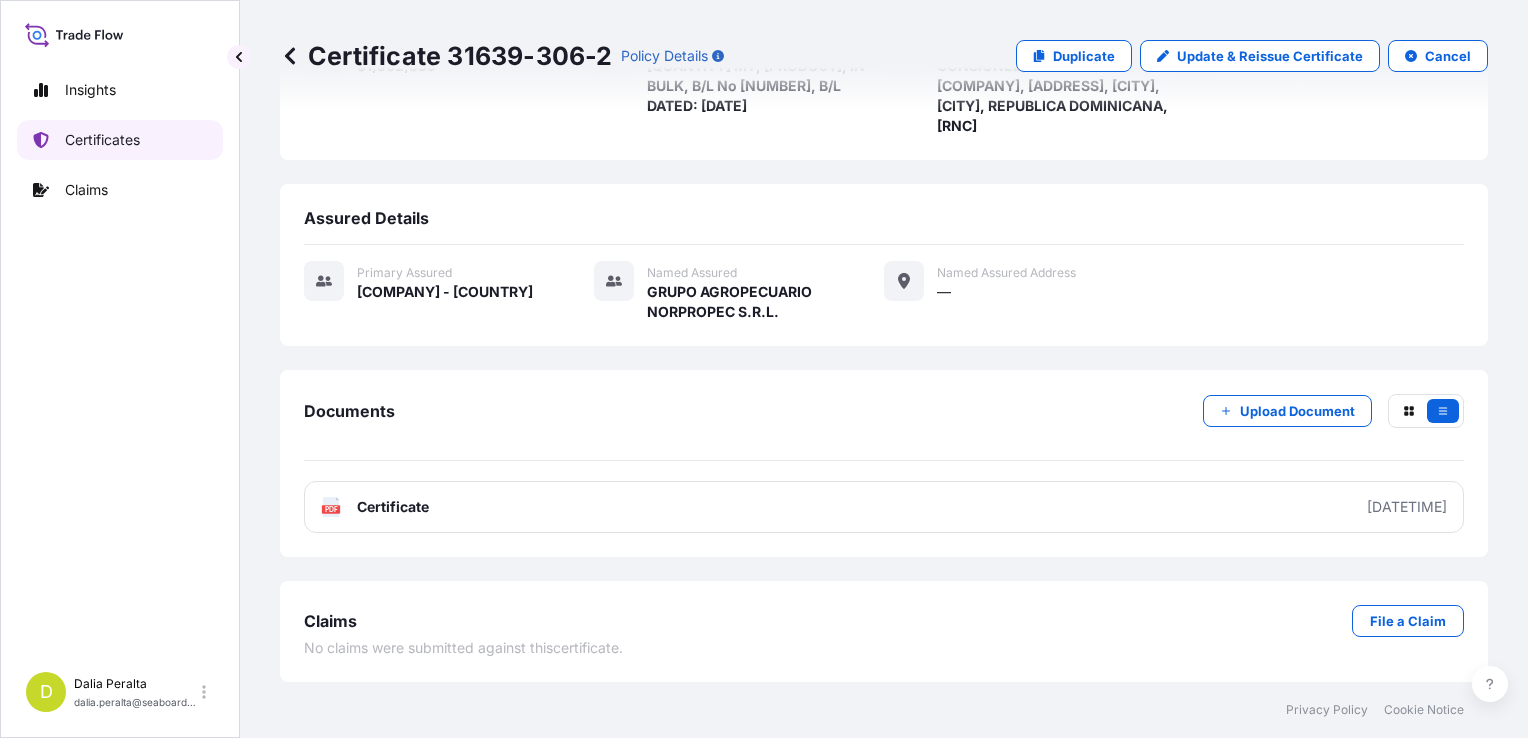 click on "Certificates" at bounding box center (120, 140) 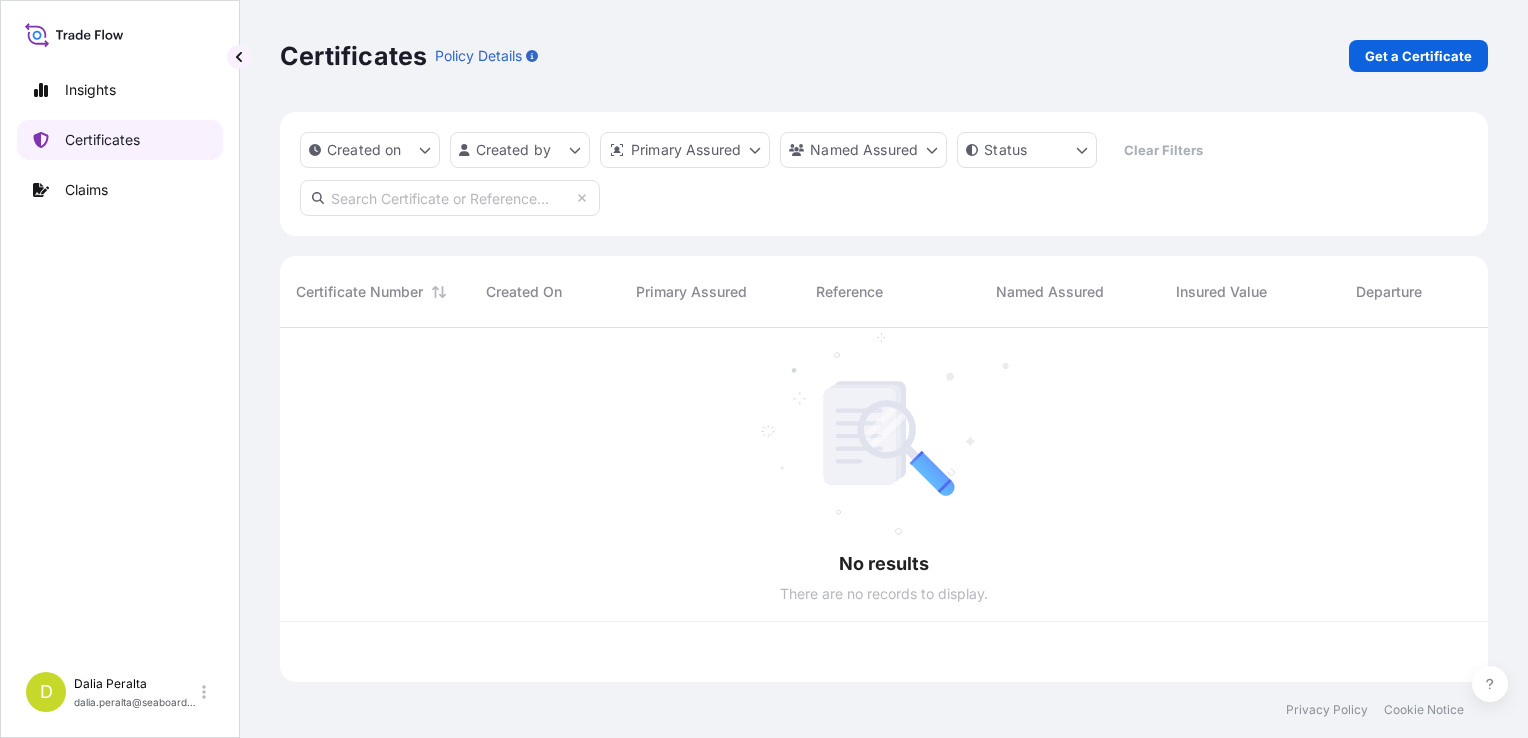 scroll, scrollTop: 0, scrollLeft: 0, axis: both 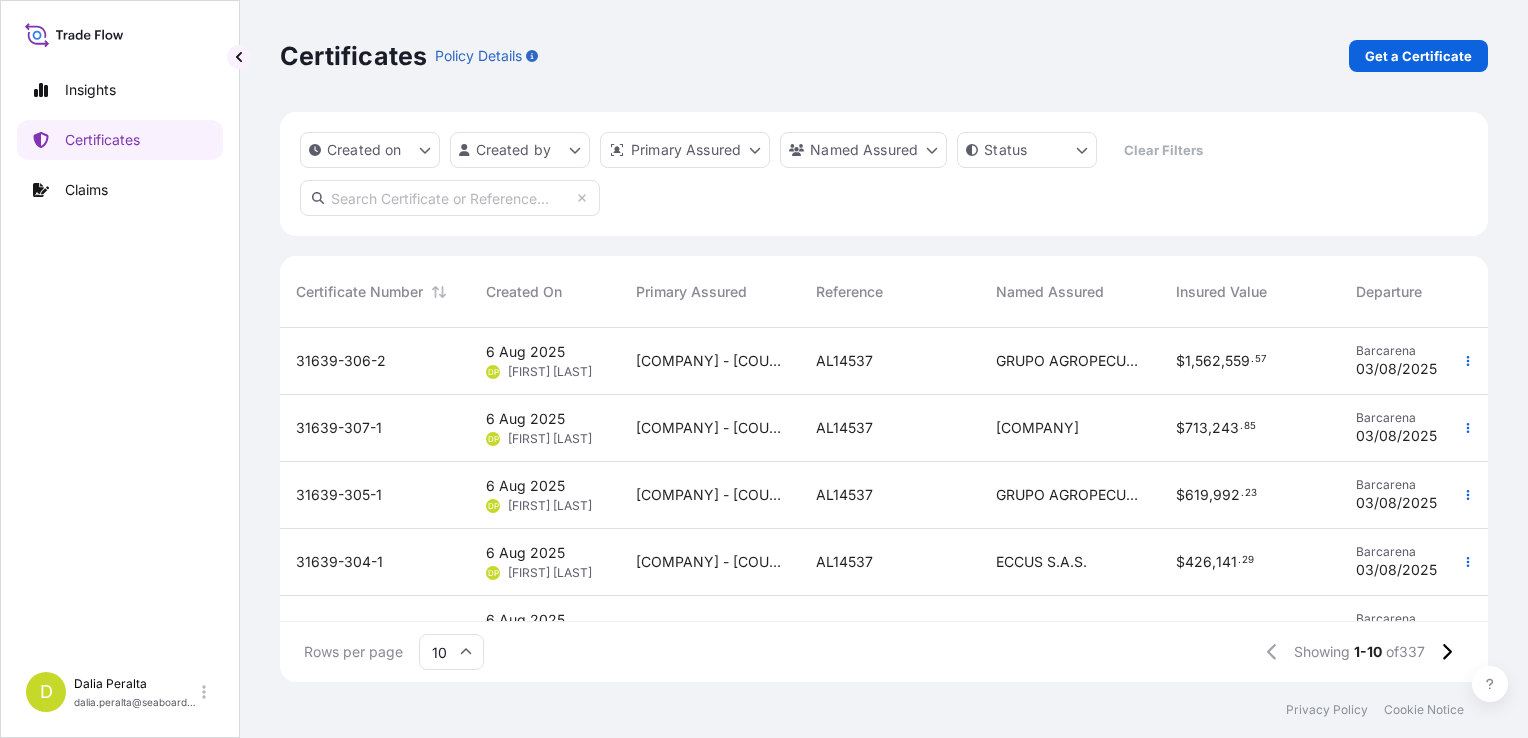 click on "AL14537" at bounding box center [890, 361] 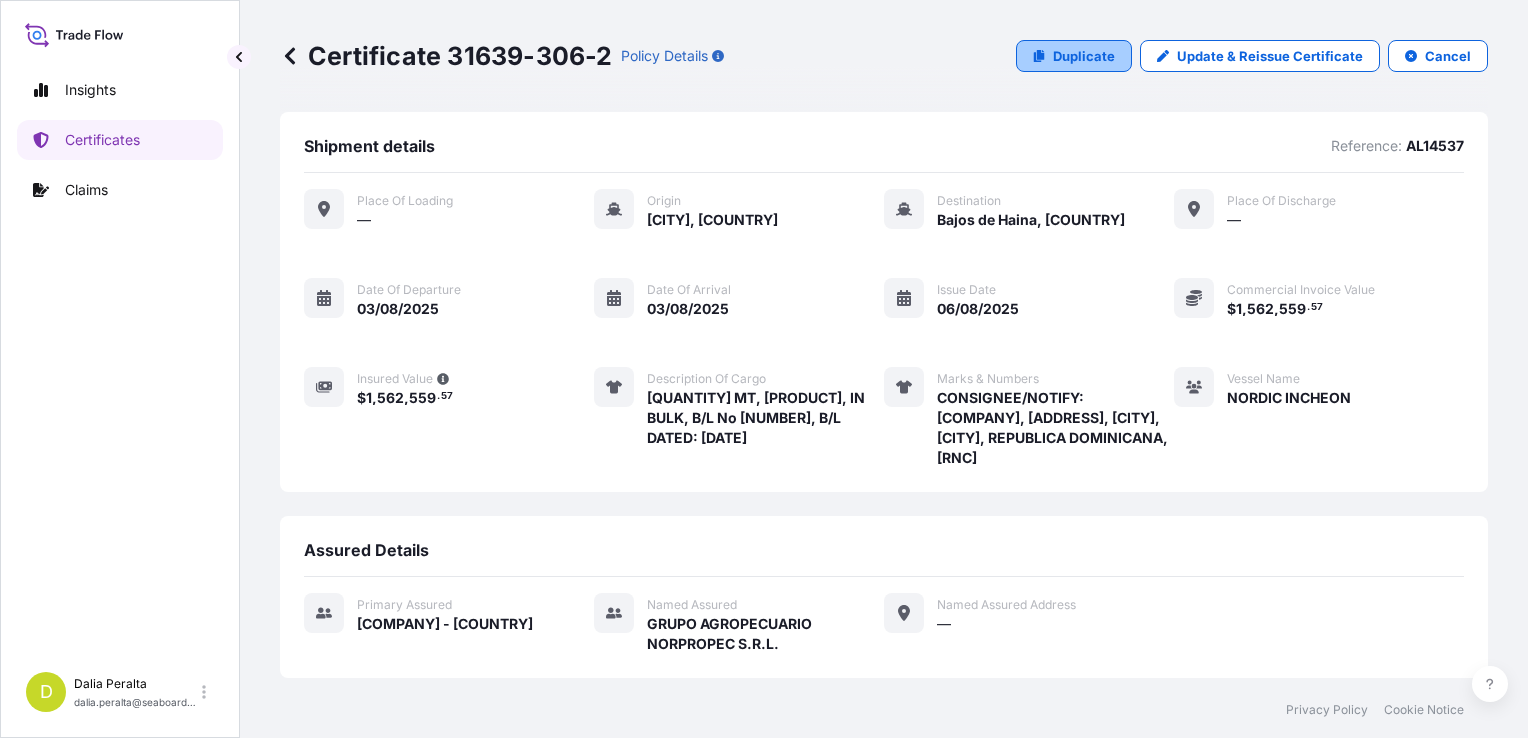 click on "Duplicate" at bounding box center [1084, 56] 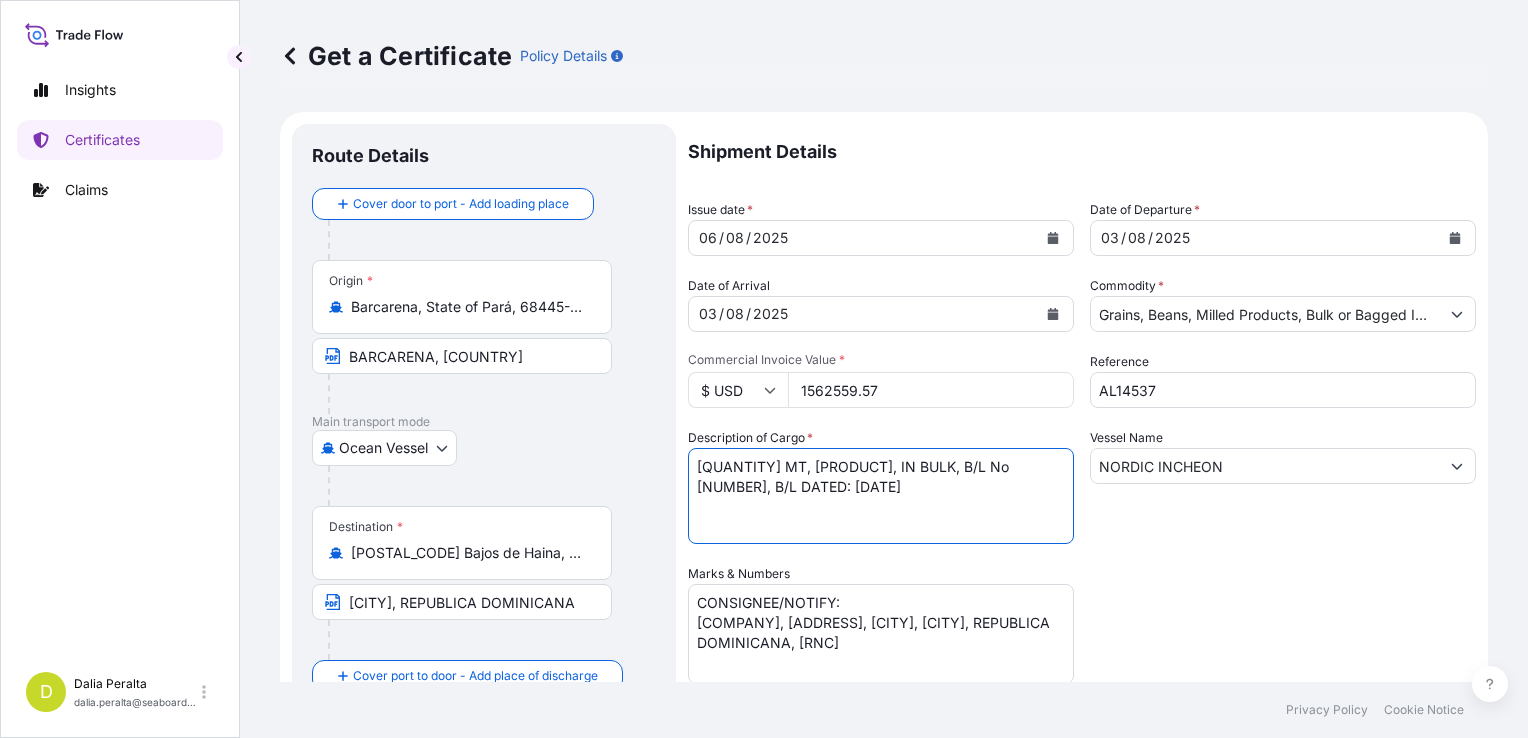 drag, startPoint x: 764, startPoint y: 463, endPoint x: 668, endPoint y: 463, distance: 96 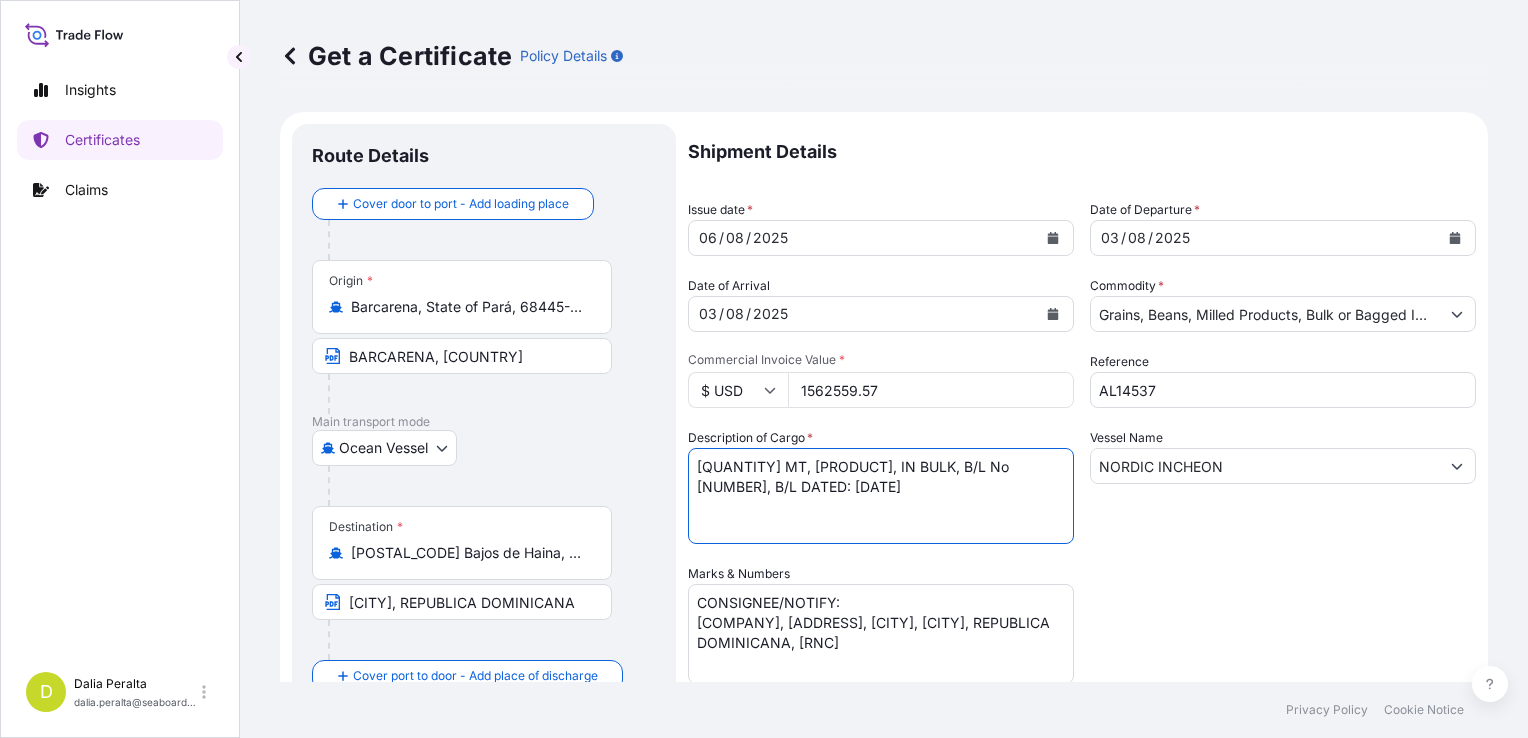 type on "[QUANTITY] MT, [PRODUCT], IN BULK, B/L No [NUMBER], B/L DATED: [DATE]" 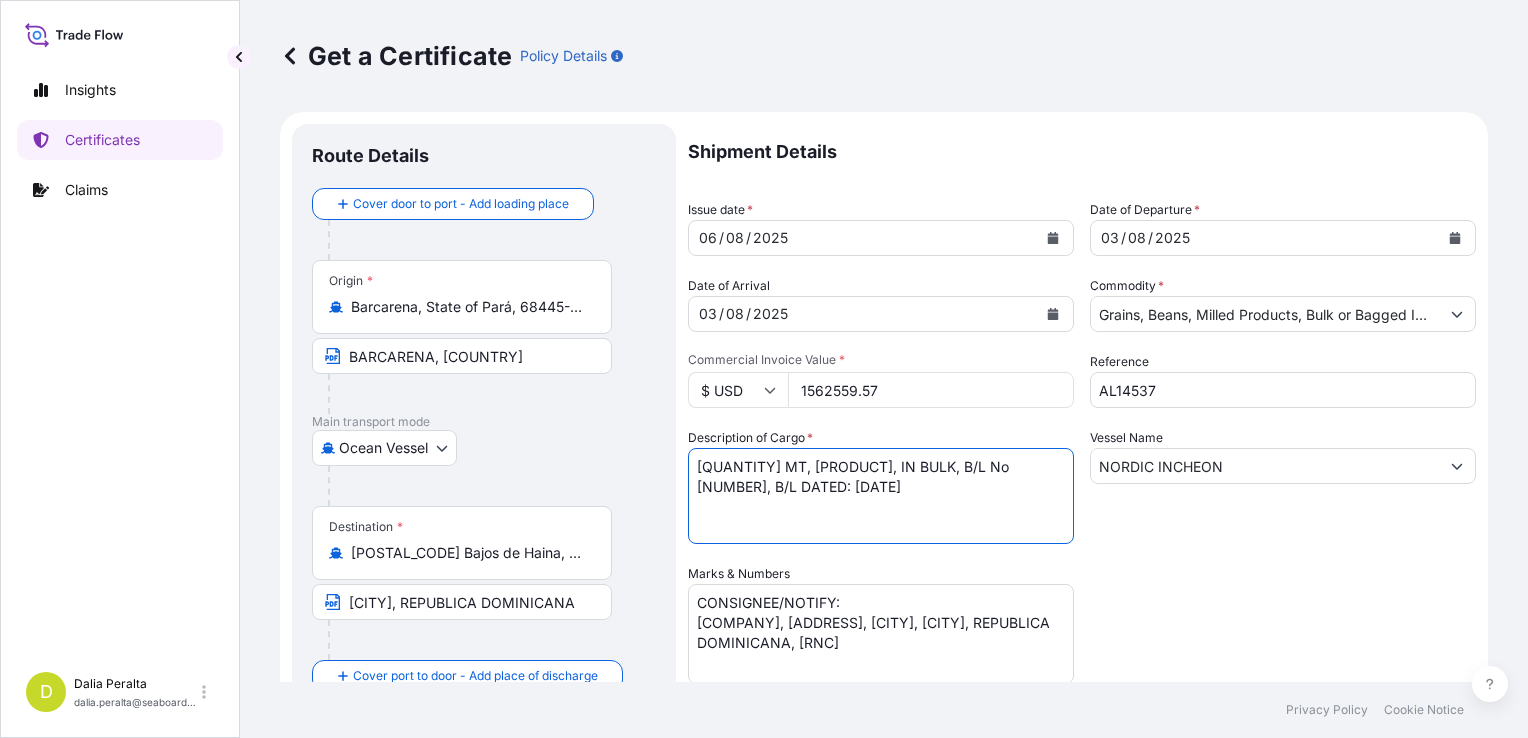scroll, scrollTop: 37, scrollLeft: 0, axis: vertical 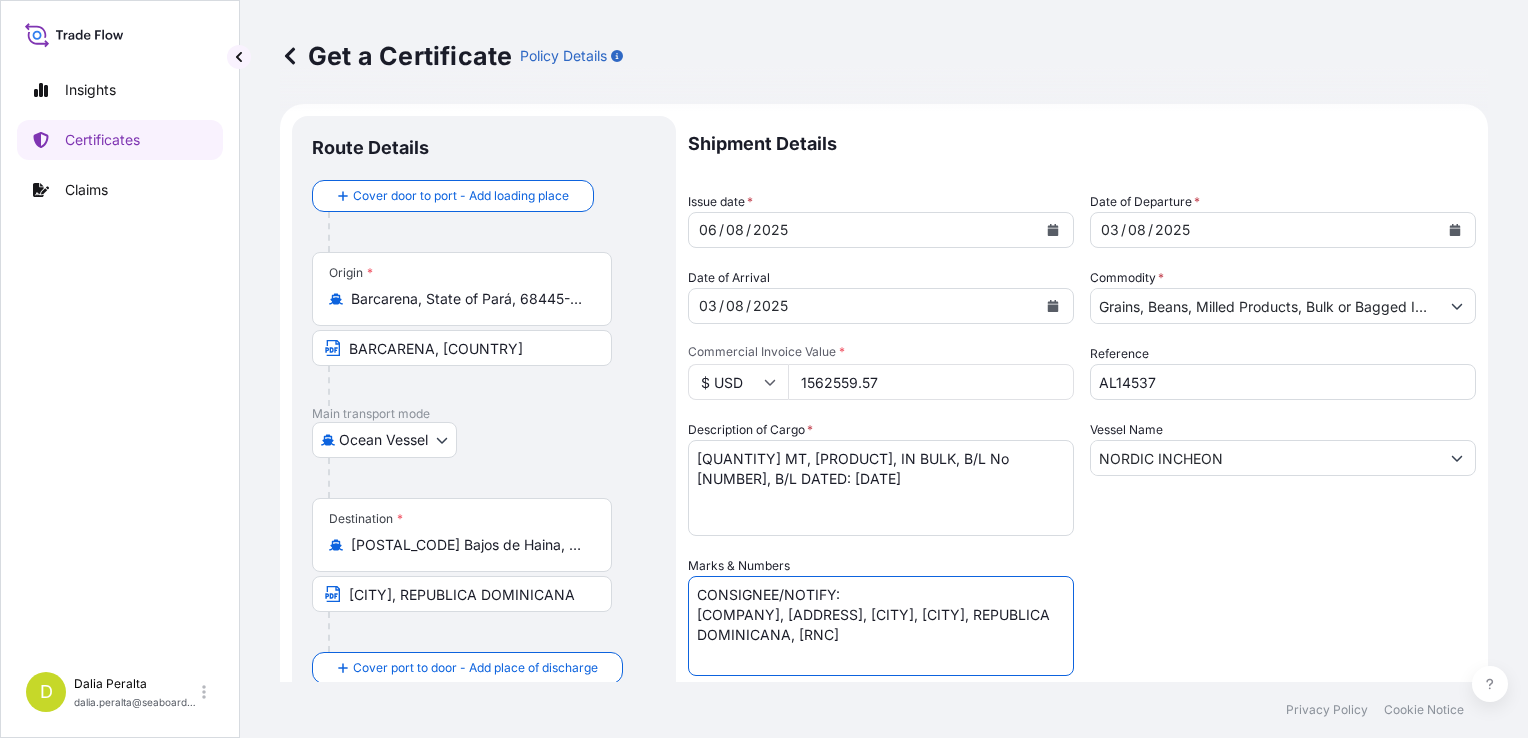 drag, startPoint x: 753, startPoint y: 664, endPoint x: 696, endPoint y: 622, distance: 70.80254 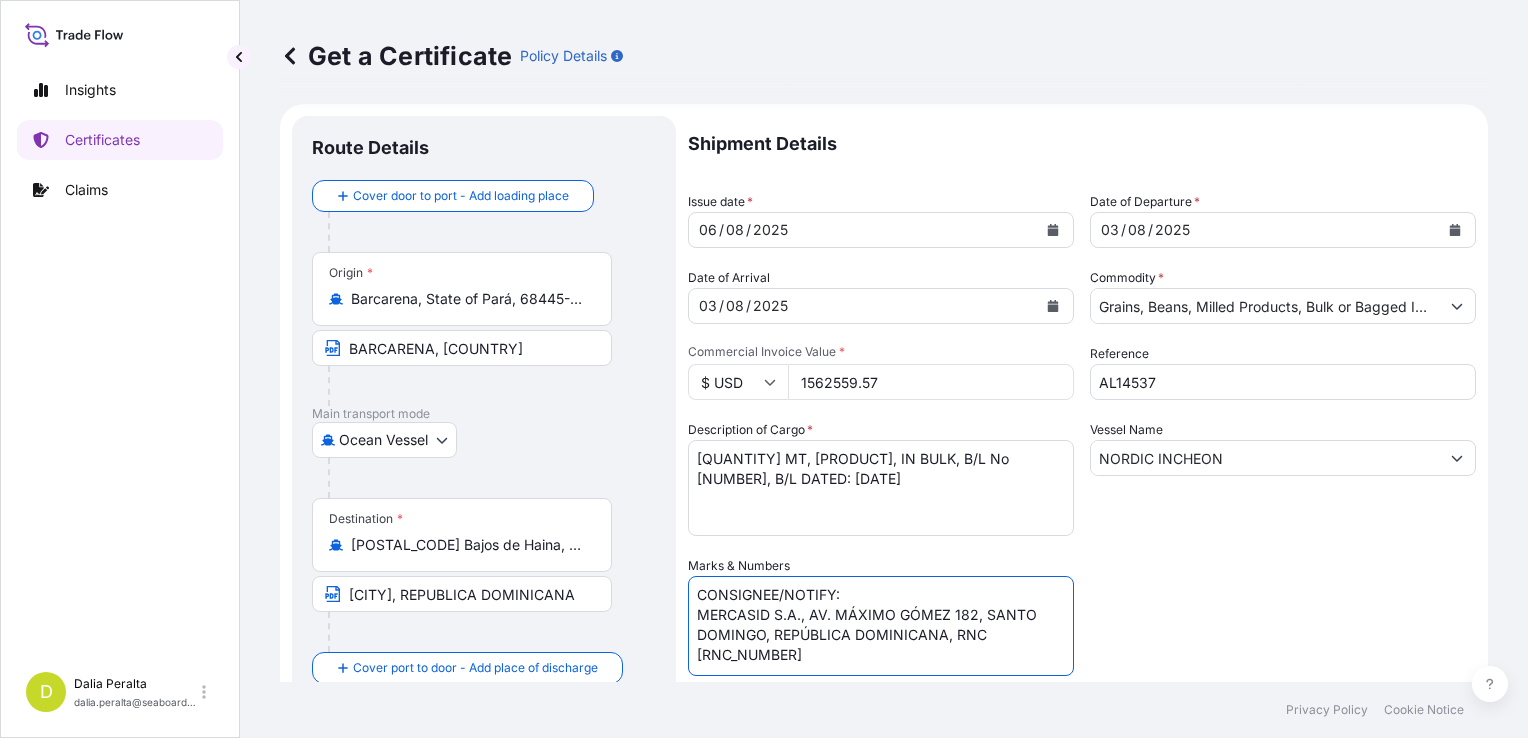 type on "CONSIGNEE/NOTIFY:
MERCASID S.A., AV. MÁXIMO GÓMEZ 182, SANTO DOMINGO, REPÚBLICA DOMINICANA, RNC [RNC_NUMBER]" 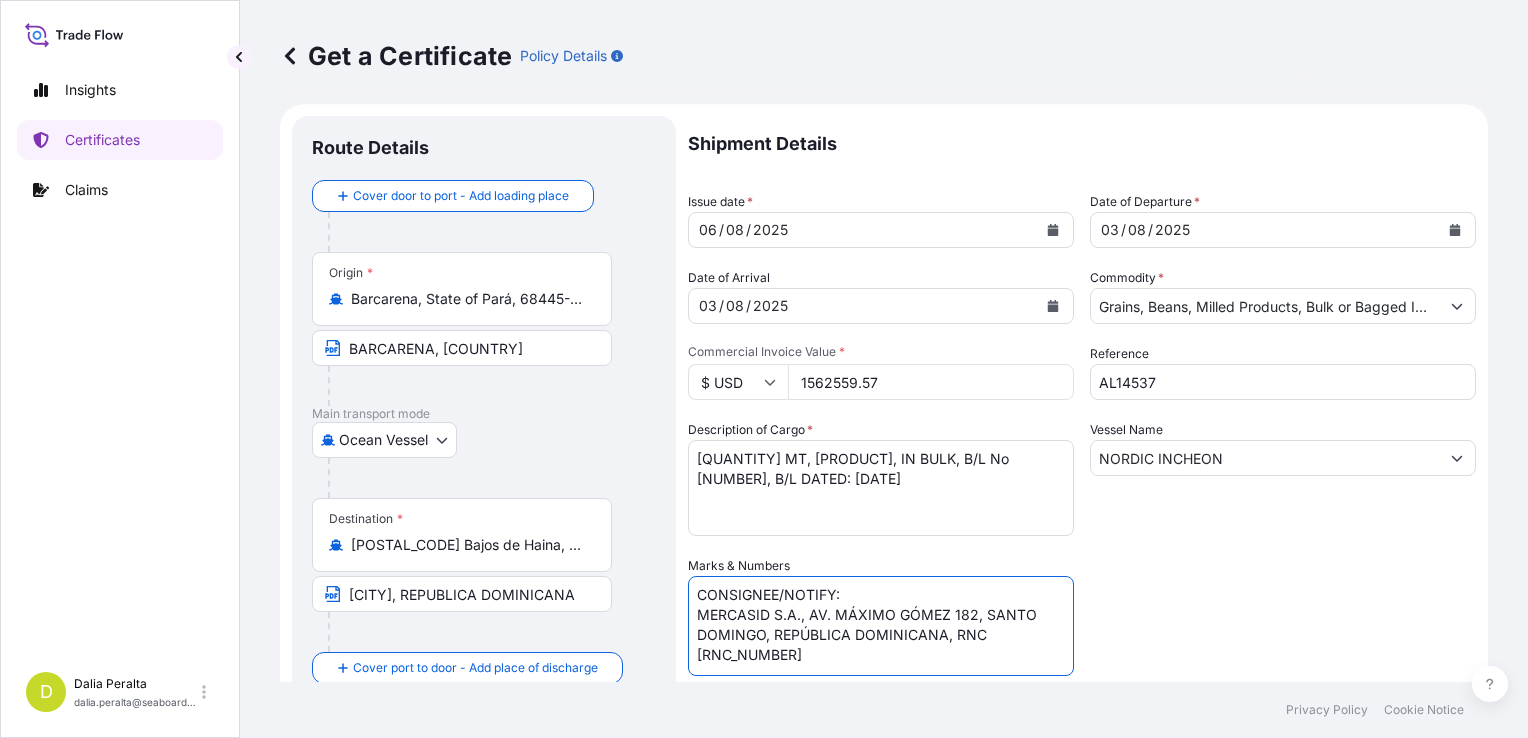 click on "1562559.57" at bounding box center (931, 382) 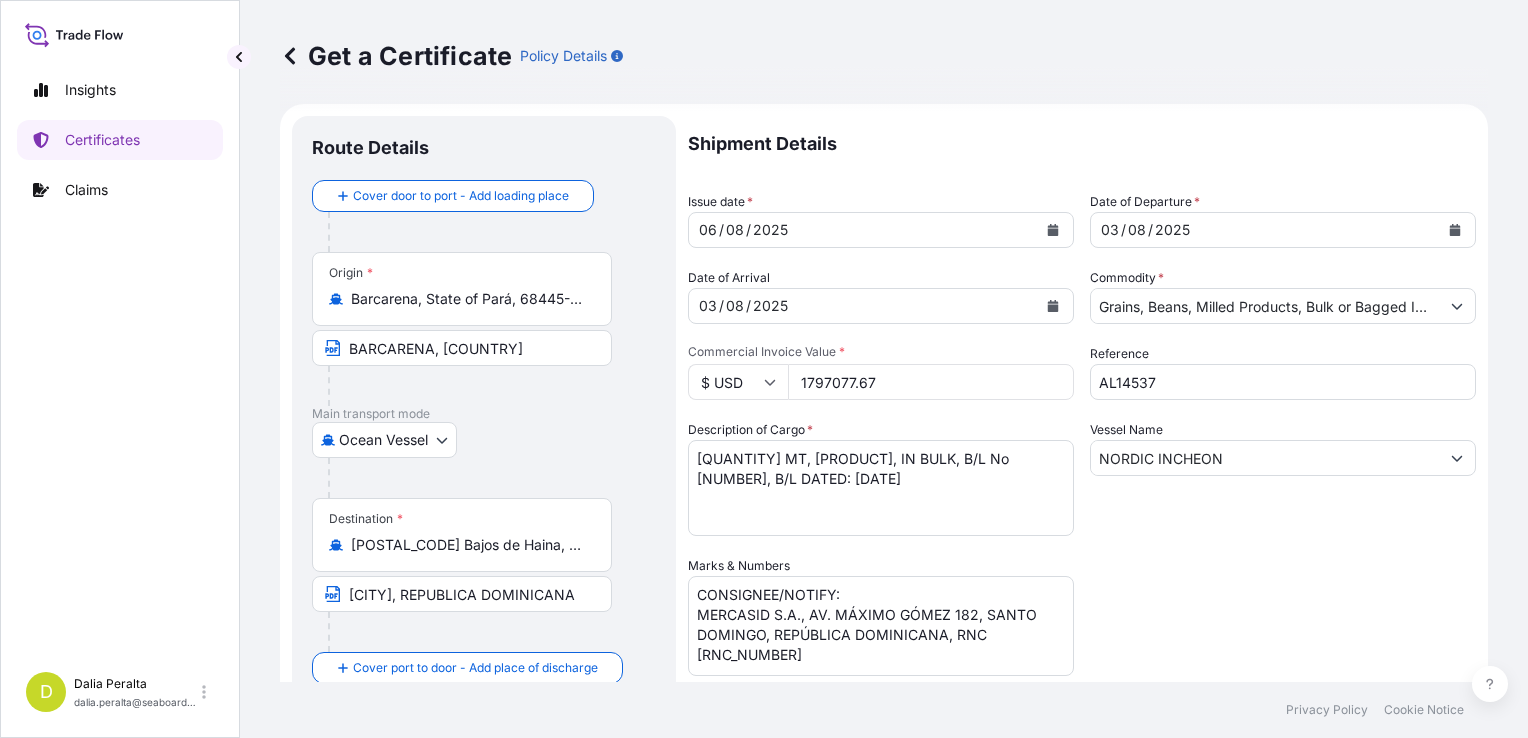 type on "1797077.67" 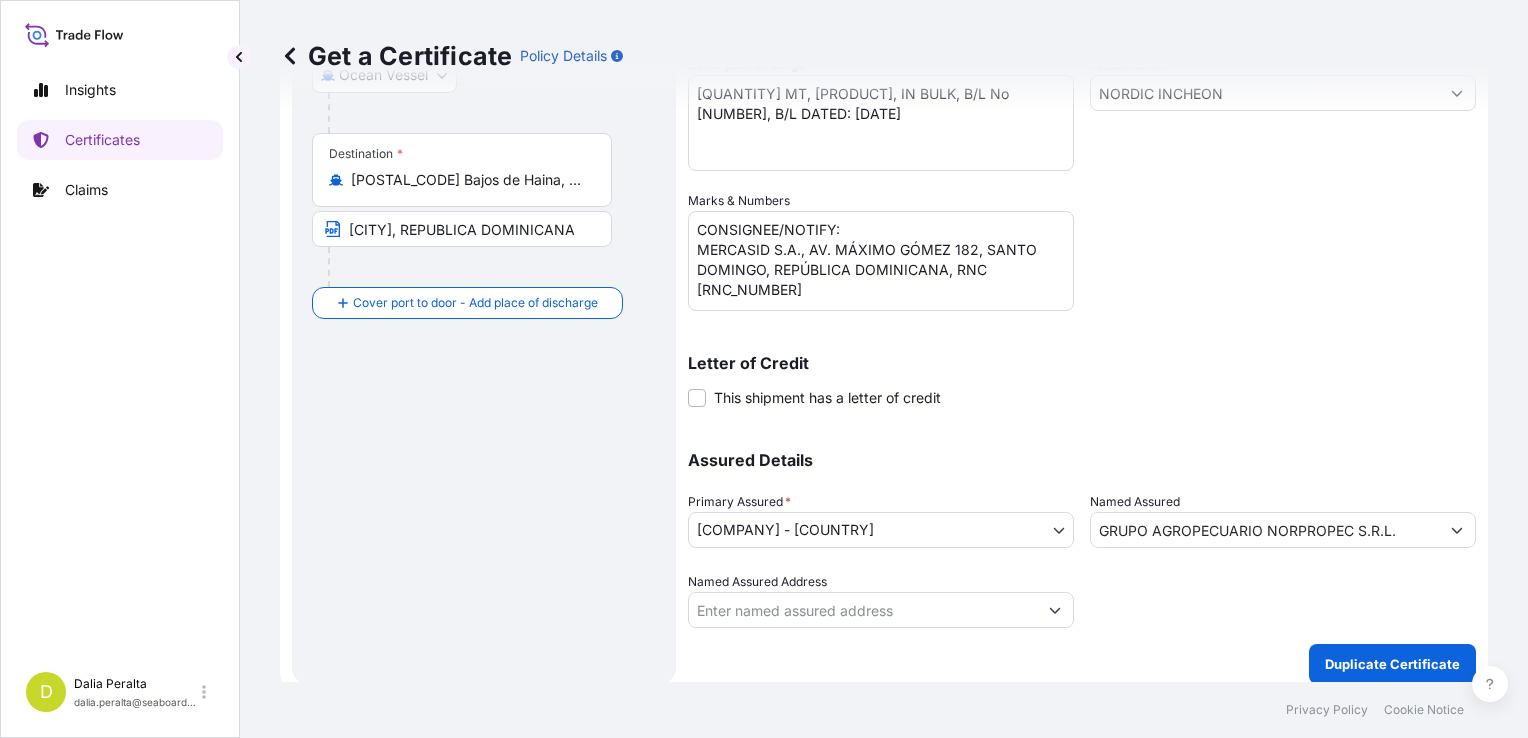 scroll, scrollTop: 385, scrollLeft: 0, axis: vertical 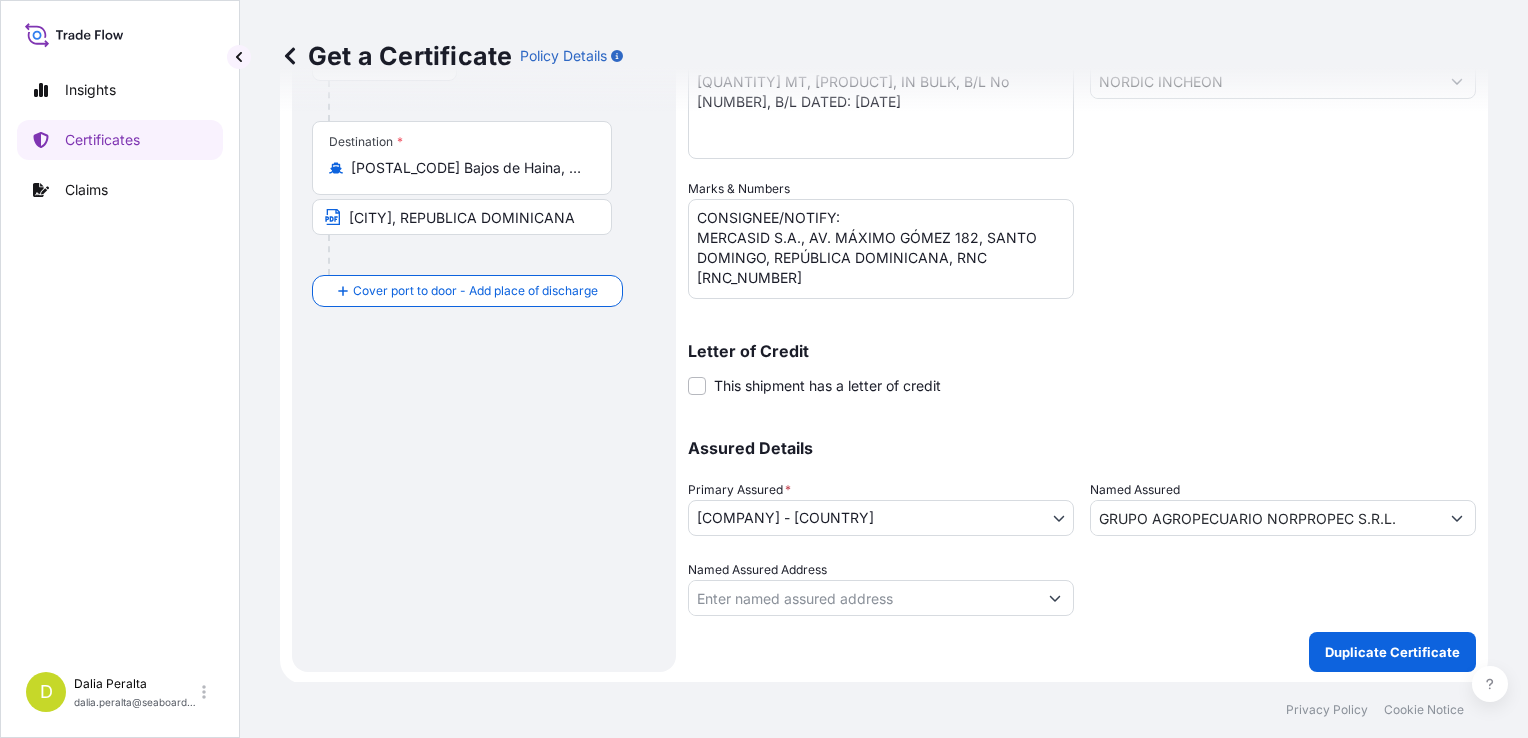 click on "GRUPO AGROPECUARIO NORPROPEC S.R.L." at bounding box center [1265, 518] 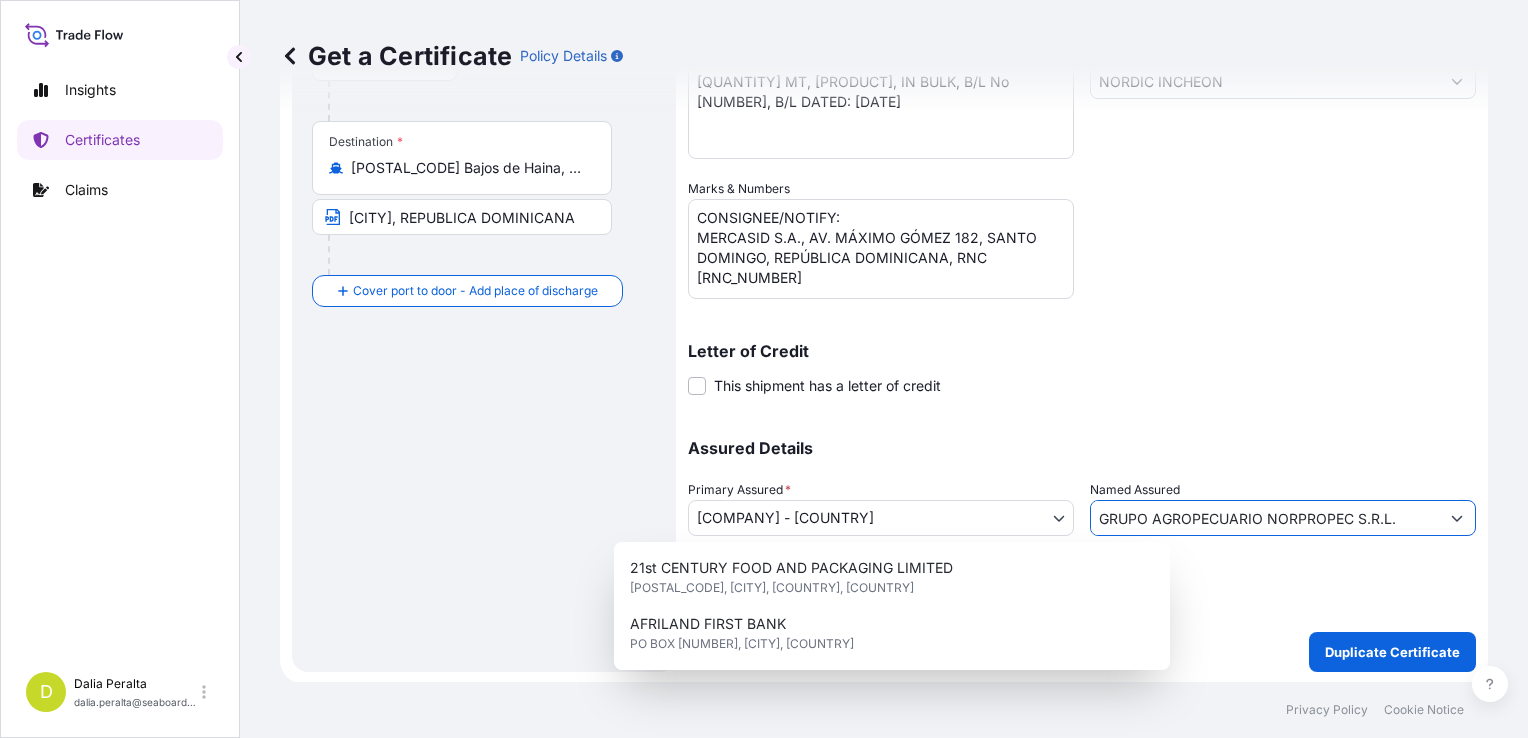 drag, startPoint x: 1391, startPoint y: 509, endPoint x: 1092, endPoint y: 503, distance: 299.06018 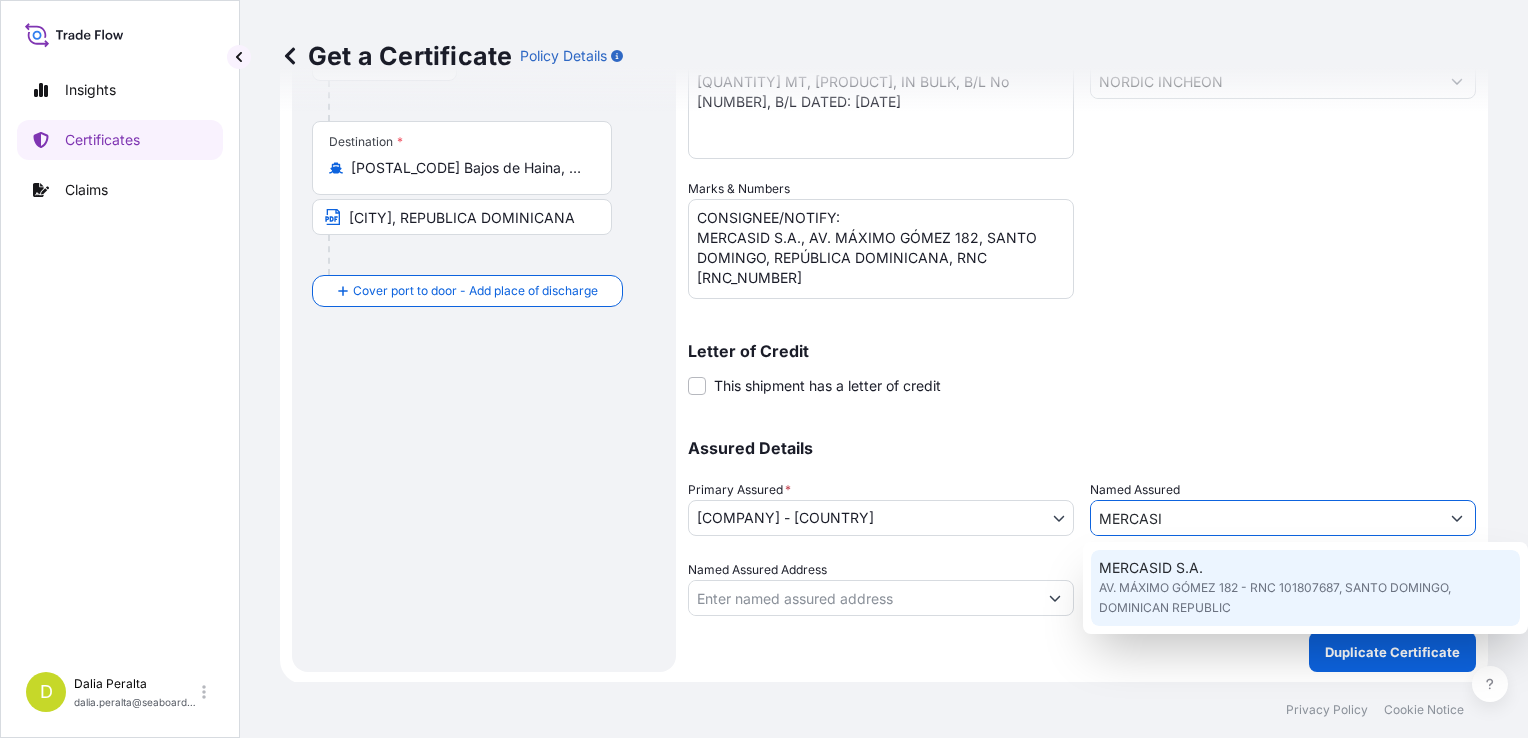 click on "MERCASID S.A." at bounding box center (1151, 568) 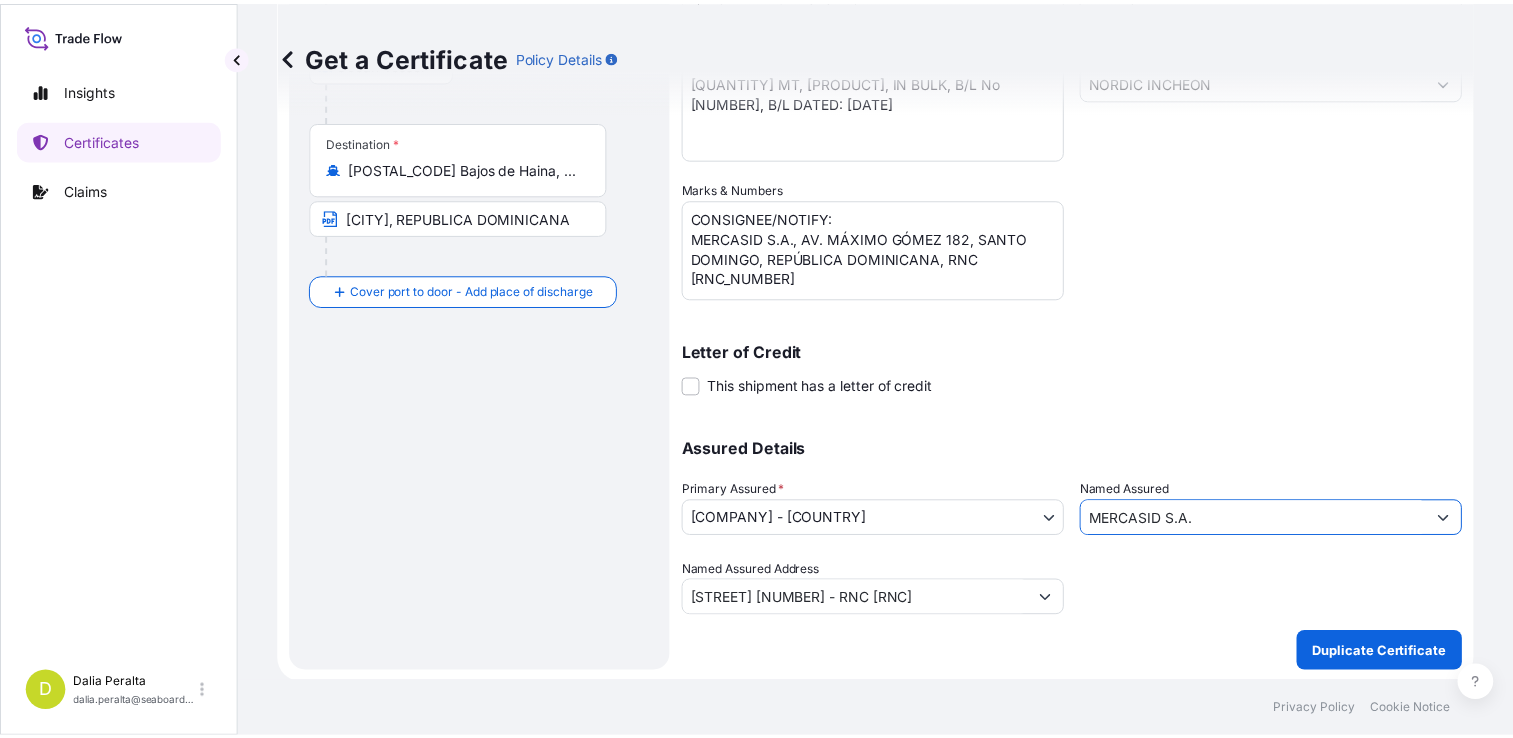 scroll, scrollTop: 0, scrollLeft: 0, axis: both 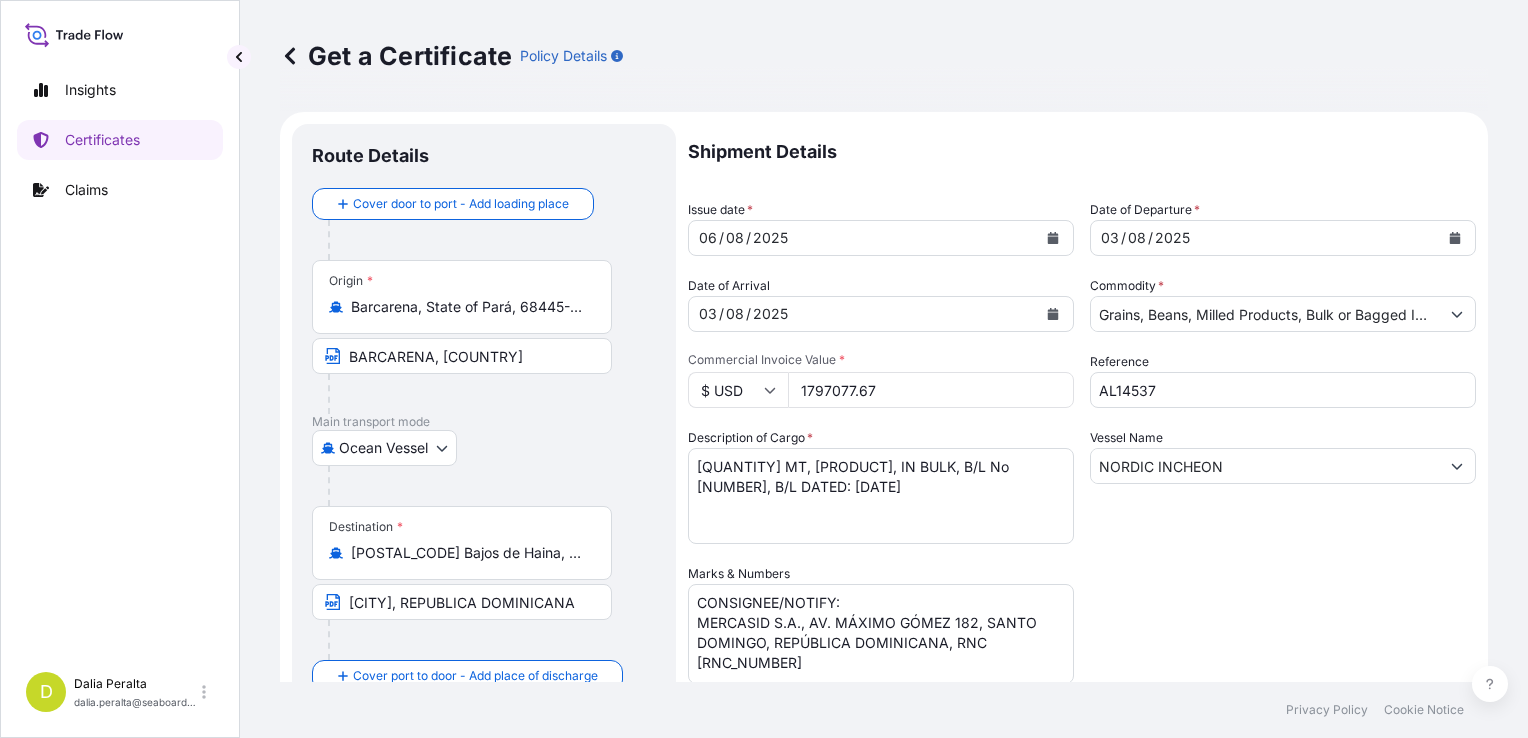 type on "MERCASID S.A." 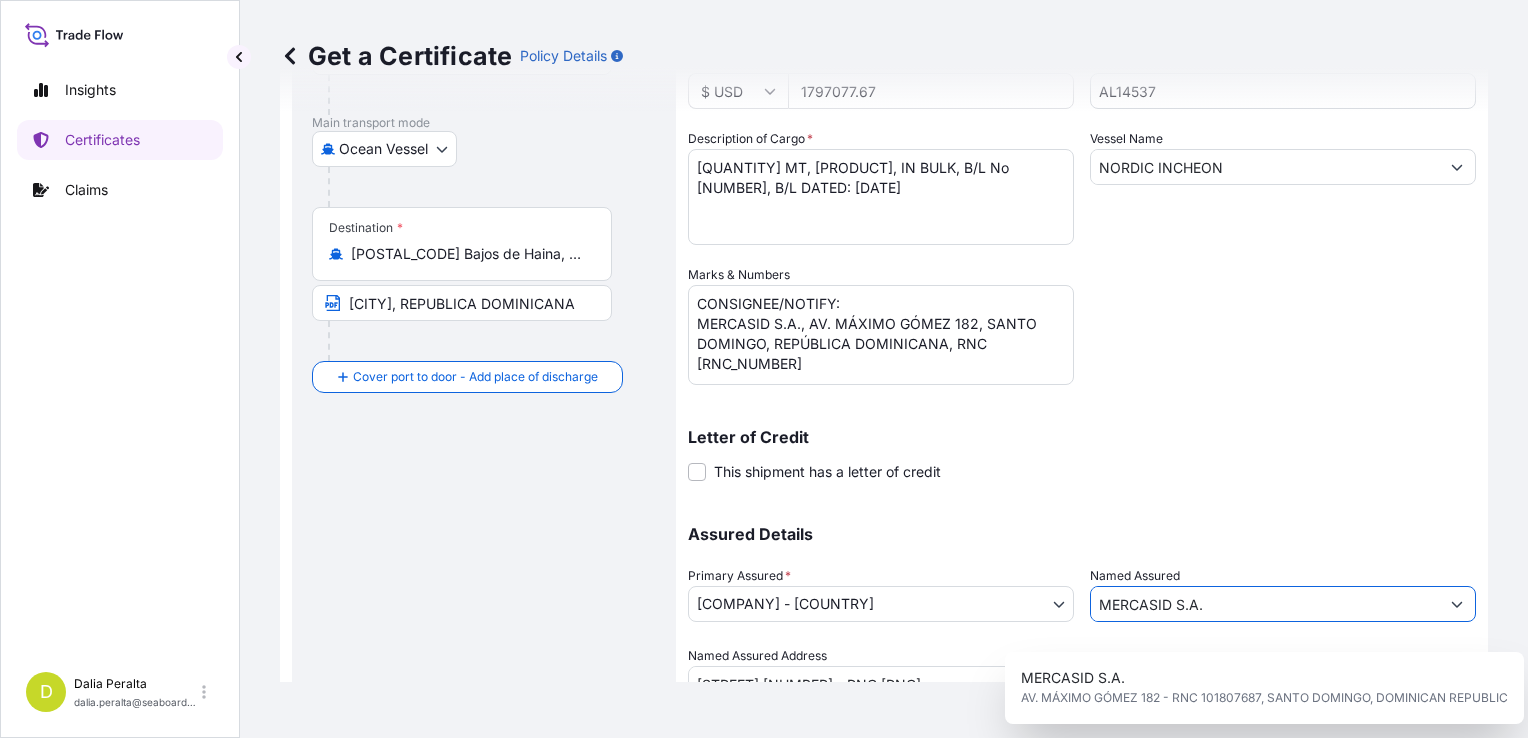 scroll, scrollTop: 300, scrollLeft: 0, axis: vertical 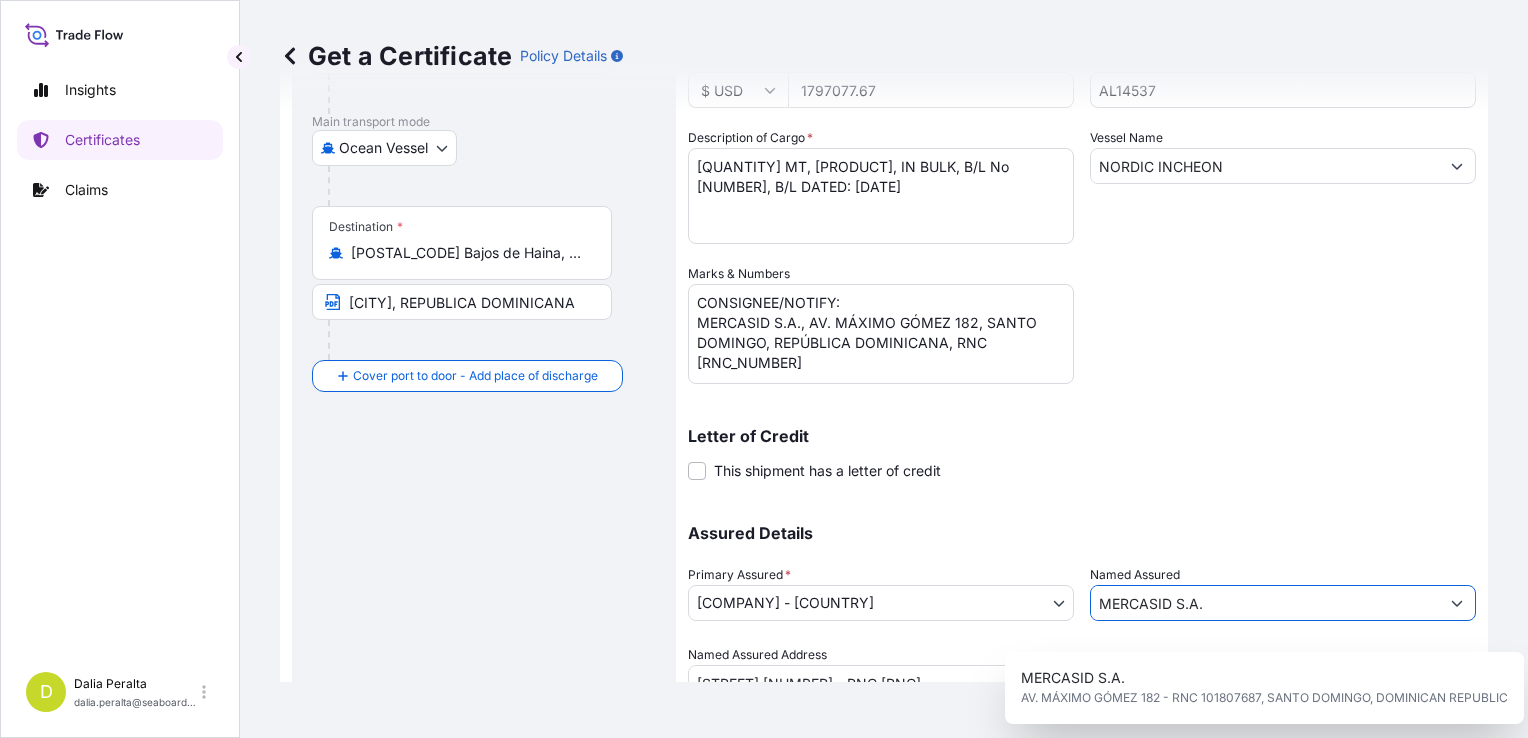 click on "Letter of Credit This shipment has a letter of credit Letter of credit * Letter of credit may not exceed 12000 characters" at bounding box center (1082, 442) 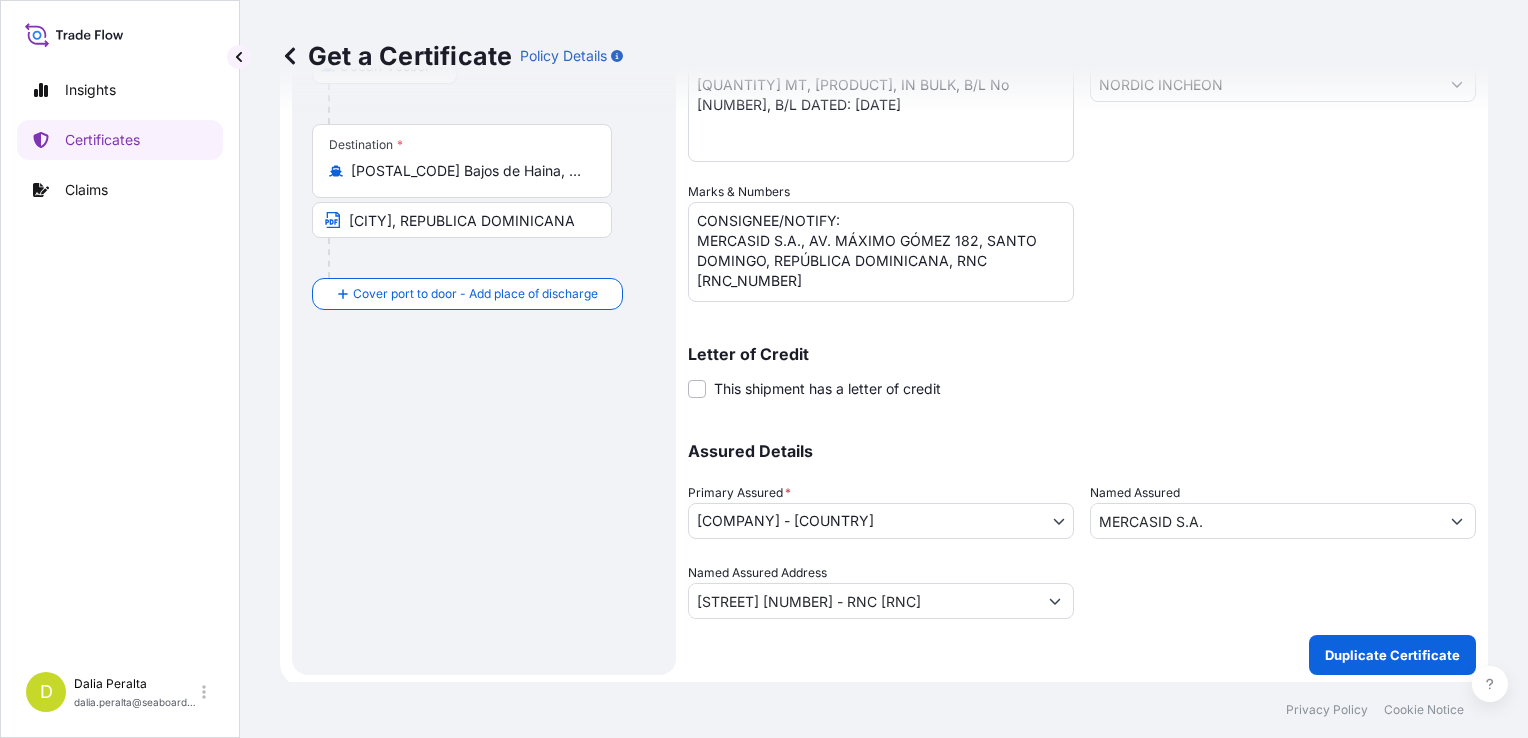 scroll, scrollTop: 385, scrollLeft: 0, axis: vertical 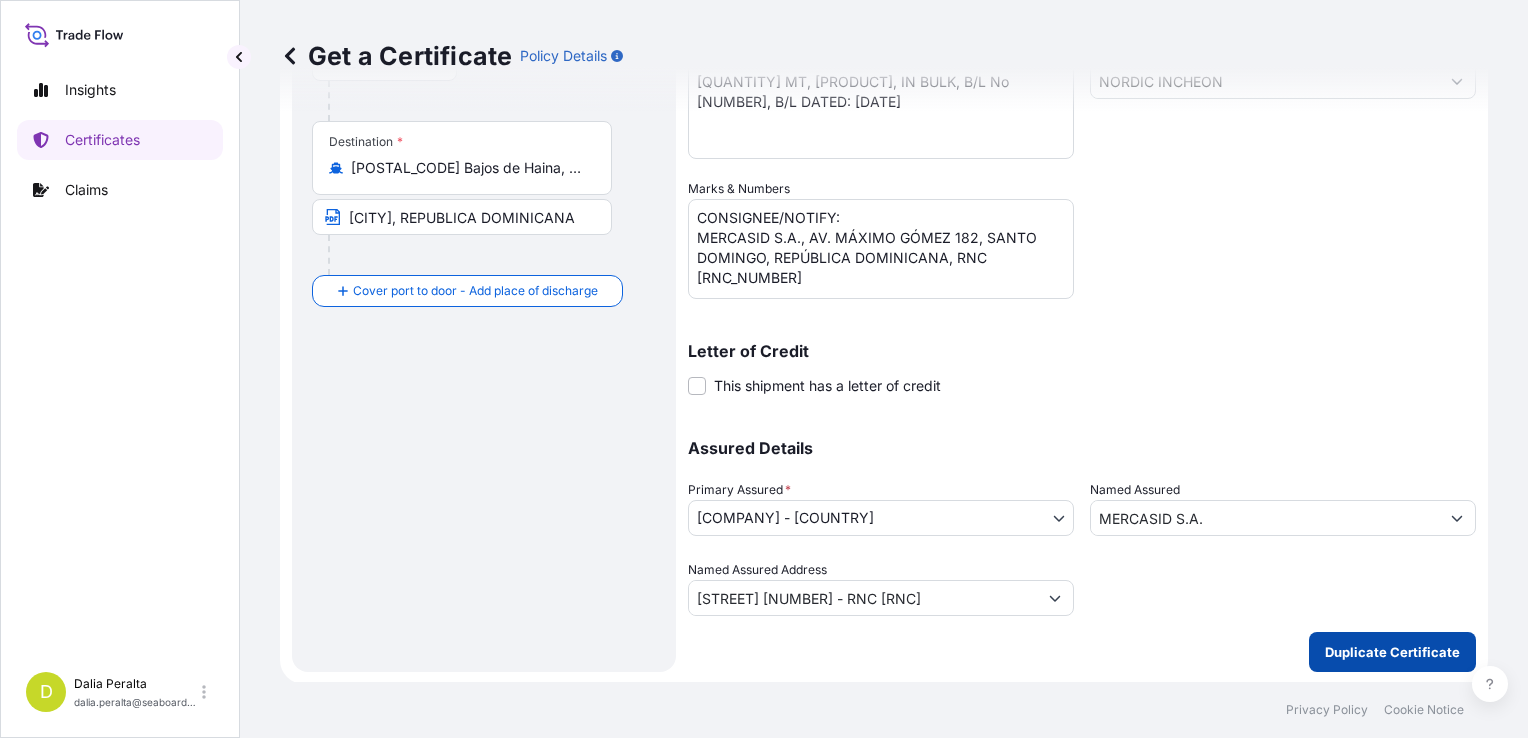 click on "Duplicate Certificate" at bounding box center (1392, 652) 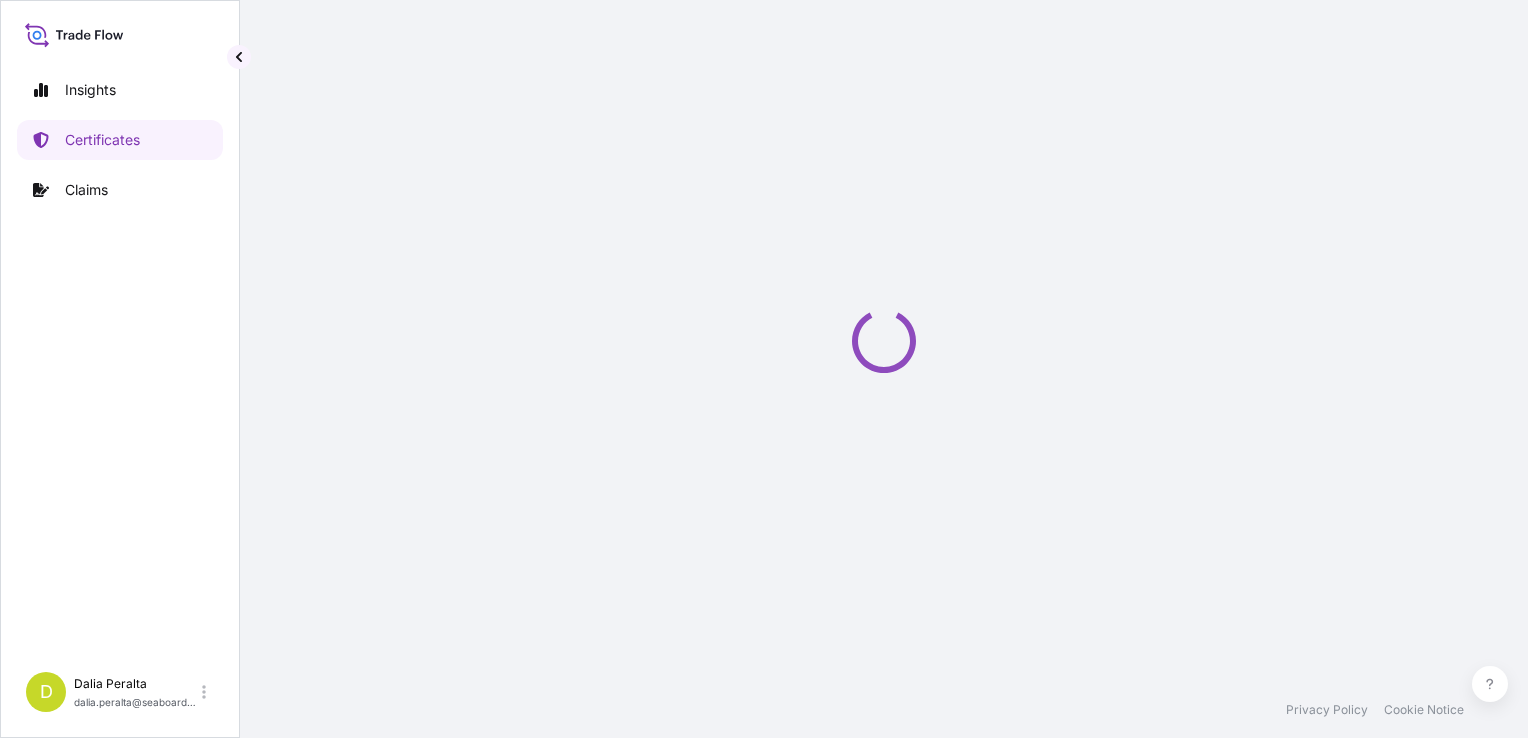 scroll, scrollTop: 0, scrollLeft: 0, axis: both 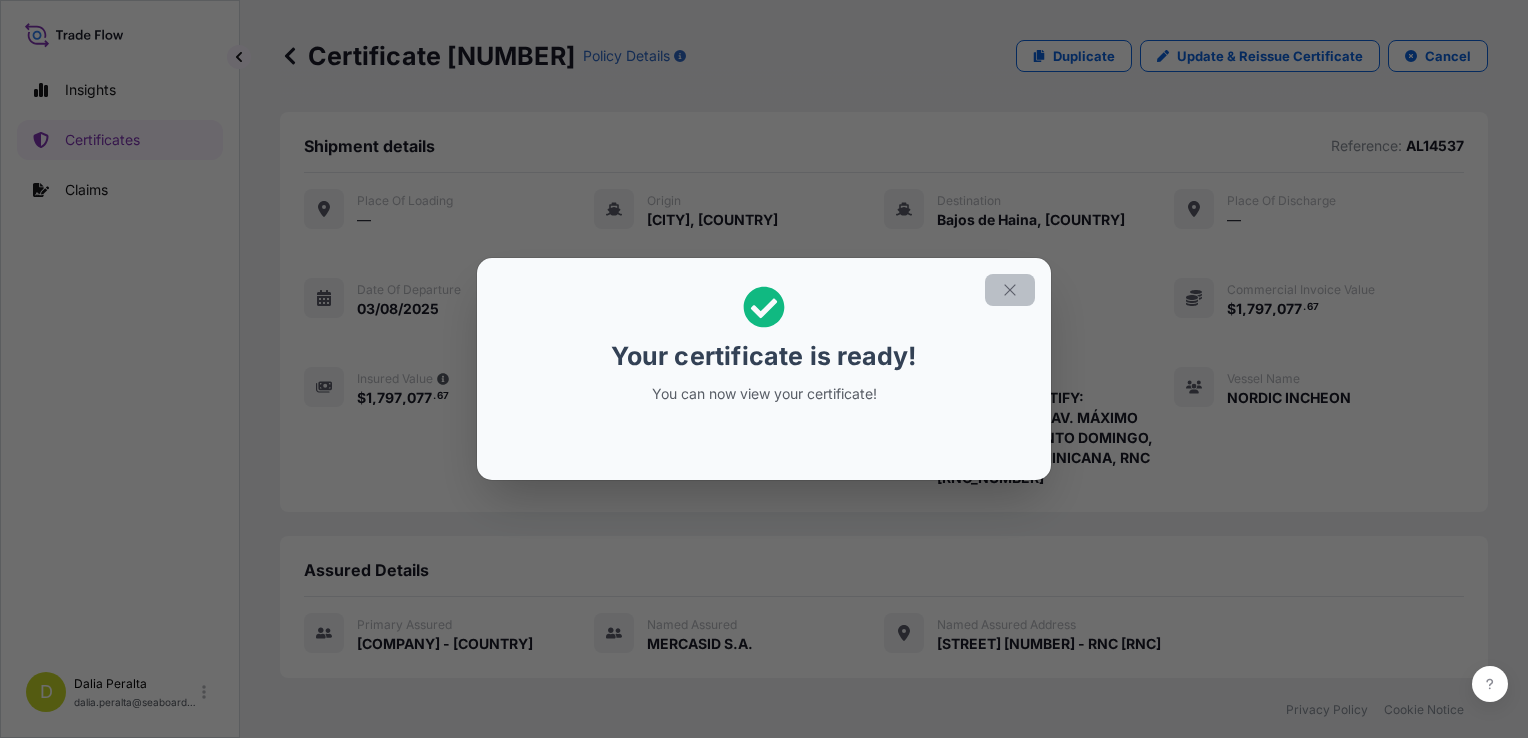 click 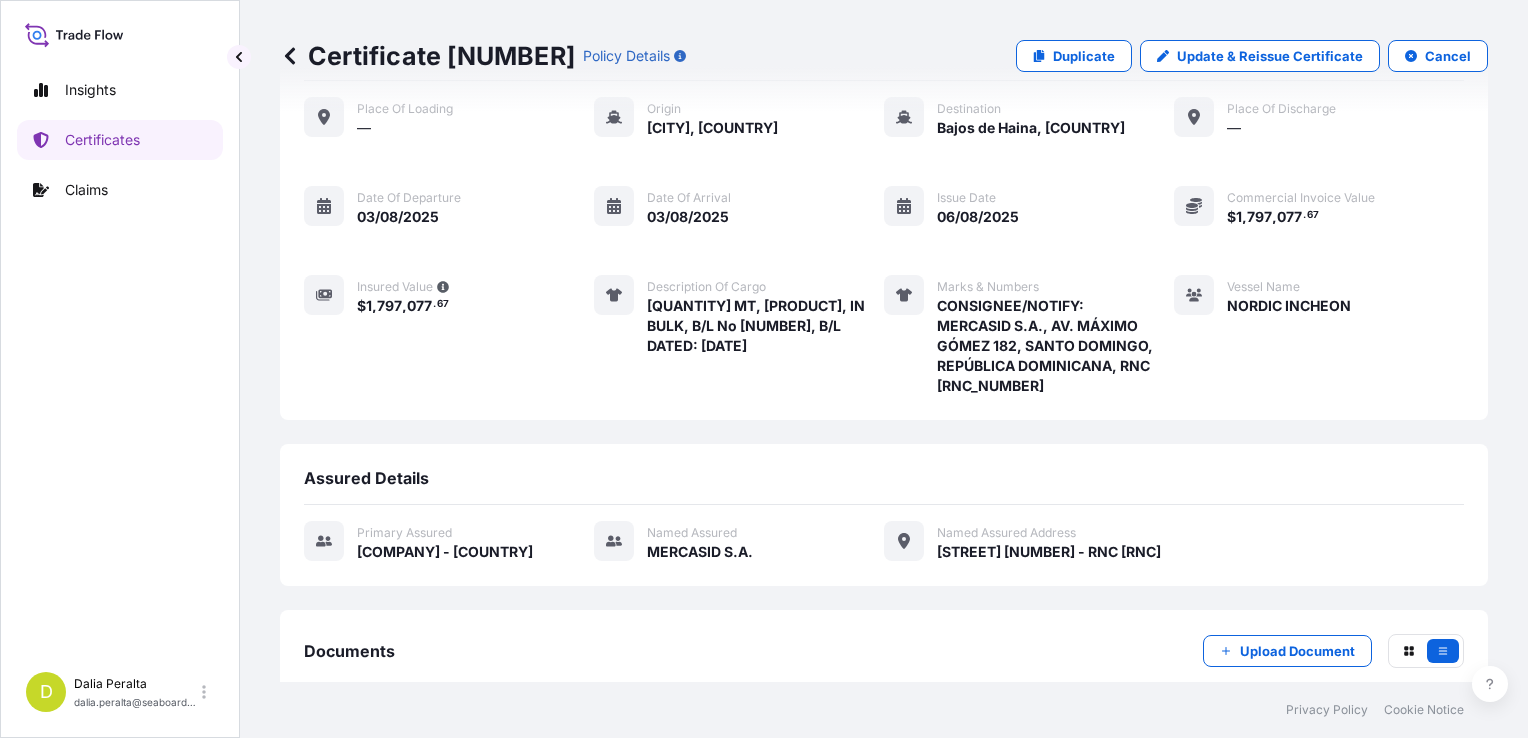 scroll, scrollTop: 300, scrollLeft: 0, axis: vertical 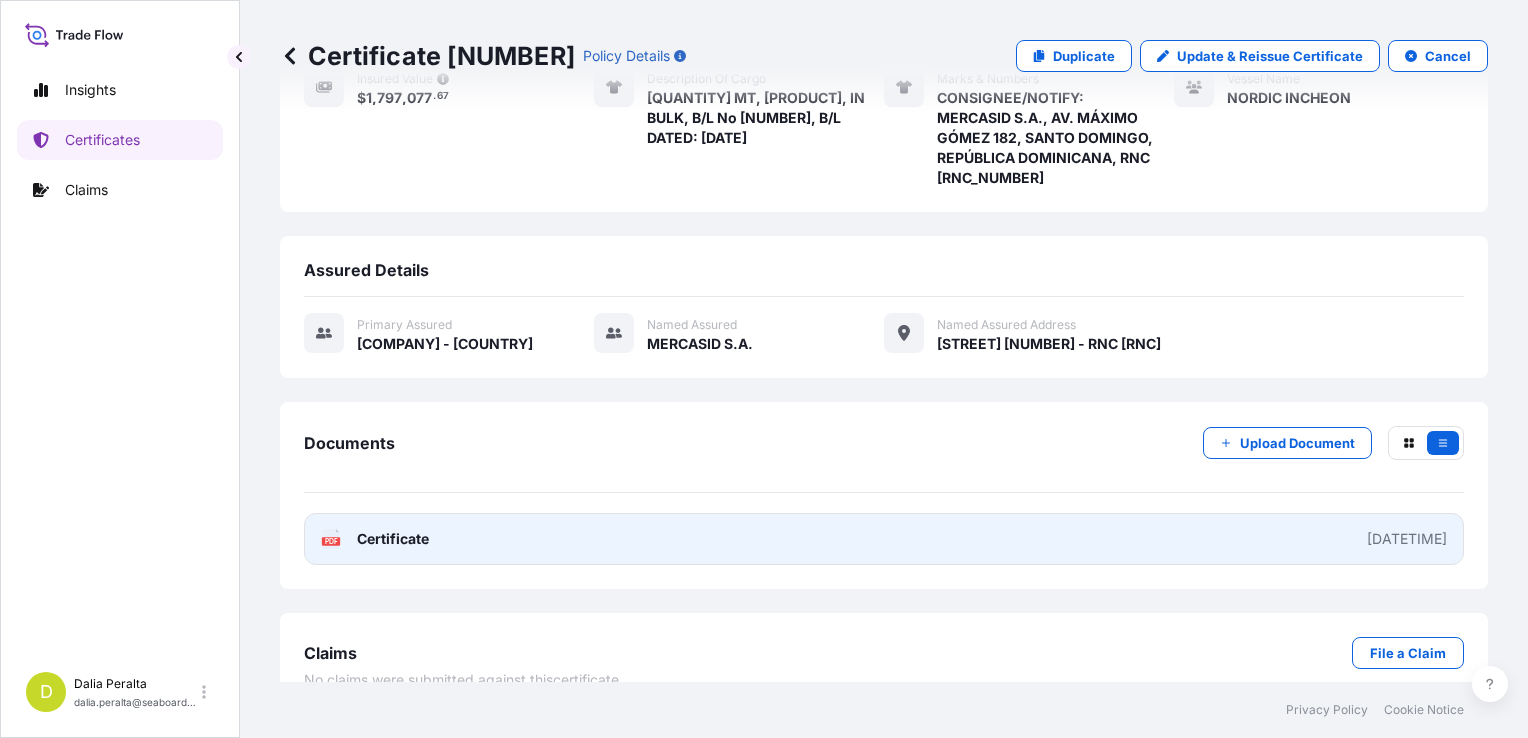 click on "PDF Certificate [DATETIME]" at bounding box center [884, 539] 